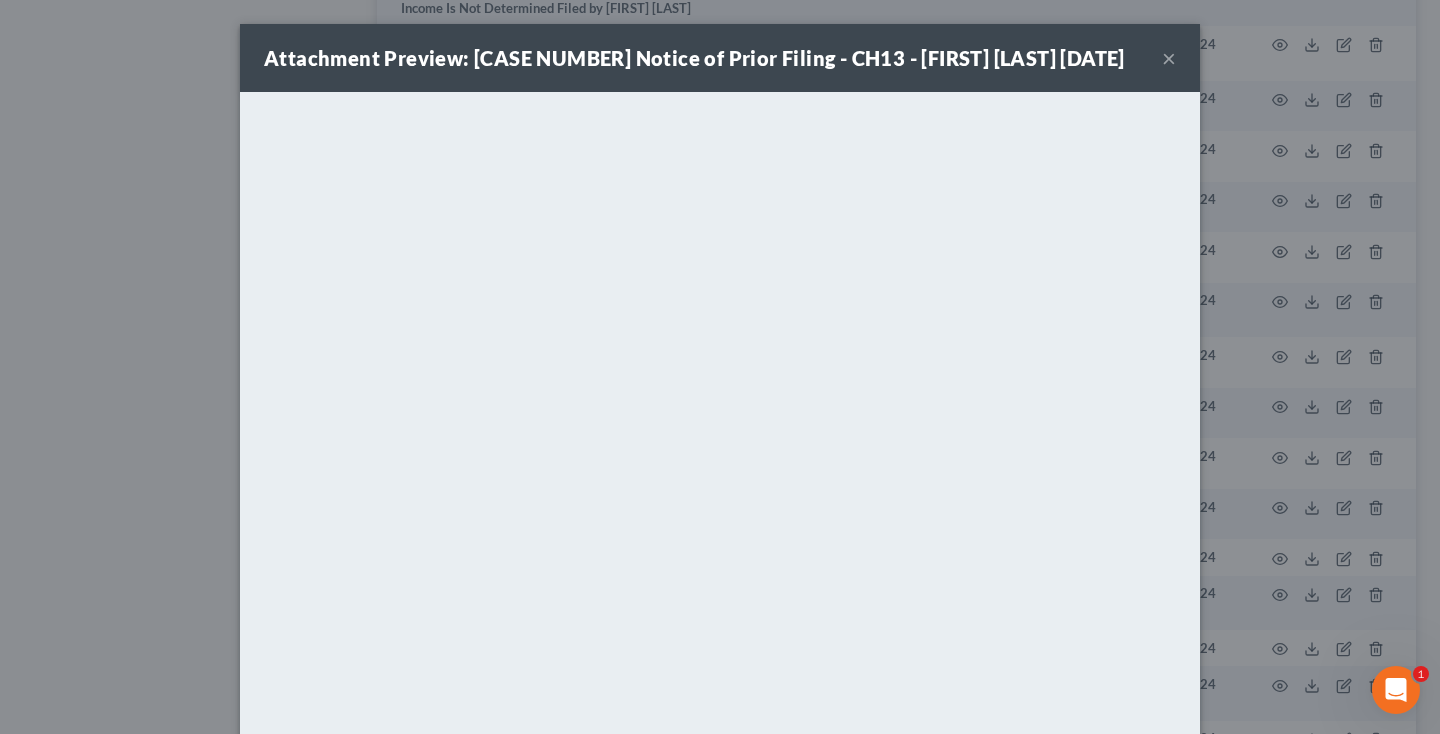 scroll, scrollTop: 2488, scrollLeft: 0, axis: vertical 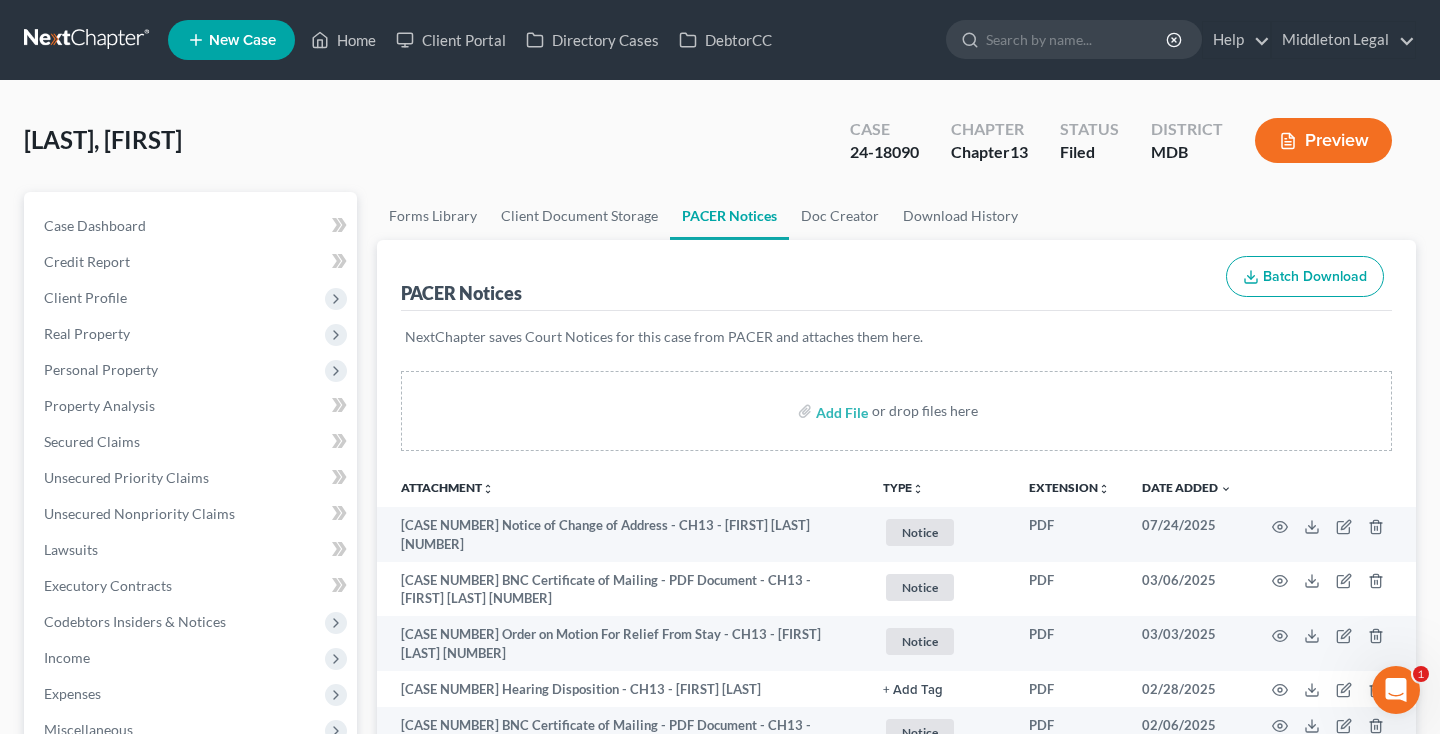 click at bounding box center (88, 40) 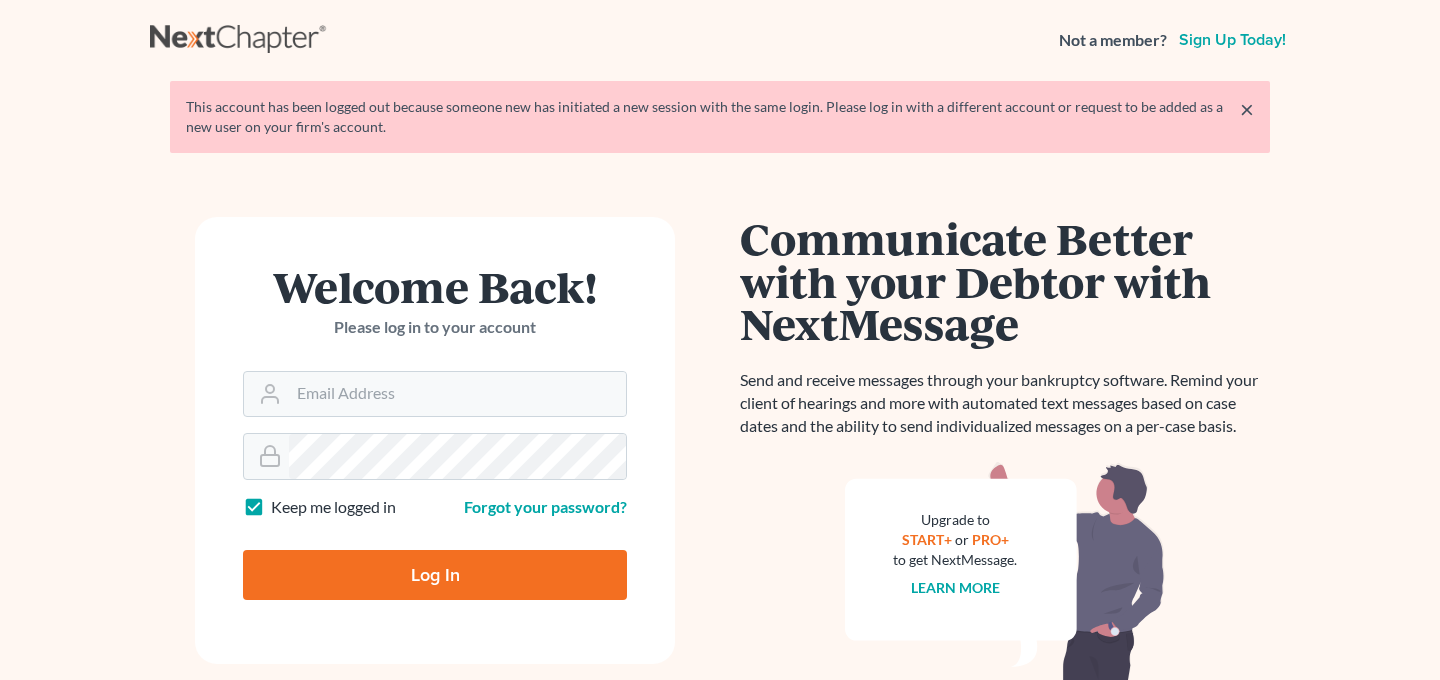 scroll, scrollTop: 0, scrollLeft: 0, axis: both 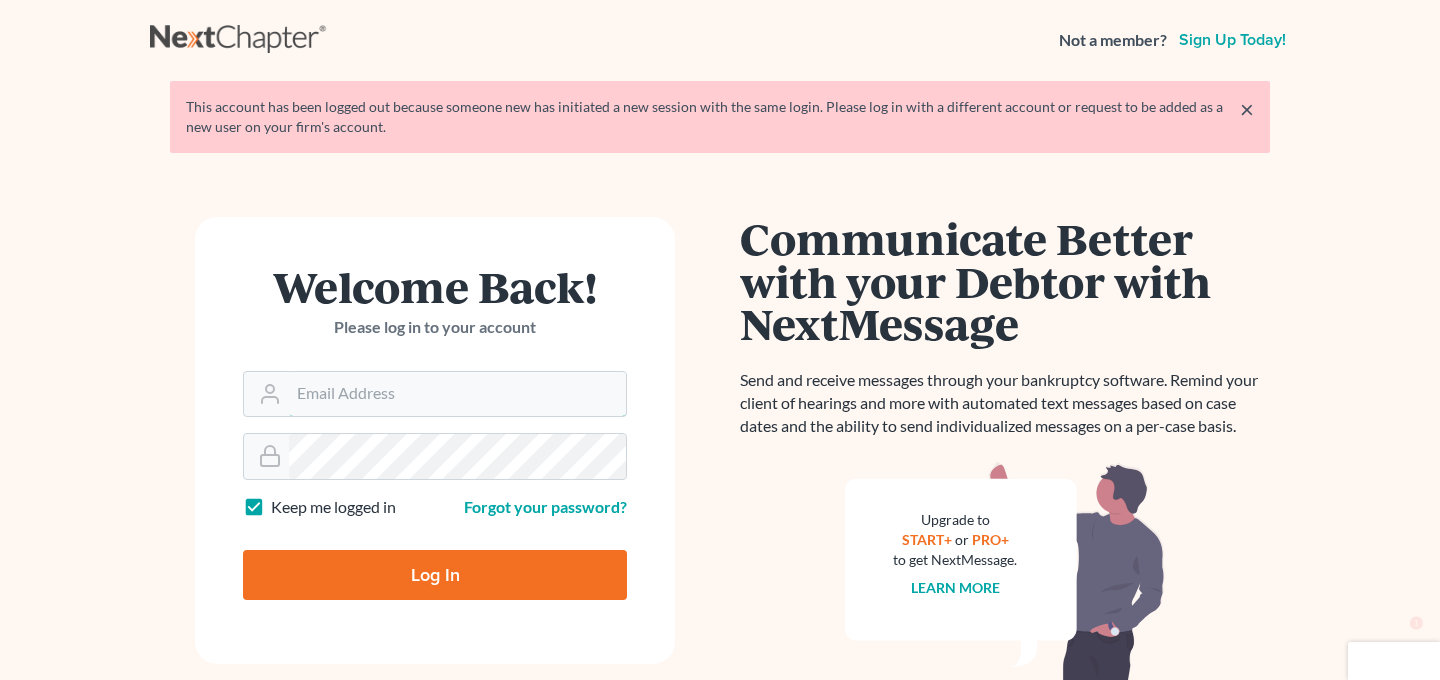 type on "[EMAIL]" 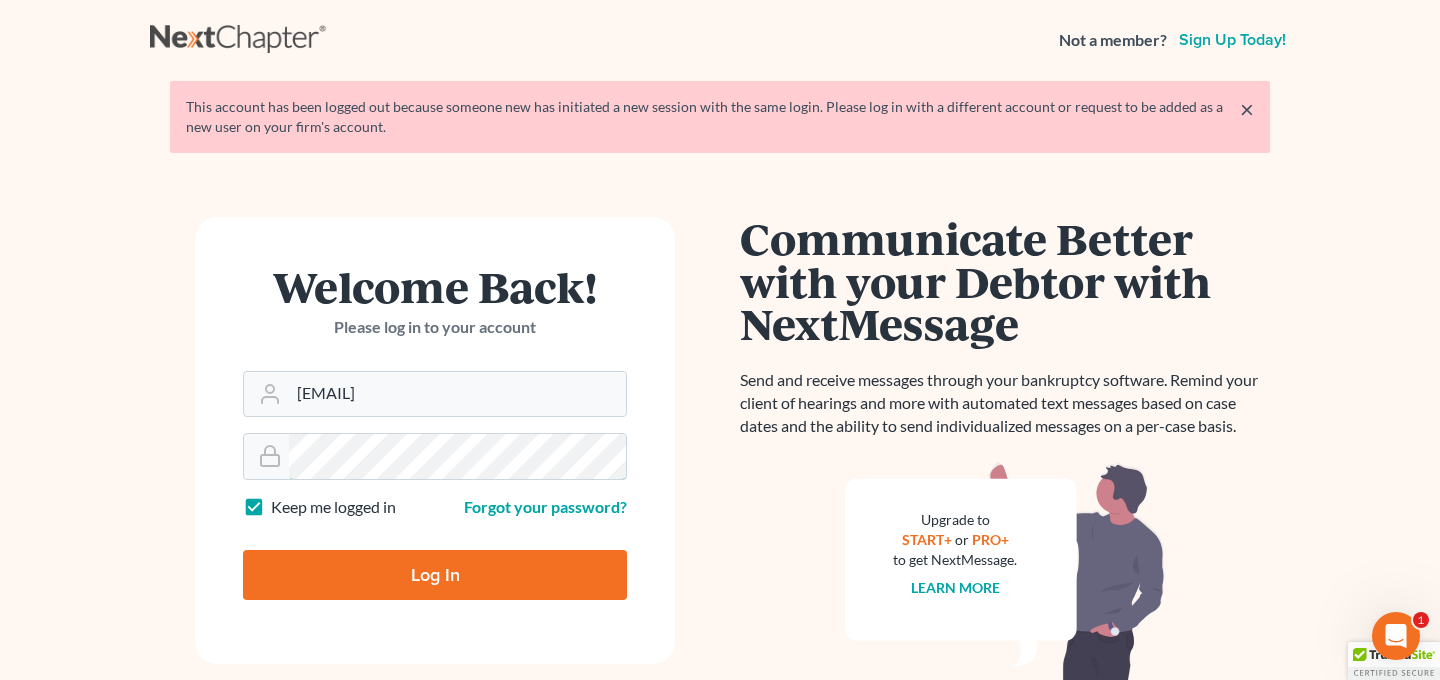 scroll, scrollTop: 0, scrollLeft: 0, axis: both 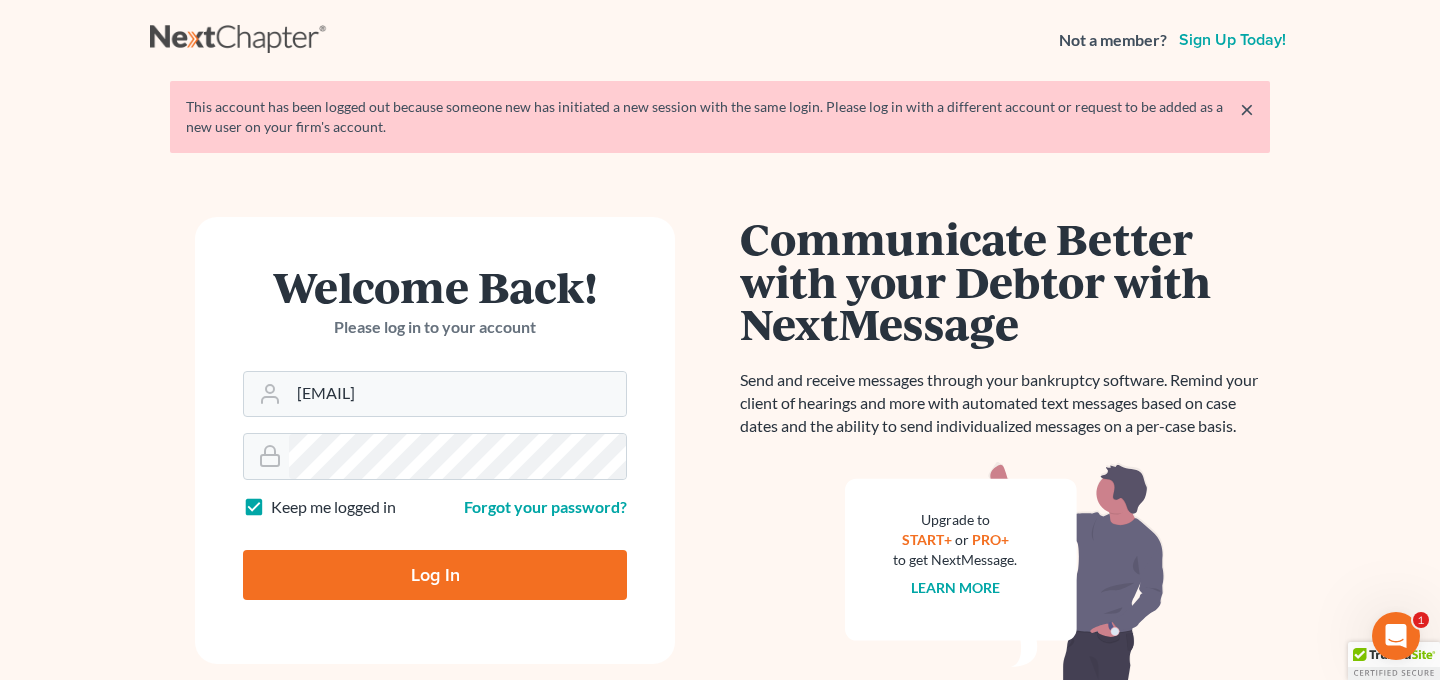 click on "Log In" at bounding box center (435, 575) 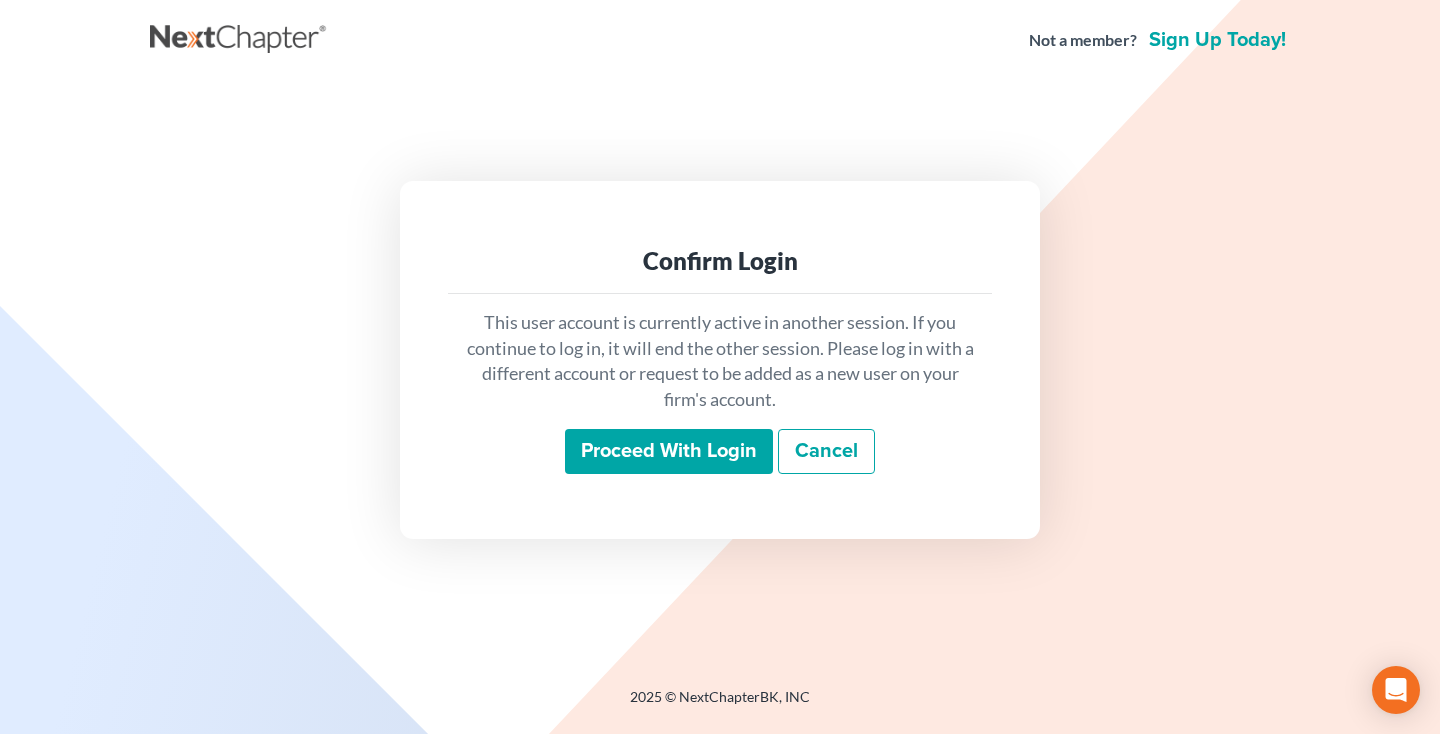 scroll, scrollTop: 0, scrollLeft: 0, axis: both 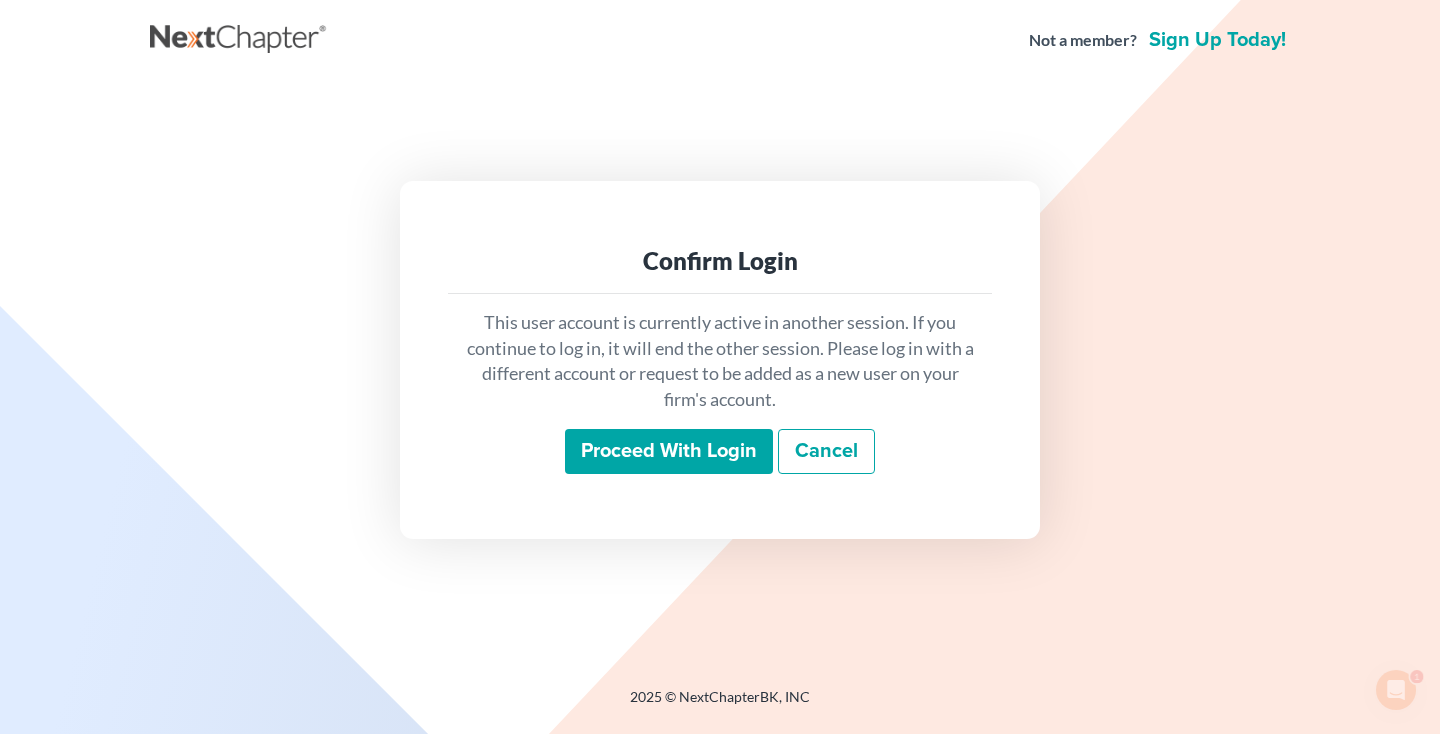 click on "Proceed with login" at bounding box center (669, 452) 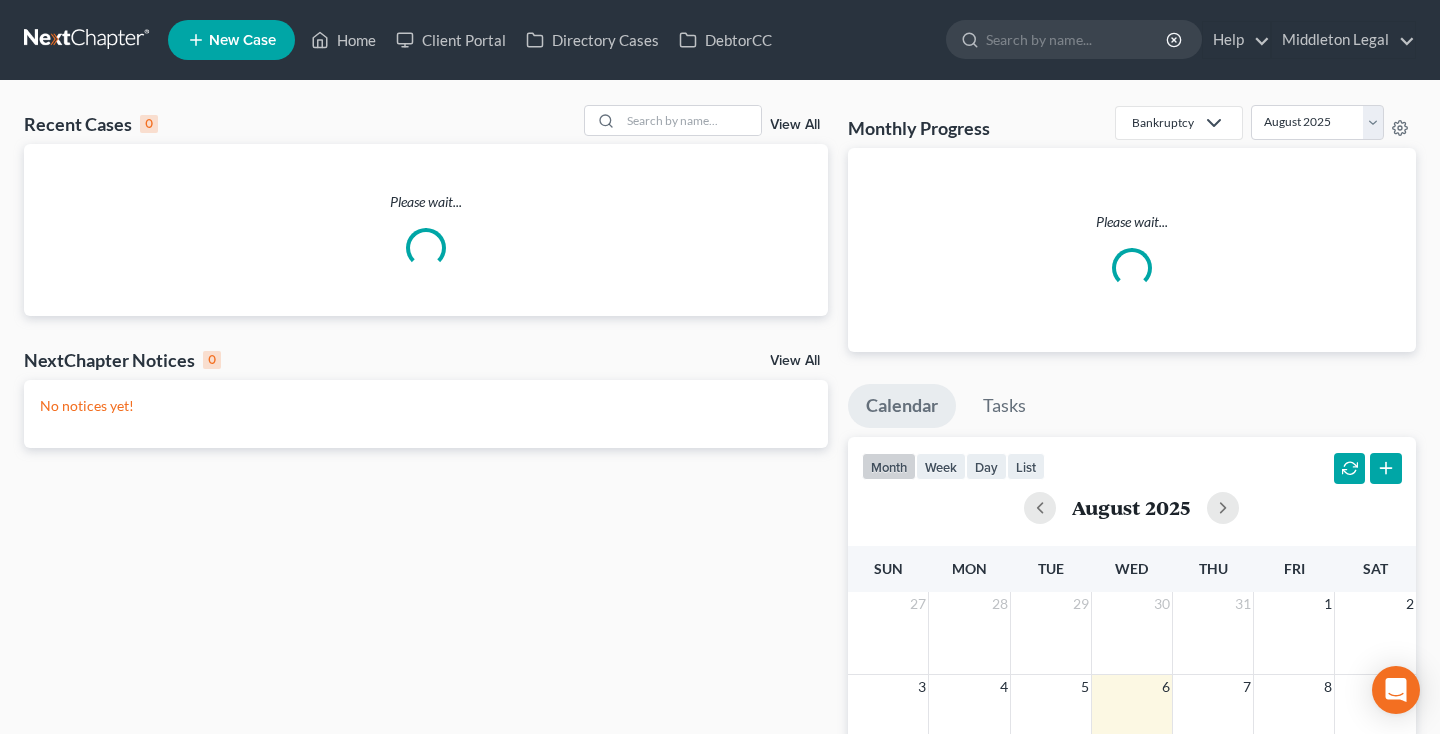 scroll, scrollTop: 0, scrollLeft: 0, axis: both 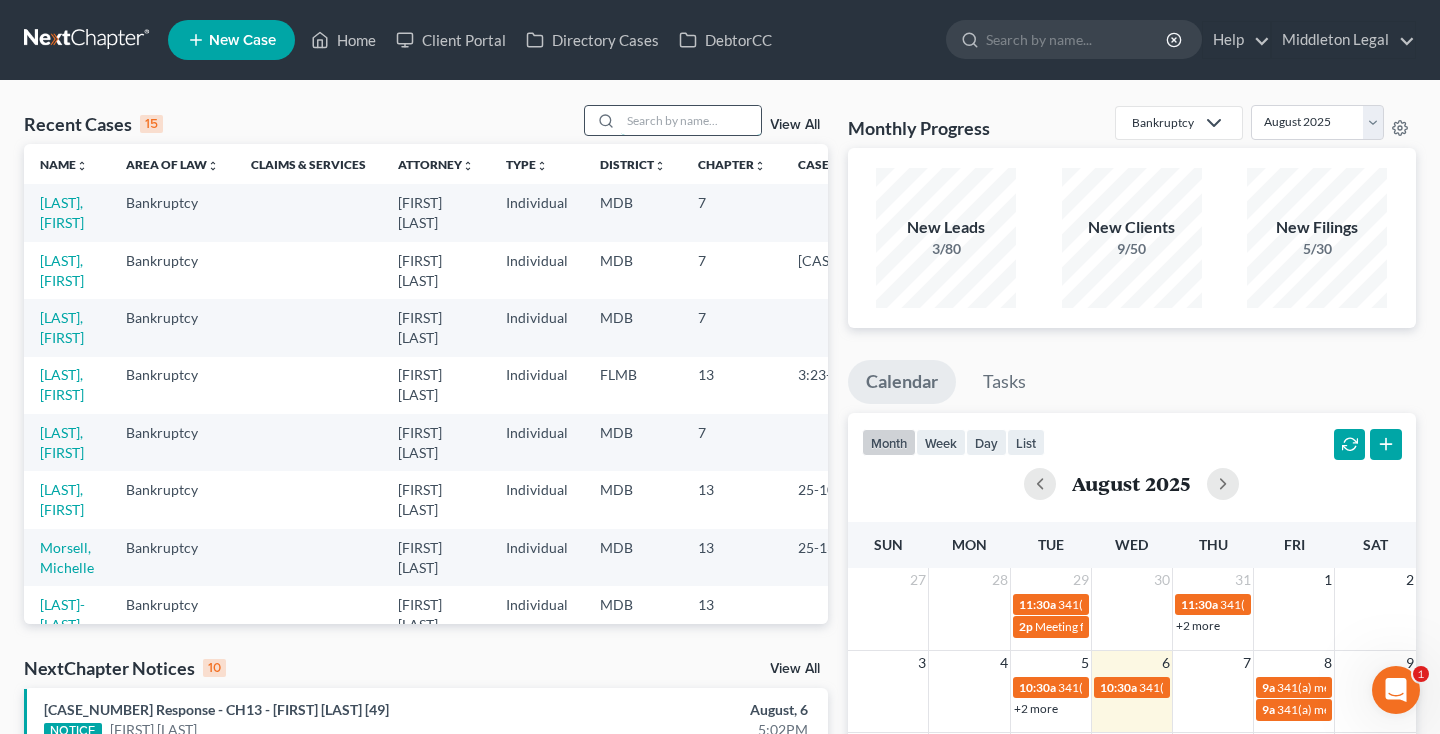 click at bounding box center [691, 120] 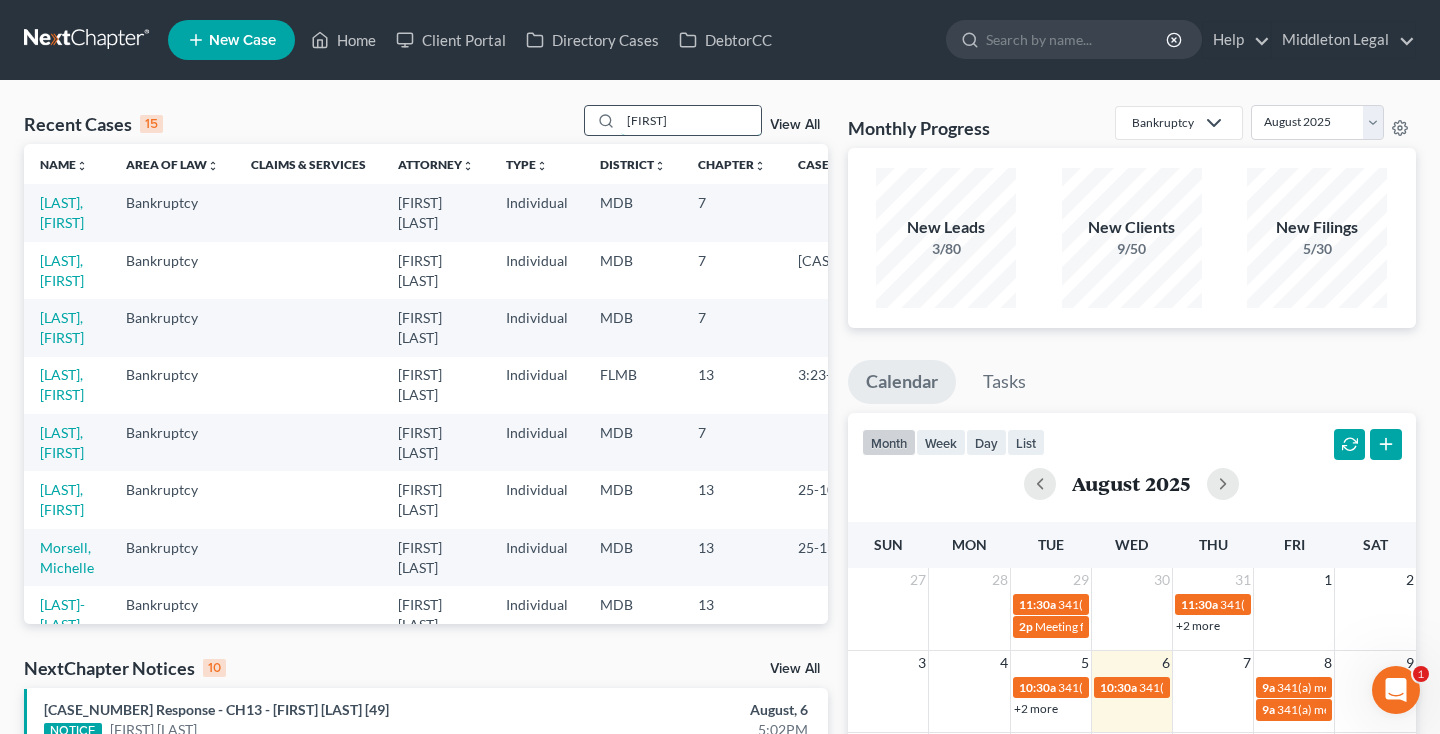 type on "rena" 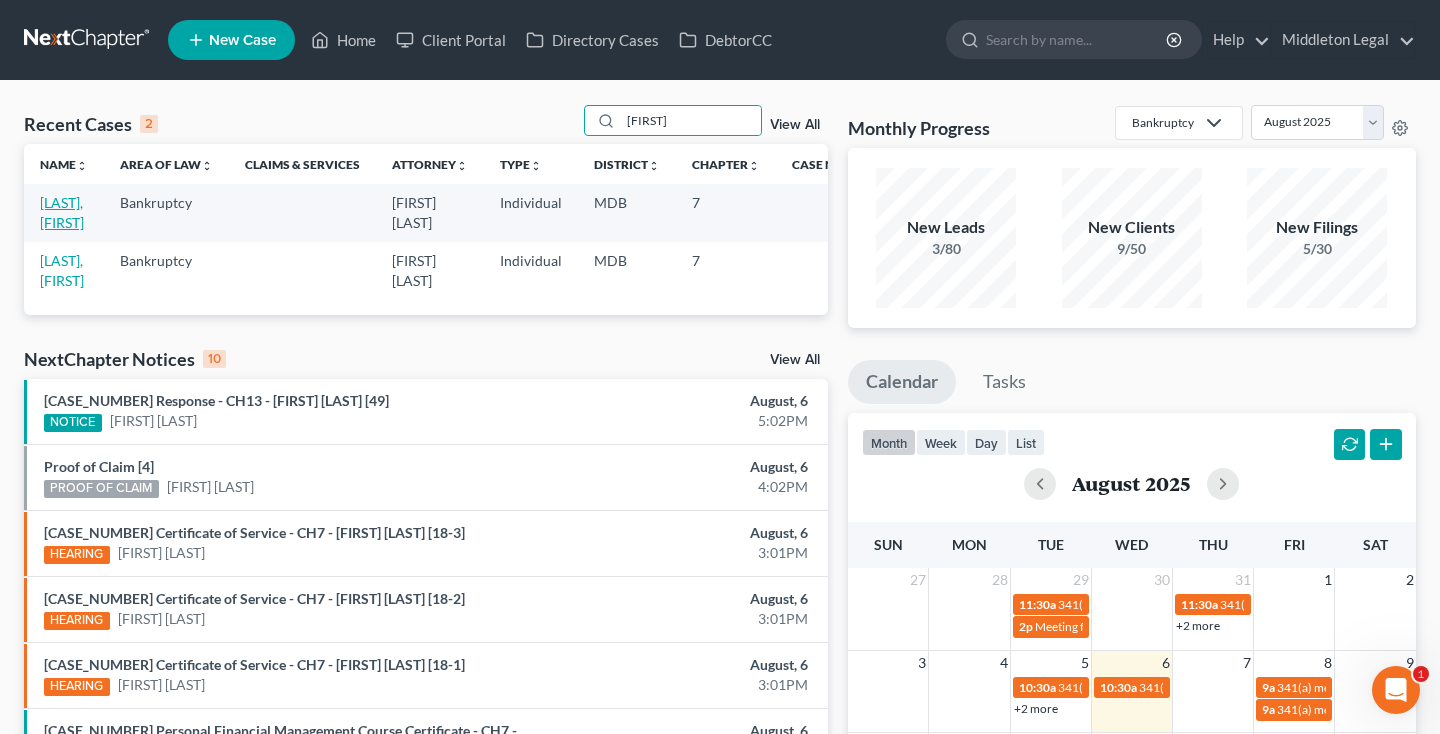 click on "[LAST], [FIRST]" at bounding box center (62, 212) 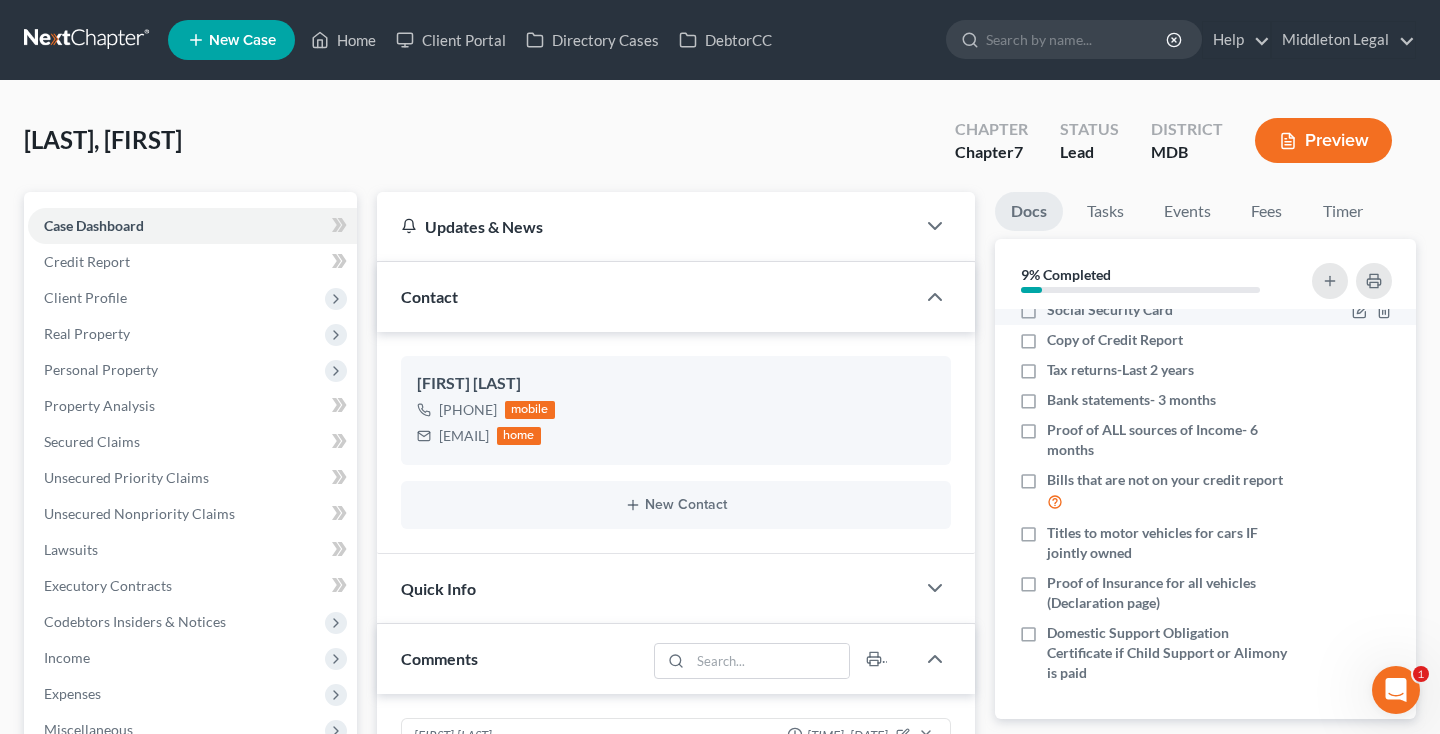 scroll, scrollTop: 74, scrollLeft: 0, axis: vertical 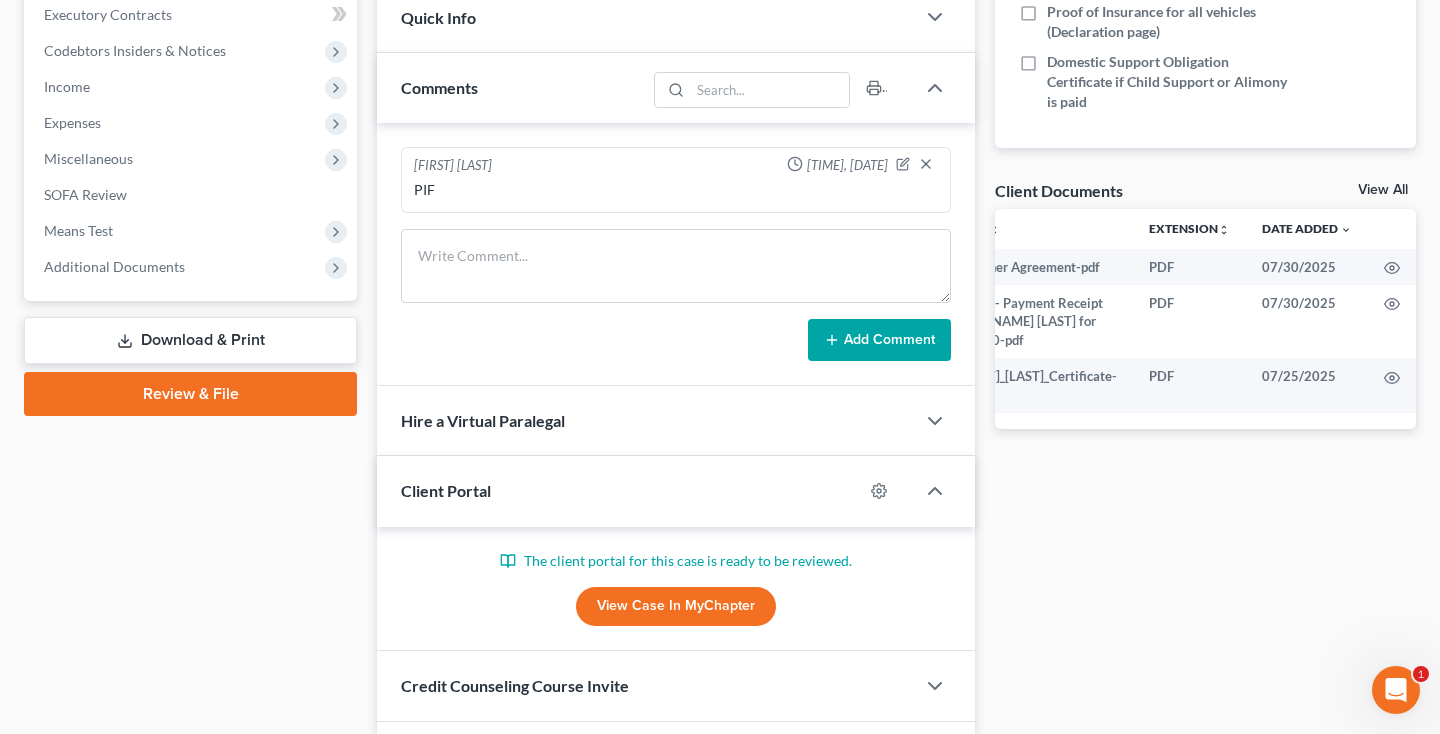 click on "View All" at bounding box center [1383, 190] 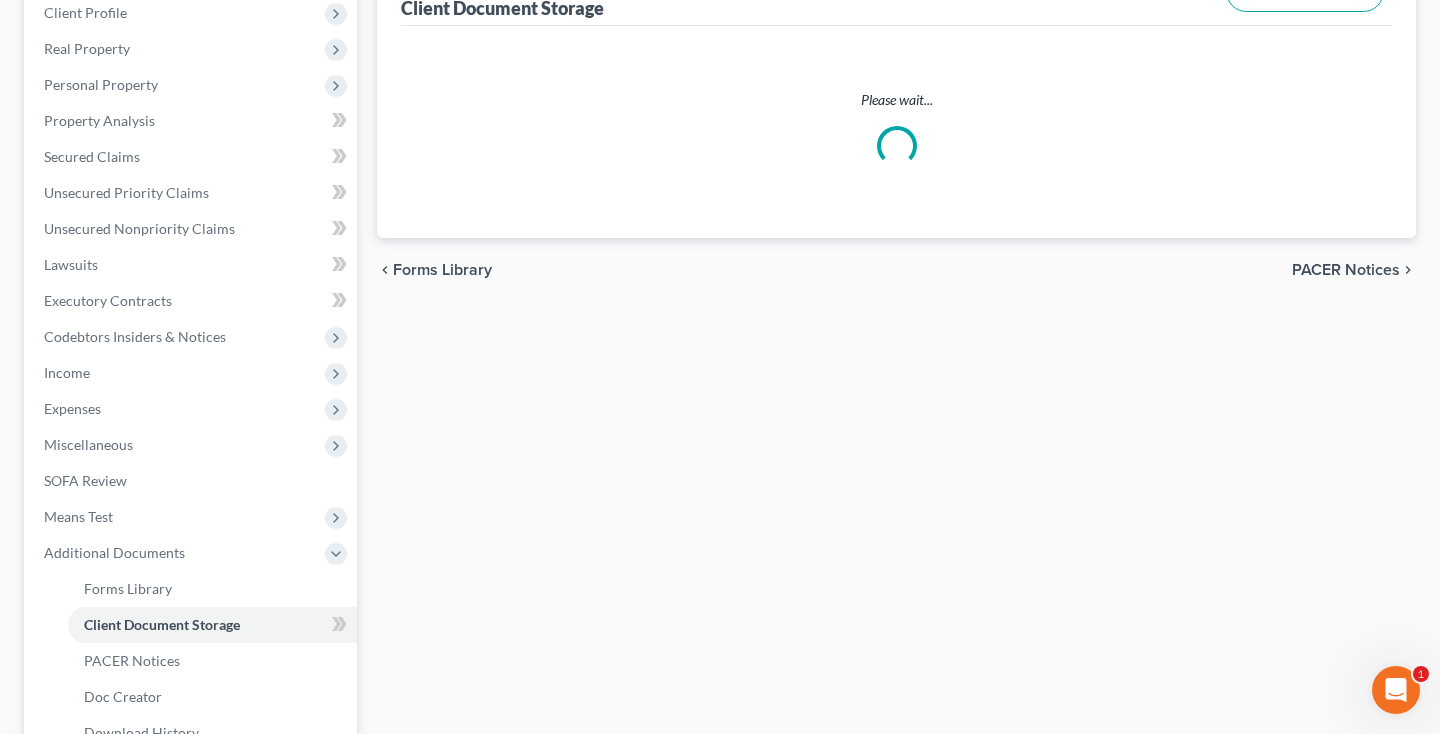 scroll, scrollTop: 0, scrollLeft: 0, axis: both 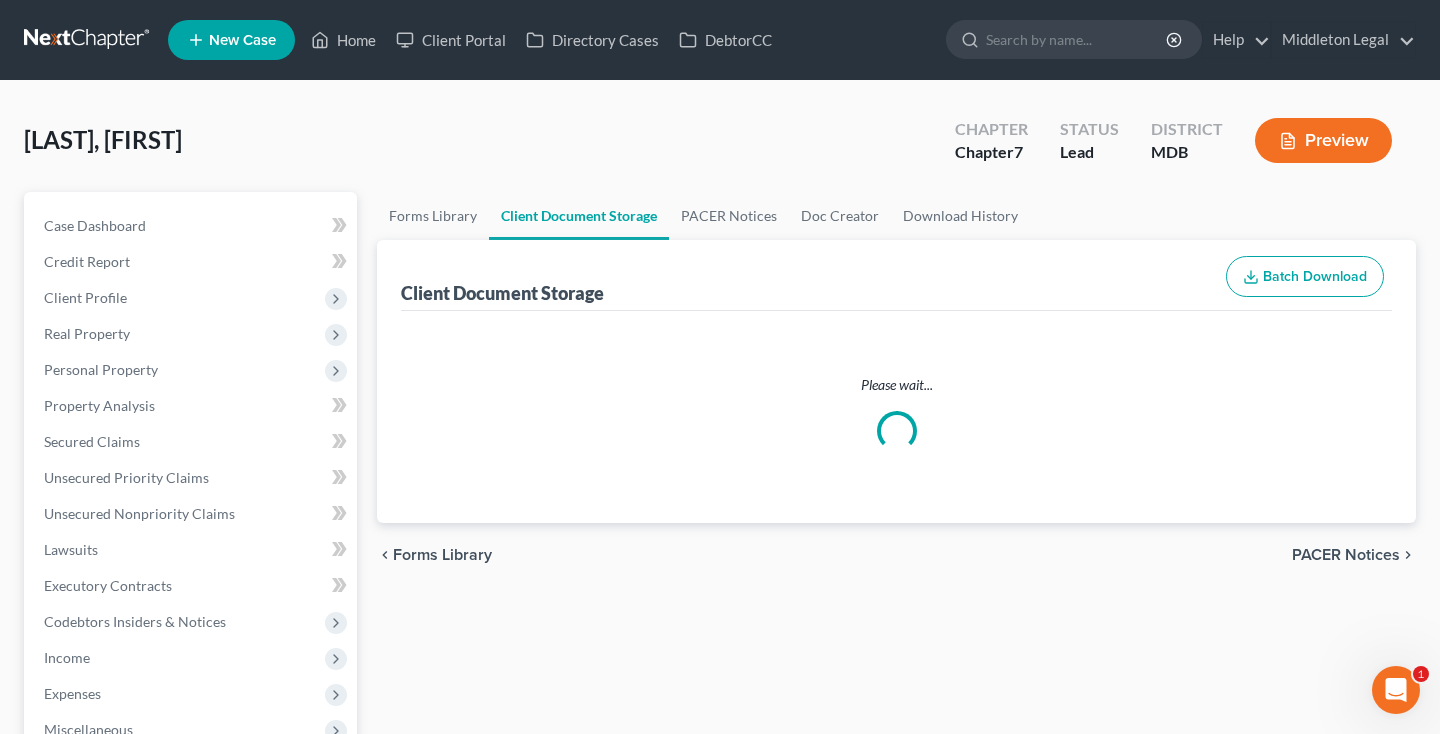 select on "14" 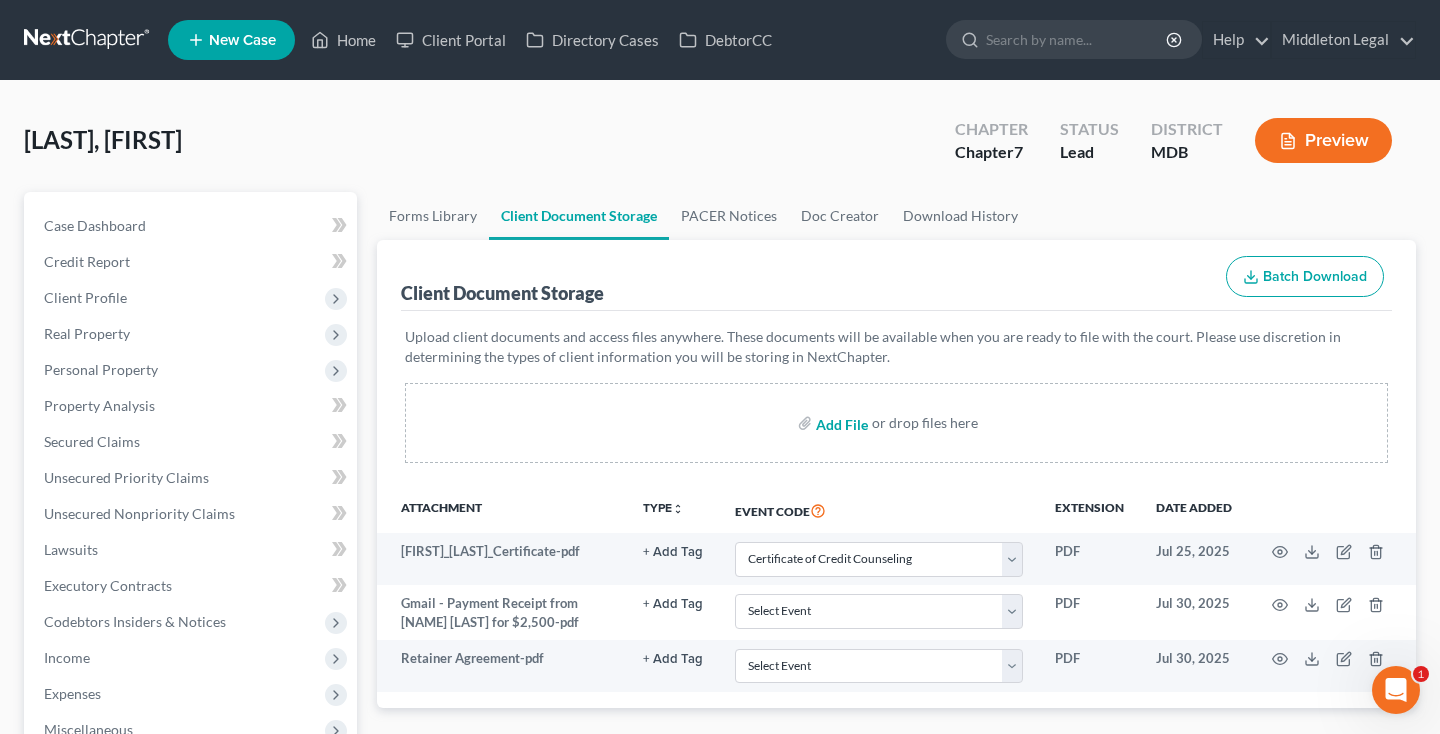 click at bounding box center [840, 423] 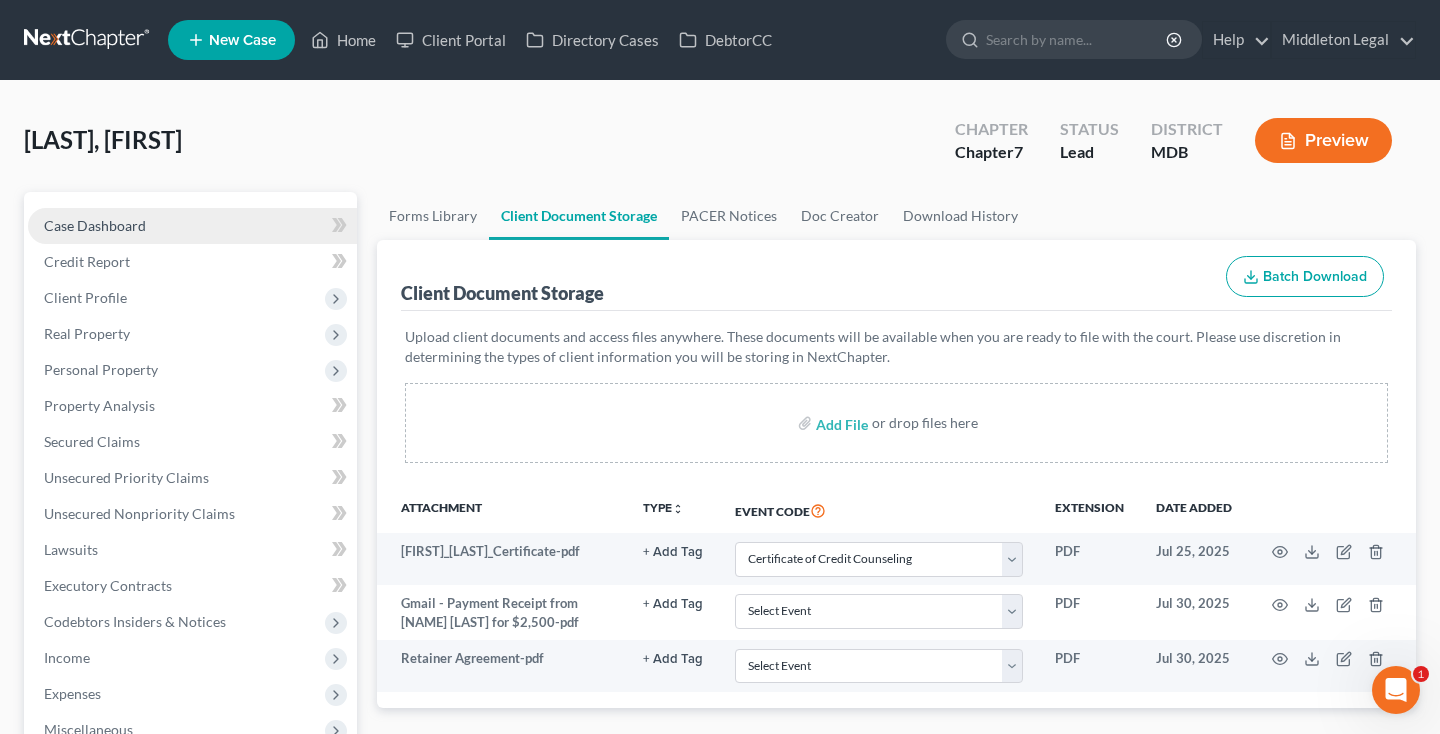 select on "14" 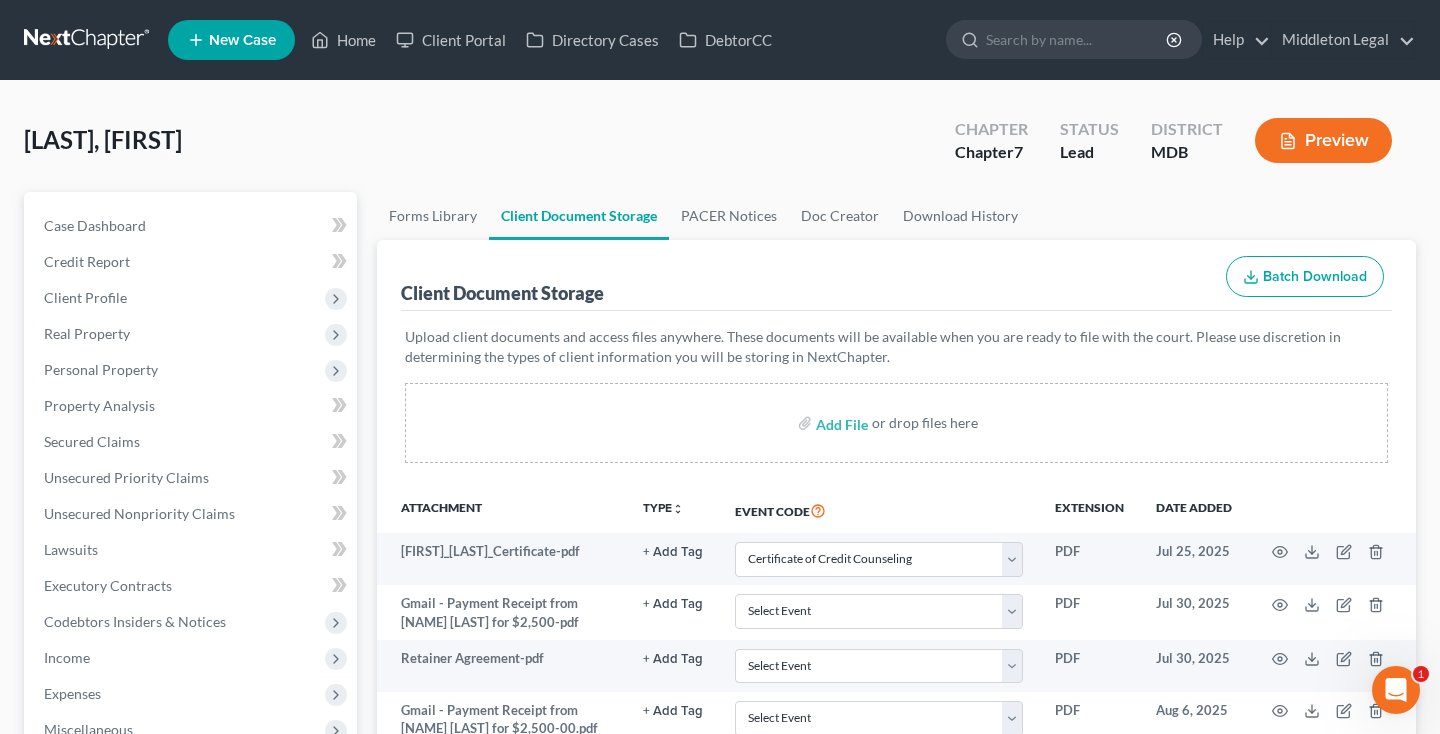 click at bounding box center [88, 40] 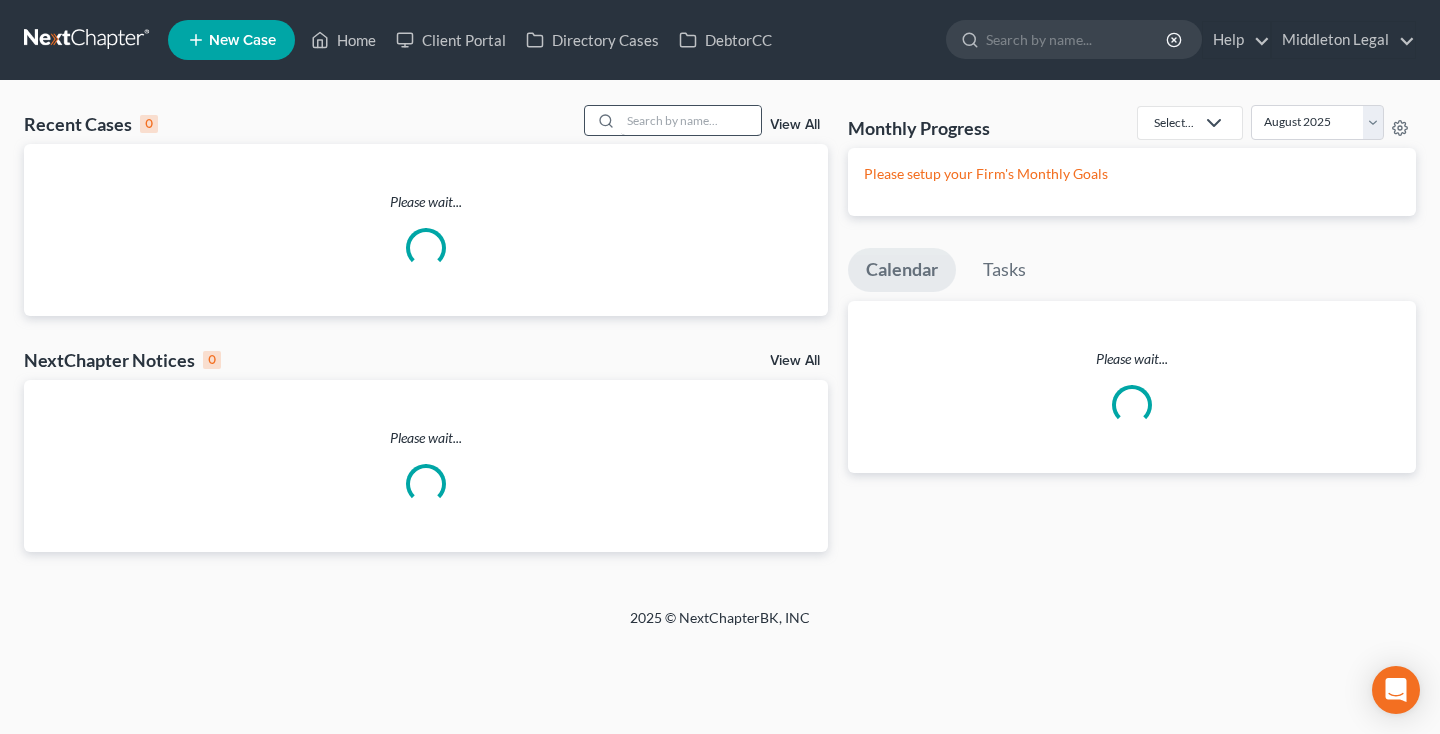 scroll, scrollTop: 0, scrollLeft: 0, axis: both 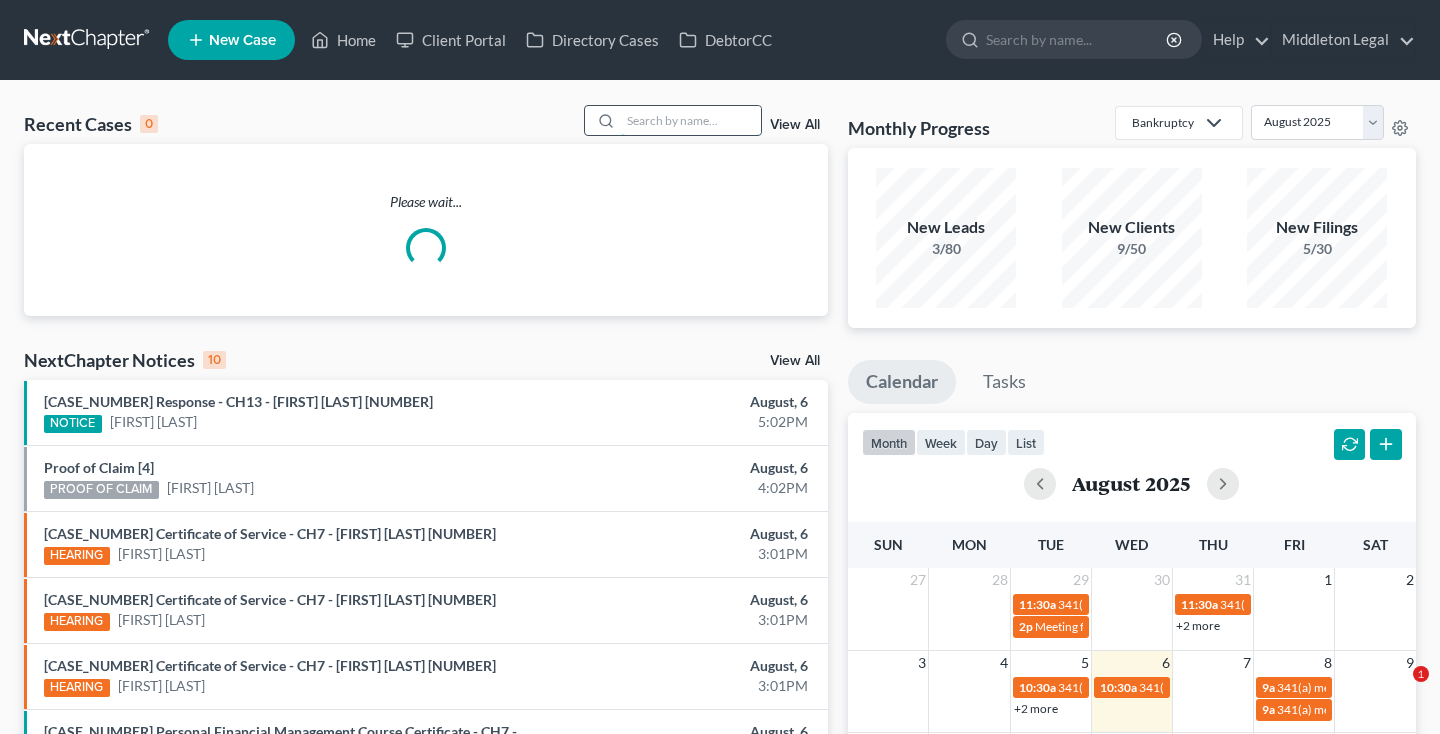 click at bounding box center [691, 120] 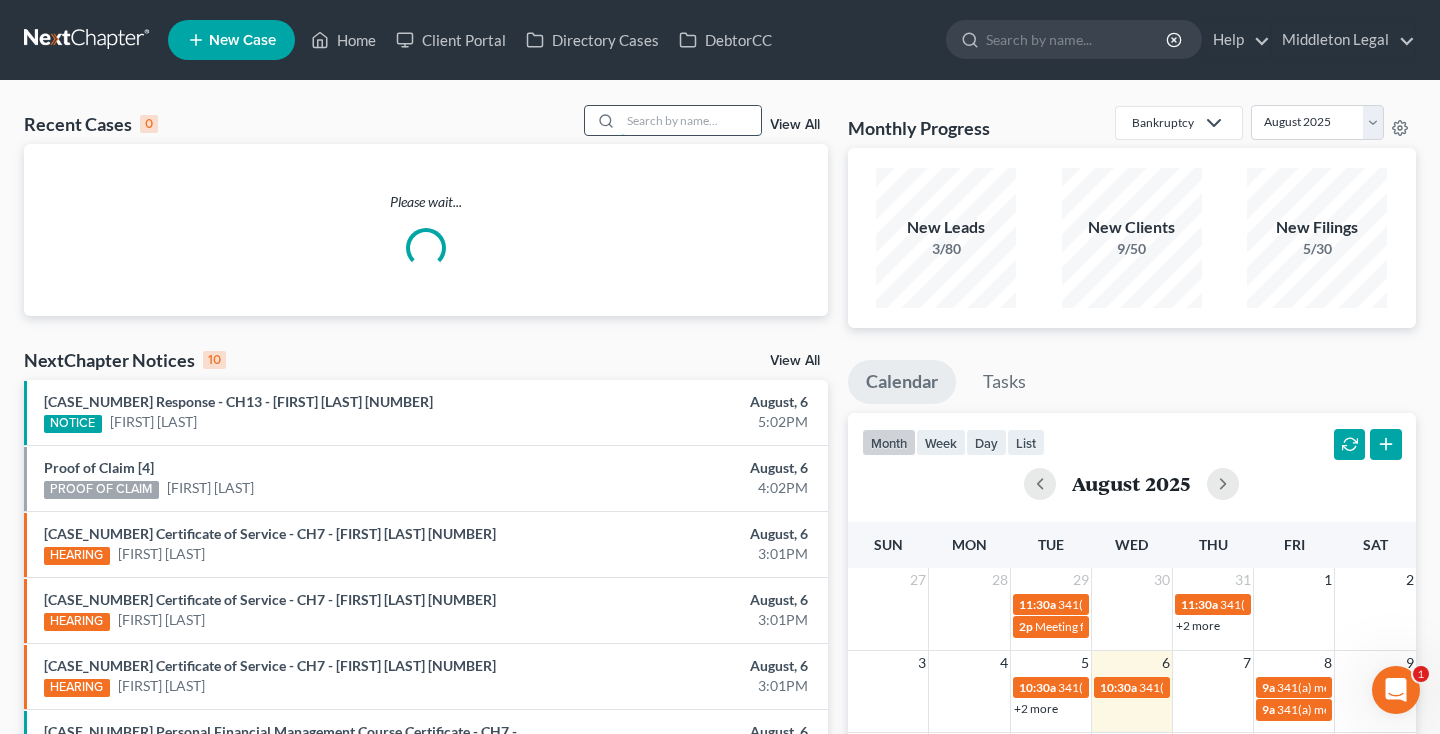scroll, scrollTop: 0, scrollLeft: 0, axis: both 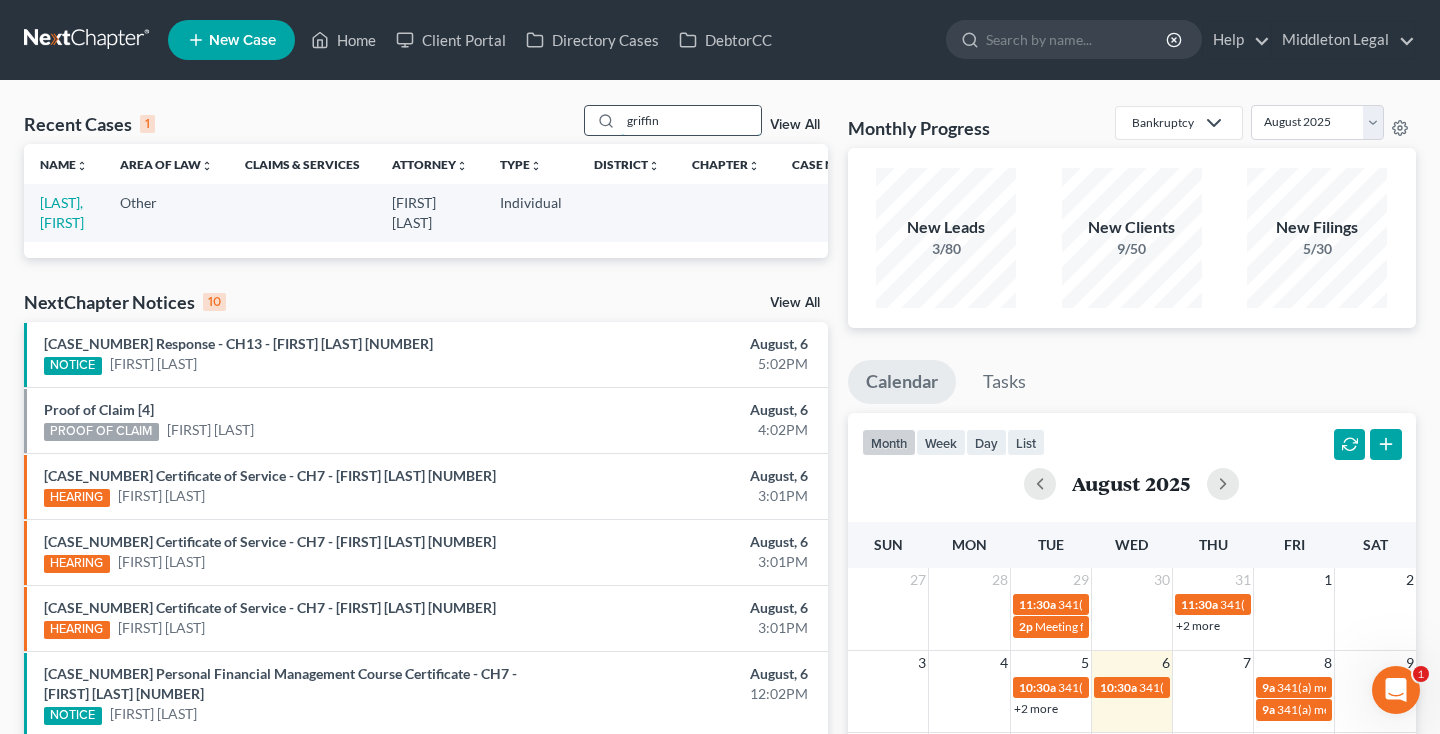 click on "griffin" at bounding box center [691, 120] 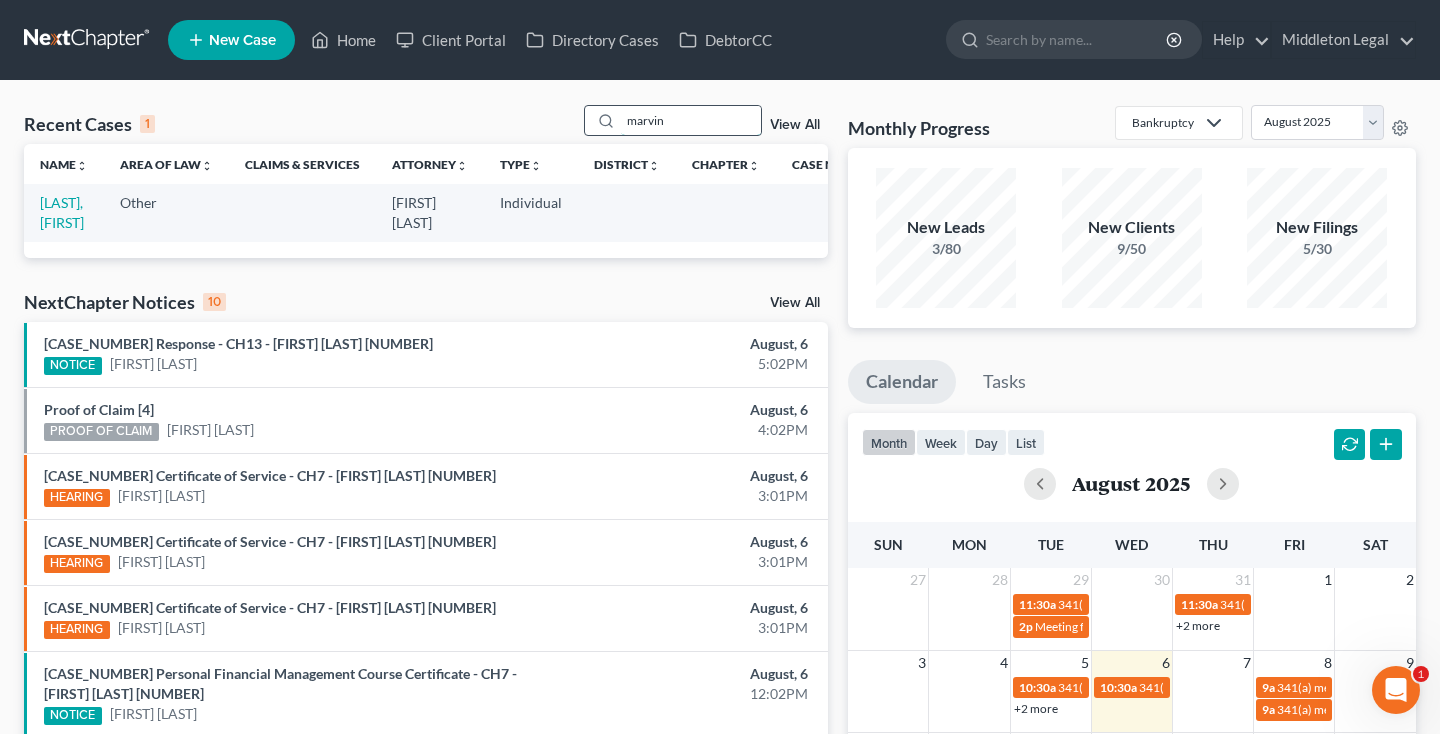 type on "marvin" 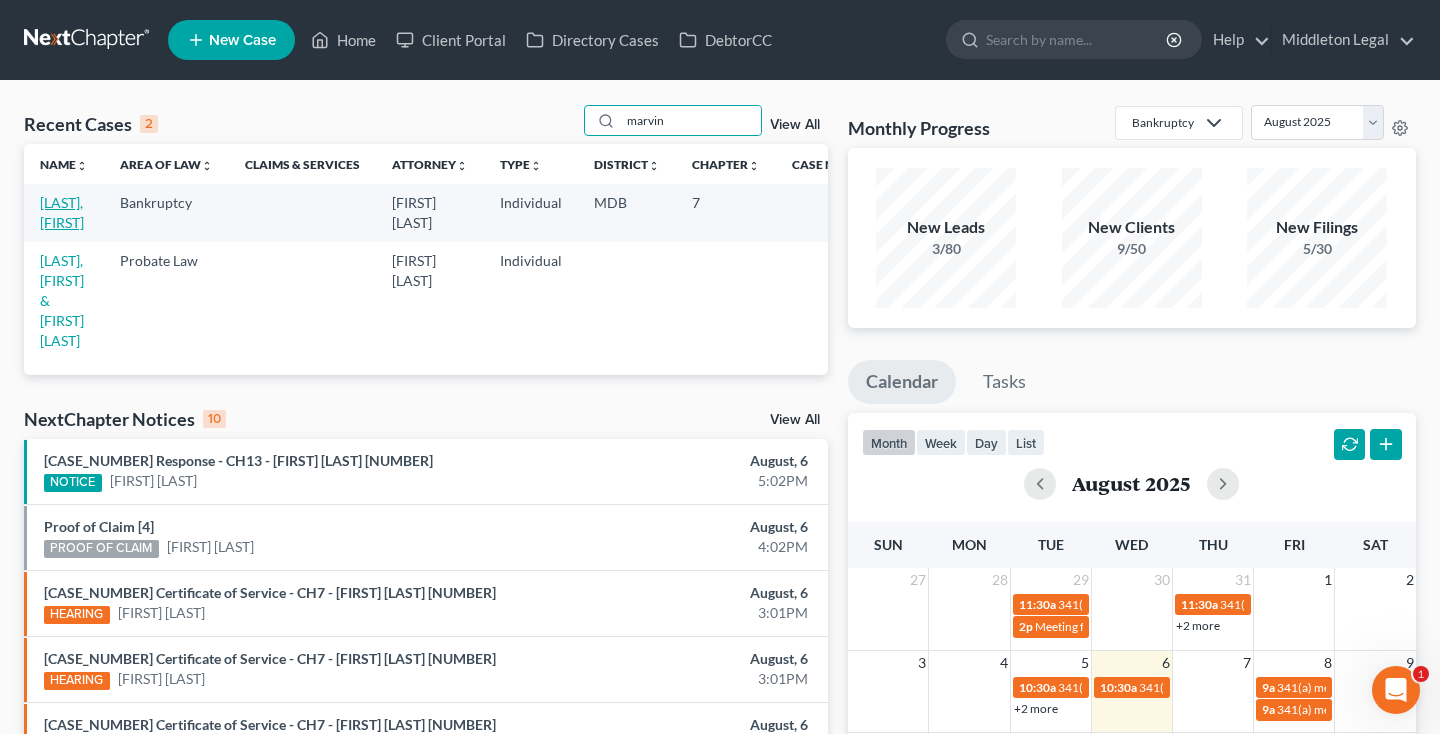 click on "[LAST], [FIRST]" at bounding box center [62, 212] 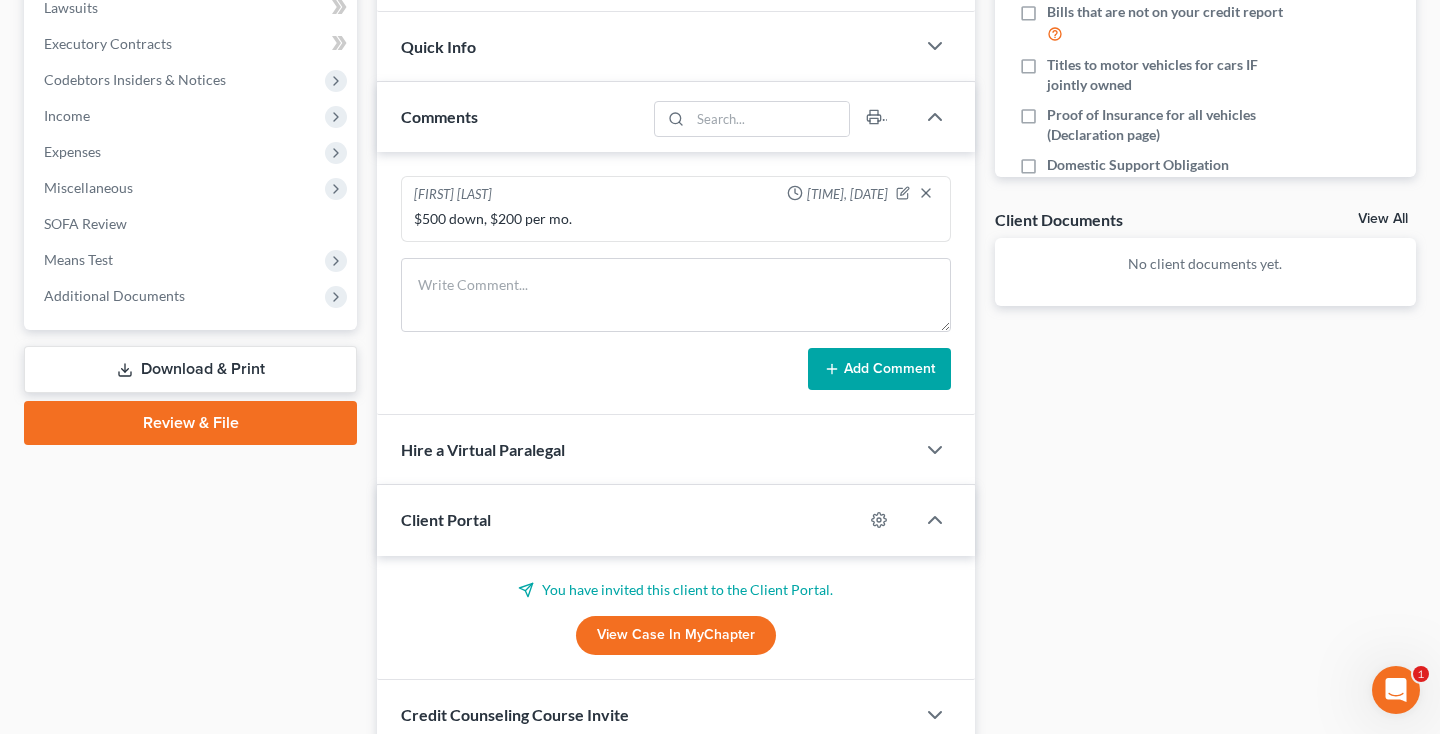 scroll, scrollTop: 562, scrollLeft: 0, axis: vertical 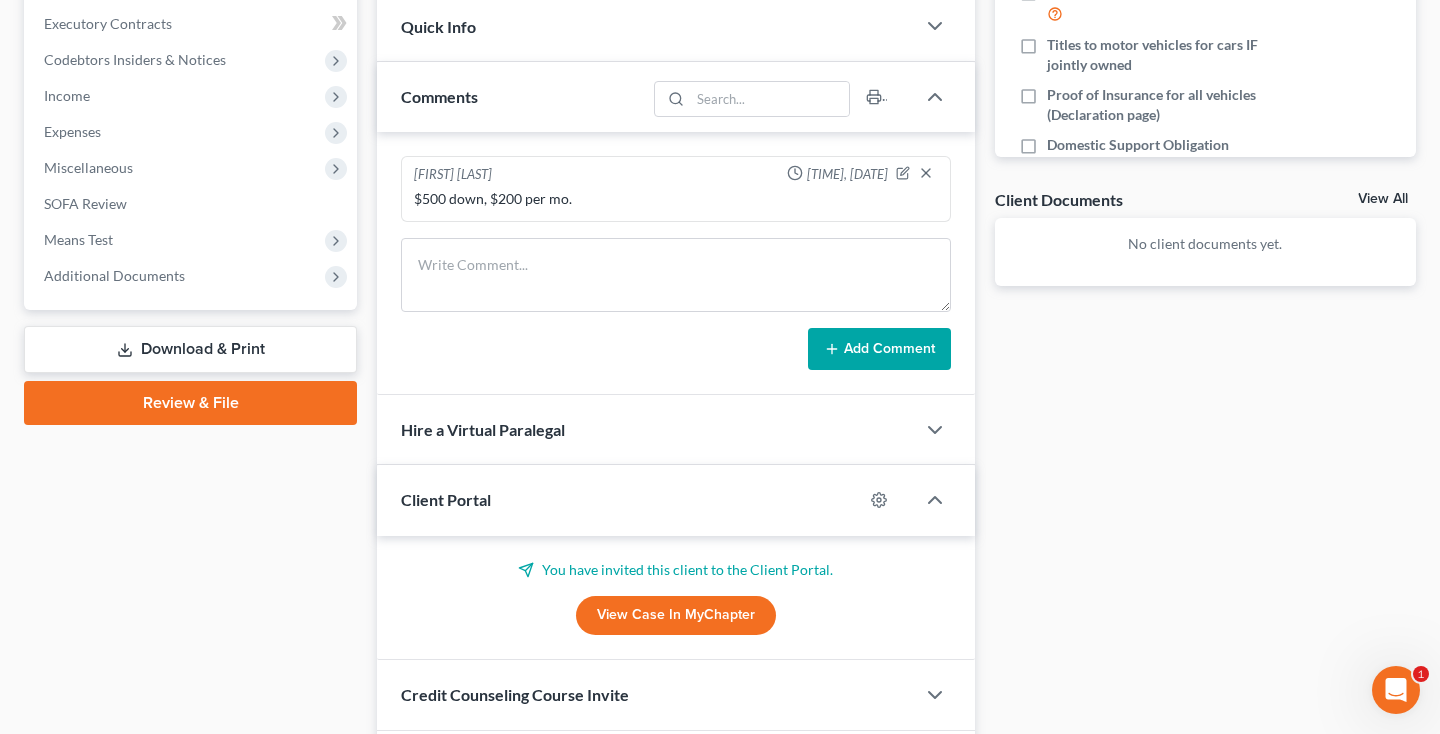 click on "View All" at bounding box center [1383, 199] 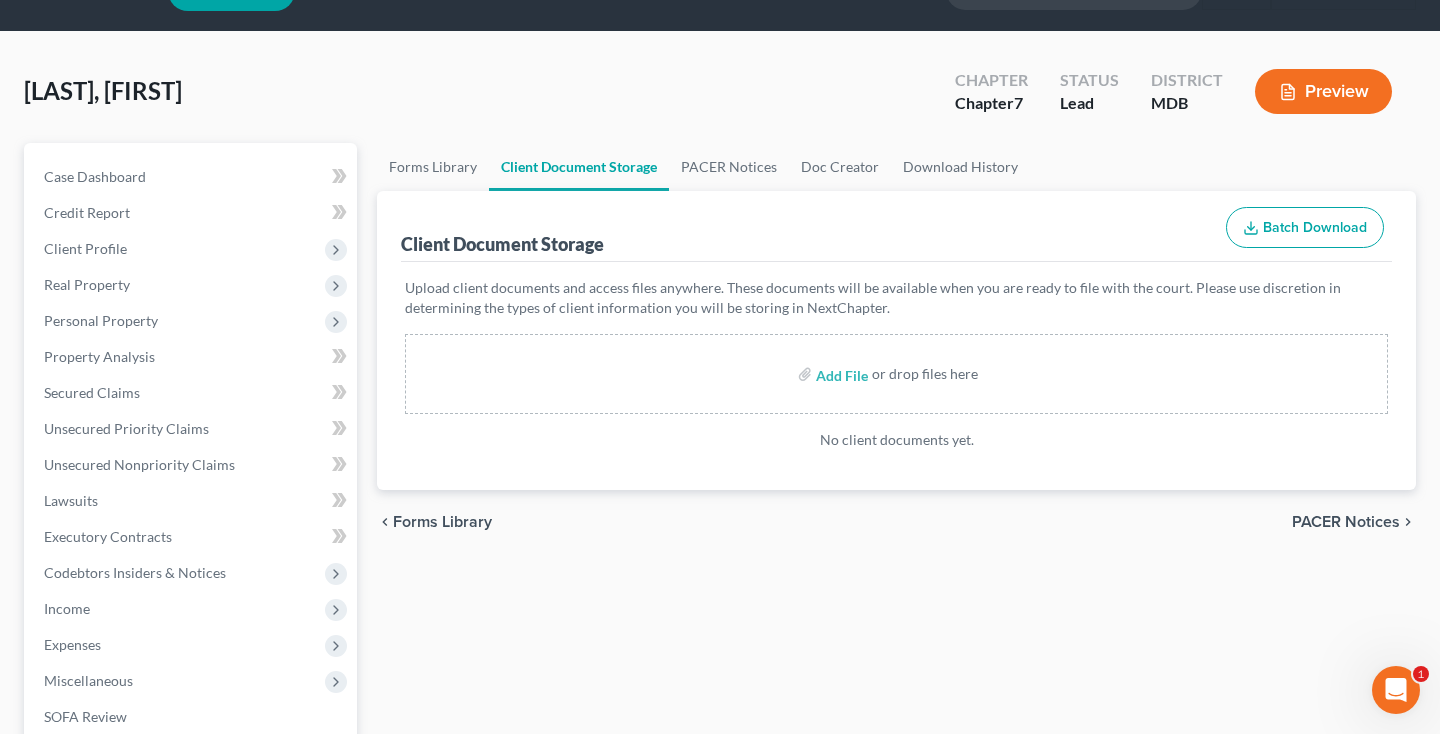 scroll, scrollTop: 0, scrollLeft: 0, axis: both 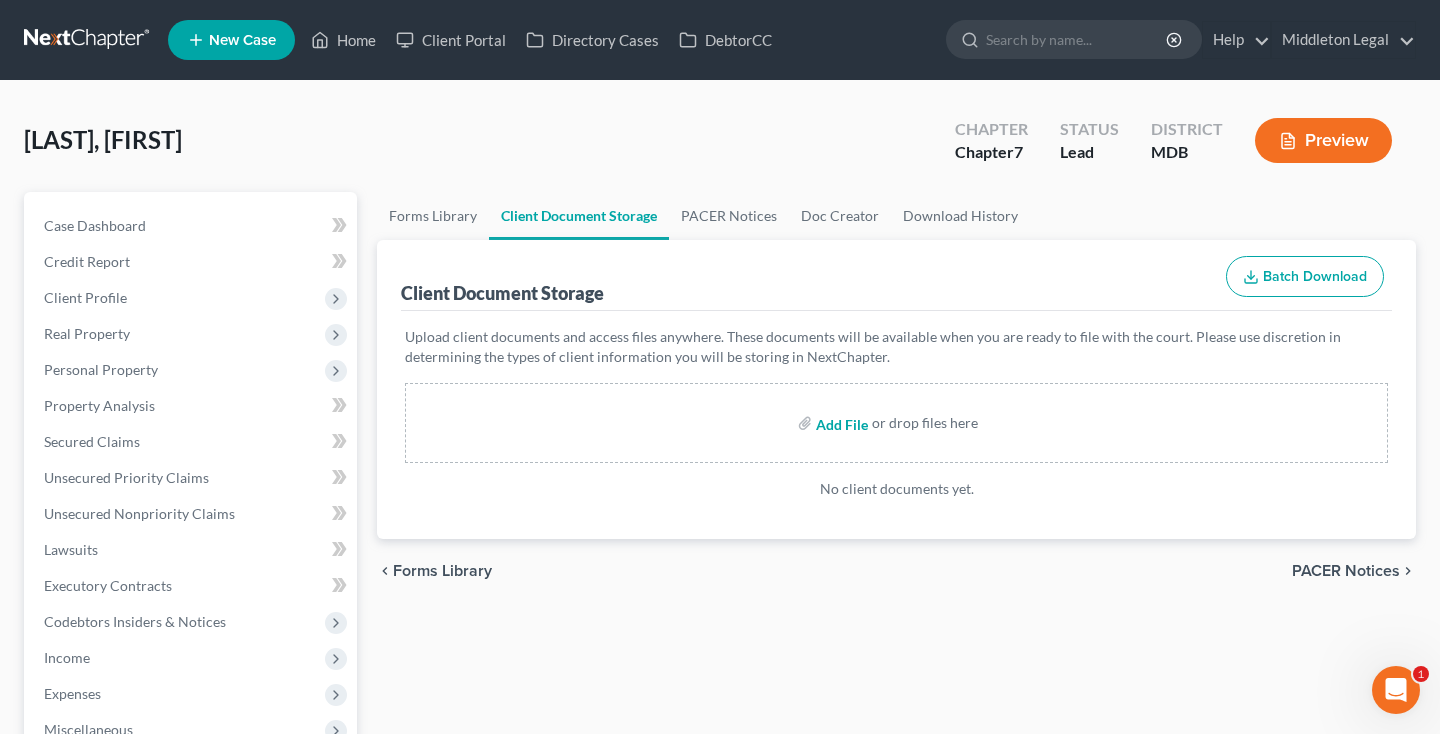 click at bounding box center [840, 423] 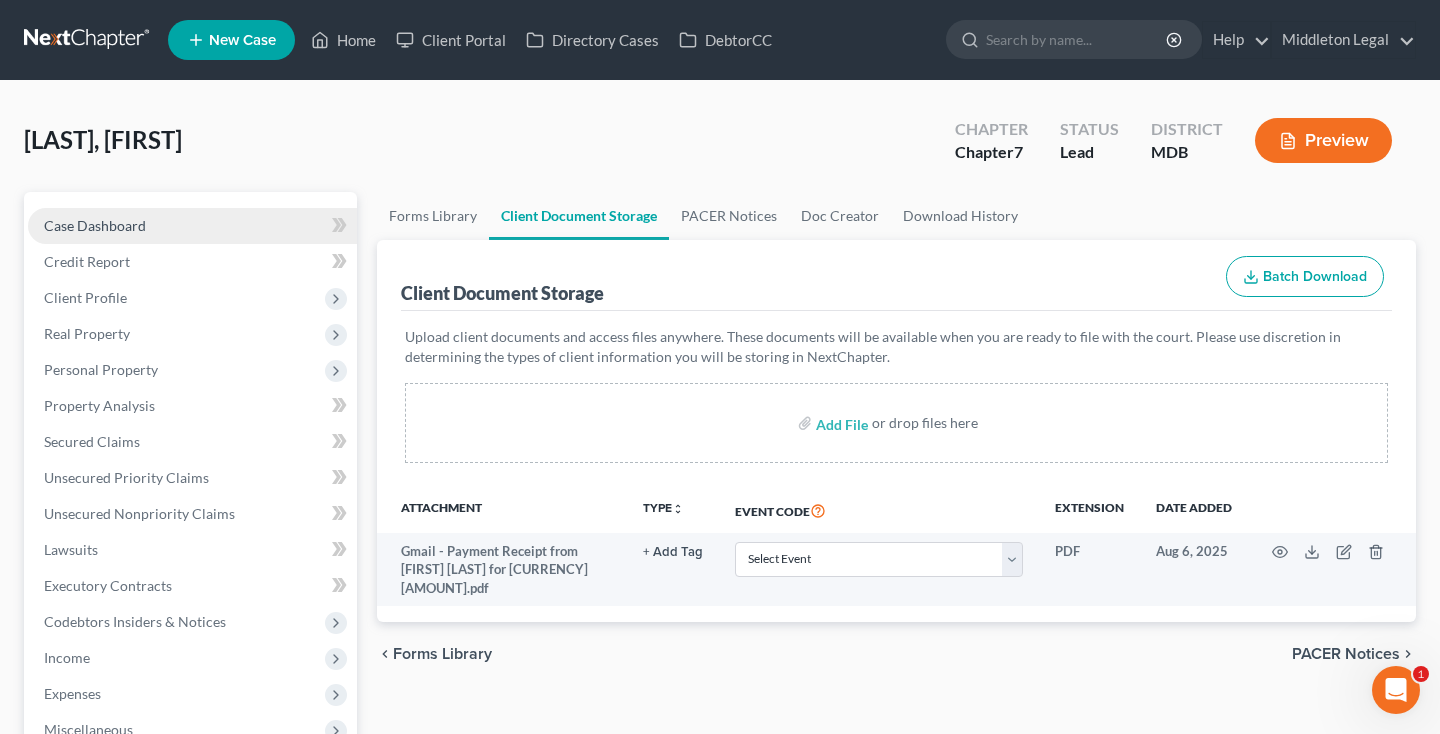 click on "Case Dashboard" at bounding box center (192, 226) 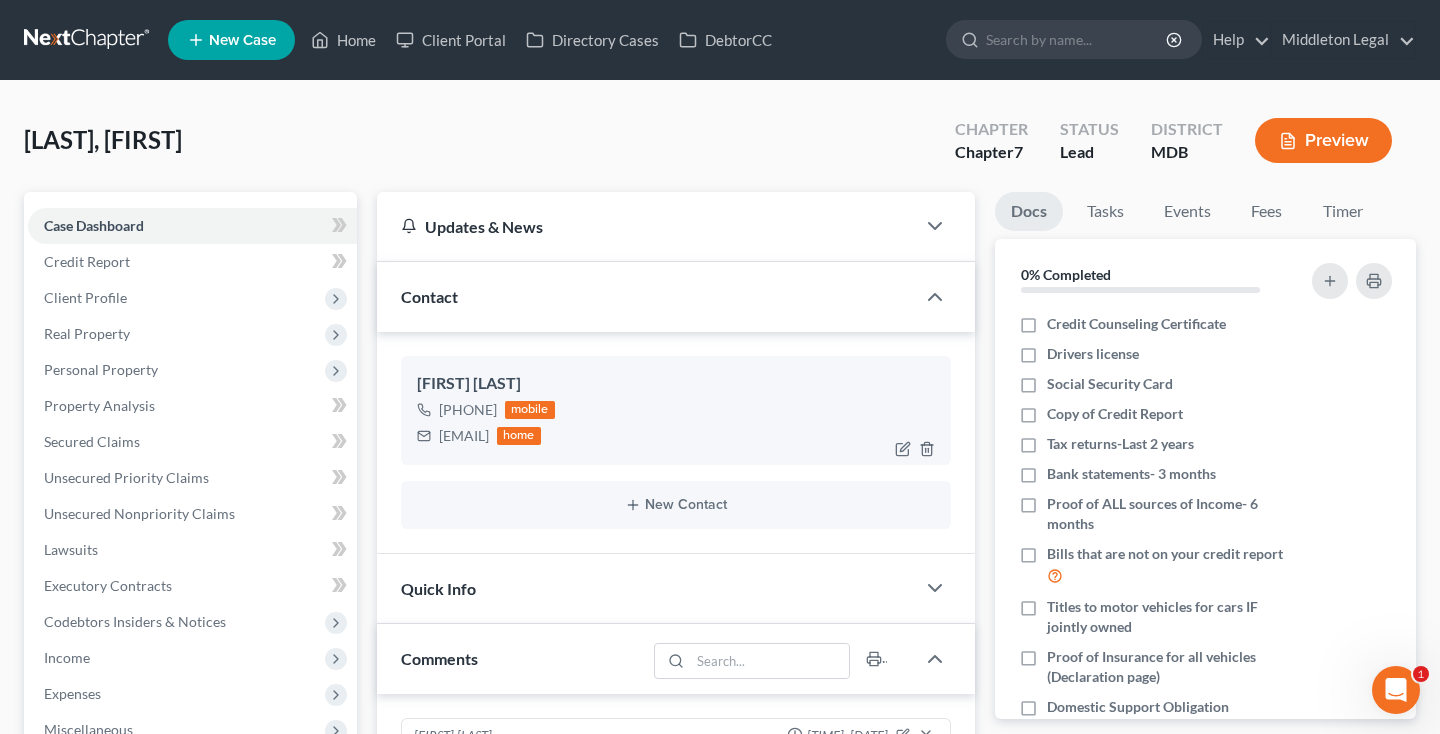 drag, startPoint x: 442, startPoint y: 432, endPoint x: 580, endPoint y: 434, distance: 138.0145 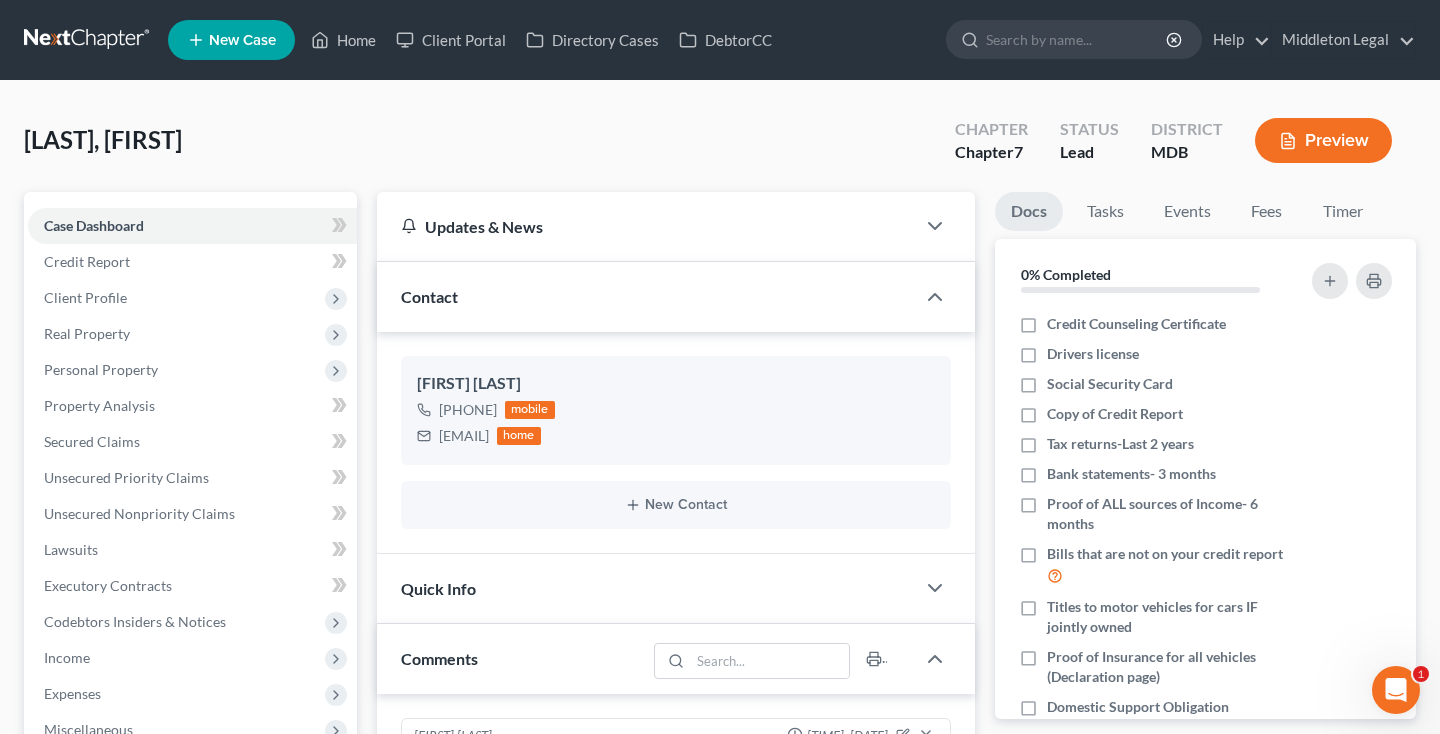 click on "Home New Case Client Portal Directory Cases DebtorCC Middleton Legal middletonlegal@gmail.com My Account Settings Plan + Billing Account Add-Ons Upgrade to Whoa Help Center Webinars Training Videos What's new Log out New Case Home Client Portal Directory Cases DebtorCC         - No Result - See all results Or Press Enter... Help Help Center Webinars Training Videos What's new Middleton Legal Middleton Legal middletonlegal@gmail.com My Account Settings Plan + Billing Account Add-Ons Upgrade to Whoa Log out" at bounding box center (720, 40) 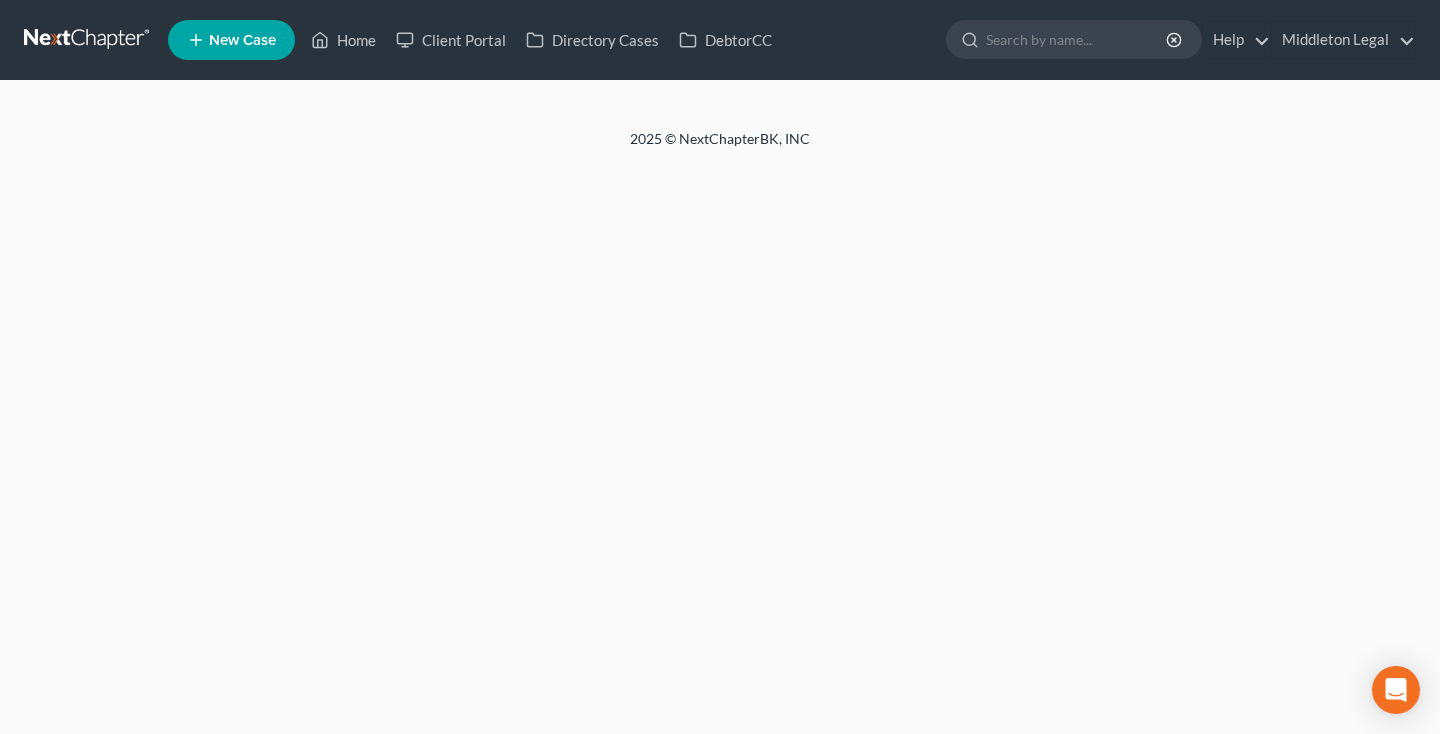 scroll, scrollTop: 0, scrollLeft: 0, axis: both 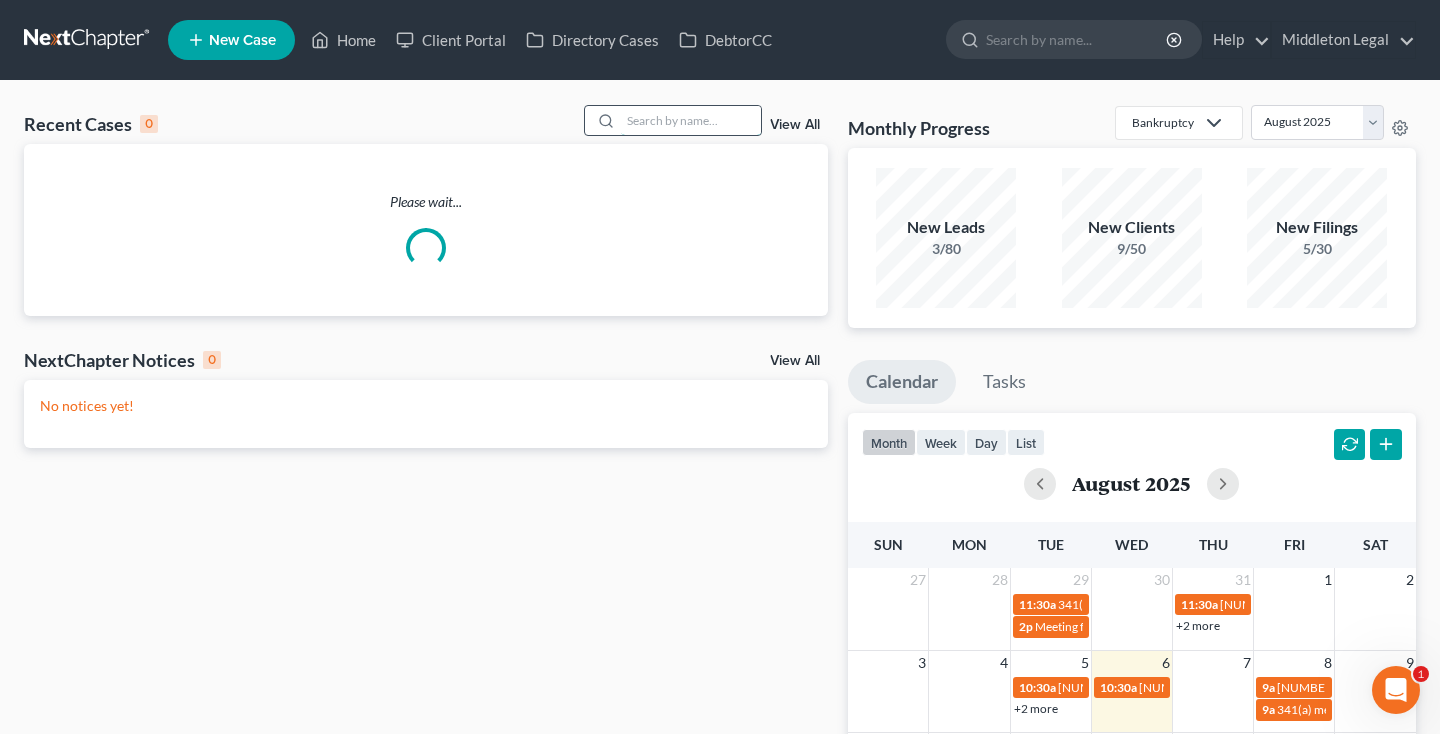 click at bounding box center (691, 120) 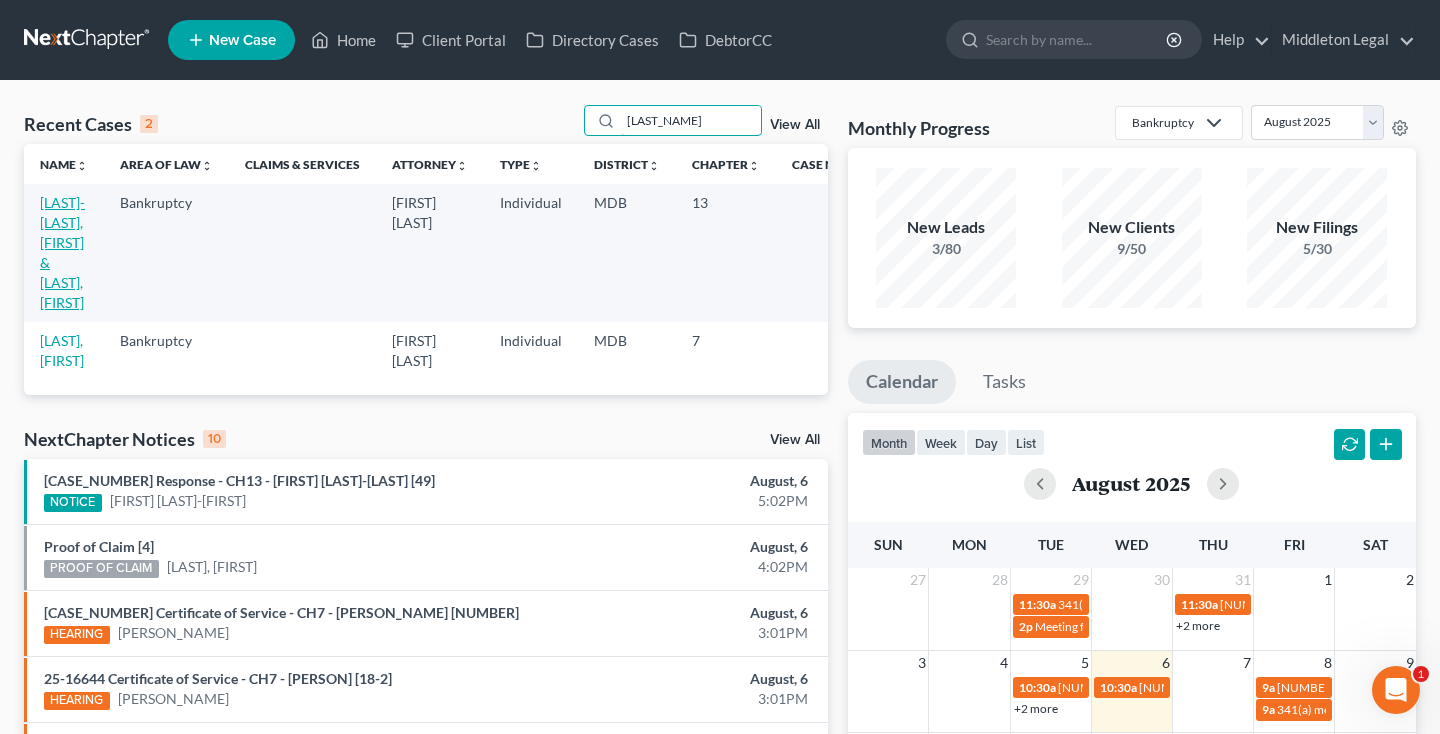 type on "[LAST]" 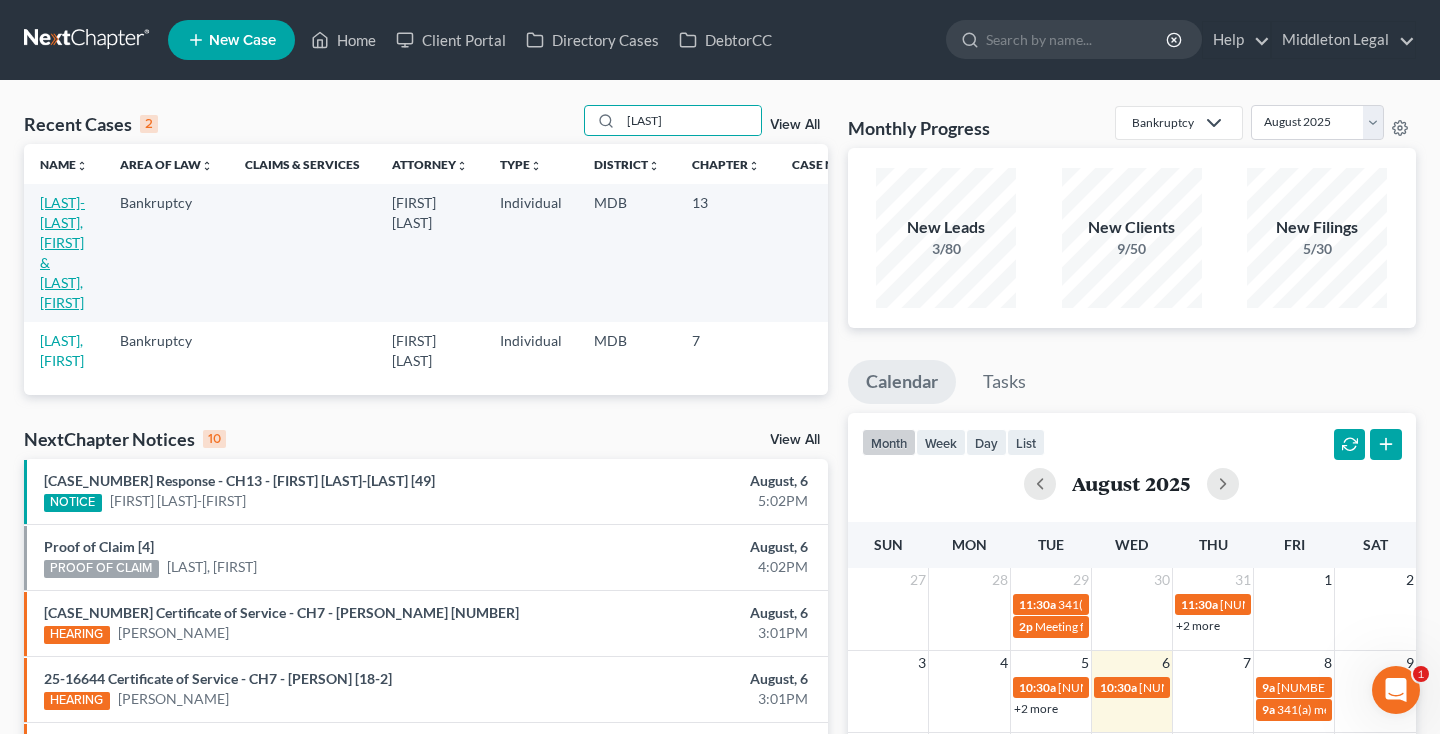 click on "[LAST]-[LAST], [FIRST] & [LAST], [FIRST]" at bounding box center (62, 252) 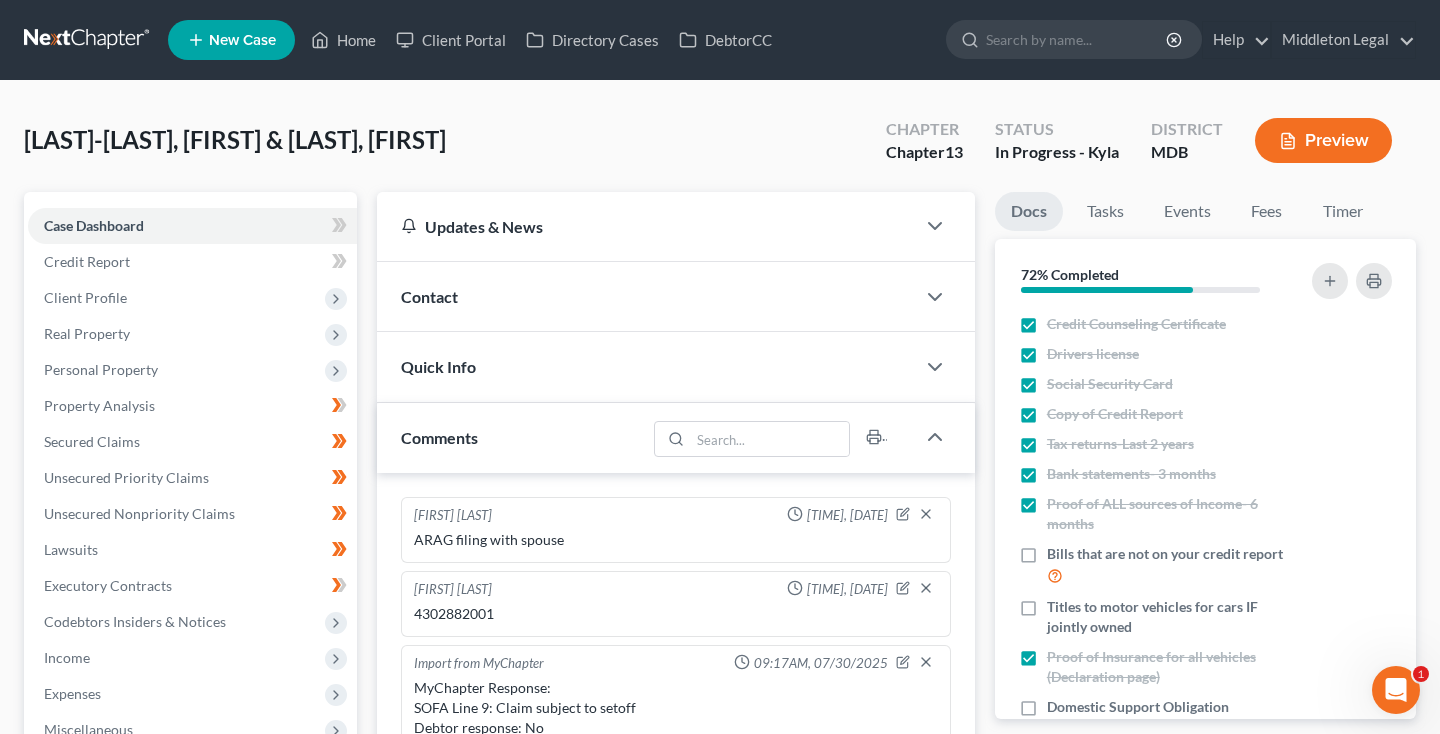 scroll, scrollTop: 504, scrollLeft: 0, axis: vertical 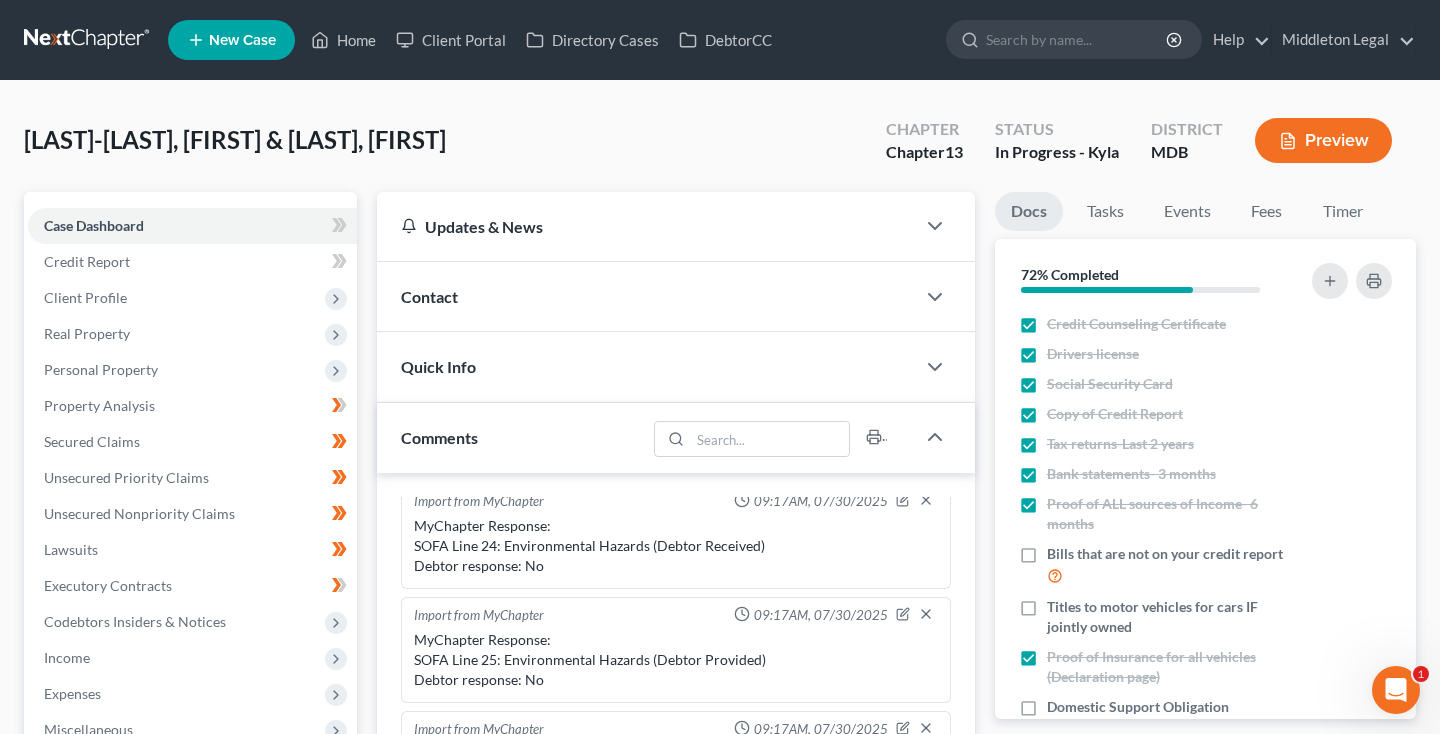 click on "Contact" at bounding box center [646, 296] 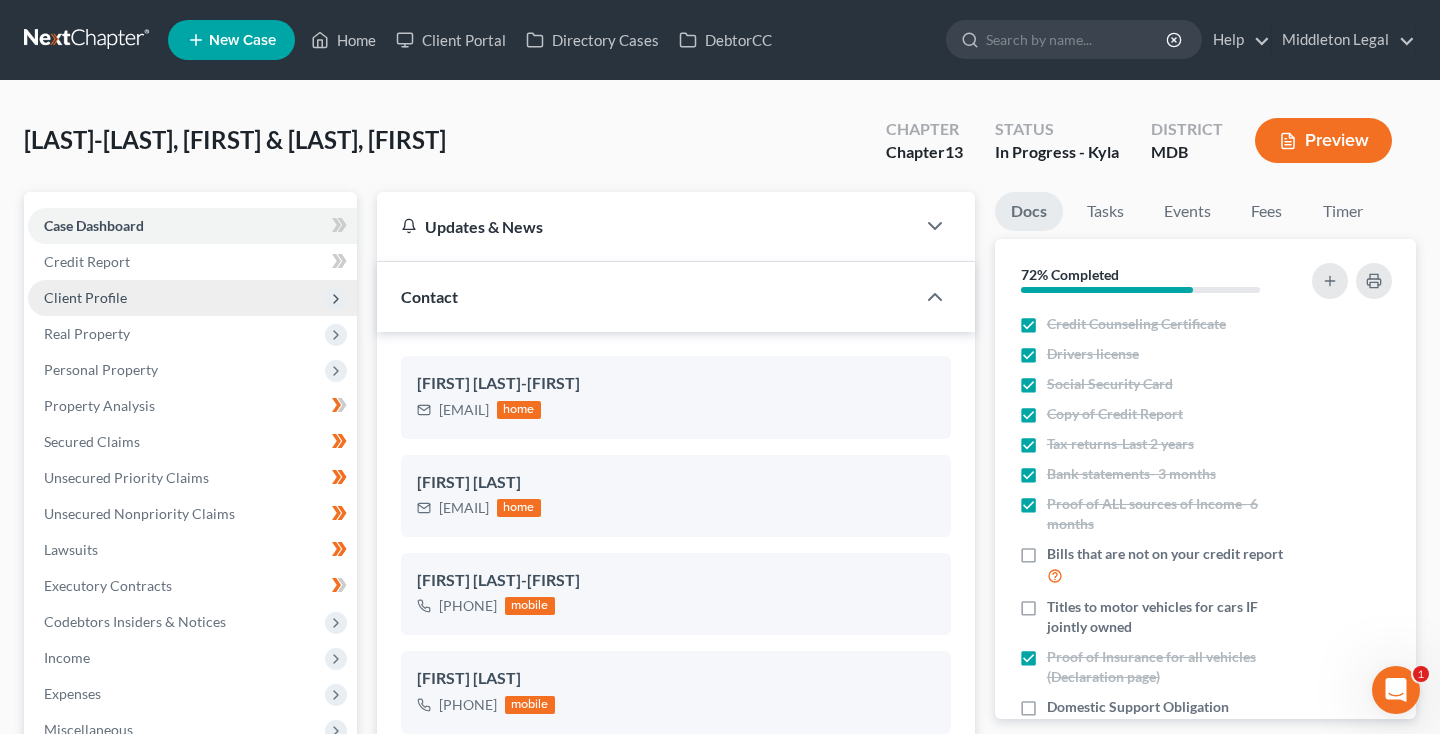 scroll, scrollTop: 0, scrollLeft: 0, axis: both 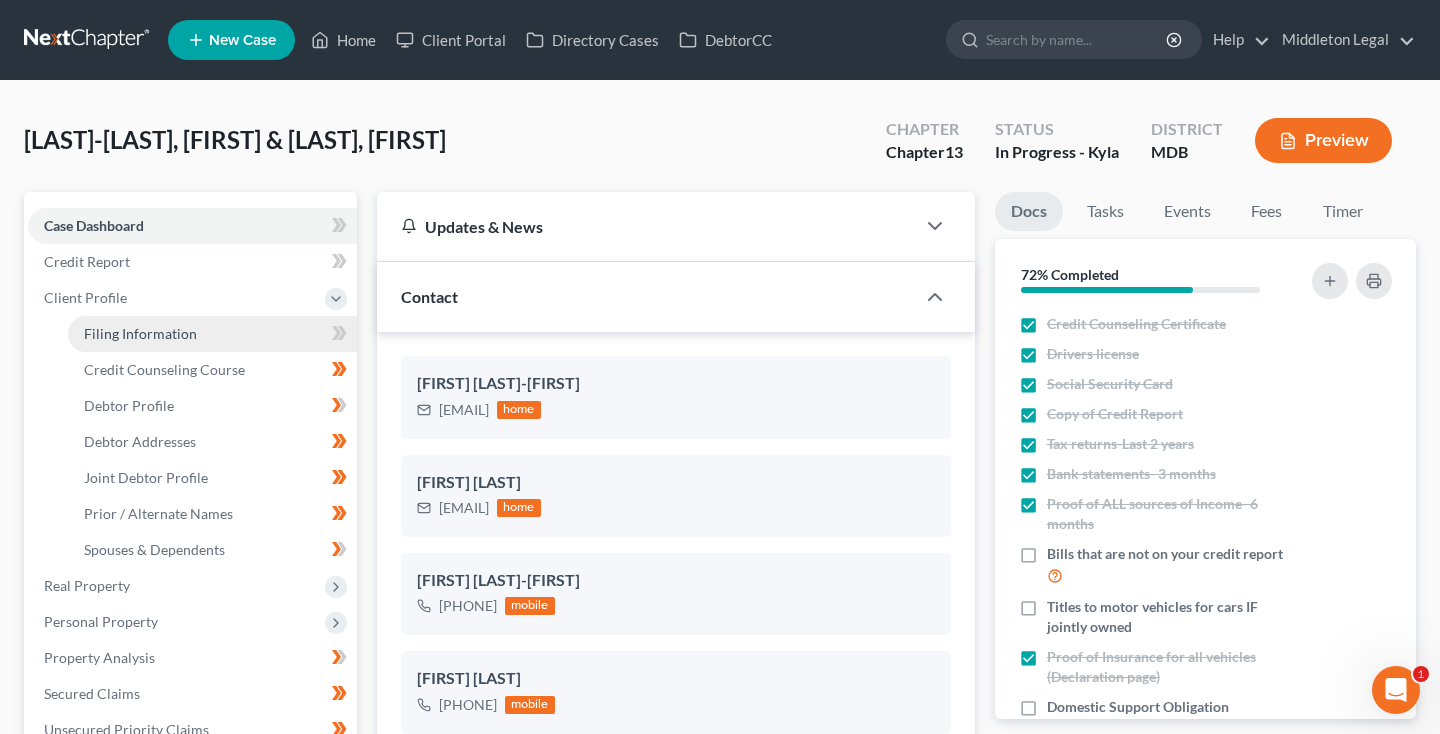 click on "Filing Information" at bounding box center [140, 333] 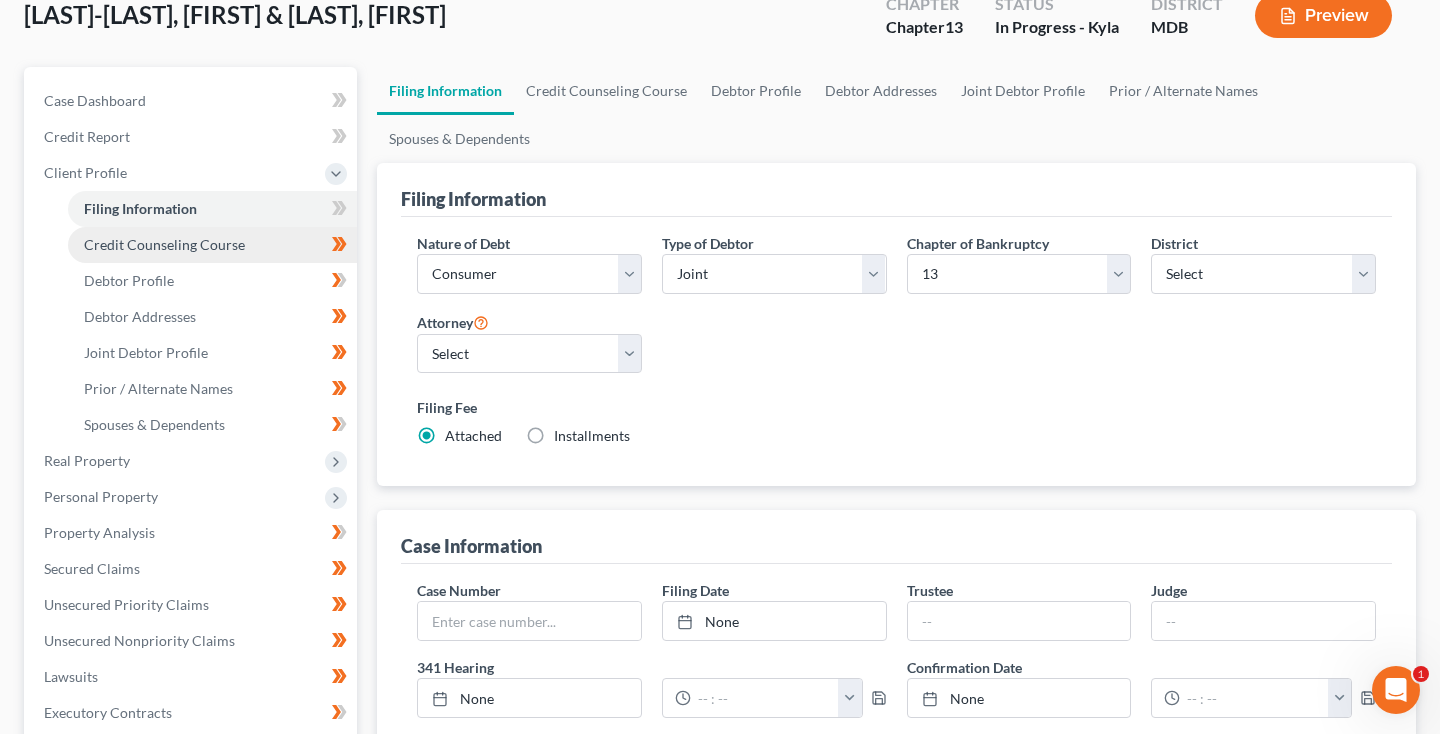 scroll, scrollTop: 113, scrollLeft: 0, axis: vertical 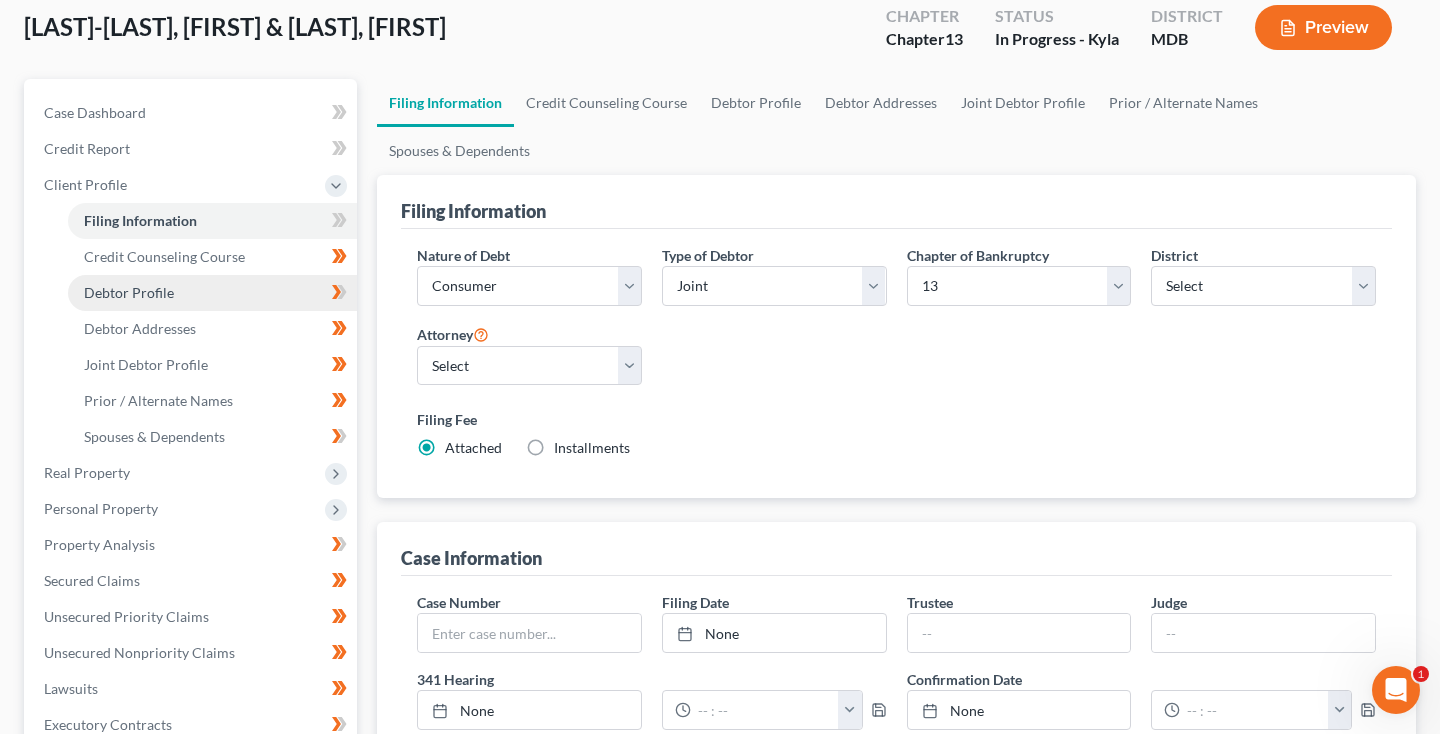click on "Debtor Profile" at bounding box center [129, 292] 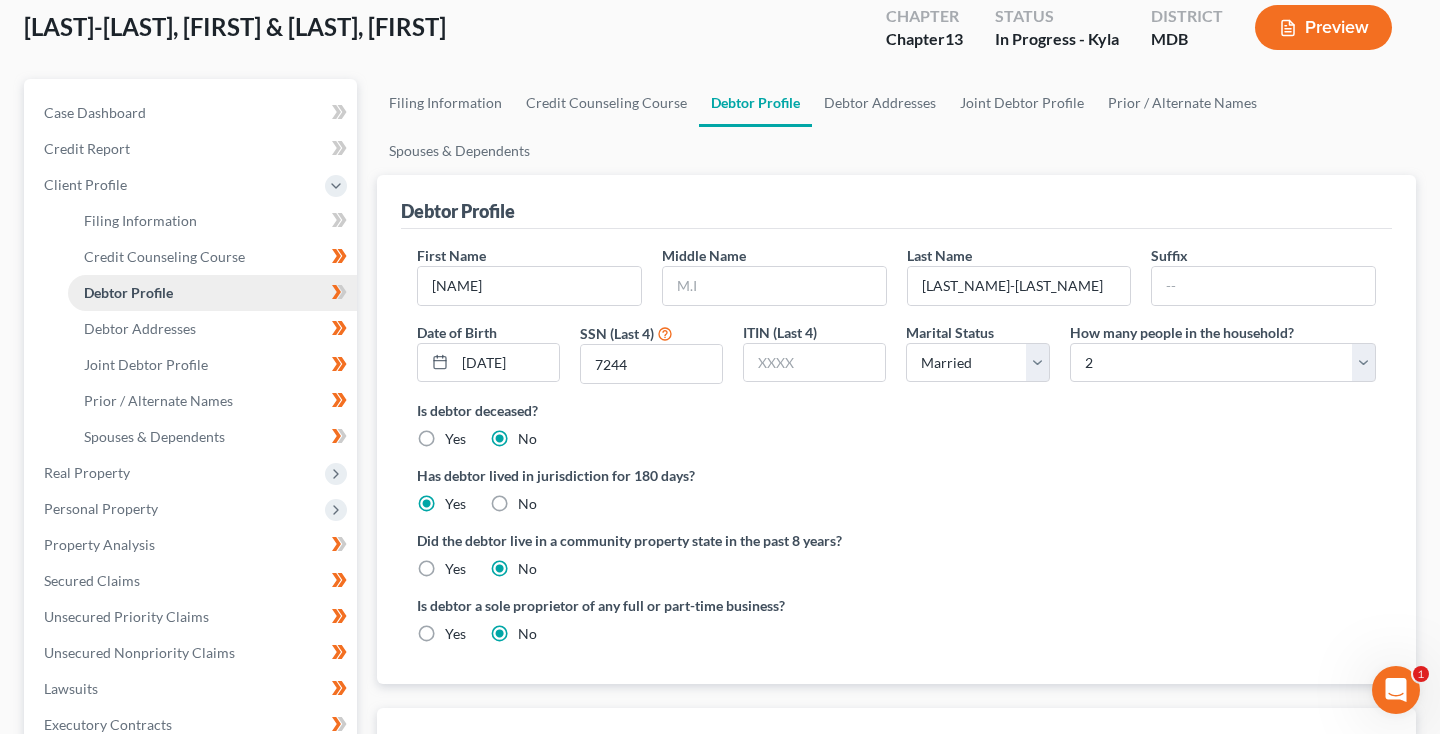 scroll, scrollTop: 0, scrollLeft: 0, axis: both 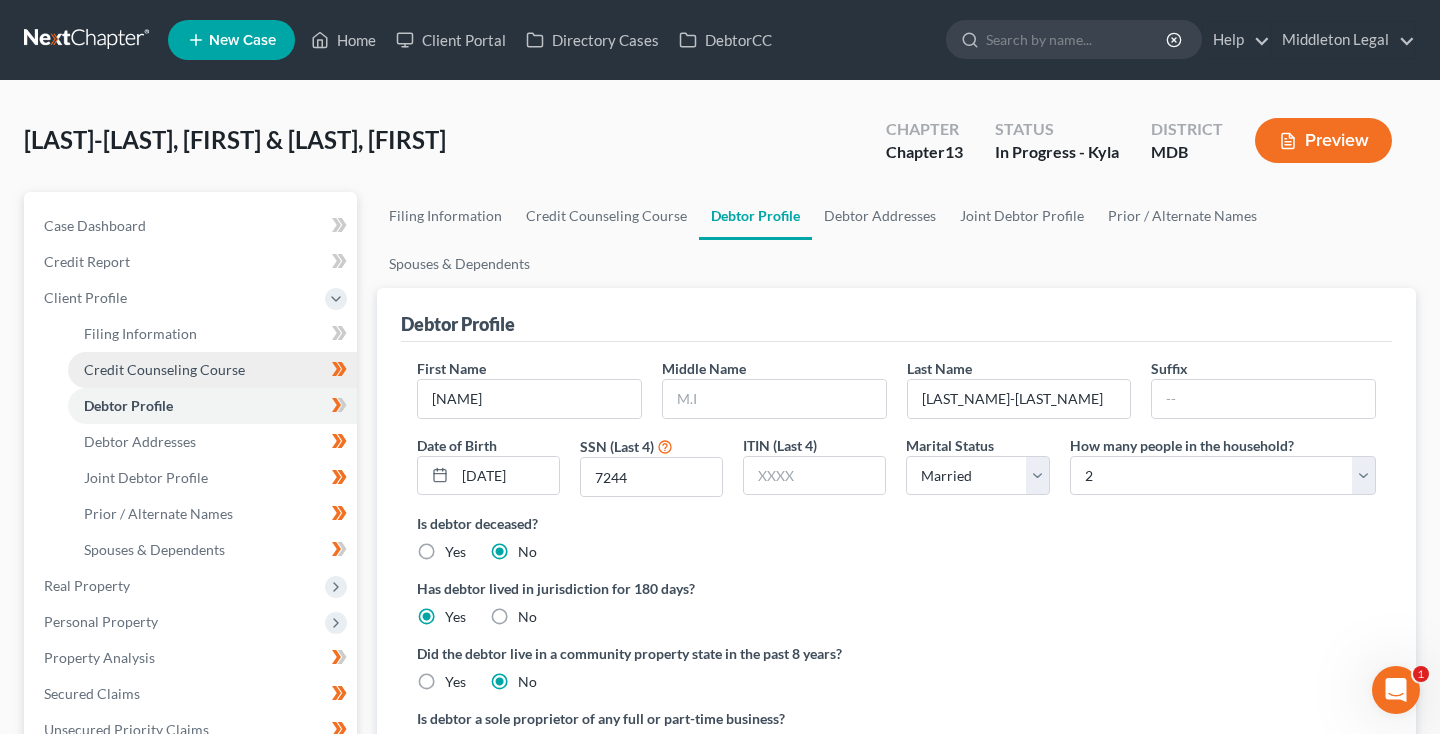 click on "Credit Counseling Course" at bounding box center (164, 369) 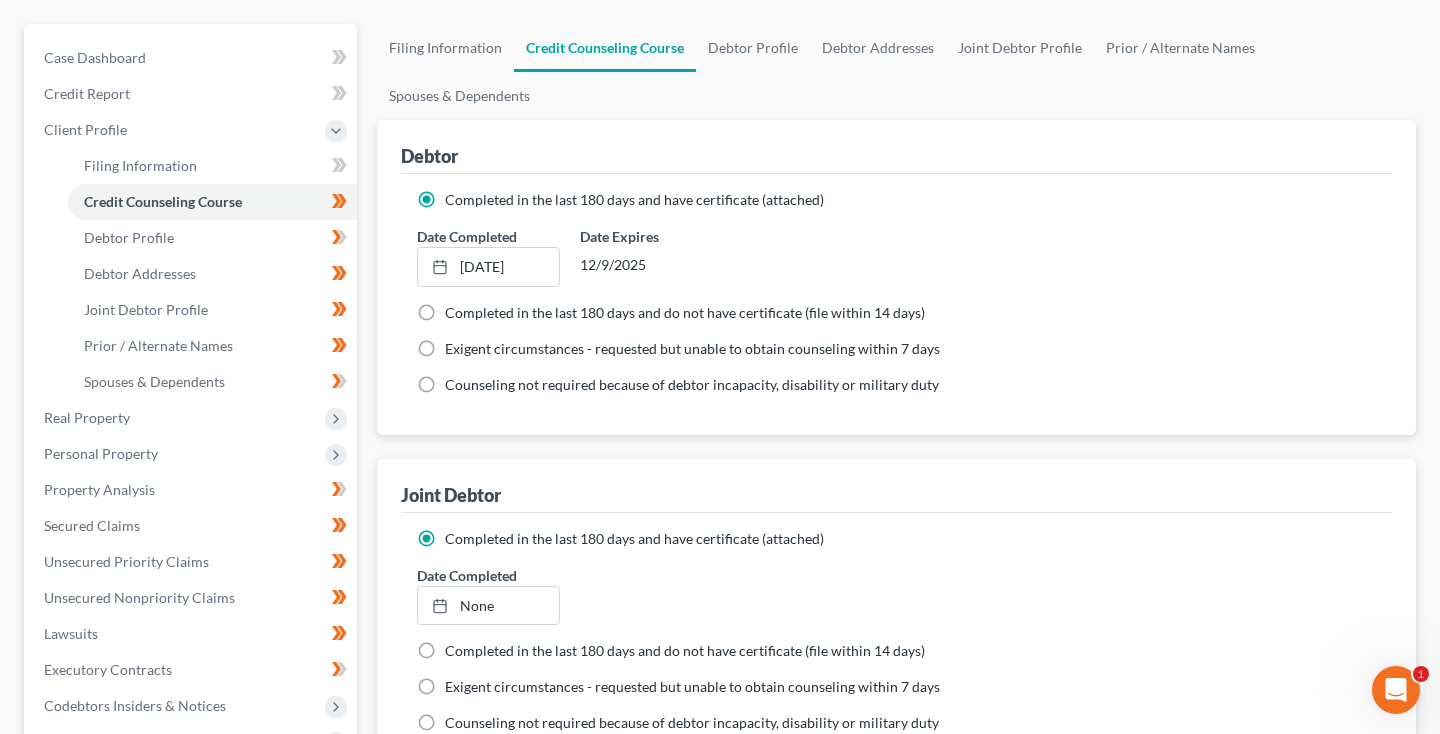 scroll, scrollTop: 194, scrollLeft: 0, axis: vertical 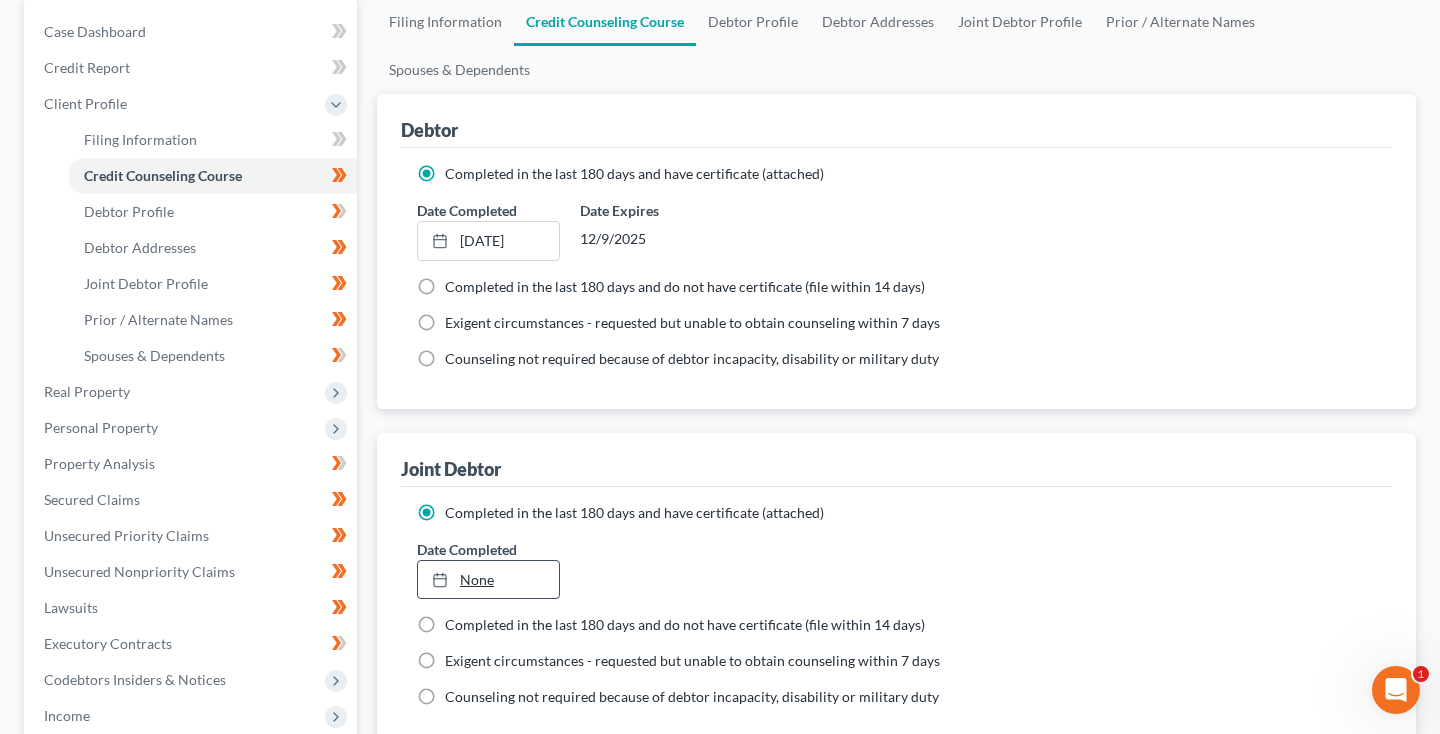 click on "None" at bounding box center (488, 580) 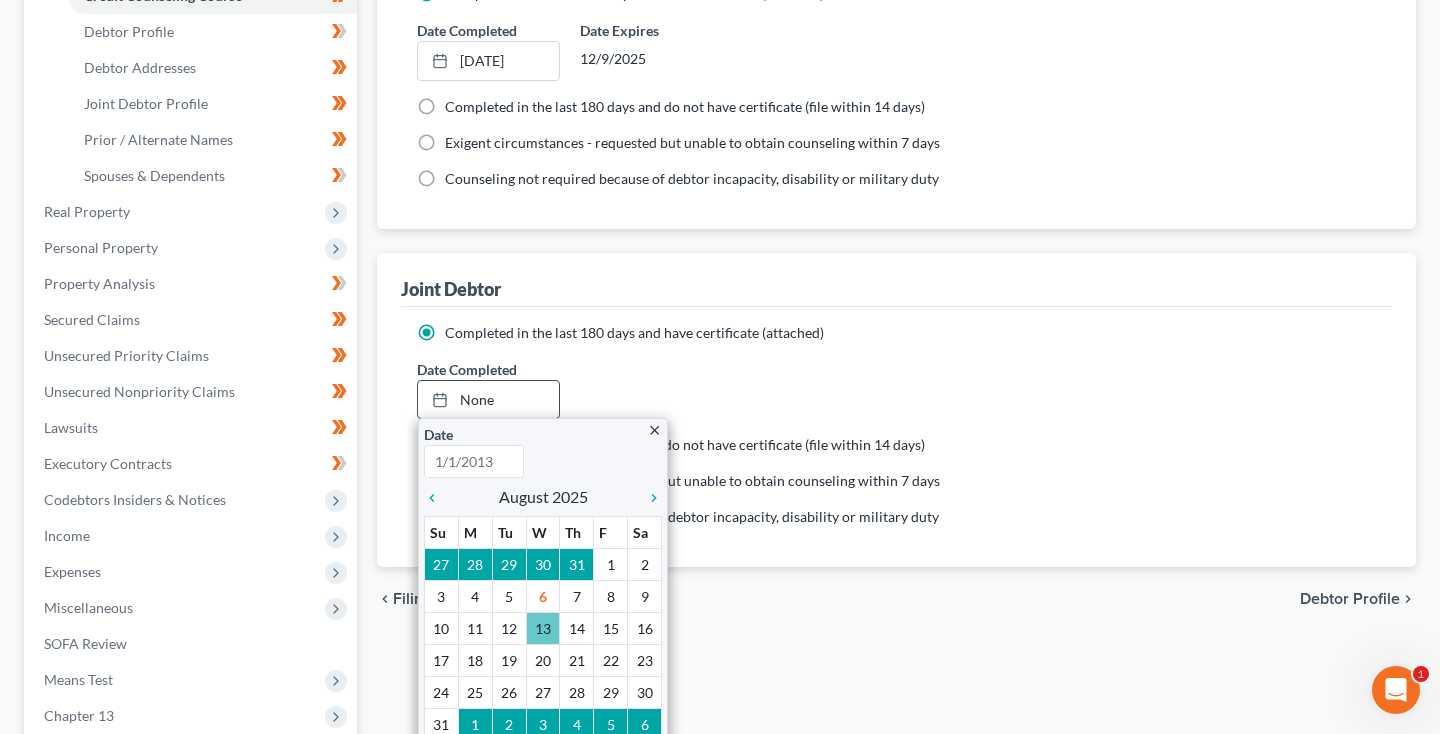 scroll, scrollTop: 402, scrollLeft: 0, axis: vertical 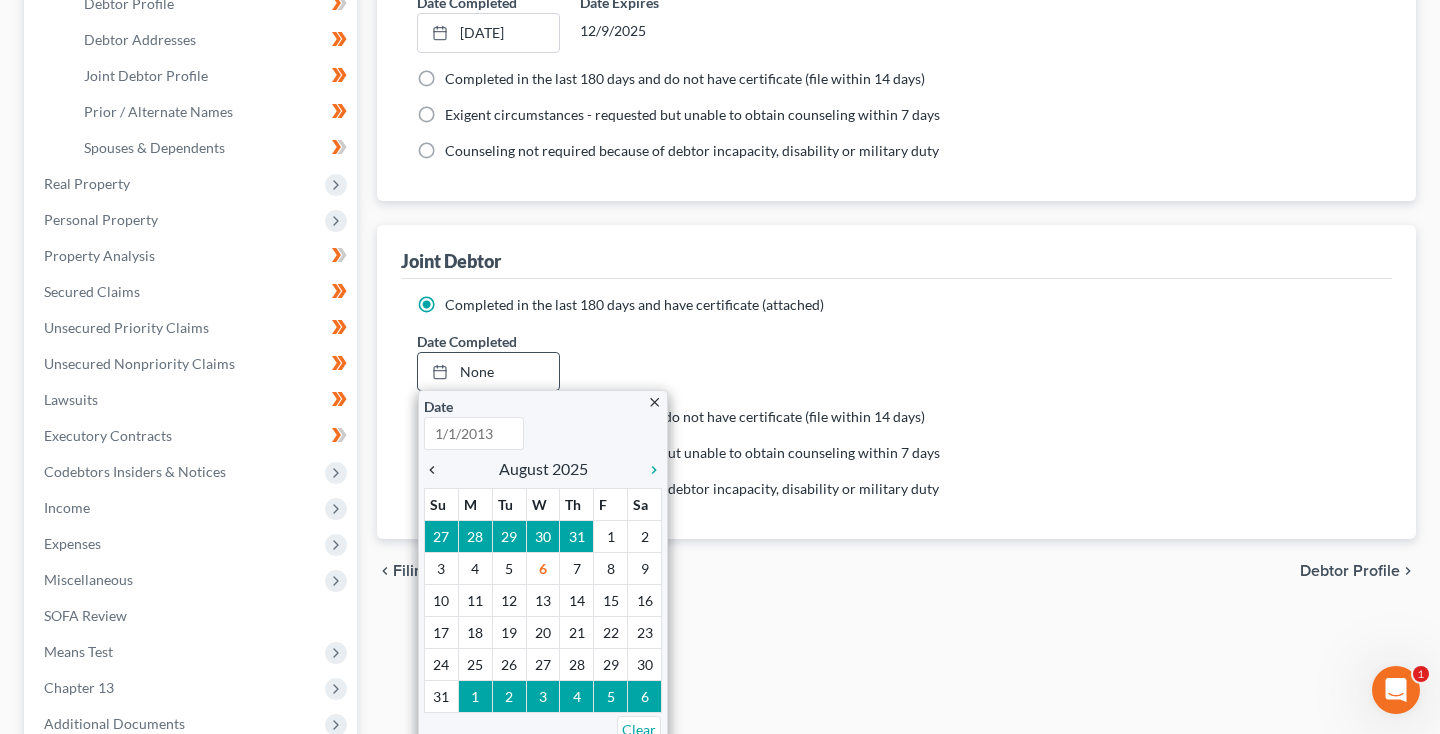 type on "8/6/2025" 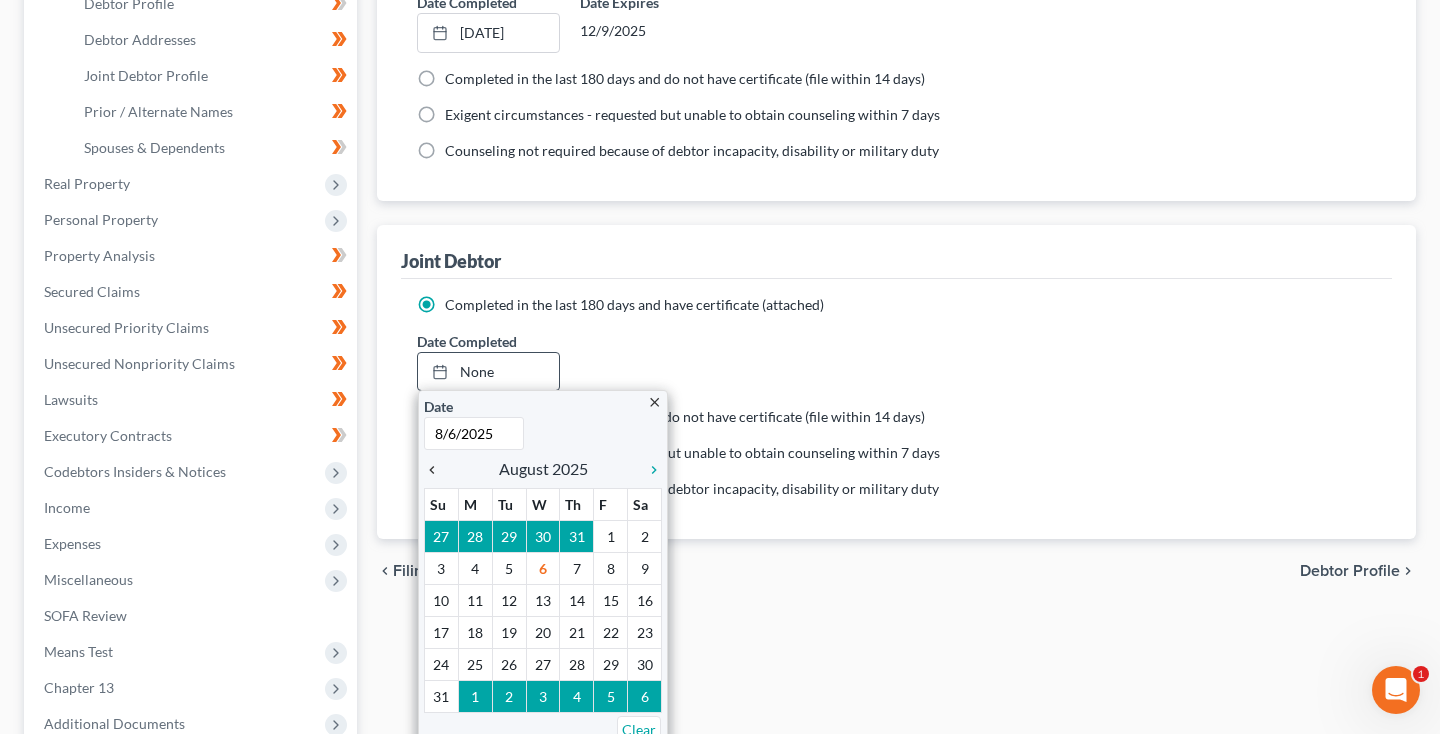 click on "chevron_left" at bounding box center [437, 470] 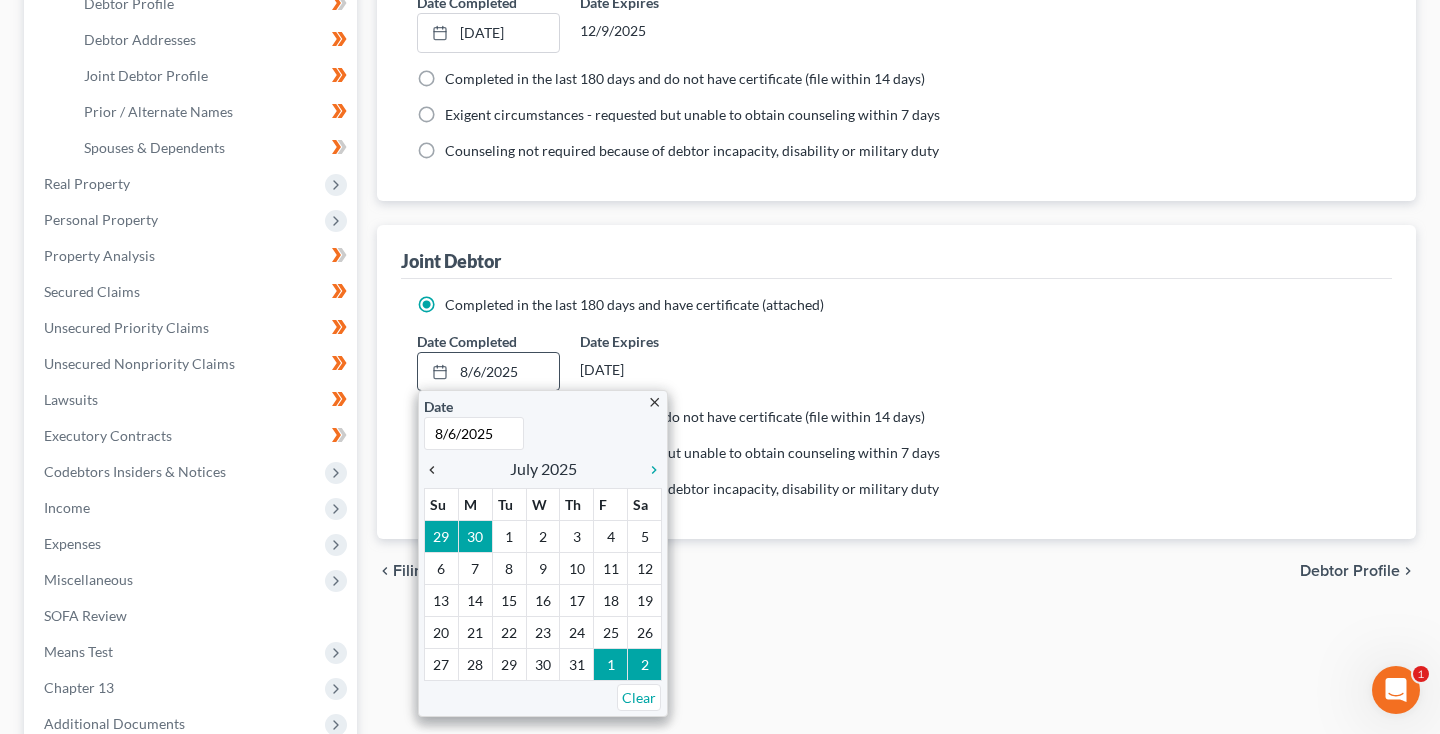 click on "chevron_left" at bounding box center [437, 470] 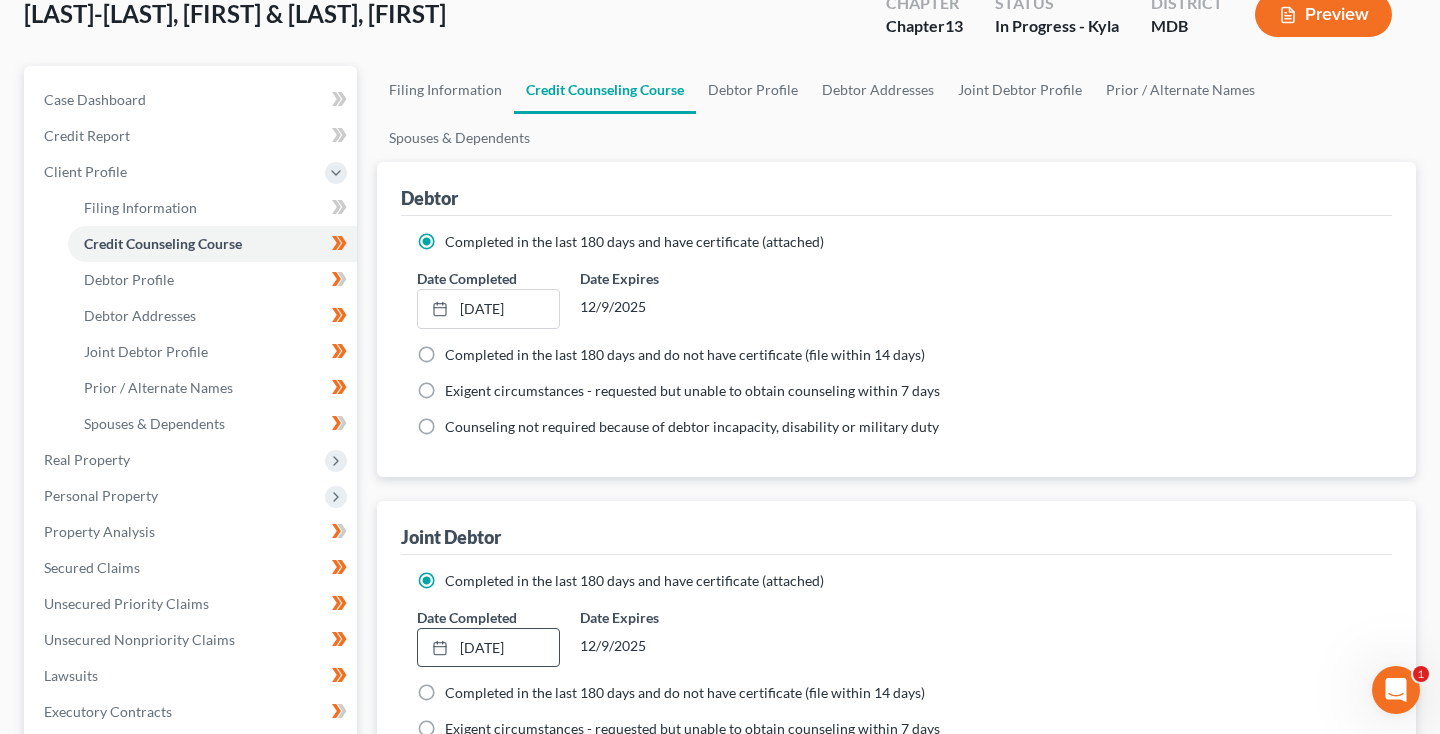 scroll, scrollTop: 58, scrollLeft: 0, axis: vertical 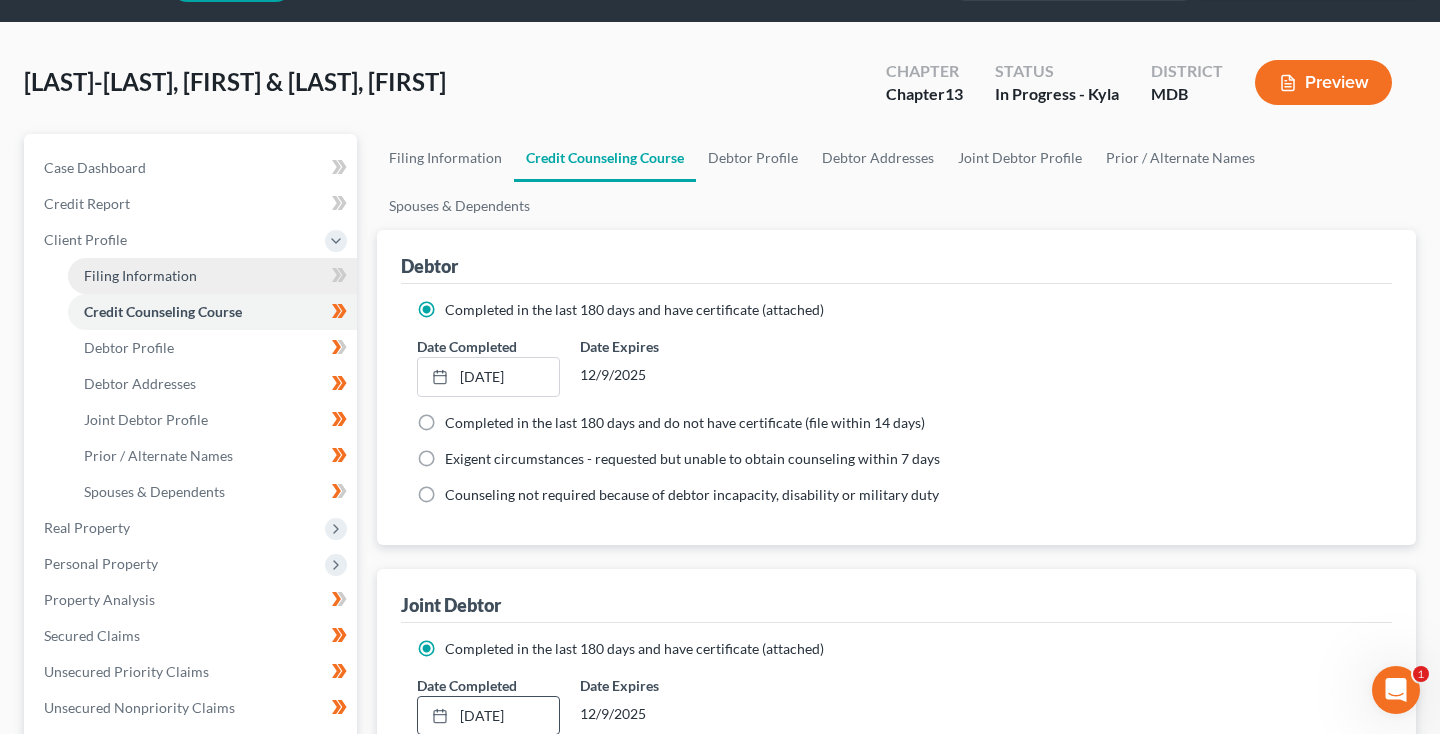 click on "Filing Information" at bounding box center [140, 275] 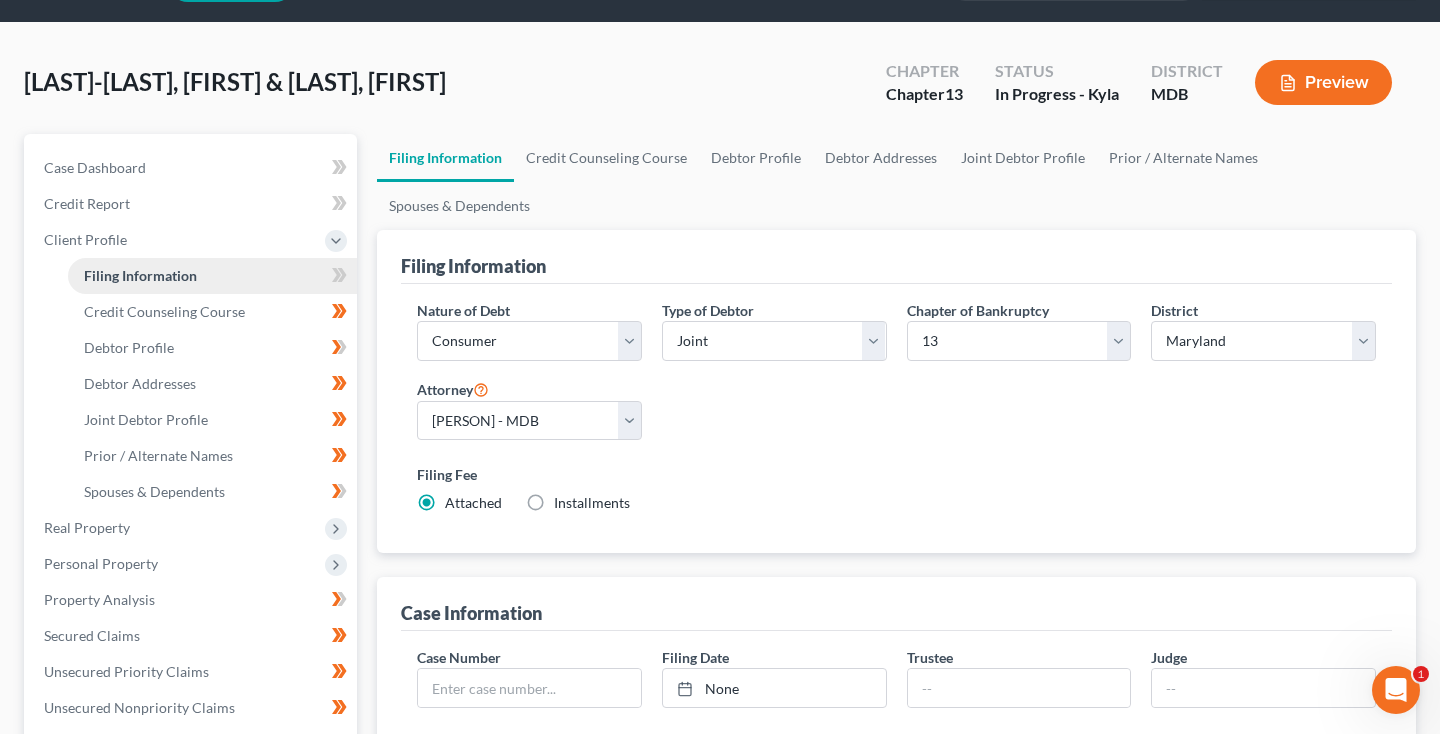 scroll, scrollTop: 0, scrollLeft: 0, axis: both 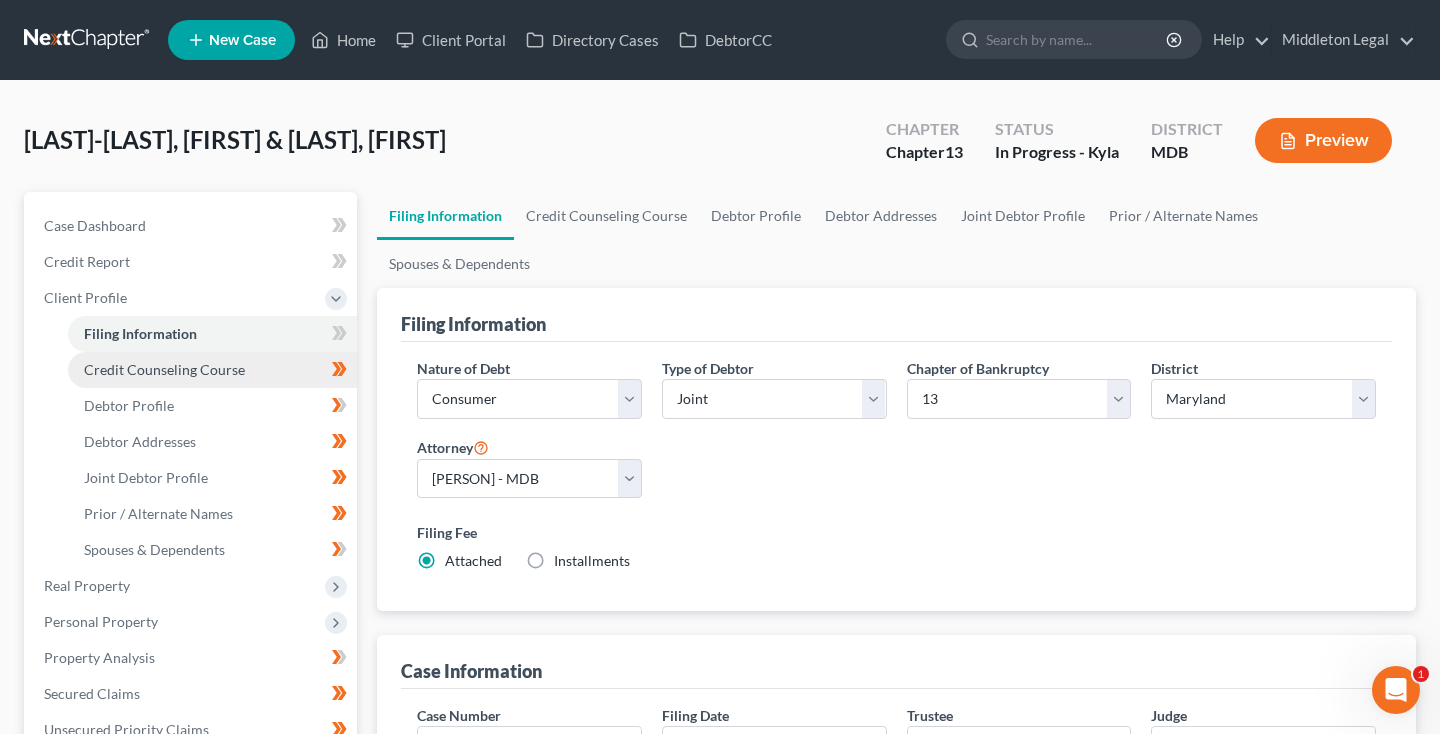 click on "Credit Counseling Course" at bounding box center [212, 370] 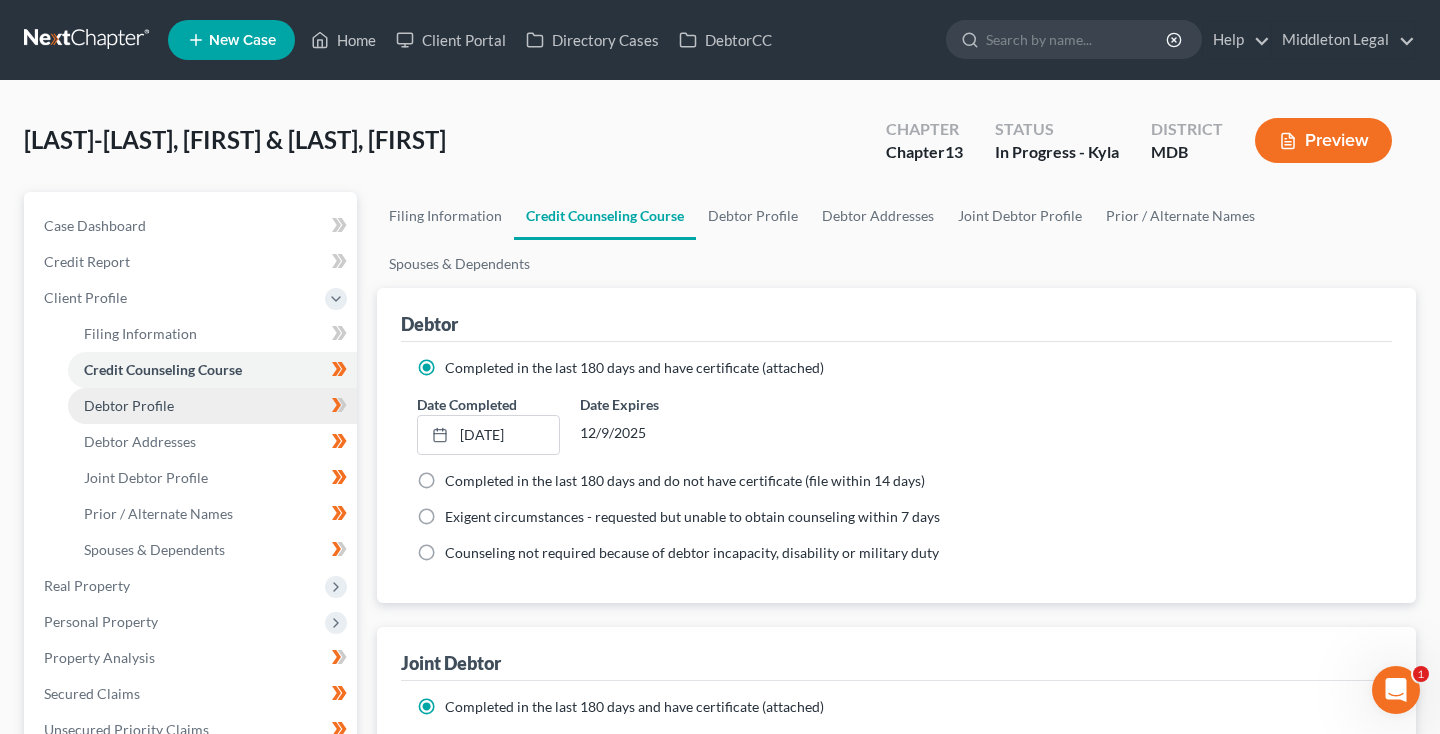 click on "Debtor Profile" at bounding box center (129, 405) 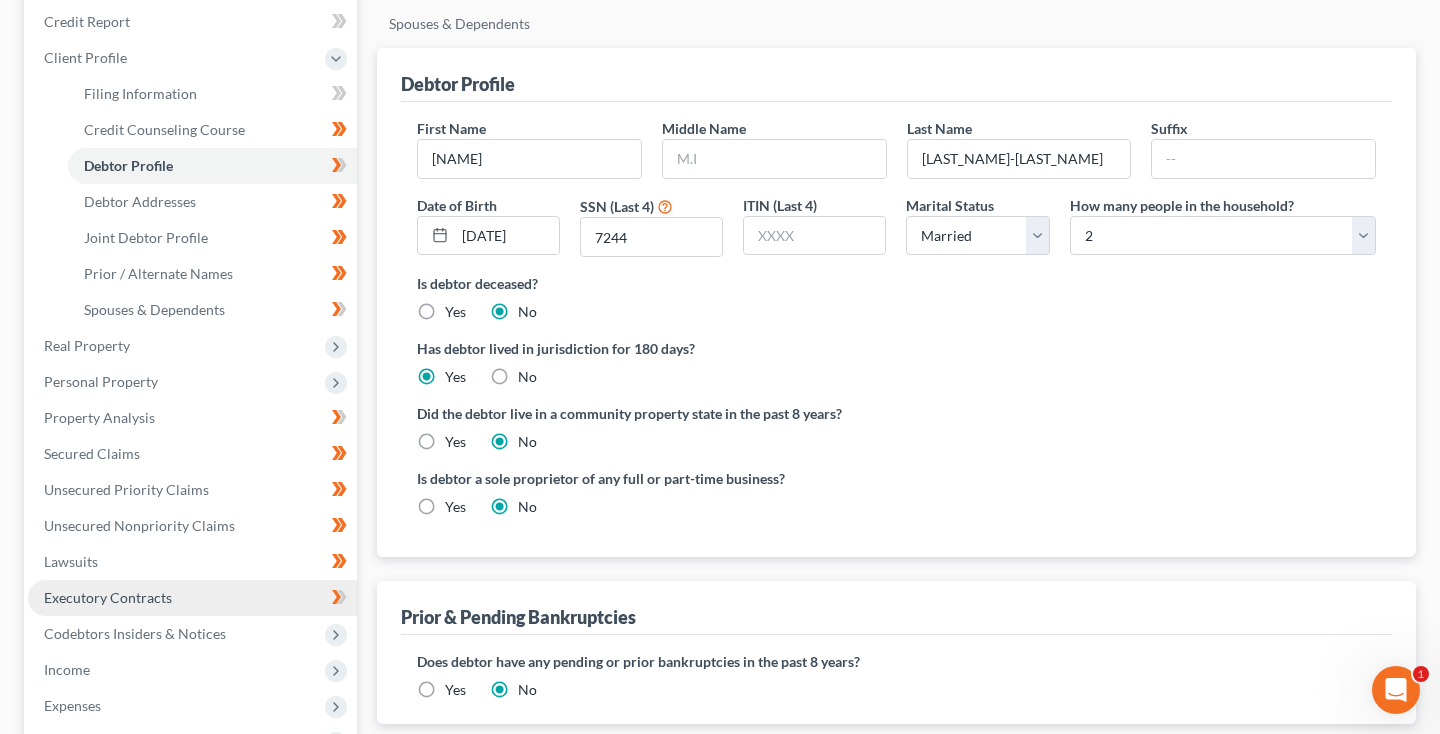 scroll, scrollTop: 216, scrollLeft: 0, axis: vertical 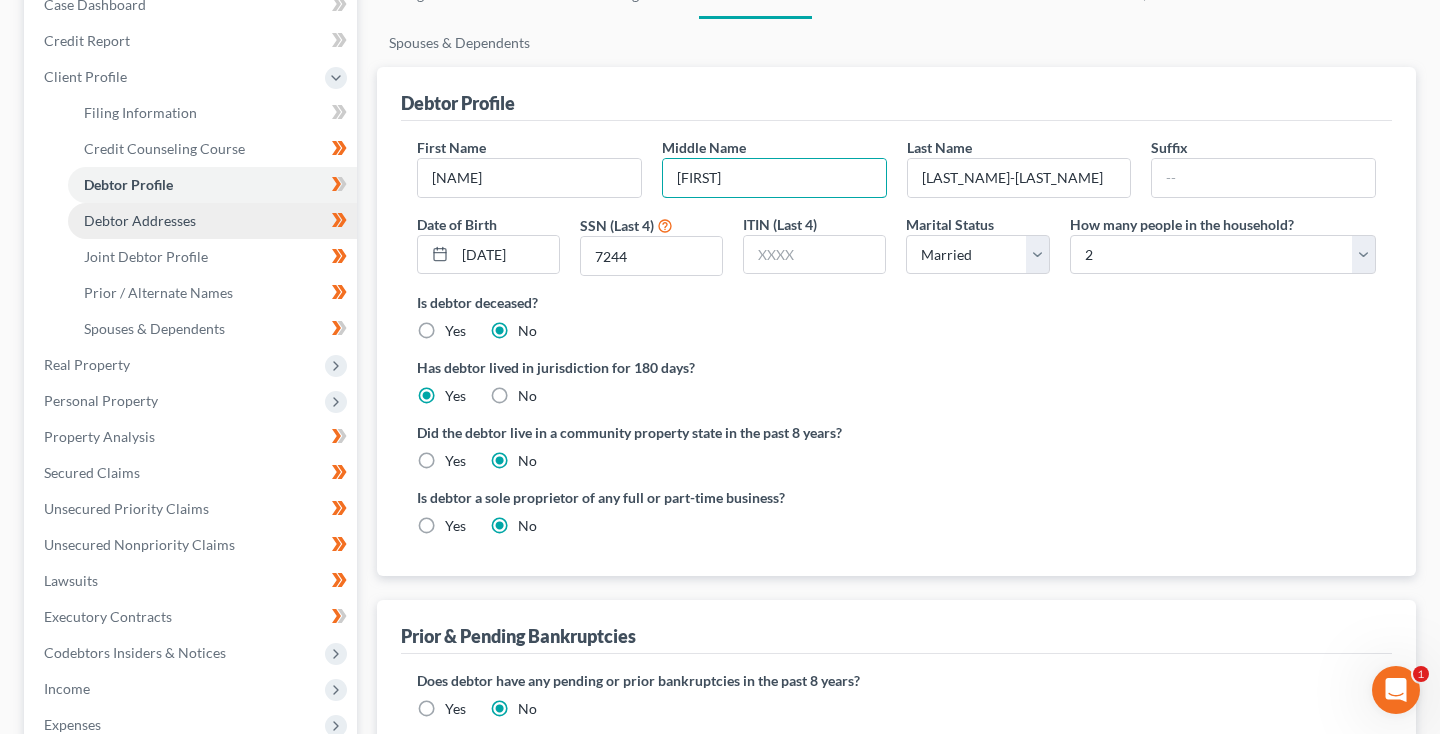 type on "[FIRST]" 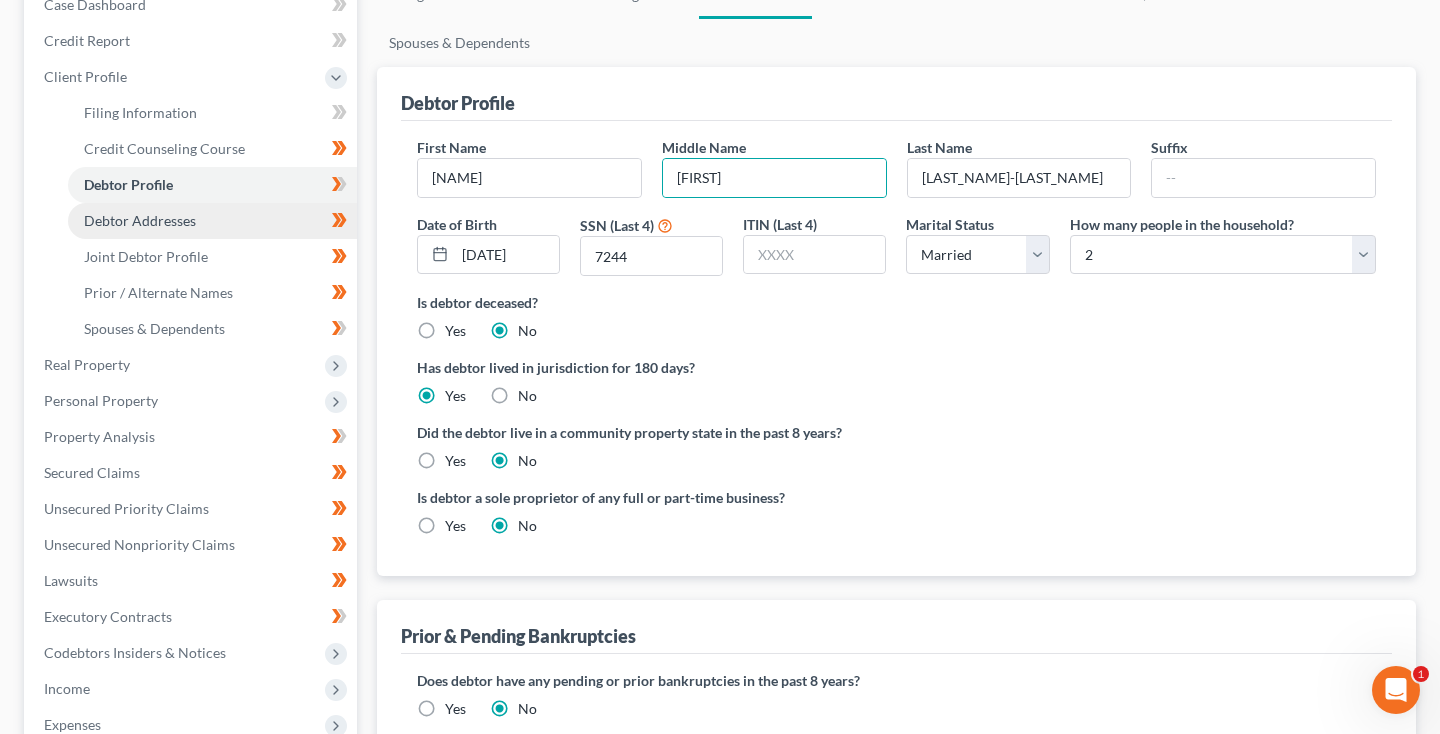 click on "Debtor Addresses" at bounding box center [140, 220] 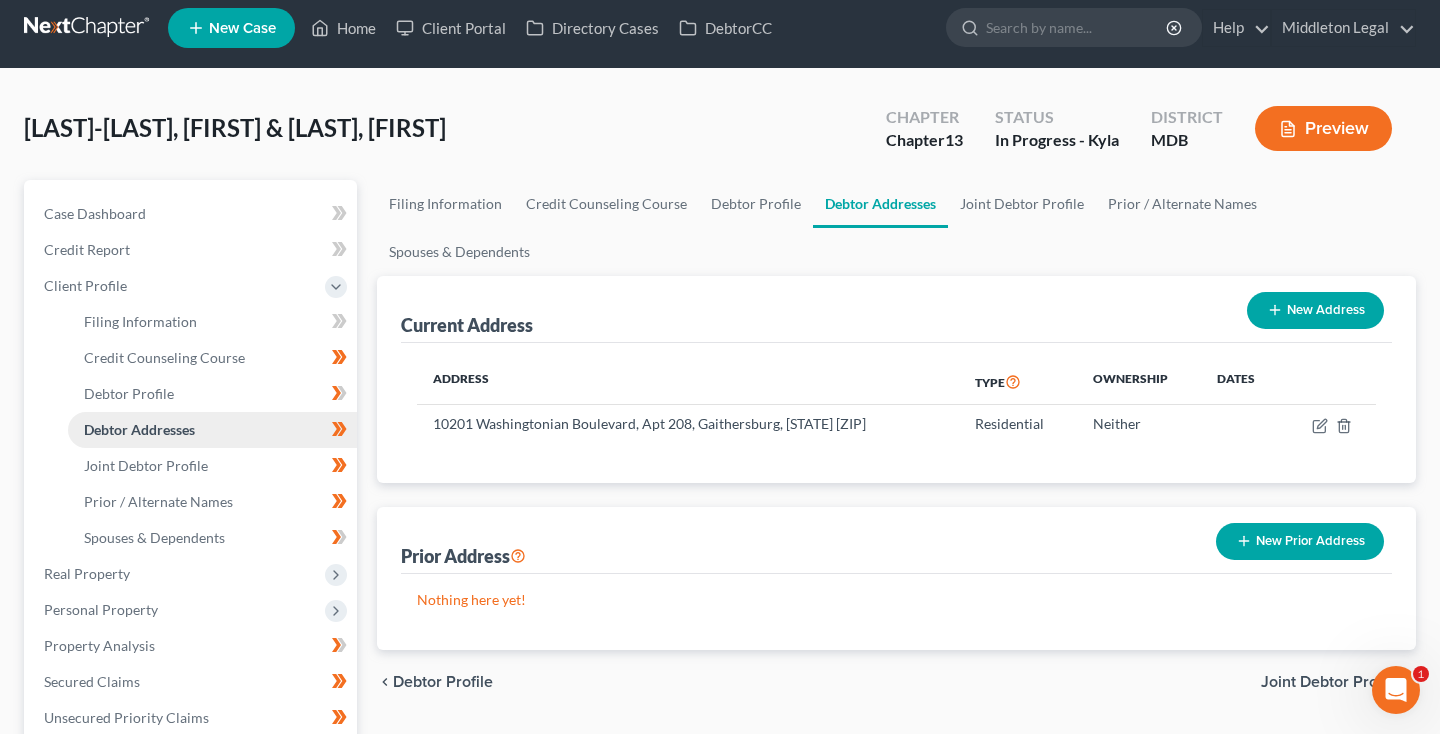 scroll, scrollTop: 0, scrollLeft: 0, axis: both 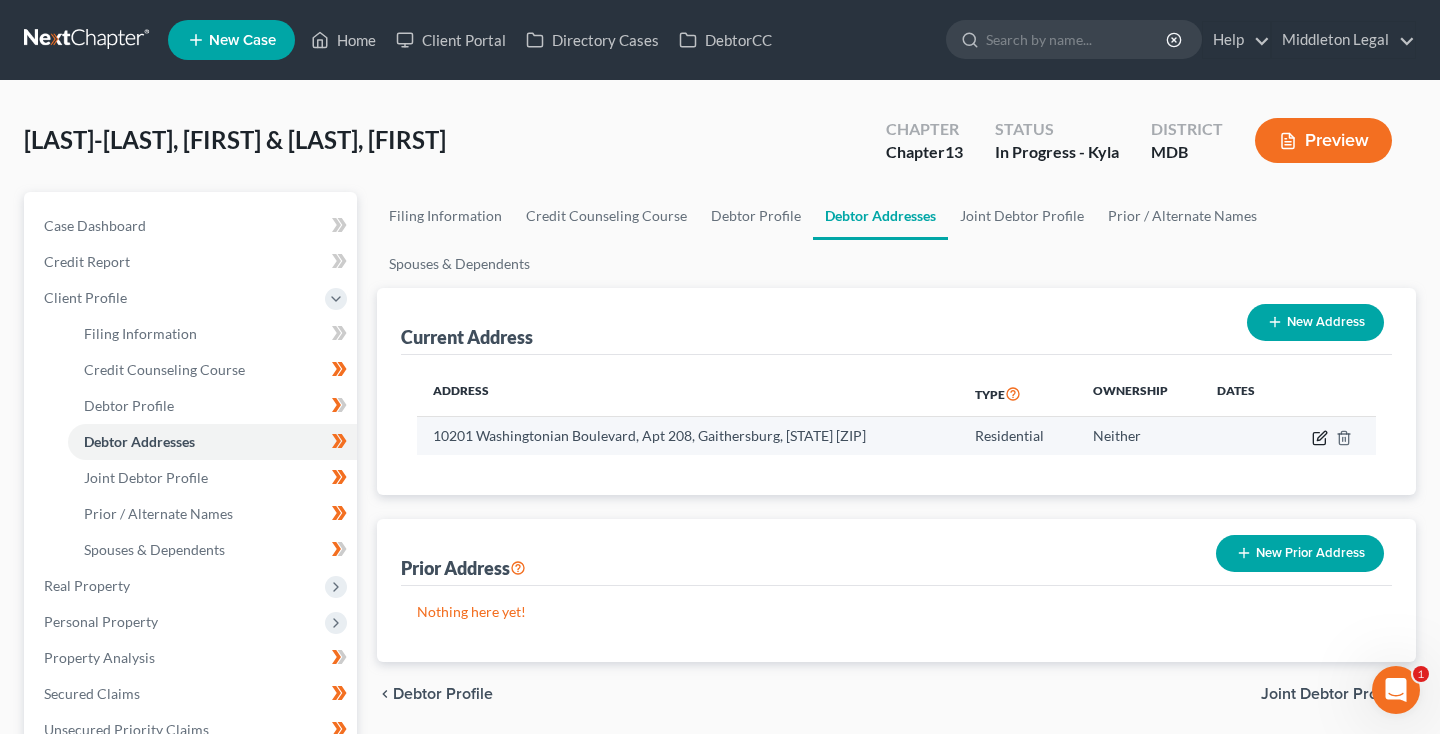 click 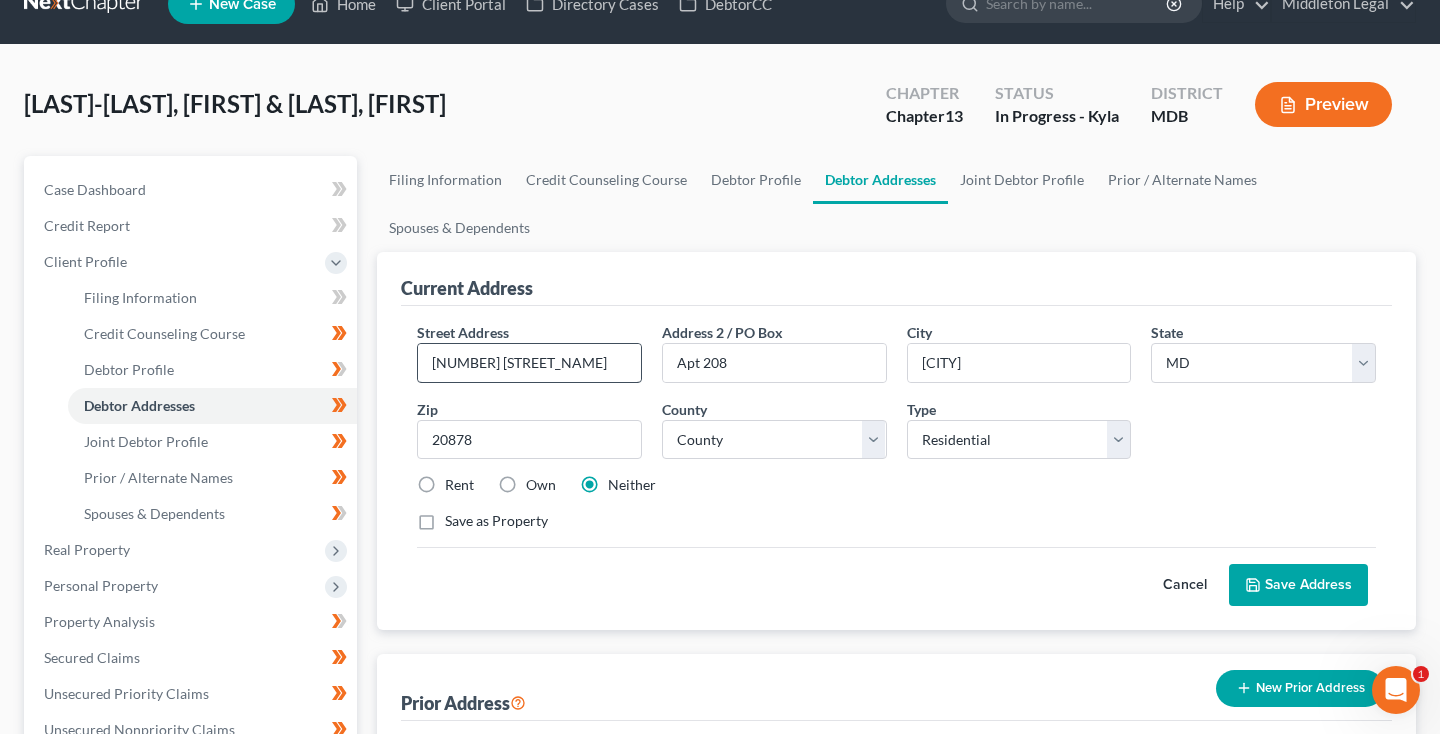 scroll, scrollTop: 38, scrollLeft: 0, axis: vertical 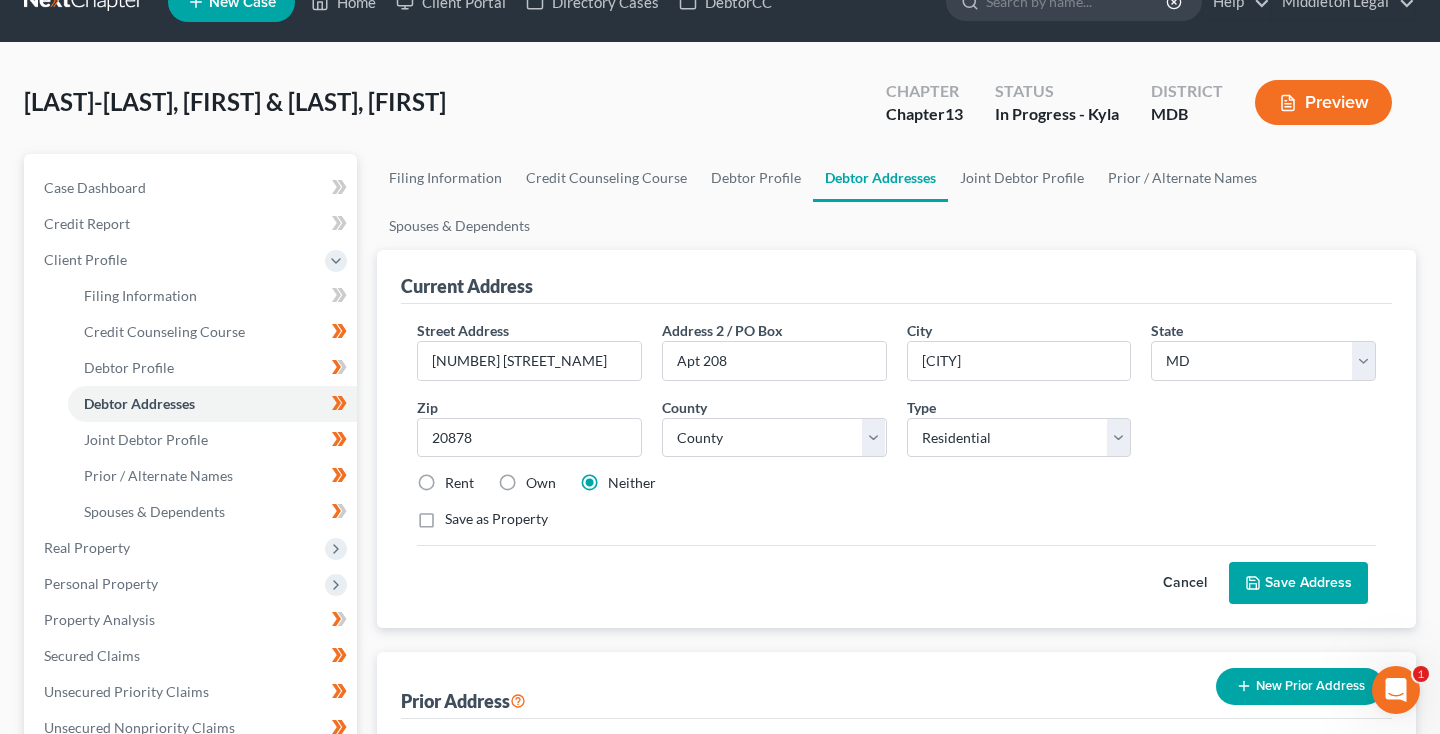 click on "Rent" at bounding box center (459, 483) 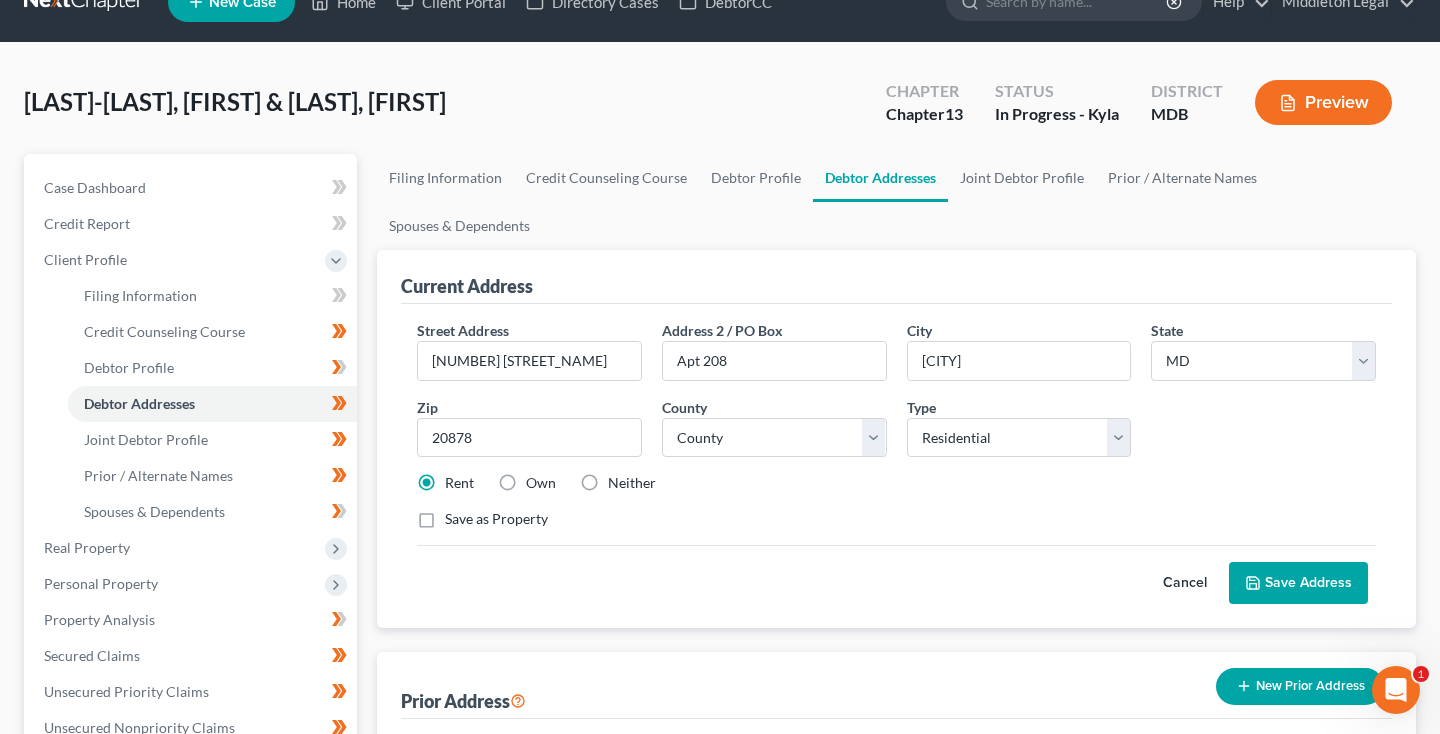 click 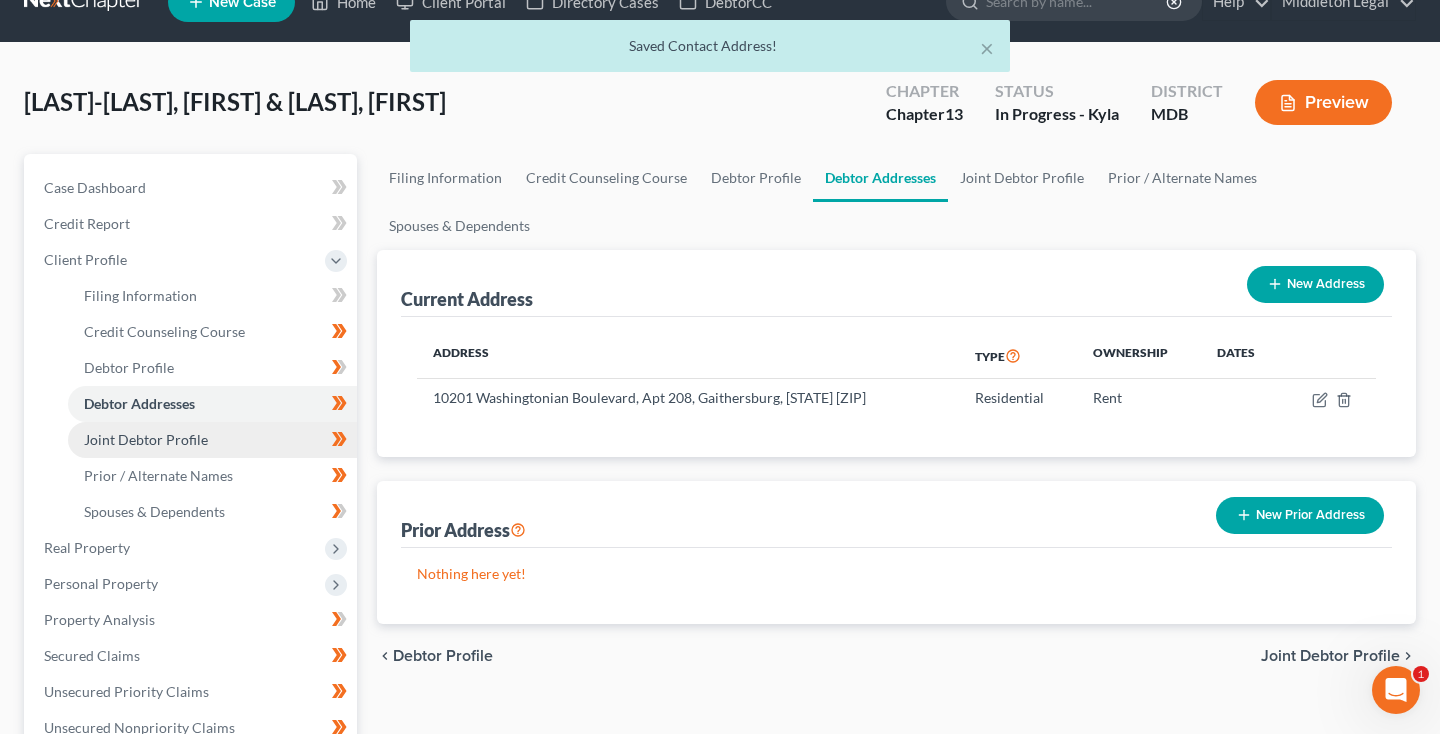 click on "Joint Debtor Profile" at bounding box center (146, 439) 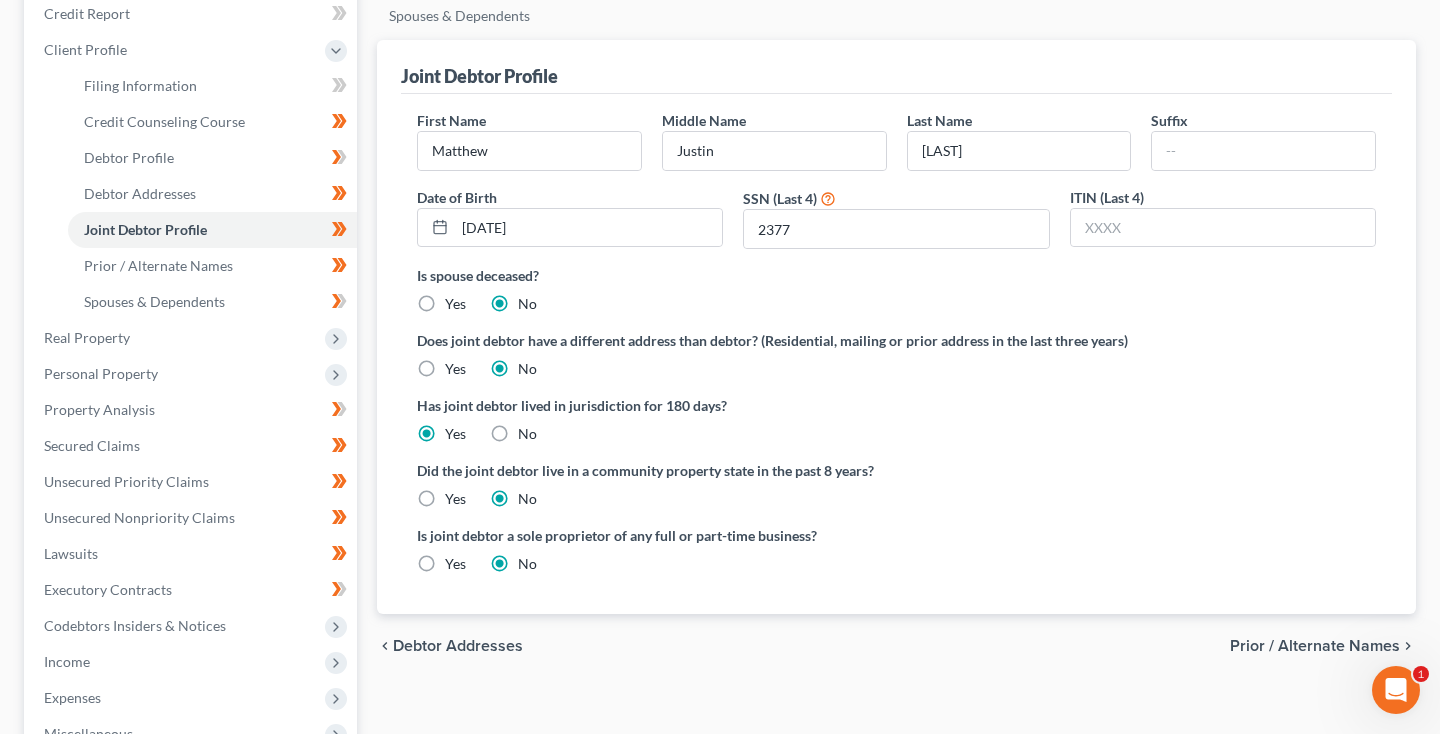 scroll, scrollTop: 211, scrollLeft: 0, axis: vertical 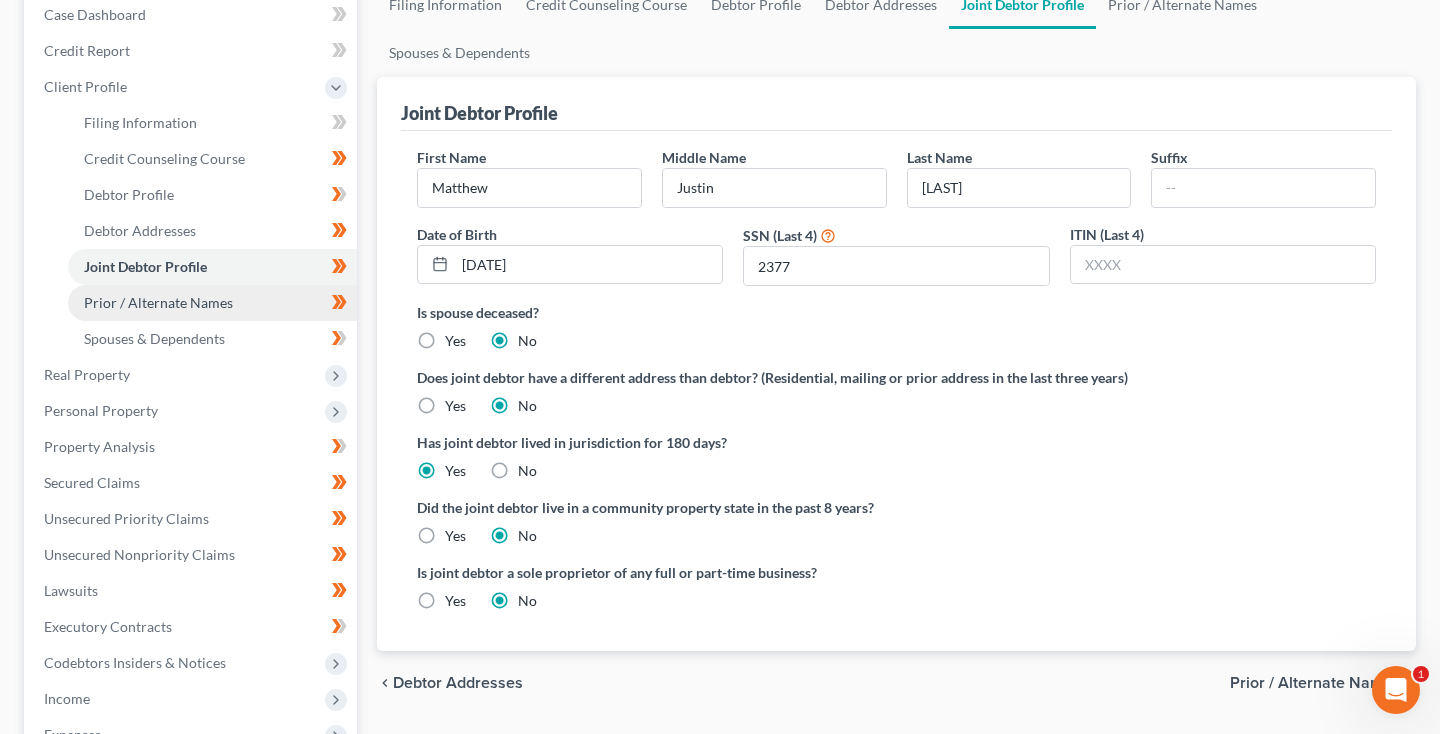 click on "Prior / Alternate Names" at bounding box center [158, 302] 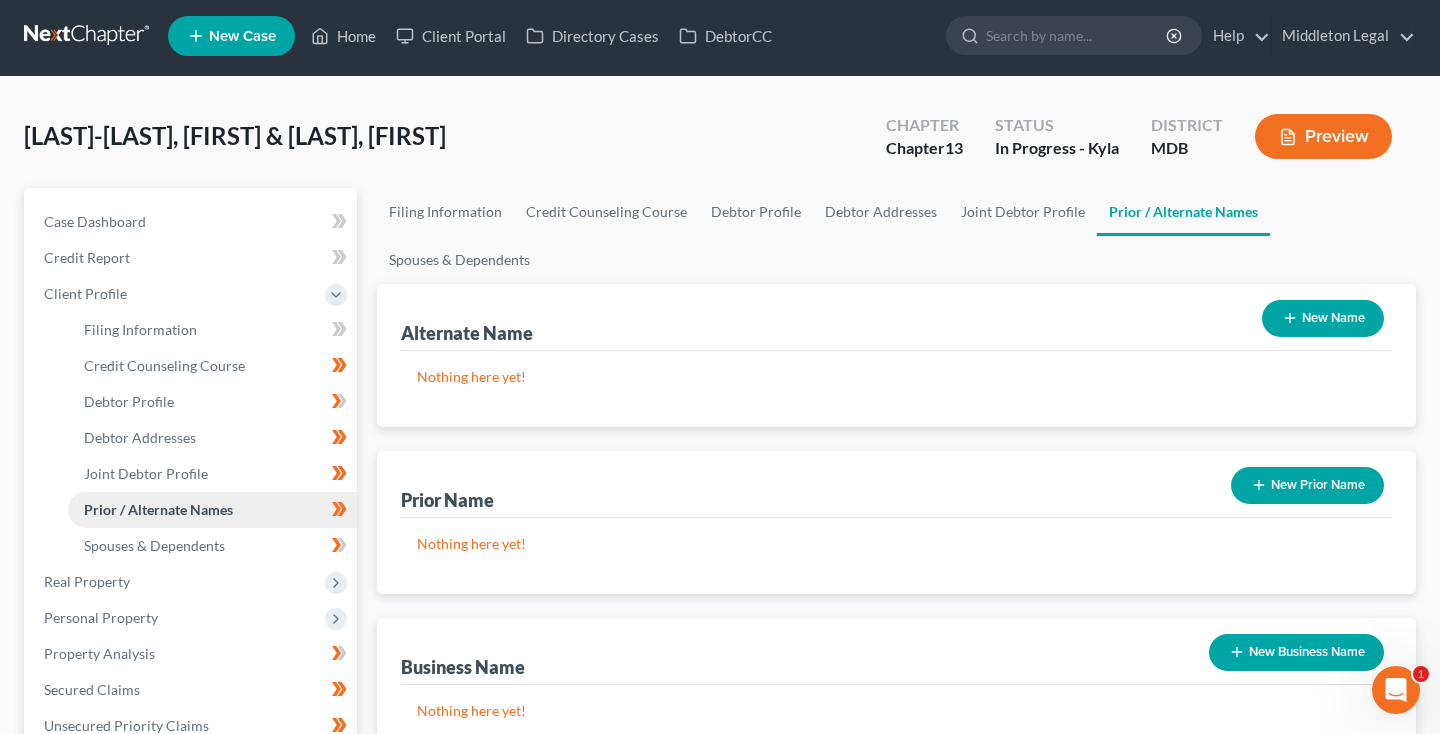 scroll, scrollTop: 0, scrollLeft: 0, axis: both 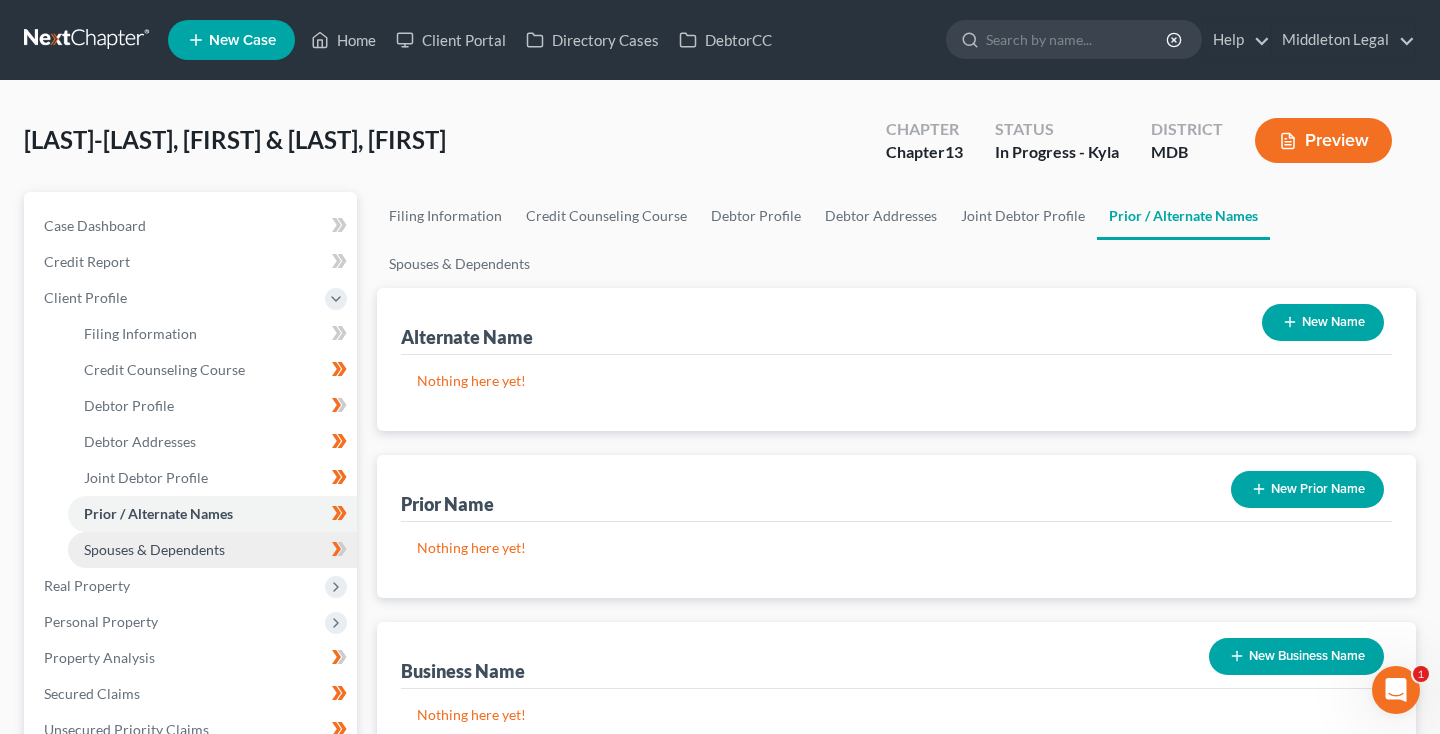 click on "Spouses & Dependents" at bounding box center [154, 549] 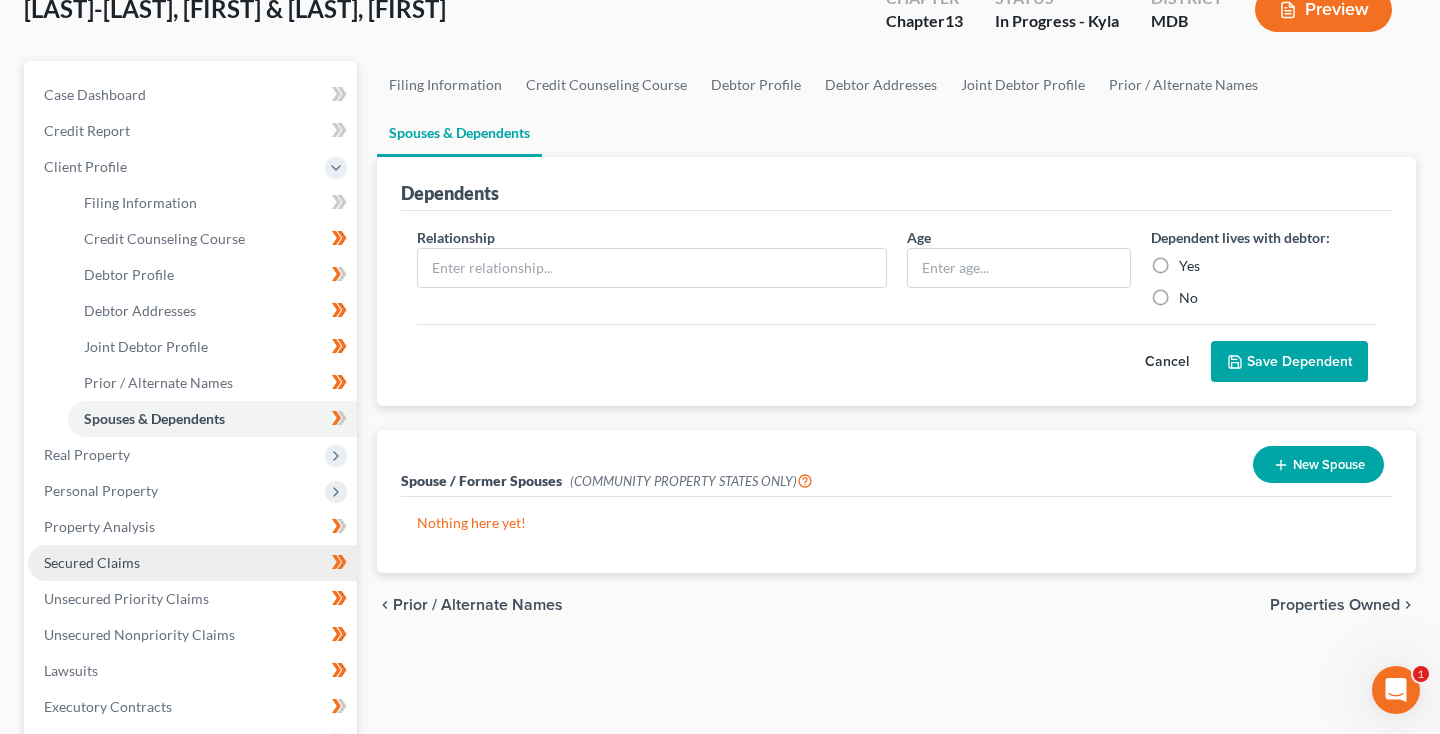 scroll, scrollTop: 152, scrollLeft: 0, axis: vertical 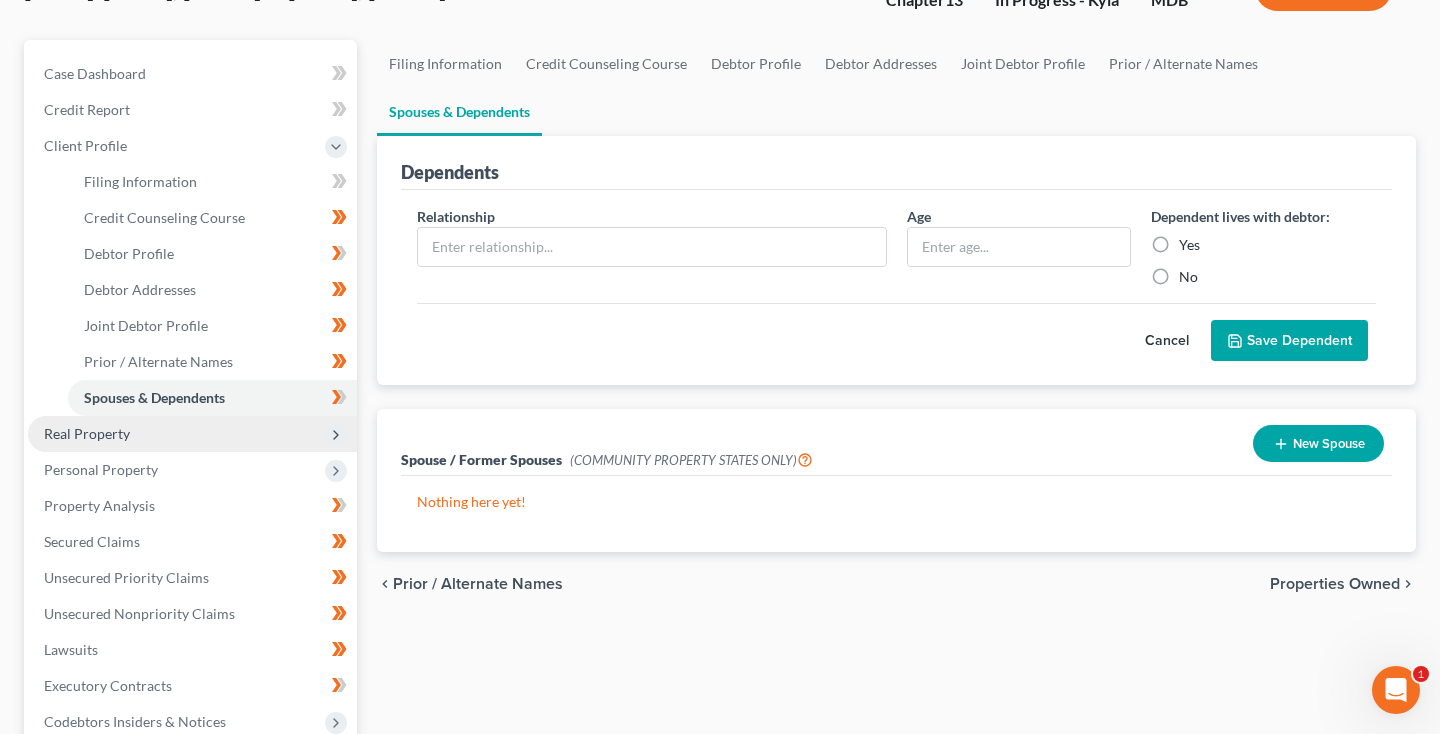 click on "Real Property" at bounding box center [87, 433] 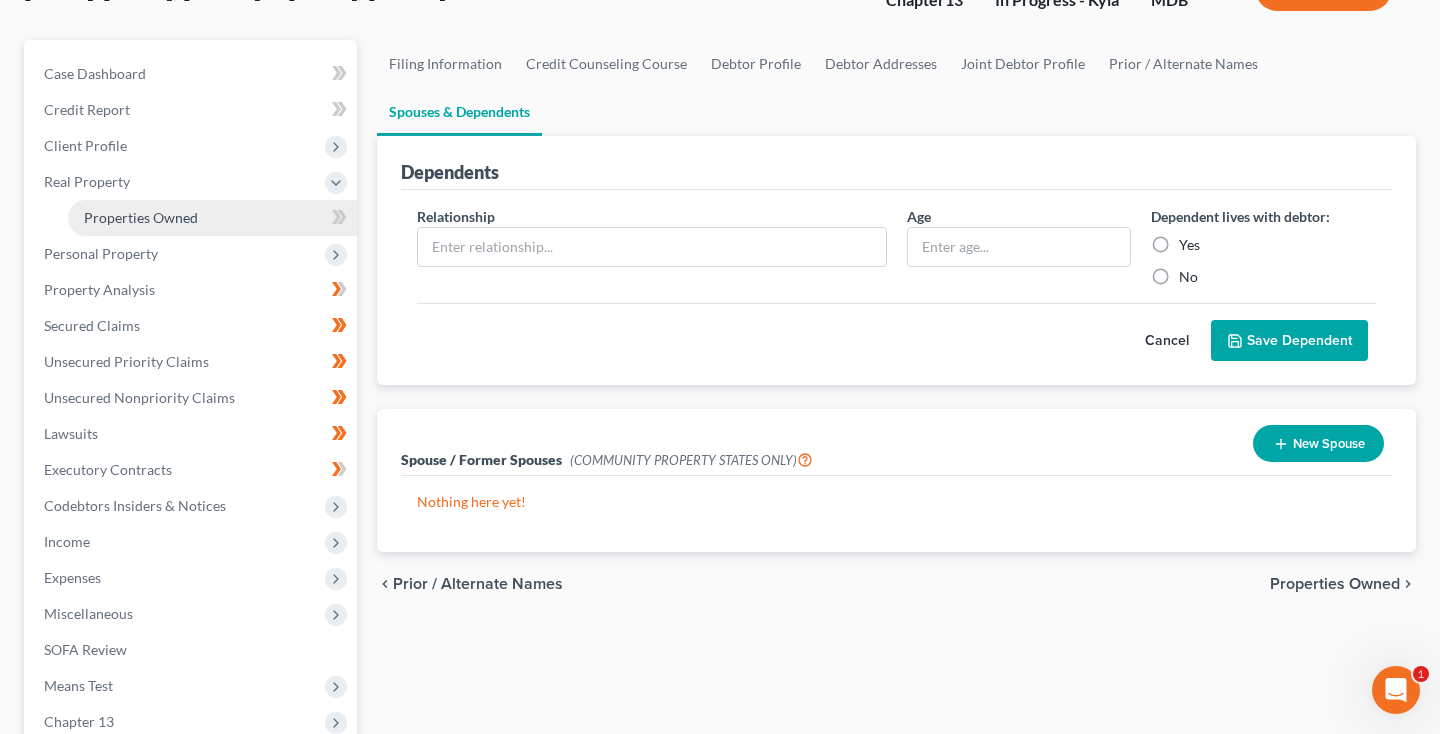 click on "Properties Owned" at bounding box center [141, 217] 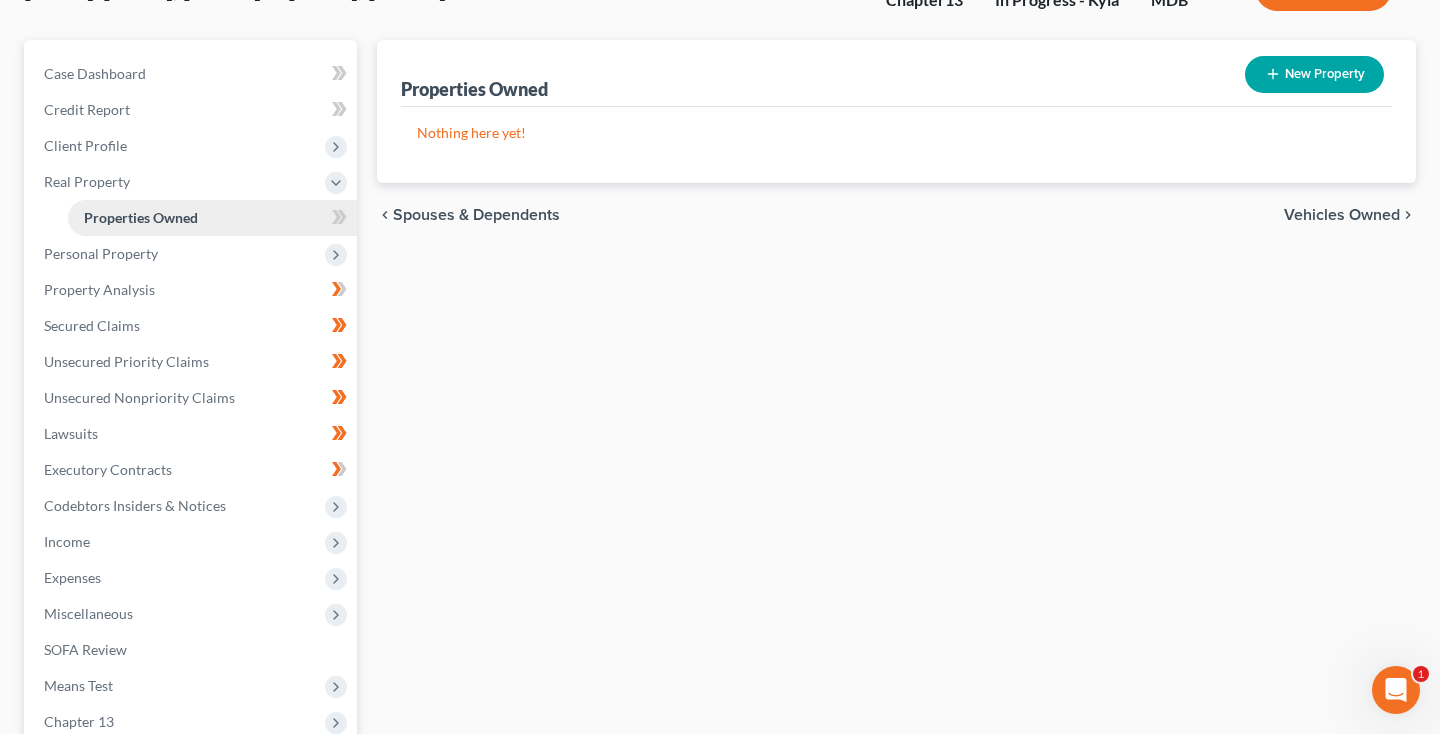 scroll, scrollTop: 0, scrollLeft: 0, axis: both 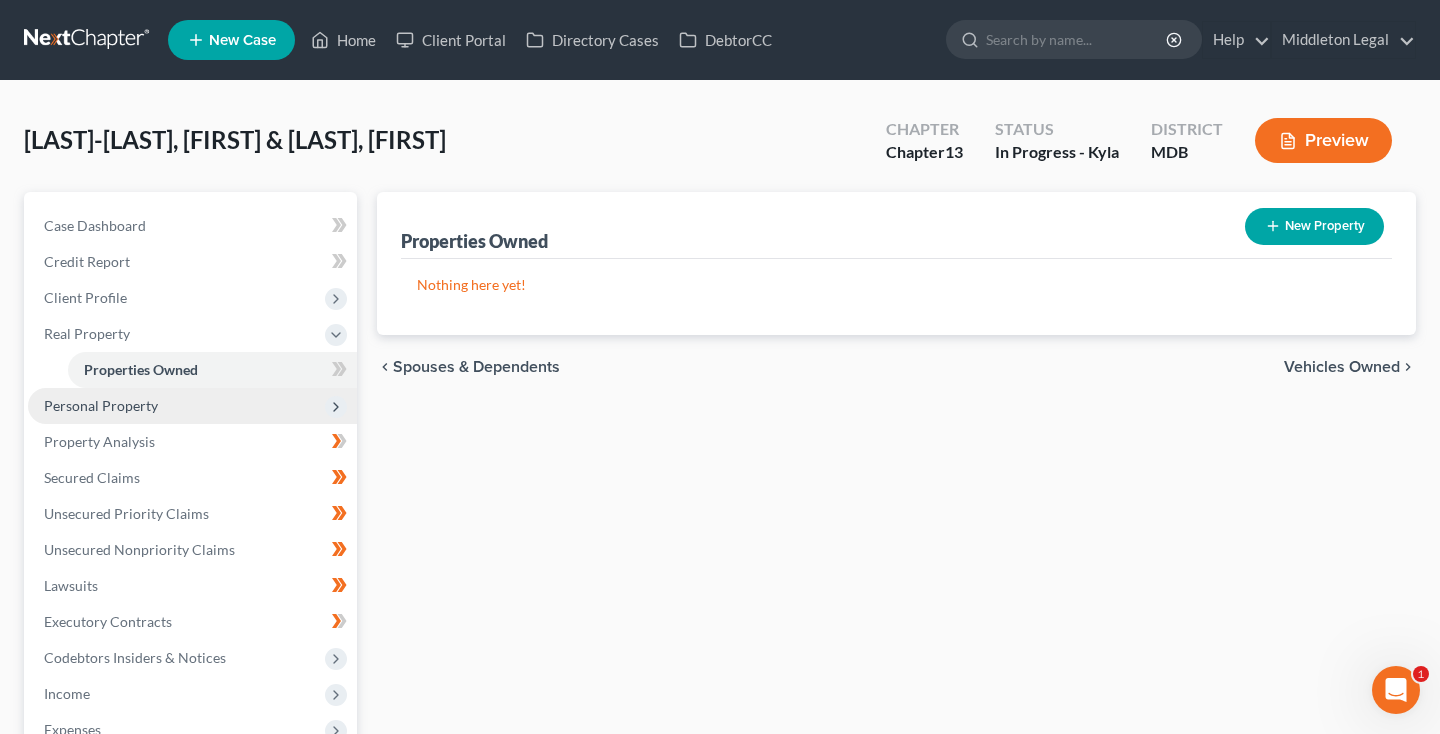 click on "Personal Property" at bounding box center (101, 405) 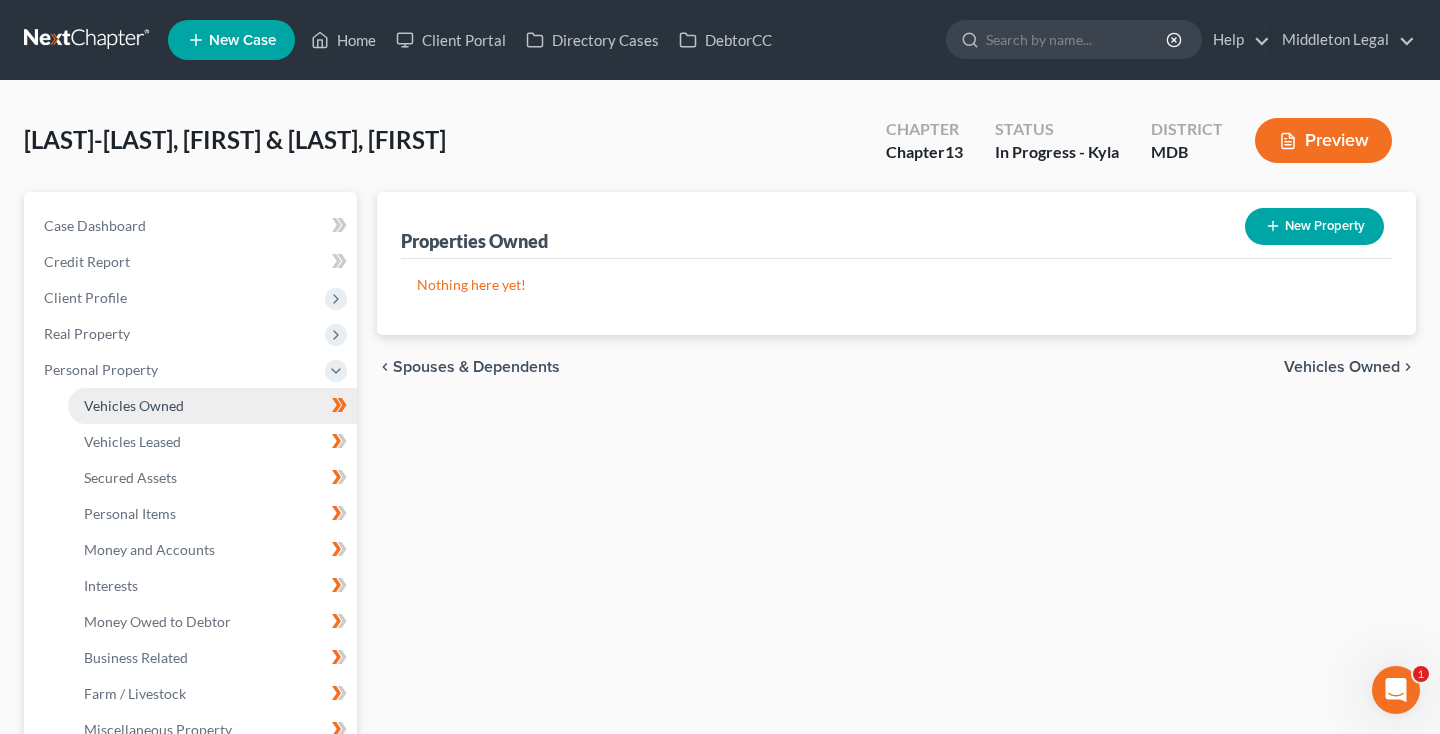 click on "Vehicles Owned" at bounding box center (134, 405) 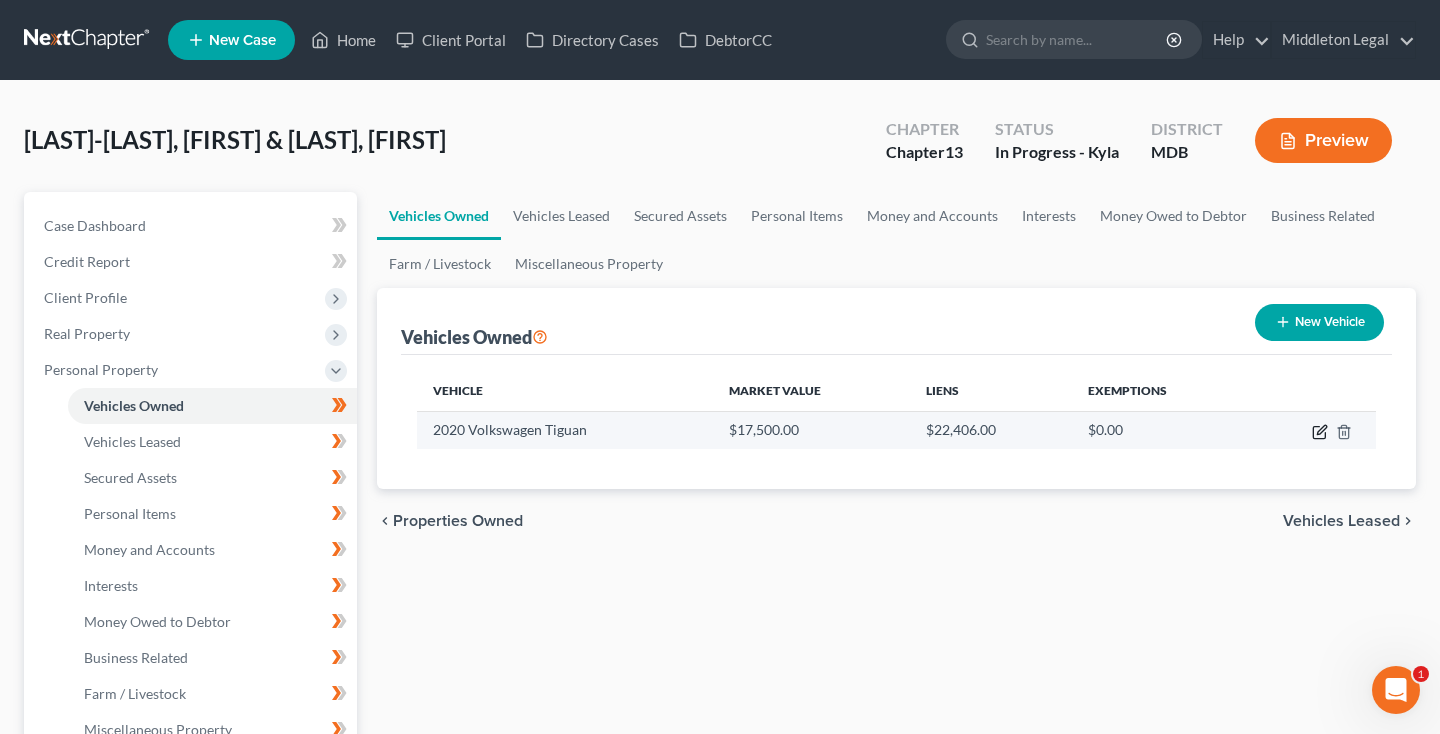 click 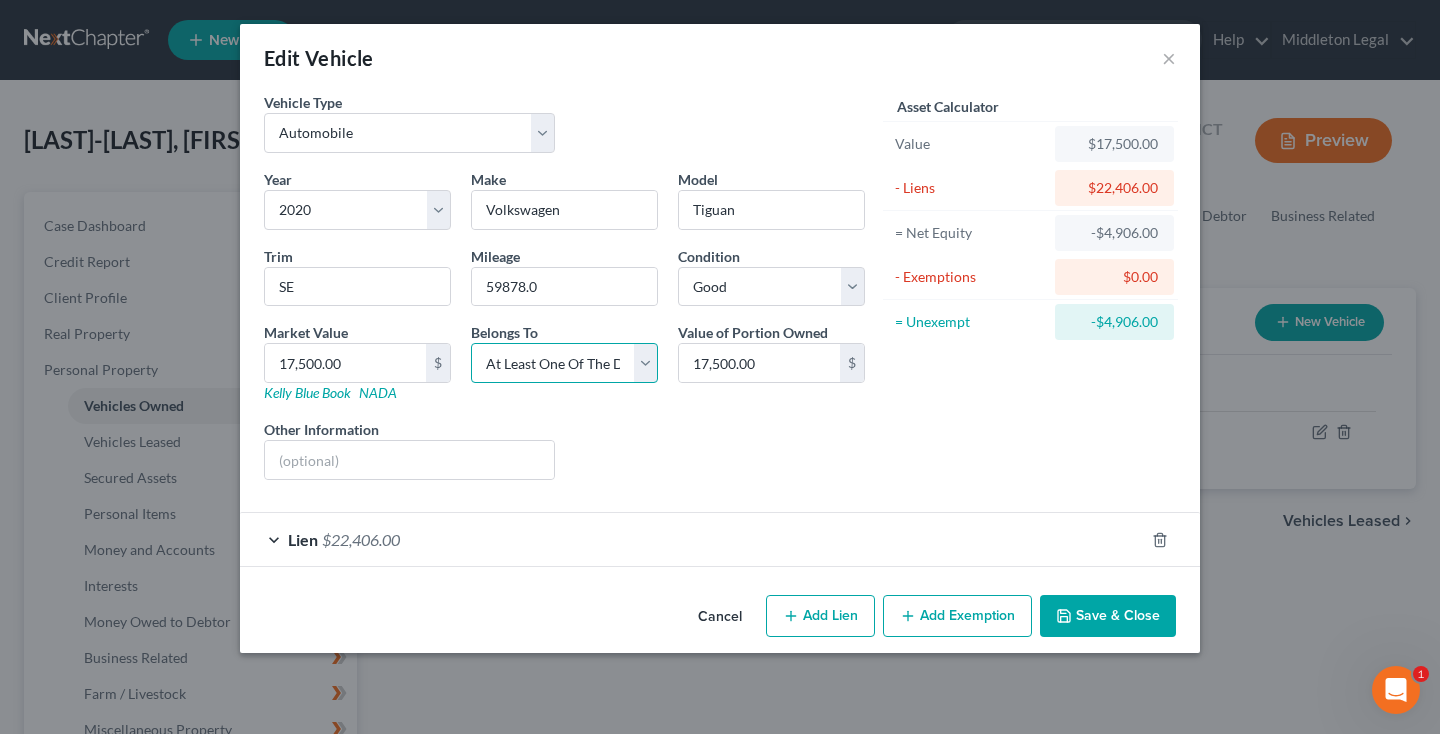 select on "2" 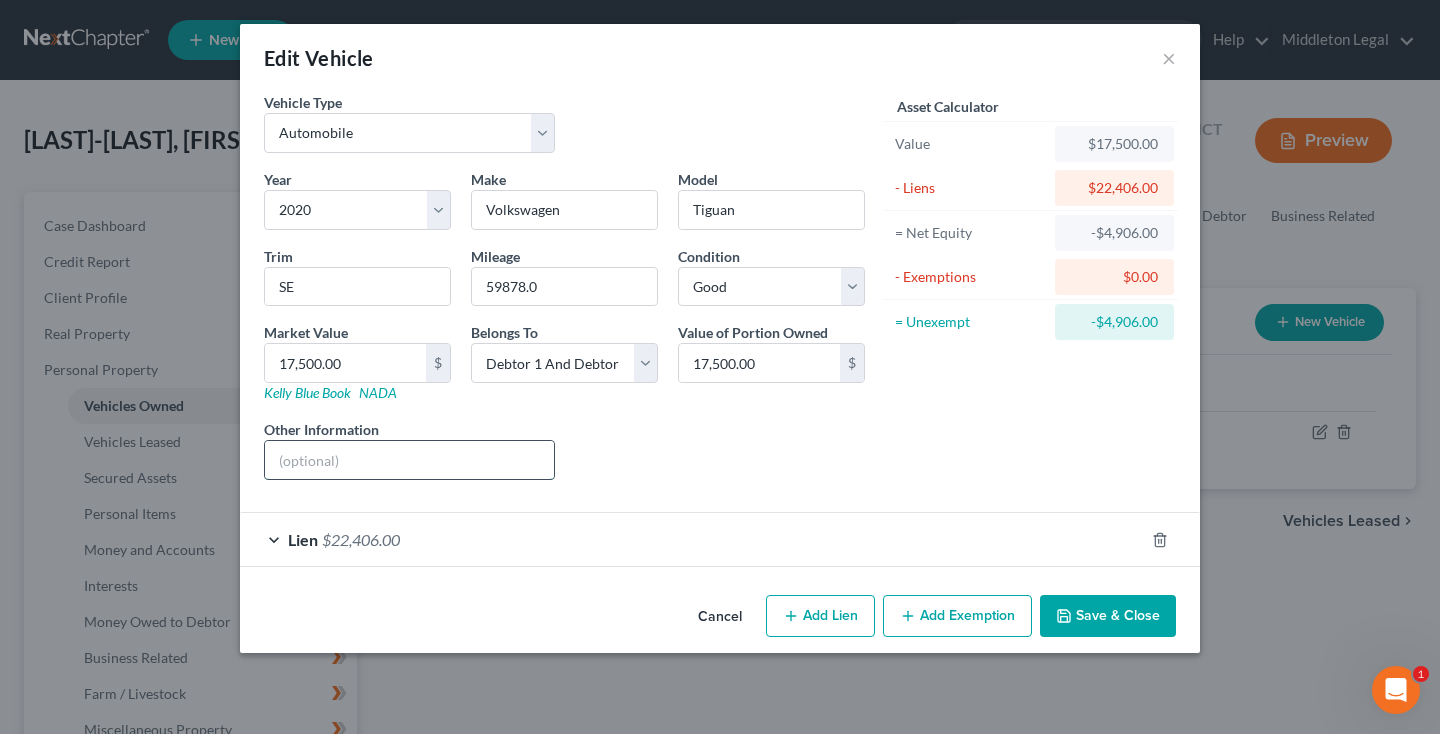 click at bounding box center [409, 460] 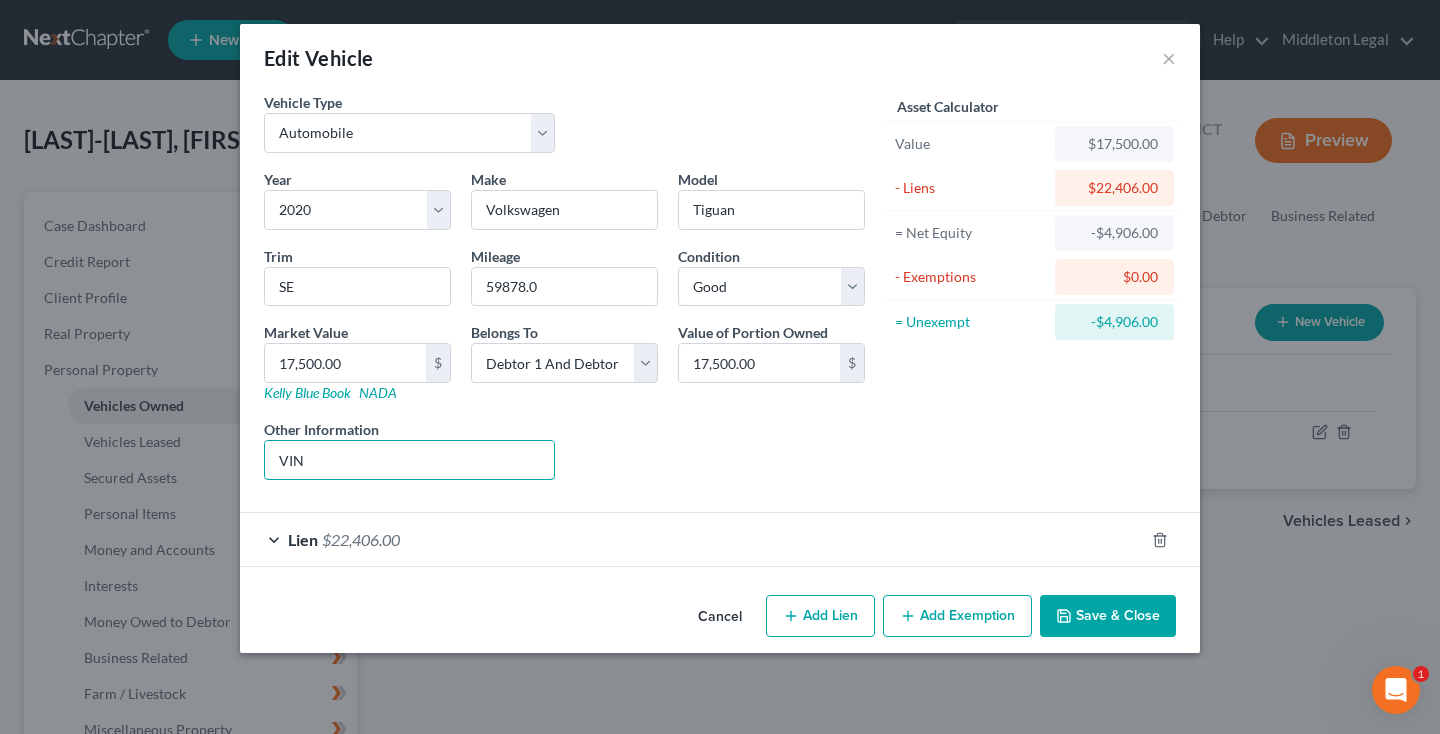 type on "VIN" 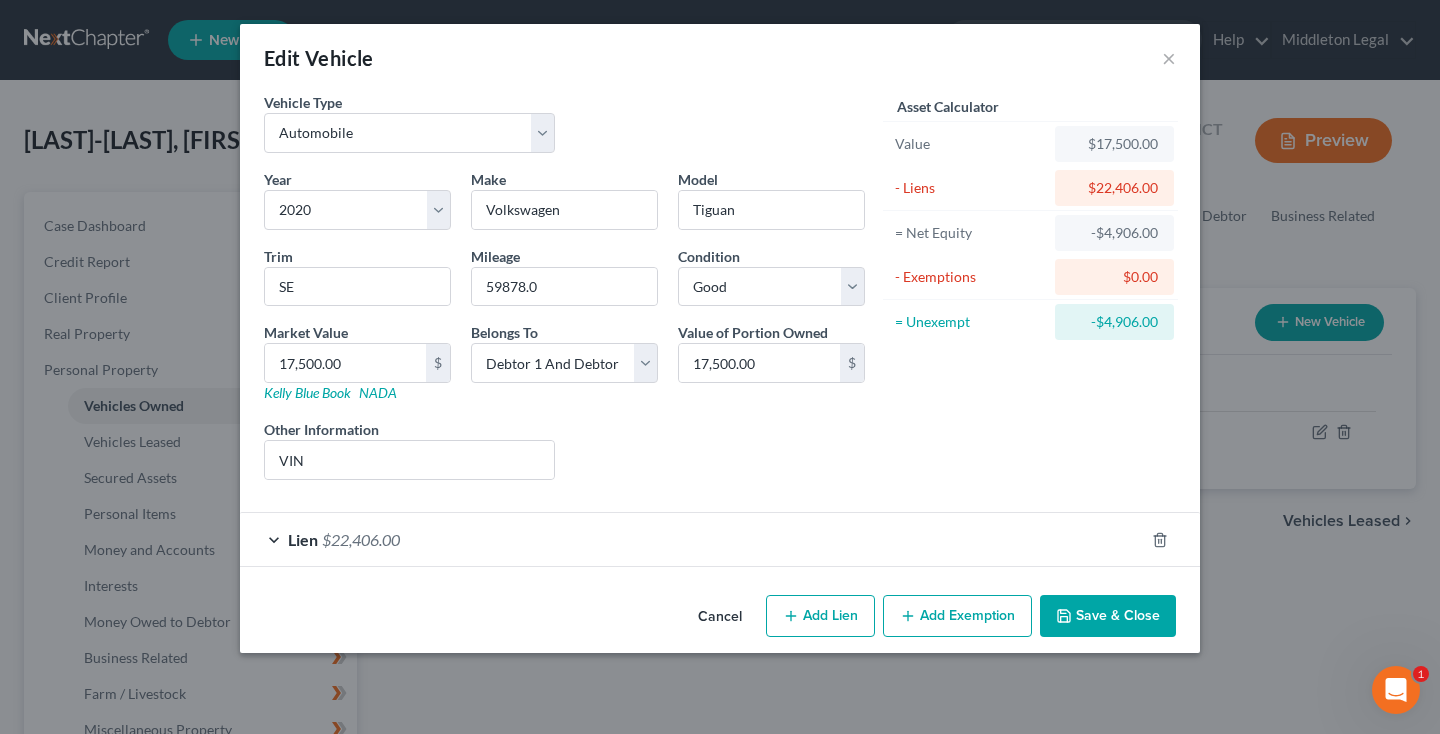 click on "$22,406.00" at bounding box center [361, 539] 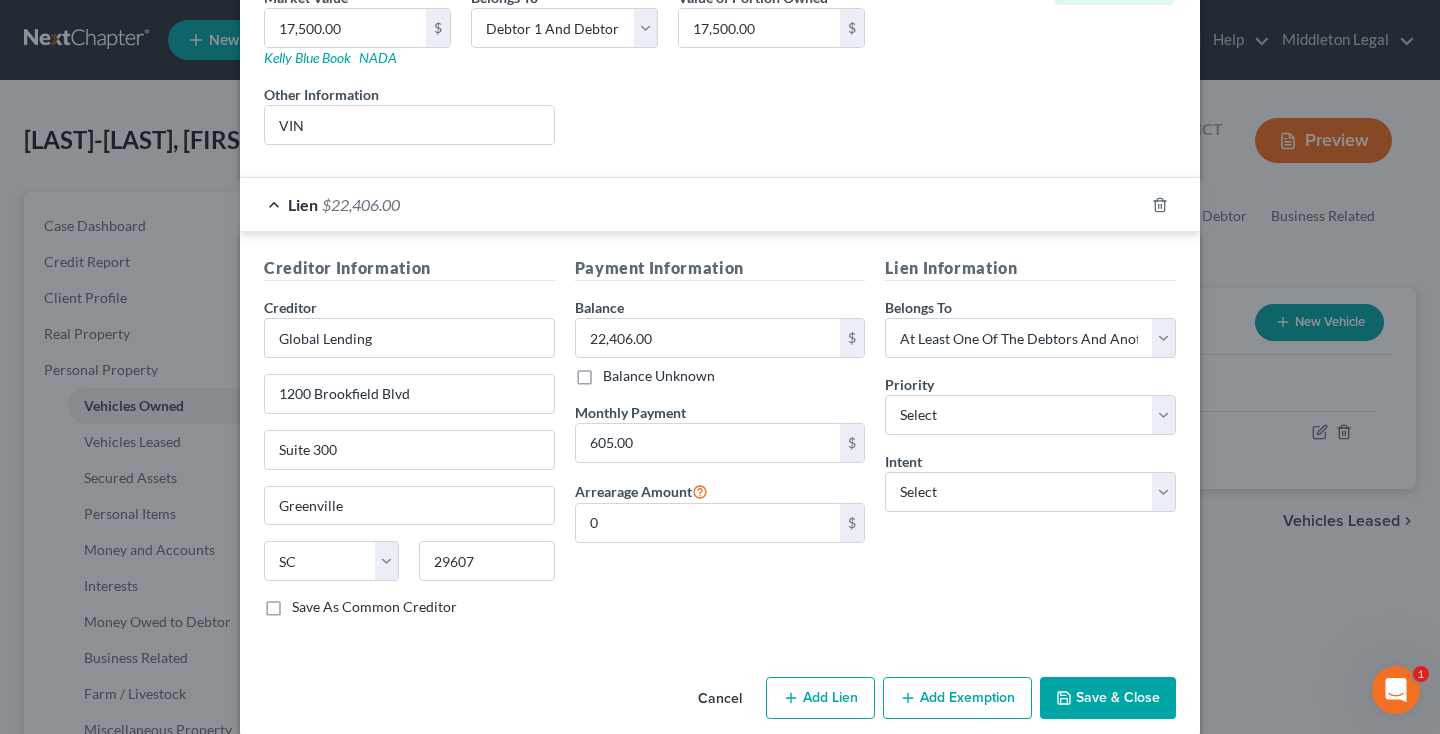 scroll, scrollTop: 349, scrollLeft: 0, axis: vertical 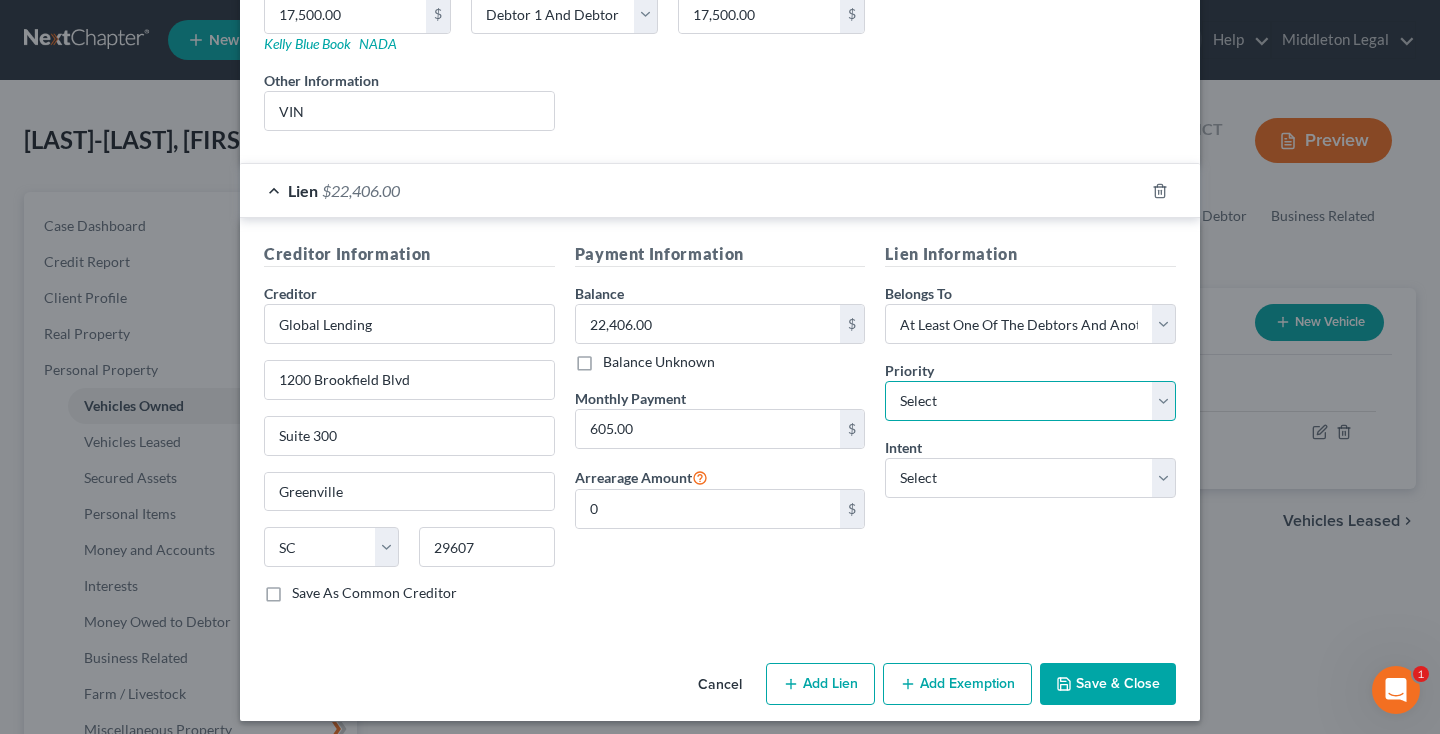 select on "0" 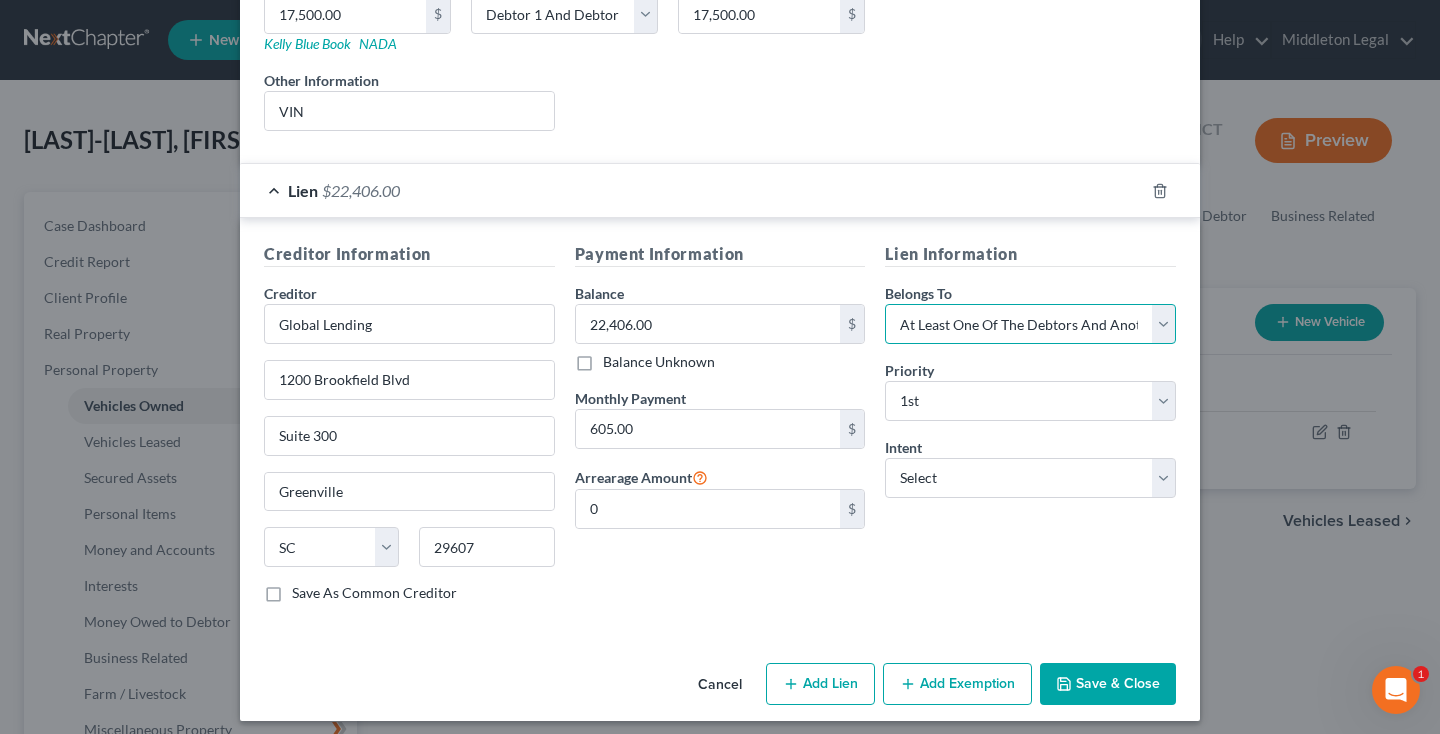 select on "2" 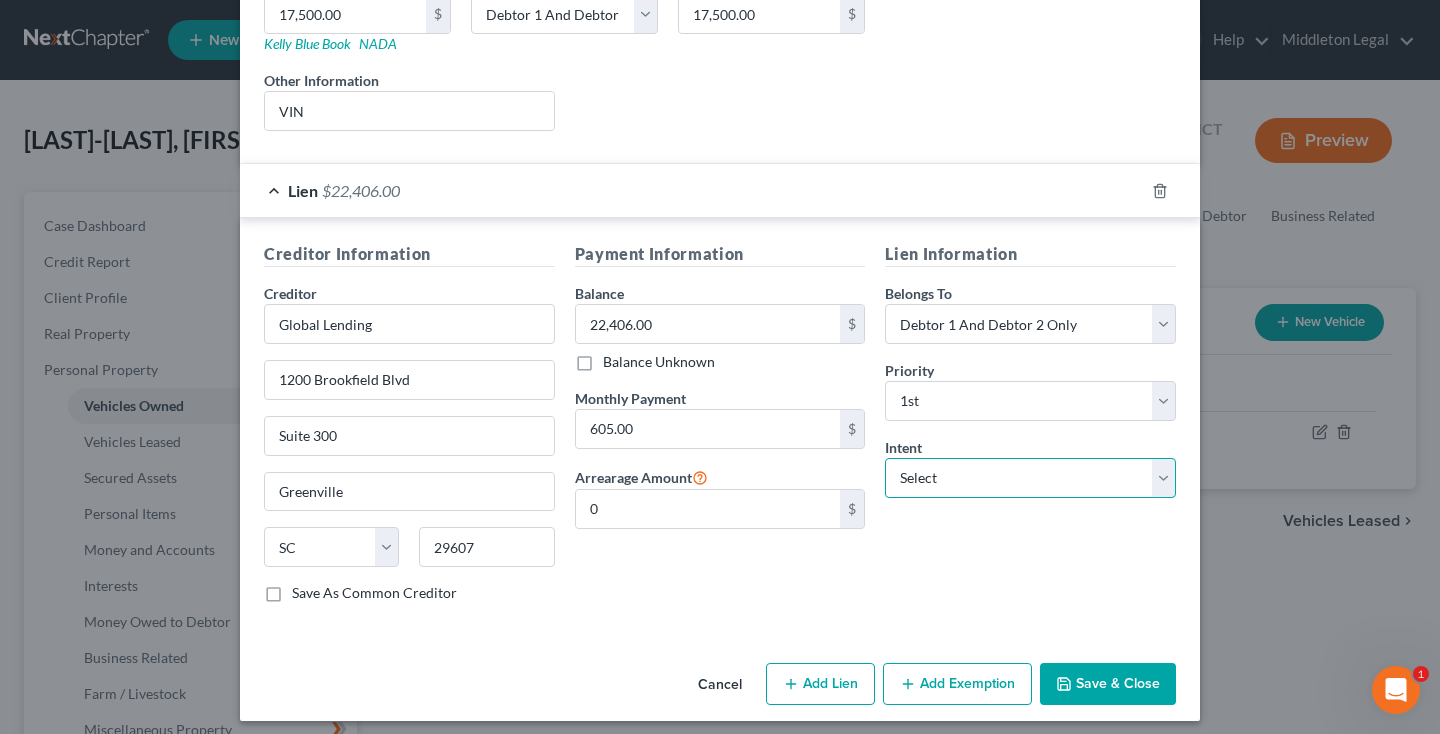 select on "4" 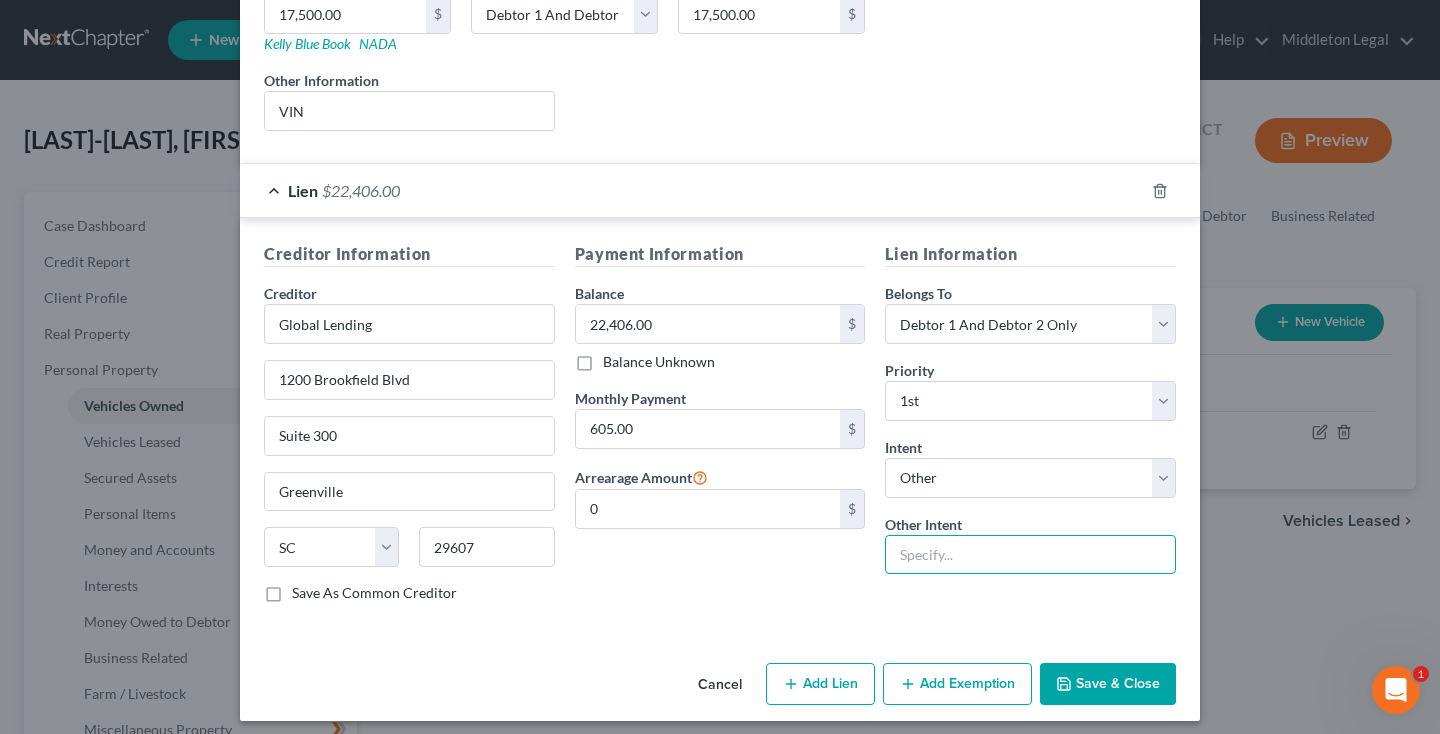 click at bounding box center [1030, 555] 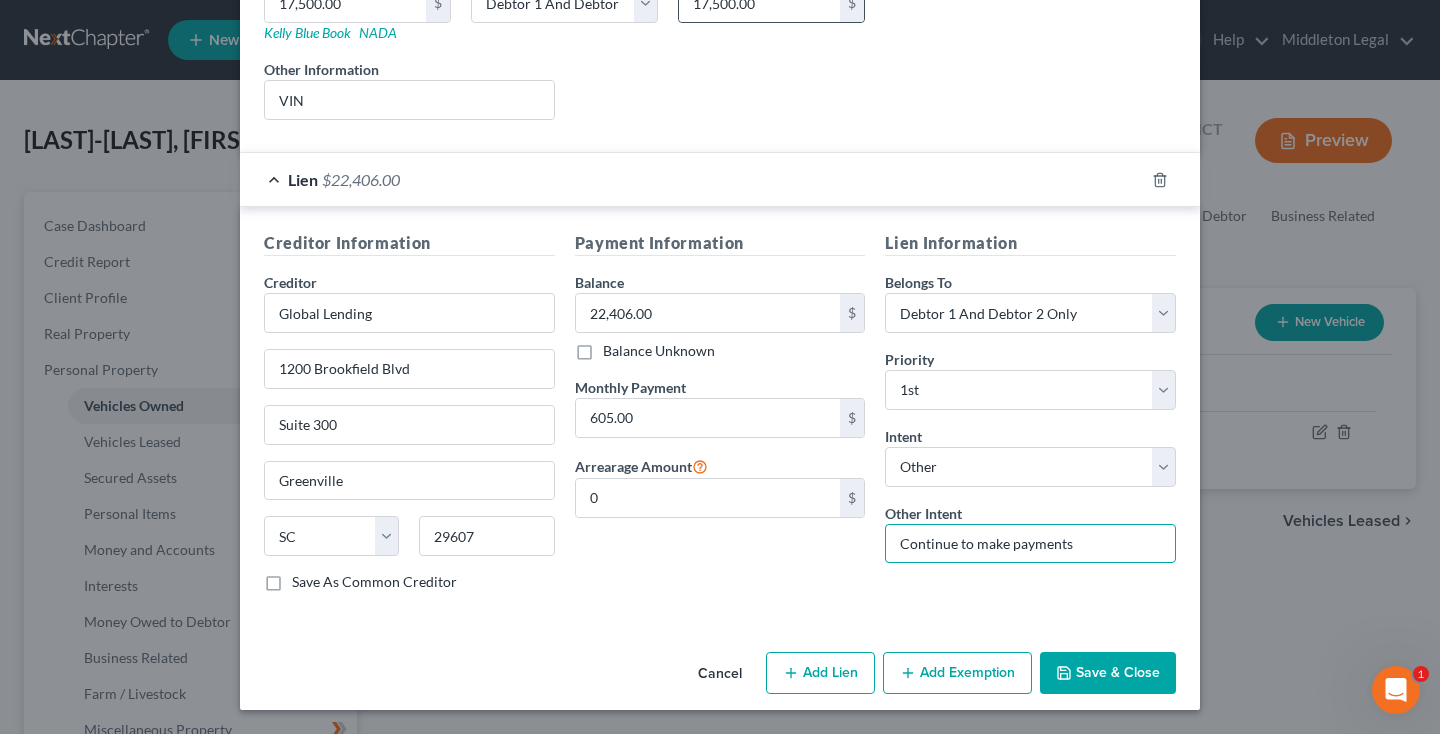 scroll, scrollTop: 359, scrollLeft: 0, axis: vertical 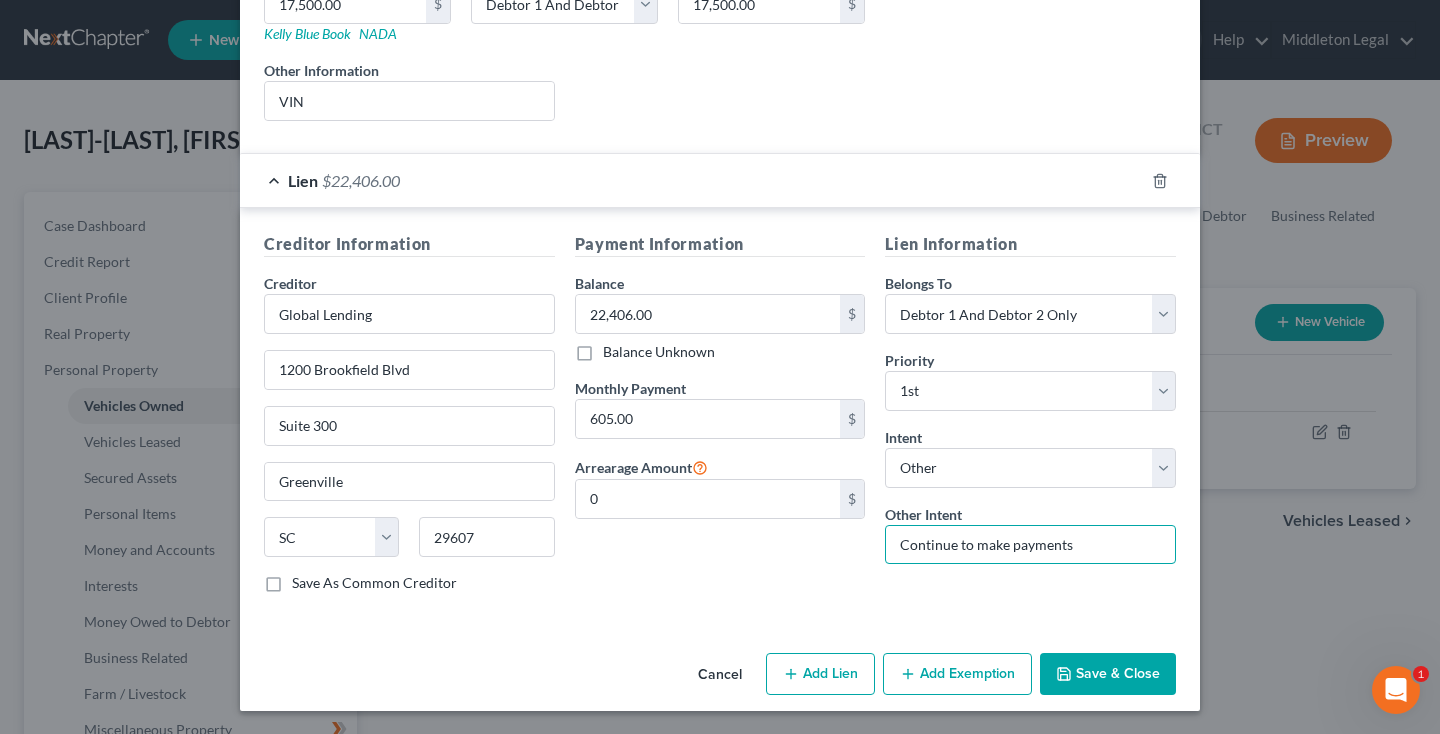 type on "Continue to make payments" 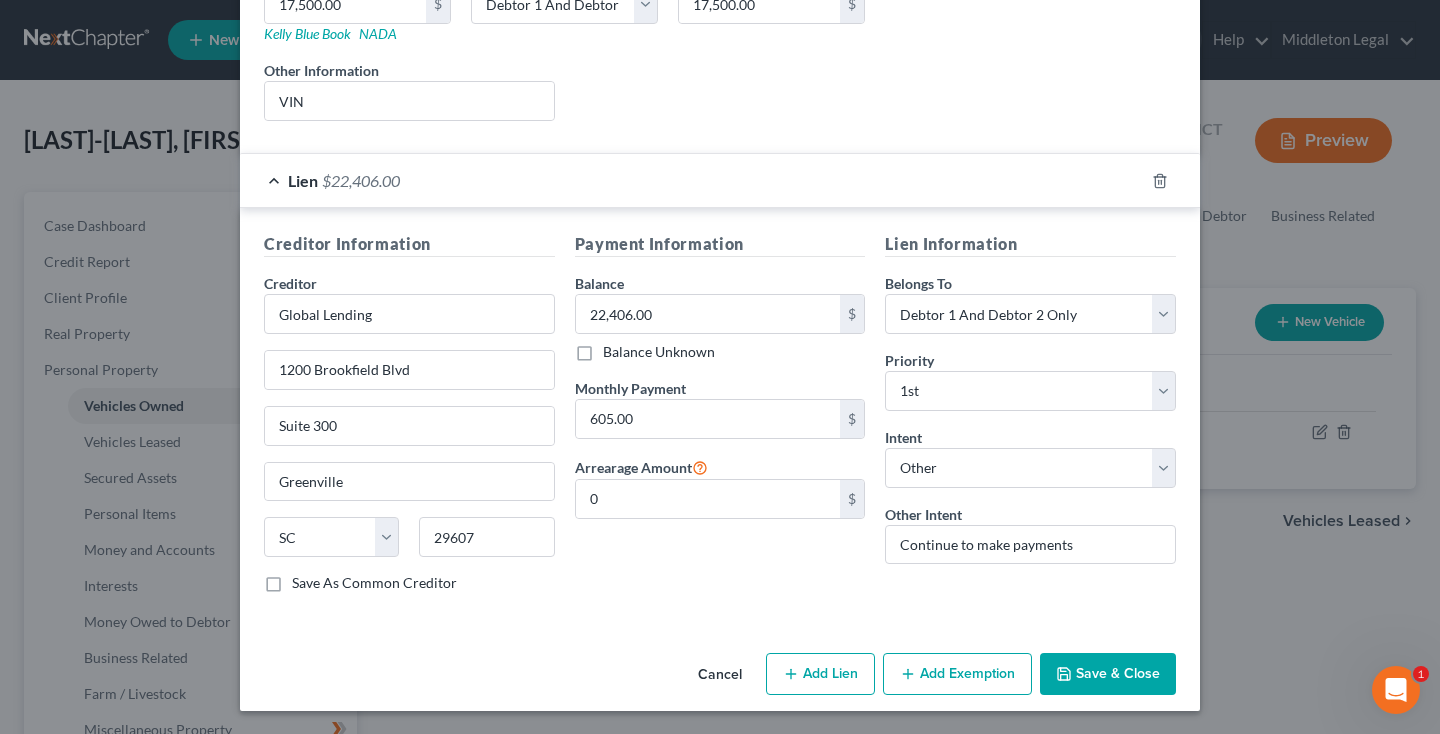 click on "Save & Close" at bounding box center (1108, 674) 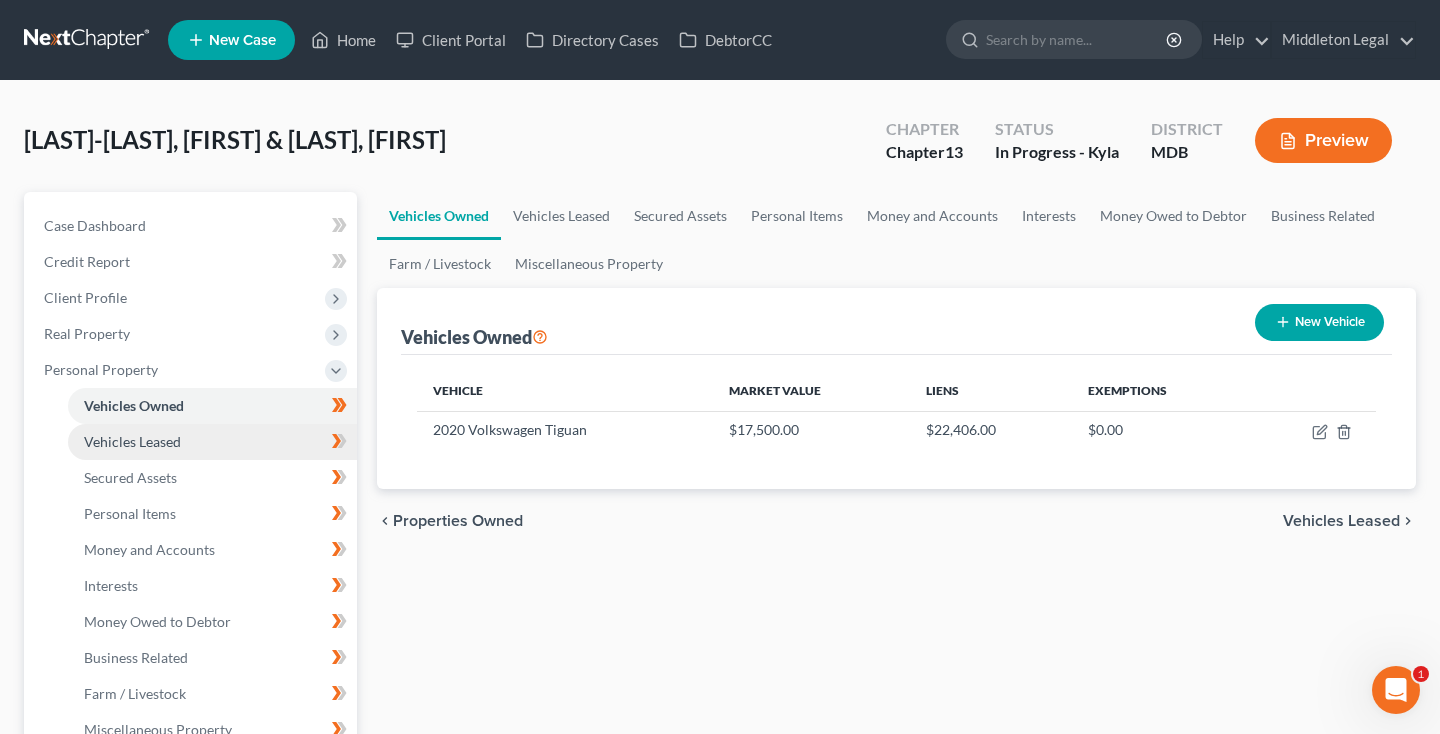 click on "Vehicles Leased" at bounding box center (132, 441) 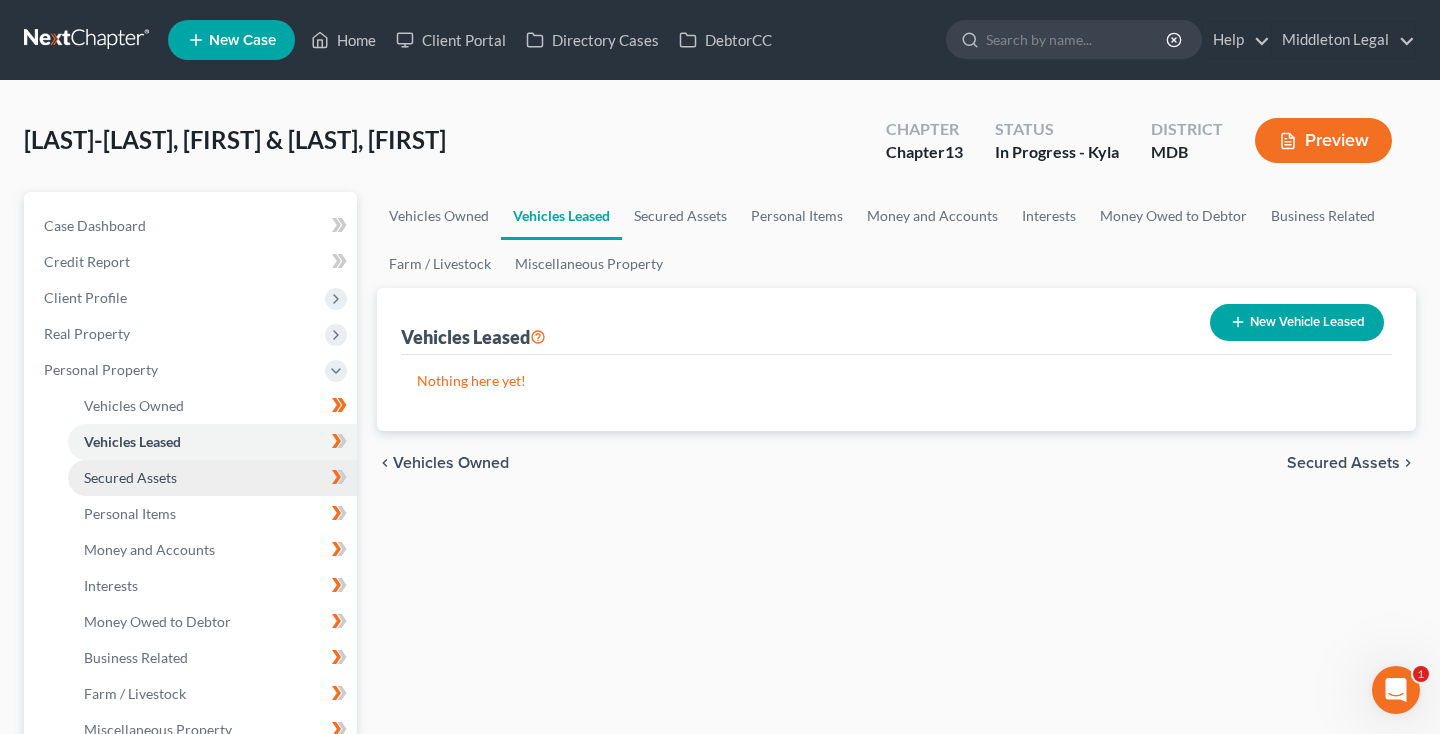click on "Secured Assets" at bounding box center (130, 477) 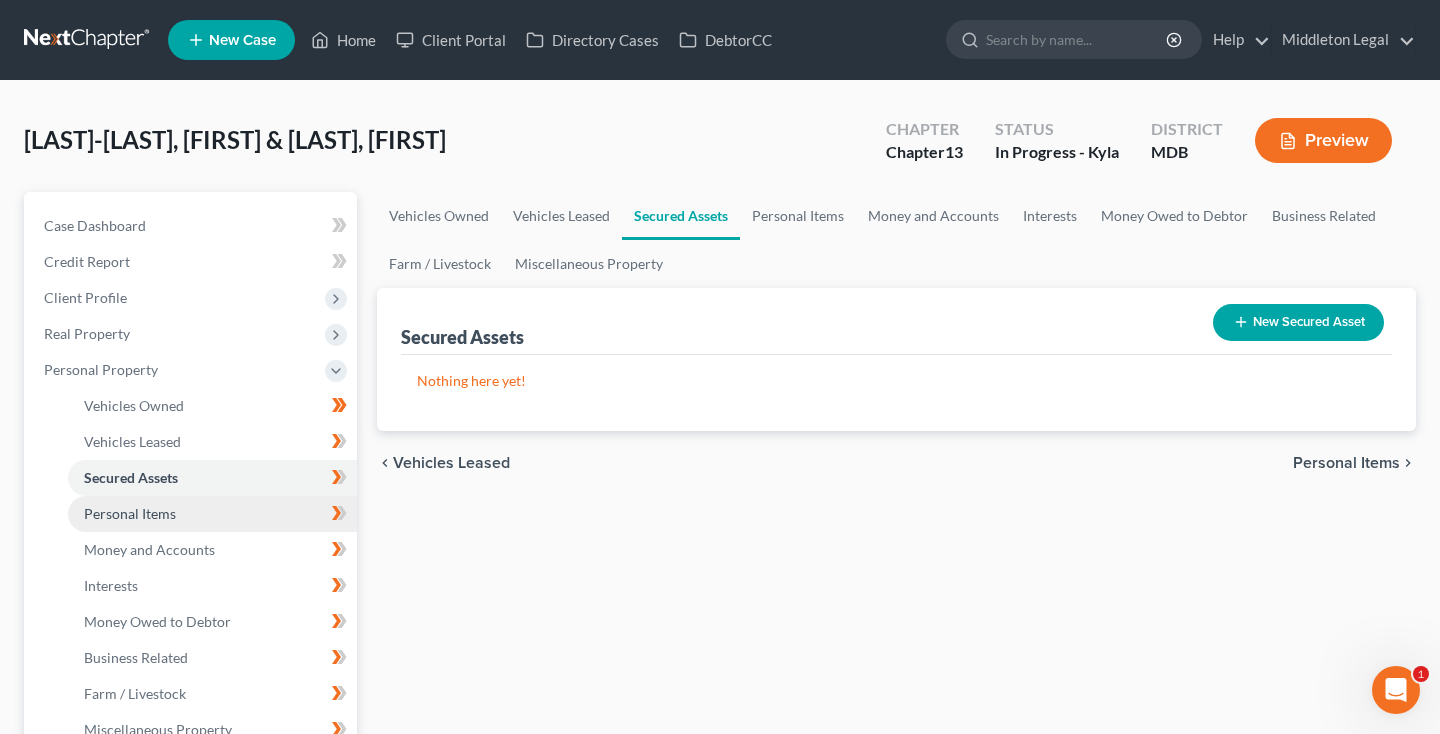 click on "Personal Items" at bounding box center [130, 513] 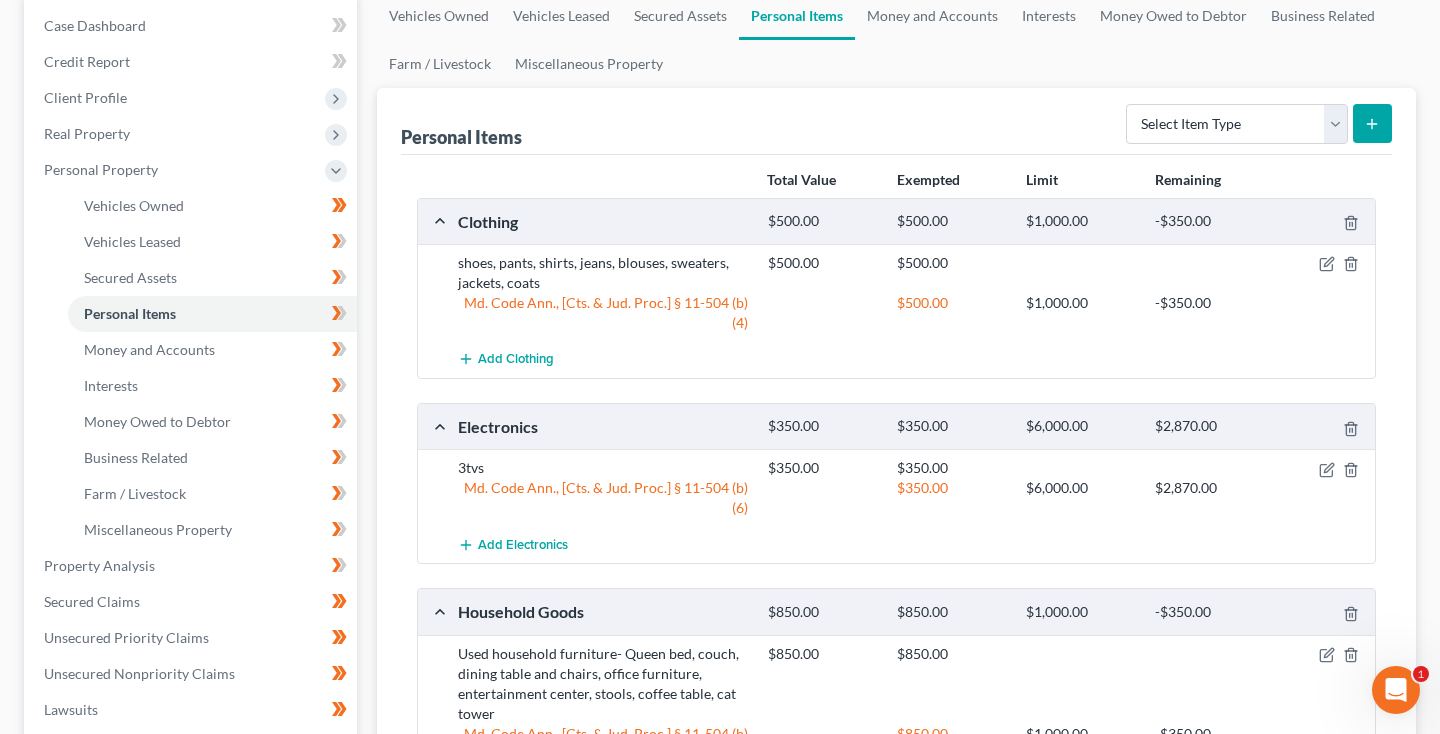 scroll, scrollTop: 172, scrollLeft: 0, axis: vertical 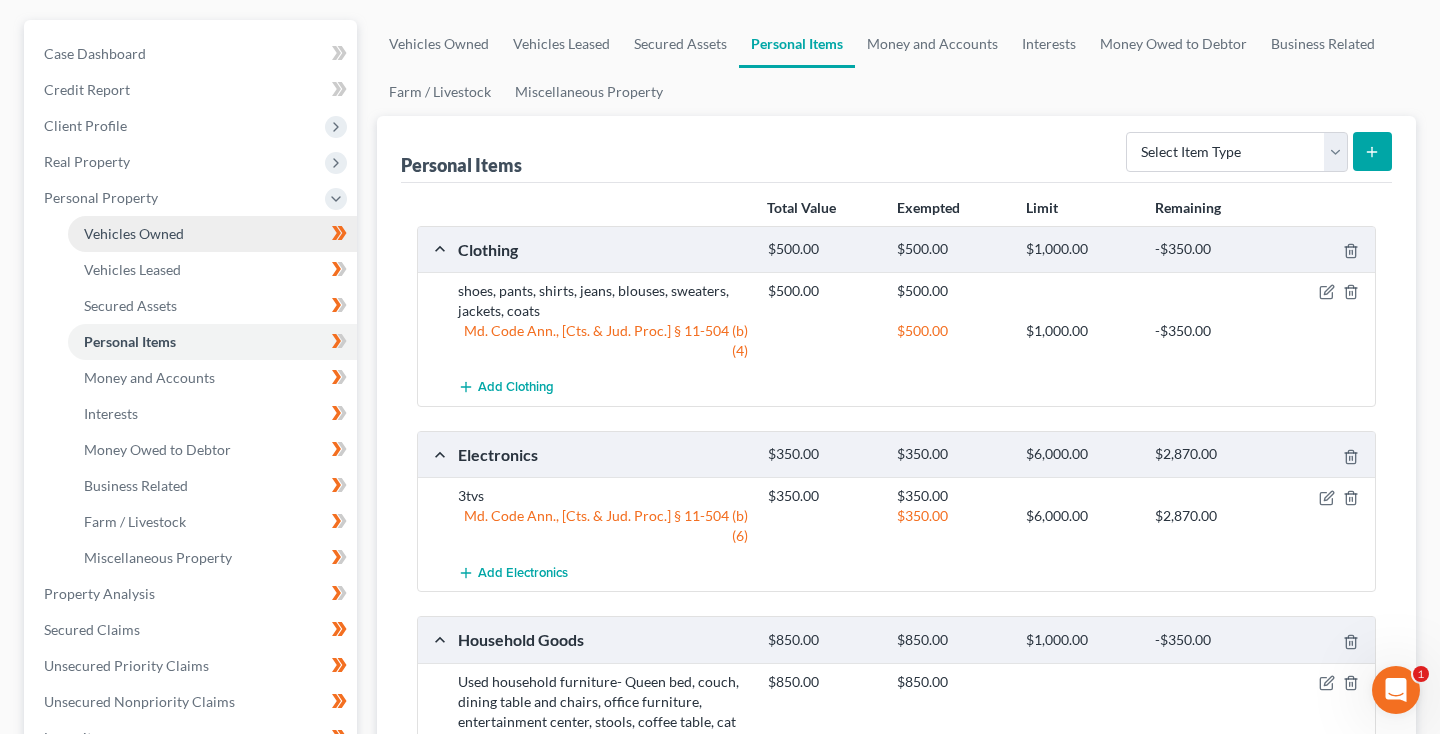 click on "Vehicles Owned" at bounding box center (134, 233) 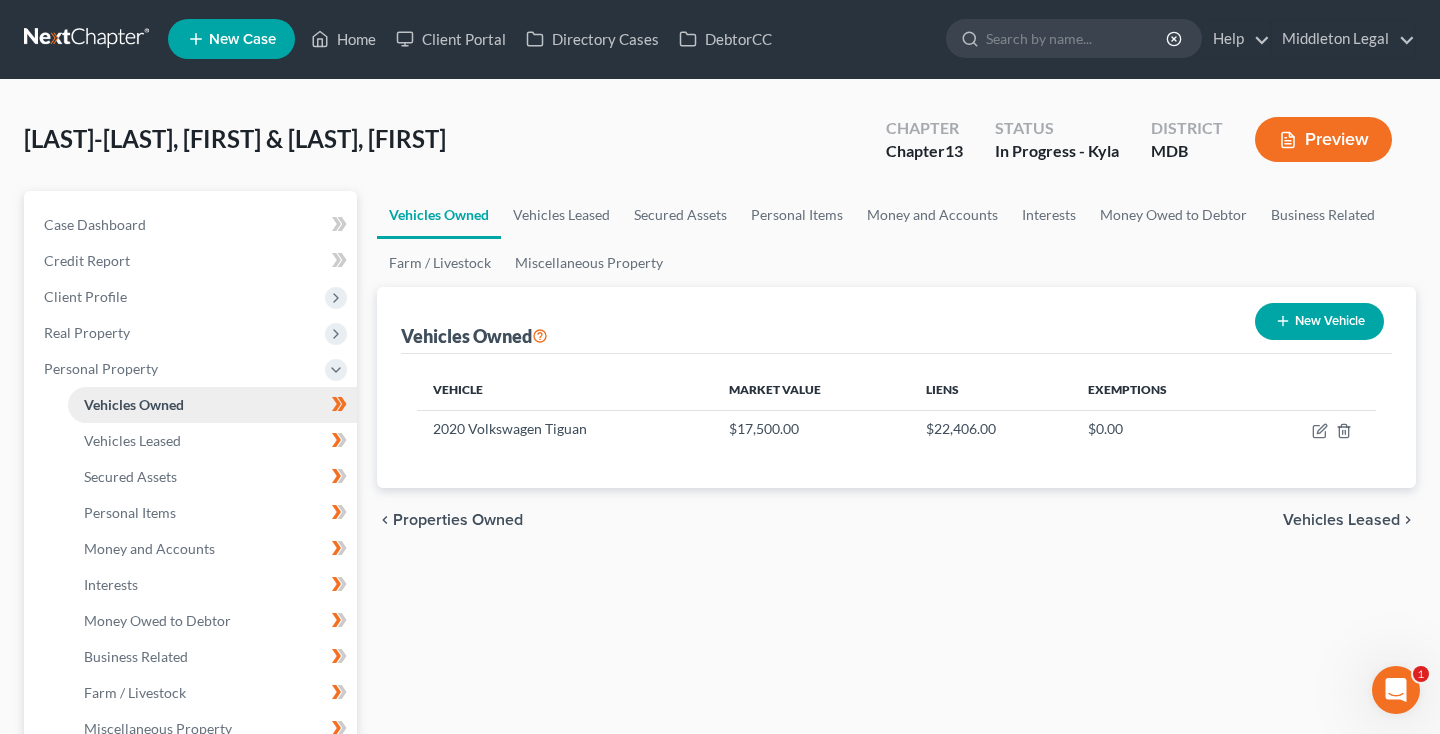 scroll, scrollTop: 0, scrollLeft: 0, axis: both 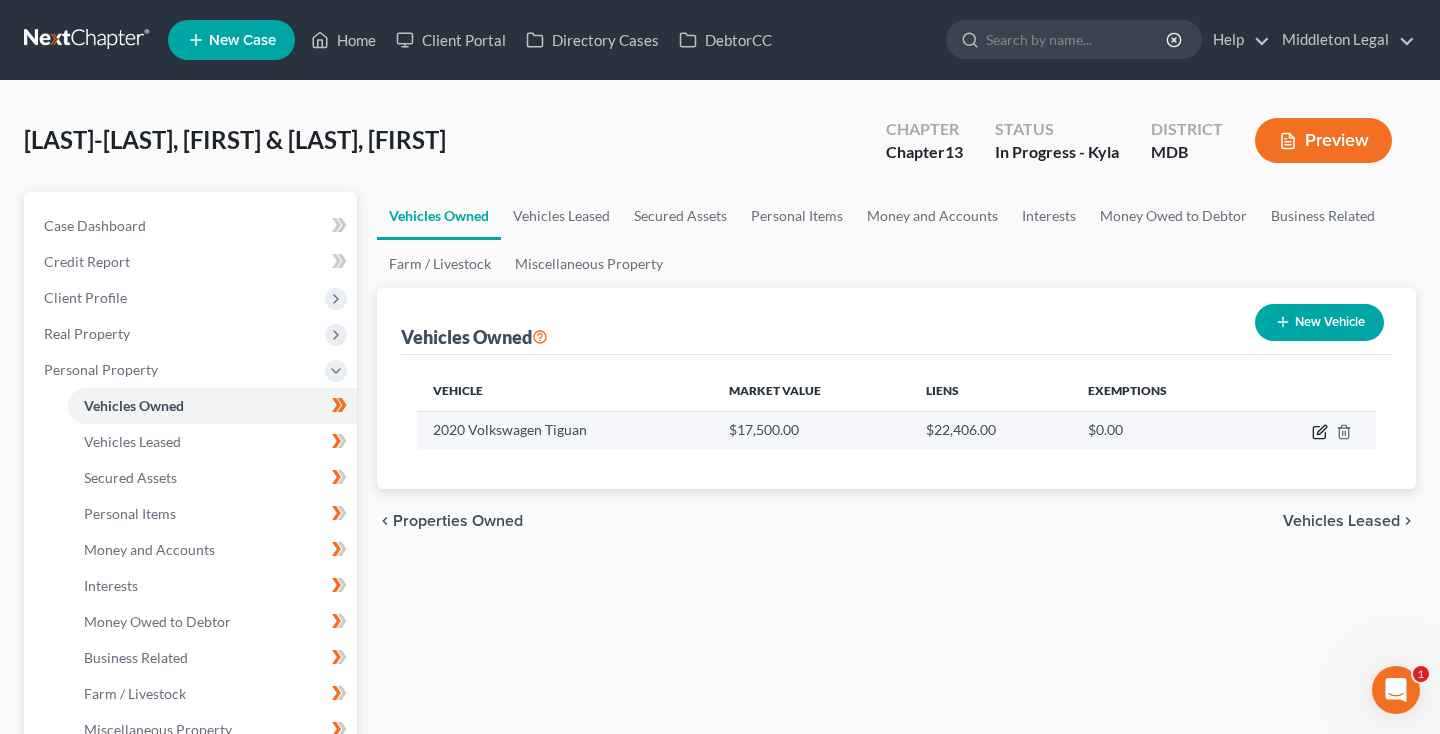 click 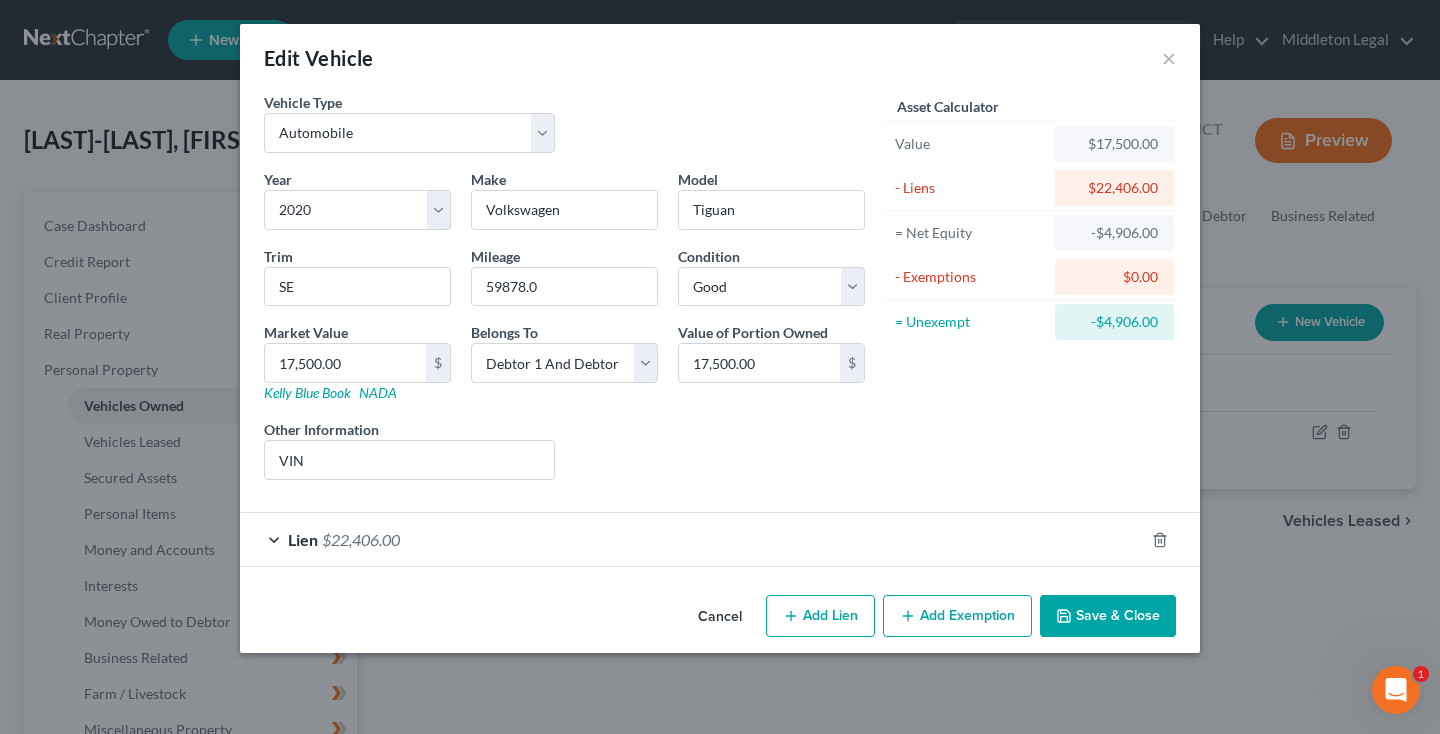 click on "Cancel" at bounding box center [720, 617] 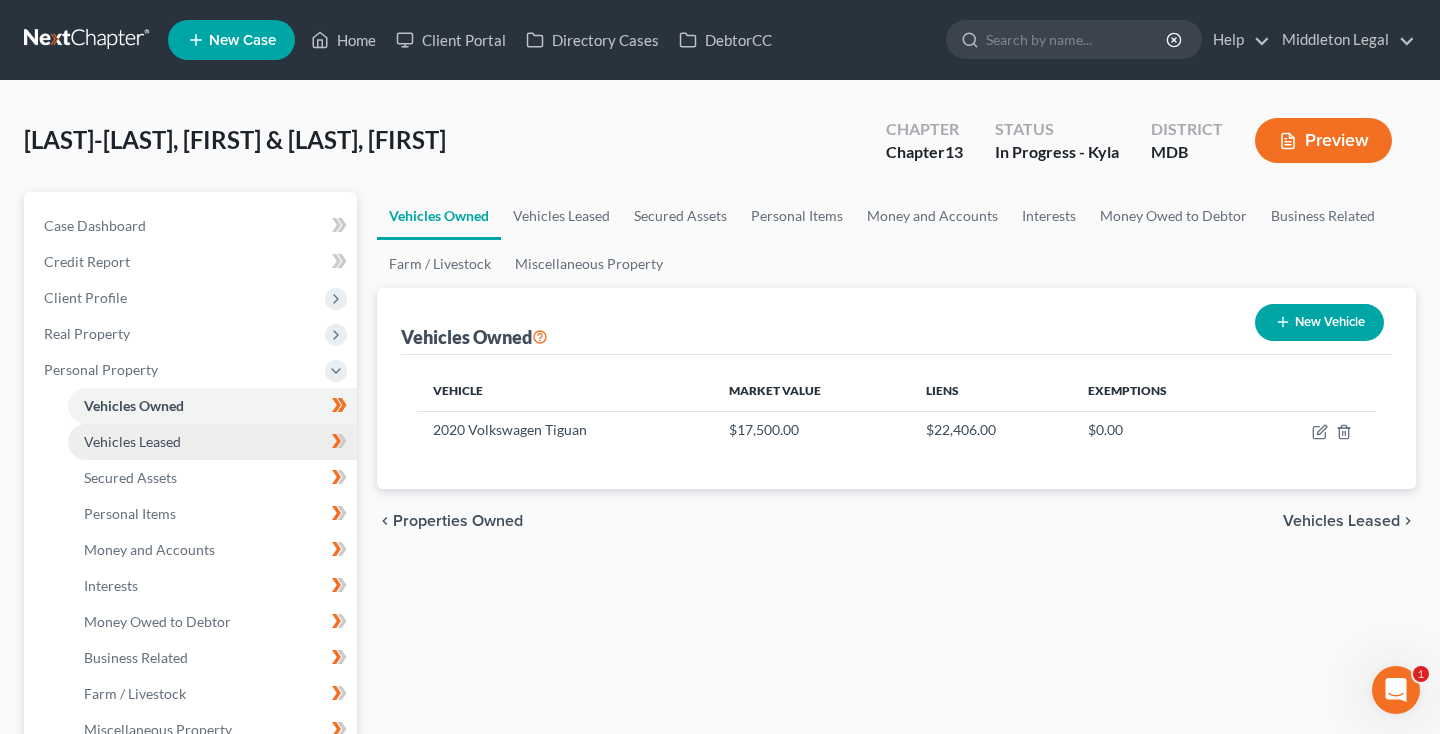 click on "Vehicles Leased" at bounding box center [212, 442] 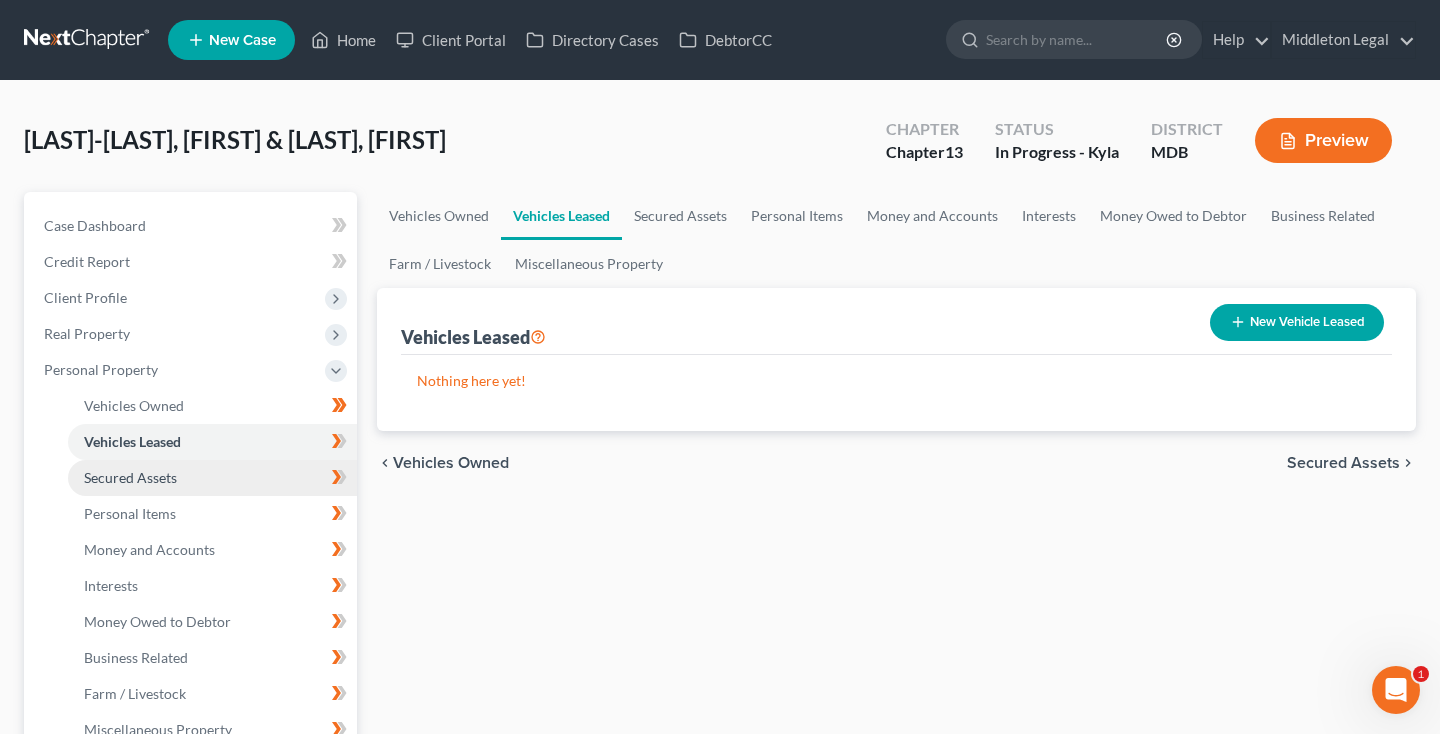 click on "Secured Assets" at bounding box center (130, 477) 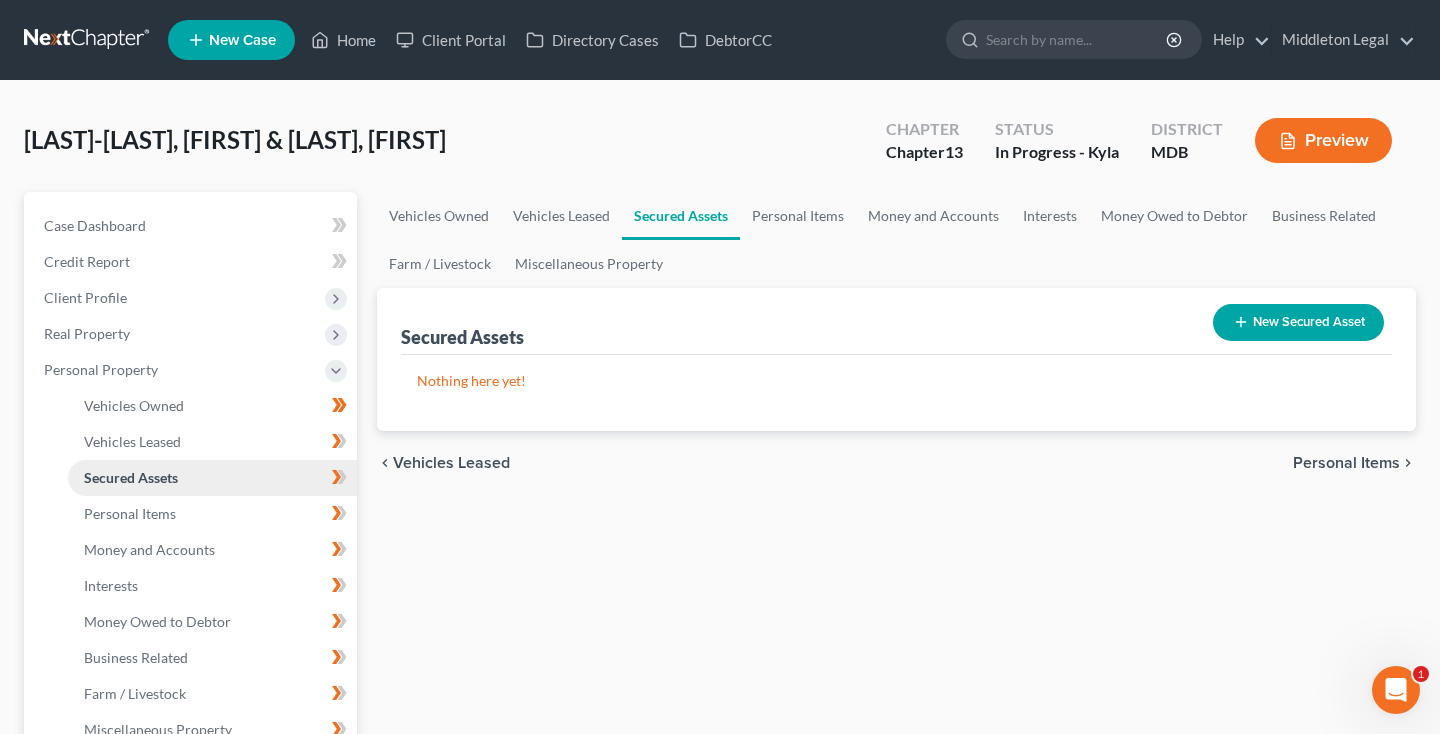 click on "Secured Assets" at bounding box center [131, 477] 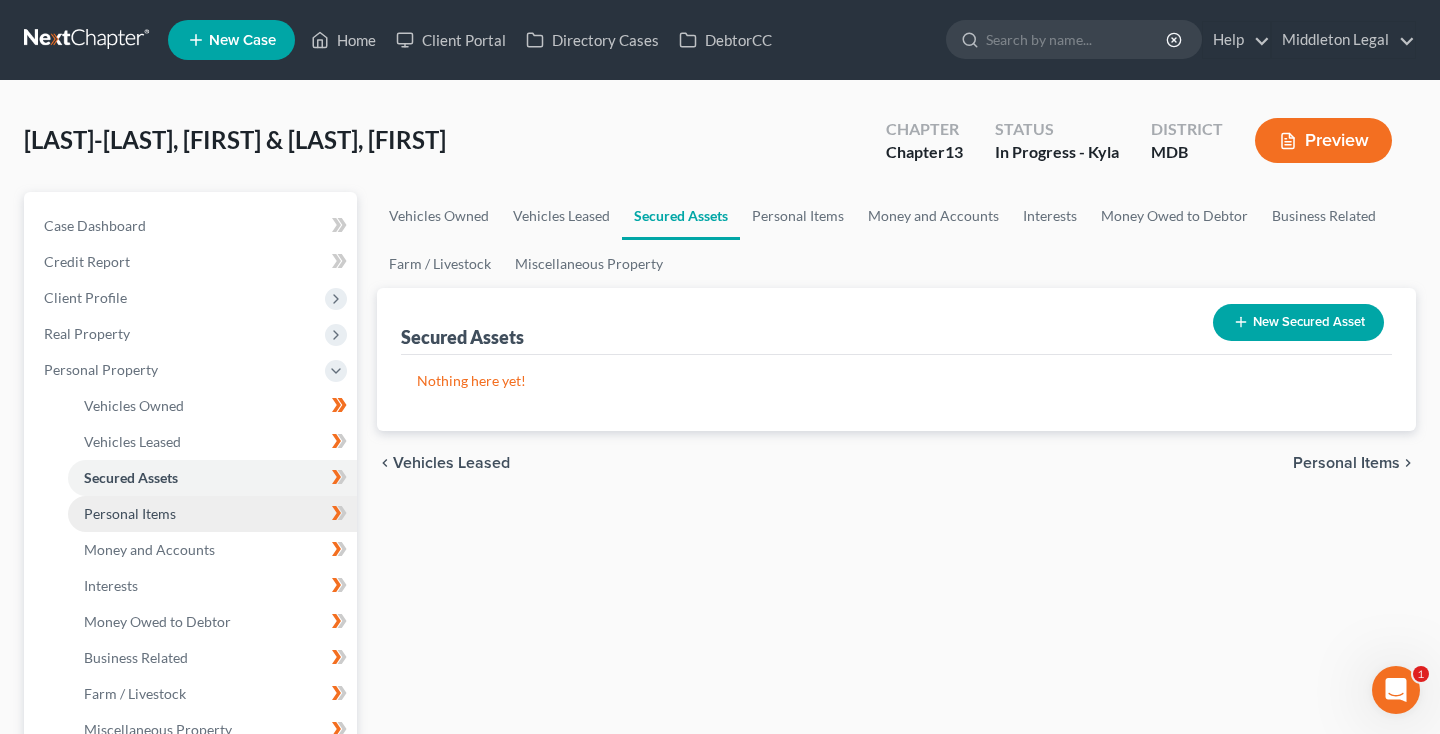 click on "Personal Items" at bounding box center (130, 513) 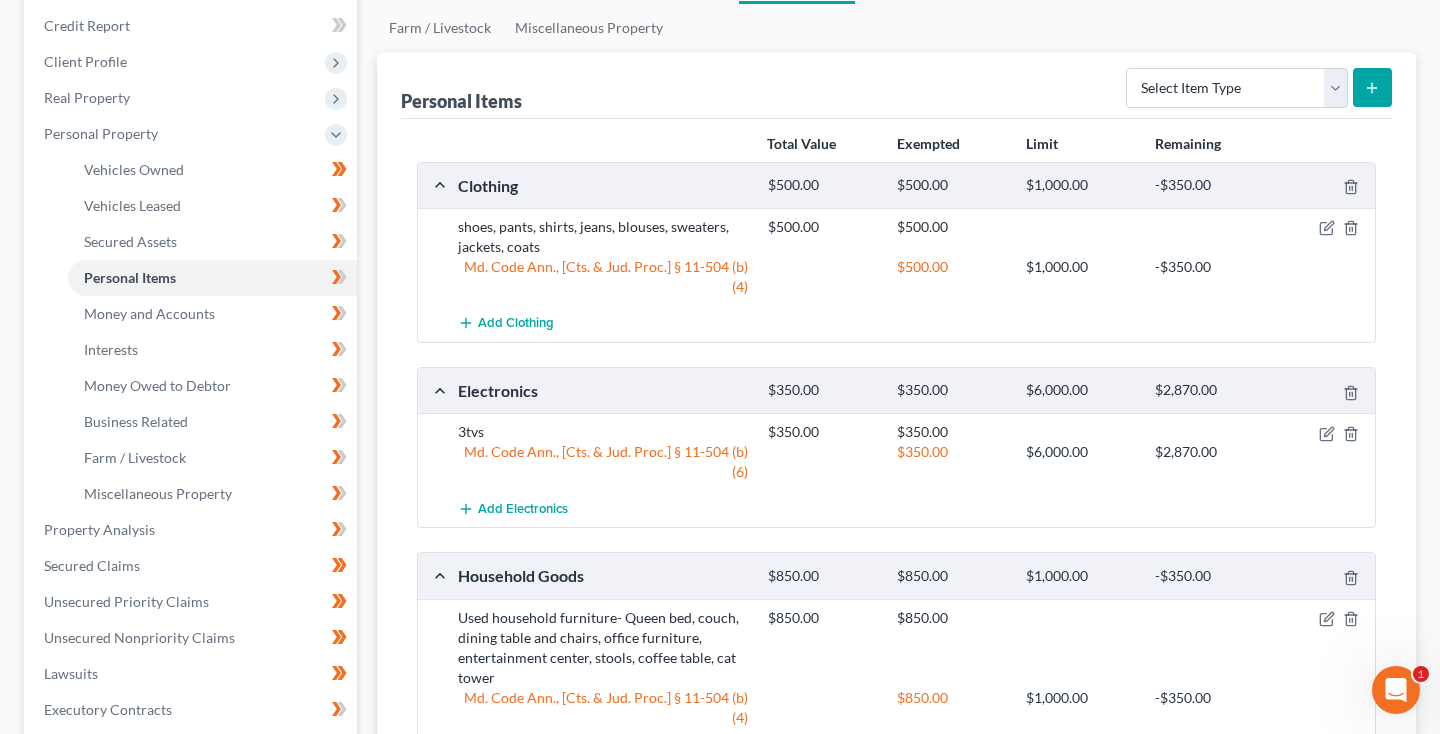 scroll, scrollTop: 255, scrollLeft: 0, axis: vertical 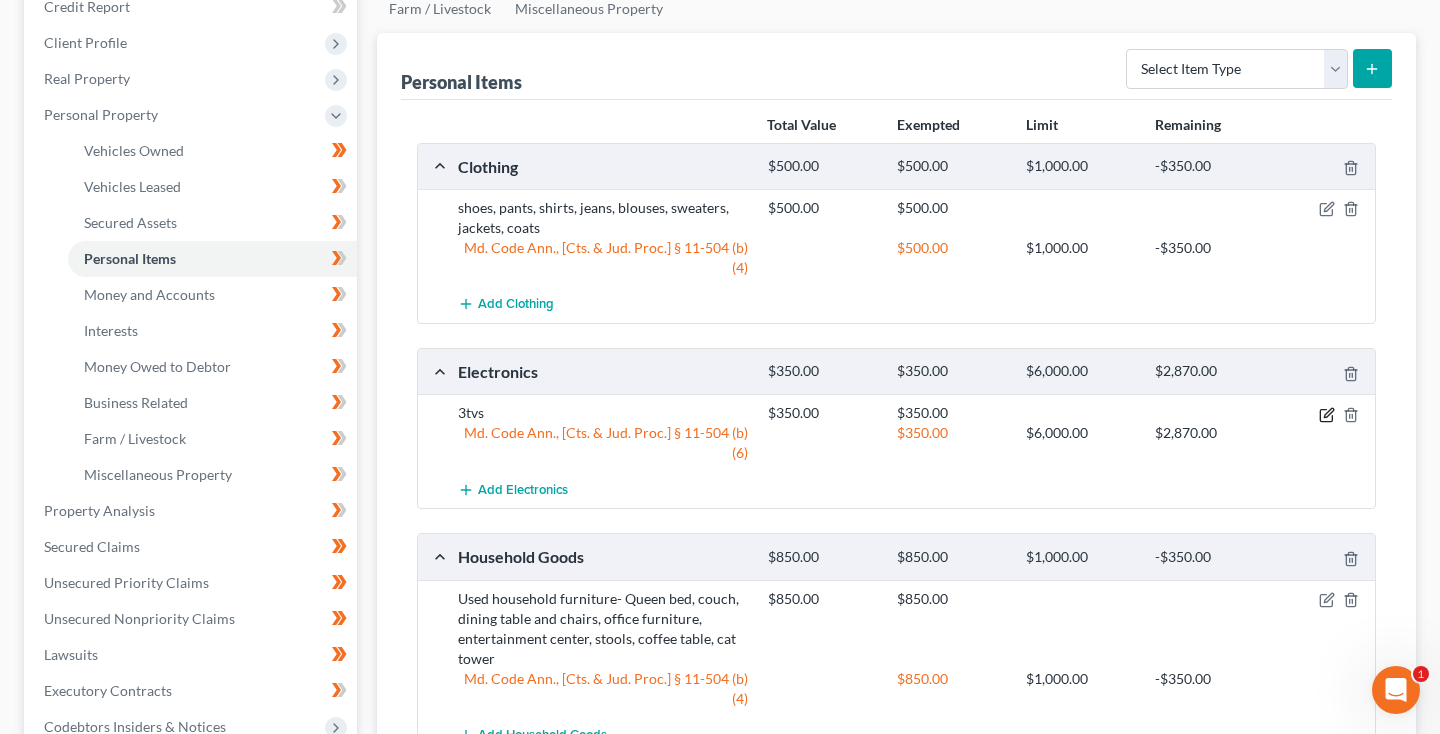 click 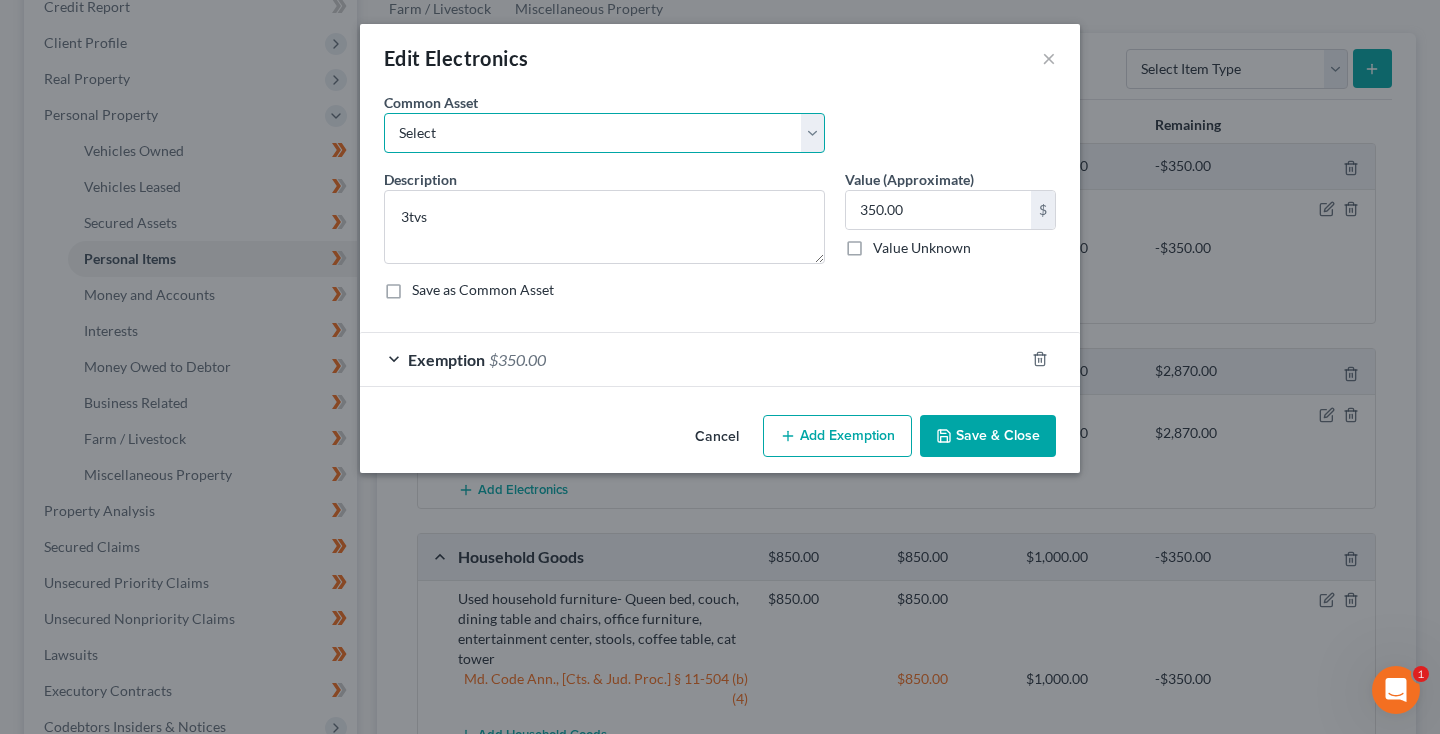 select on "0" 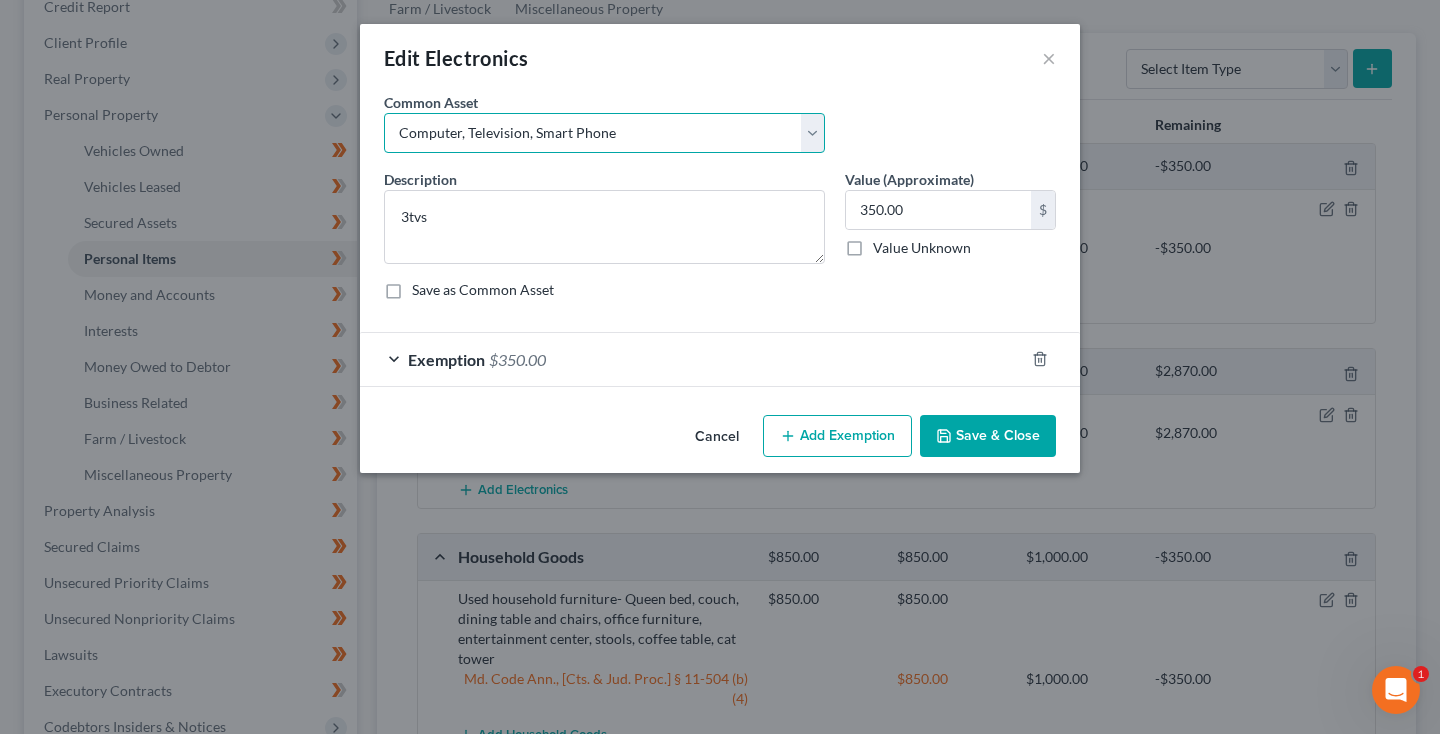type on "Computer, Television, Smart Phone" 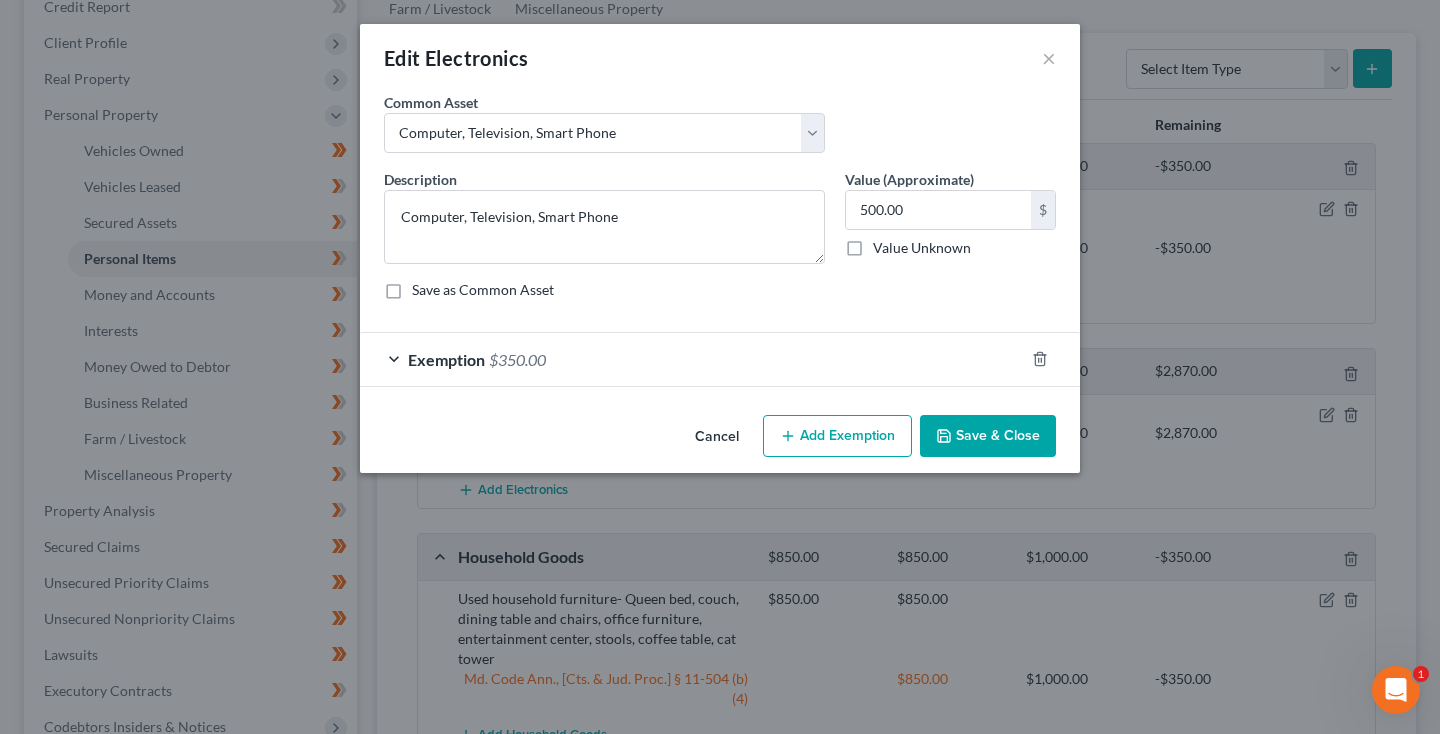 click on "Save & Close" at bounding box center (988, 436) 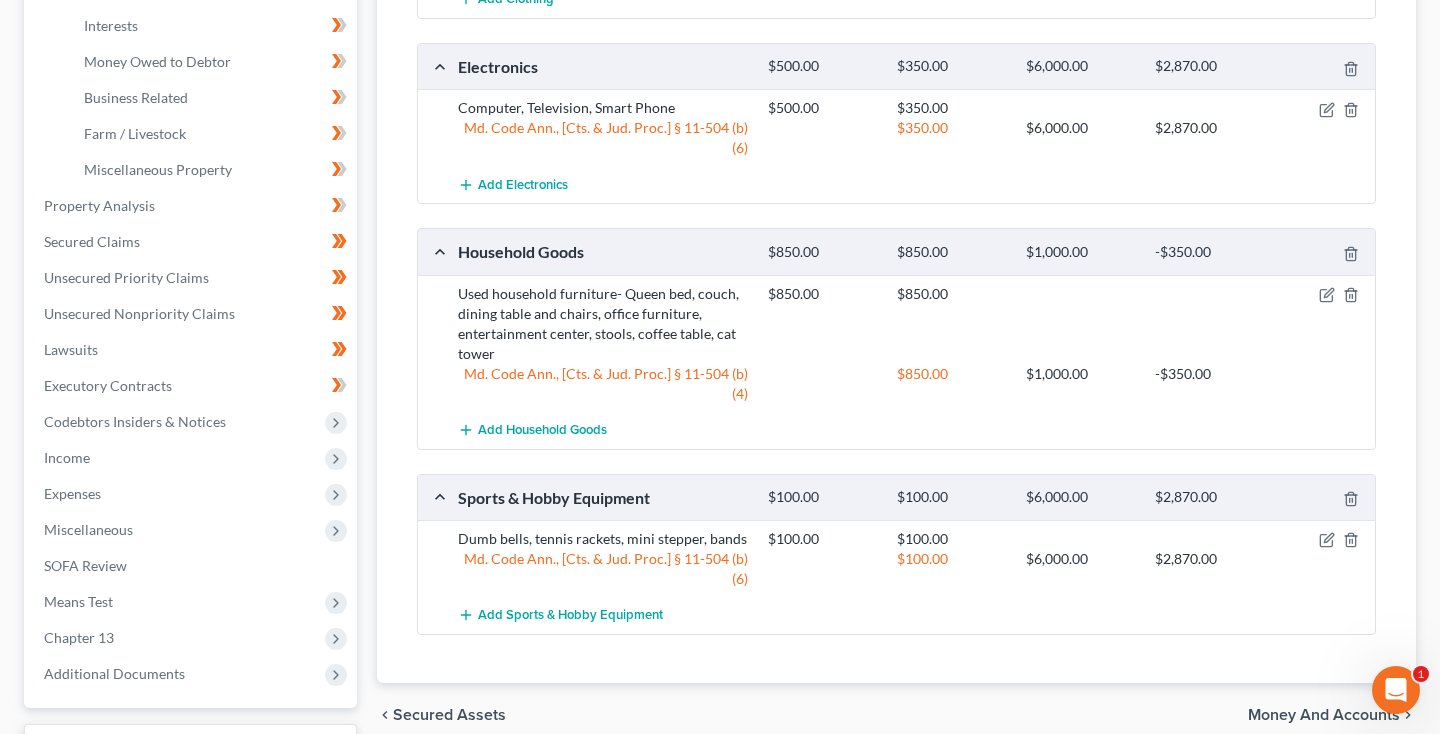 scroll, scrollTop: 592, scrollLeft: 0, axis: vertical 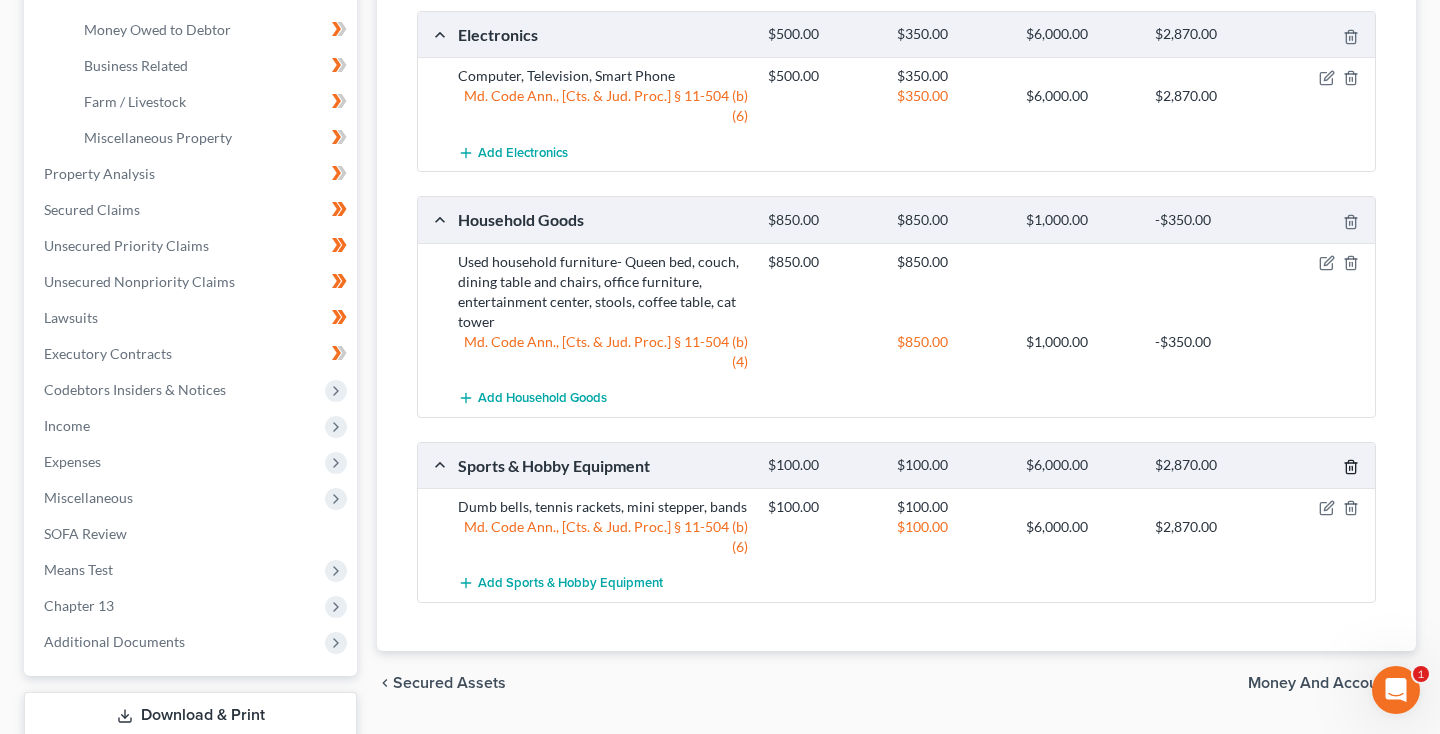 click 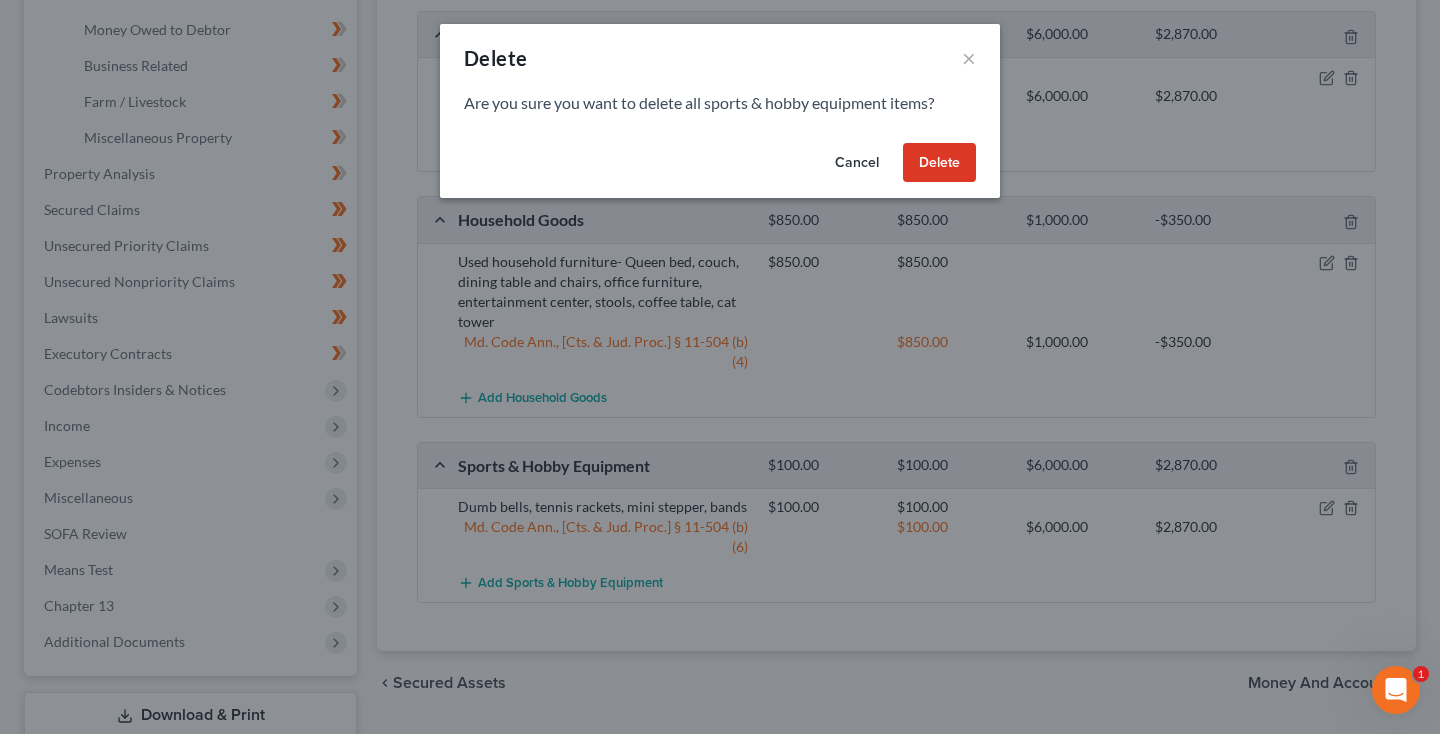 click on "Delete" at bounding box center (939, 163) 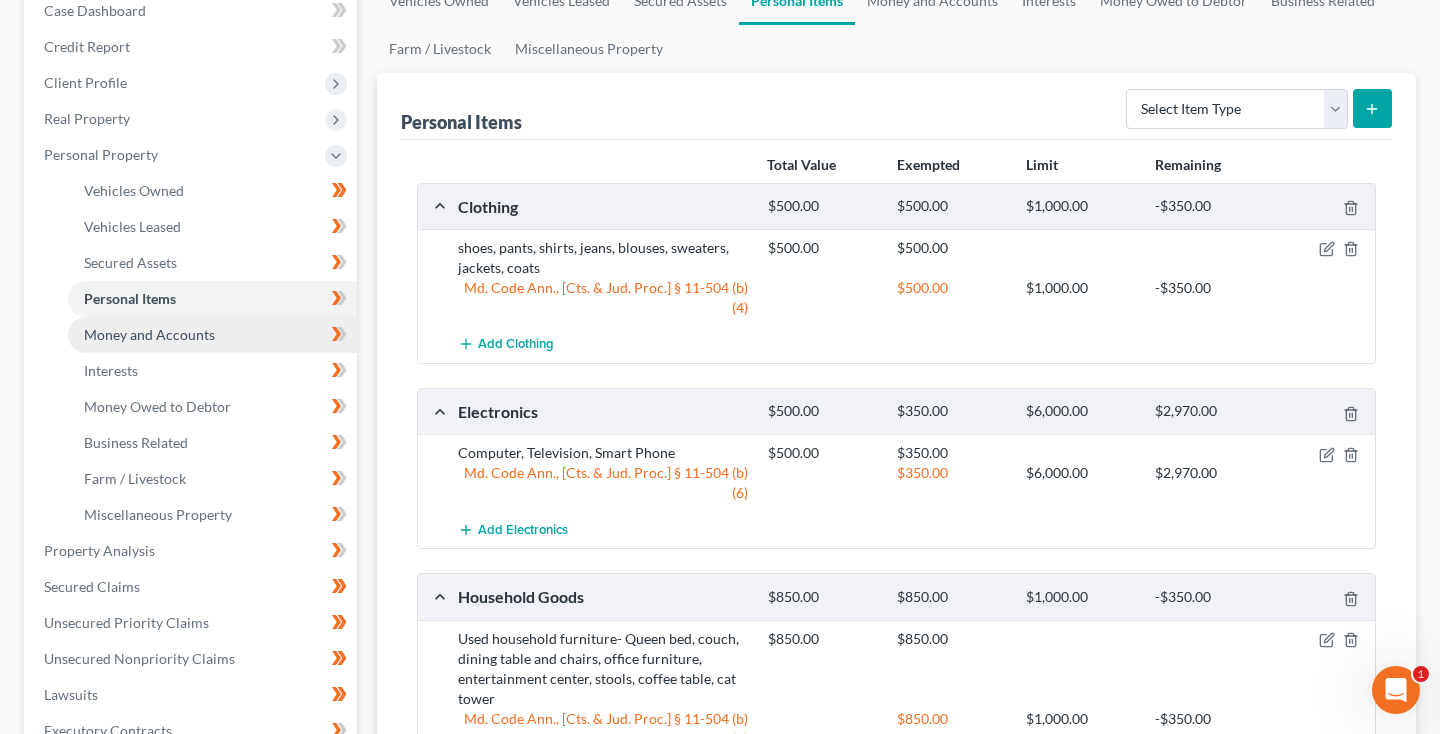 click on "Money and Accounts" at bounding box center (149, 334) 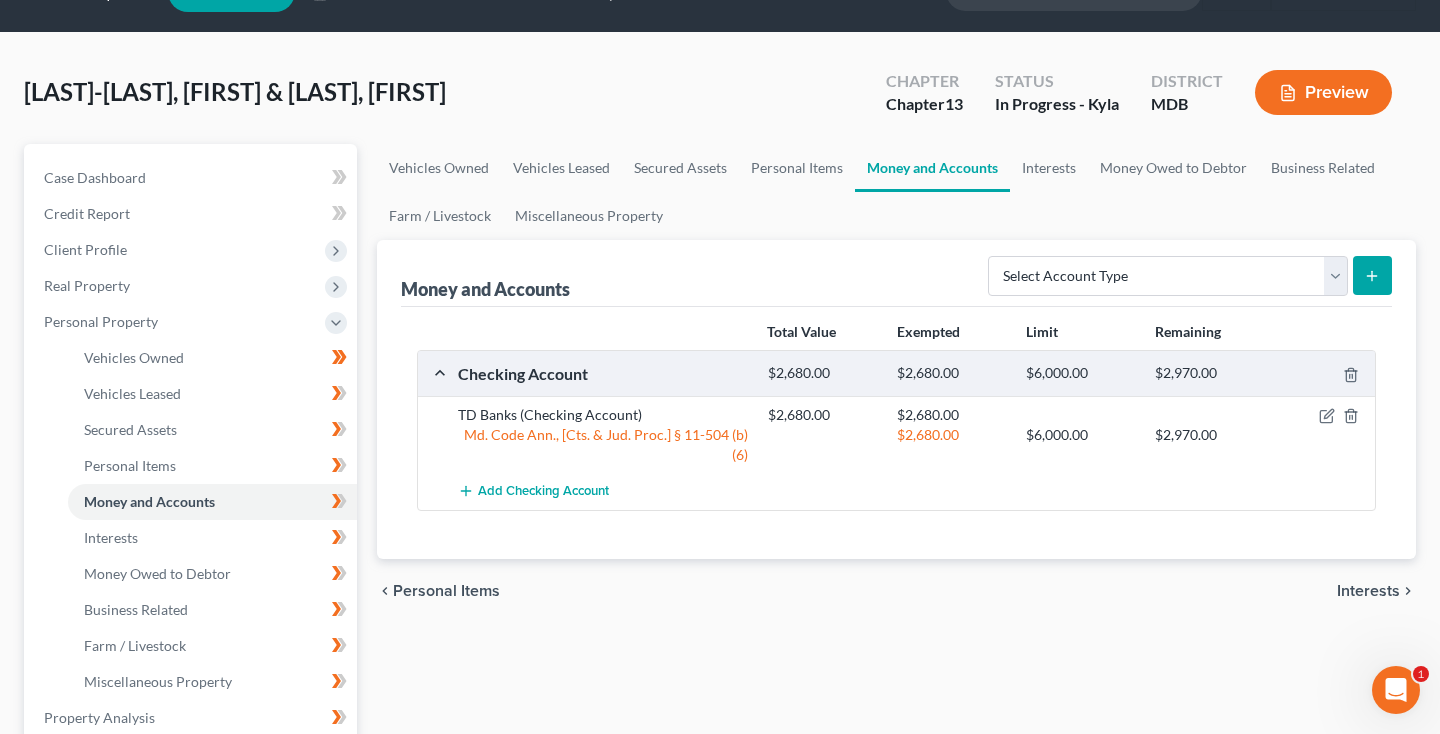 scroll, scrollTop: 53, scrollLeft: 0, axis: vertical 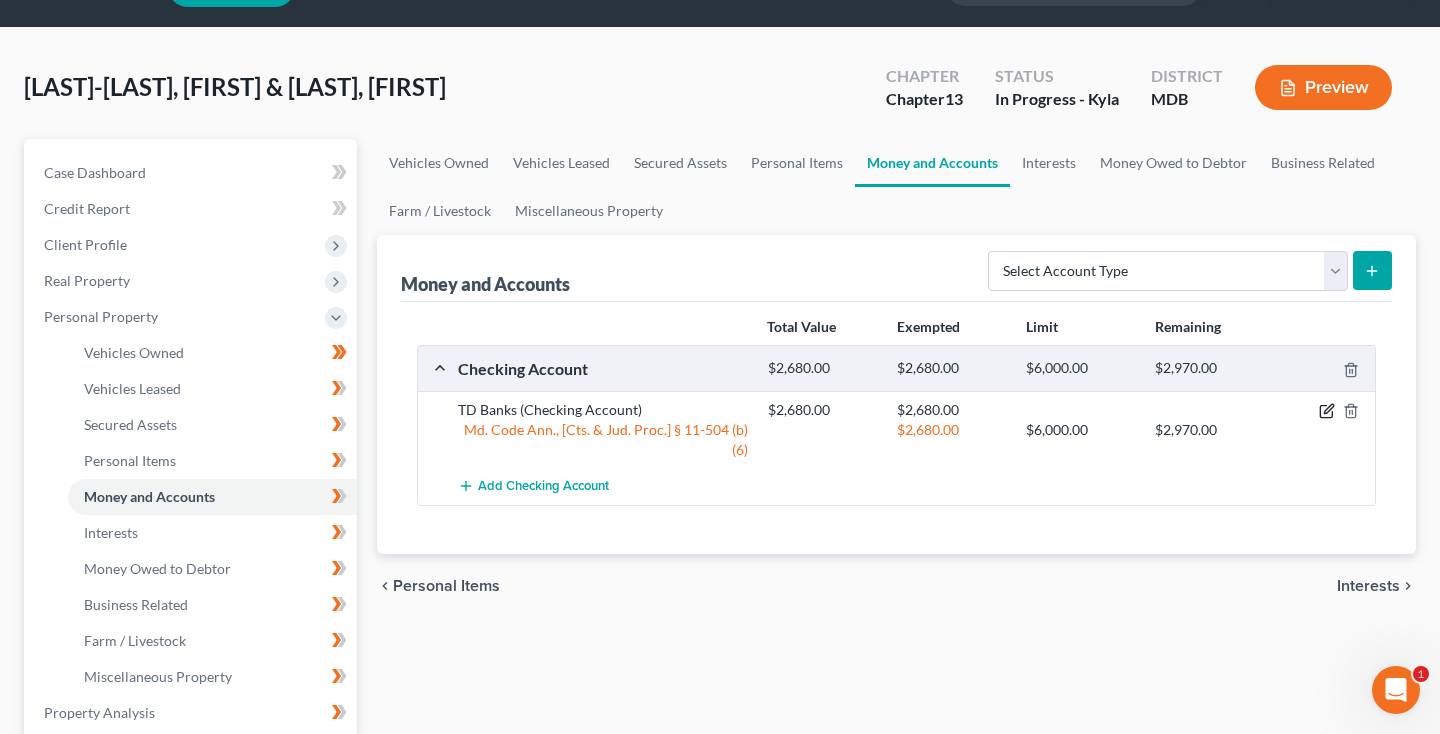 click 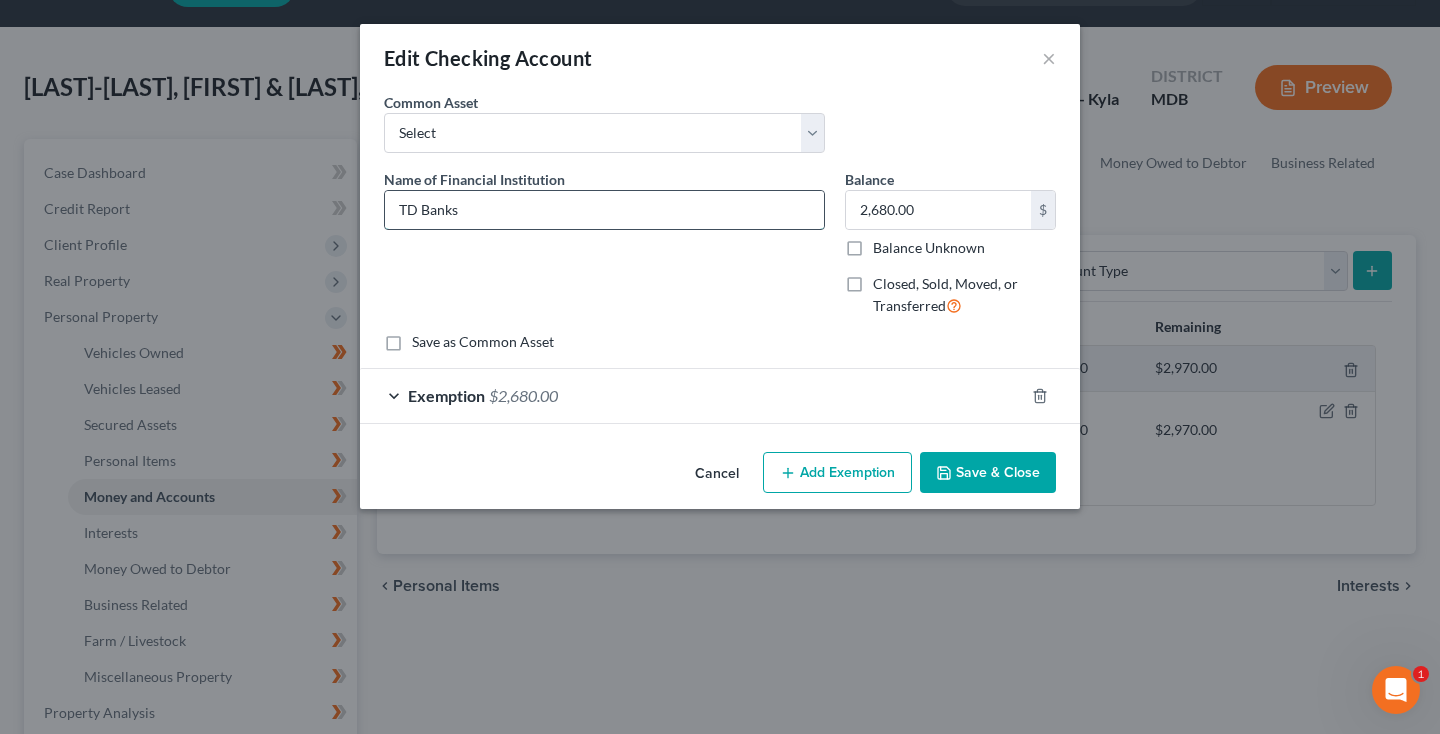 click on "TD Banks" at bounding box center (604, 210) 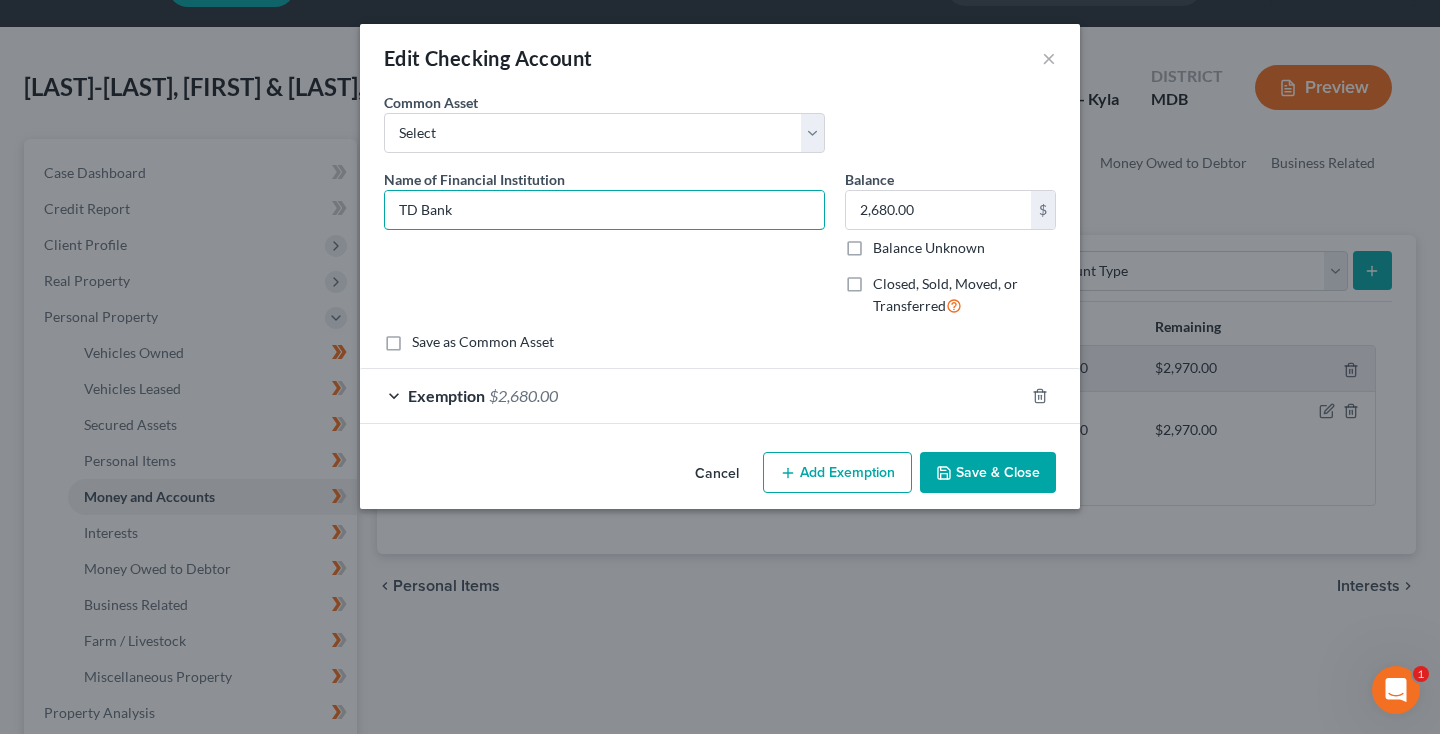 type on "TD Bank" 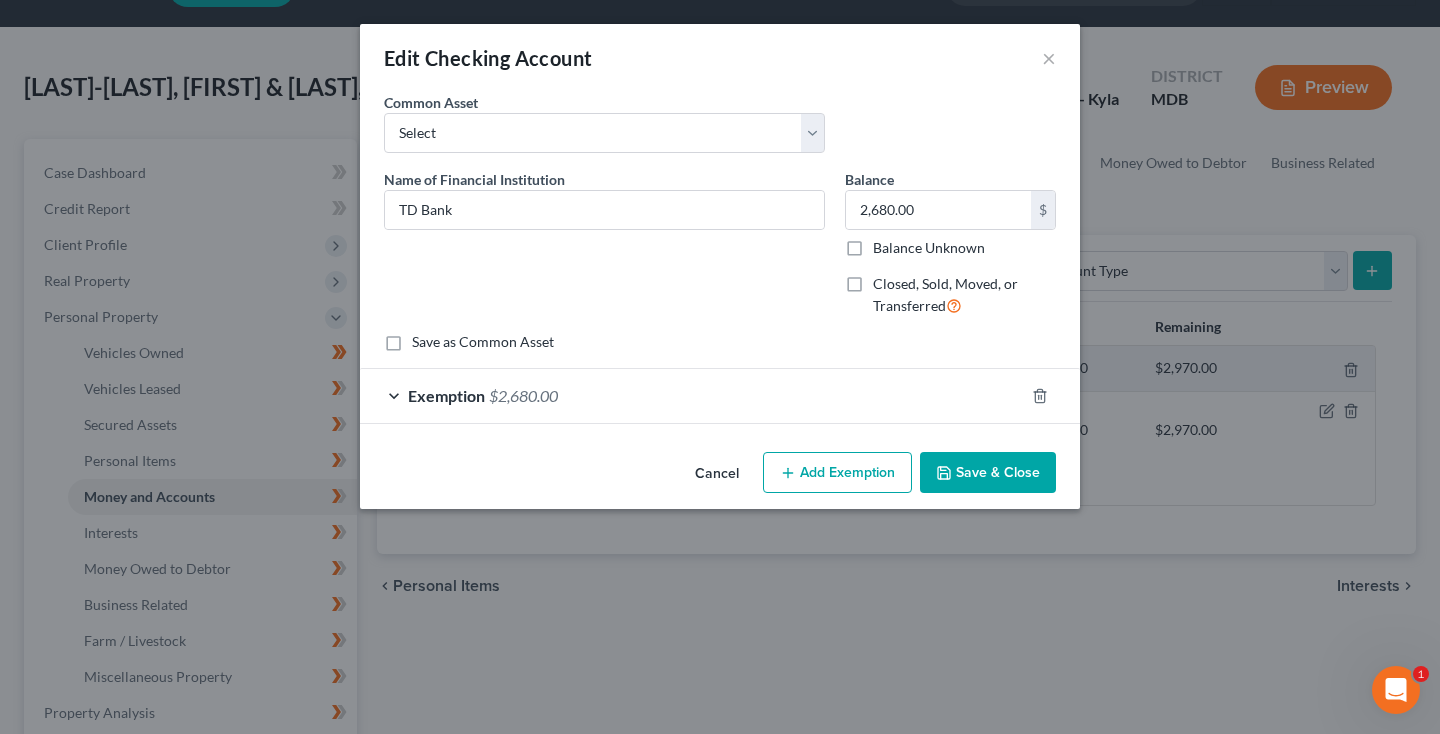 click 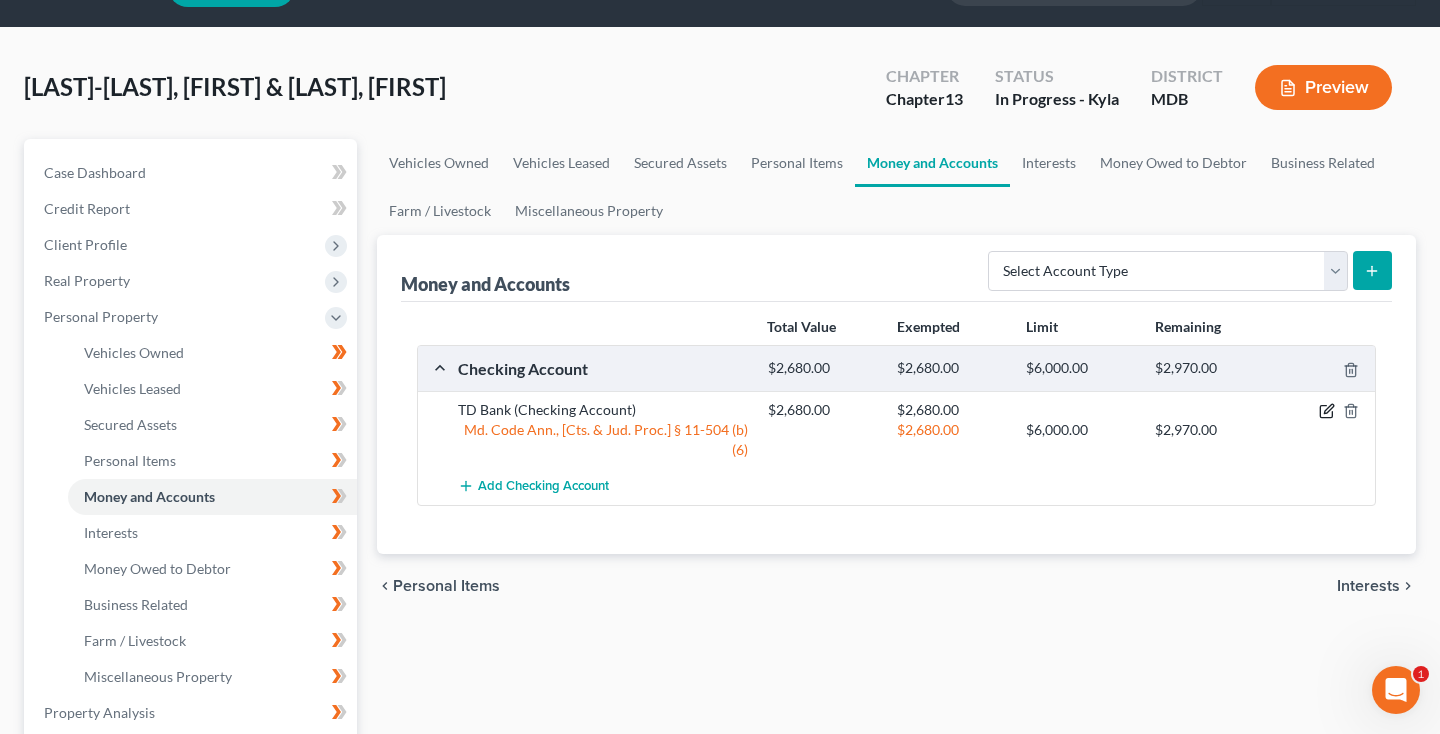 click 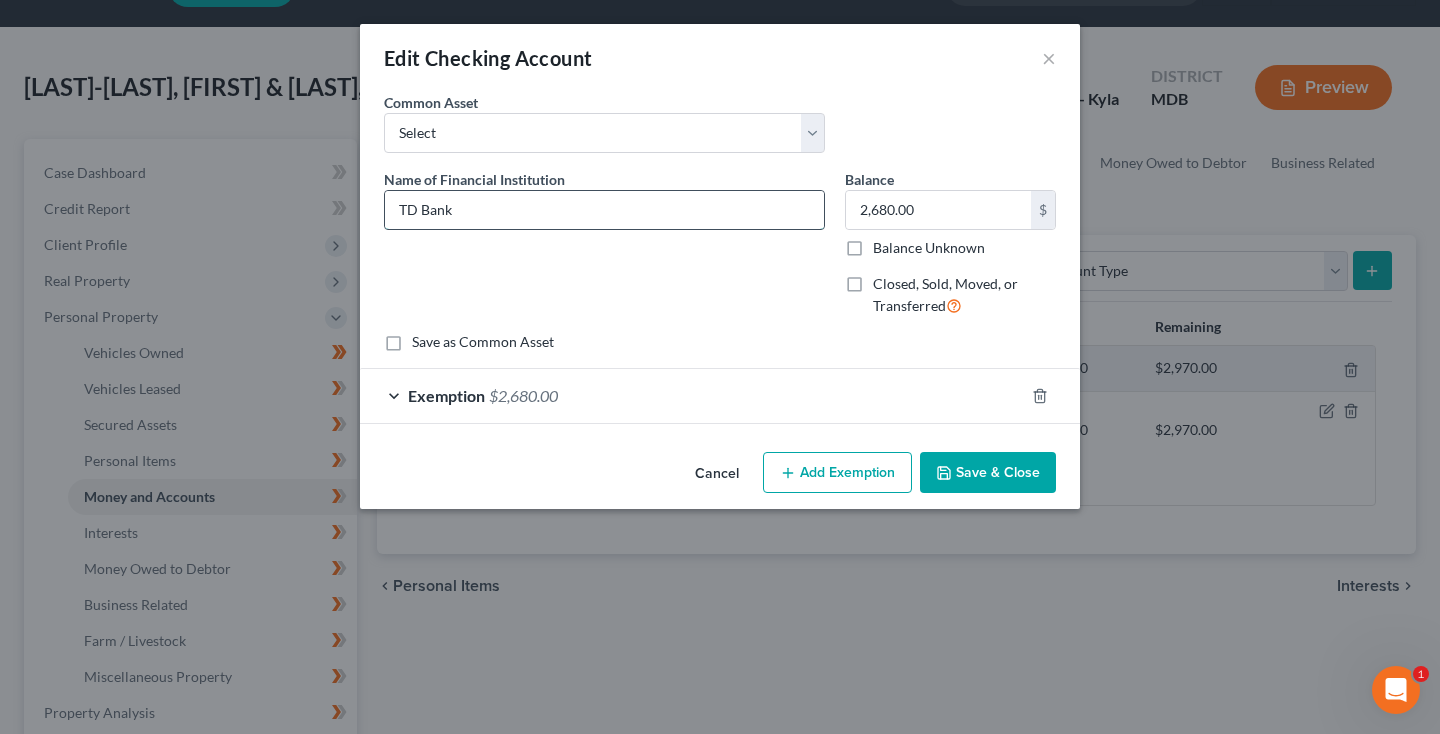 click on "TD Bank" at bounding box center (604, 210) 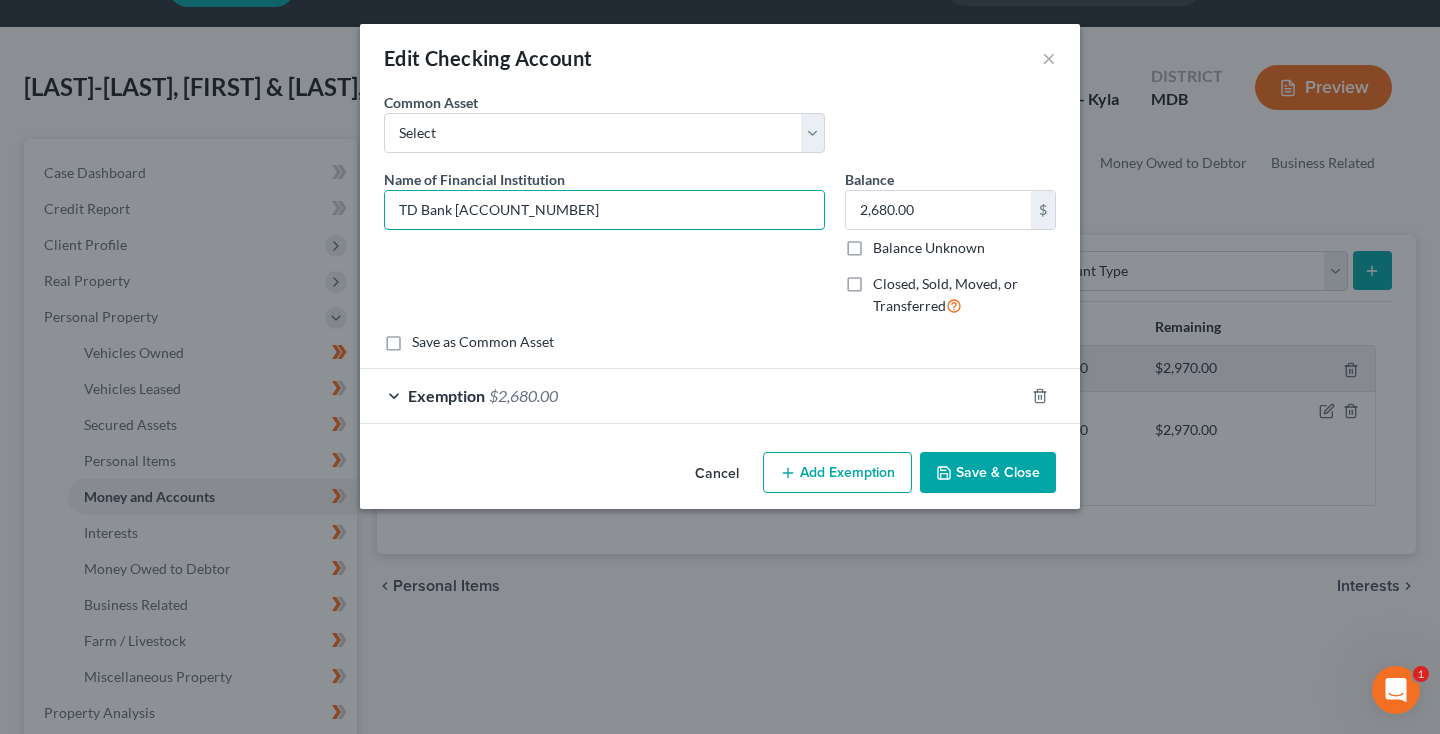 type on "TD Bank 5624" 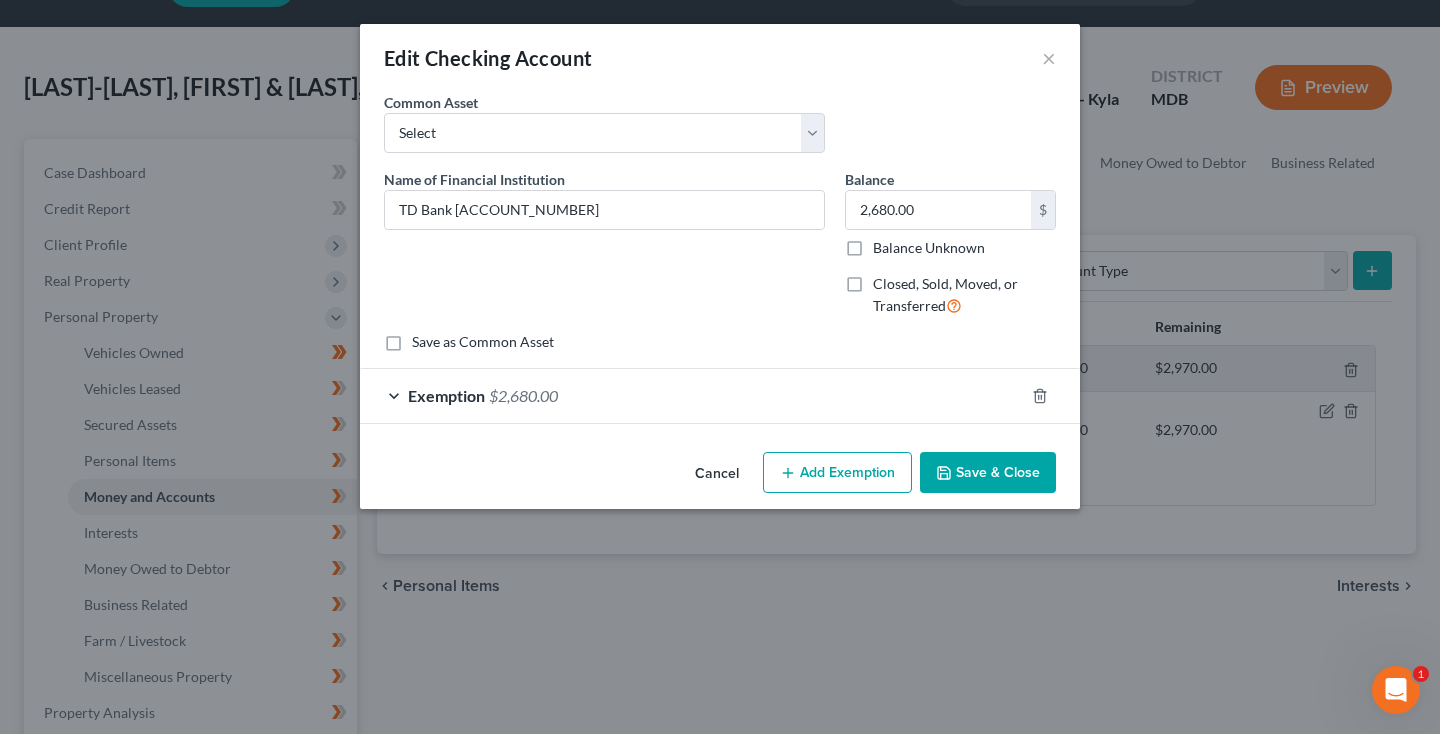 click on "Save & Close" at bounding box center [988, 473] 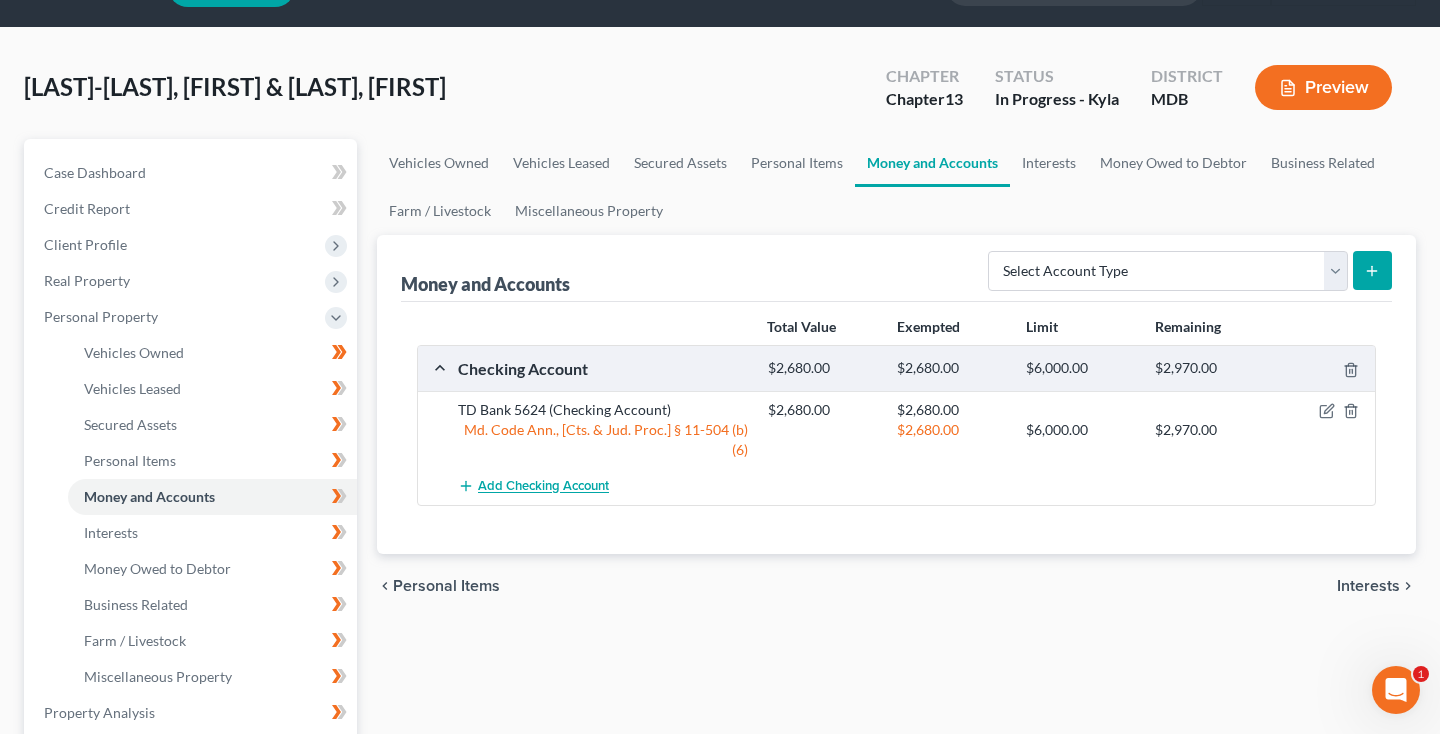 click on "Add Checking Account" at bounding box center (543, 487) 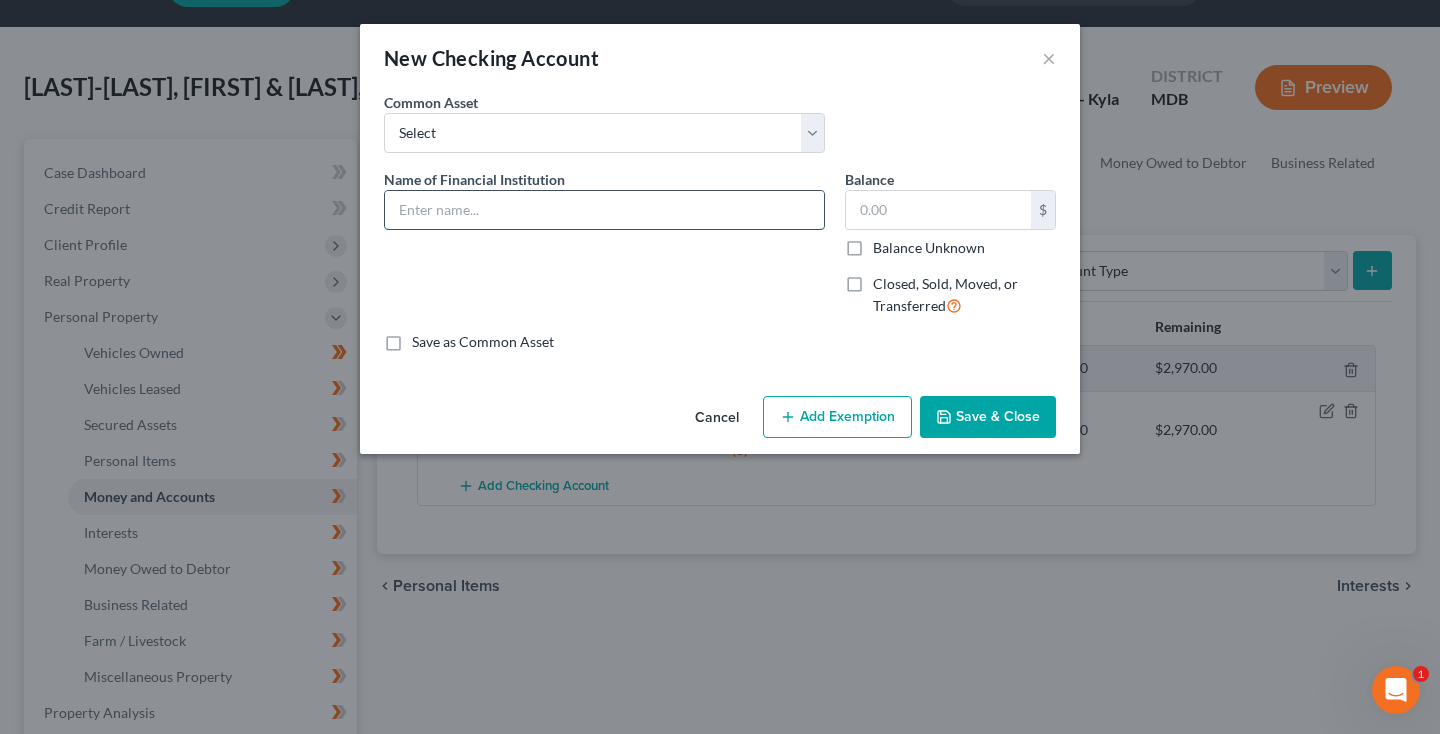 click at bounding box center [604, 210] 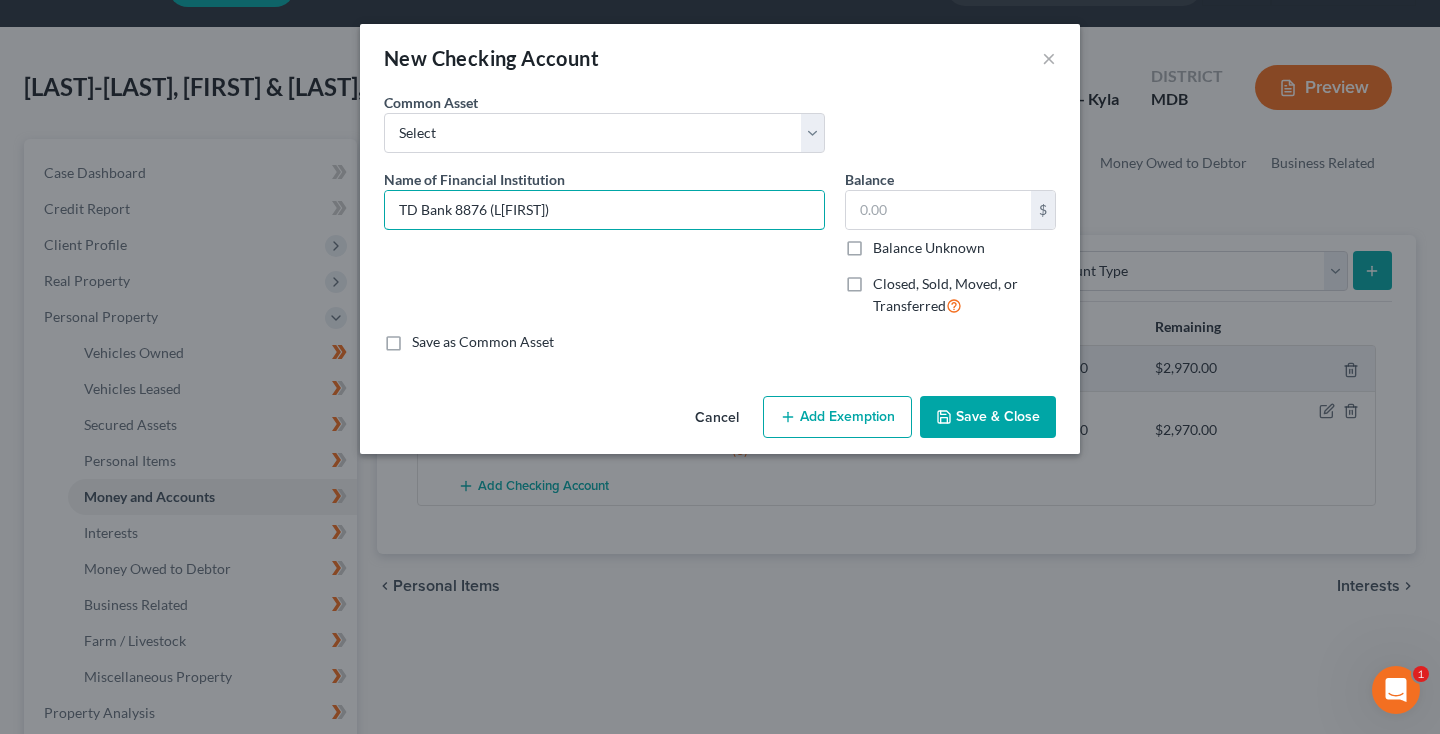 type on "TD Bank 8876 (Lisha)" 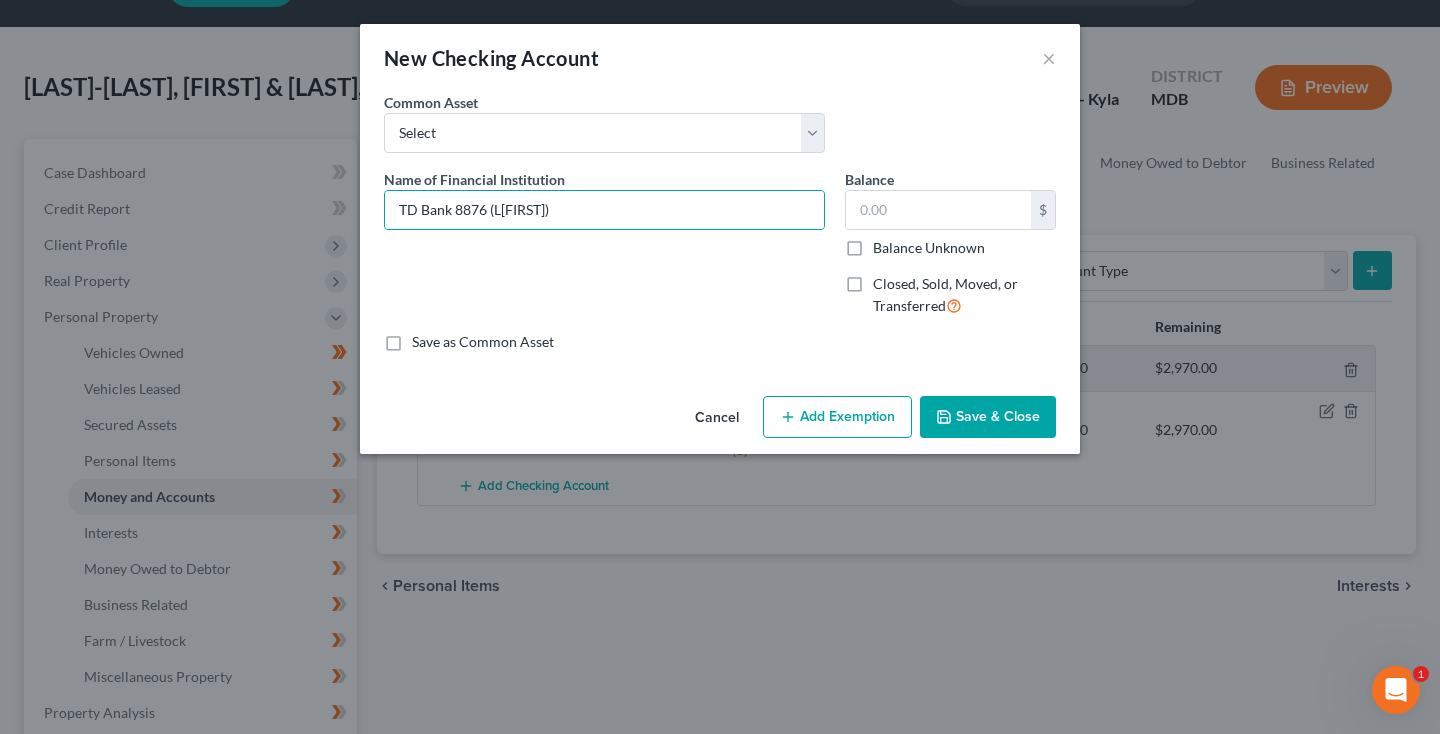 click on "Save & Close" at bounding box center (988, 417) 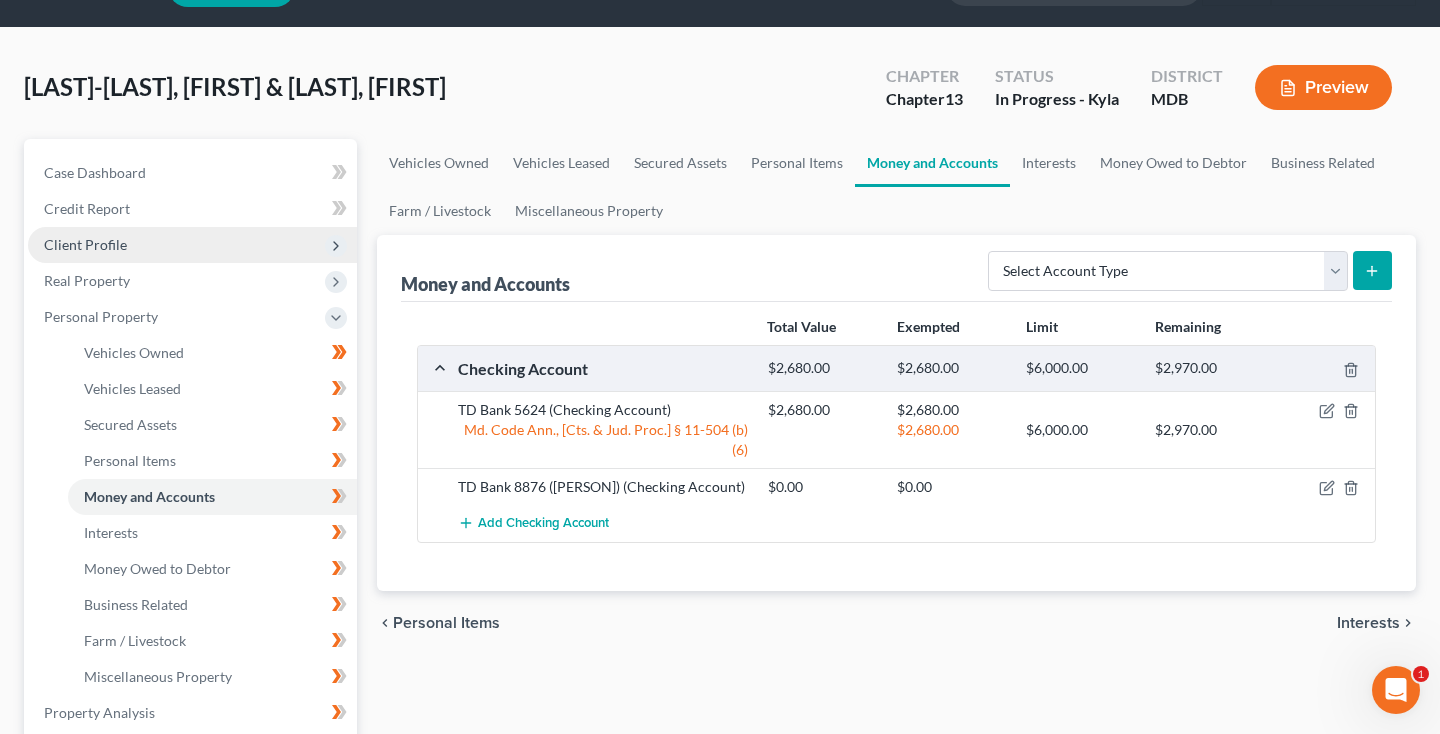 click on "Client Profile" at bounding box center (192, 245) 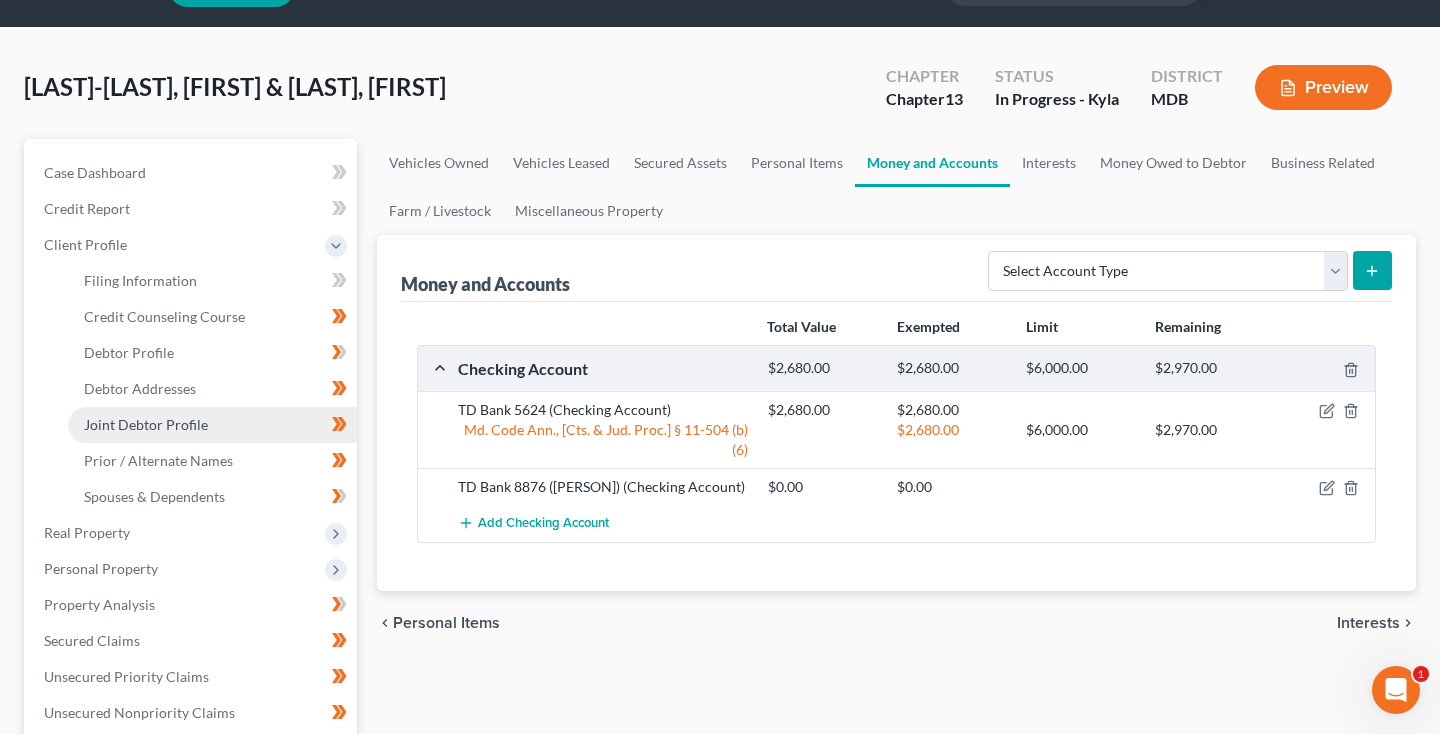 click on "Joint Debtor Profile" at bounding box center [146, 424] 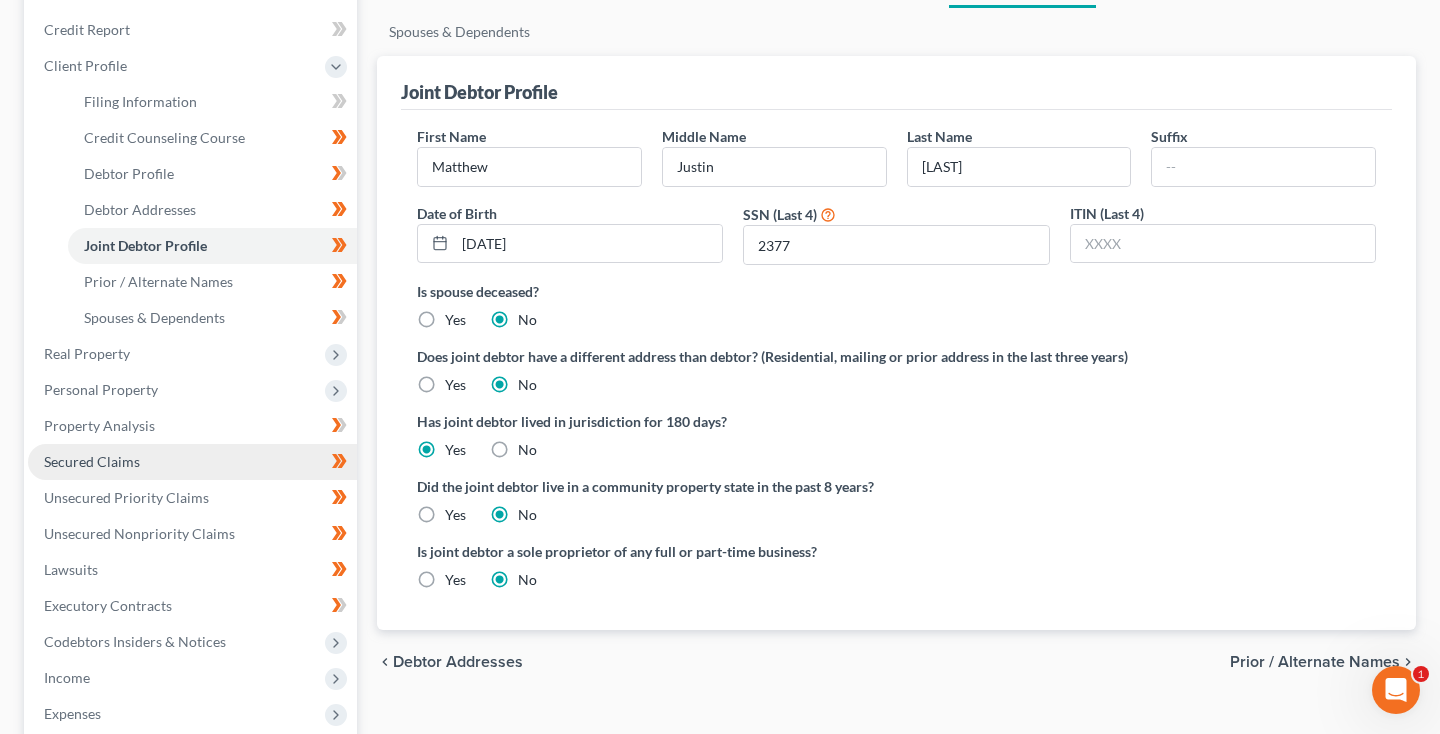 scroll, scrollTop: 227, scrollLeft: 0, axis: vertical 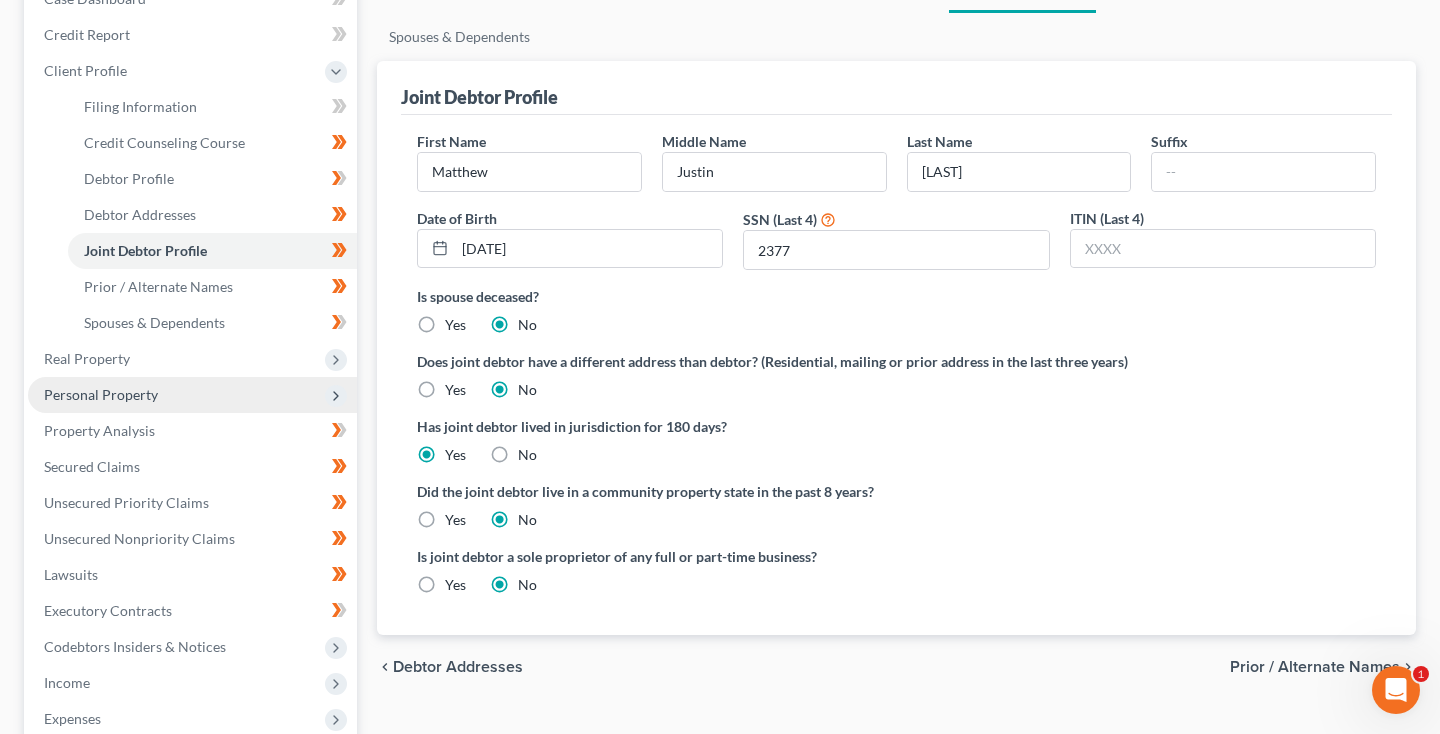 click on "Personal Property" at bounding box center [101, 394] 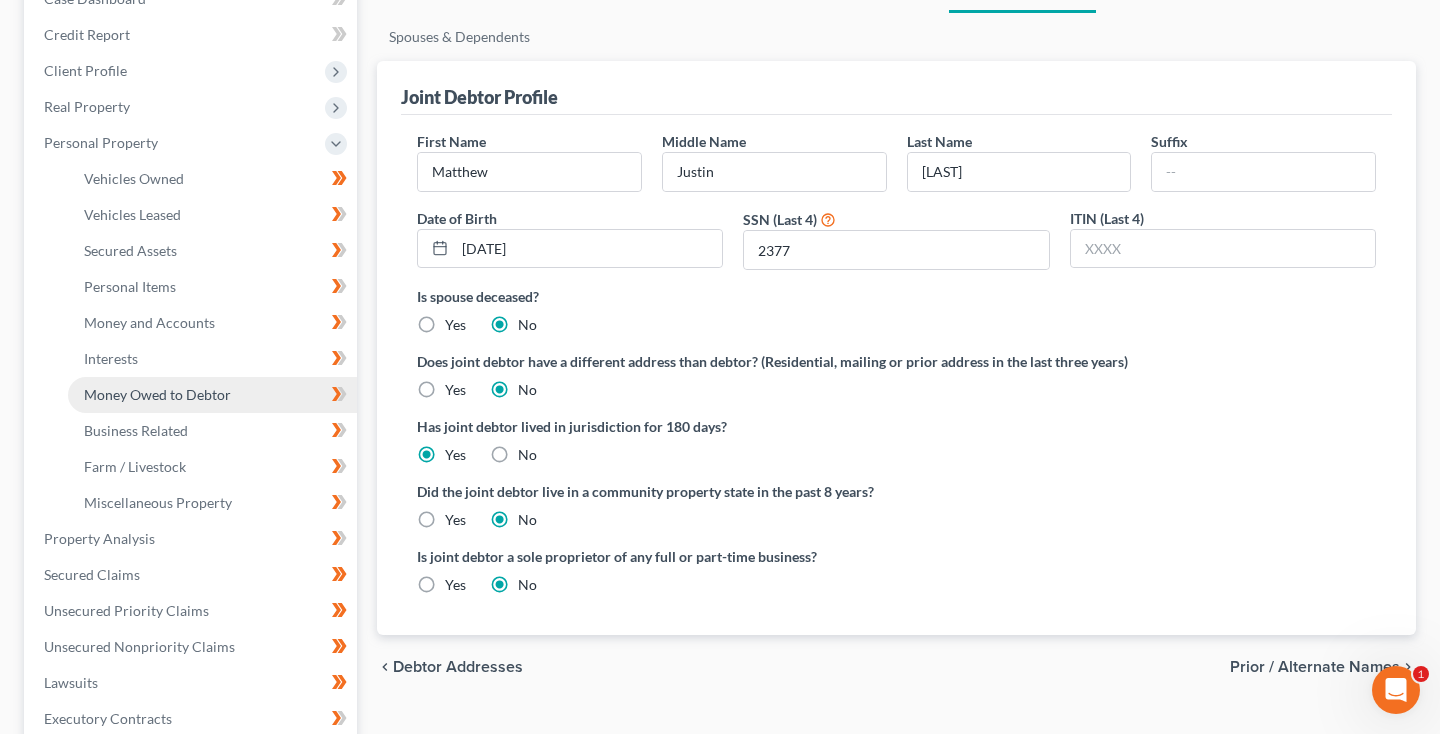click on "Money Owed to Debtor" at bounding box center [157, 394] 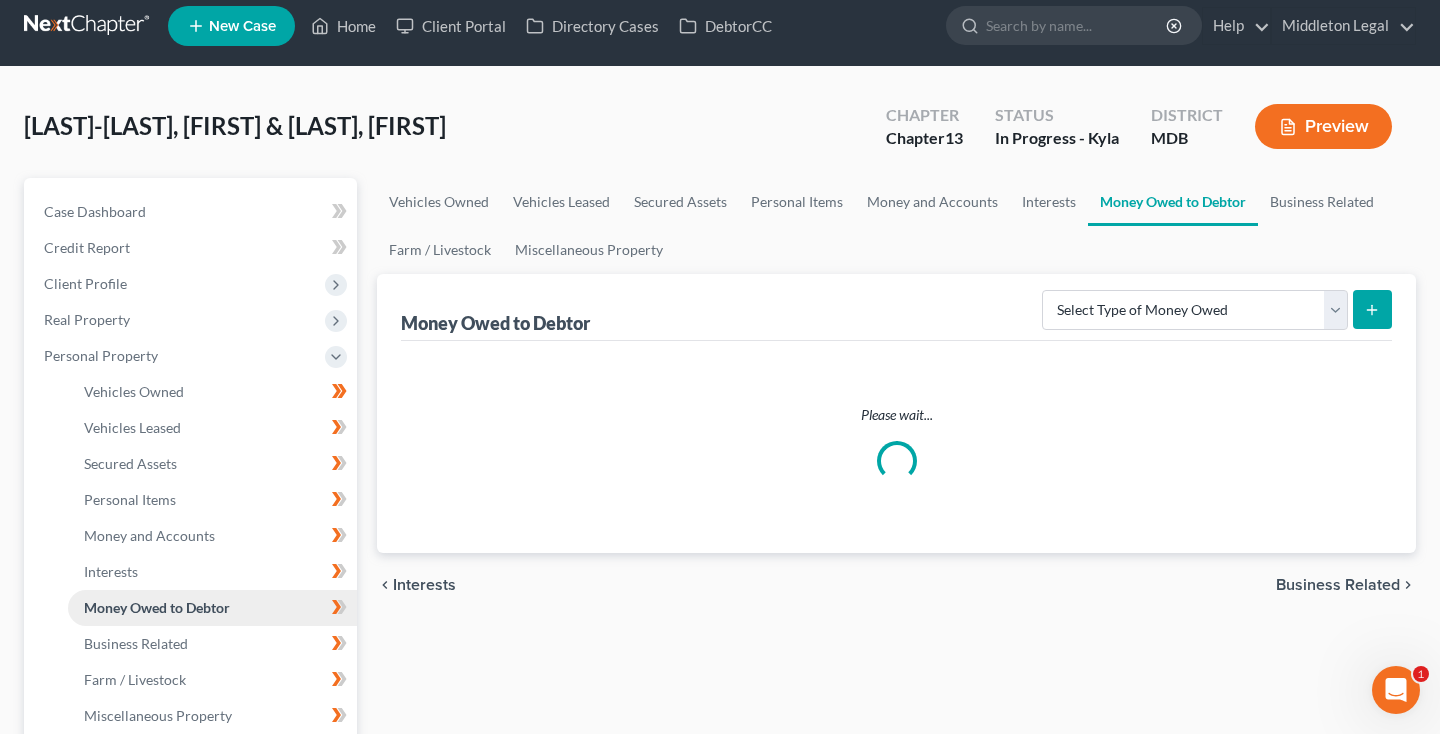 scroll, scrollTop: 0, scrollLeft: 0, axis: both 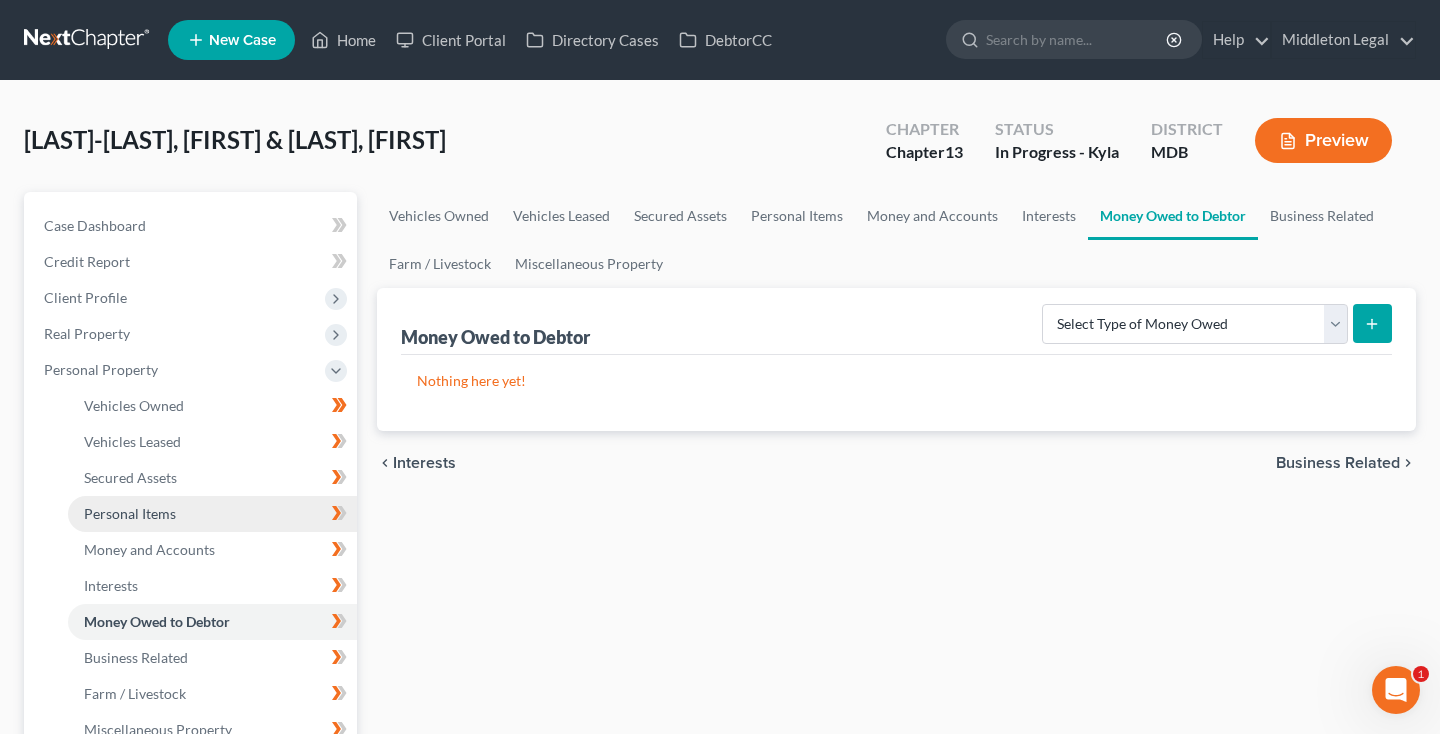 click on "Personal Items" at bounding box center [130, 513] 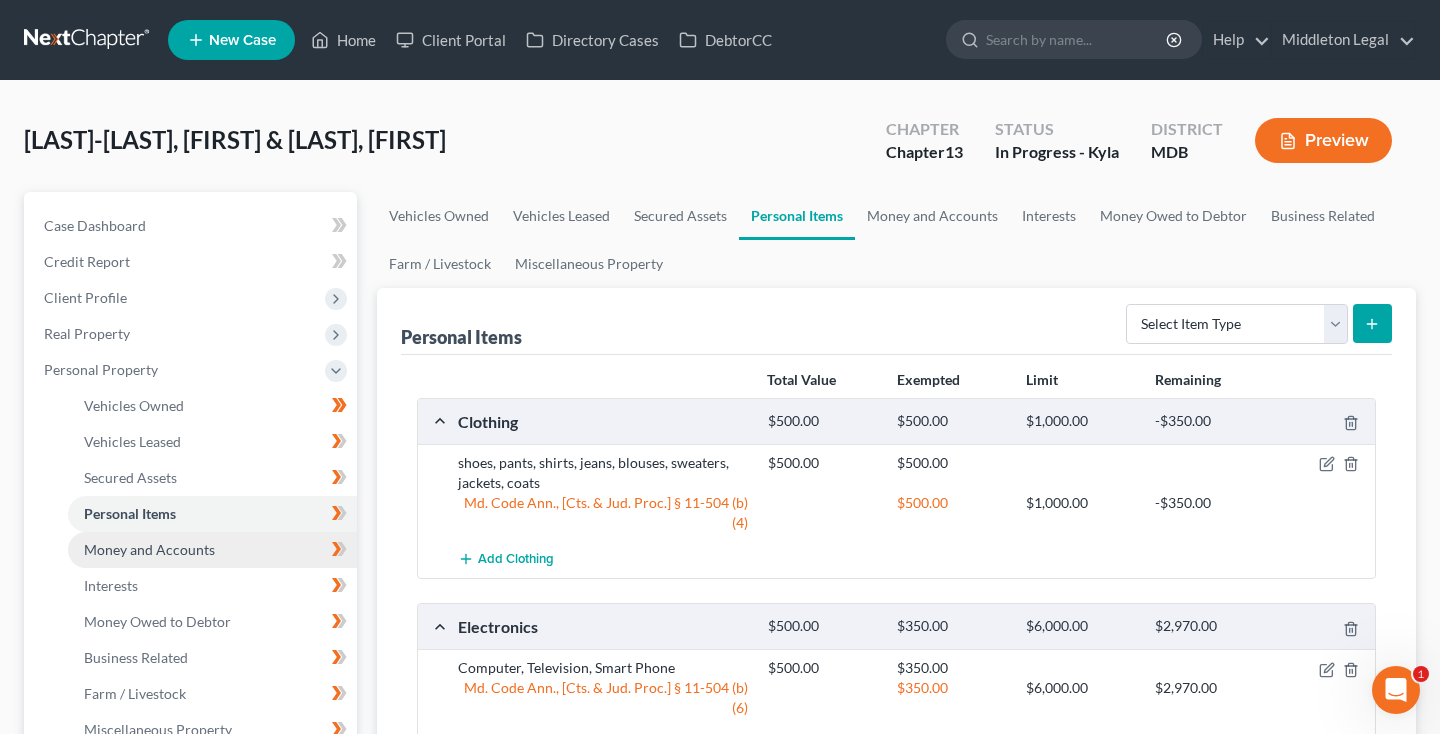click on "Money and Accounts" at bounding box center (149, 549) 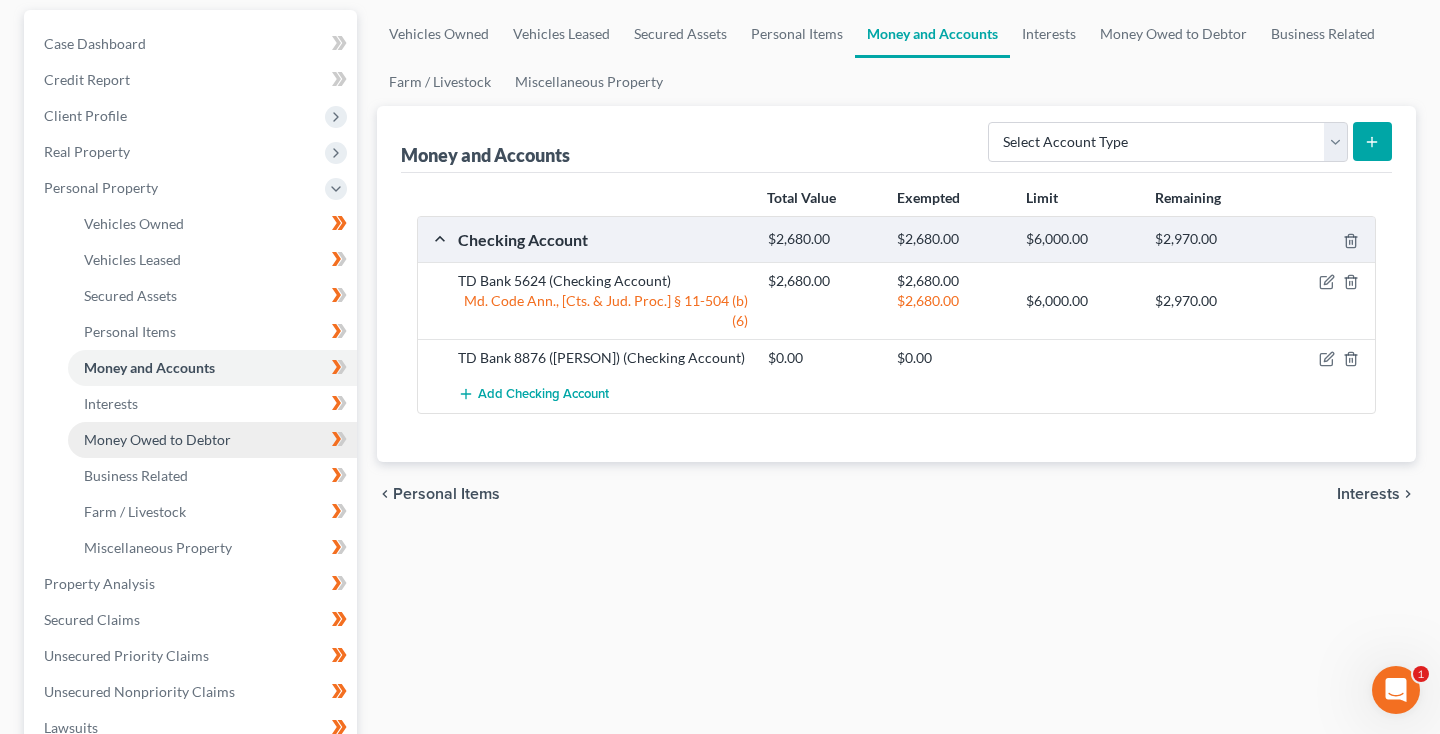 scroll, scrollTop: 217, scrollLeft: 0, axis: vertical 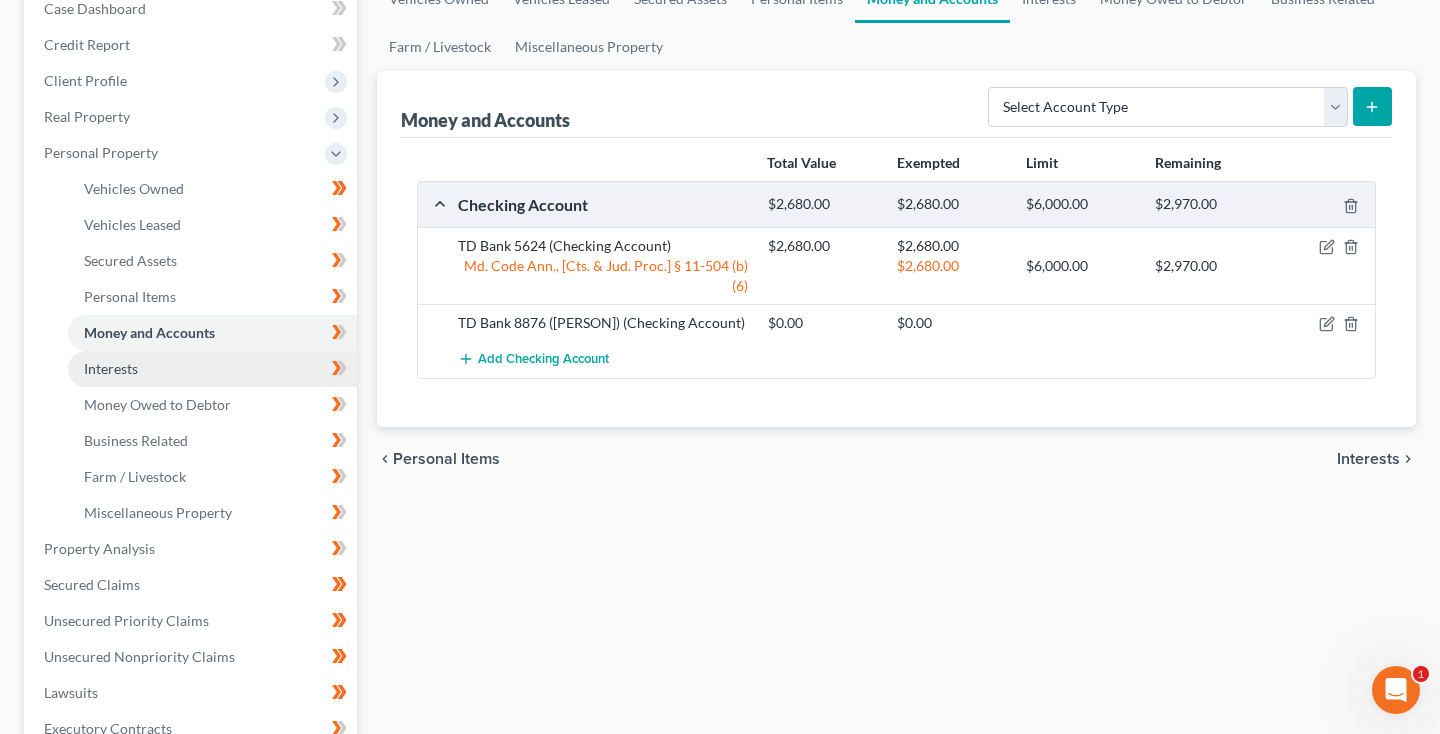 click on "Interests" at bounding box center (111, 368) 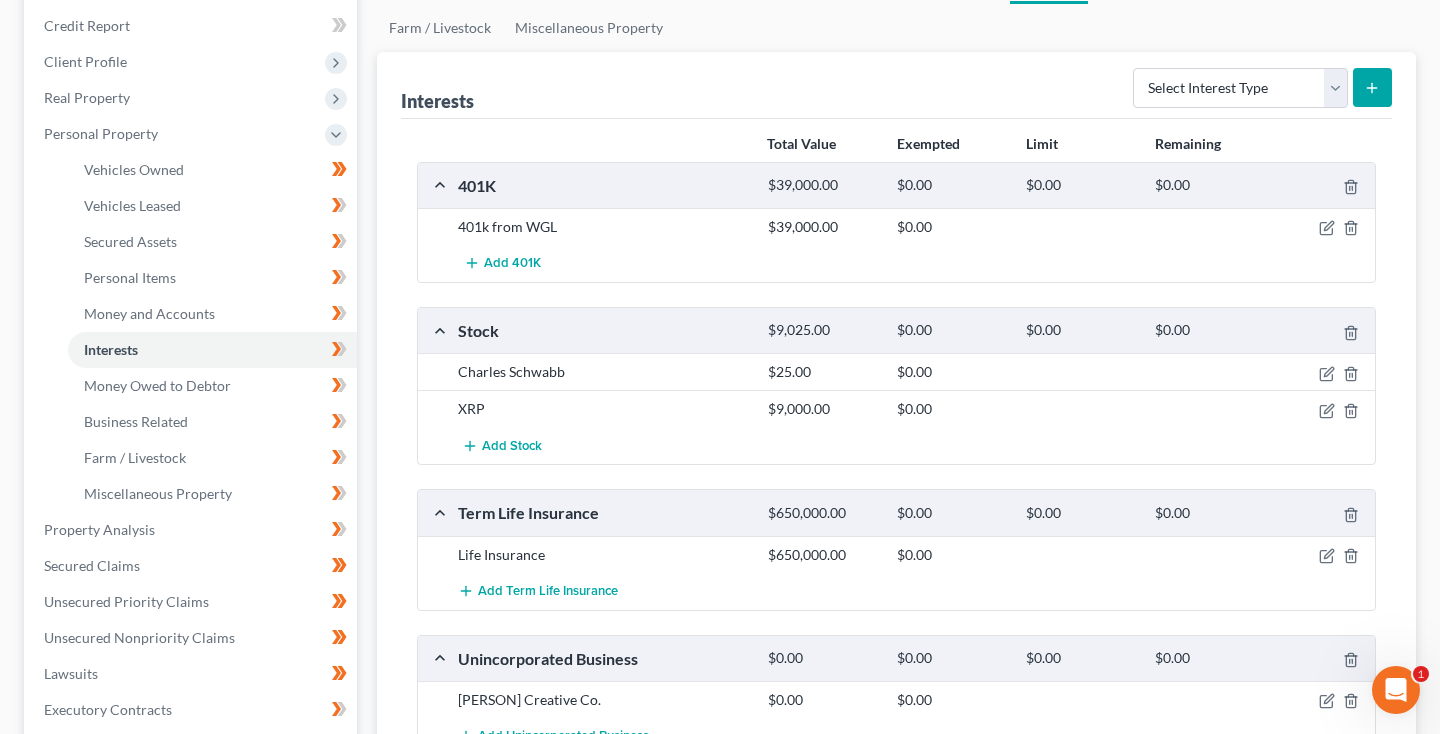 scroll, scrollTop: 230, scrollLeft: 0, axis: vertical 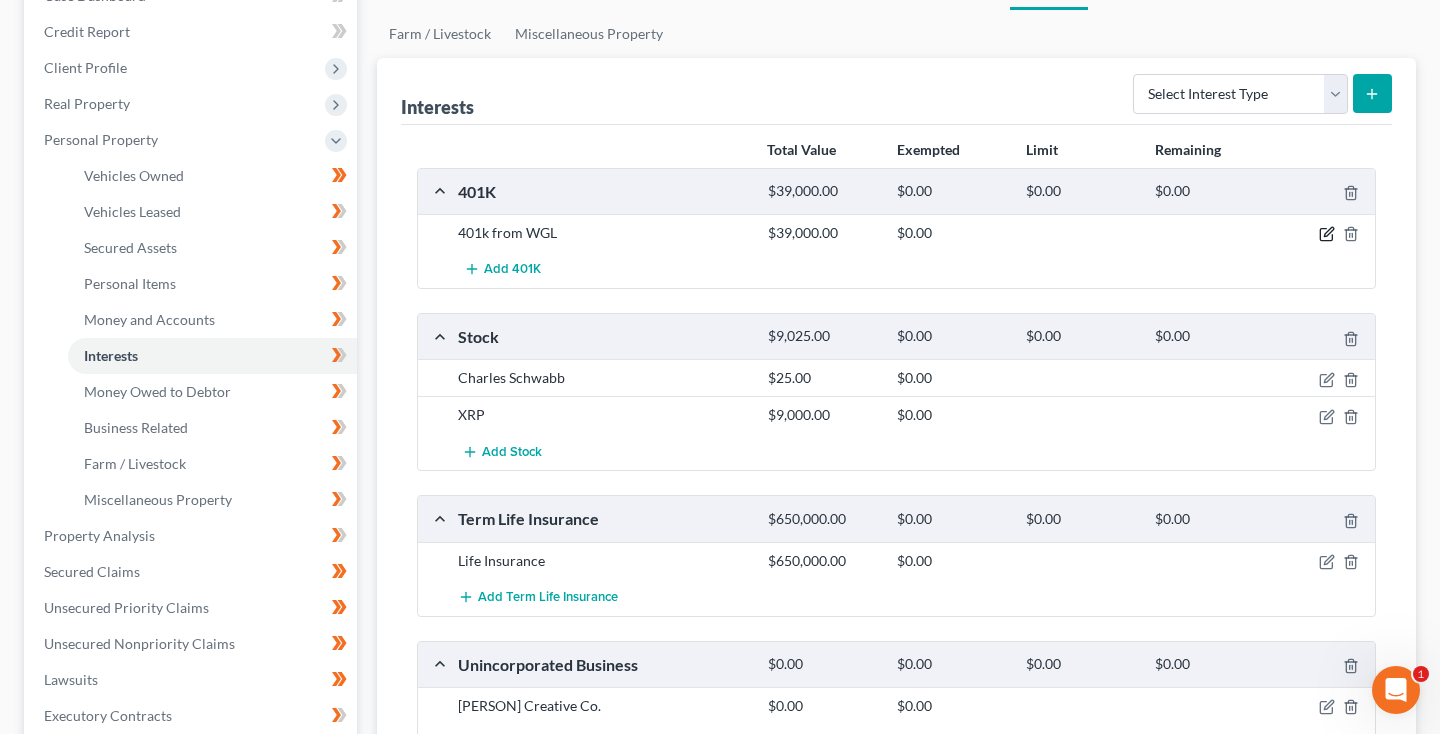 click 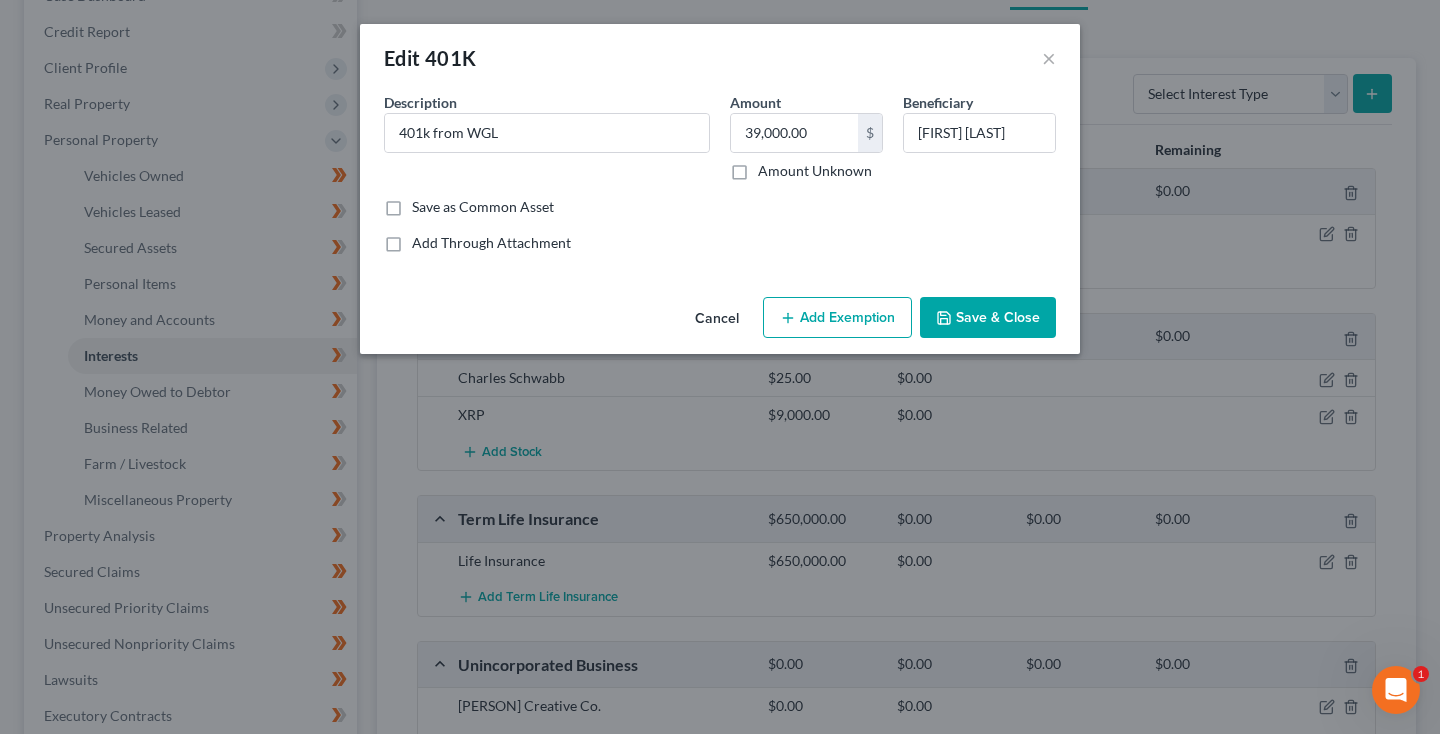 click on "Add Exemption" at bounding box center [837, 318] 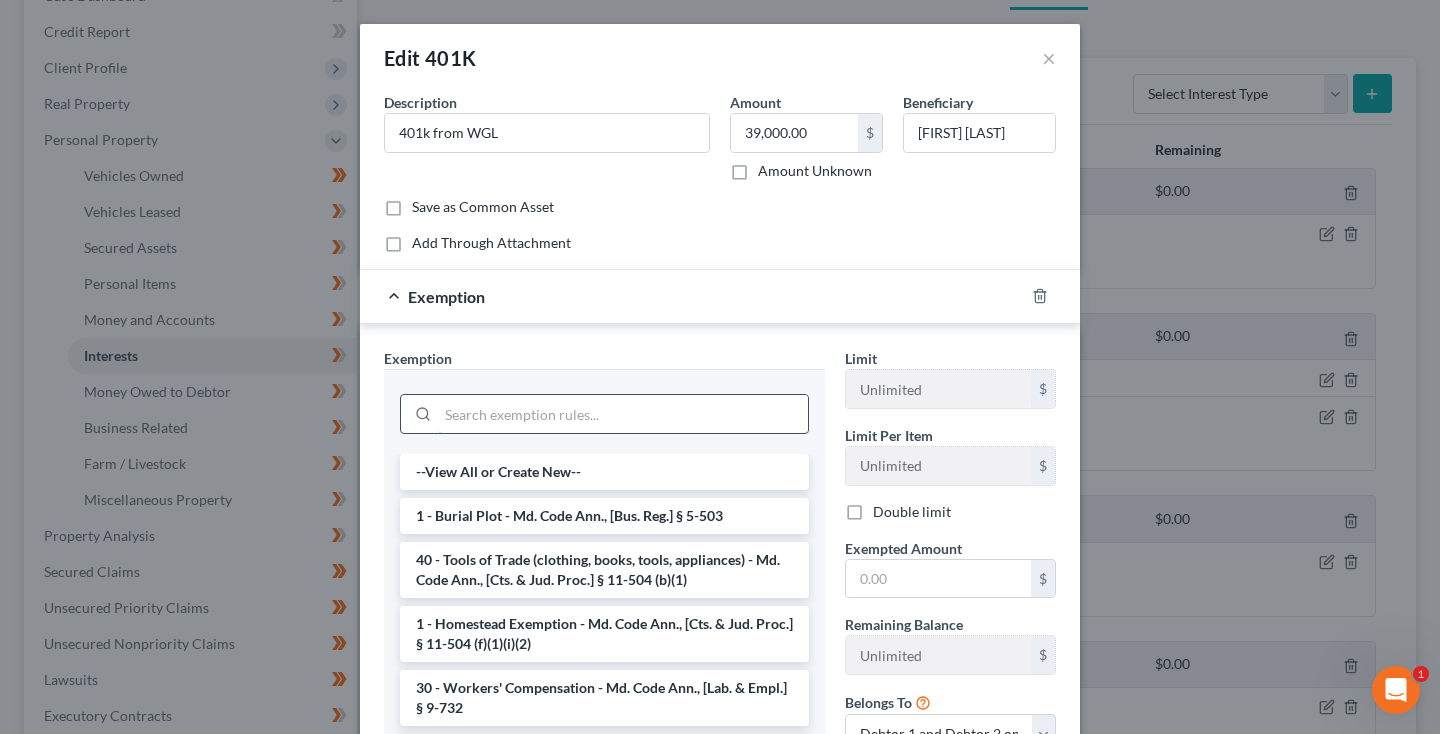 click at bounding box center (623, 414) 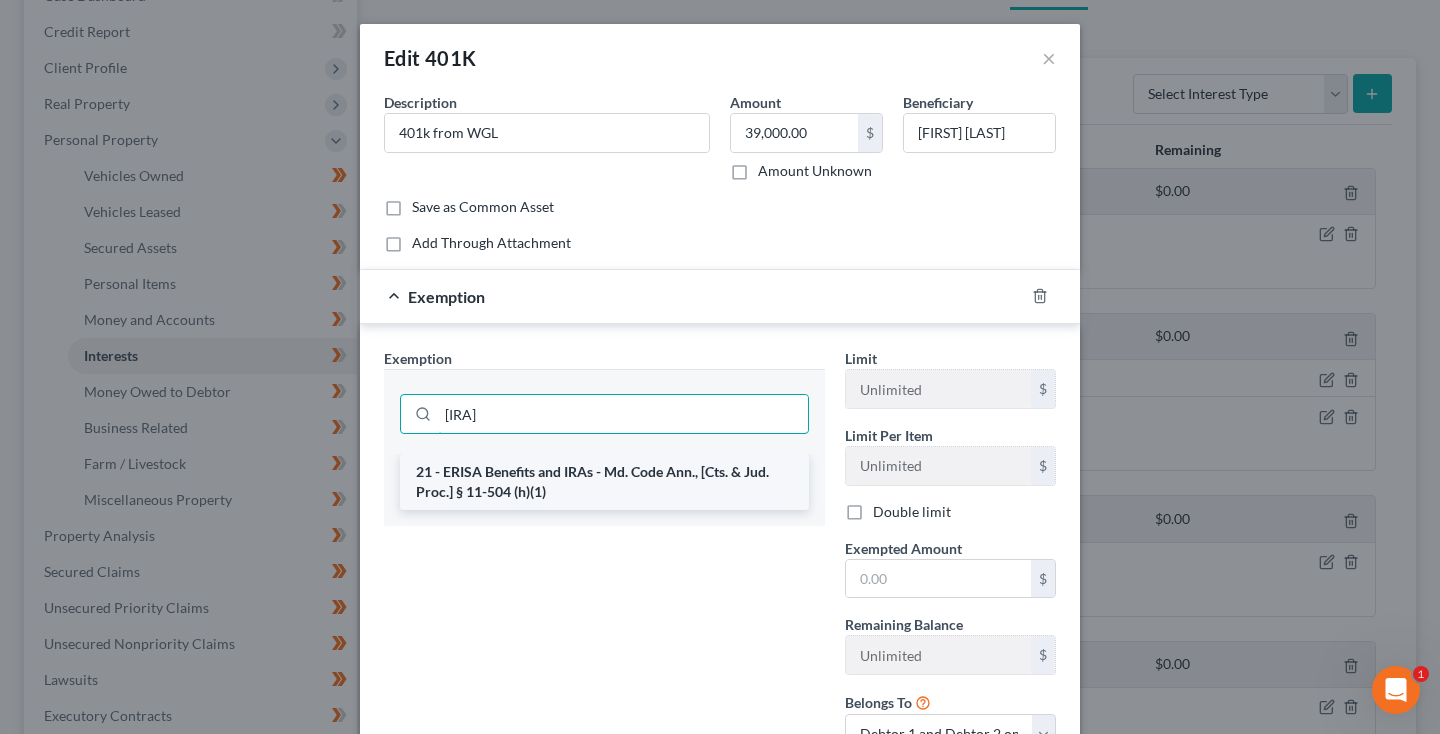 type on "ira" 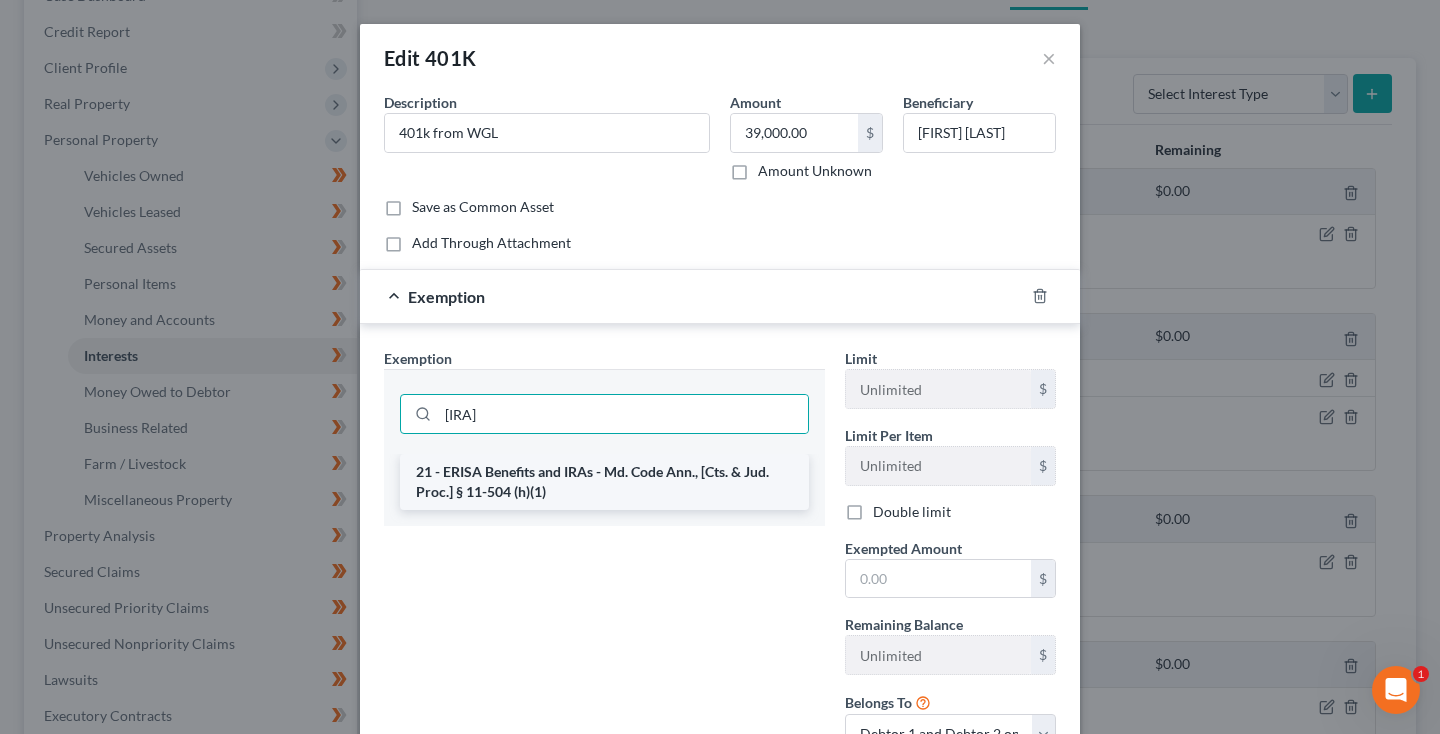 click on "21 - ERISA Benefits and IRAs - Md. Code Ann., [Cts. & Jud. Proc.] § 11-504 (h)(1)" at bounding box center (604, 482) 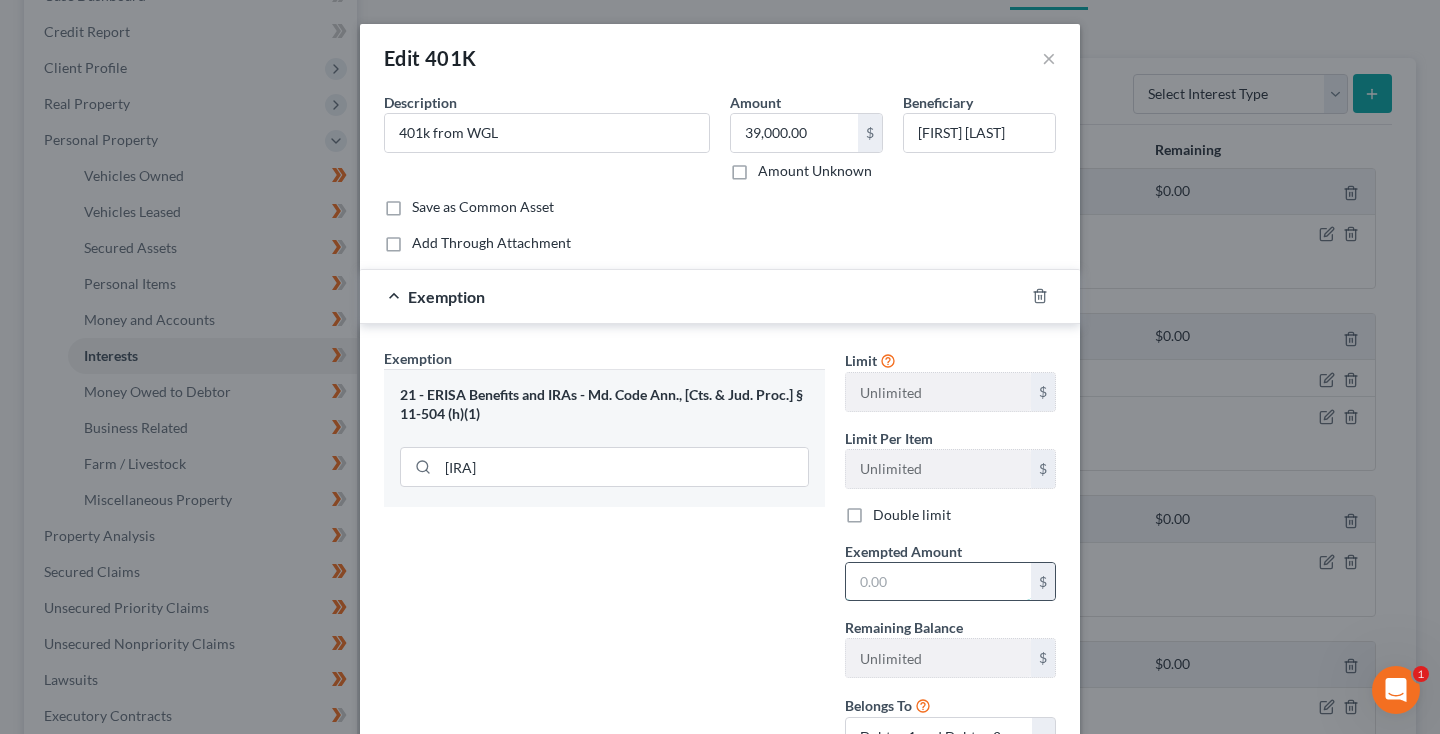 click at bounding box center [938, 582] 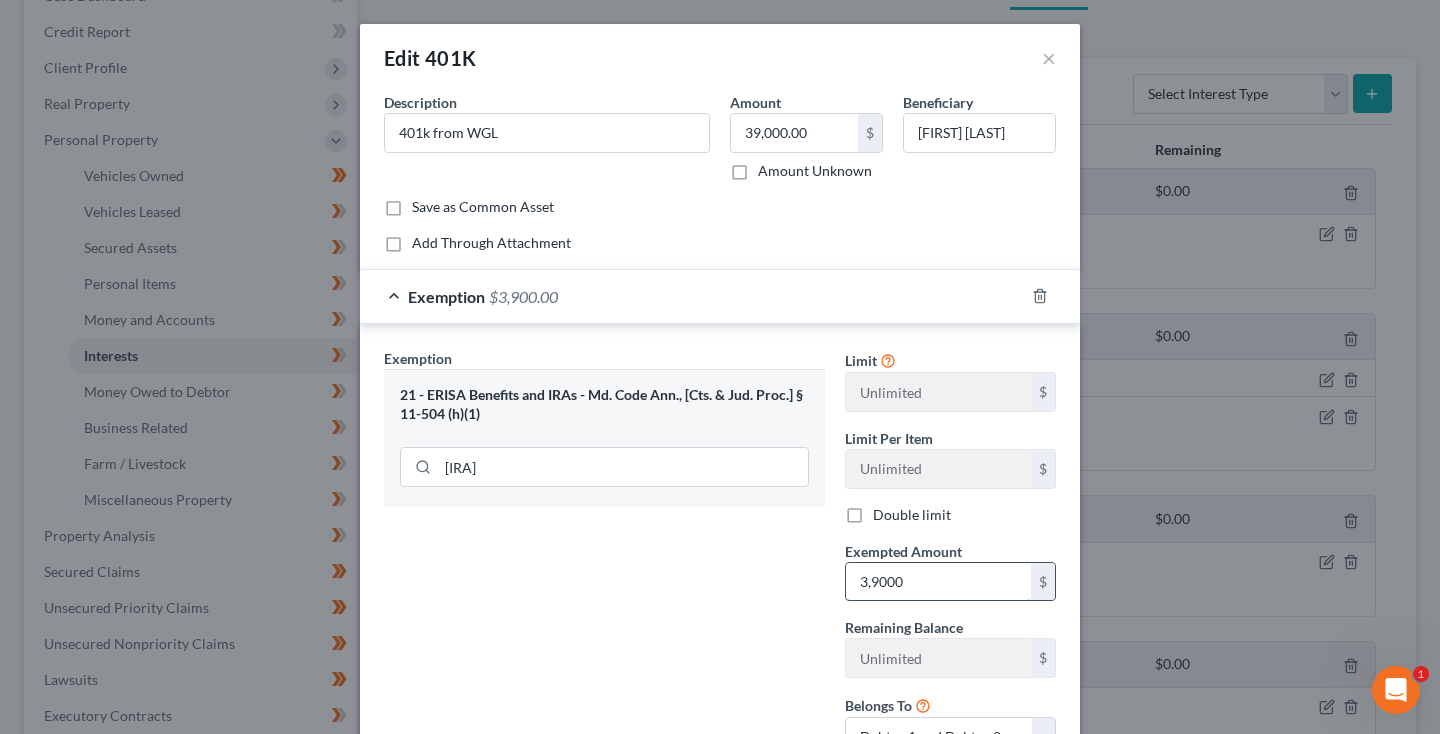 type on "39,000" 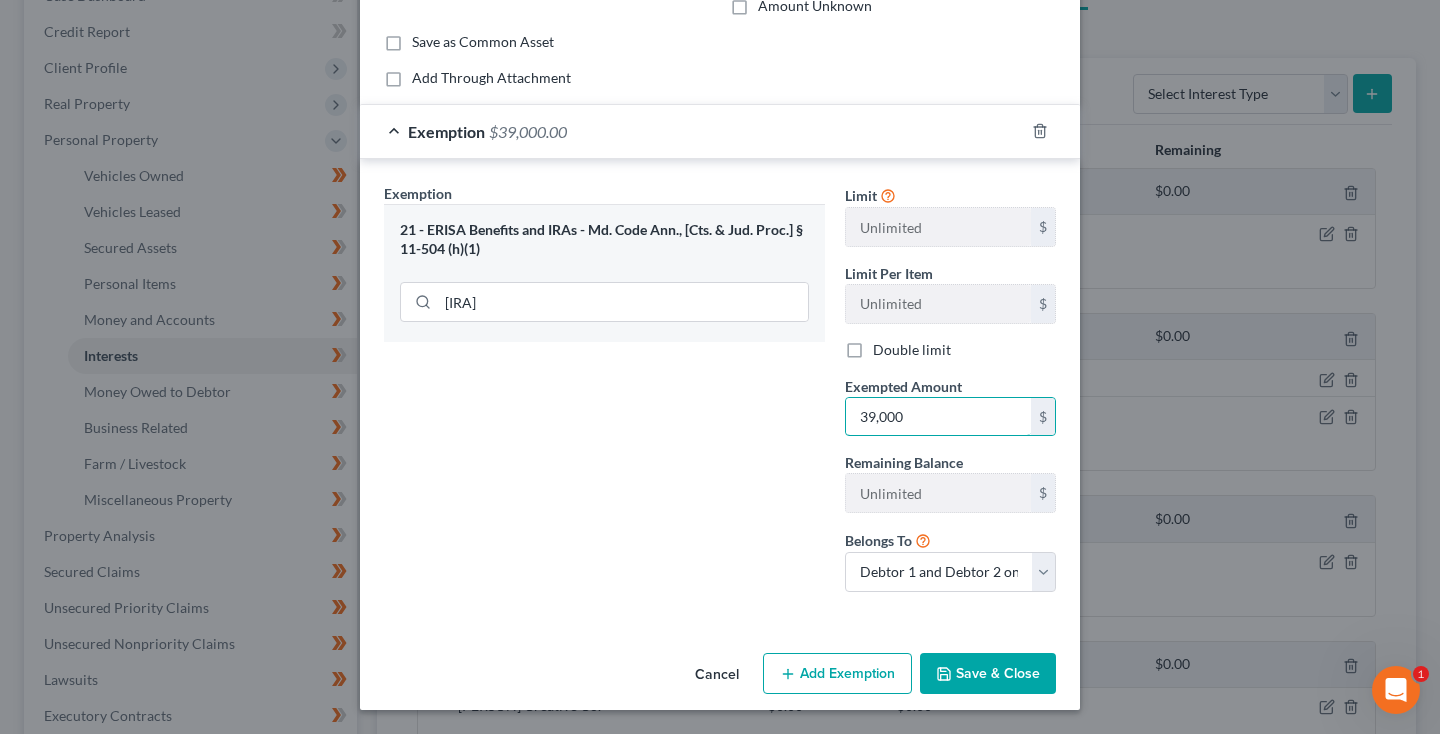 scroll, scrollTop: 164, scrollLeft: 0, axis: vertical 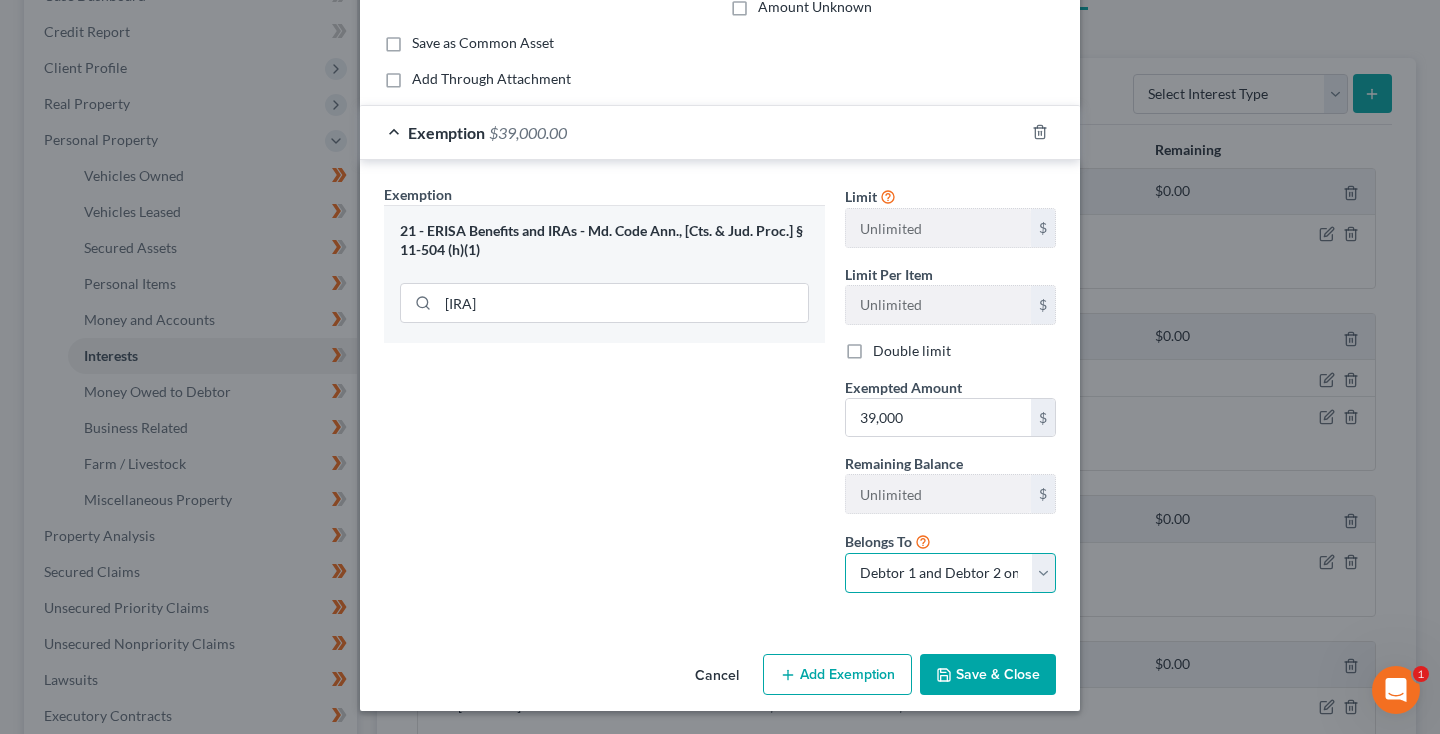 select on "0" 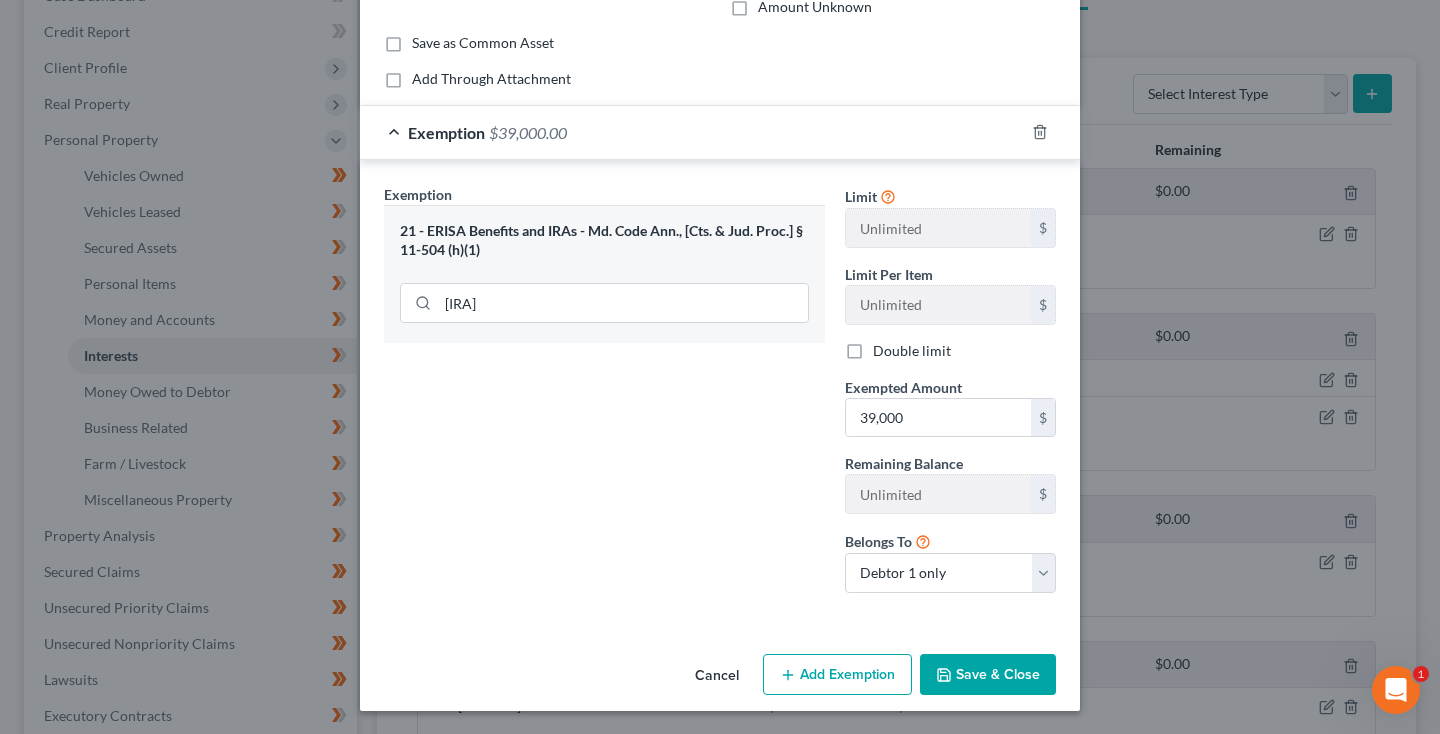 click on "Save & Close" at bounding box center (988, 675) 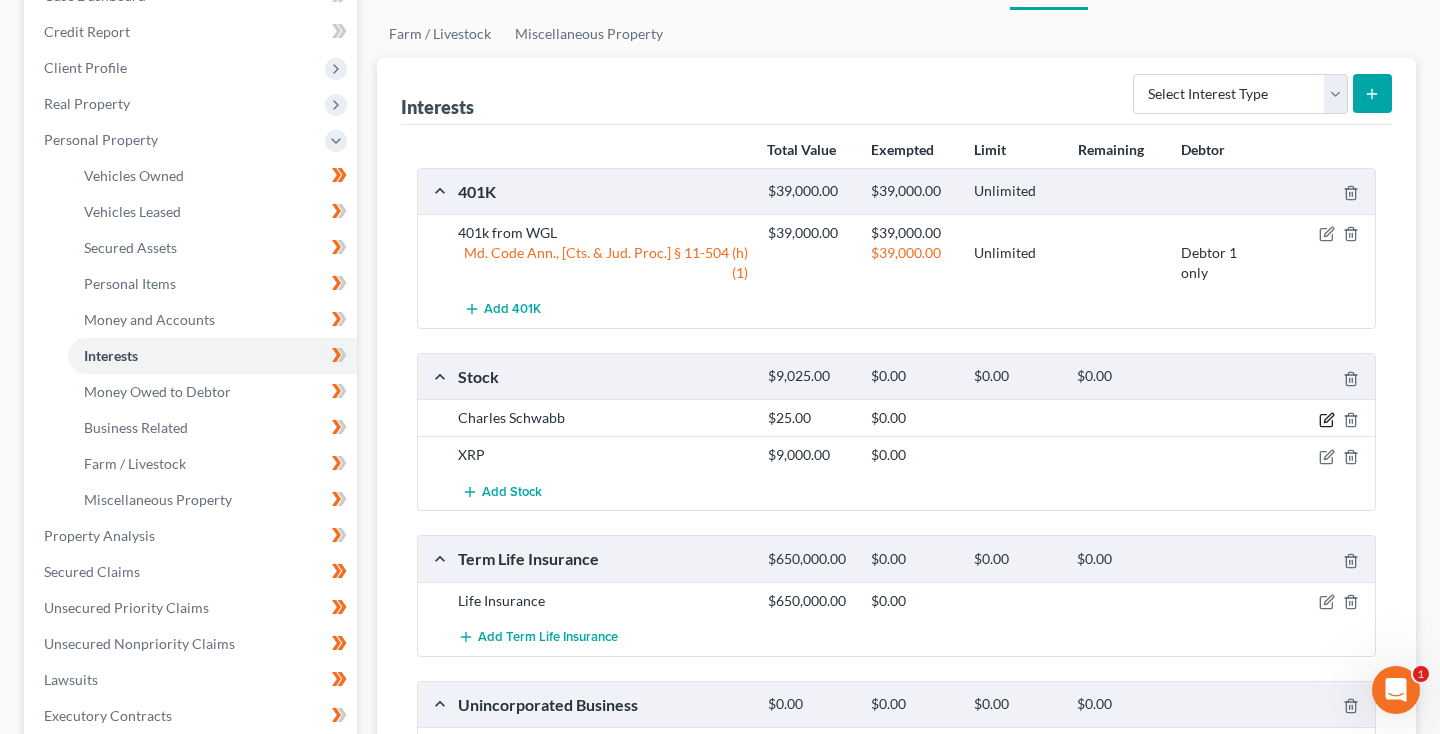 click 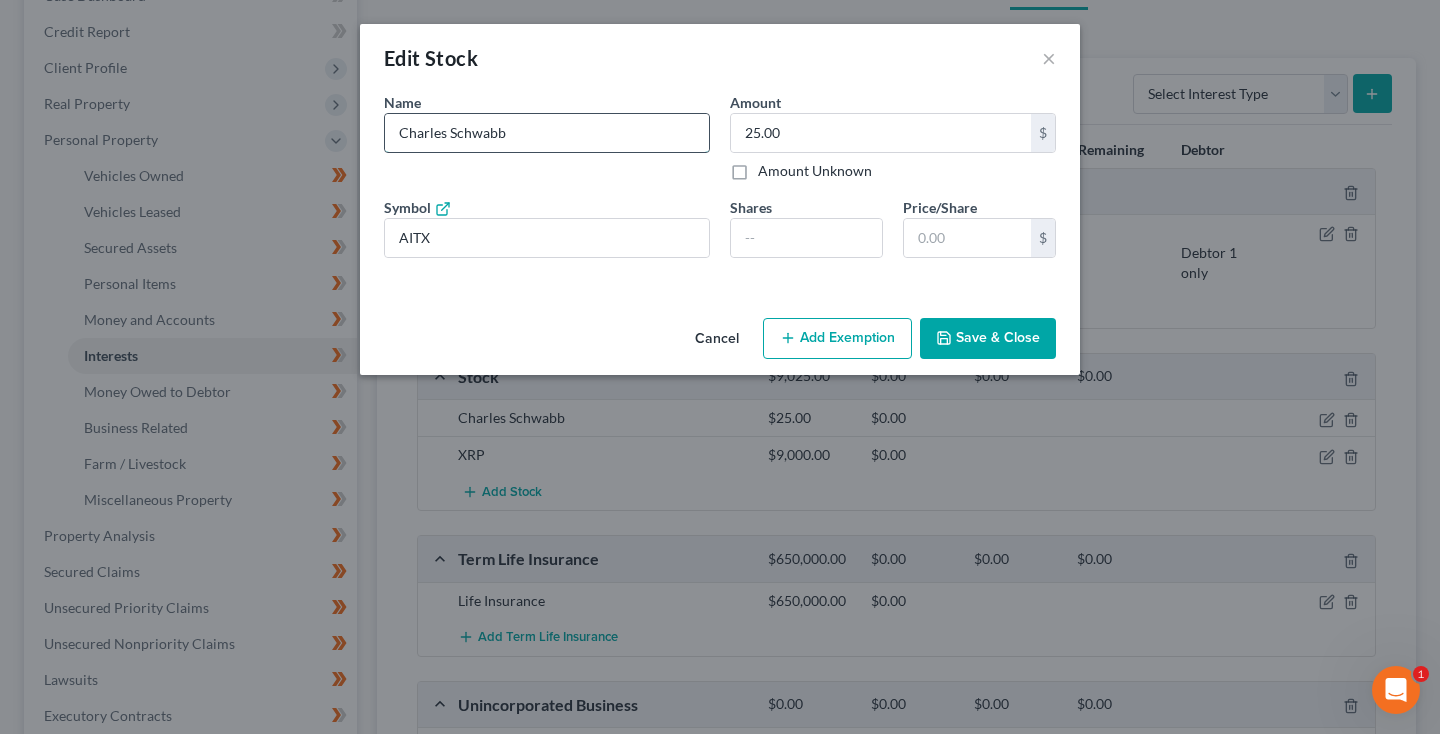 click on "Charles Schwabb" at bounding box center (547, 133) 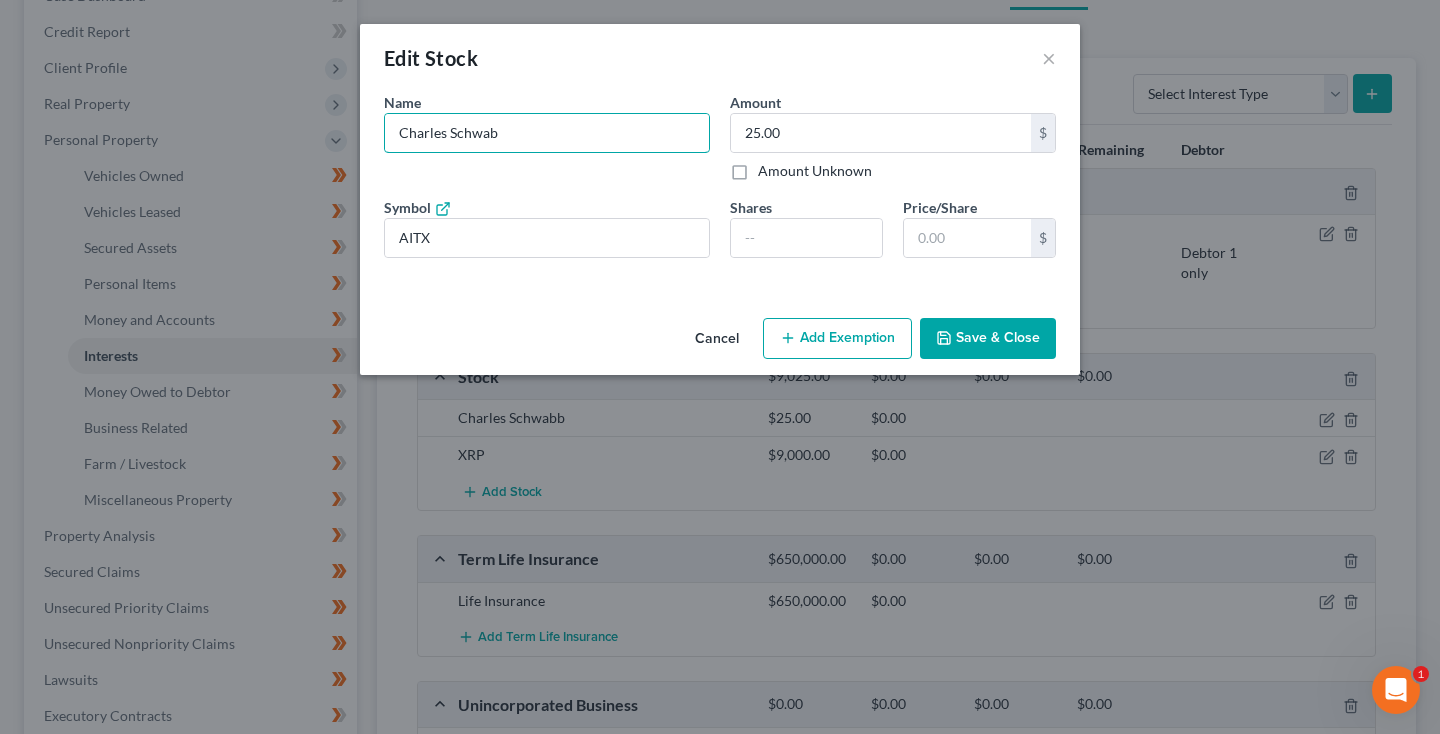 type on "Charles Schwab" 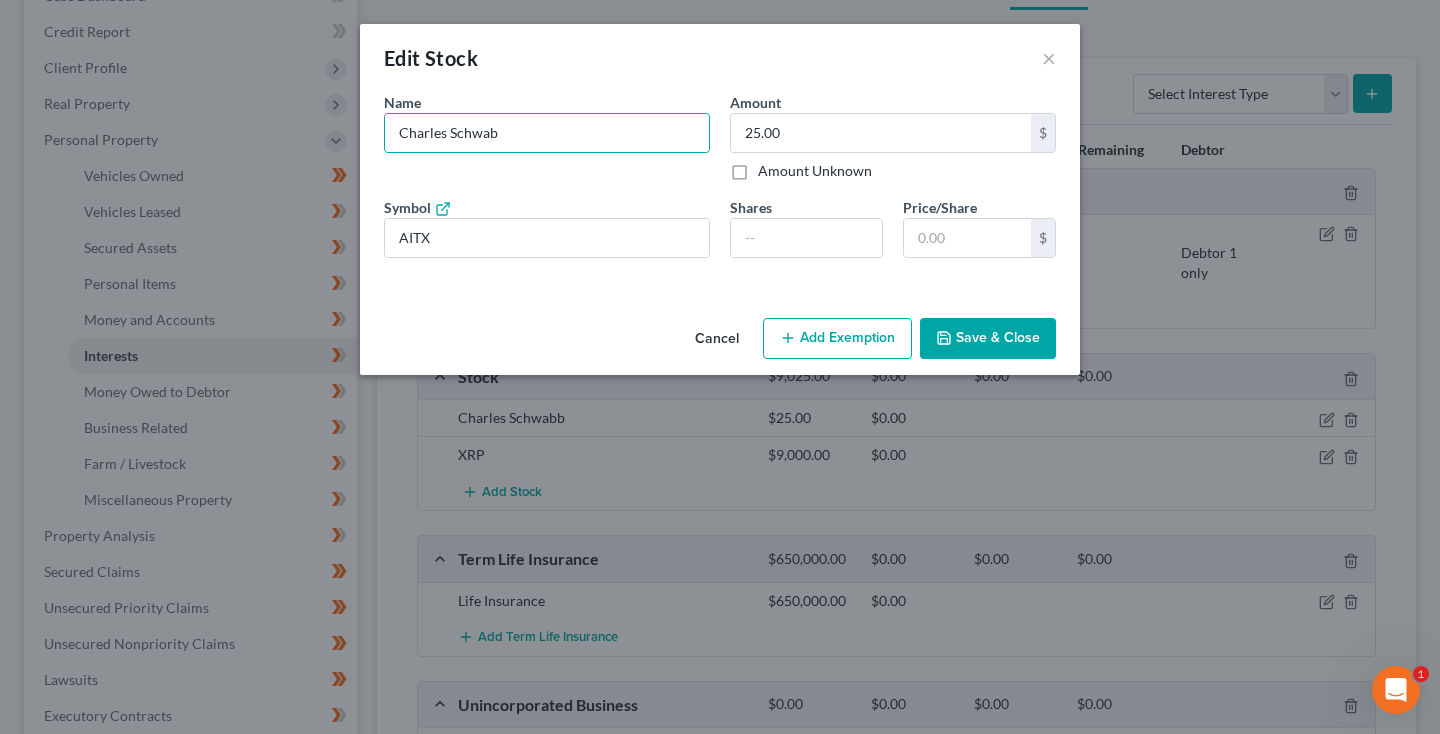 click on "Add Exemption" at bounding box center (837, 339) 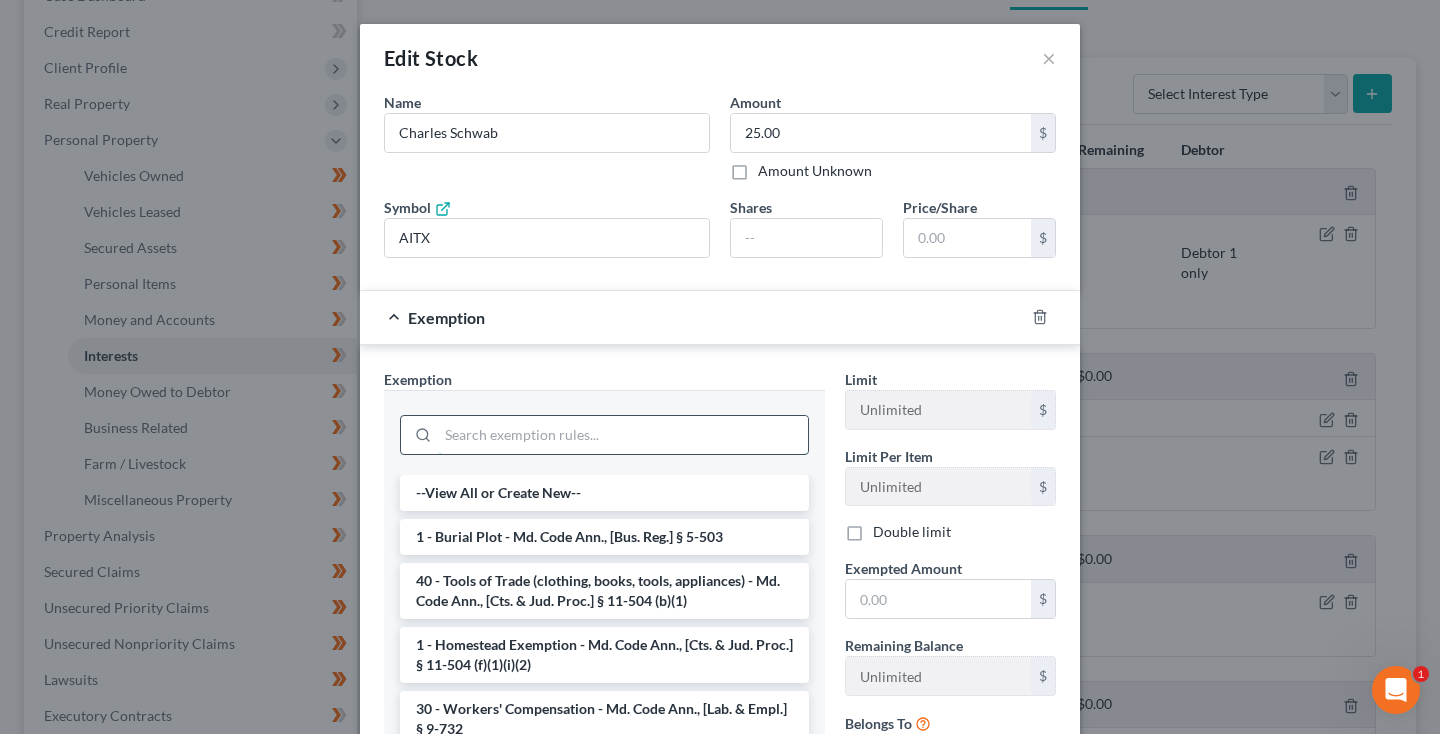 click at bounding box center (623, 435) 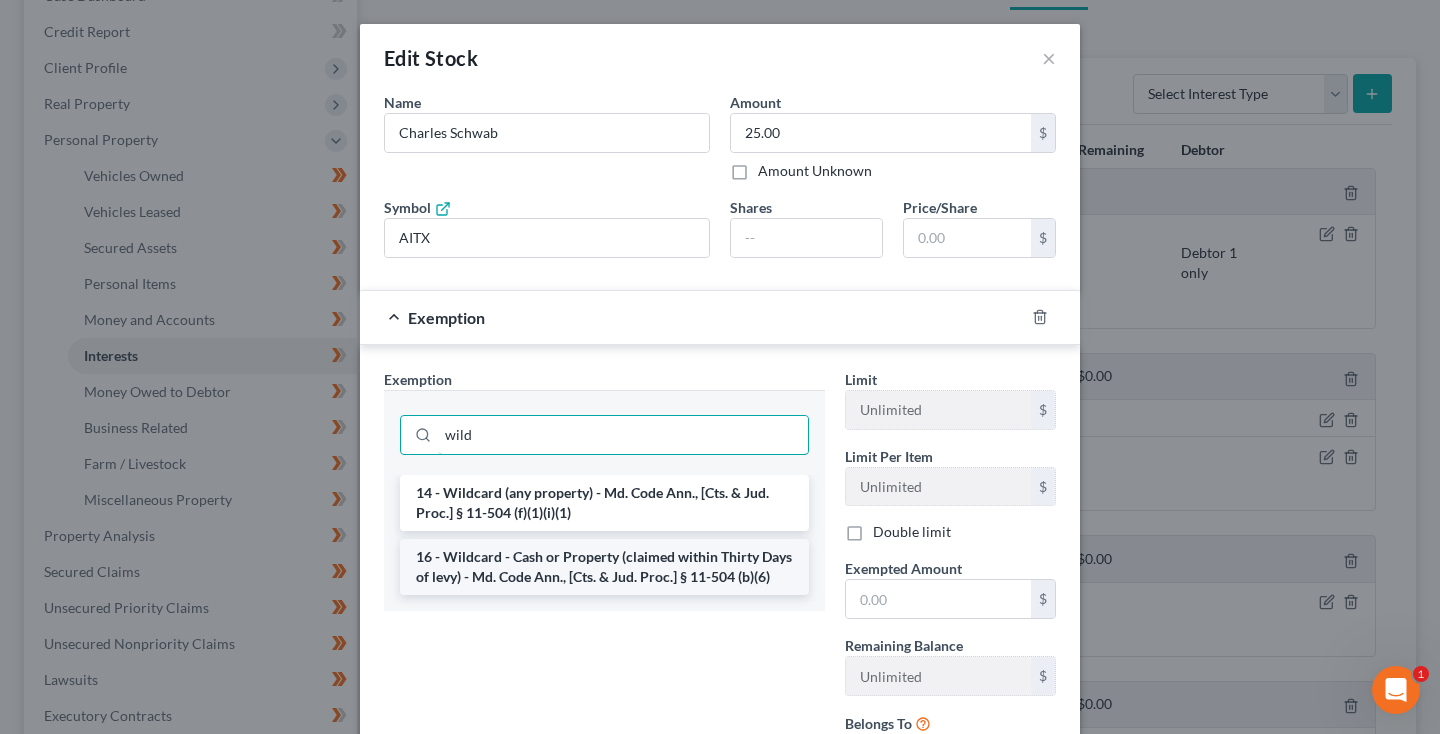 type on "wild" 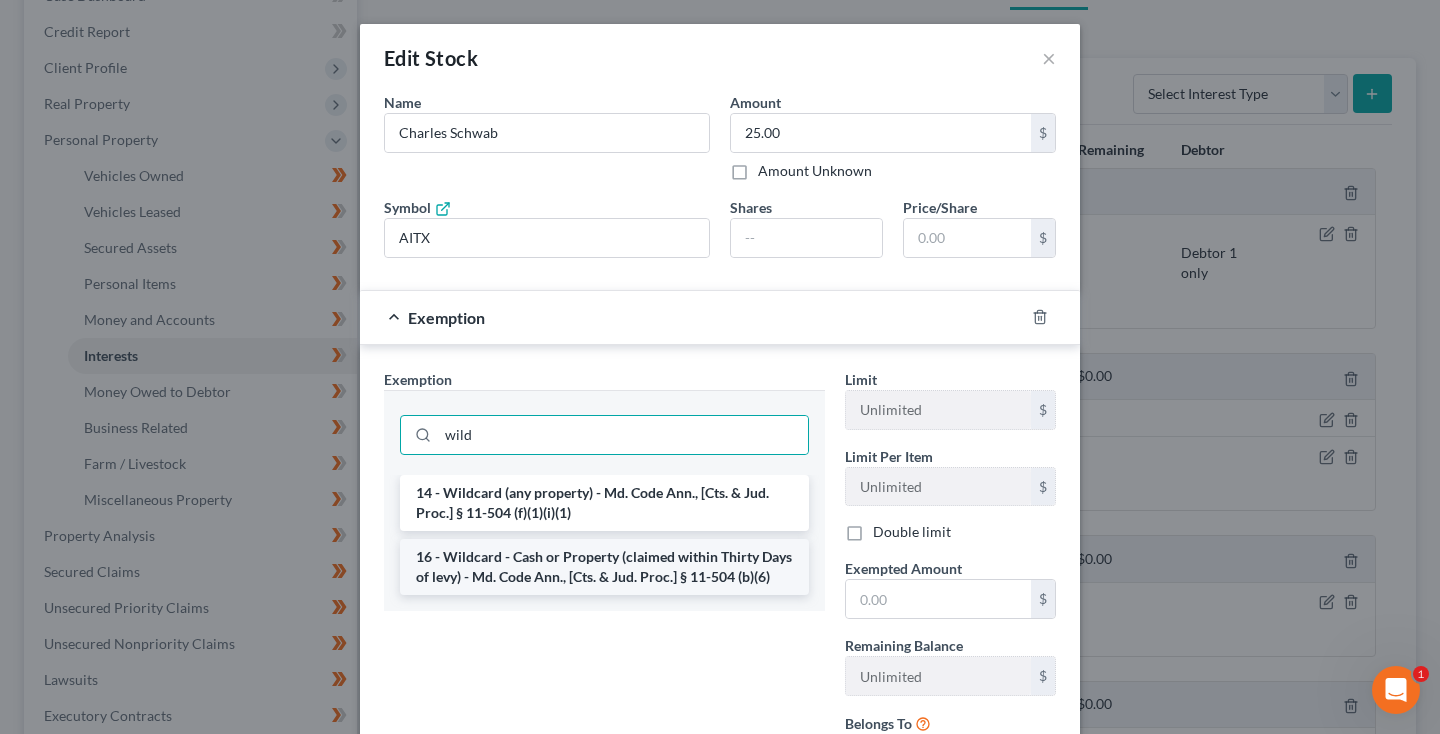 click on "16 - Wildcard - Cash or Property (claimed within Thirty Days of levy) - Md. Code Ann., [Cts. & Jud. Proc.] § 11-504 (b)(6)" at bounding box center (604, 567) 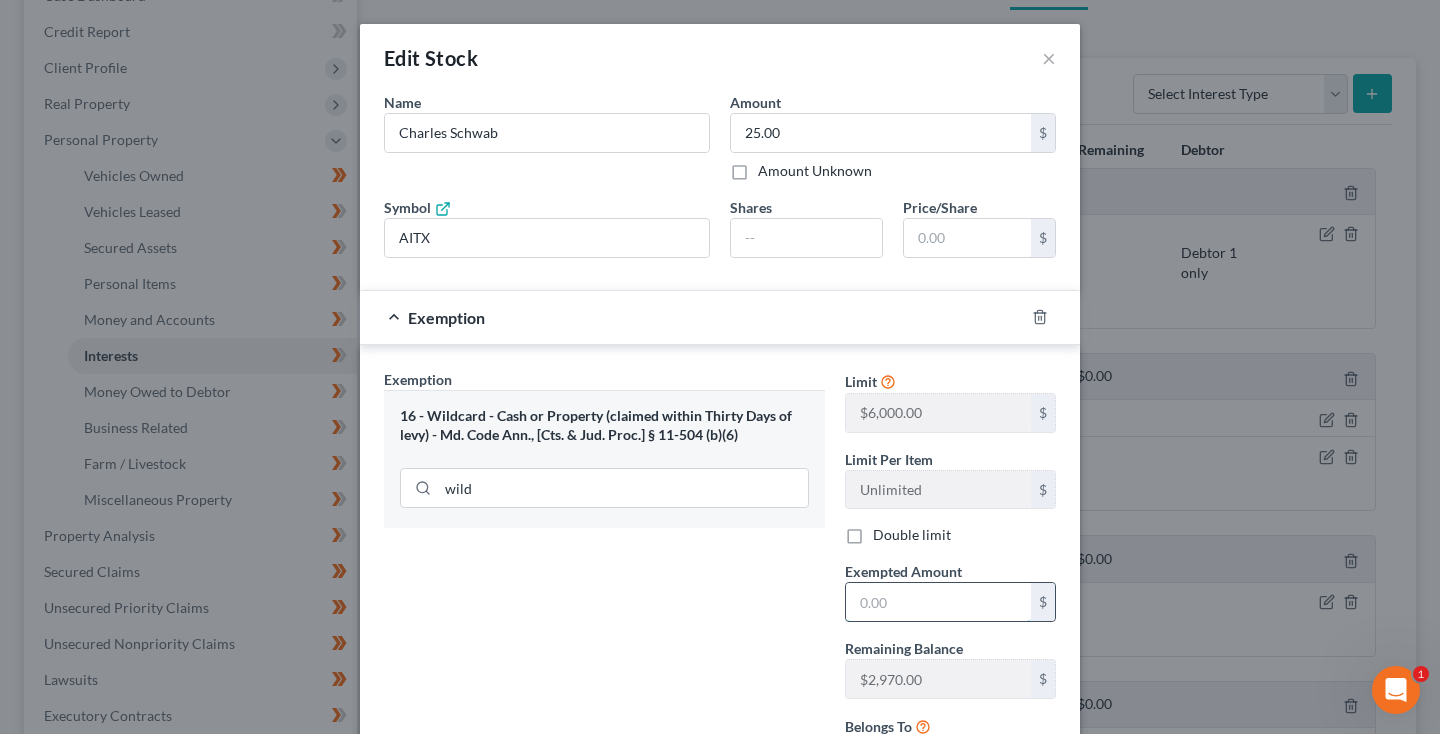click at bounding box center (938, 602) 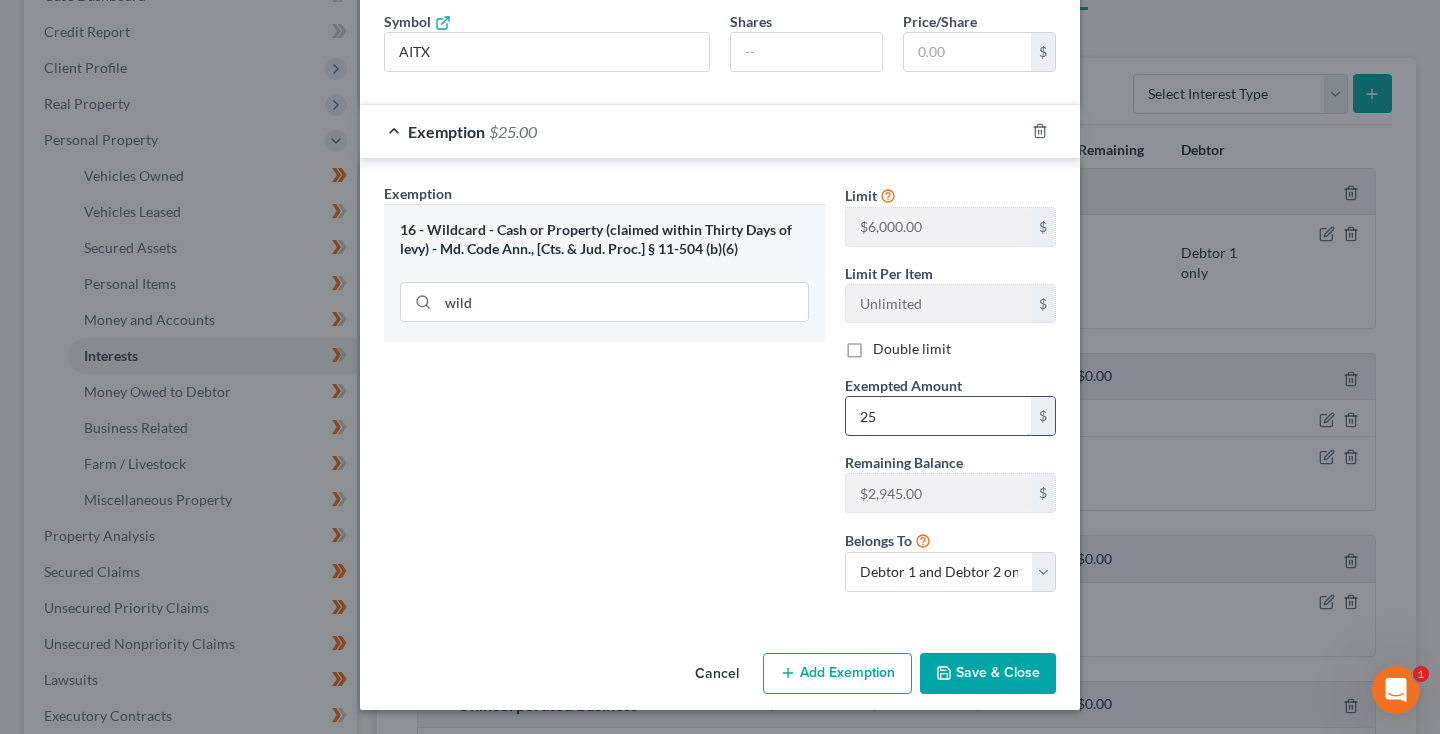scroll, scrollTop: 185, scrollLeft: 0, axis: vertical 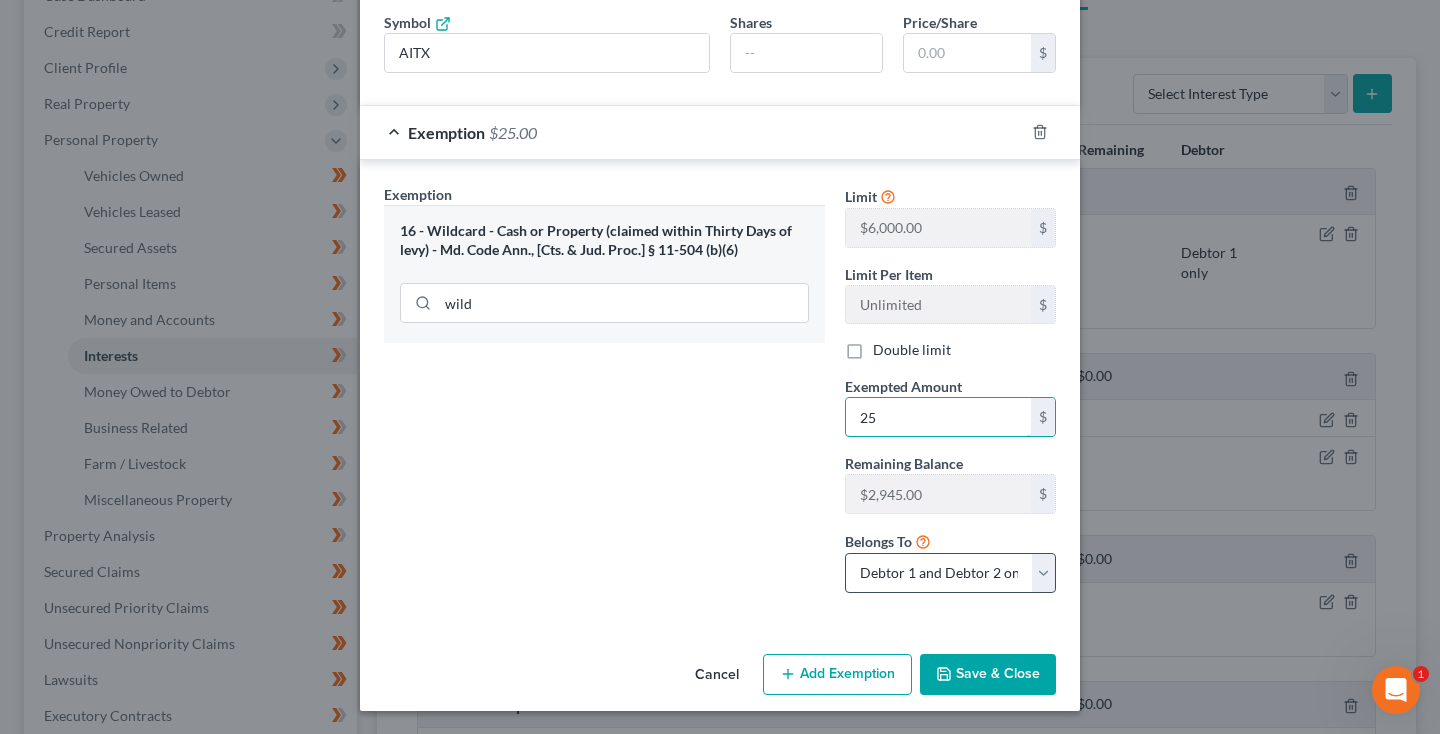 type on "25" 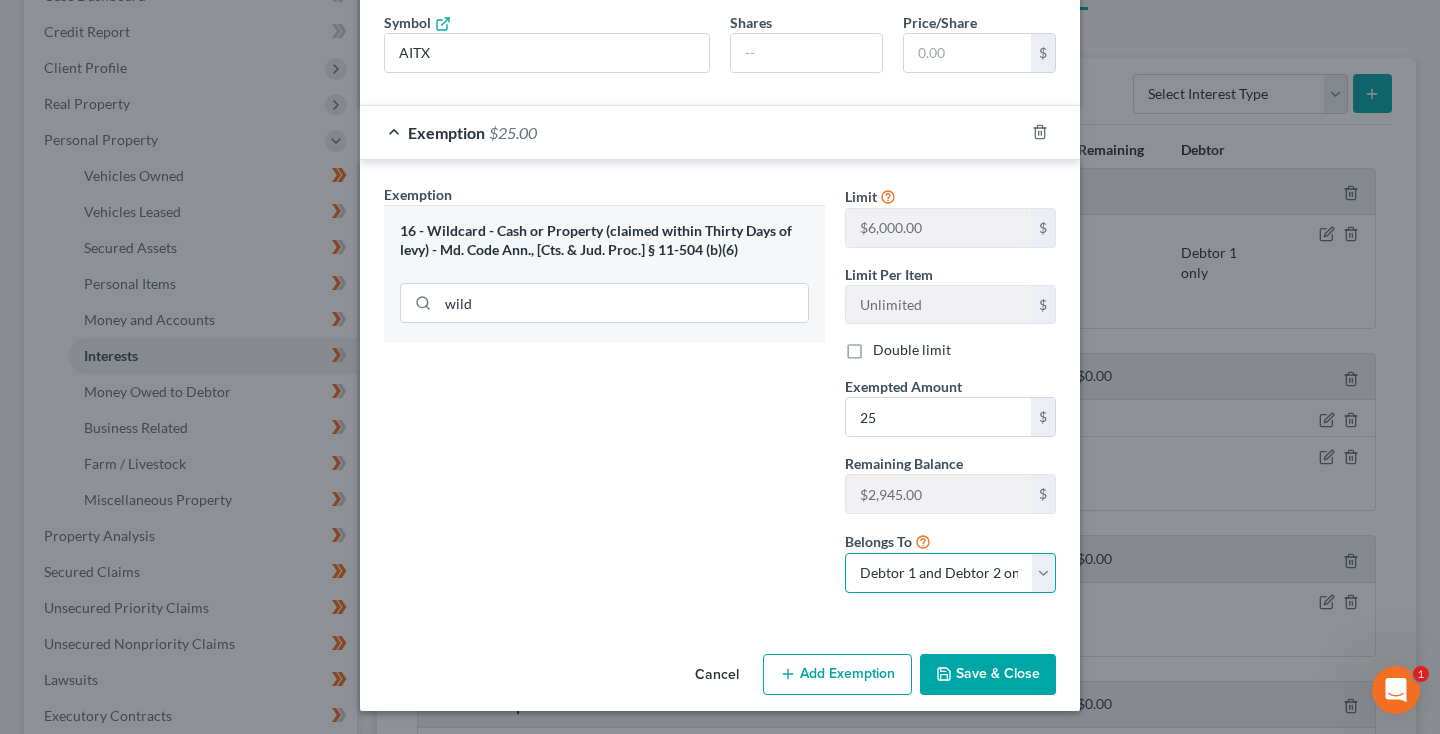select on "1" 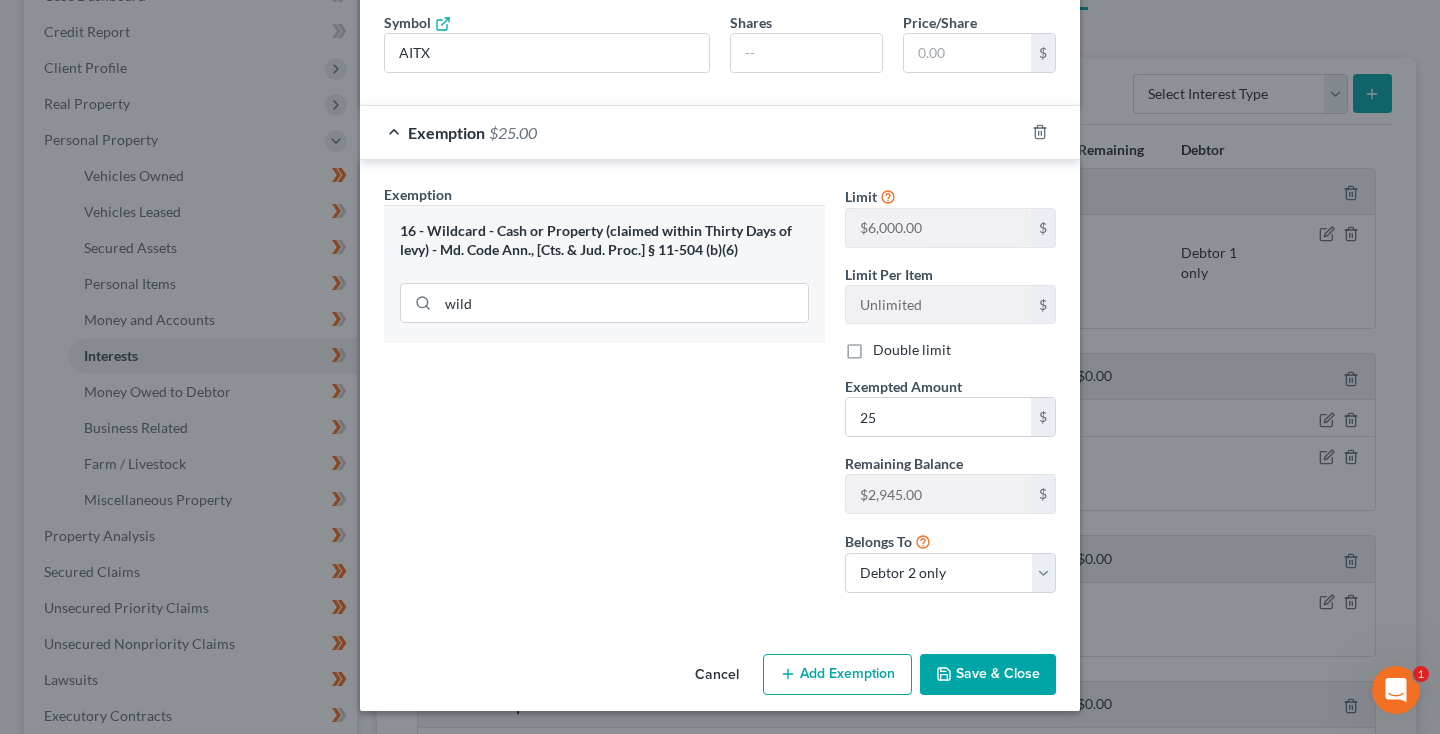 click on "Save & Close" at bounding box center (988, 675) 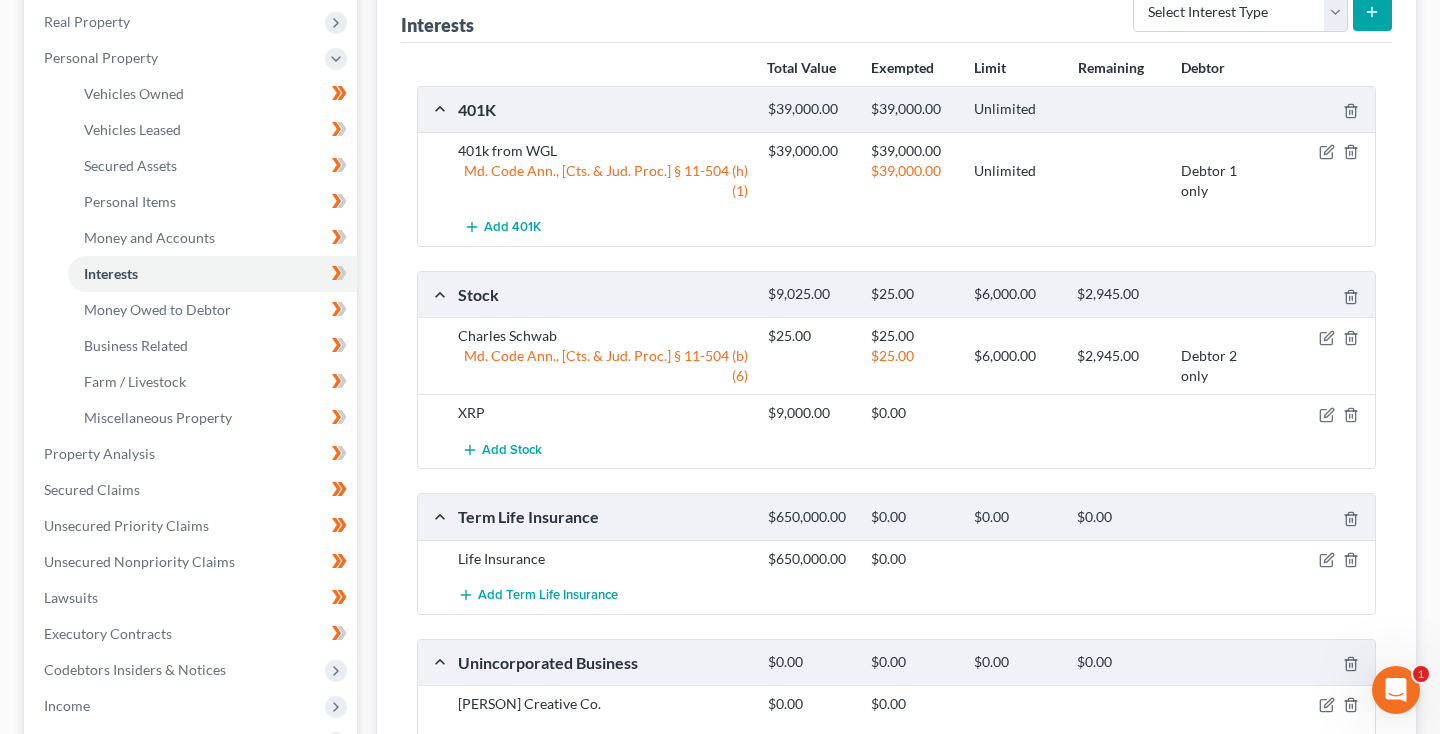 scroll, scrollTop: 336, scrollLeft: 0, axis: vertical 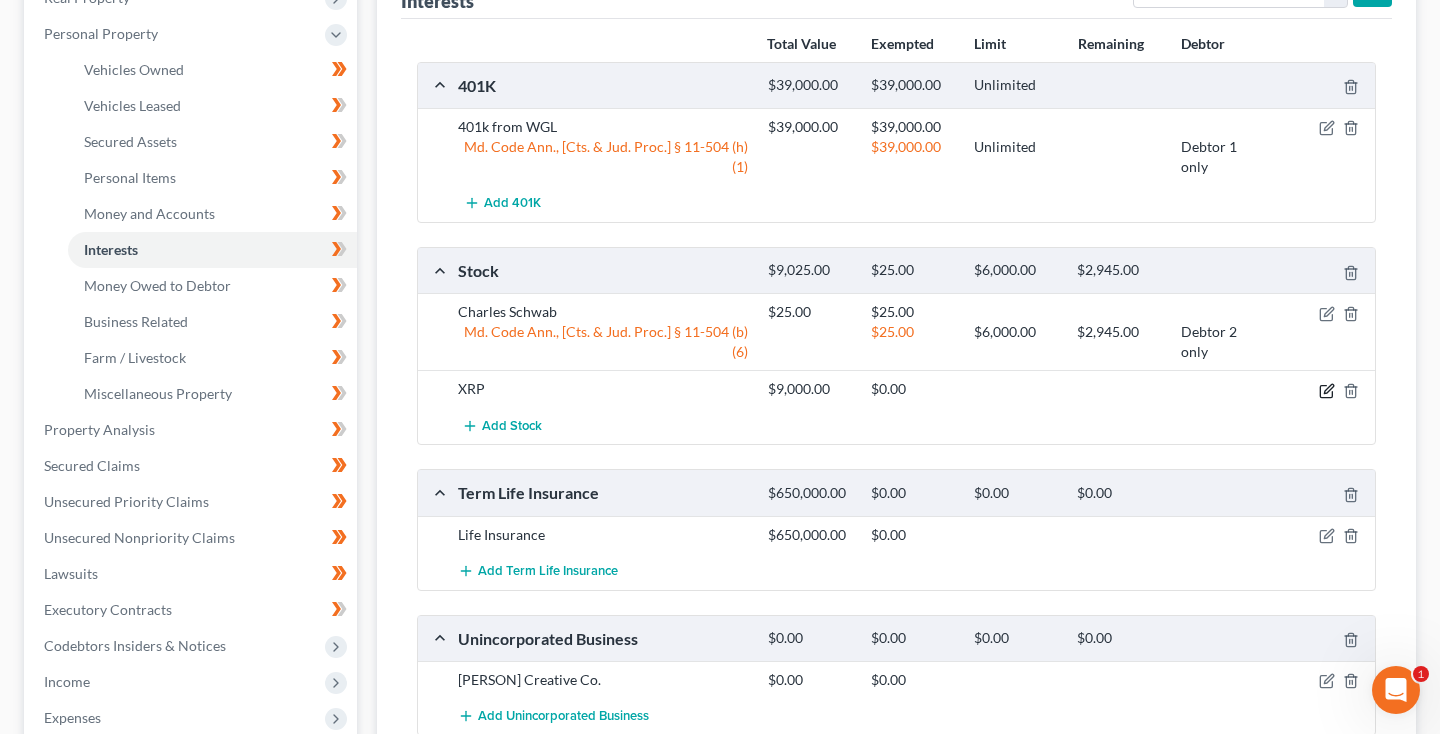 click 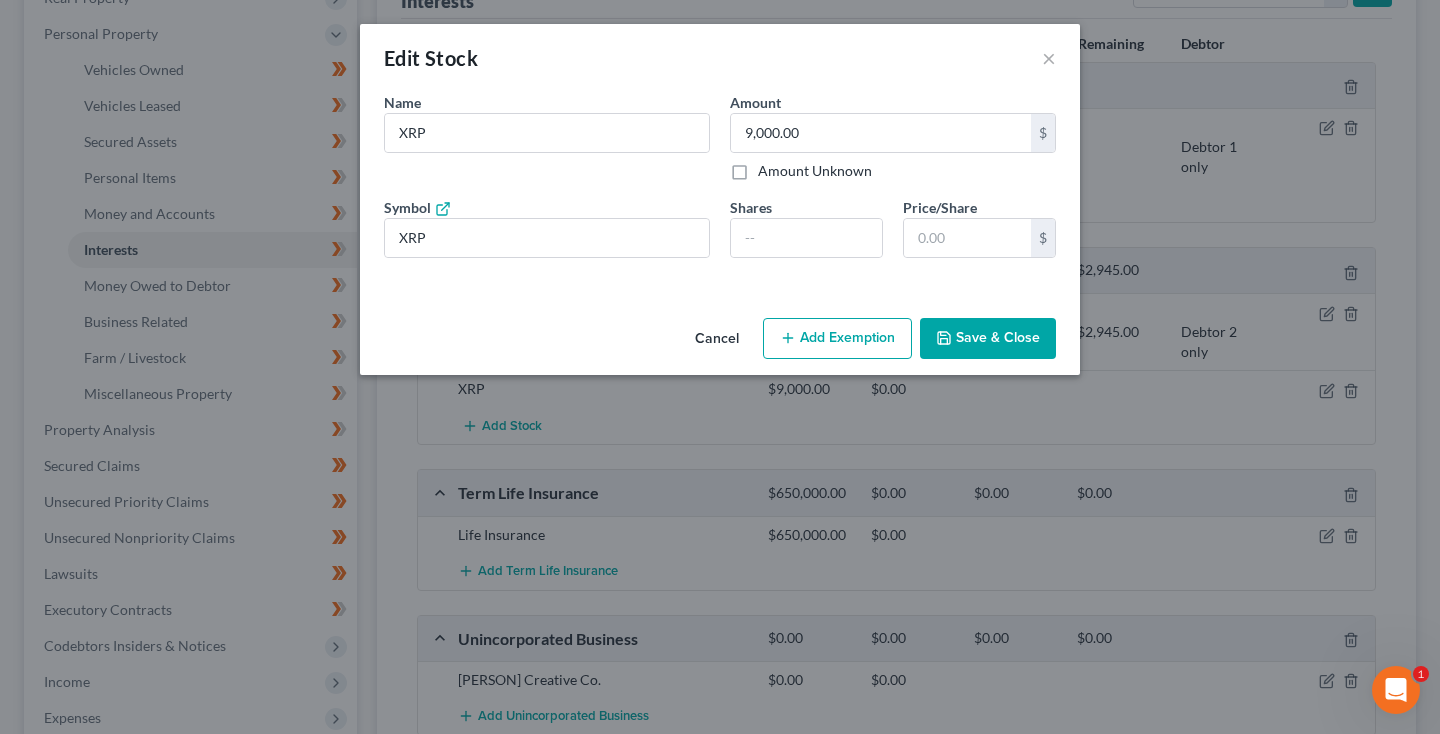 click on "Add Exemption" at bounding box center [837, 339] 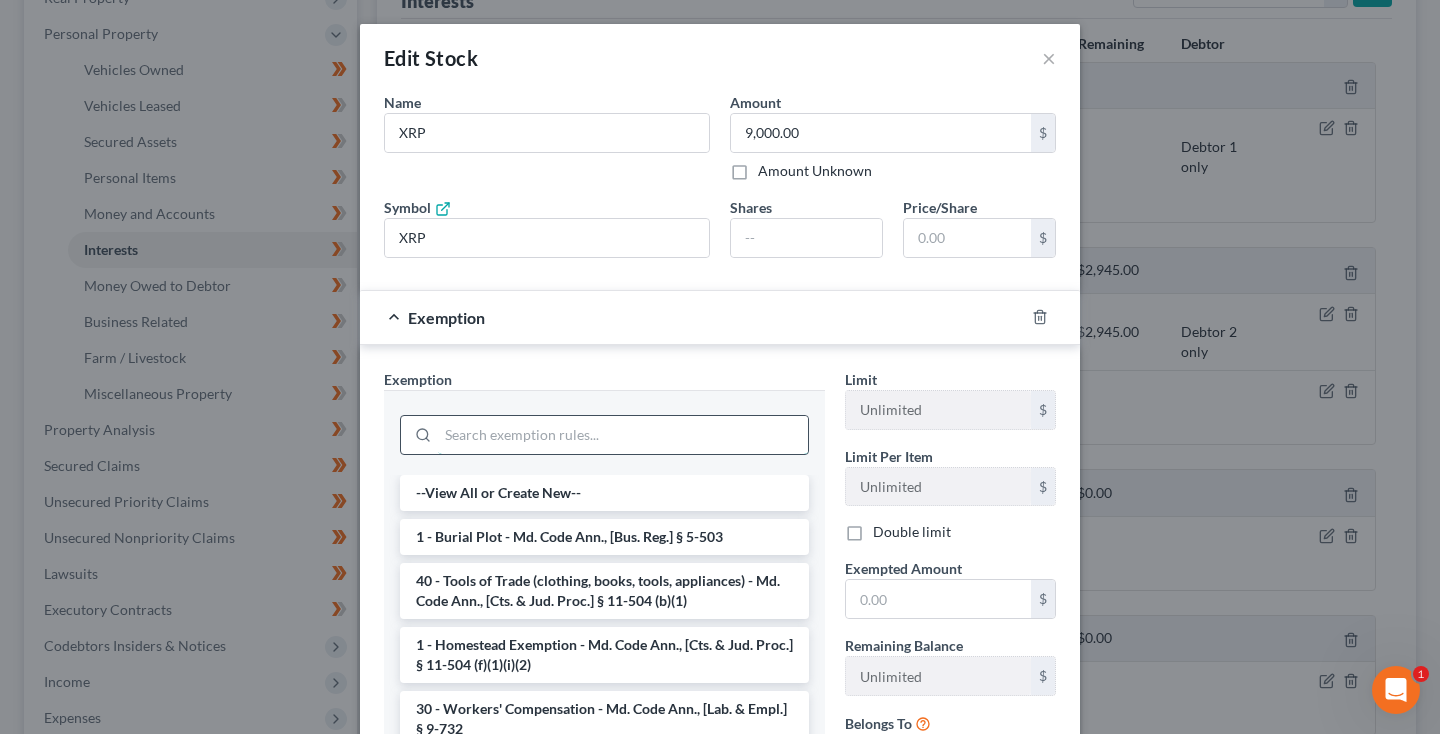 click at bounding box center [623, 435] 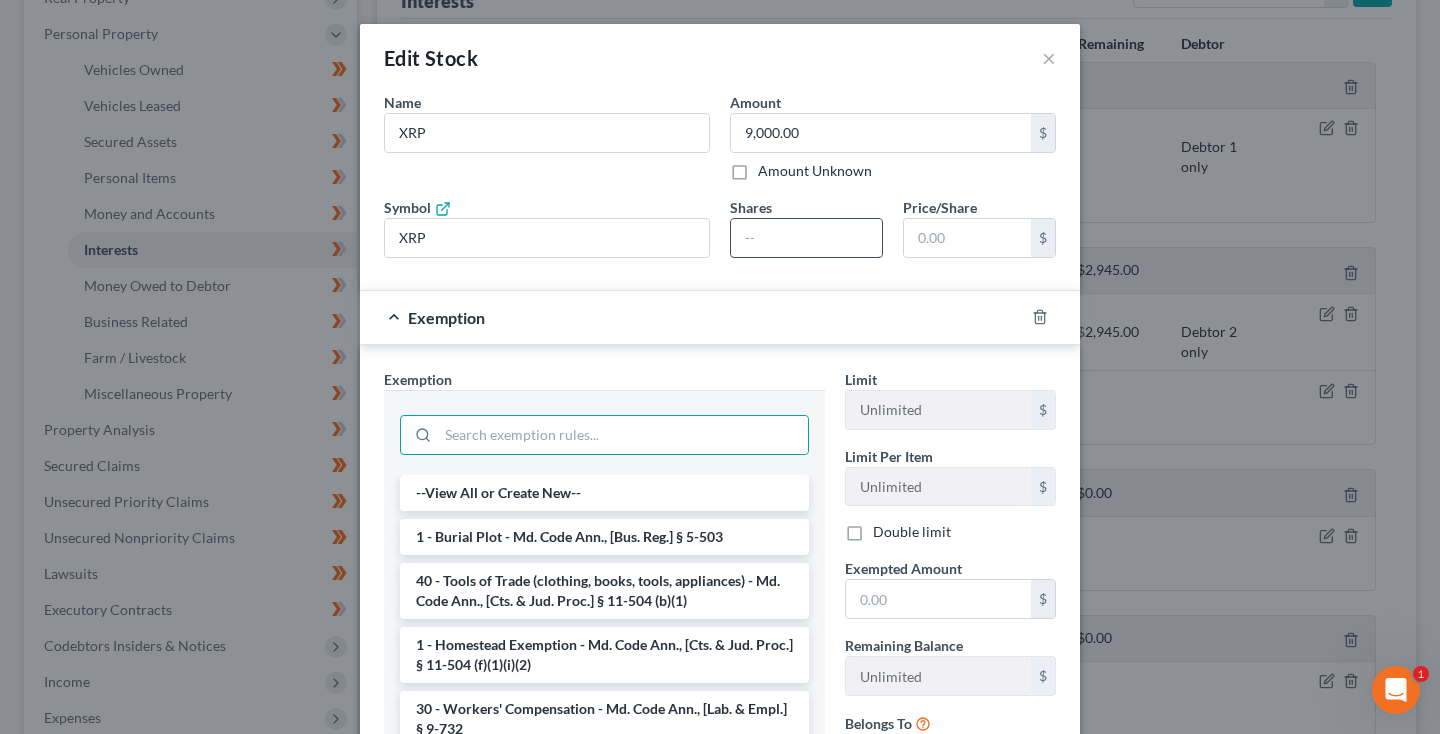 click at bounding box center (806, 238) 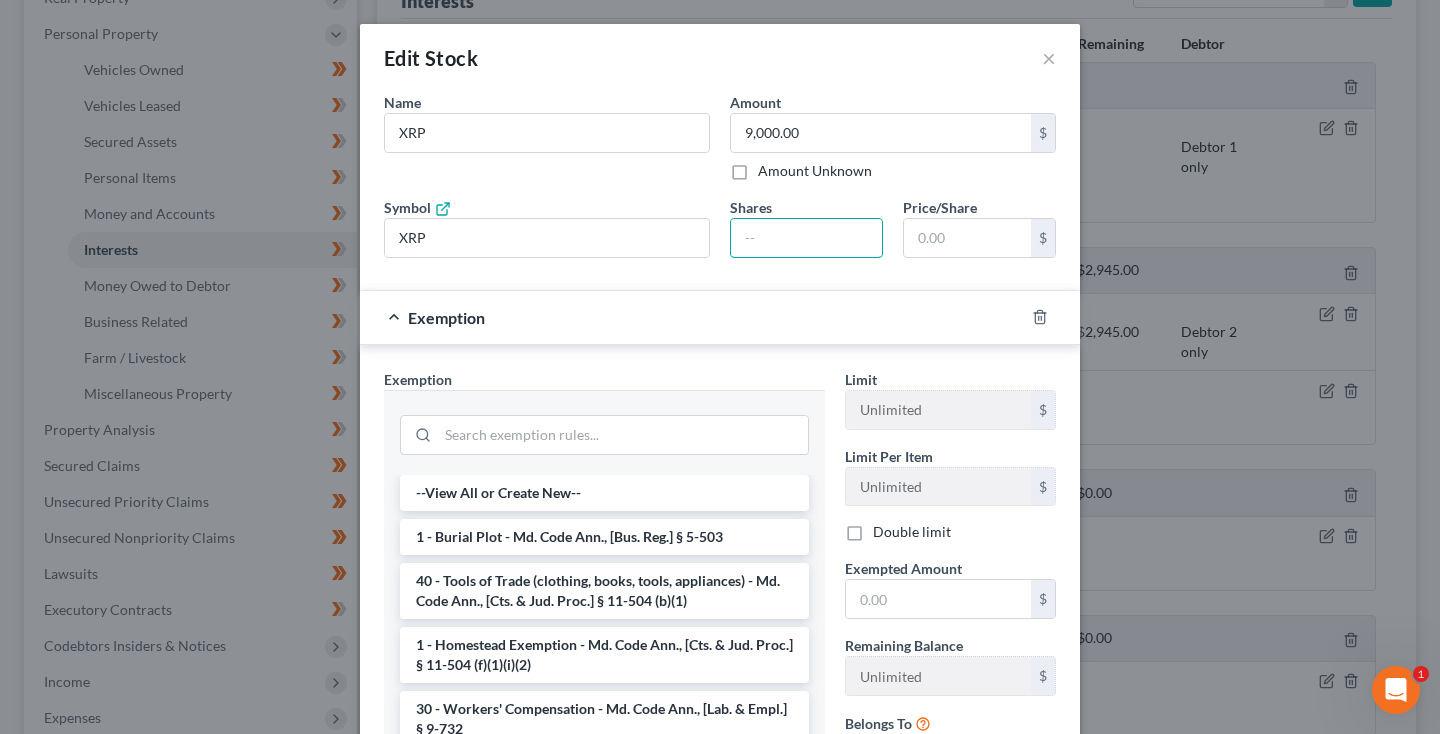 scroll, scrollTop: 155, scrollLeft: 0, axis: vertical 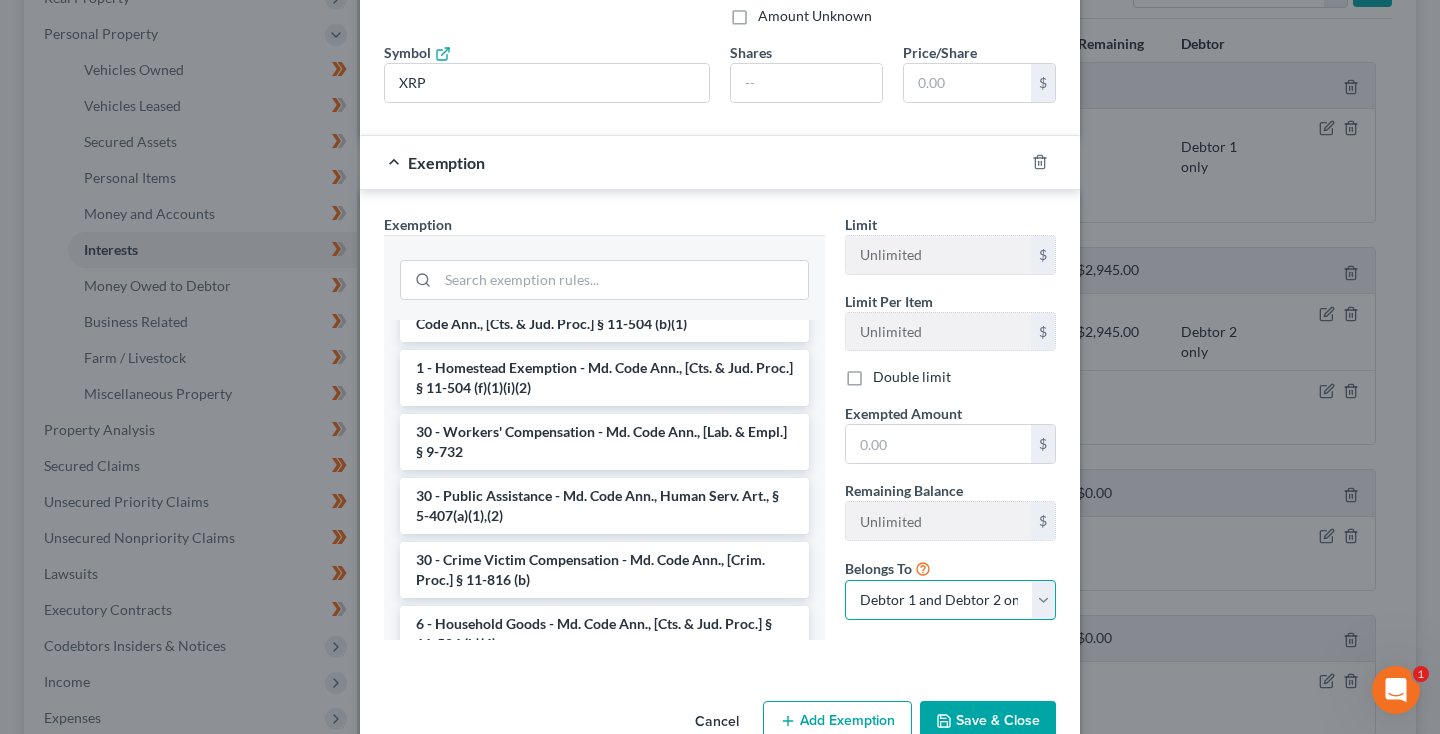 select on "1" 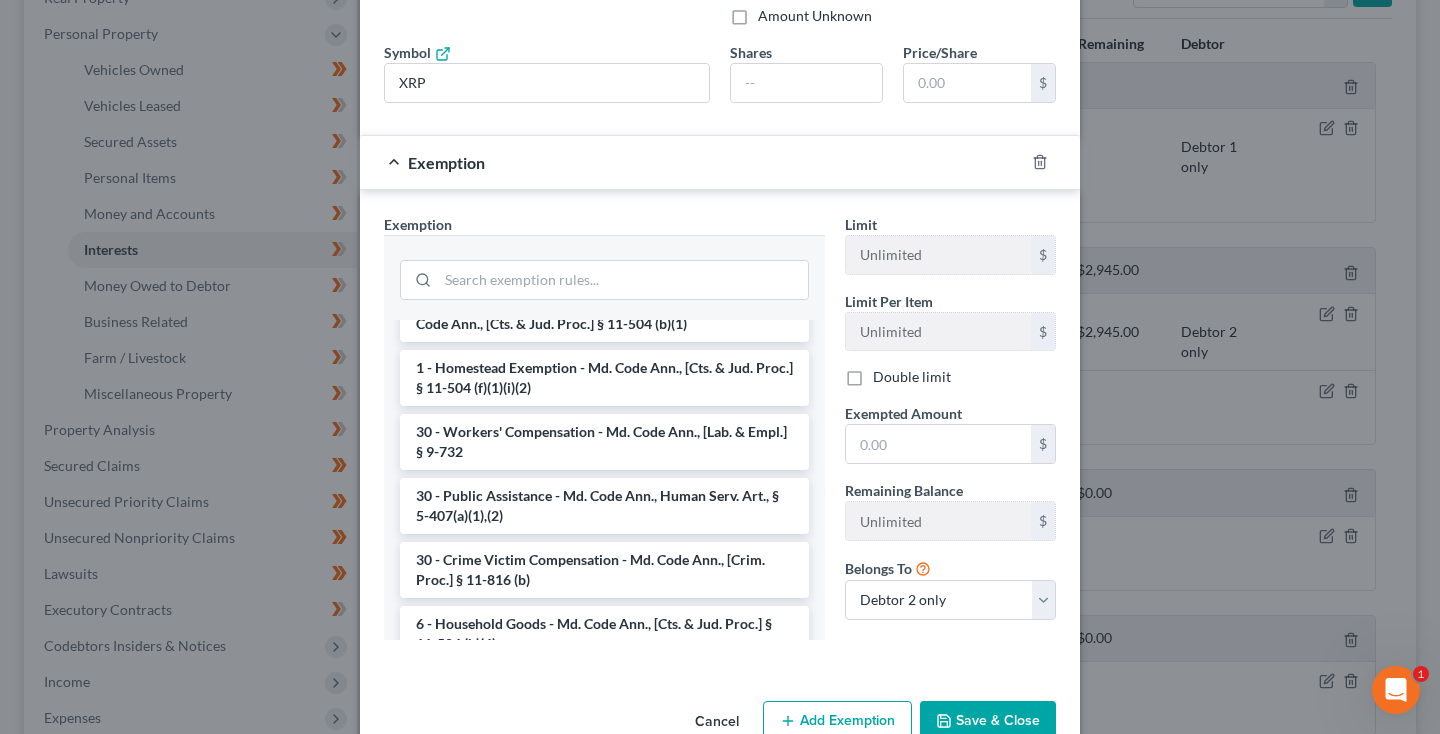 click on "Save & Close" at bounding box center [988, 722] 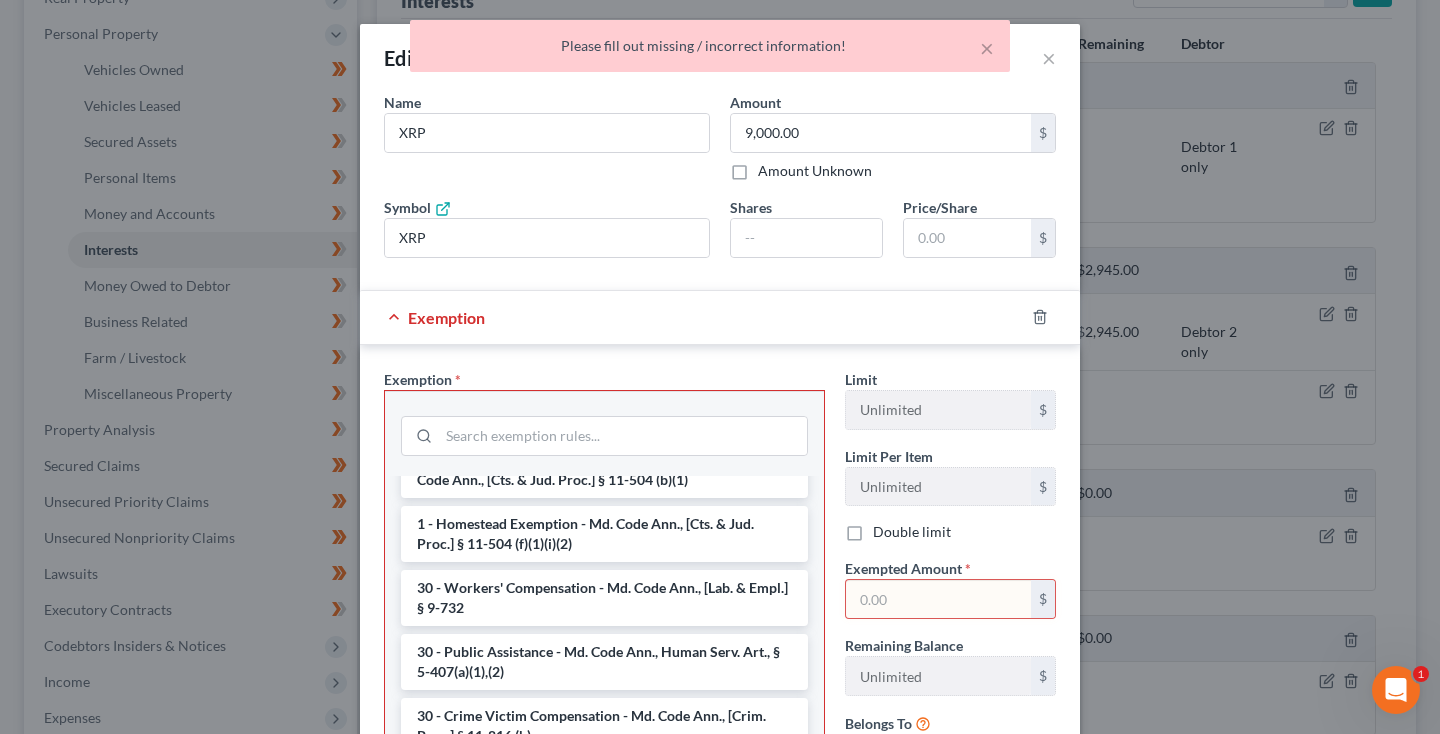 scroll, scrollTop: 0, scrollLeft: 0, axis: both 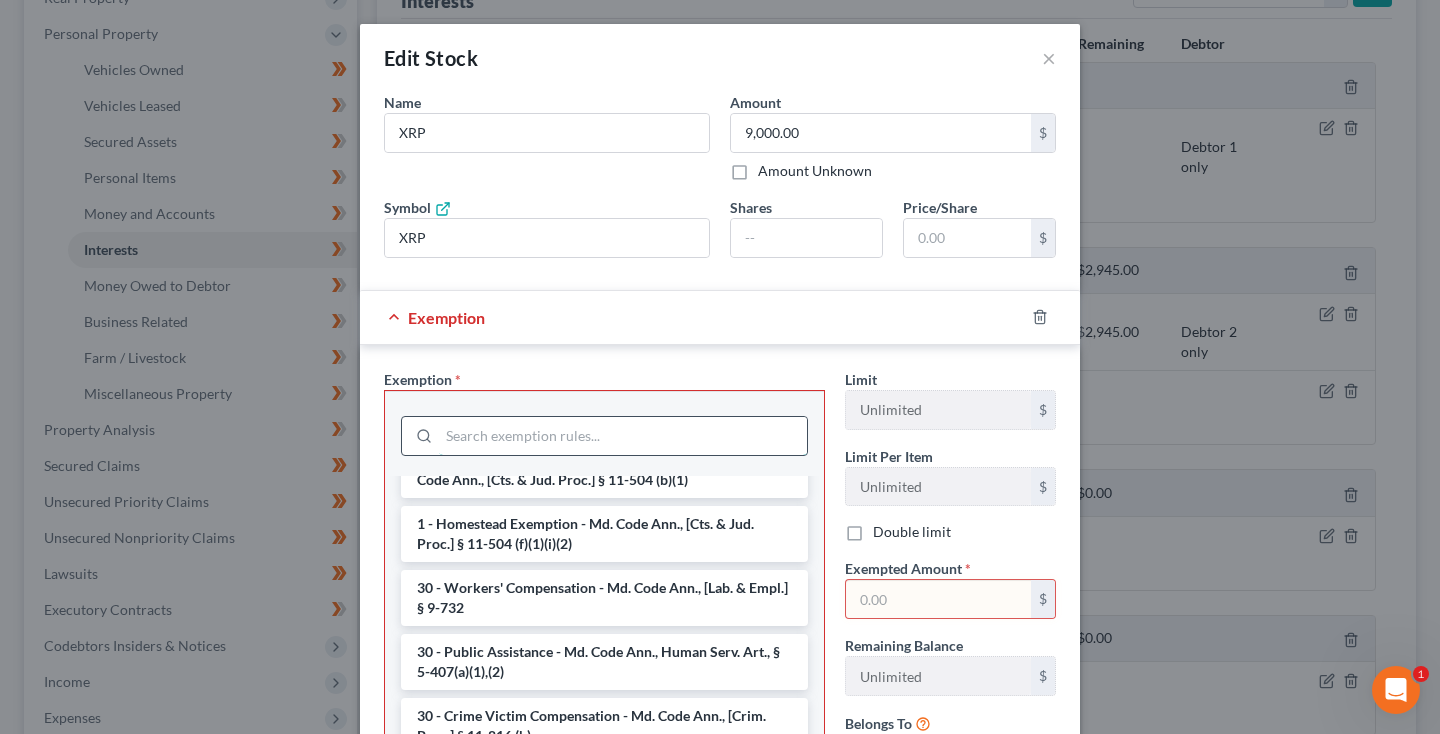 click at bounding box center (623, 436) 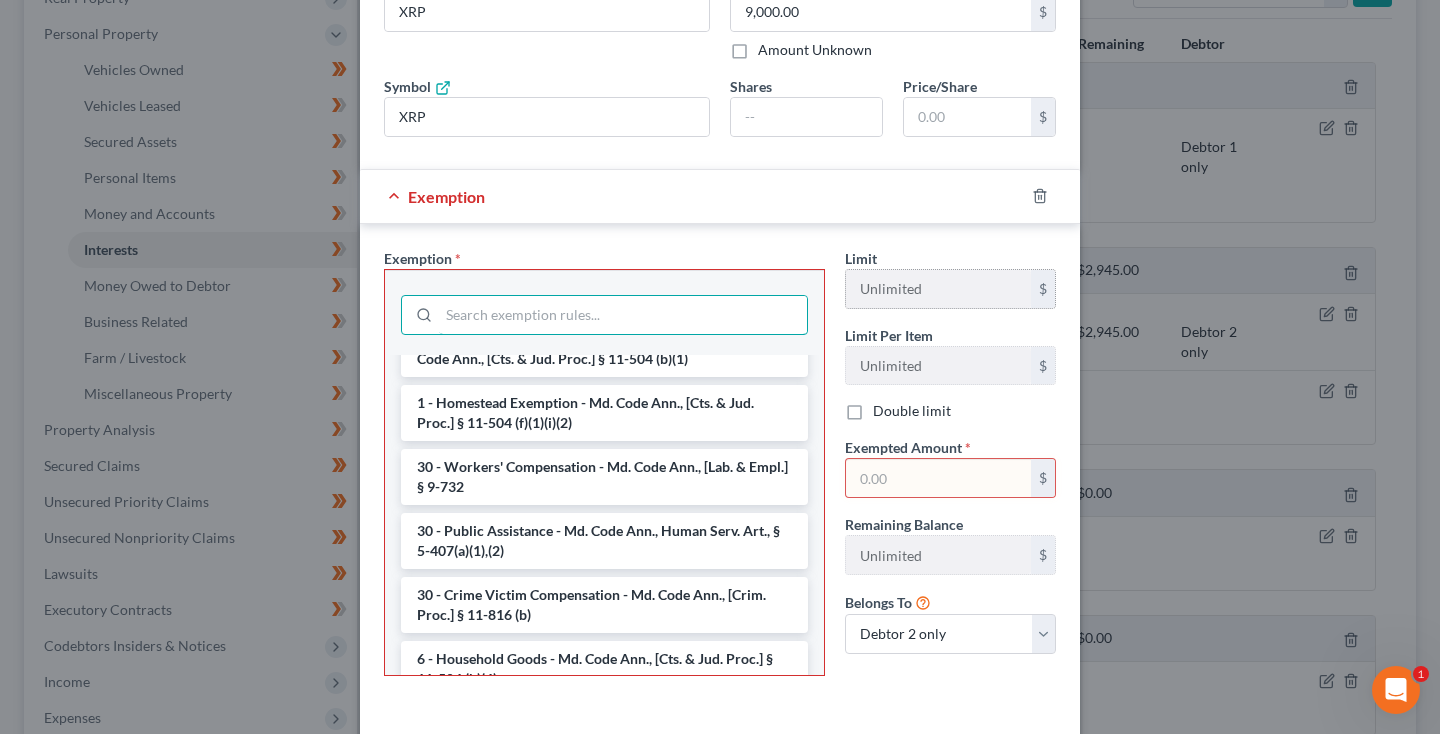 scroll, scrollTop: 124, scrollLeft: 0, axis: vertical 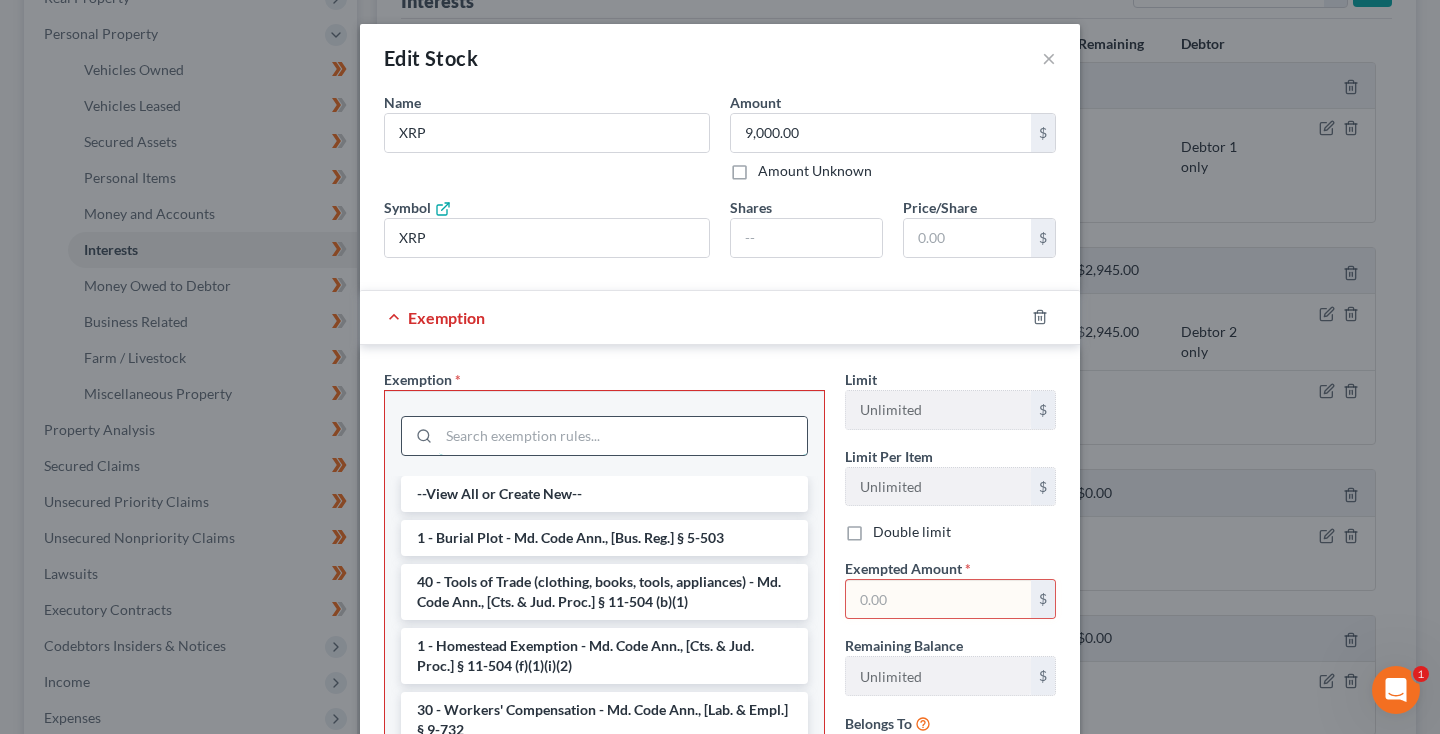 click at bounding box center [623, 436] 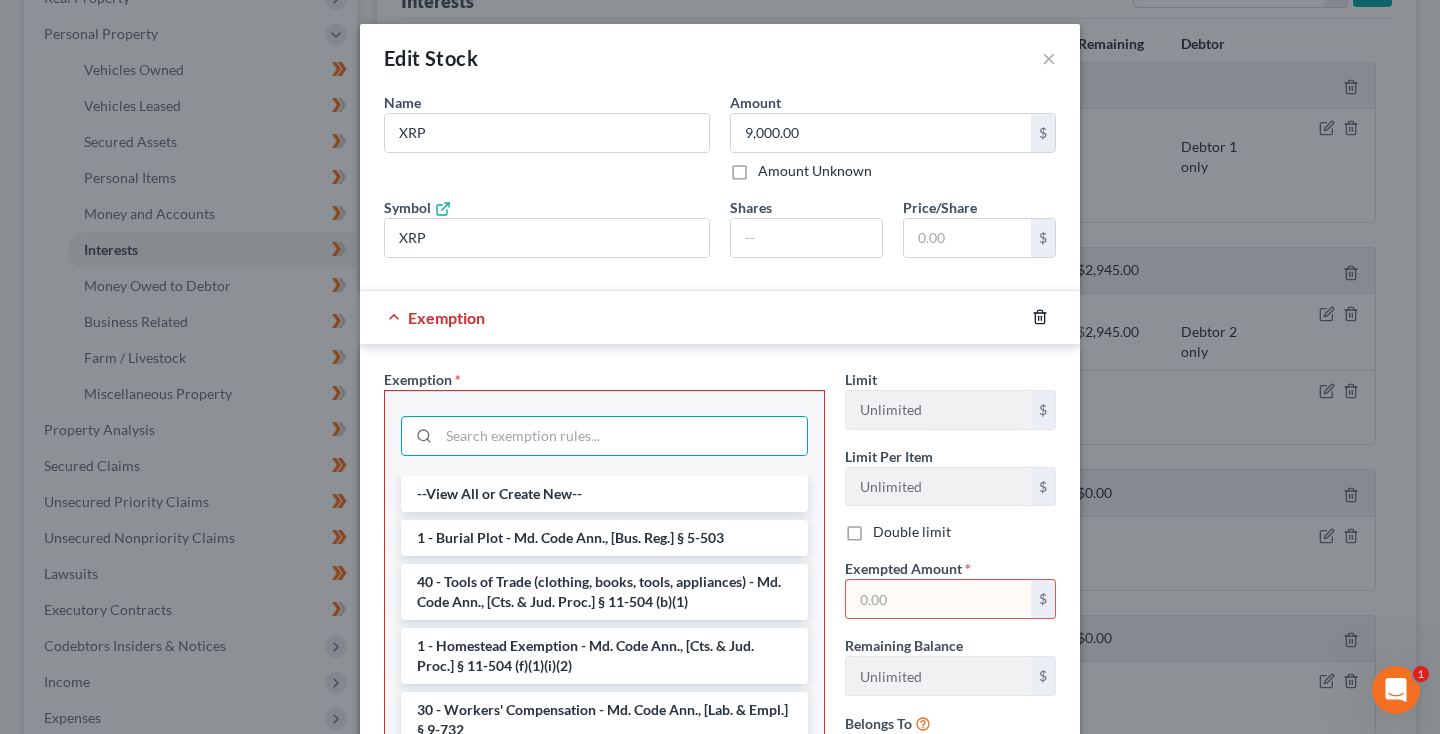 click 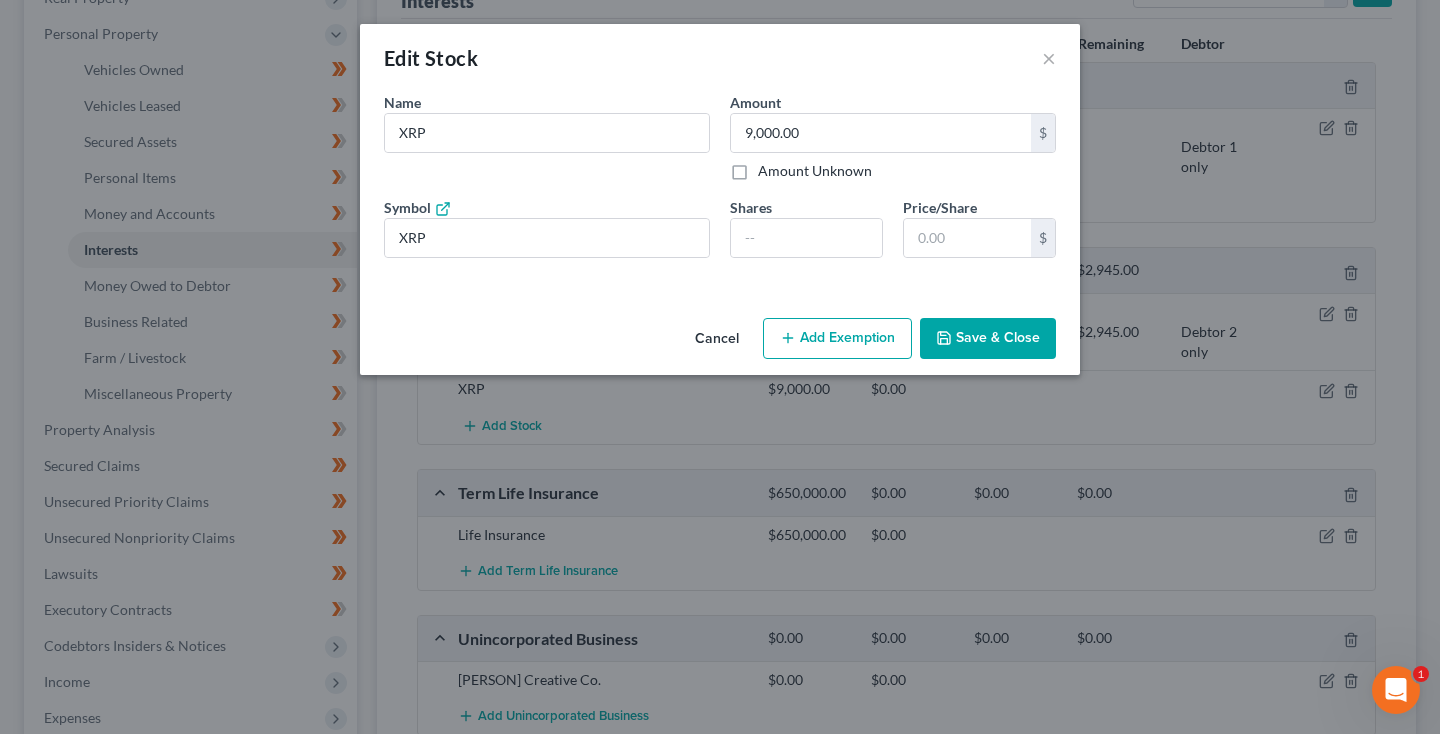 click on "Save & Close" at bounding box center [988, 339] 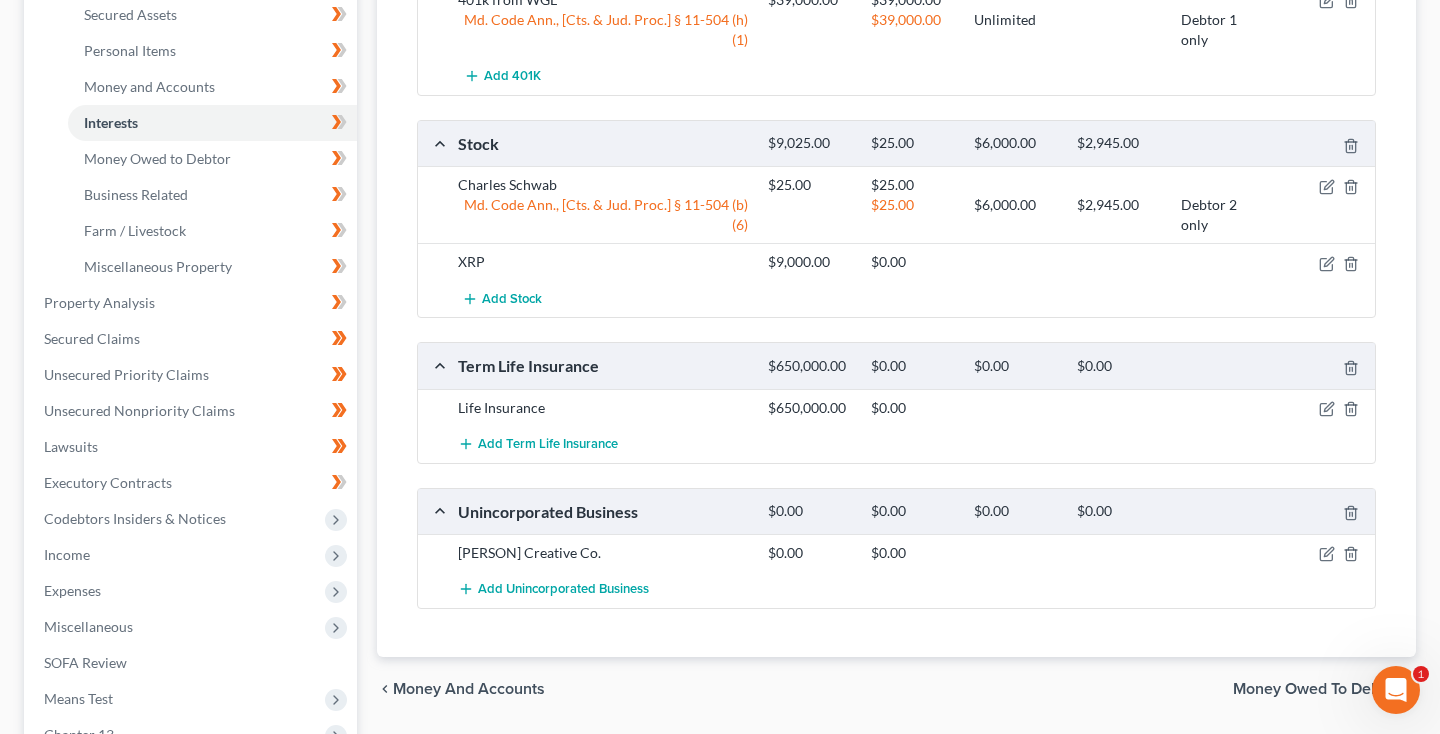 scroll, scrollTop: 485, scrollLeft: 0, axis: vertical 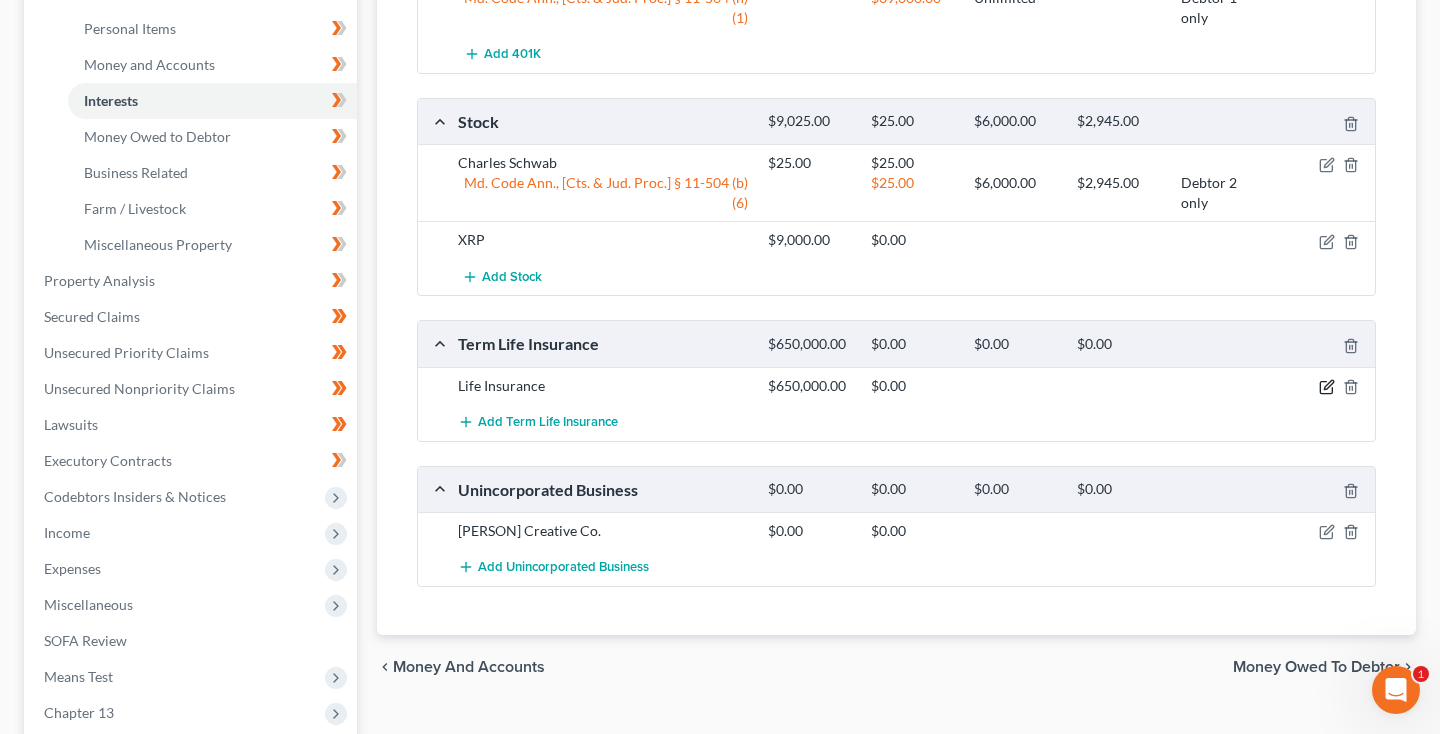 click 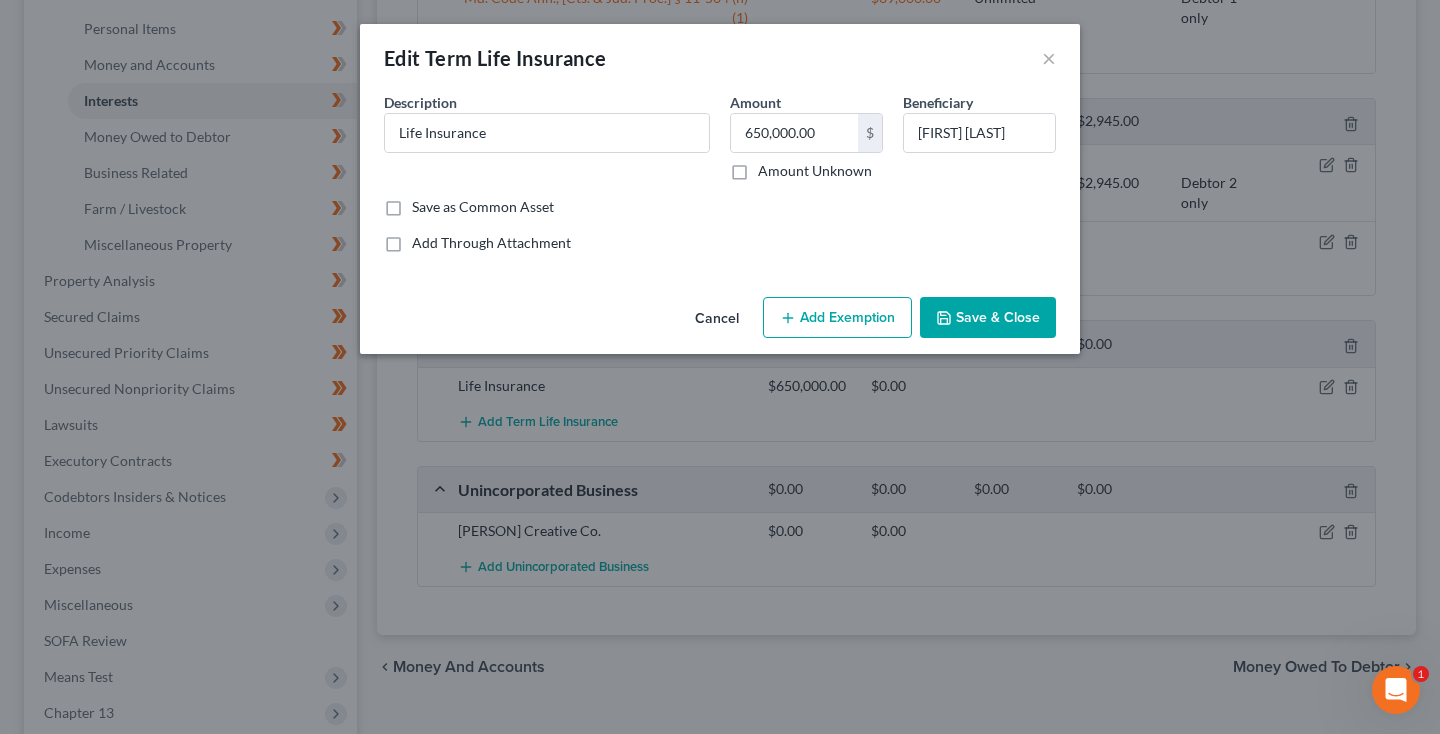 click on "Add Exemption" at bounding box center [837, 318] 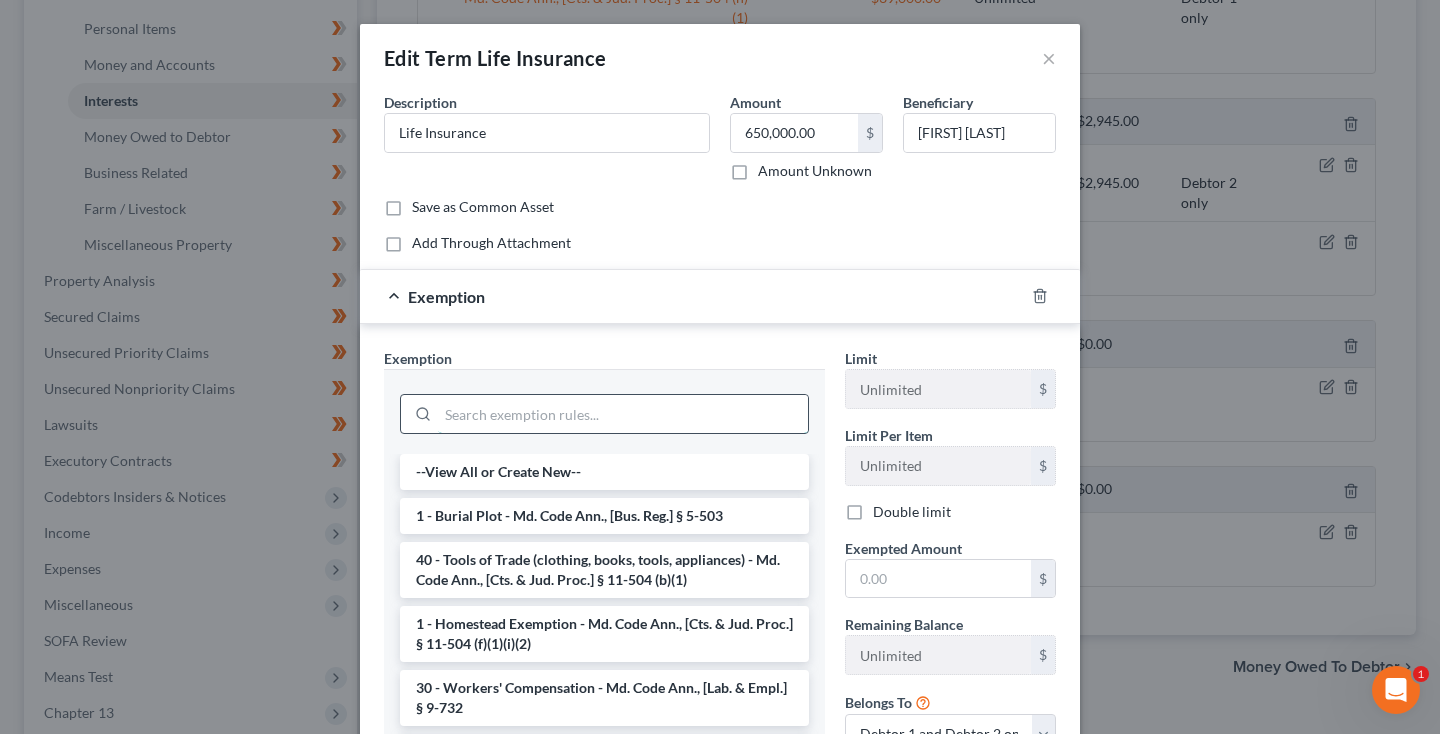 click at bounding box center (623, 414) 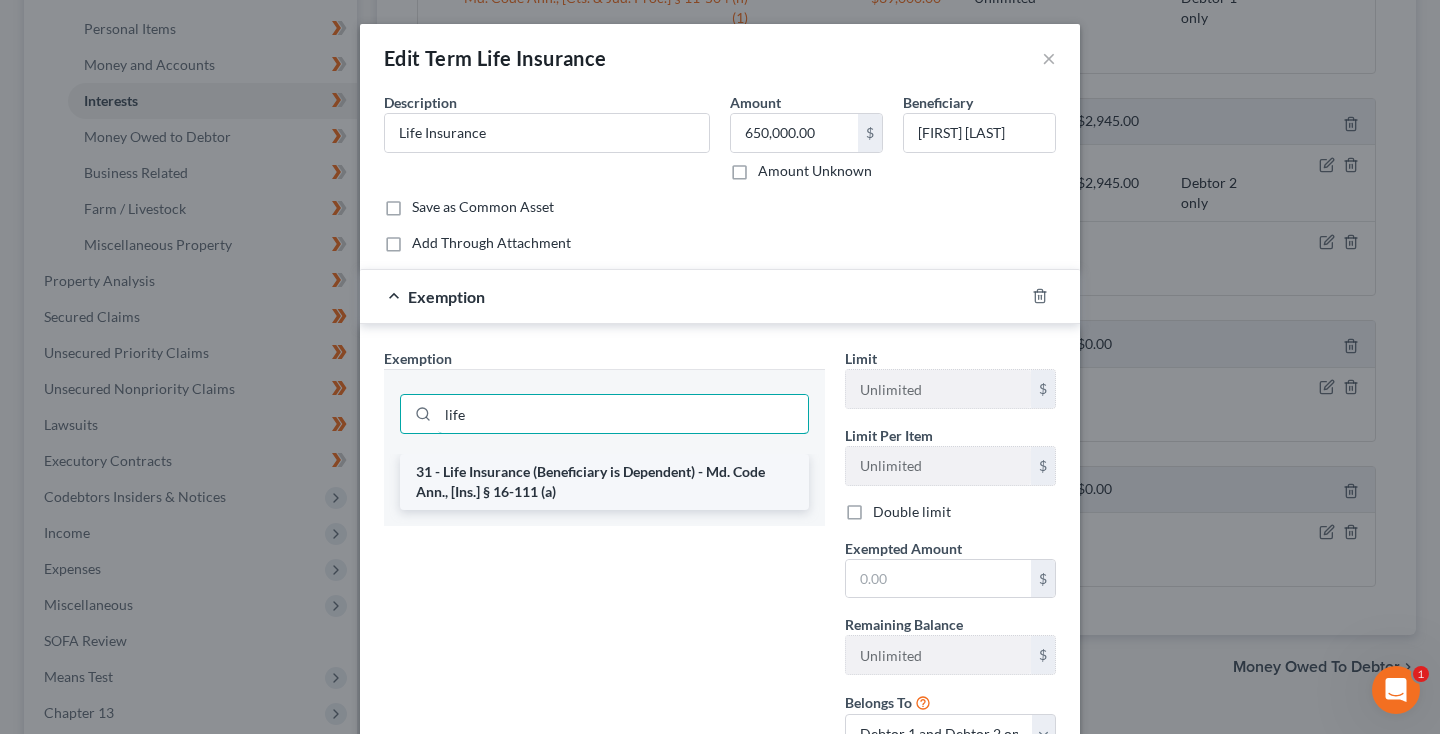 type on "life" 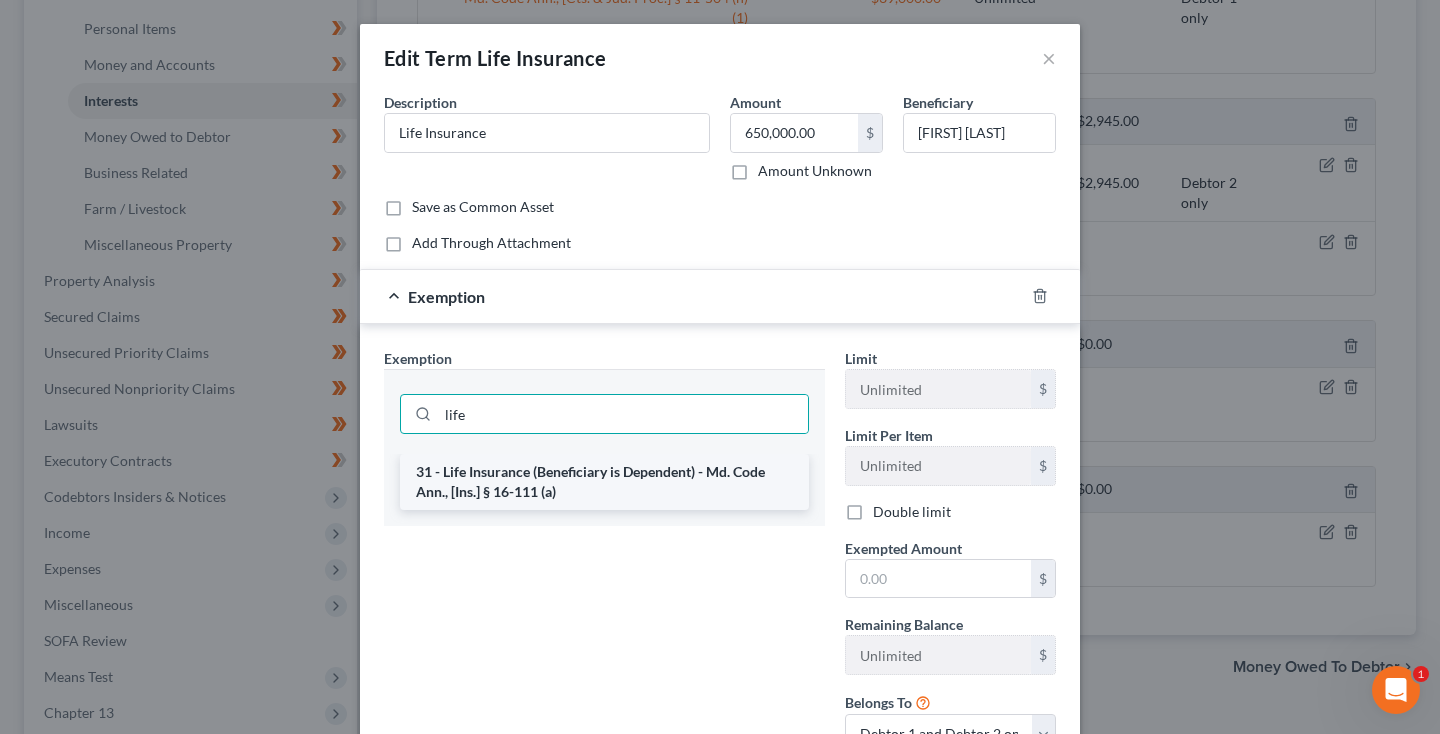 click on "31 - Life Insurance (Beneficiary is Dependent) - Md. Code Ann., [Ins.] § 16-111 (a)" at bounding box center [604, 482] 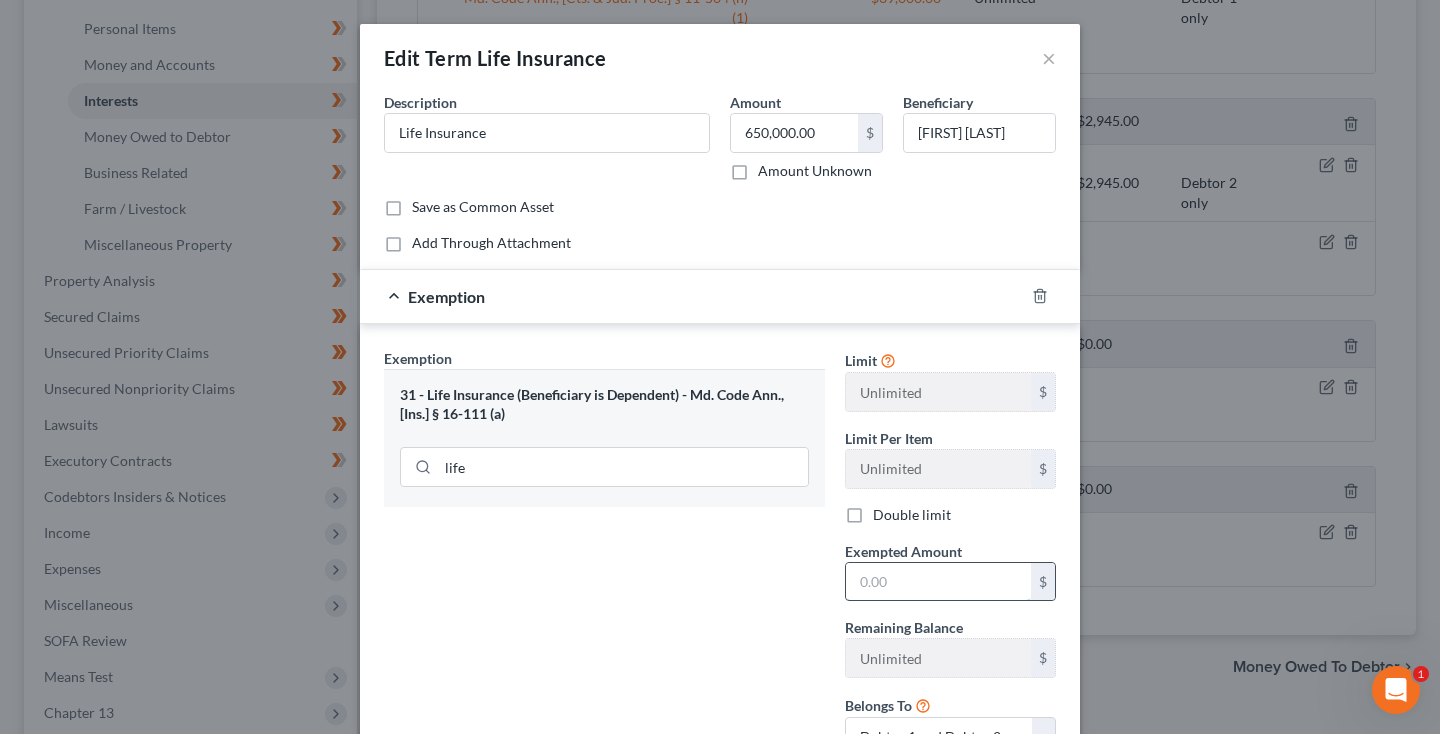 click at bounding box center (938, 582) 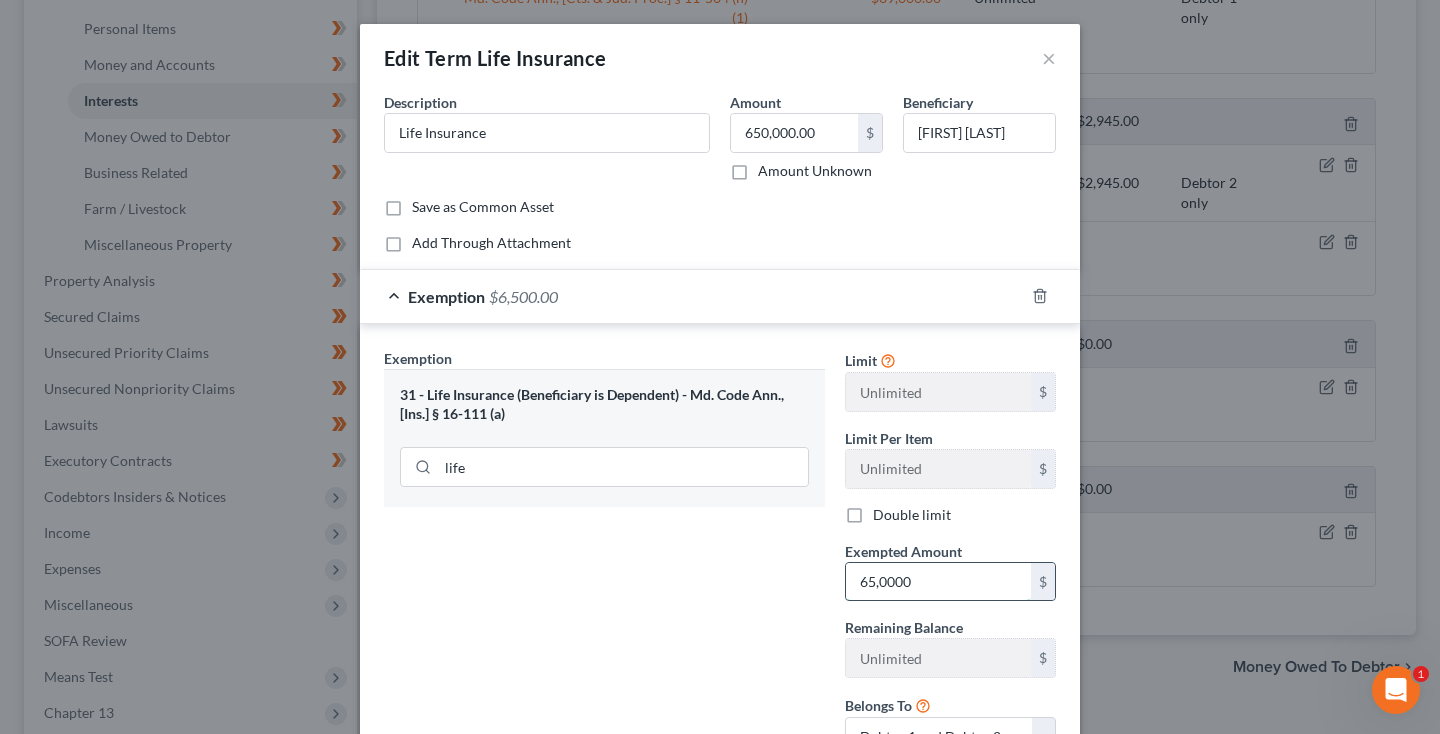 type on "650,000" 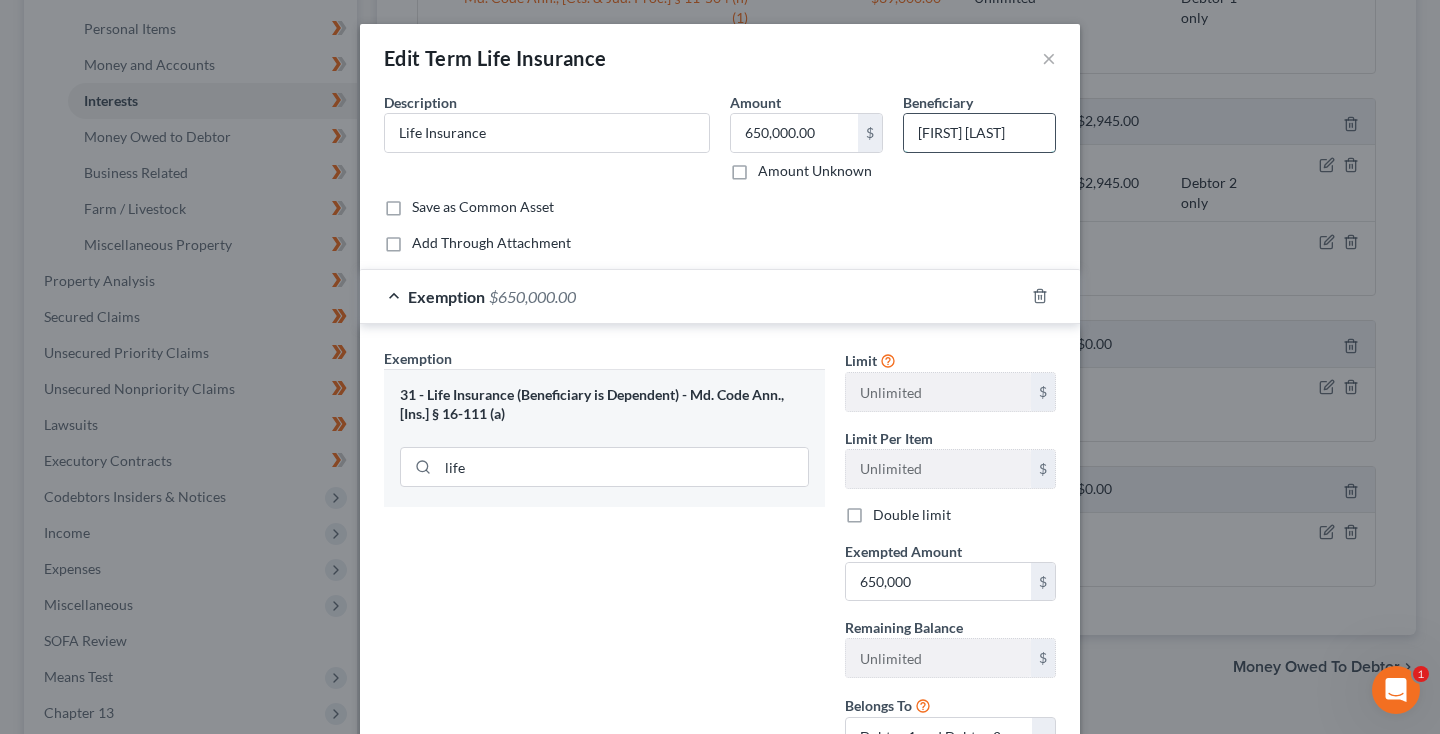 click on "[FIRST] [LAST]" at bounding box center [979, 133] 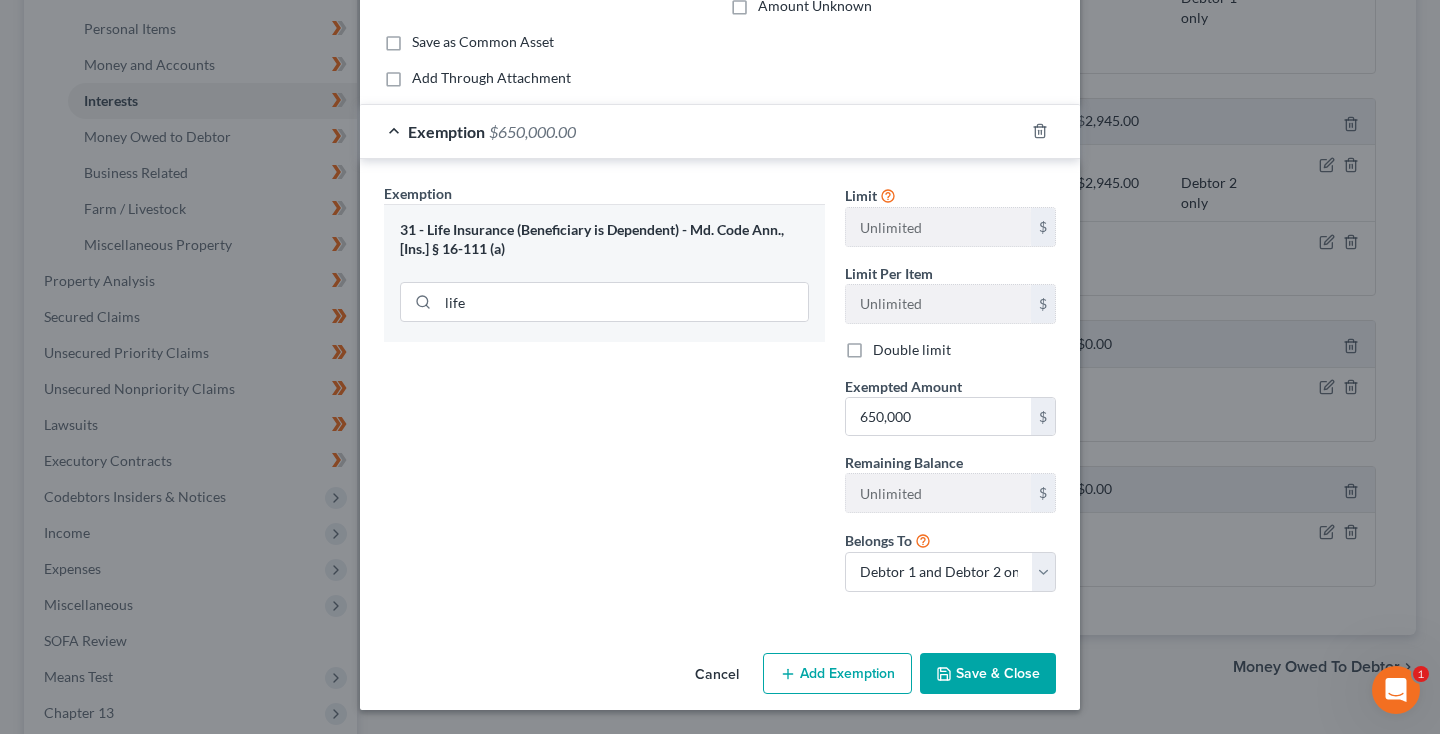scroll, scrollTop: 164, scrollLeft: 0, axis: vertical 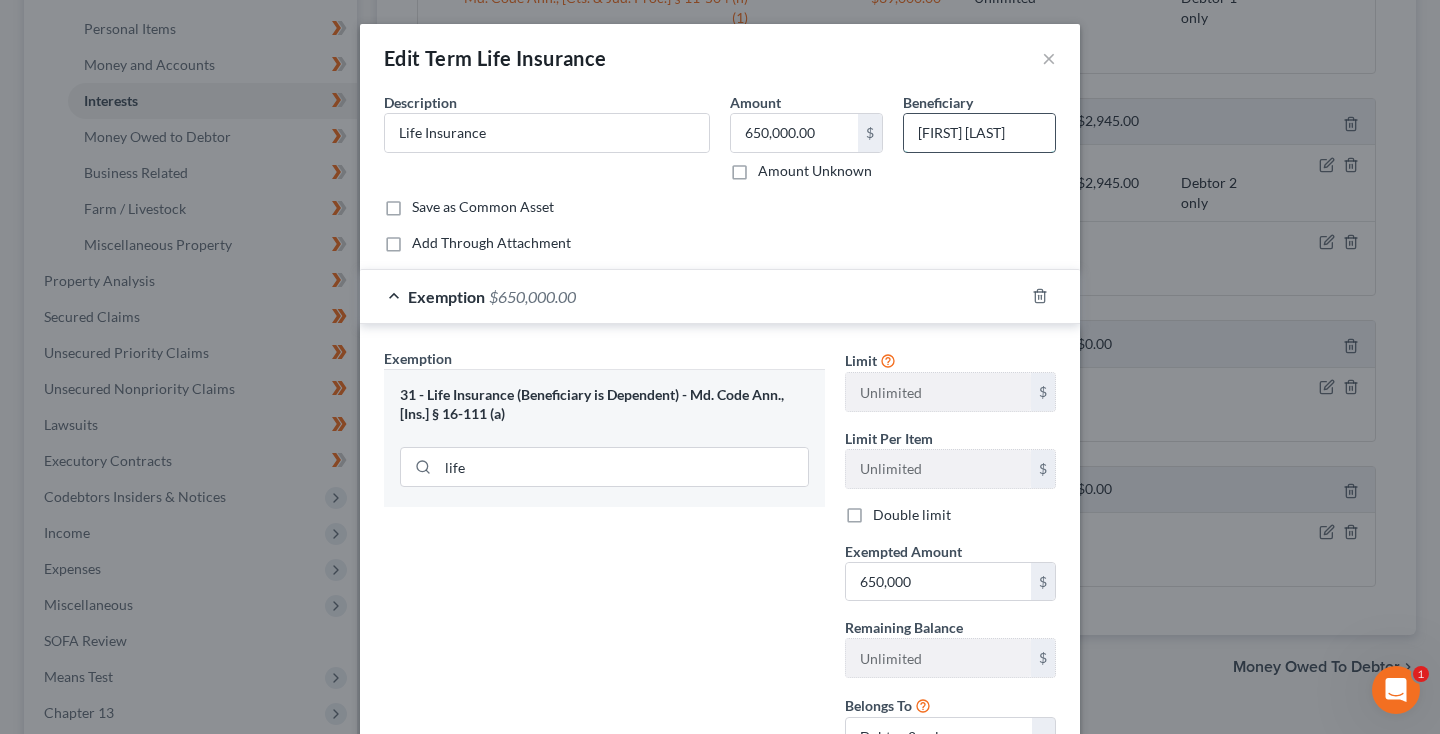 drag, startPoint x: 919, startPoint y: 131, endPoint x: 972, endPoint y: 134, distance: 53.08484 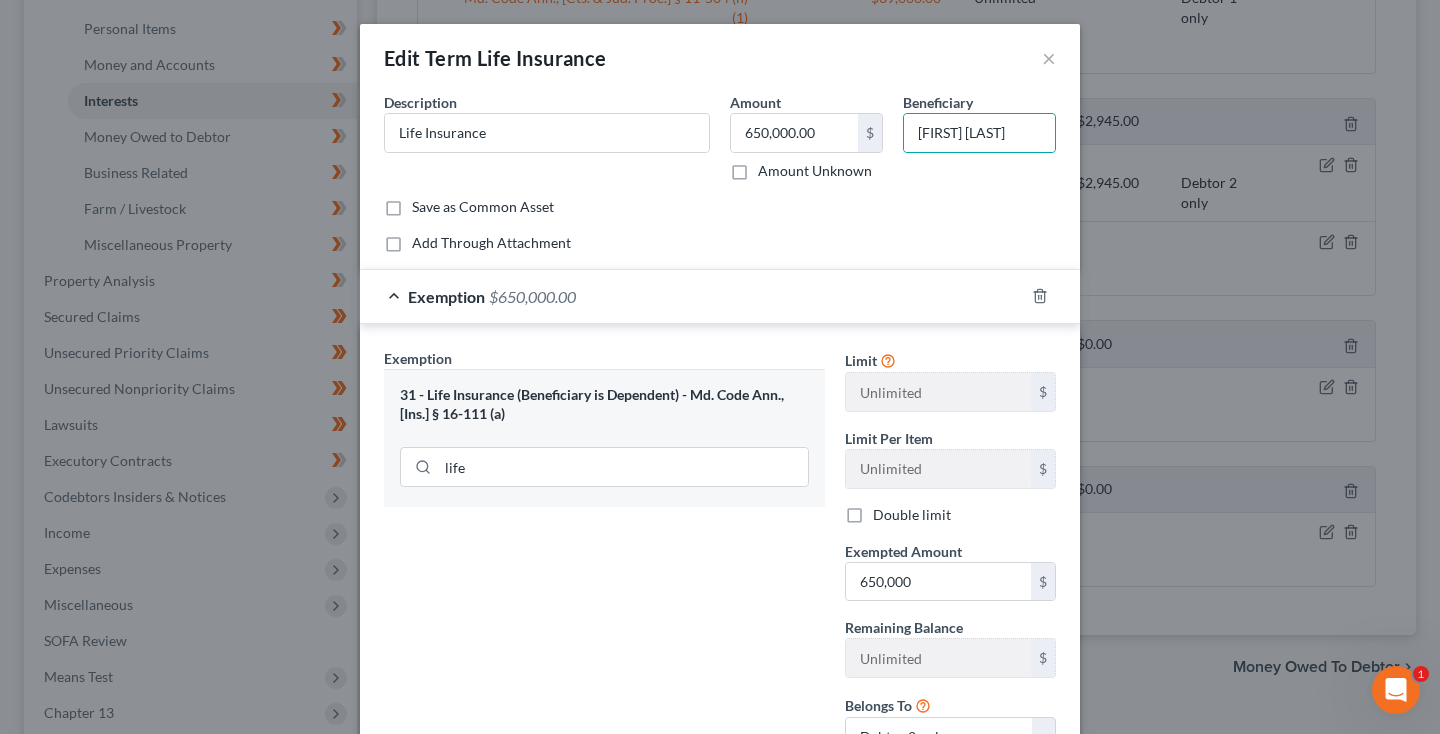 click on "Common Asset Select
Description
*
Life Insurance Amount 650,000.00 $ Amount Unknown Beneficiary Matthew Eubanks Save as Common Asset
Add Through Attachment" at bounding box center (720, 172) 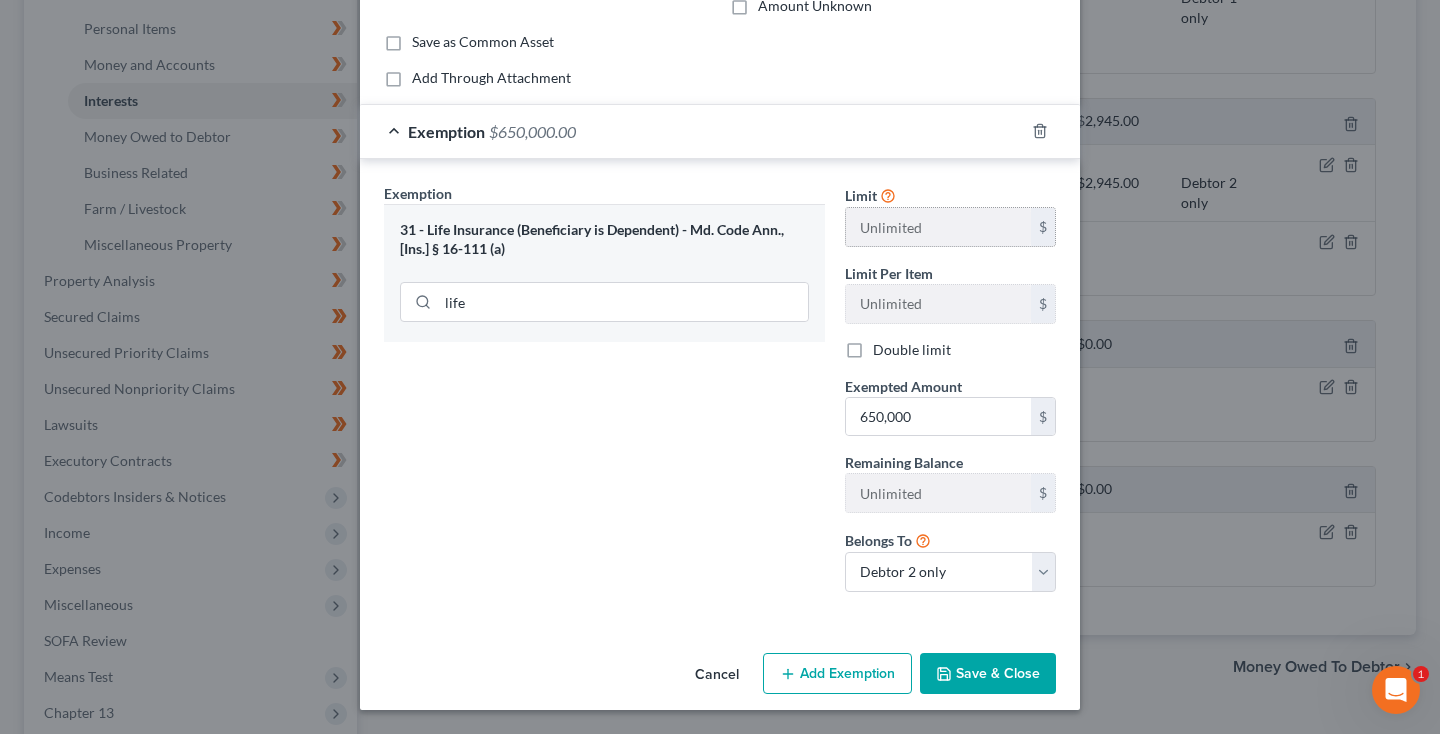 scroll, scrollTop: 164, scrollLeft: 0, axis: vertical 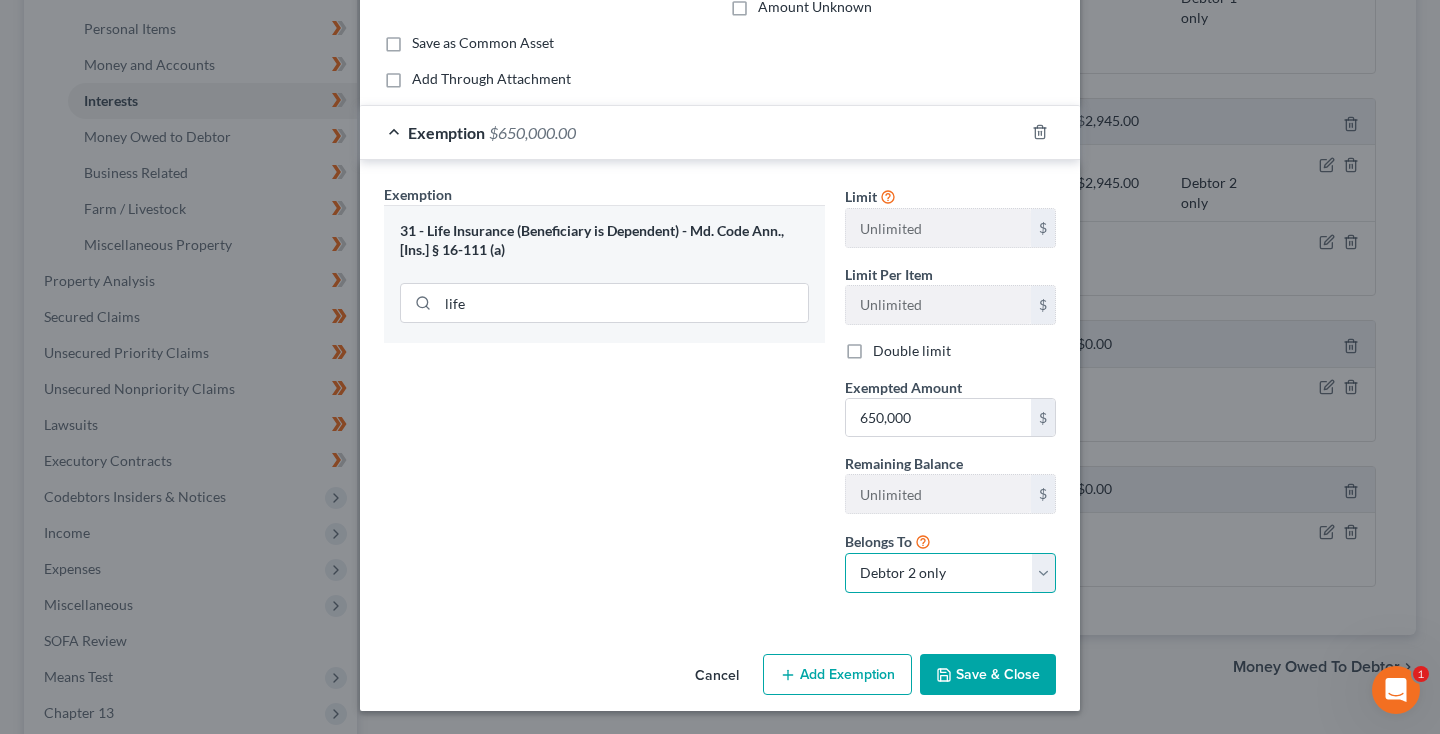 select on "0" 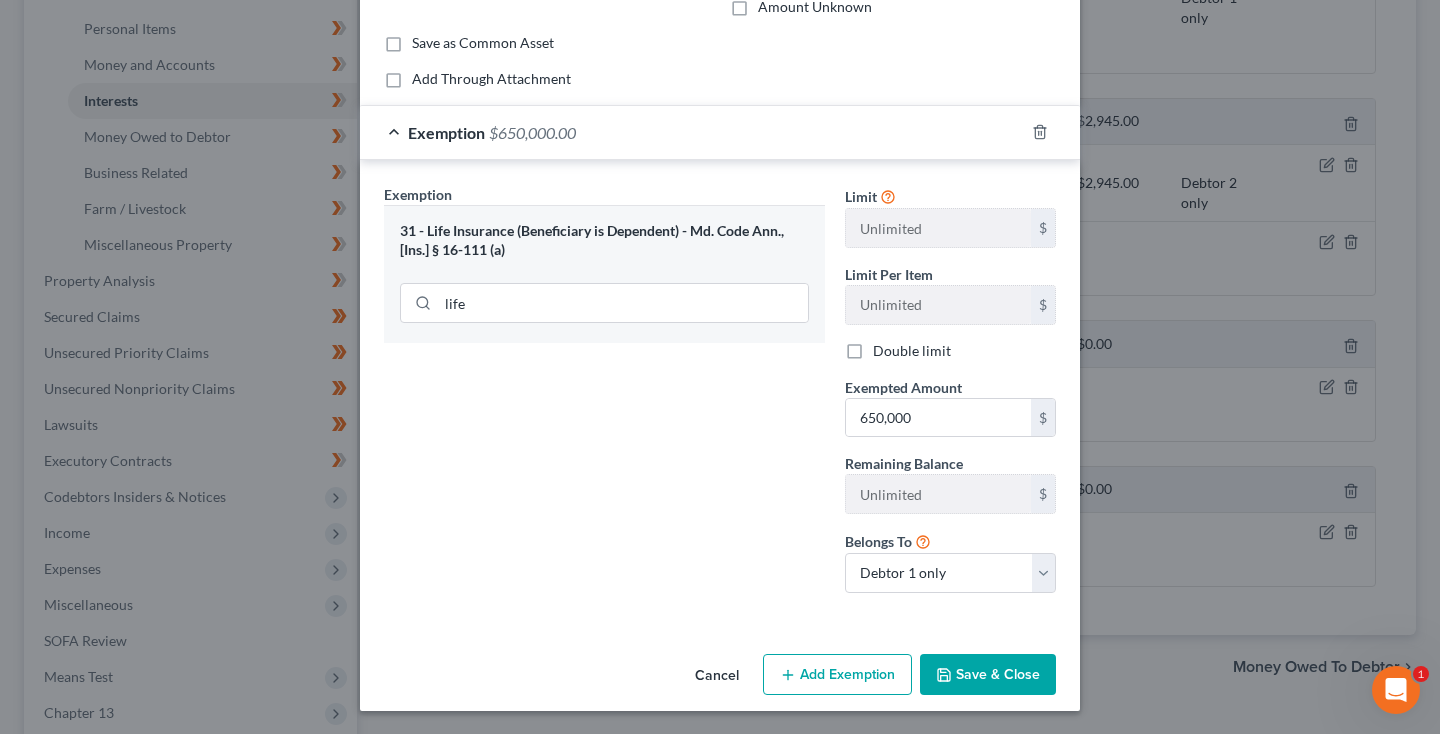 click on "Save & Close" at bounding box center (988, 675) 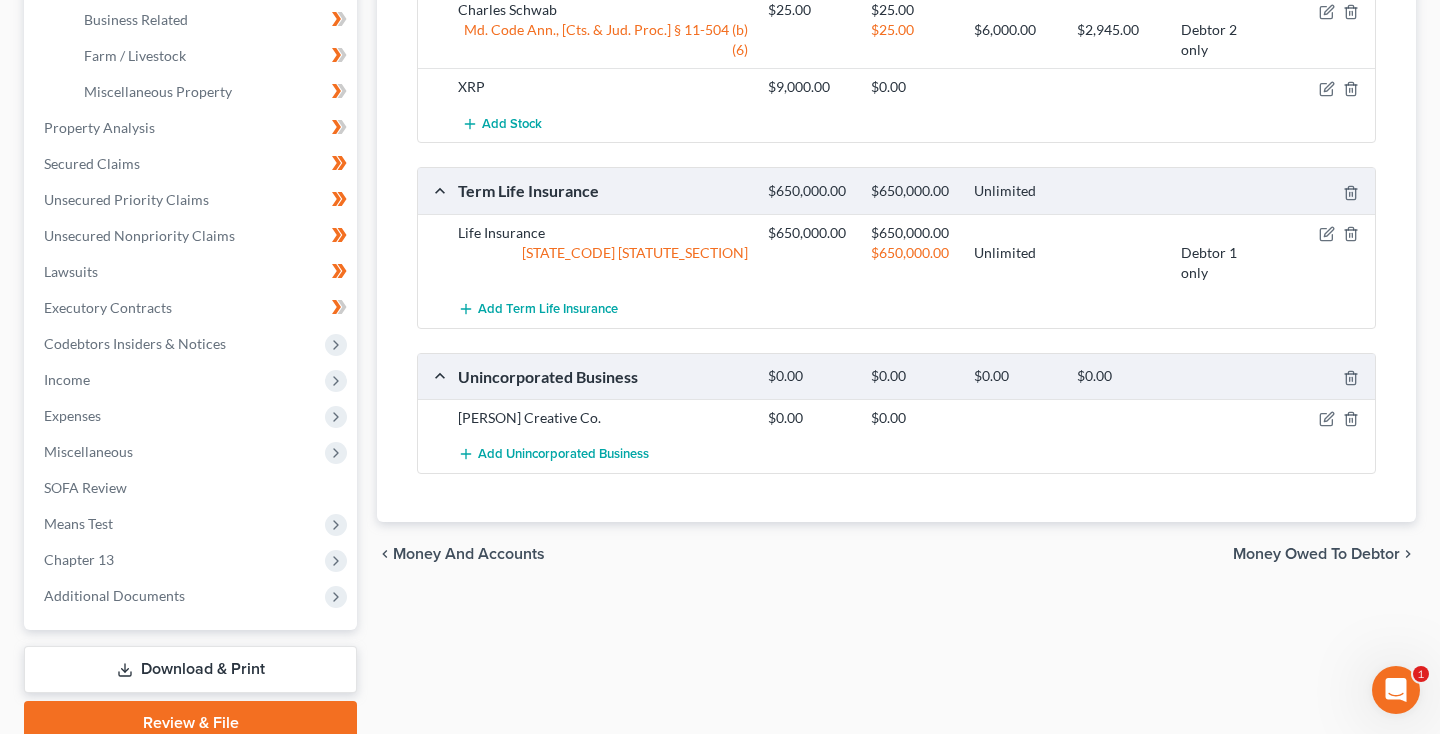 scroll, scrollTop: 625, scrollLeft: 0, axis: vertical 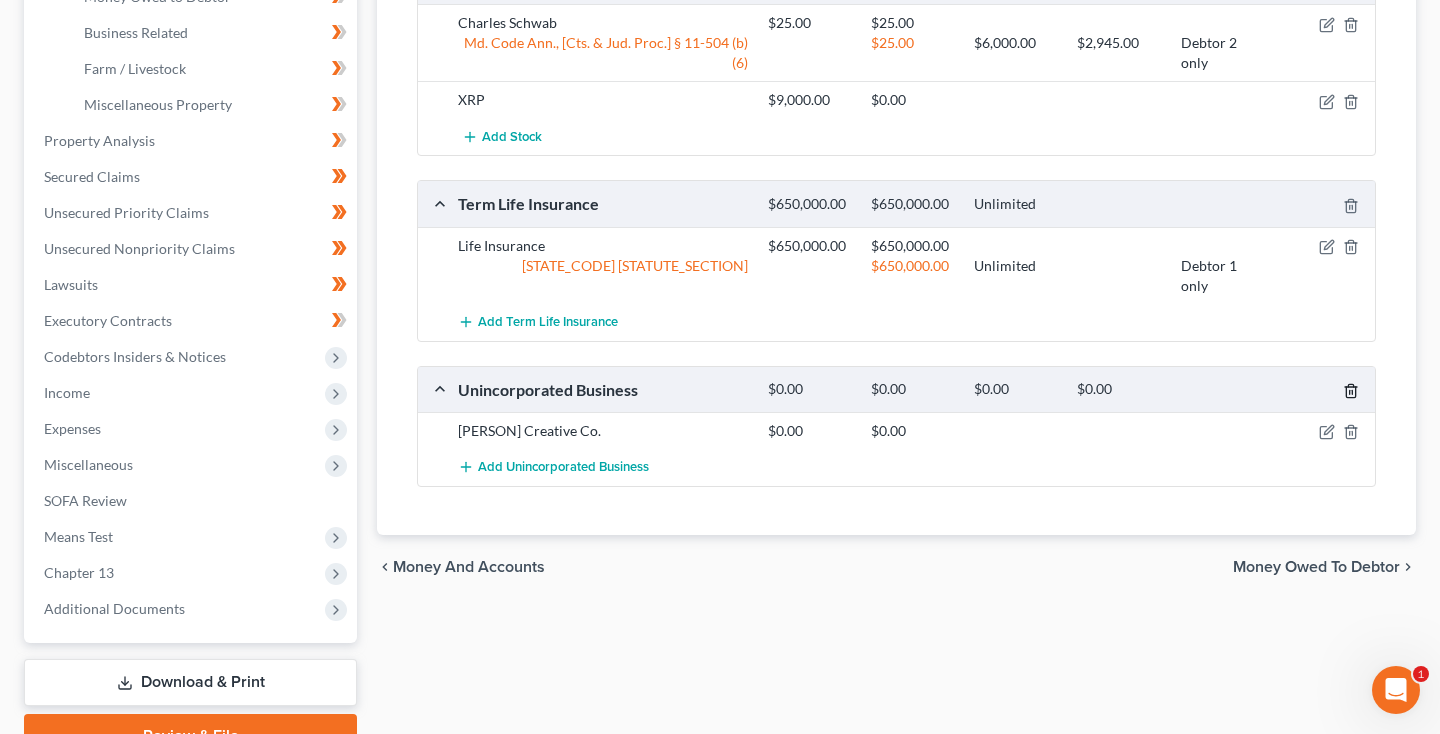 click 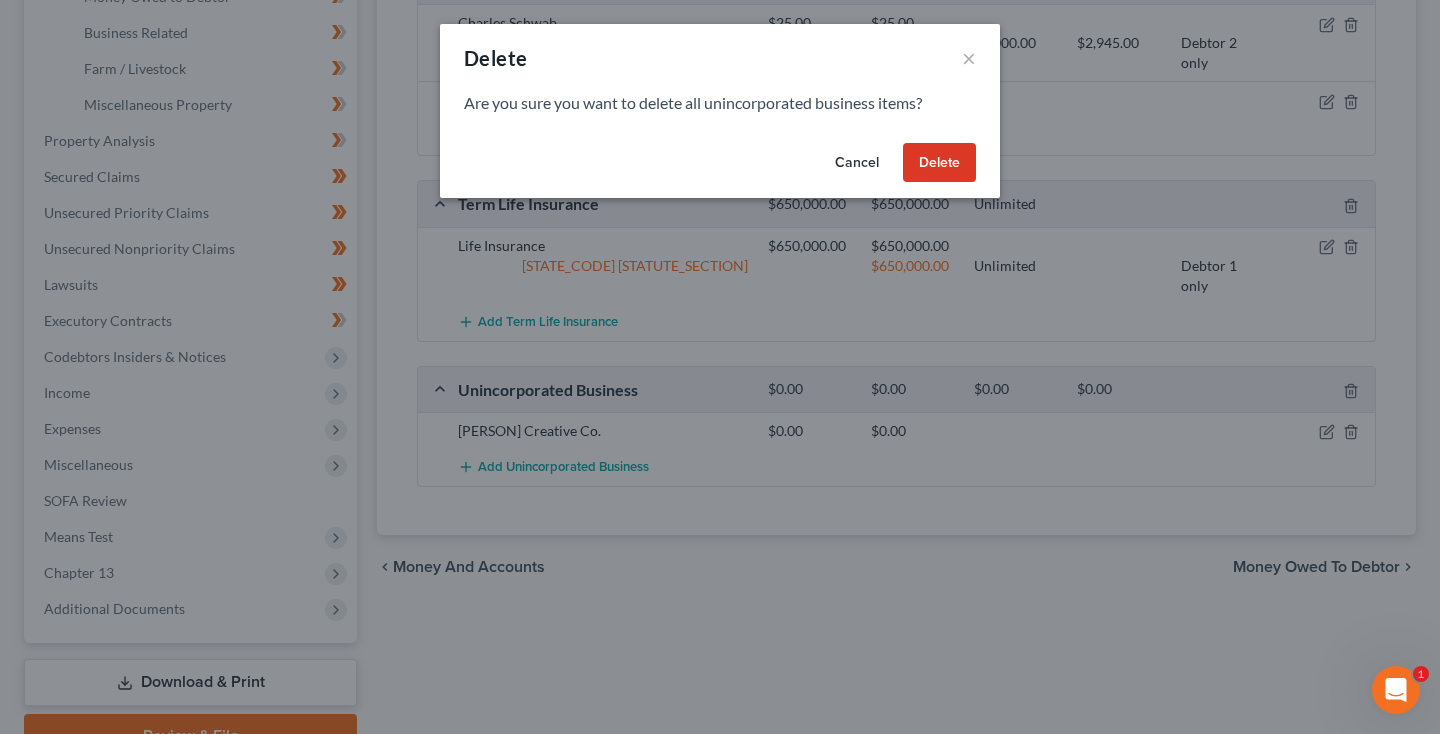 click on "Delete" at bounding box center [939, 163] 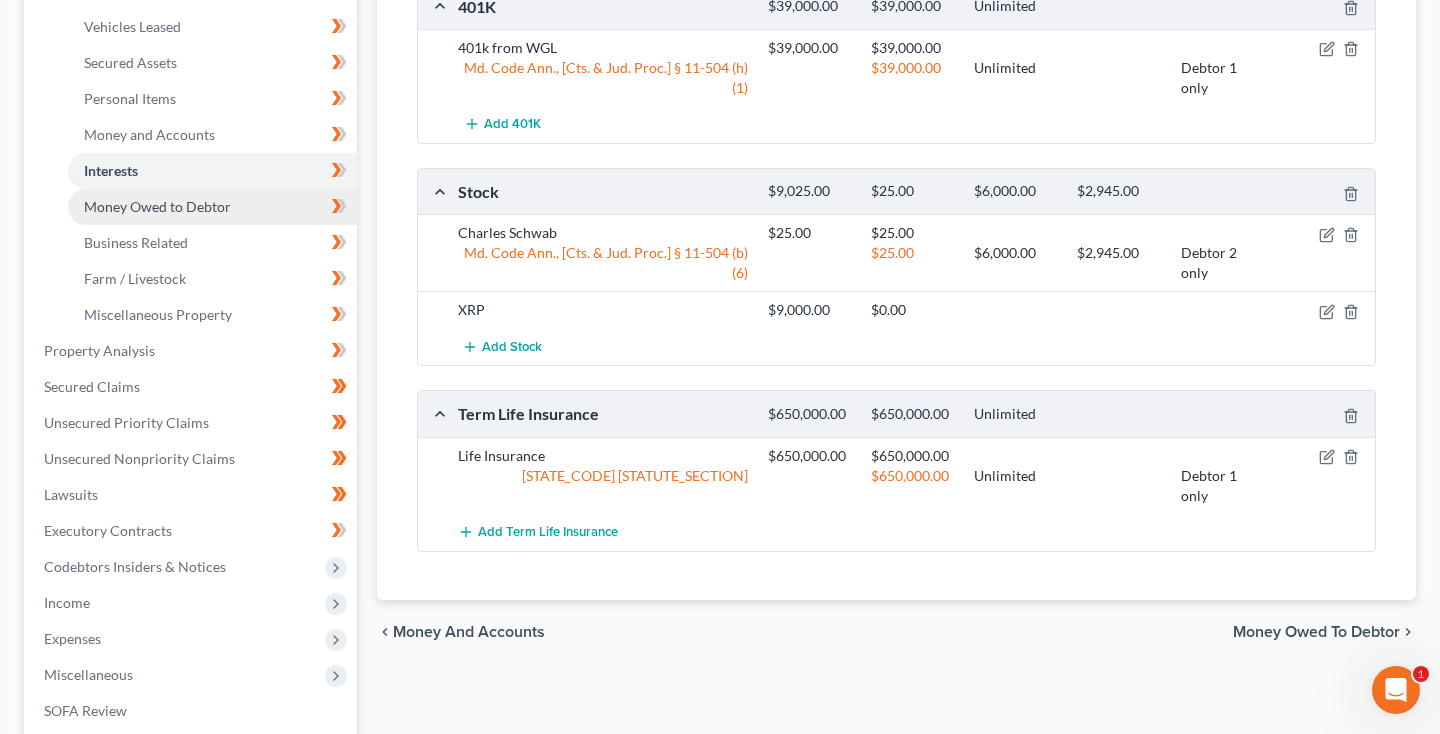 click on "Money Owed to Debtor" at bounding box center [157, 206] 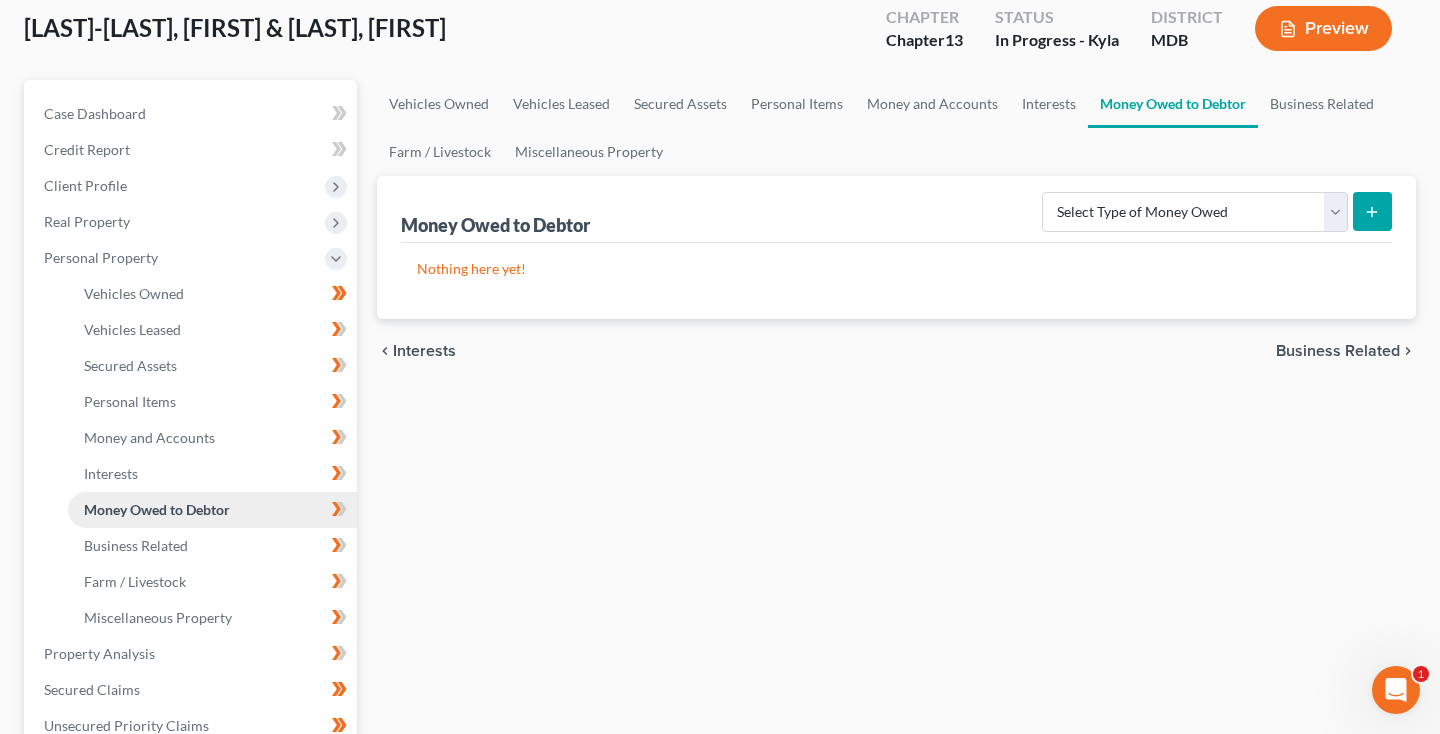scroll, scrollTop: 115, scrollLeft: 0, axis: vertical 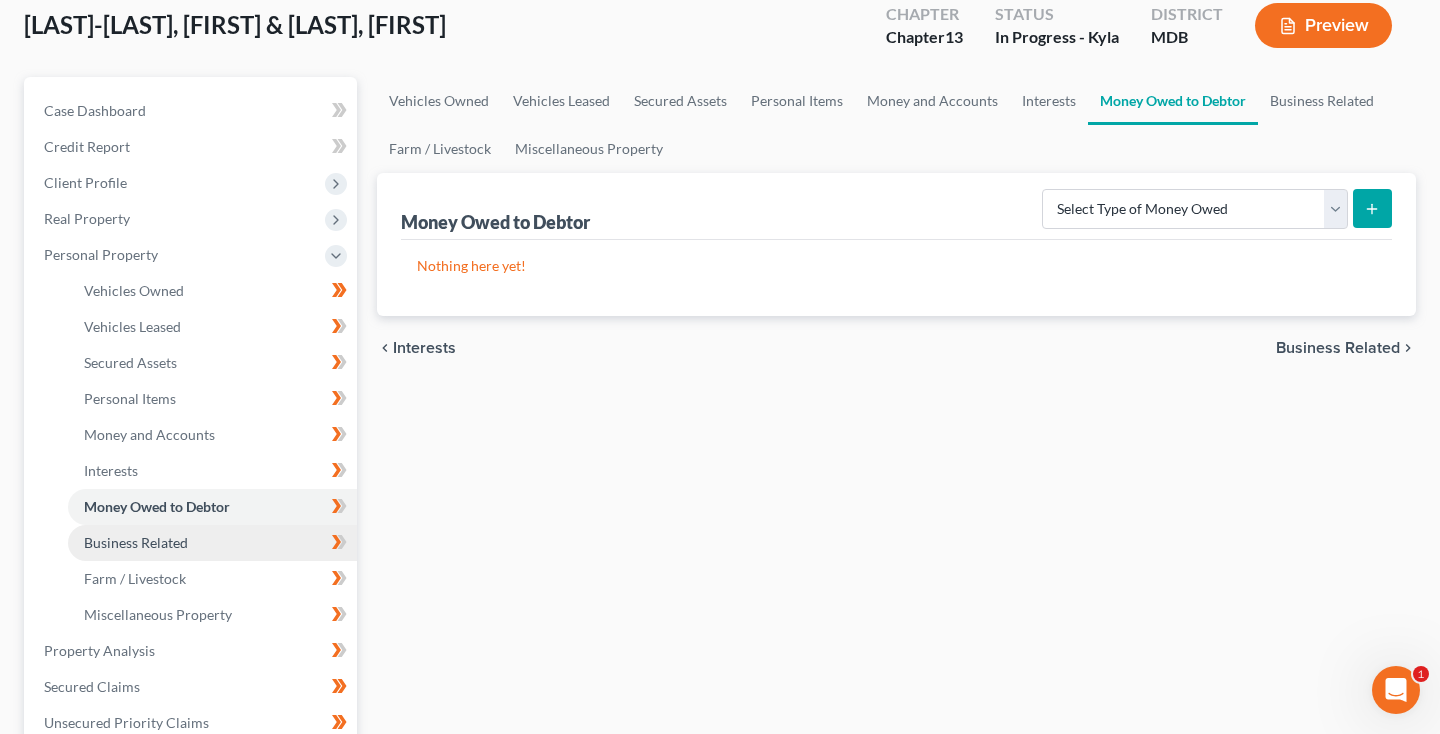click on "Business Related" at bounding box center [136, 542] 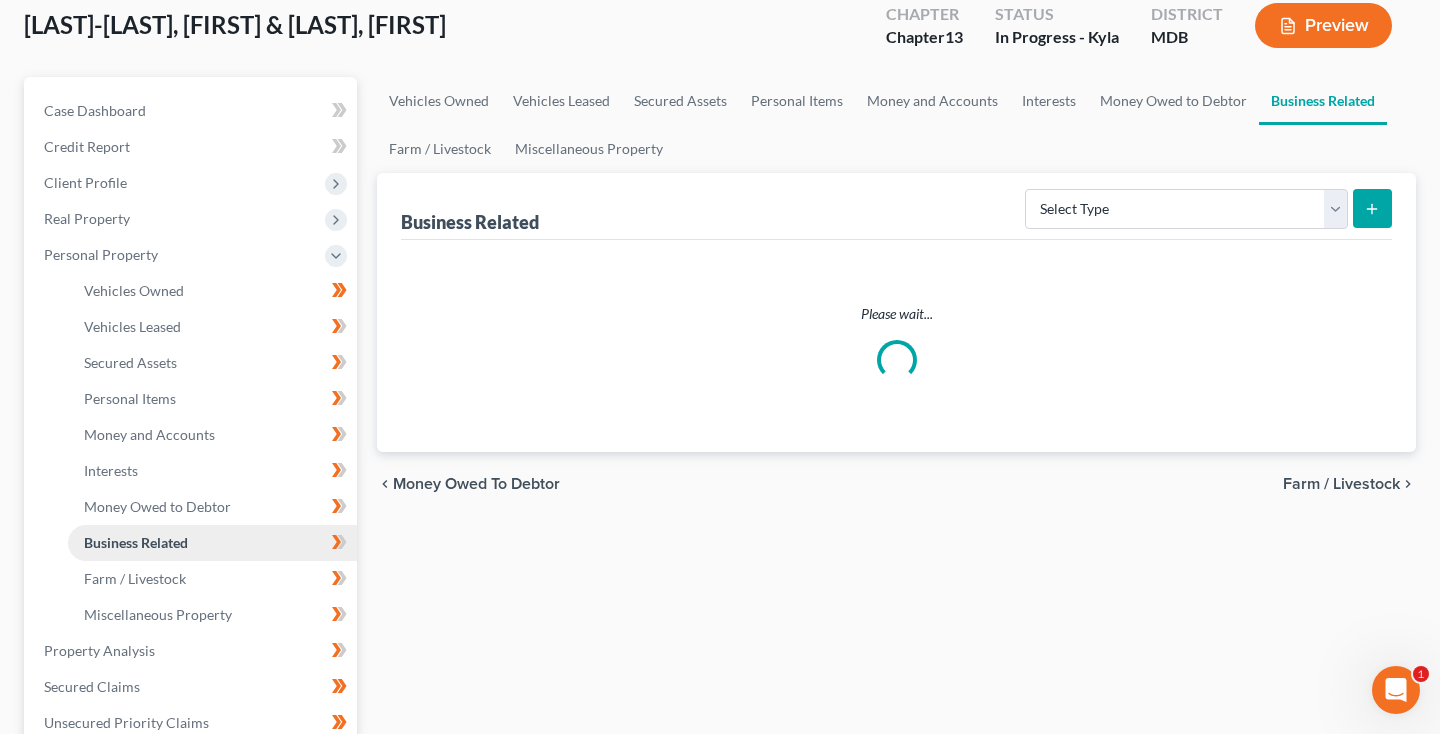 scroll, scrollTop: 0, scrollLeft: 0, axis: both 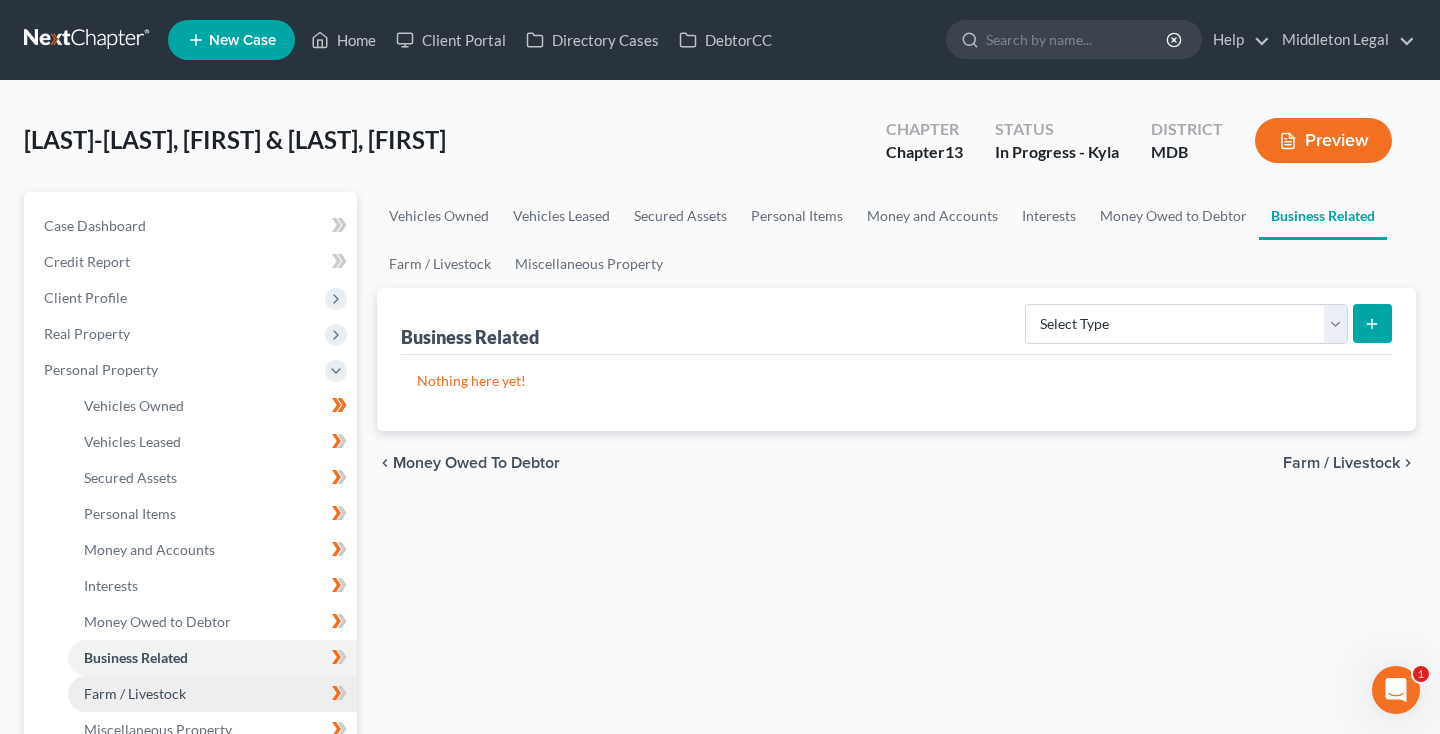 click on "Farm / Livestock" at bounding box center (135, 693) 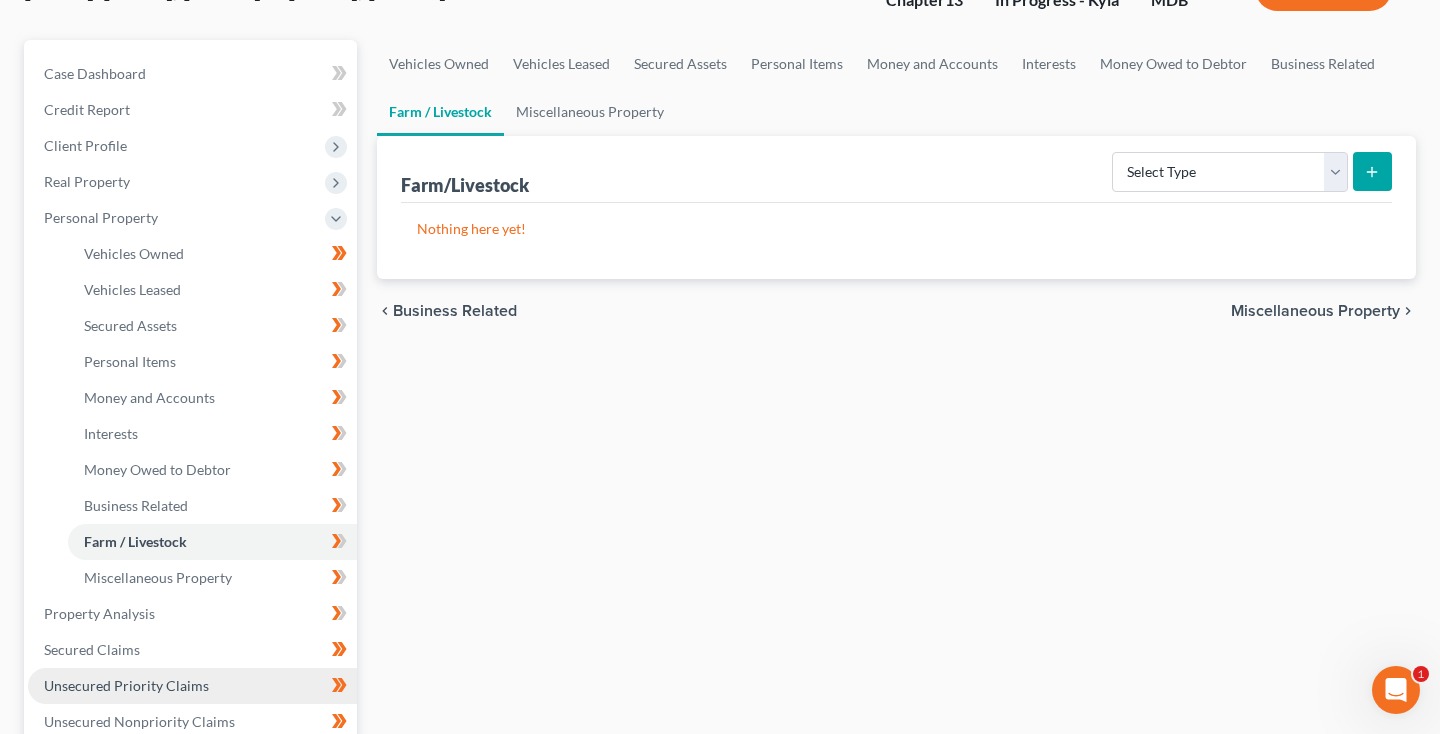 scroll, scrollTop: 155, scrollLeft: 0, axis: vertical 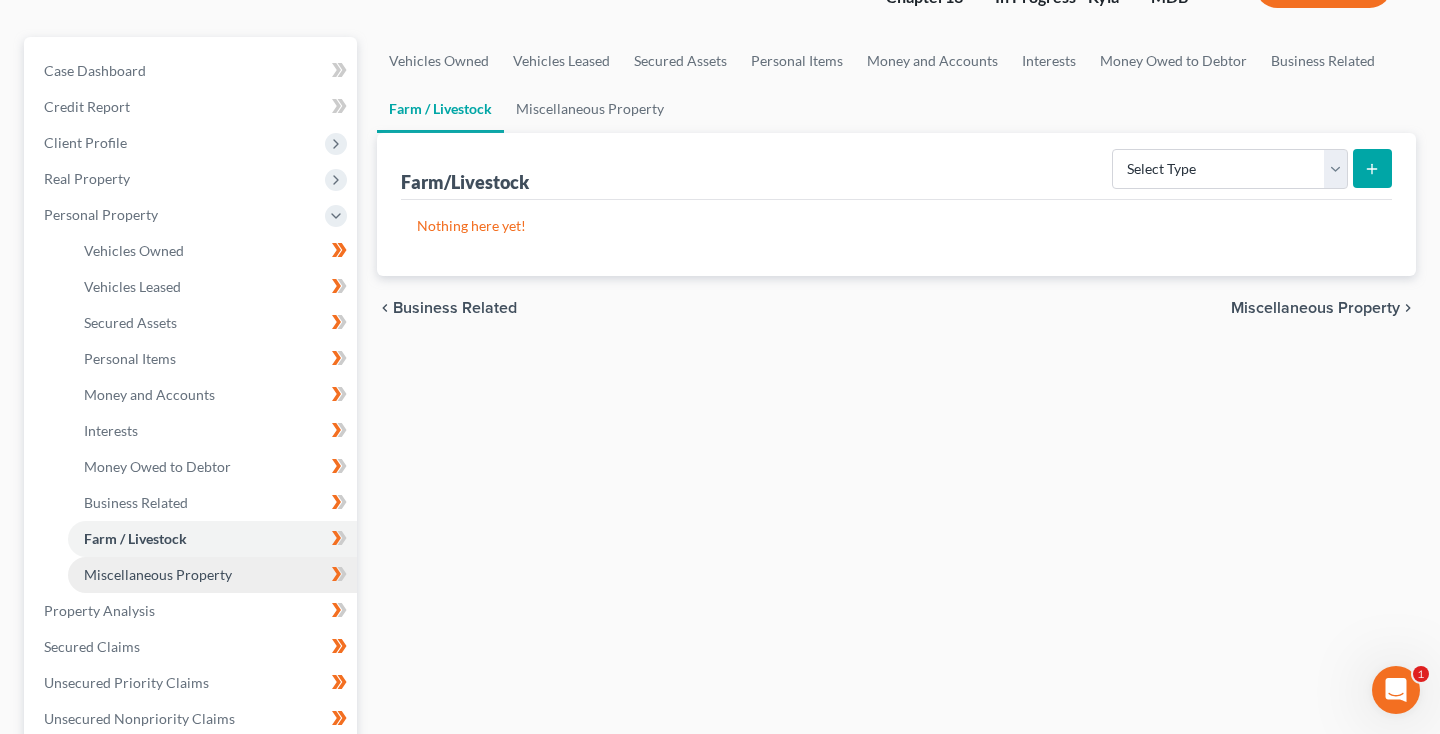 click on "Miscellaneous Property" at bounding box center [158, 574] 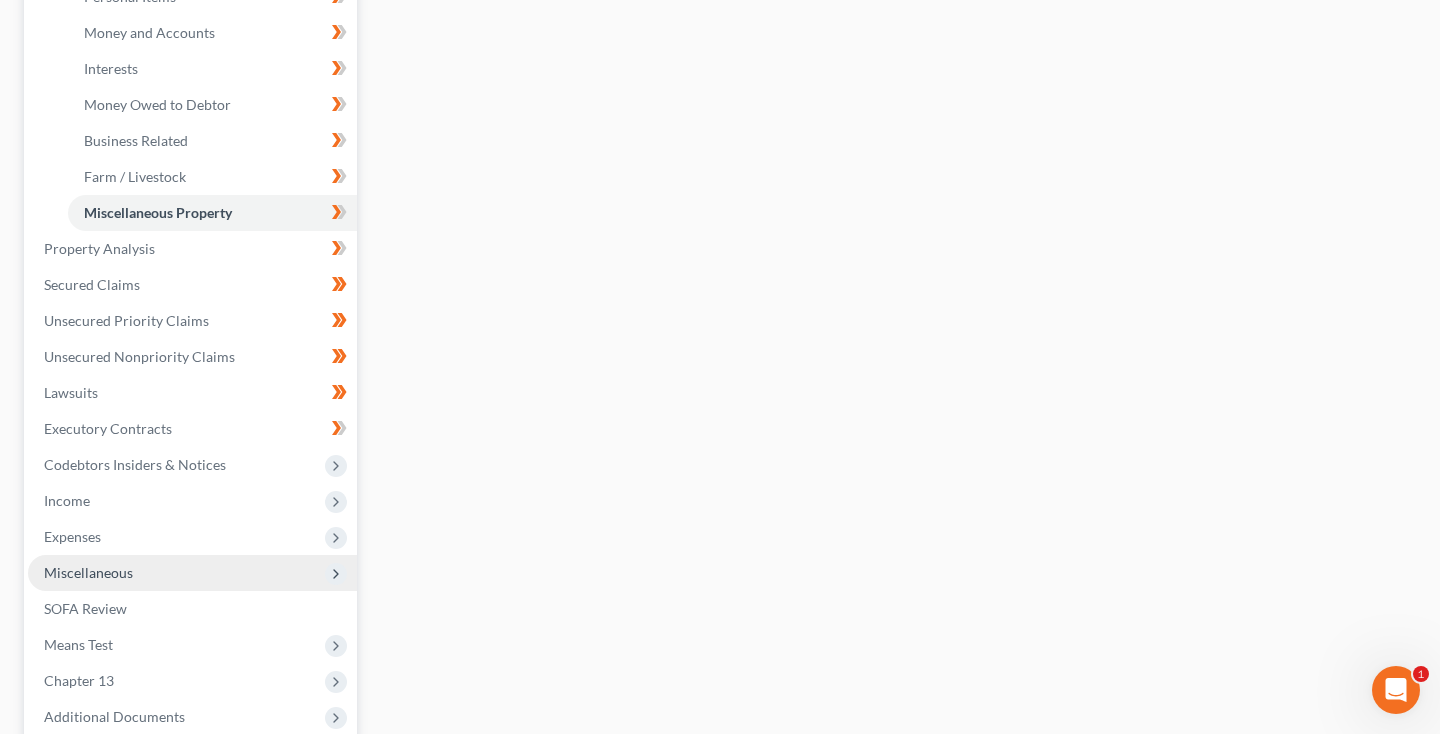 scroll, scrollTop: 539, scrollLeft: 0, axis: vertical 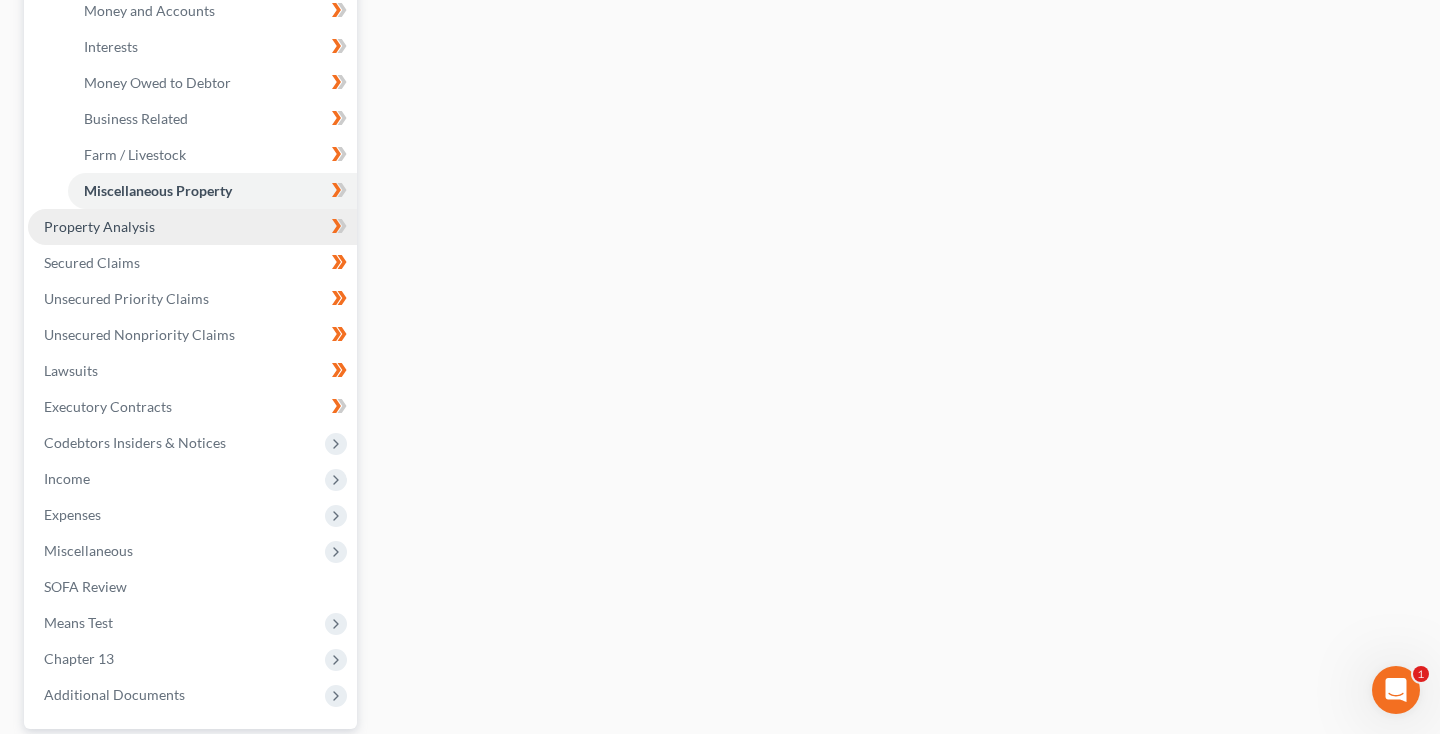 click on "Property Analysis" at bounding box center (99, 226) 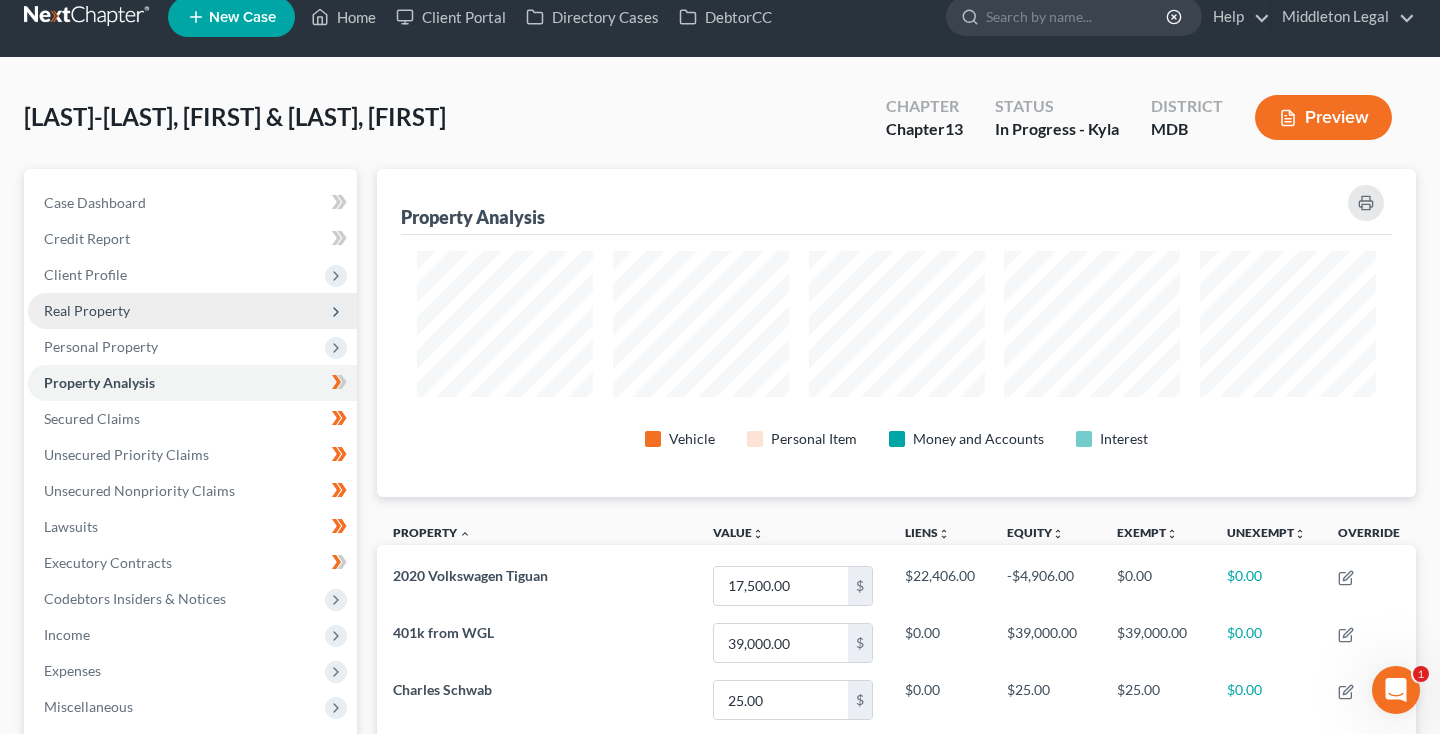 scroll, scrollTop: 0, scrollLeft: 0, axis: both 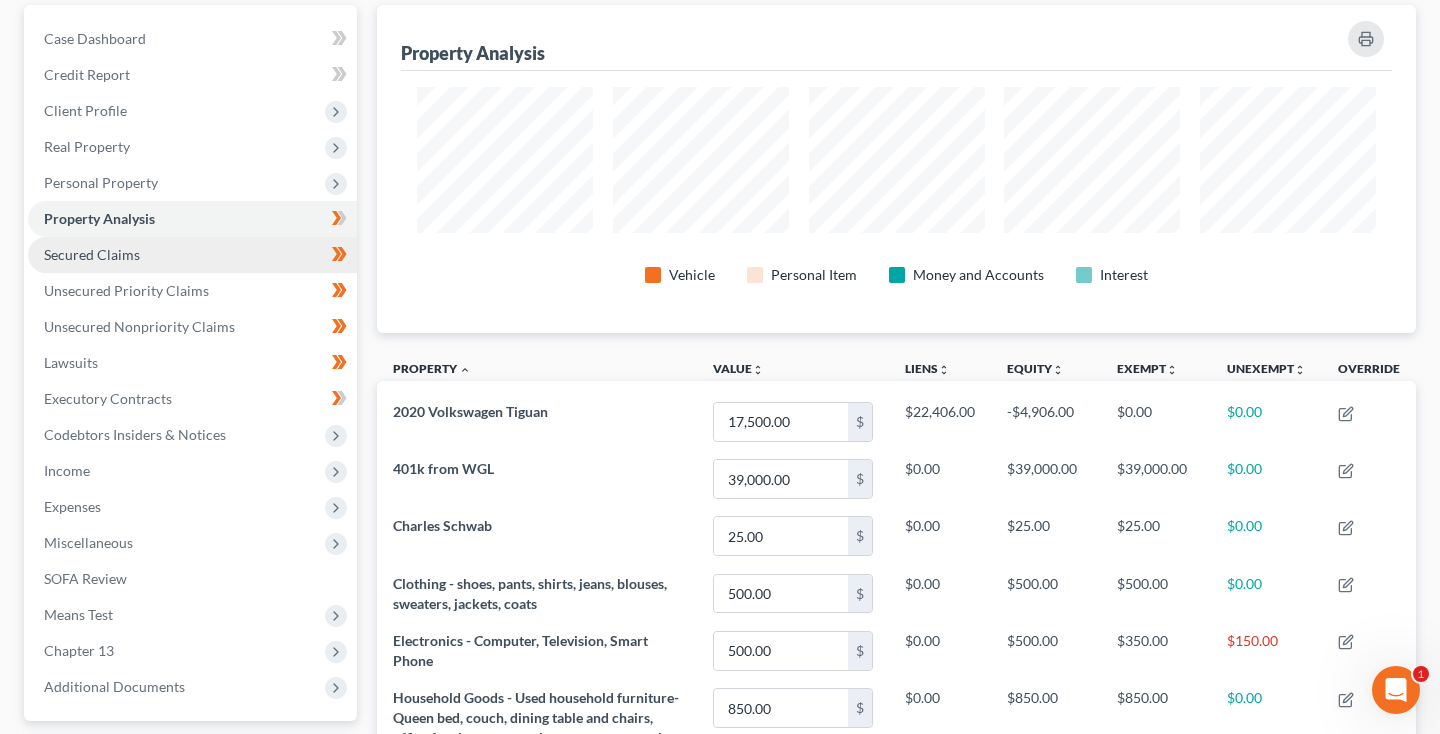 click on "Secured Claims" at bounding box center (192, 255) 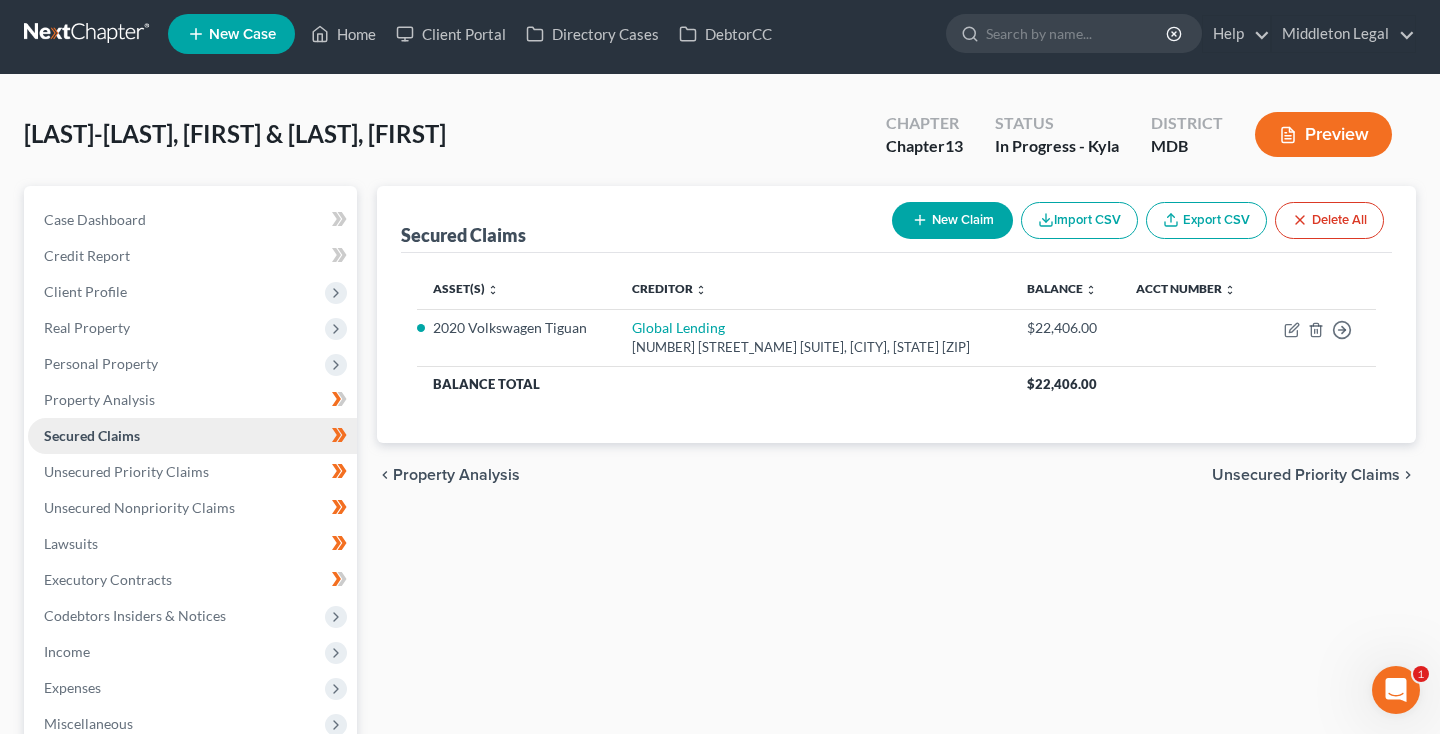 scroll, scrollTop: 0, scrollLeft: 0, axis: both 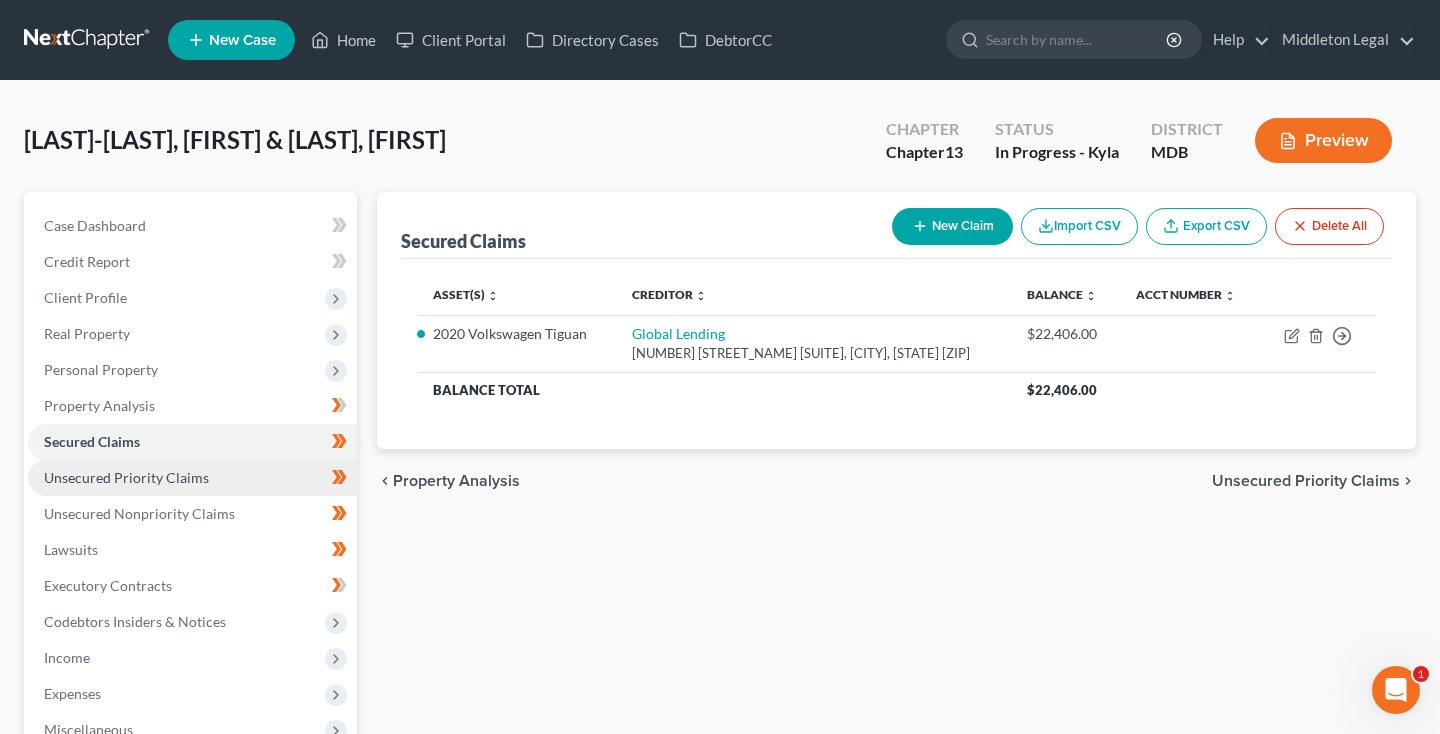 click on "Unsecured Priority Claims" at bounding box center (126, 477) 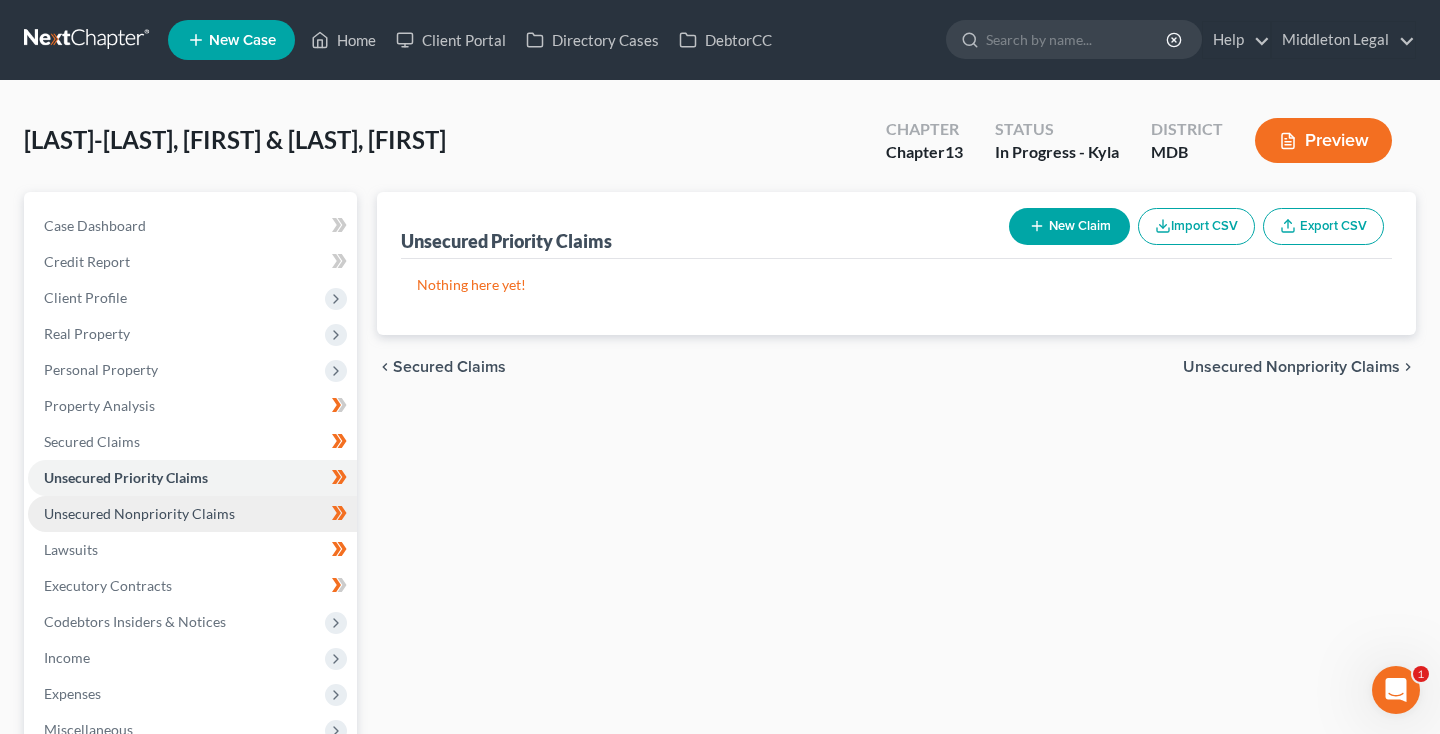click on "Unsecured Nonpriority Claims" at bounding box center [139, 513] 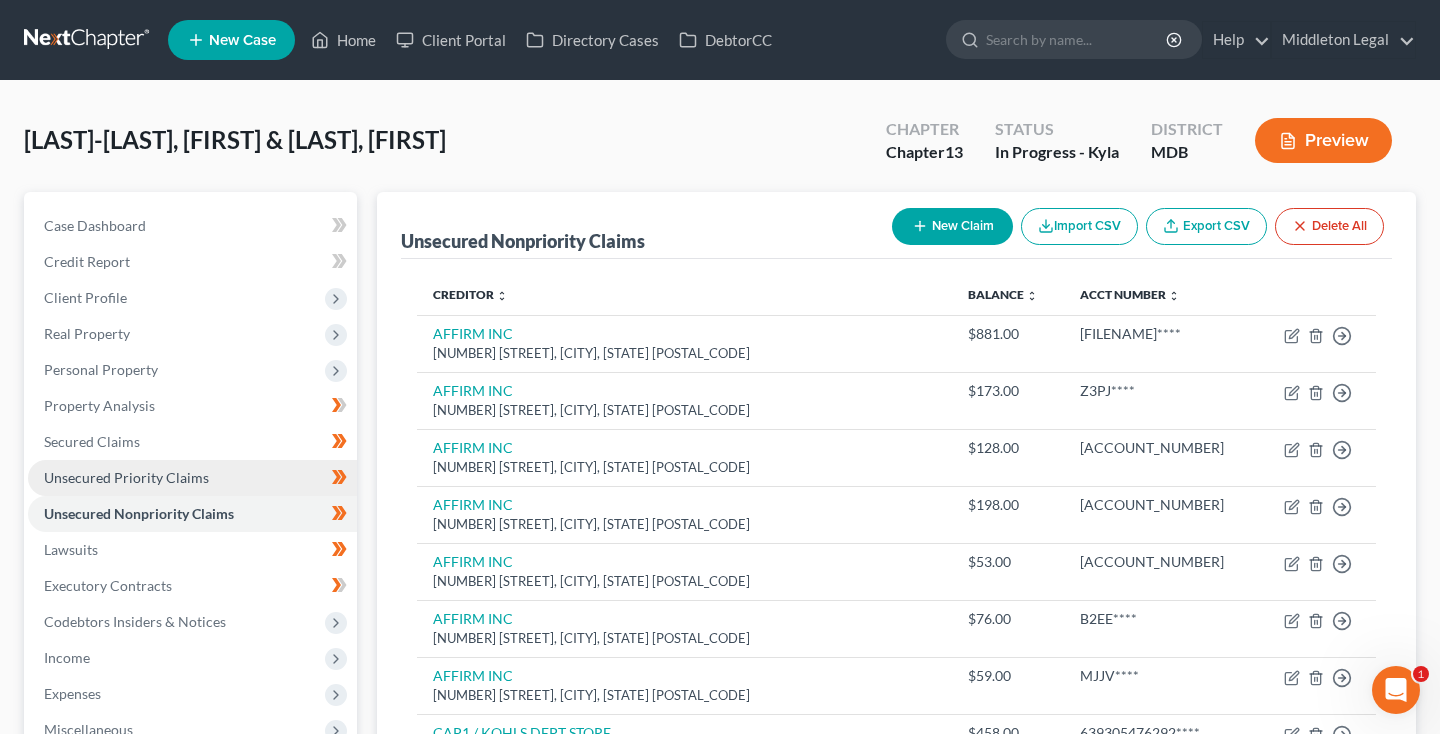 click on "Unsecured Priority Claims" at bounding box center (126, 477) 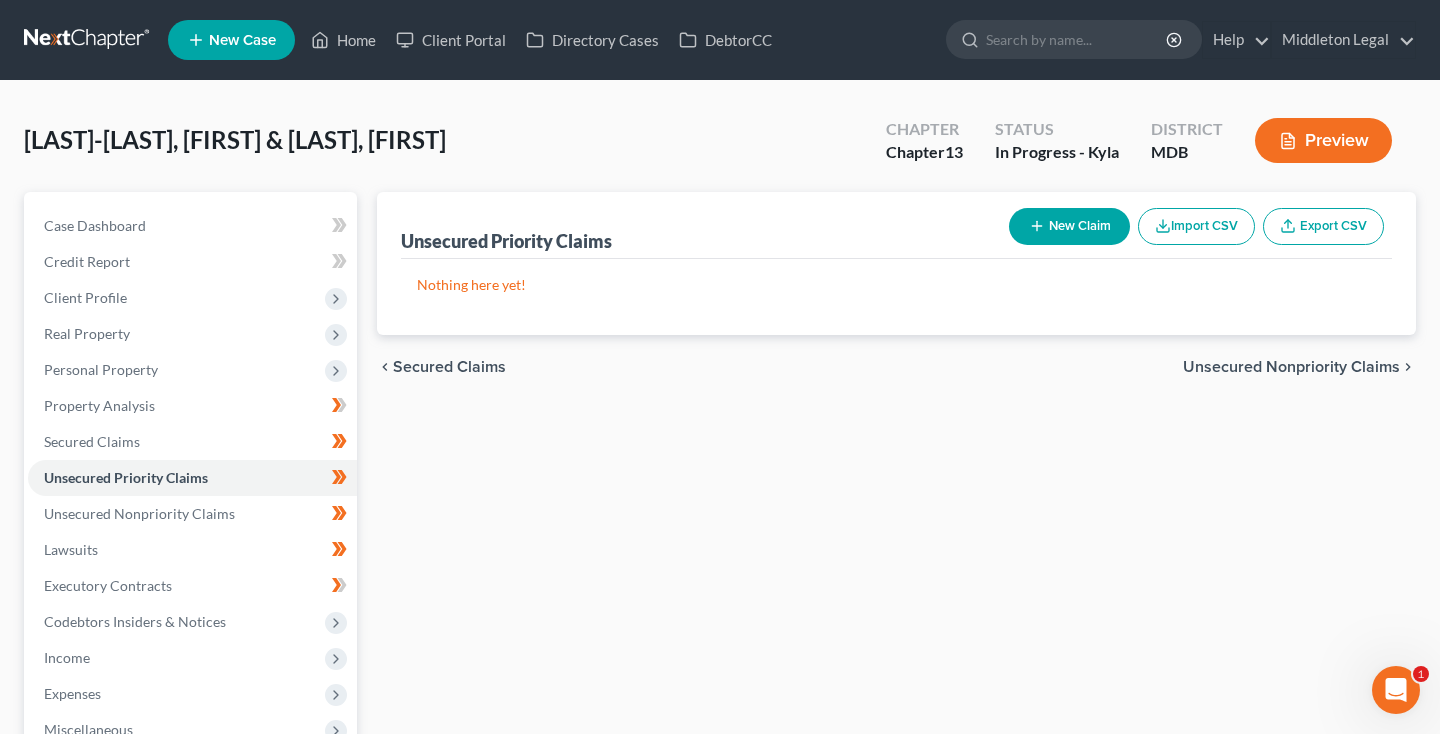 click on "New Claim" at bounding box center [1069, 226] 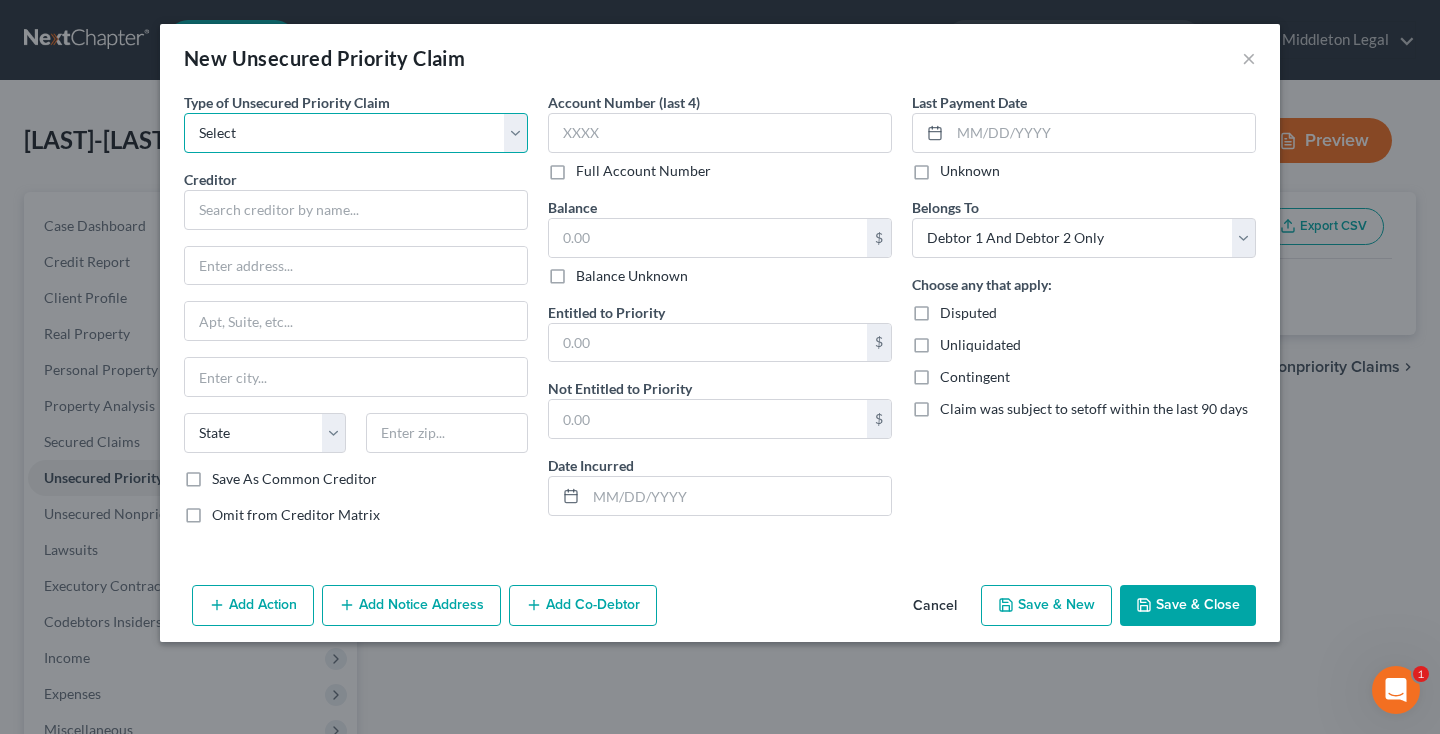 select on "0" 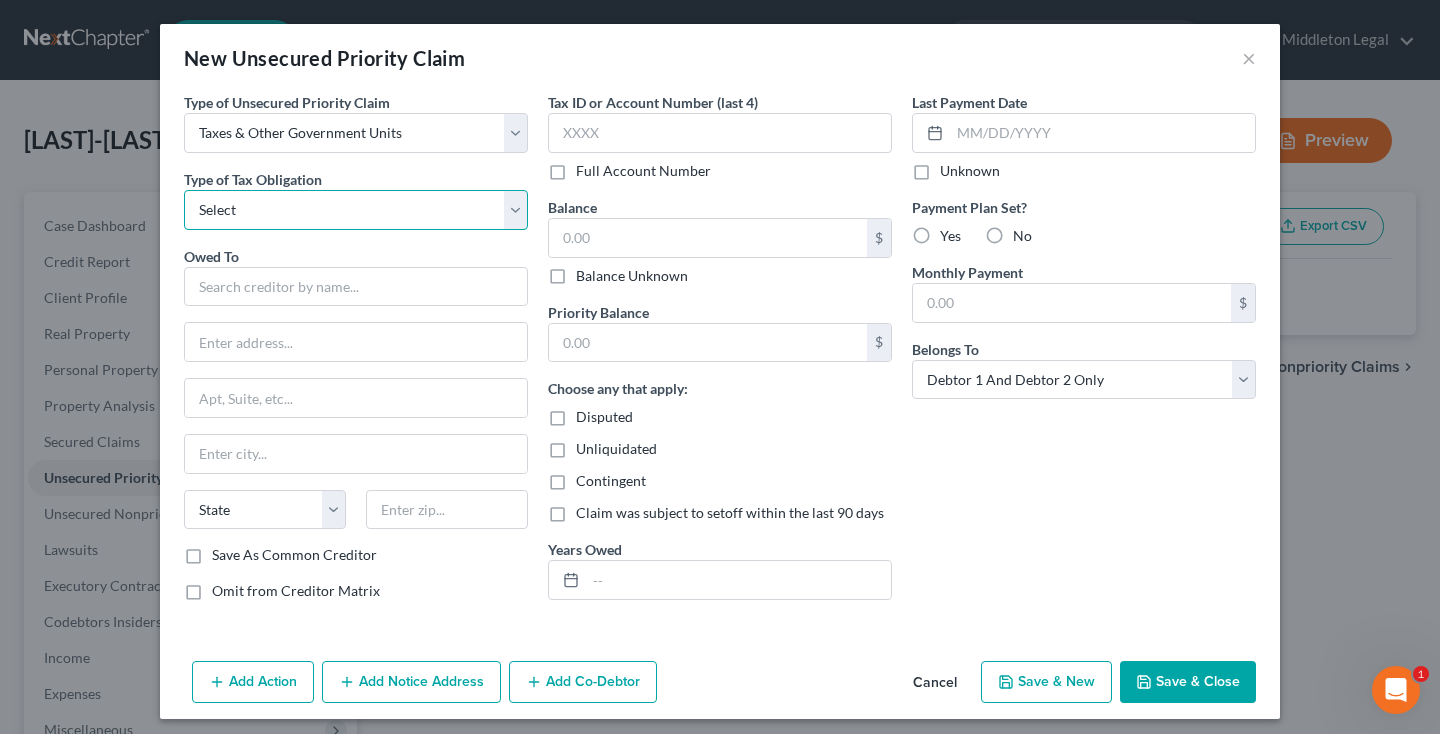 select on "0" 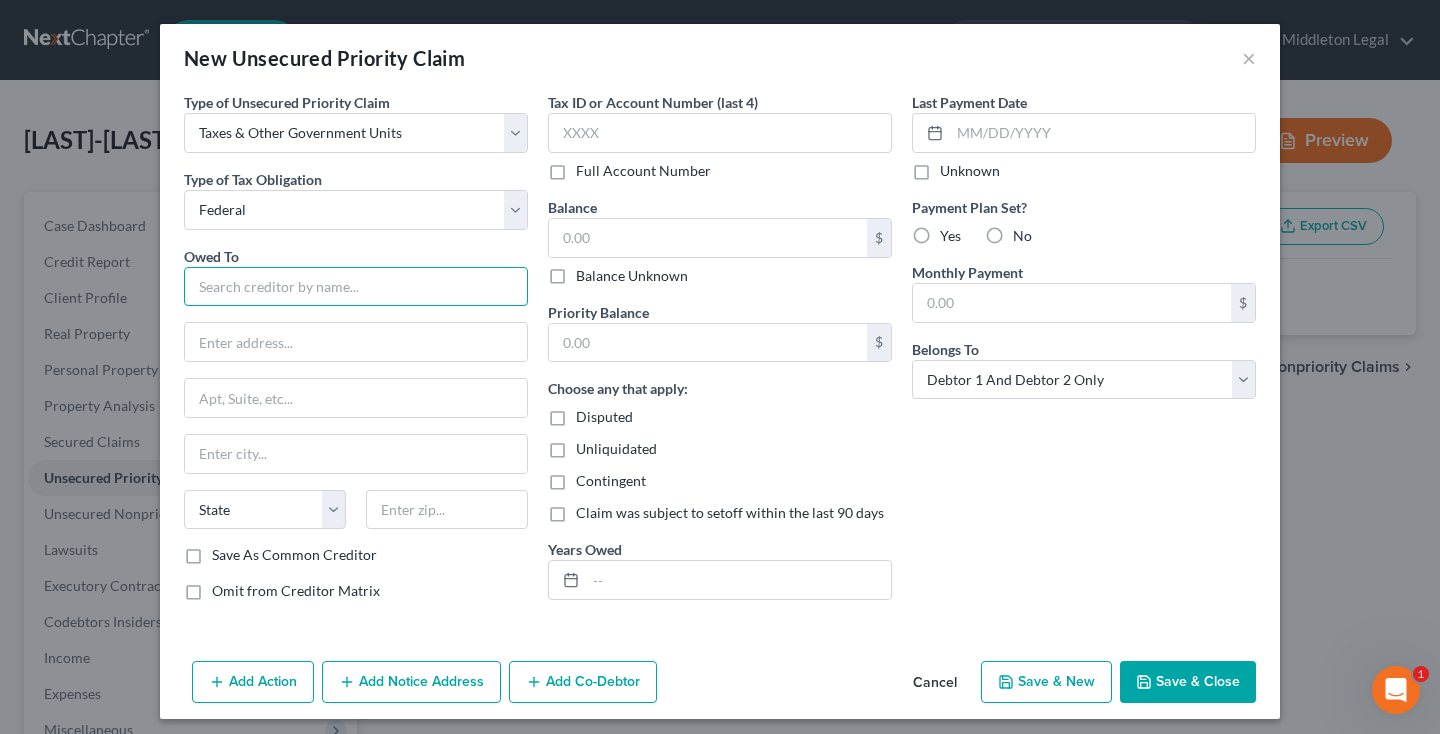 click at bounding box center (356, 287) 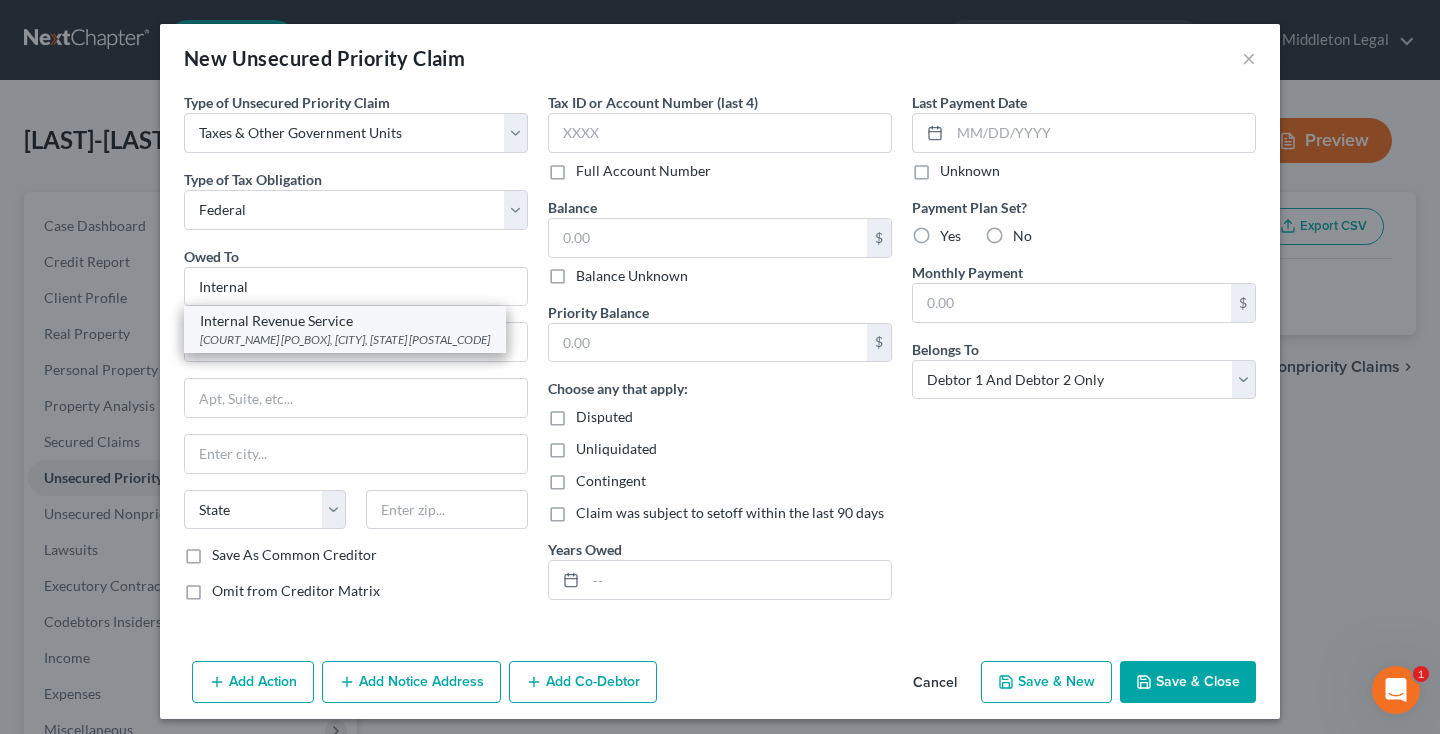click on "Centralized Insolvency Operation PO Box 7346, Philadelphia, PA 19101-7346" at bounding box center [345, 339] 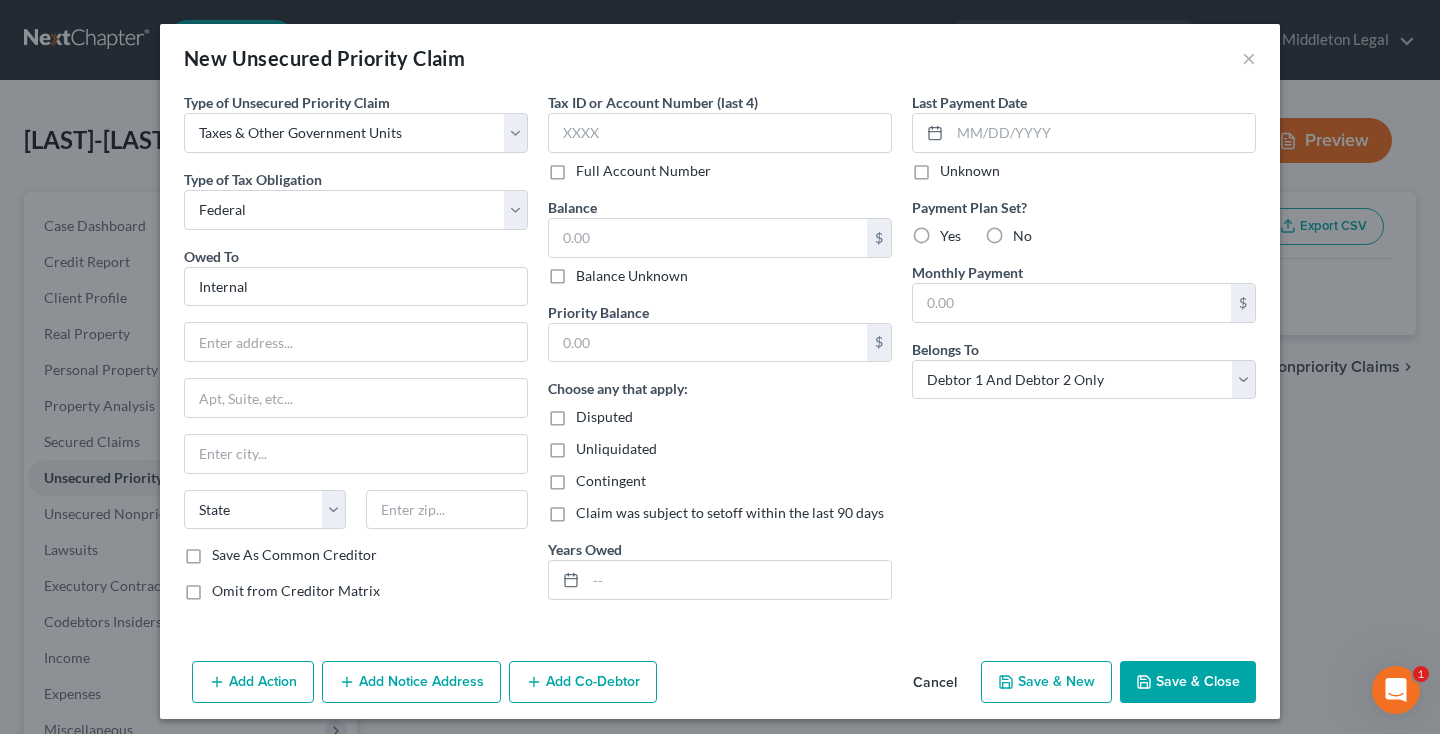 type on "Internal Revenue Service" 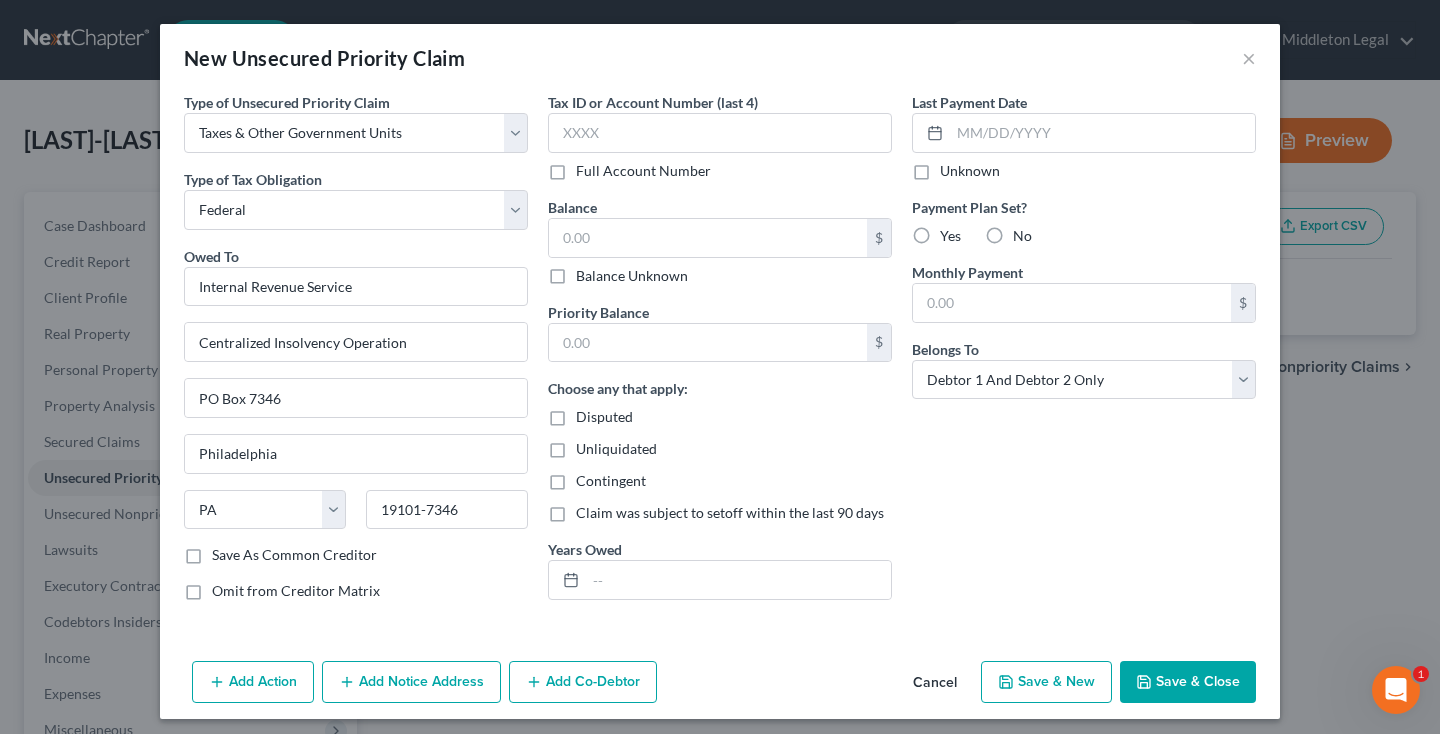 click on "Save & Close" at bounding box center [1188, 682] 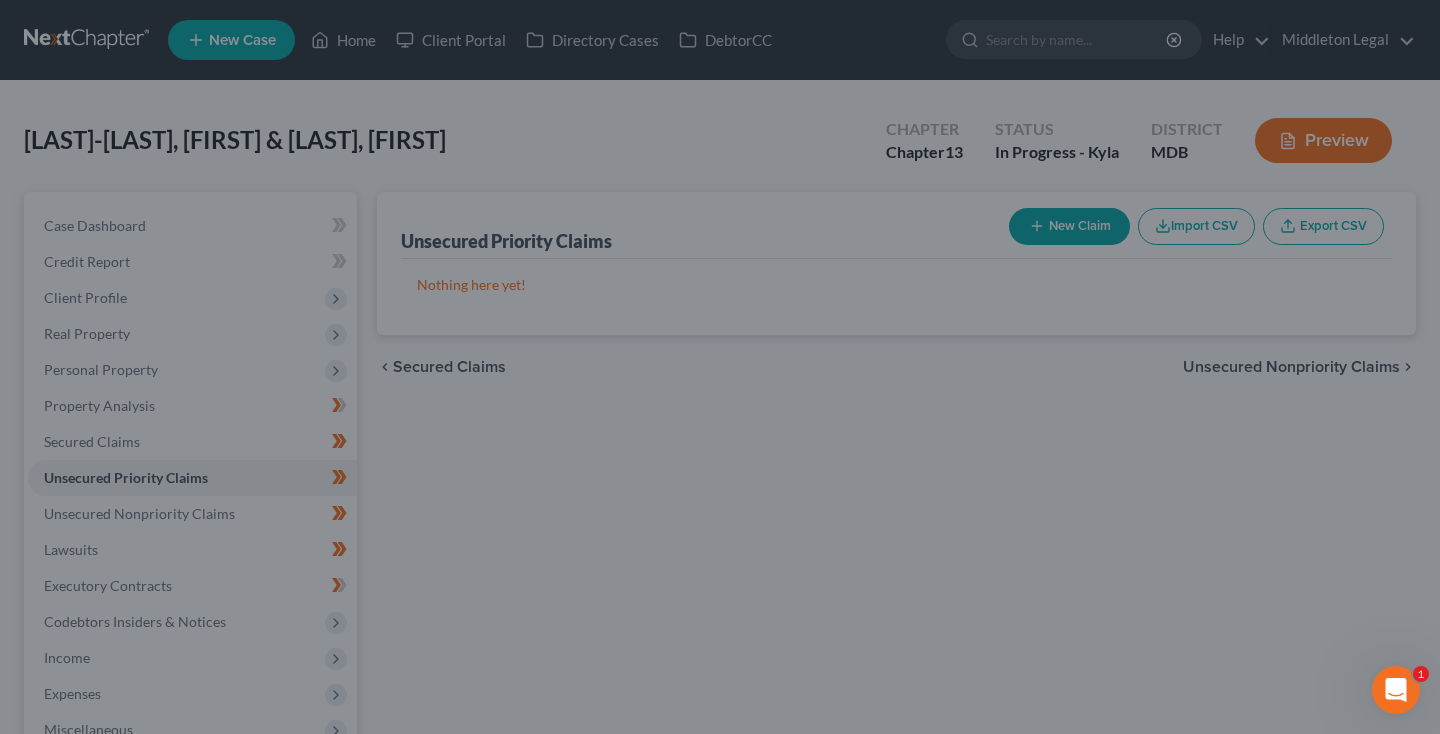 type on "0.00" 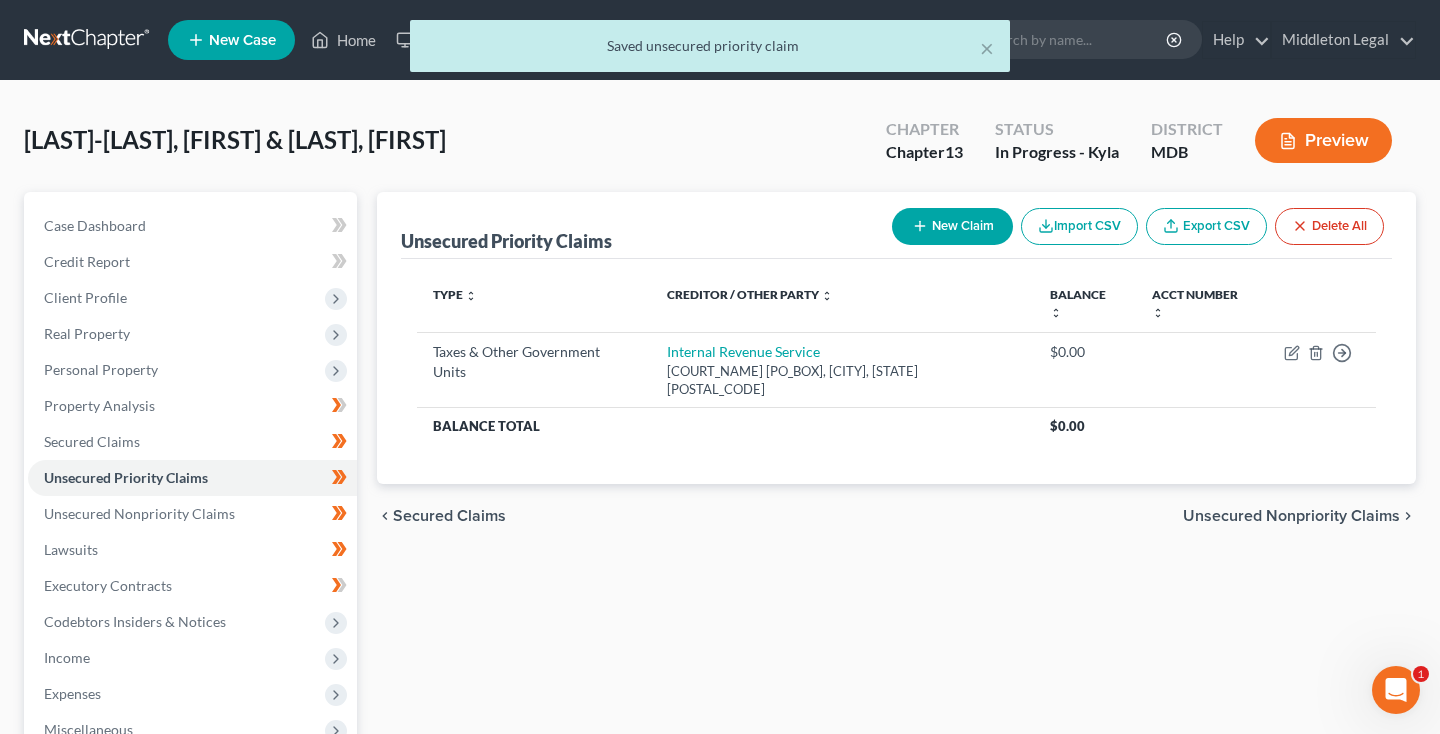 click on "New Claim" at bounding box center (952, 226) 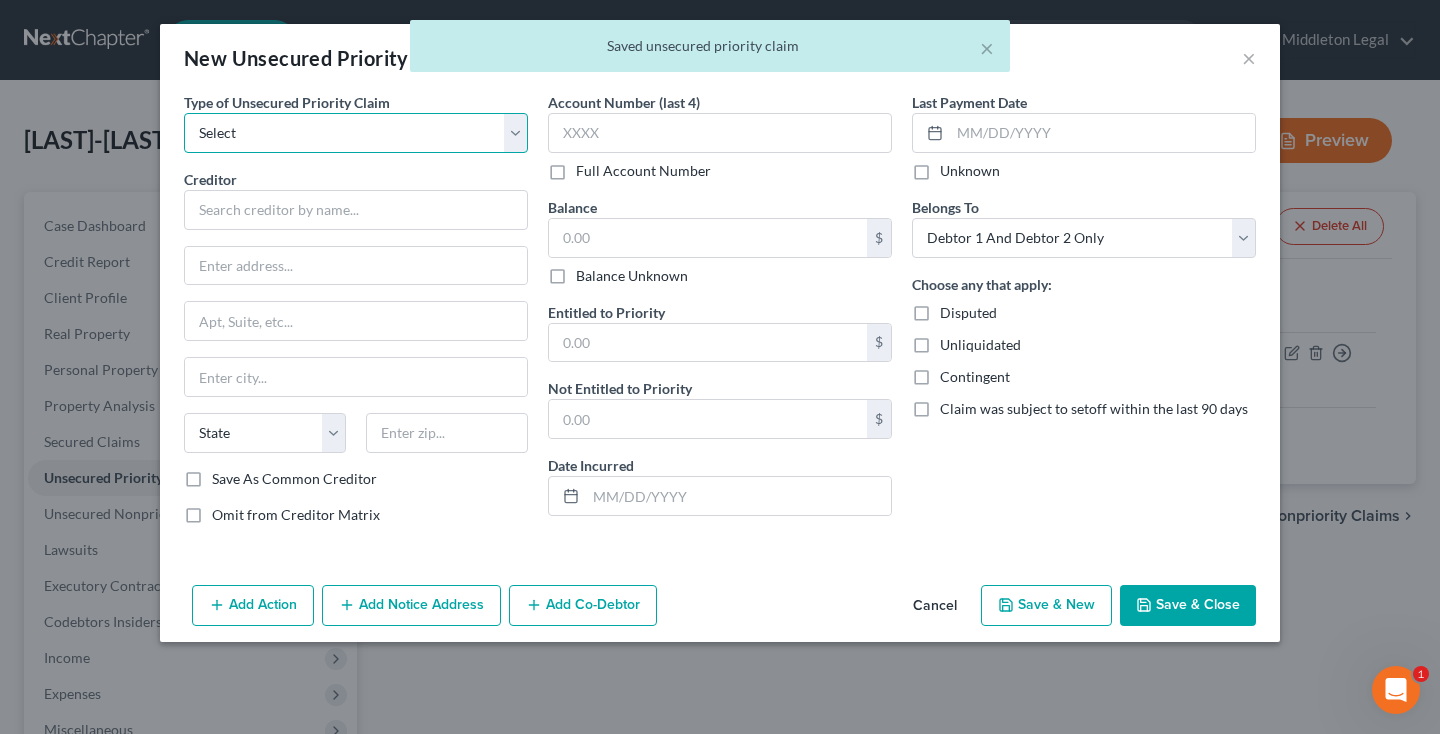 select on "0" 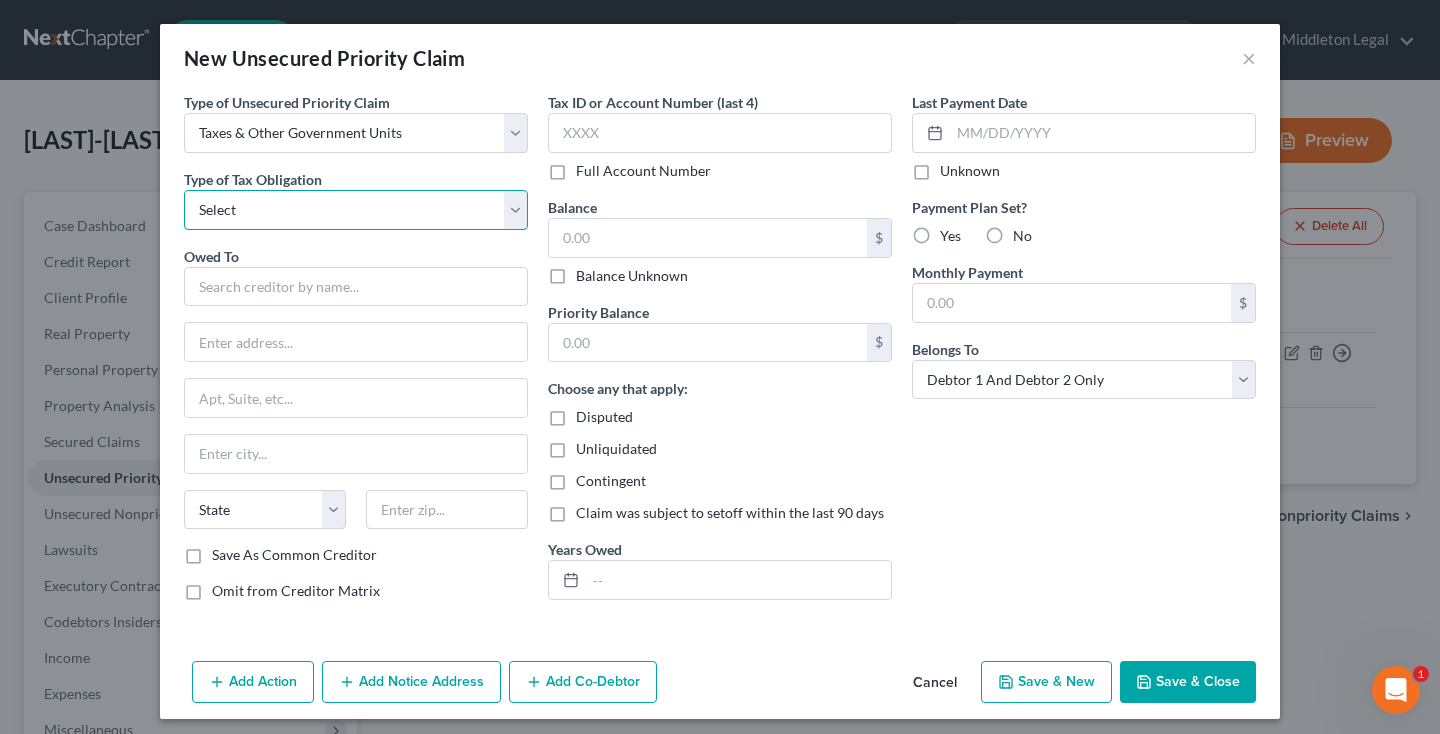 select on "2" 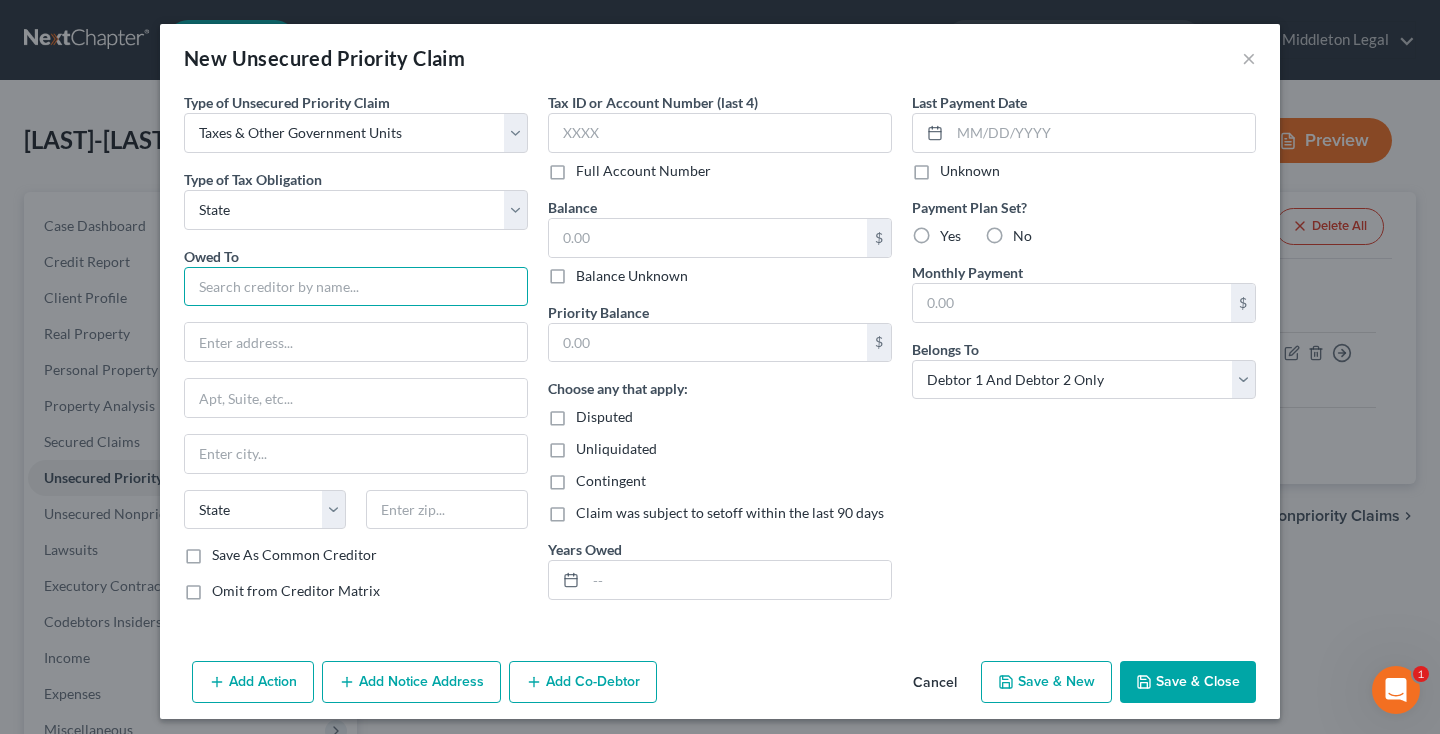 click at bounding box center [356, 287] 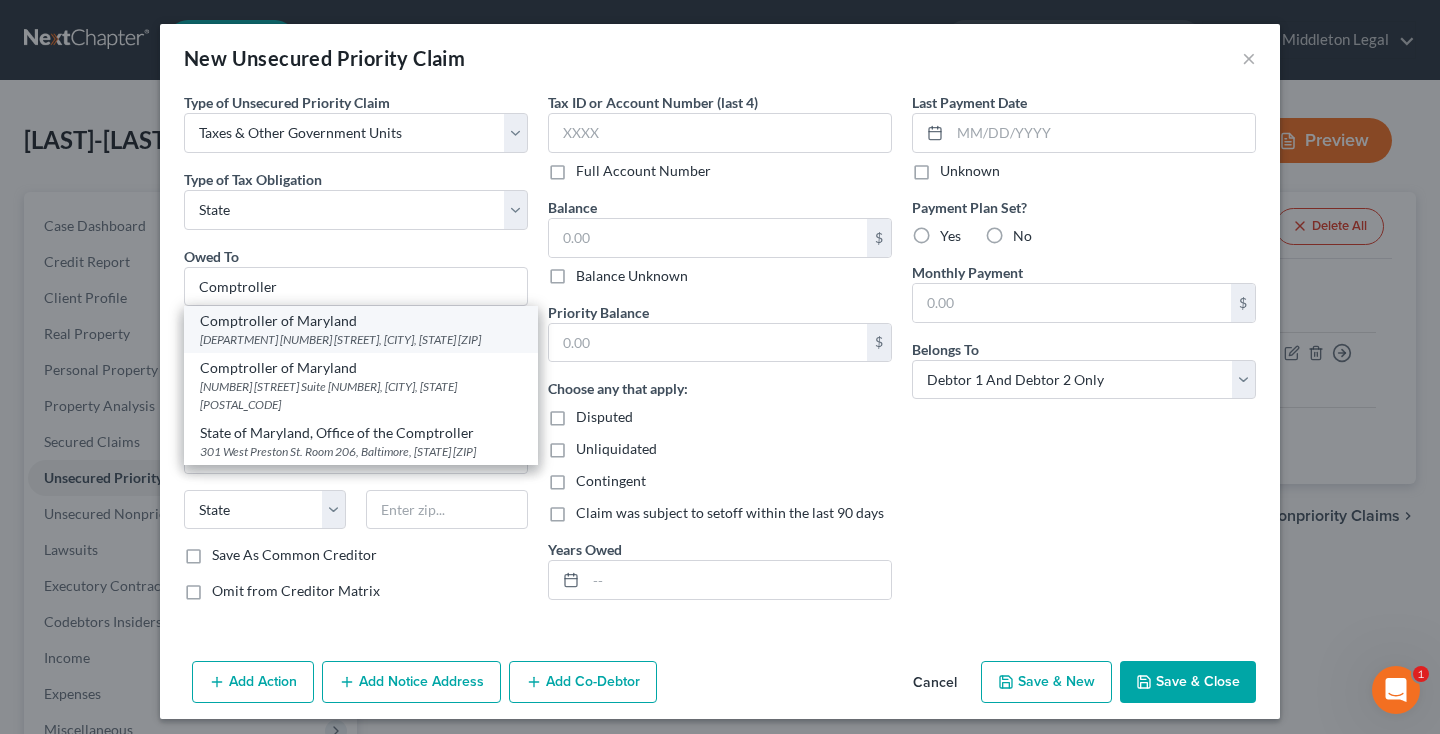 click on "Revenue Administration Division 110 Carroll St, Annapolis, MD 21411" at bounding box center [361, 339] 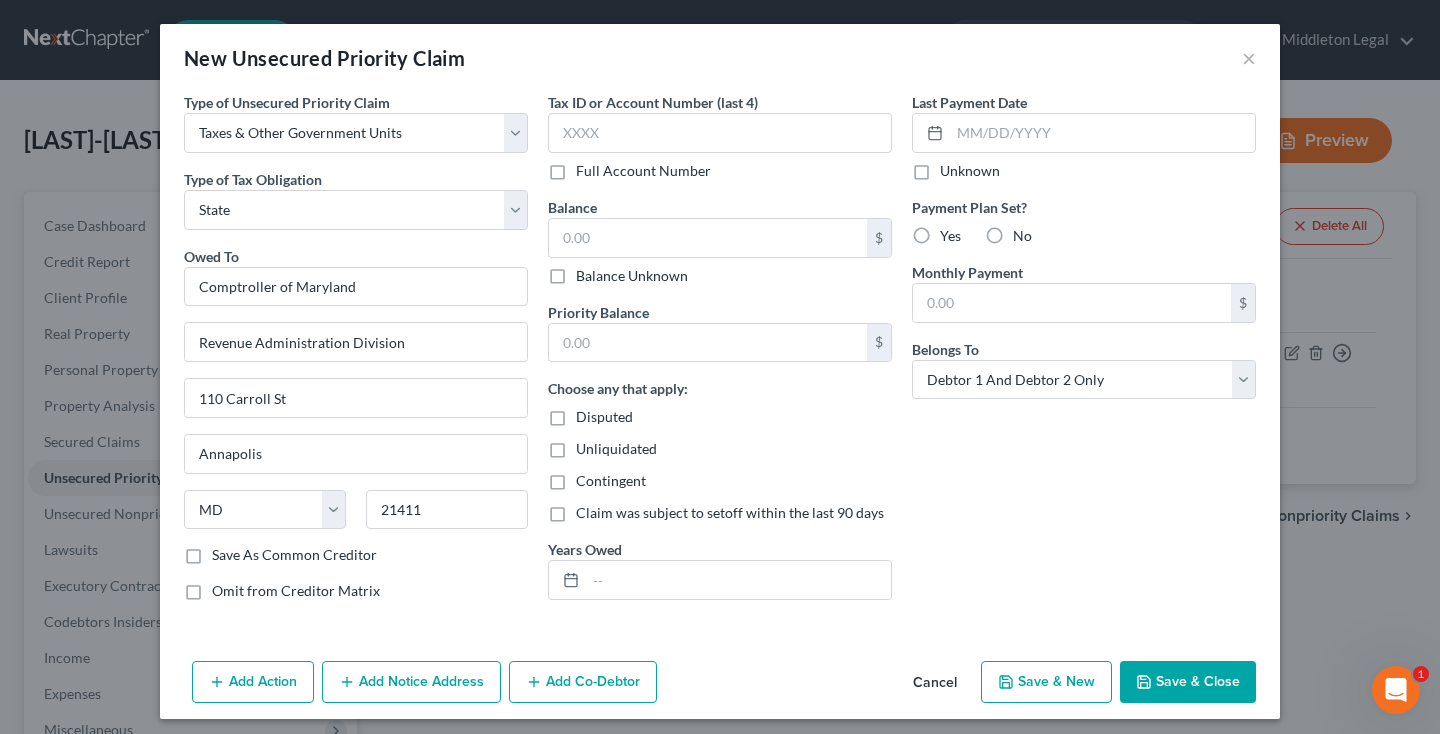 click on "Save & Close" at bounding box center [1188, 682] 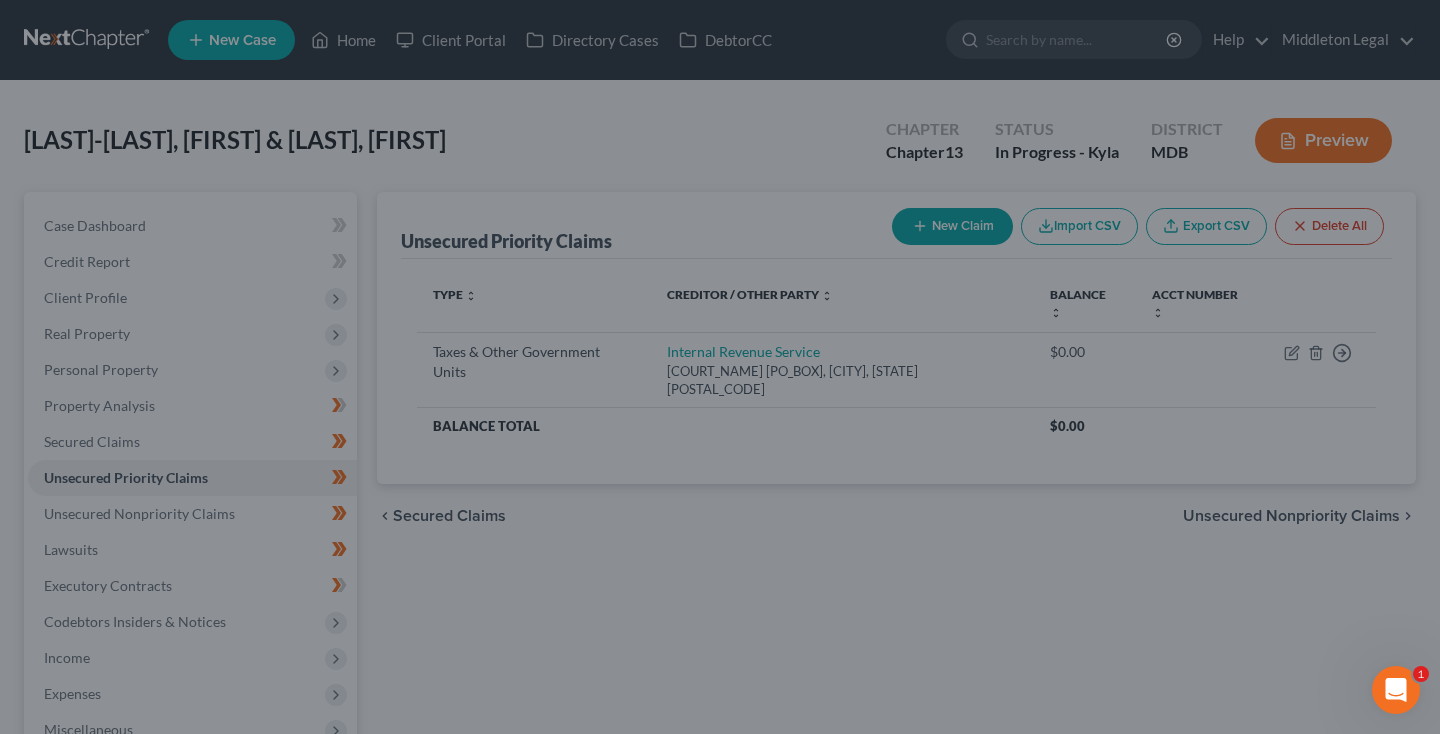 type on "0.00" 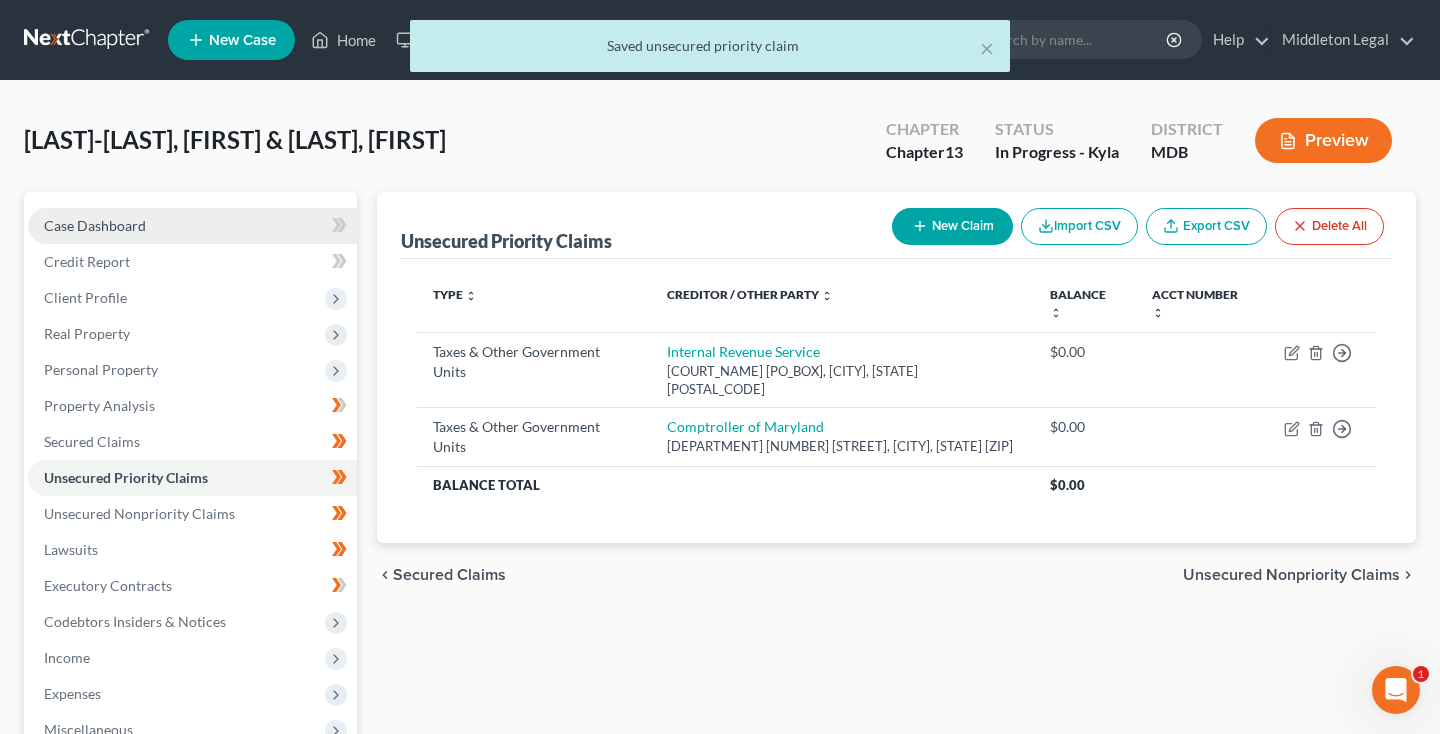 click on "Case Dashboard" at bounding box center [95, 225] 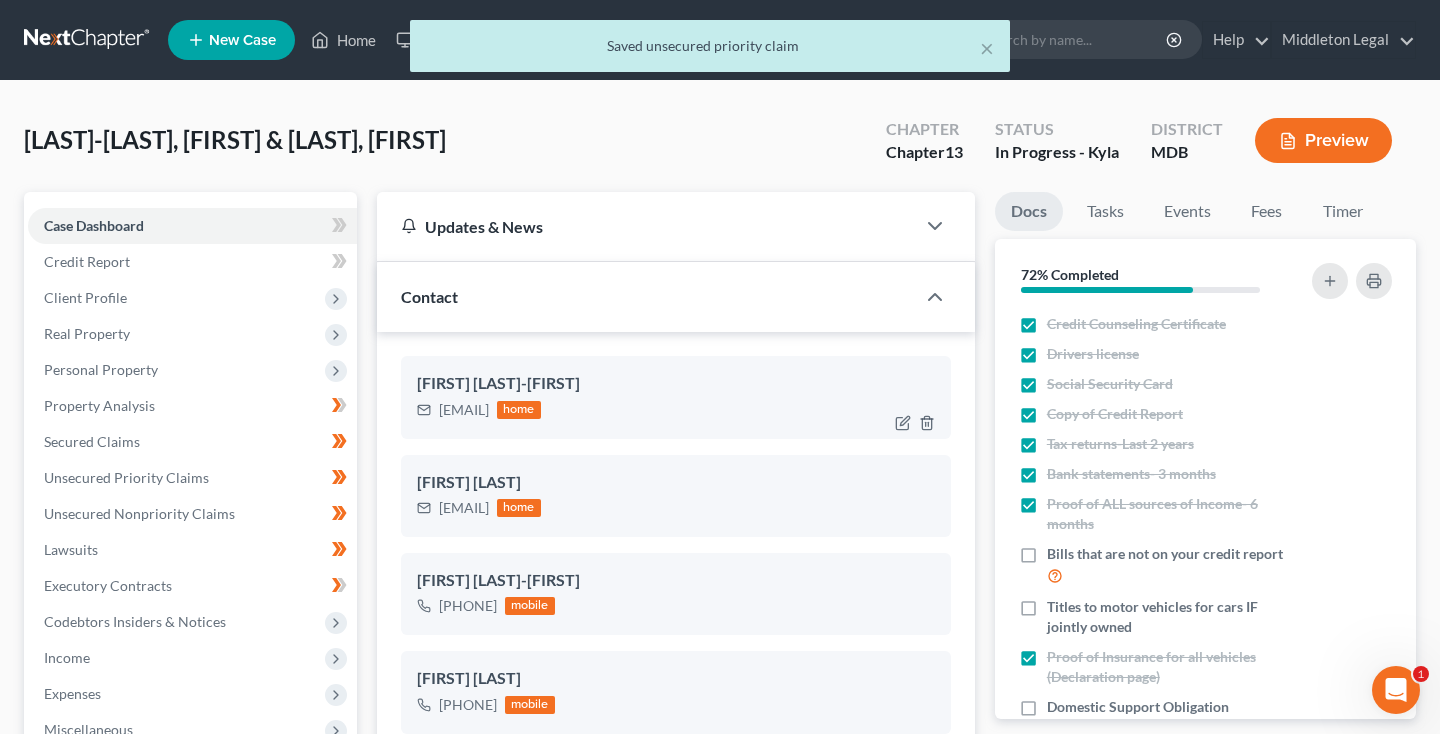 scroll, scrollTop: 504, scrollLeft: 0, axis: vertical 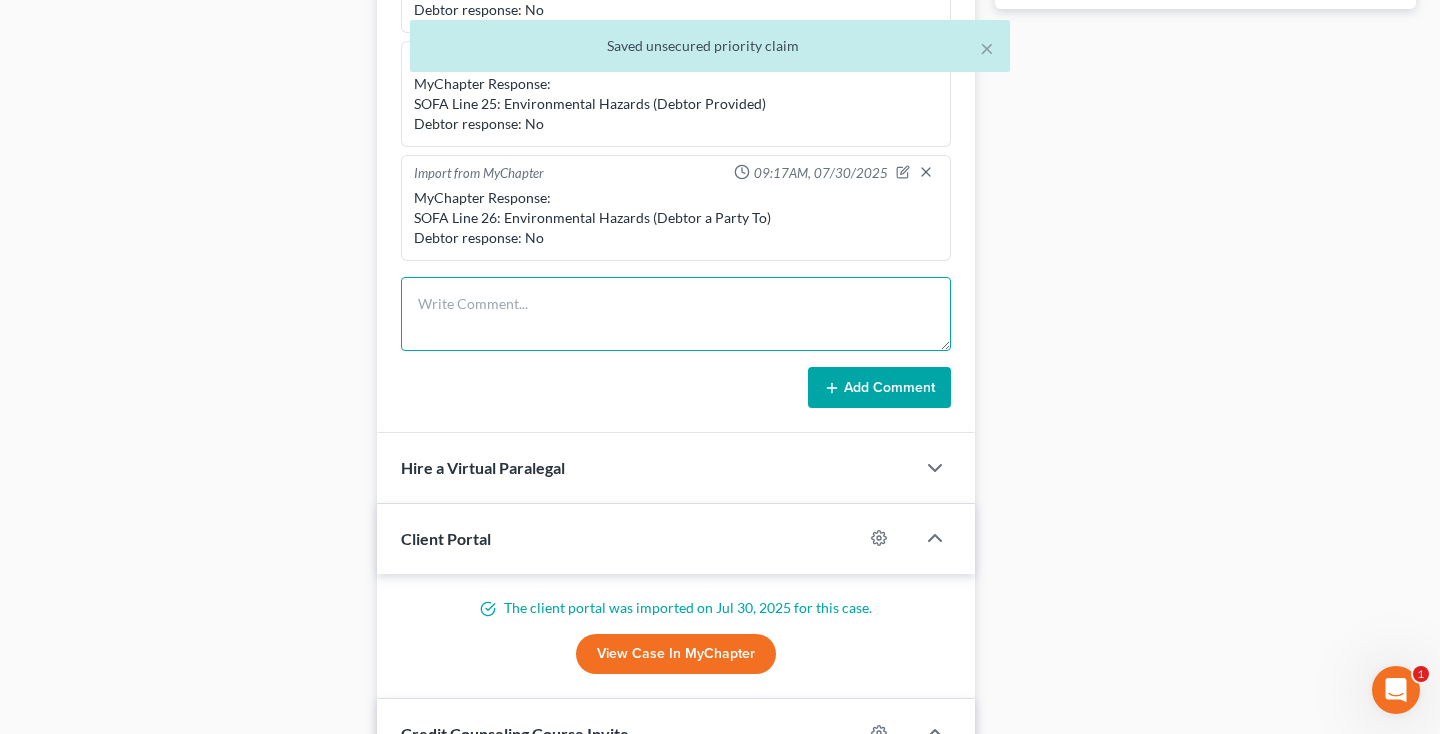 click at bounding box center (676, 314) 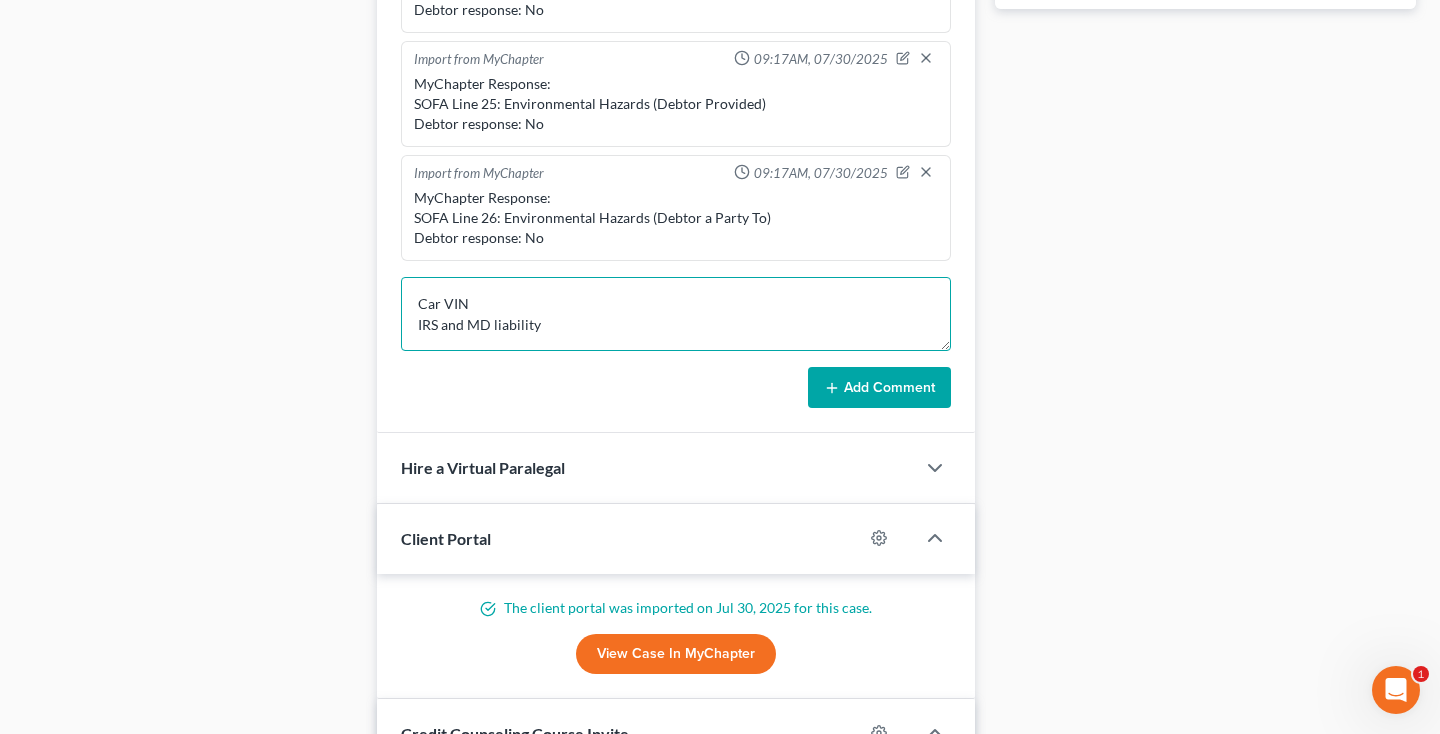 type on "Car VIN
IRS and MD liability" 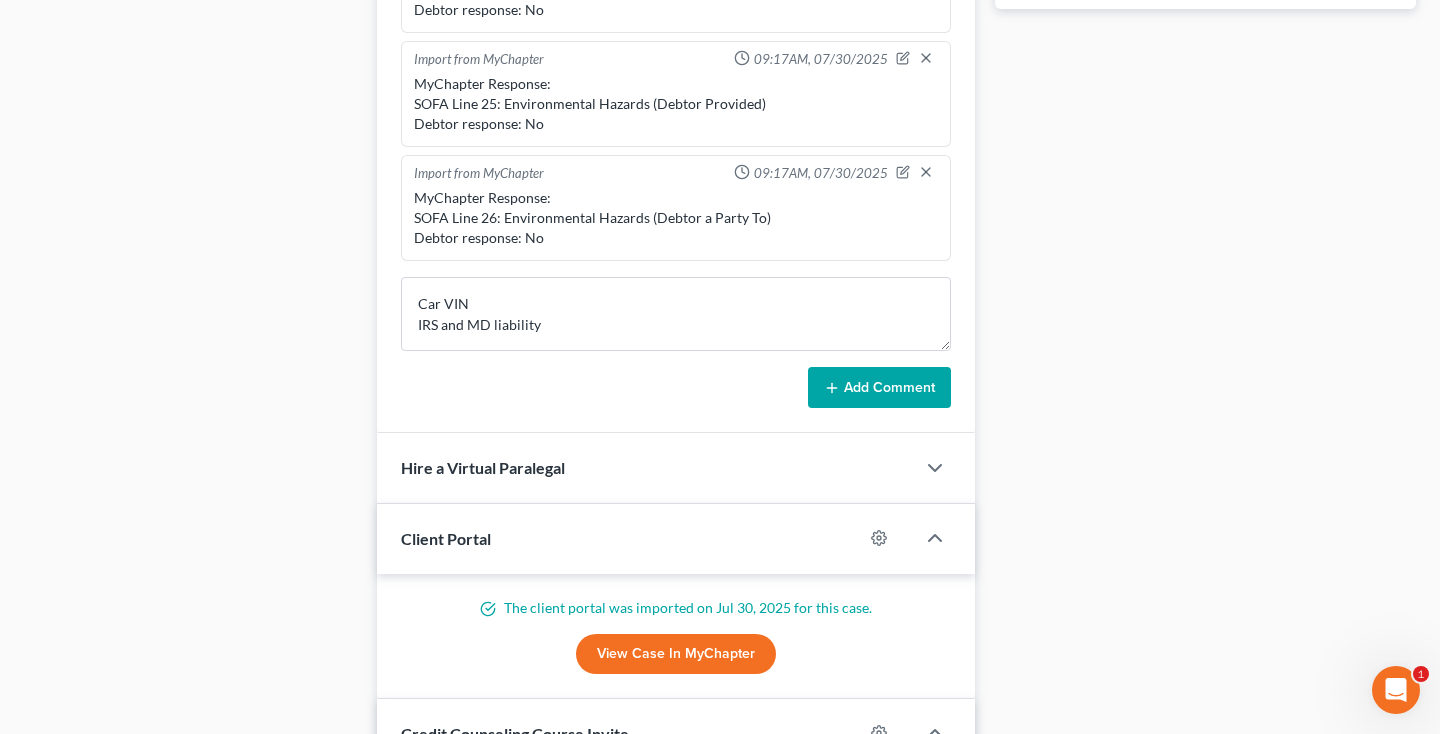 click 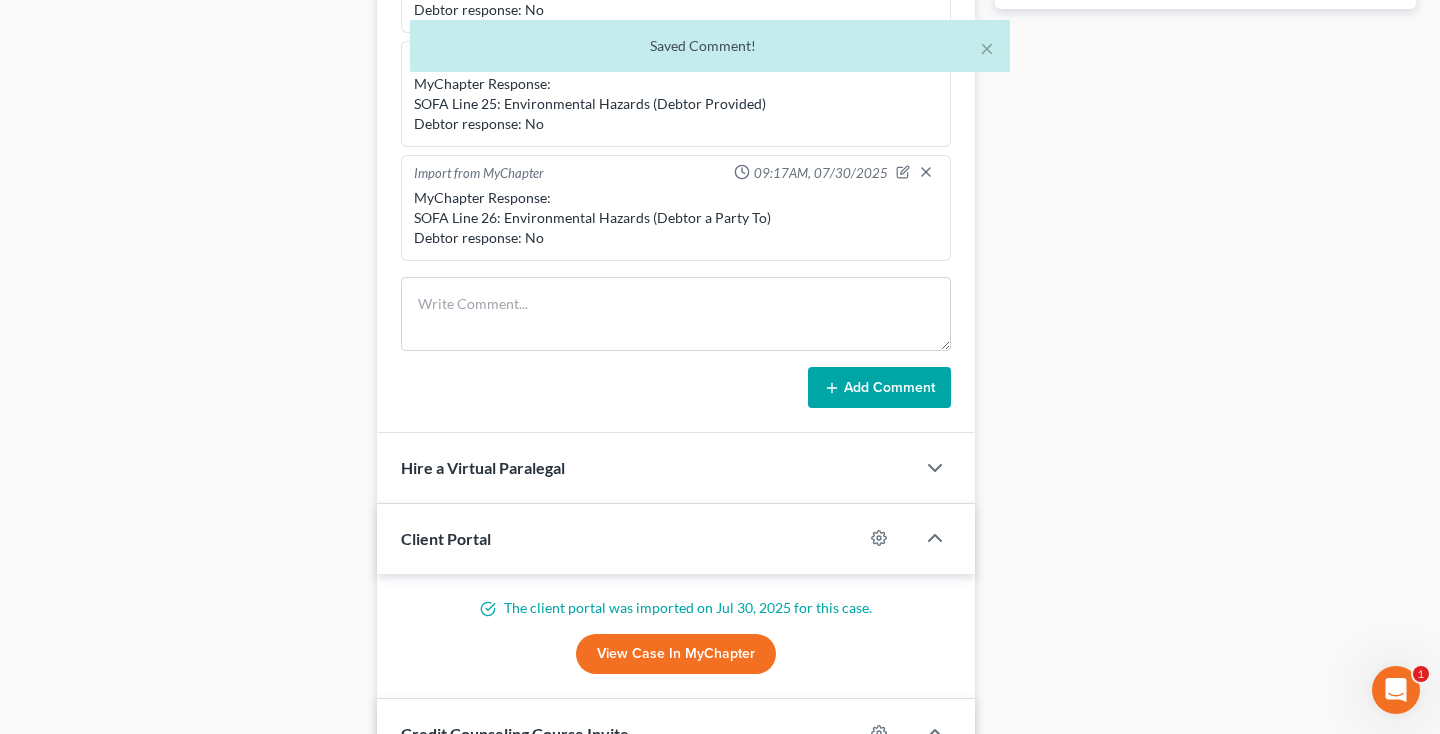 scroll, scrollTop: 598, scrollLeft: 0, axis: vertical 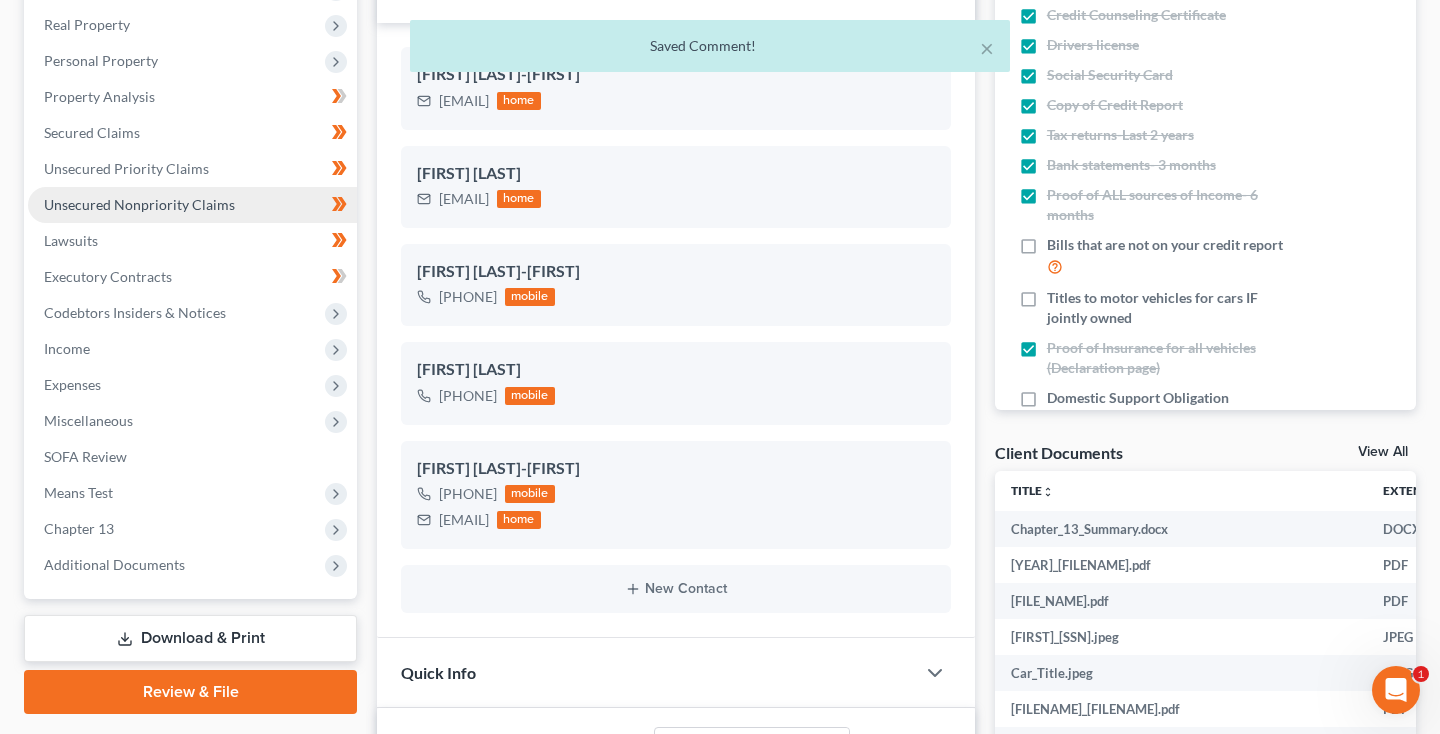 click on "Unsecured Nonpriority Claims" at bounding box center (192, 205) 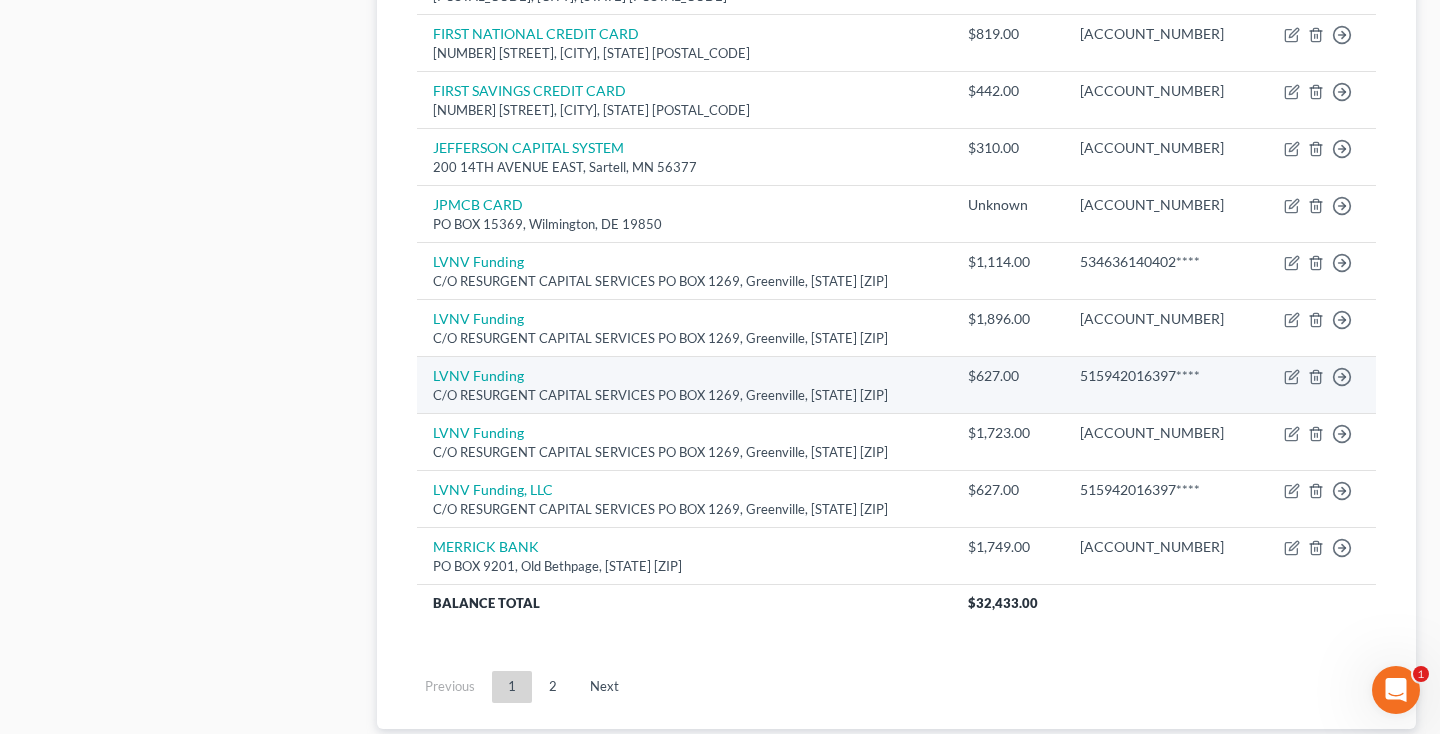 scroll, scrollTop: 1444, scrollLeft: 0, axis: vertical 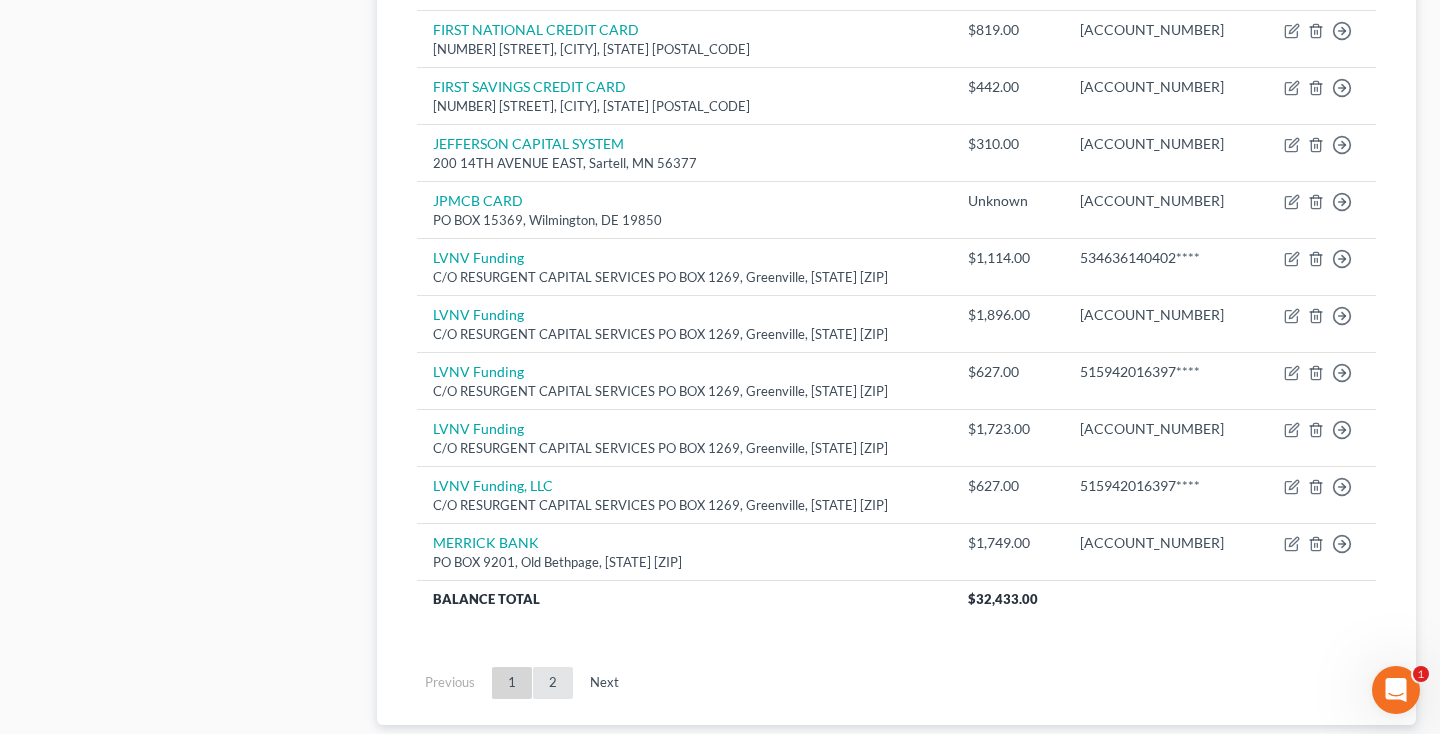 click on "2" at bounding box center (553, 683) 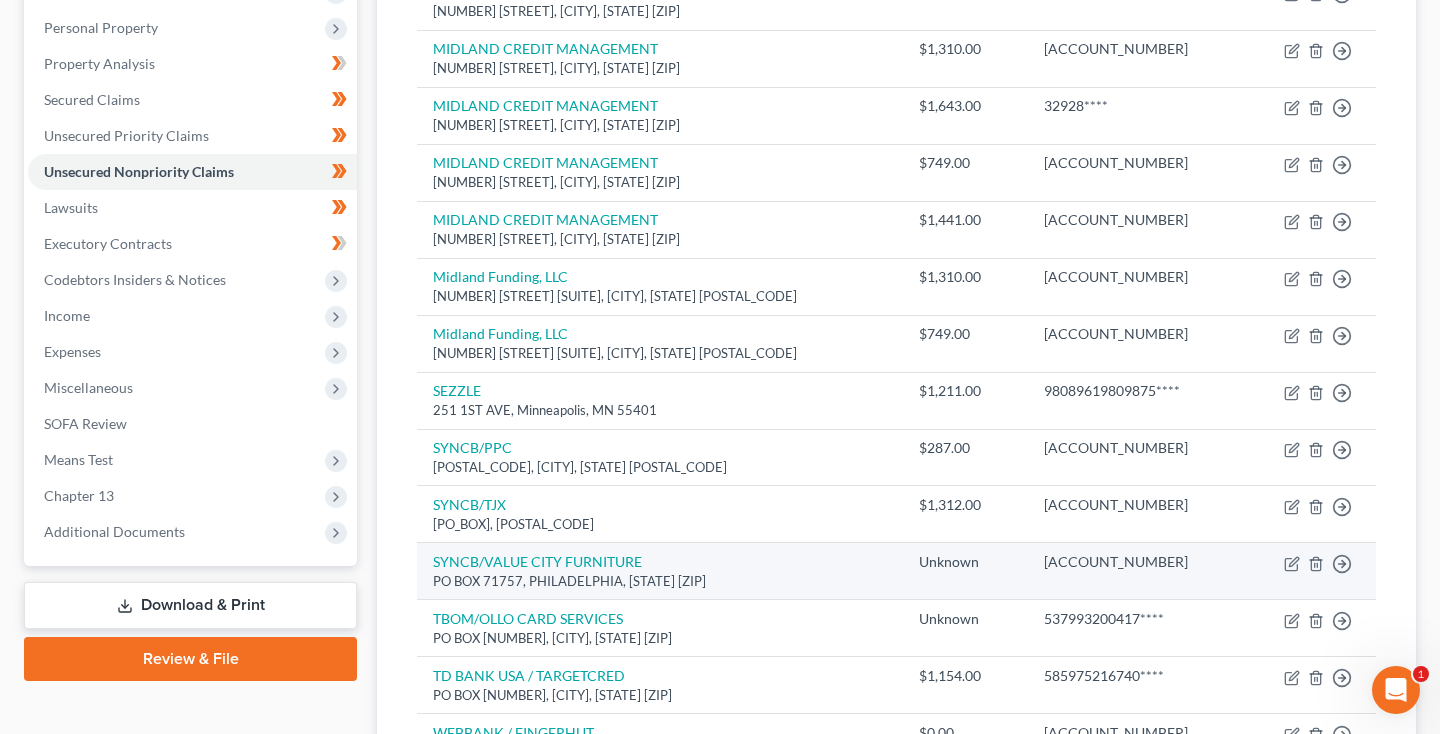 scroll, scrollTop: 313, scrollLeft: 1, axis: both 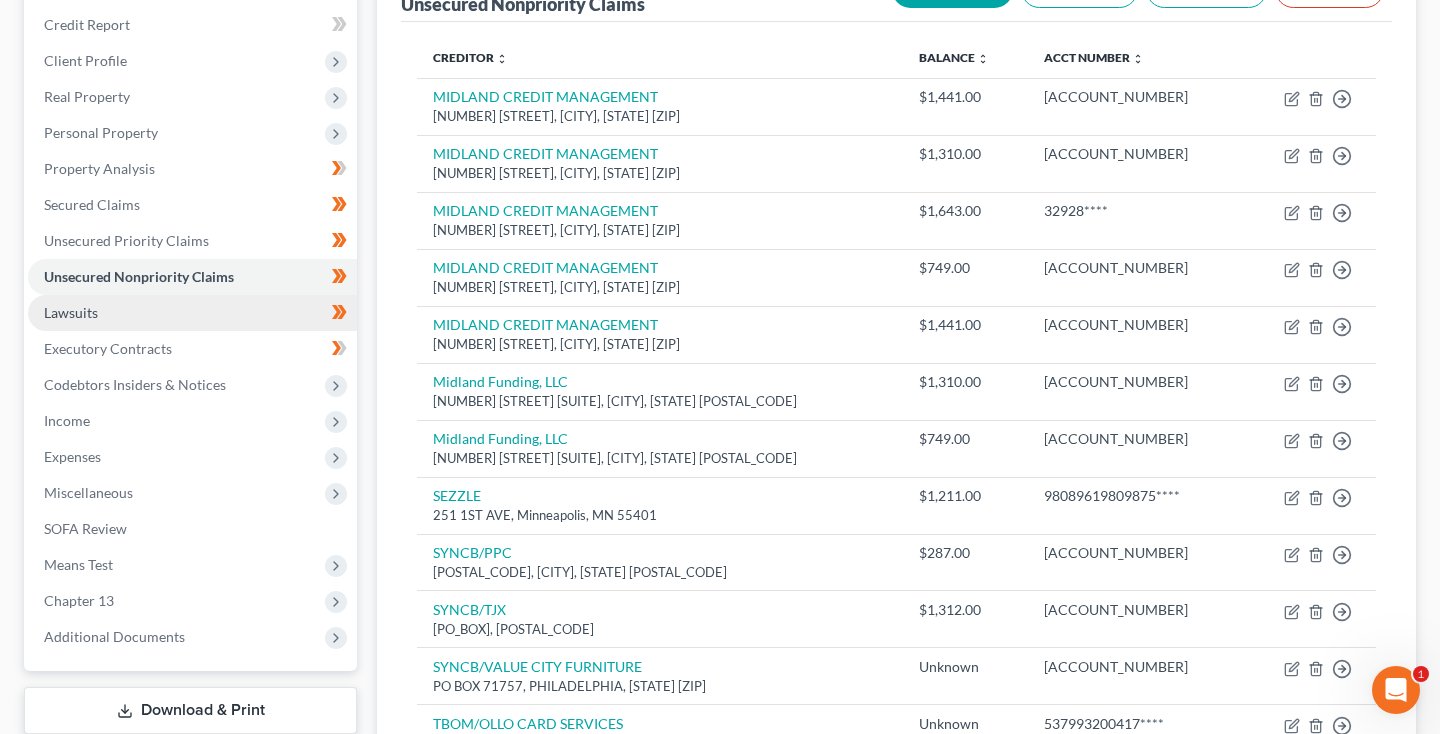 click on "Lawsuits" at bounding box center [192, 313] 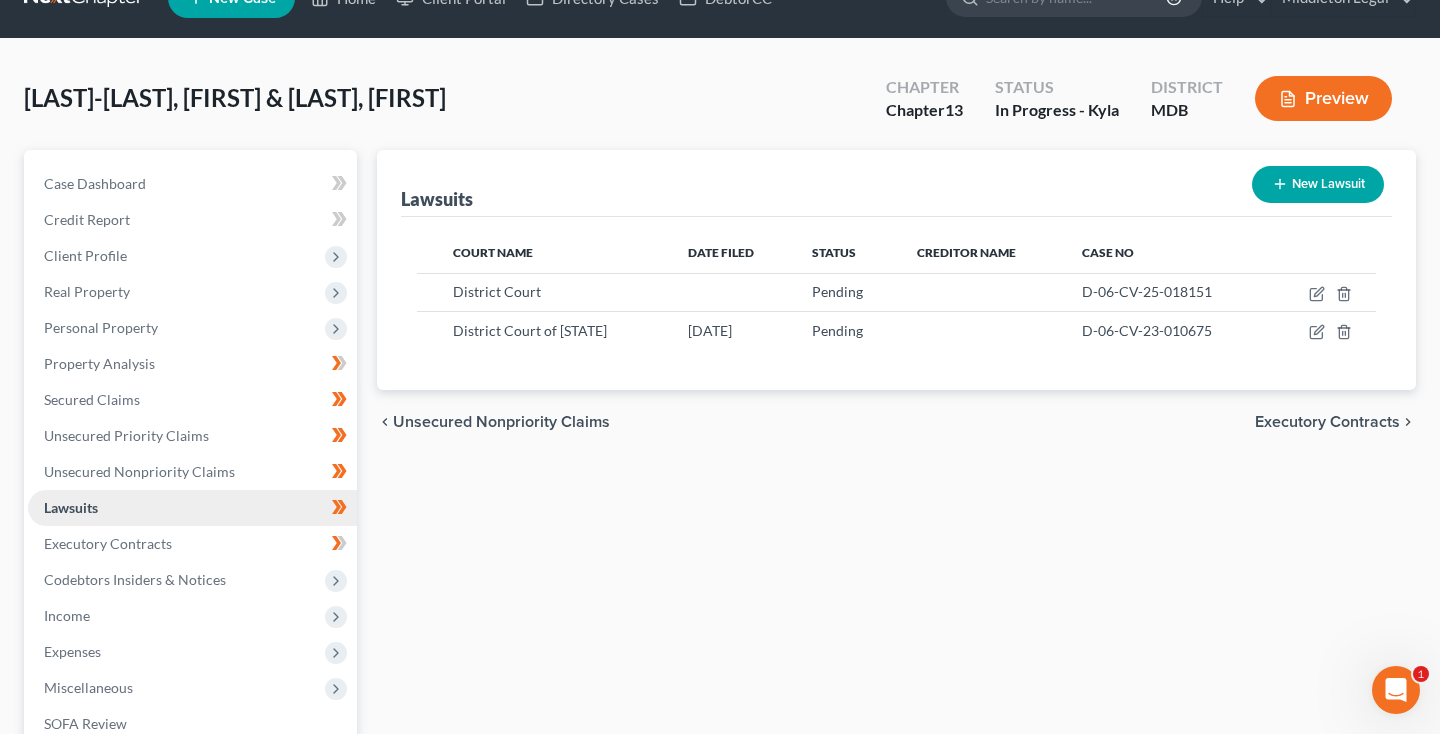 scroll, scrollTop: 0, scrollLeft: 0, axis: both 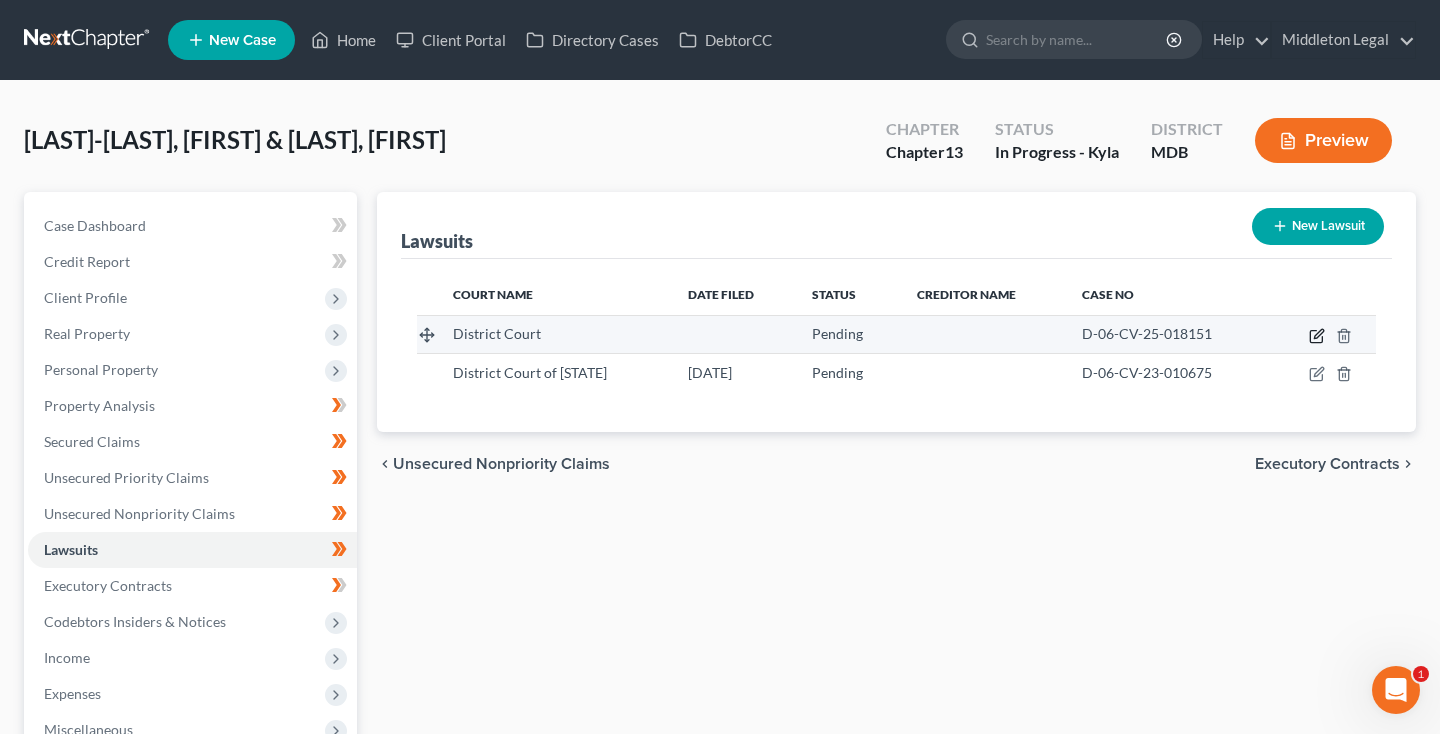 click 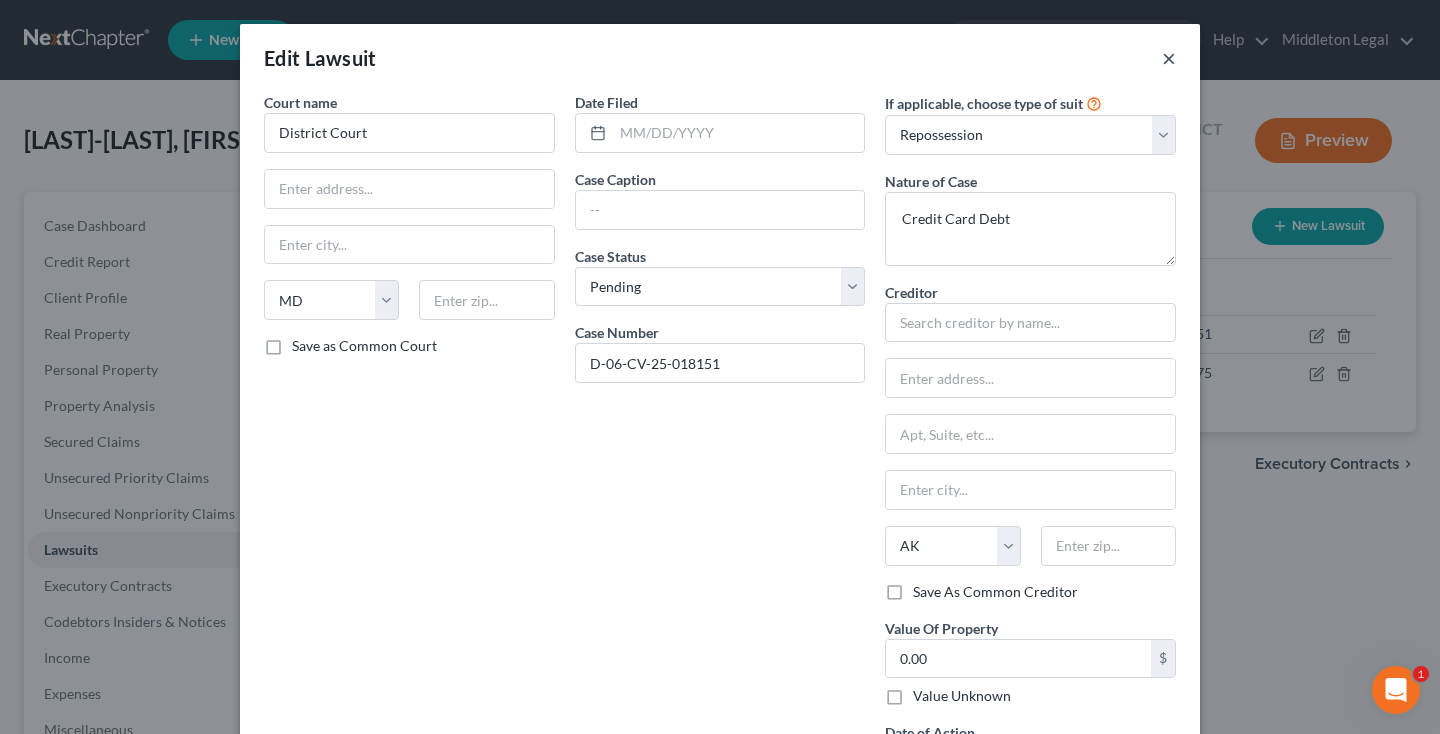 click on "×" at bounding box center [1169, 58] 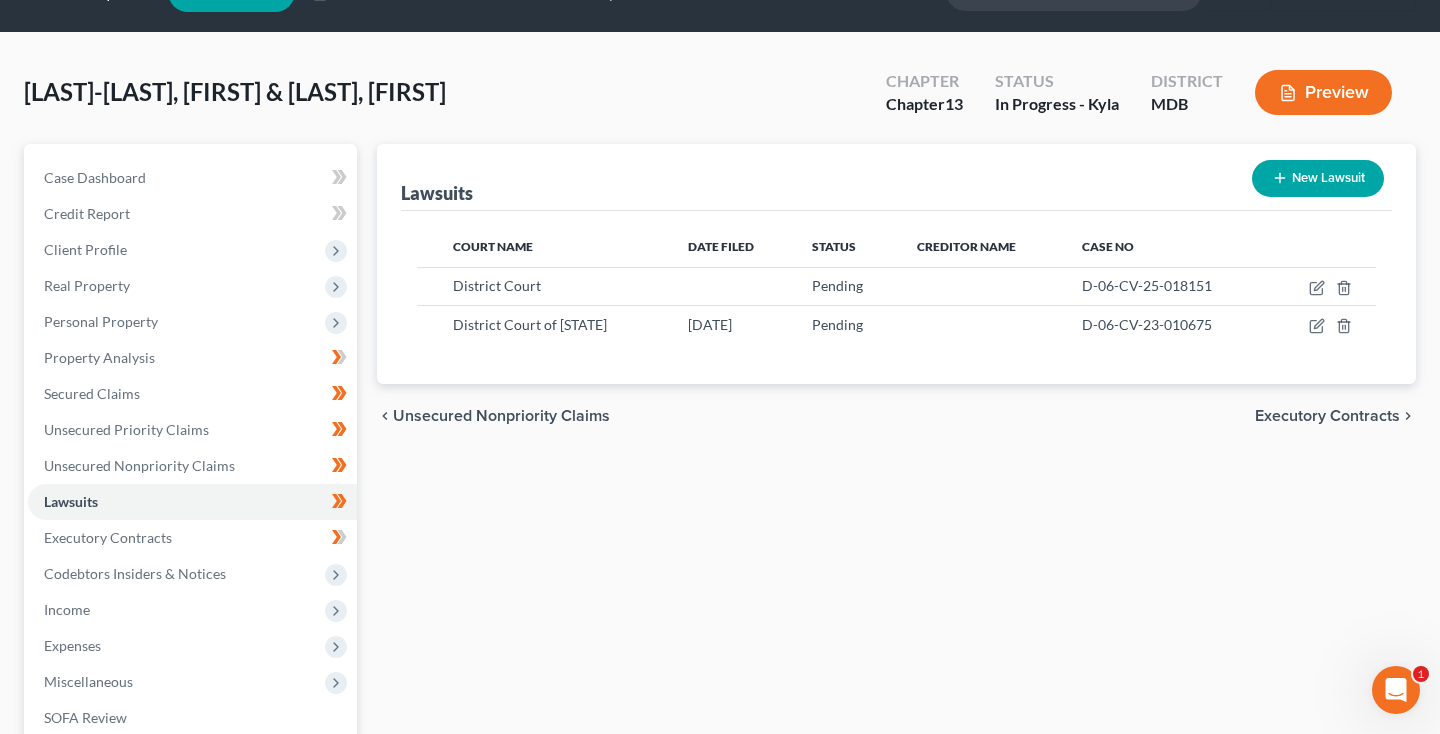 scroll, scrollTop: 53, scrollLeft: 0, axis: vertical 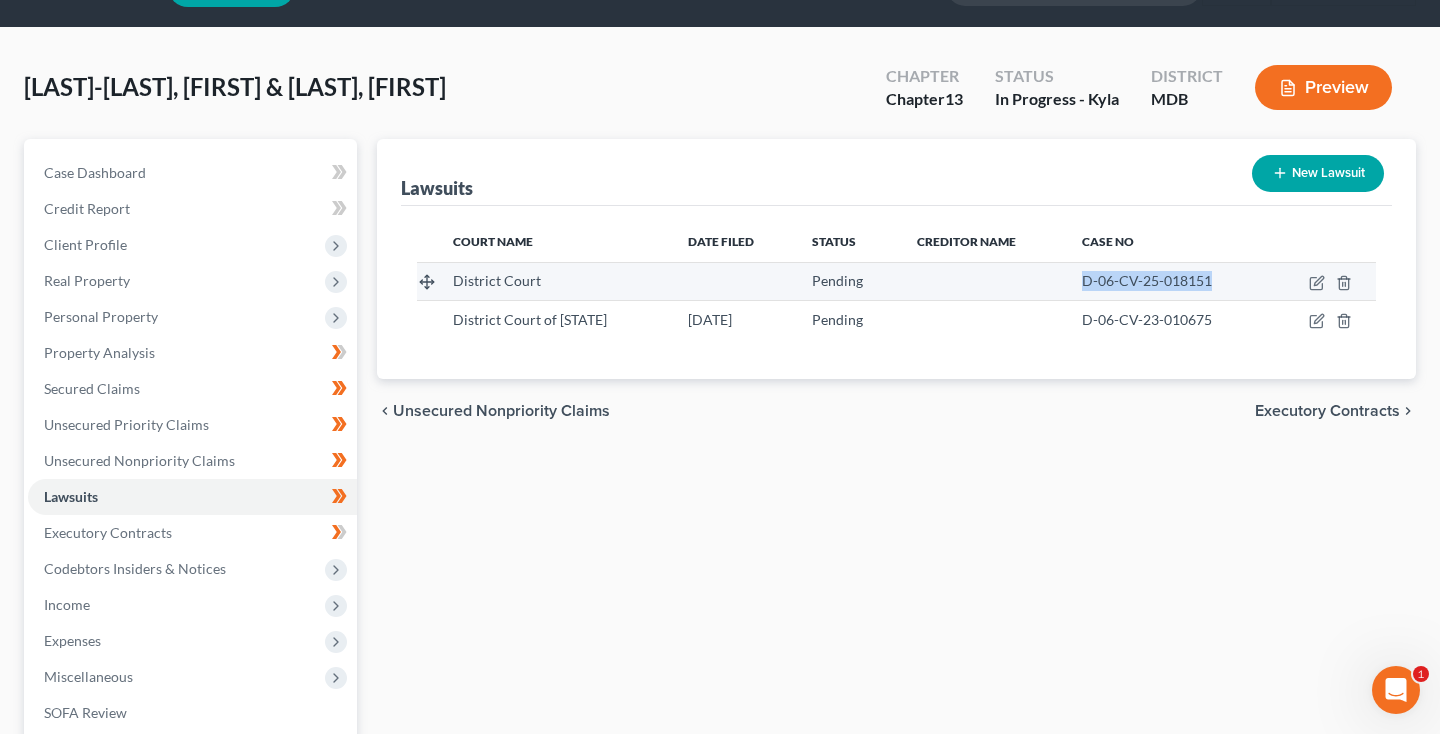 drag, startPoint x: 1076, startPoint y: 284, endPoint x: 1211, endPoint y: 282, distance: 135.01482 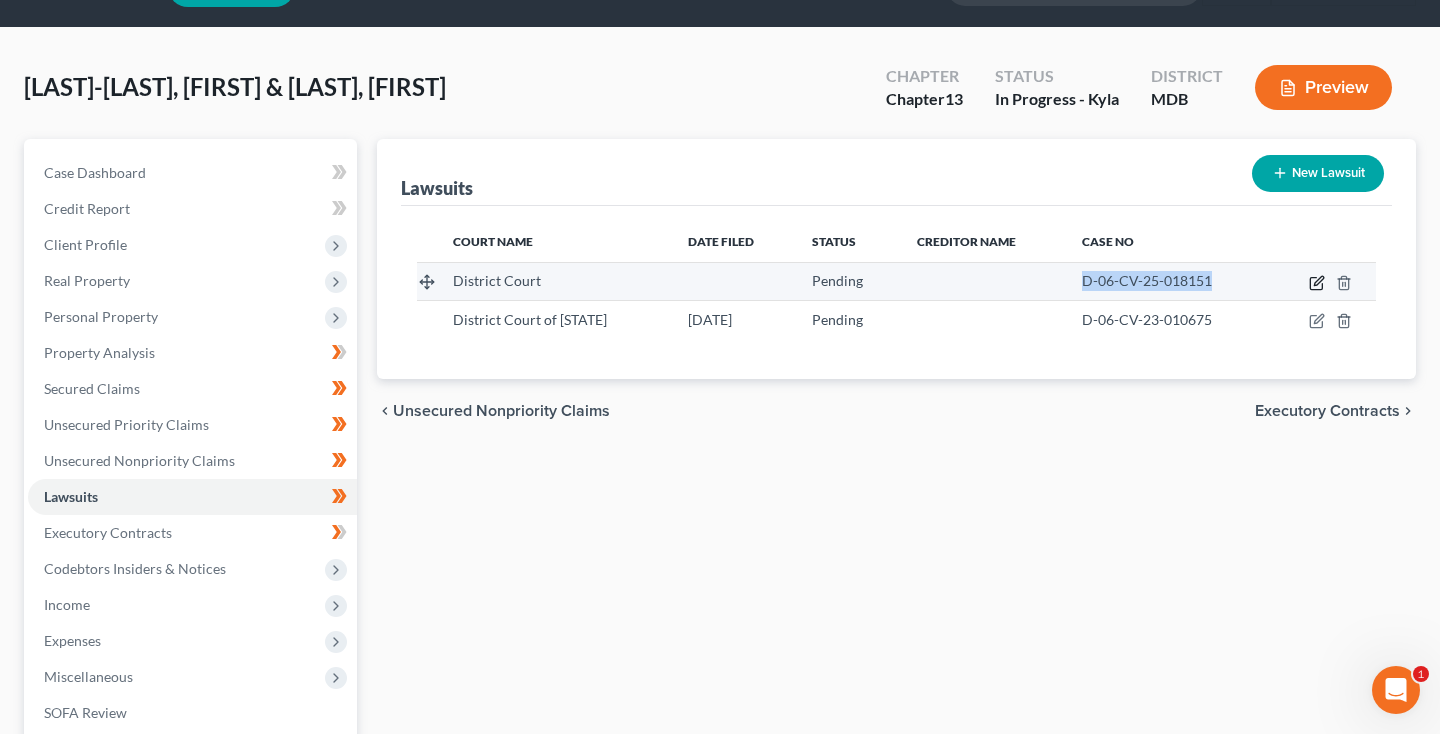 click 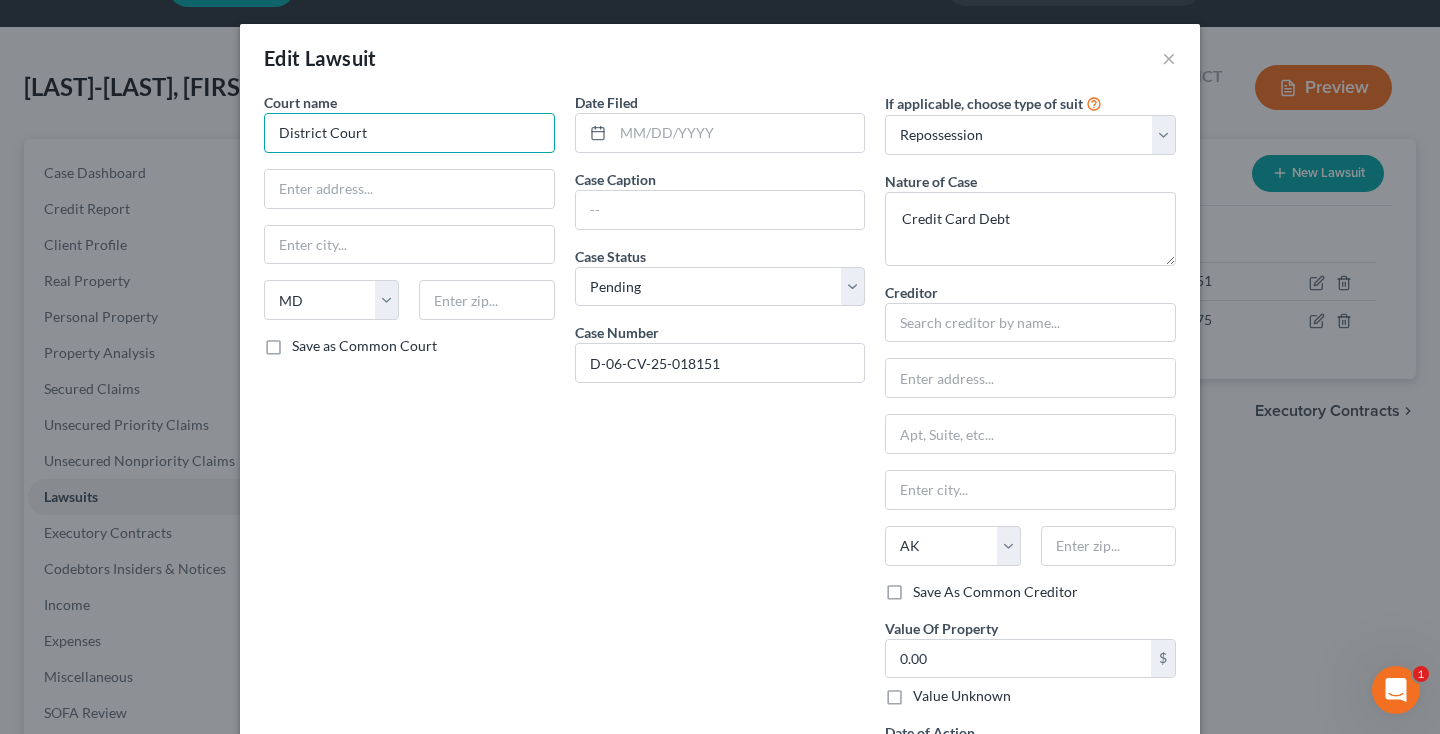 click on "District Court" at bounding box center [409, 133] 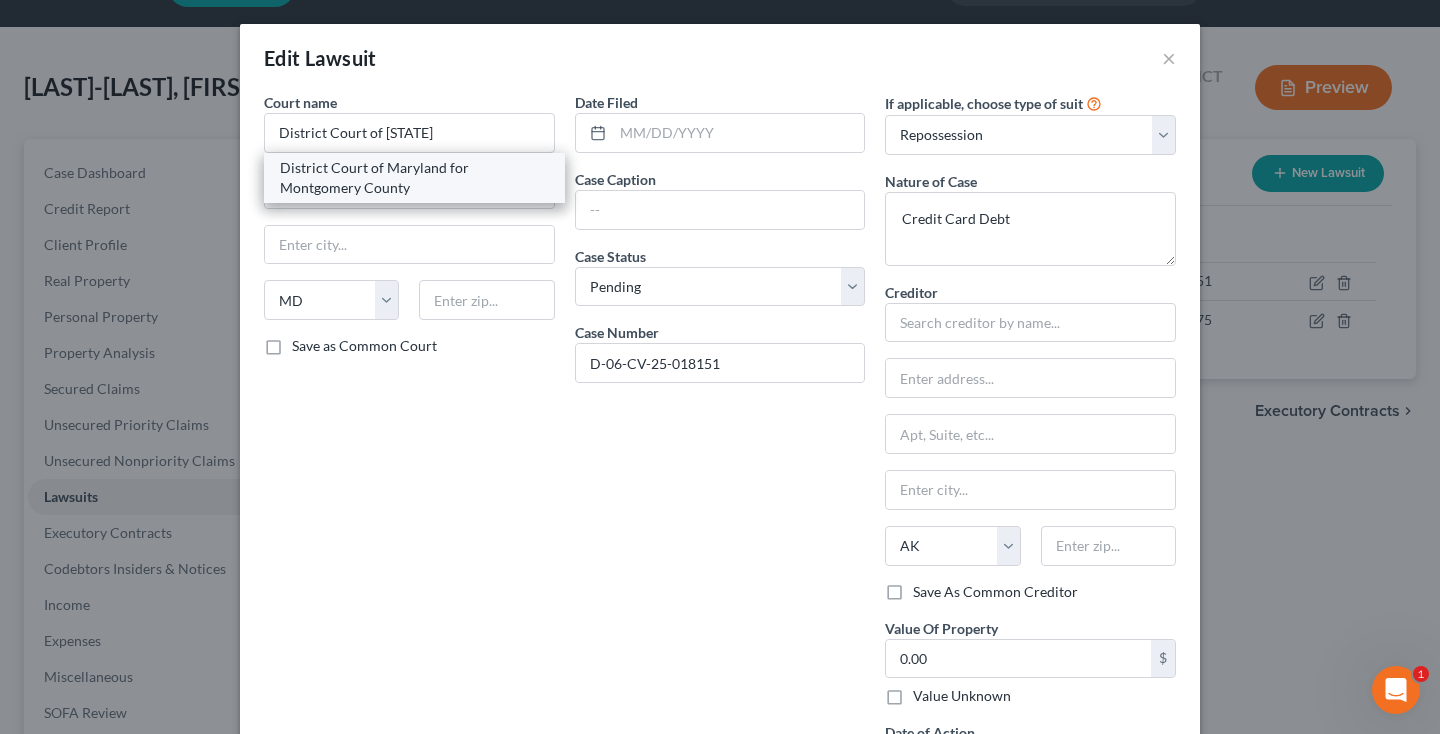 click on "District Court of Maryland for Montgomery County" at bounding box center (414, 178) 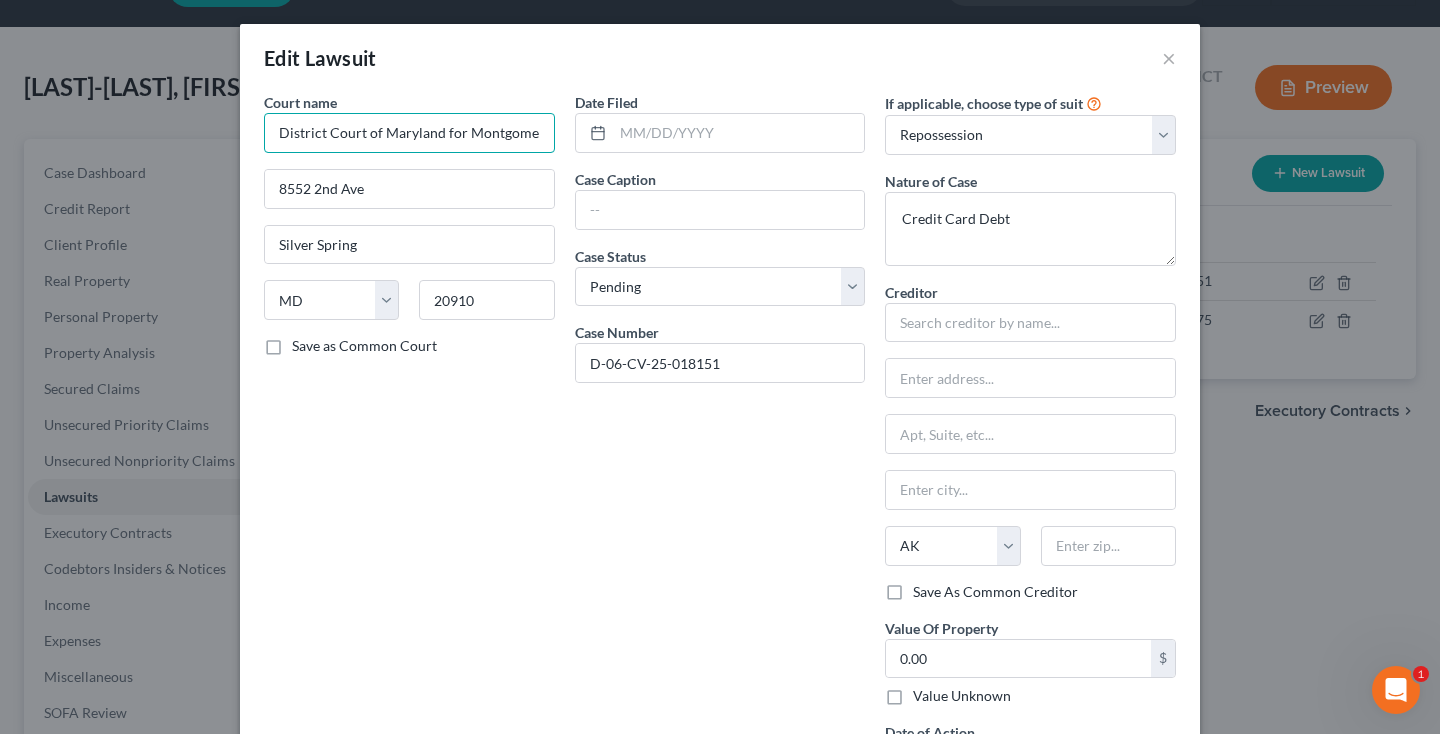 click on "District Court of Maryland for Montgomery County" at bounding box center [409, 133] 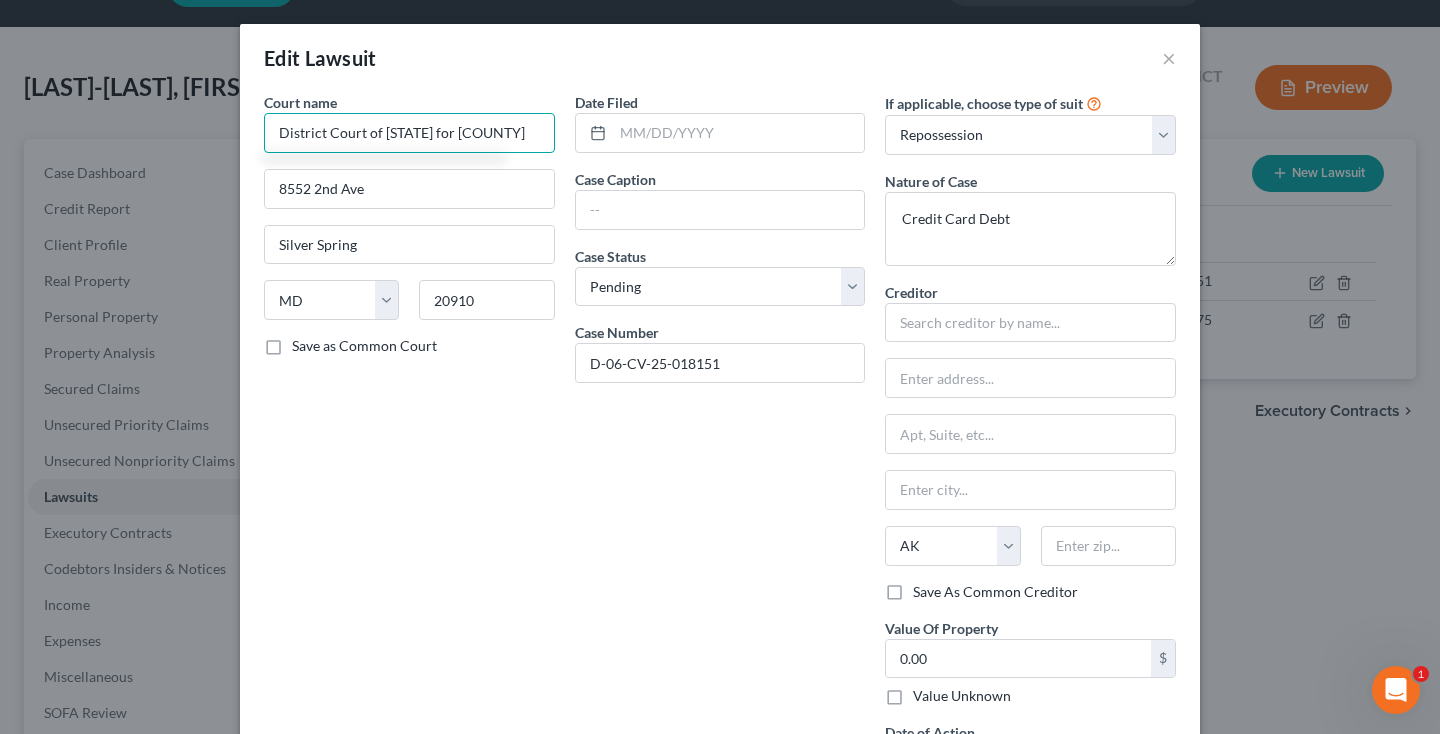 type on "District Court of Maryland for Montgomery County" 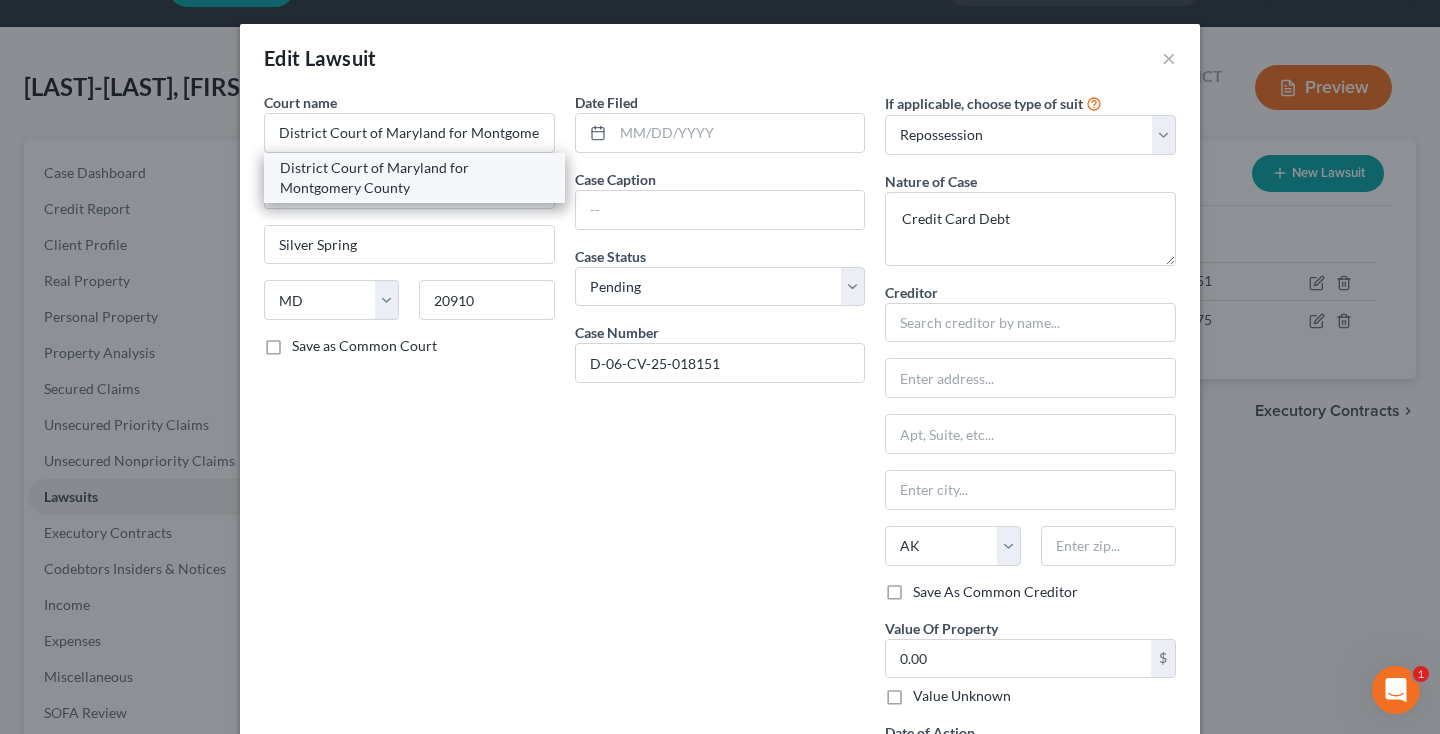 click on "District Court of Maryland for Montgomery County" at bounding box center [414, 178] 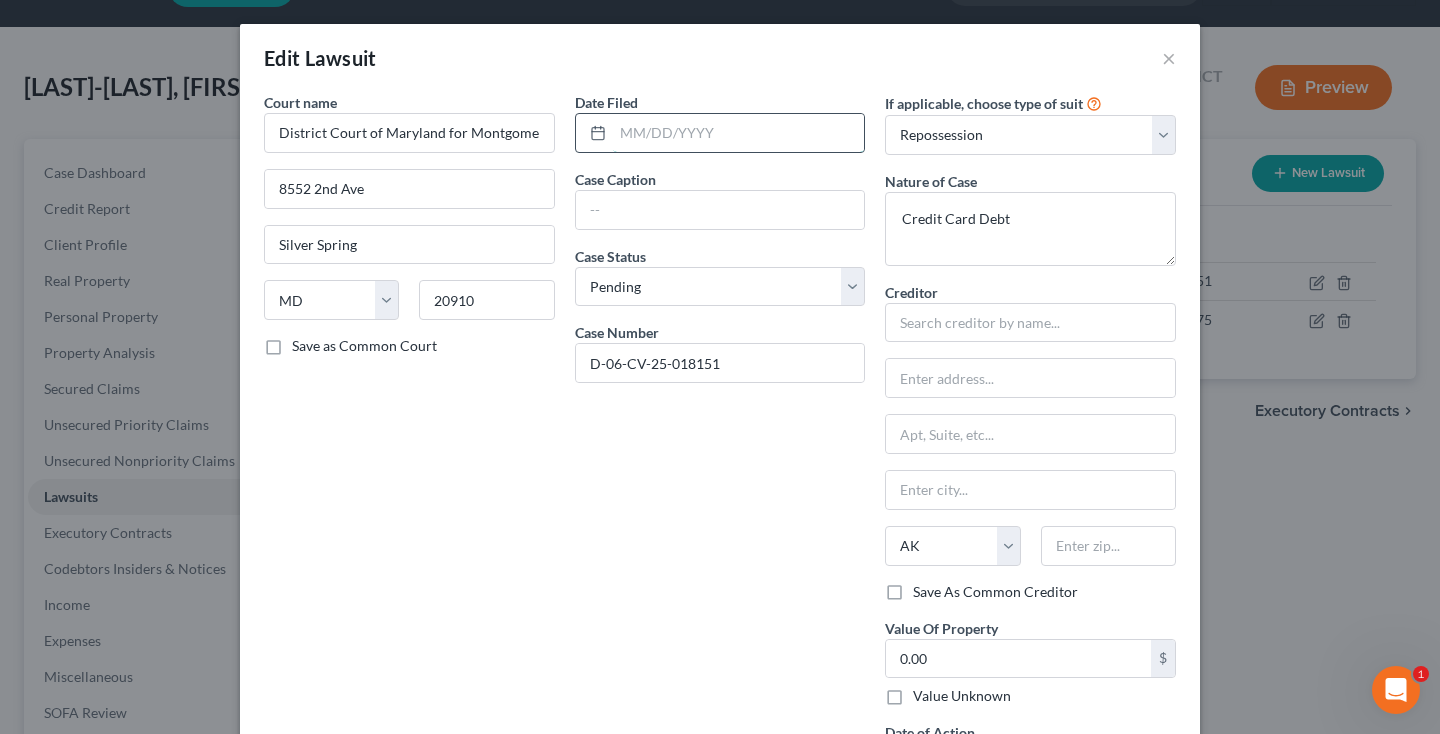 click at bounding box center (739, 133) 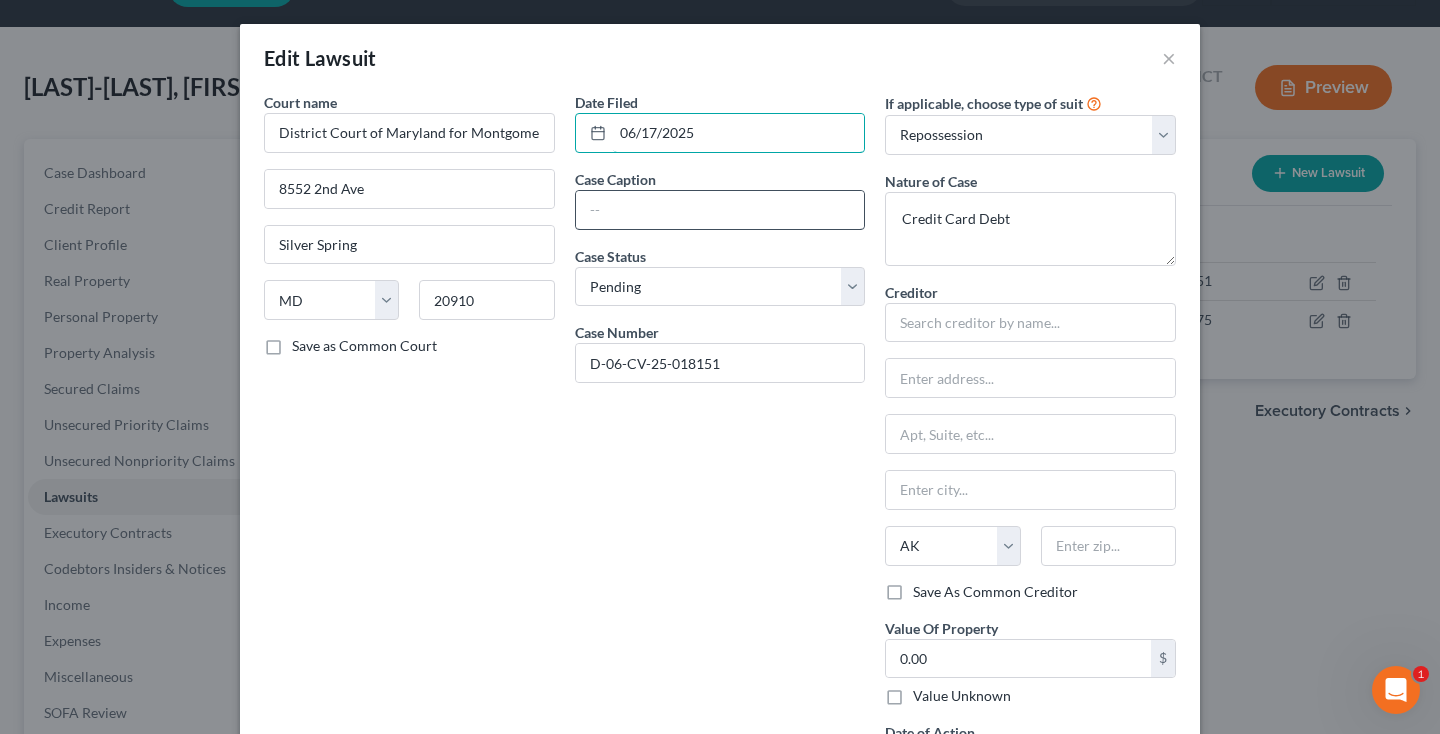 type on "06/17/2025" 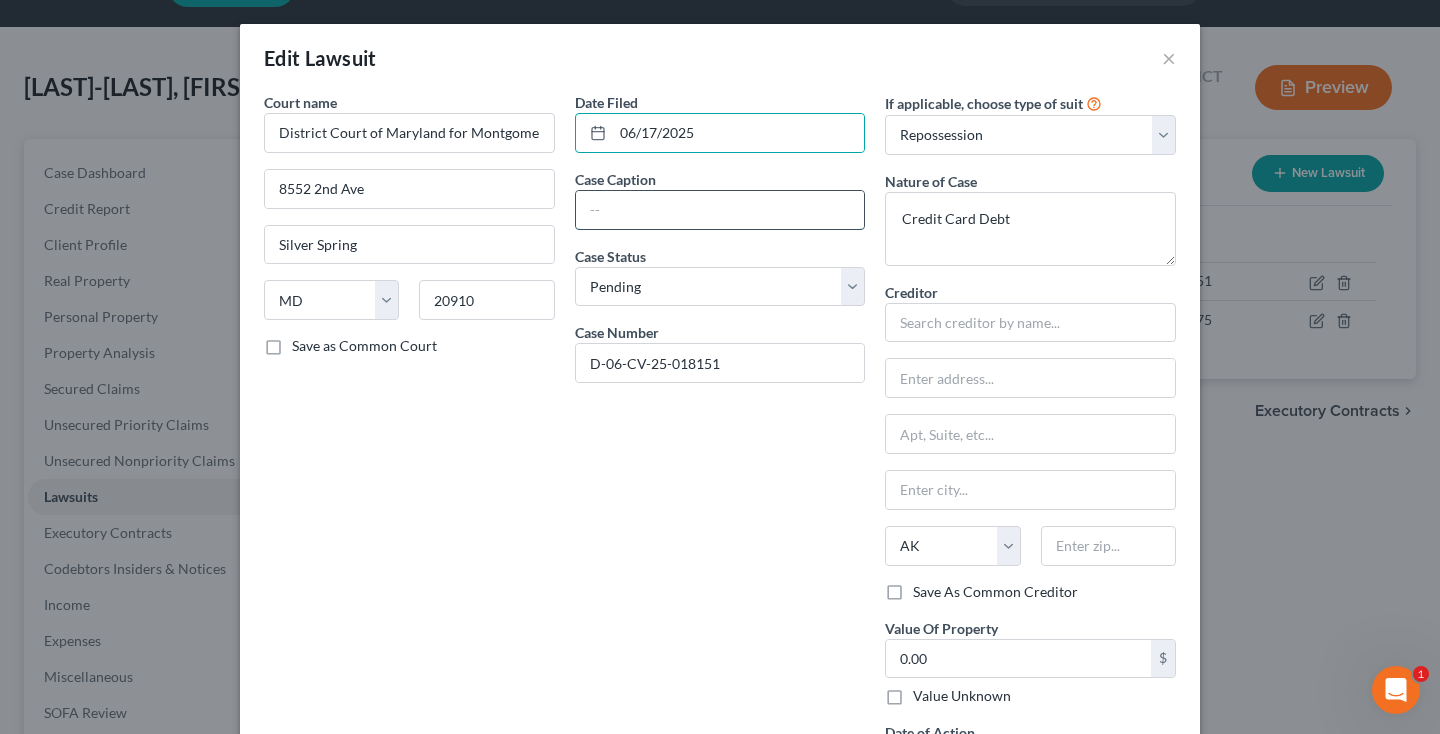 click at bounding box center (720, 210) 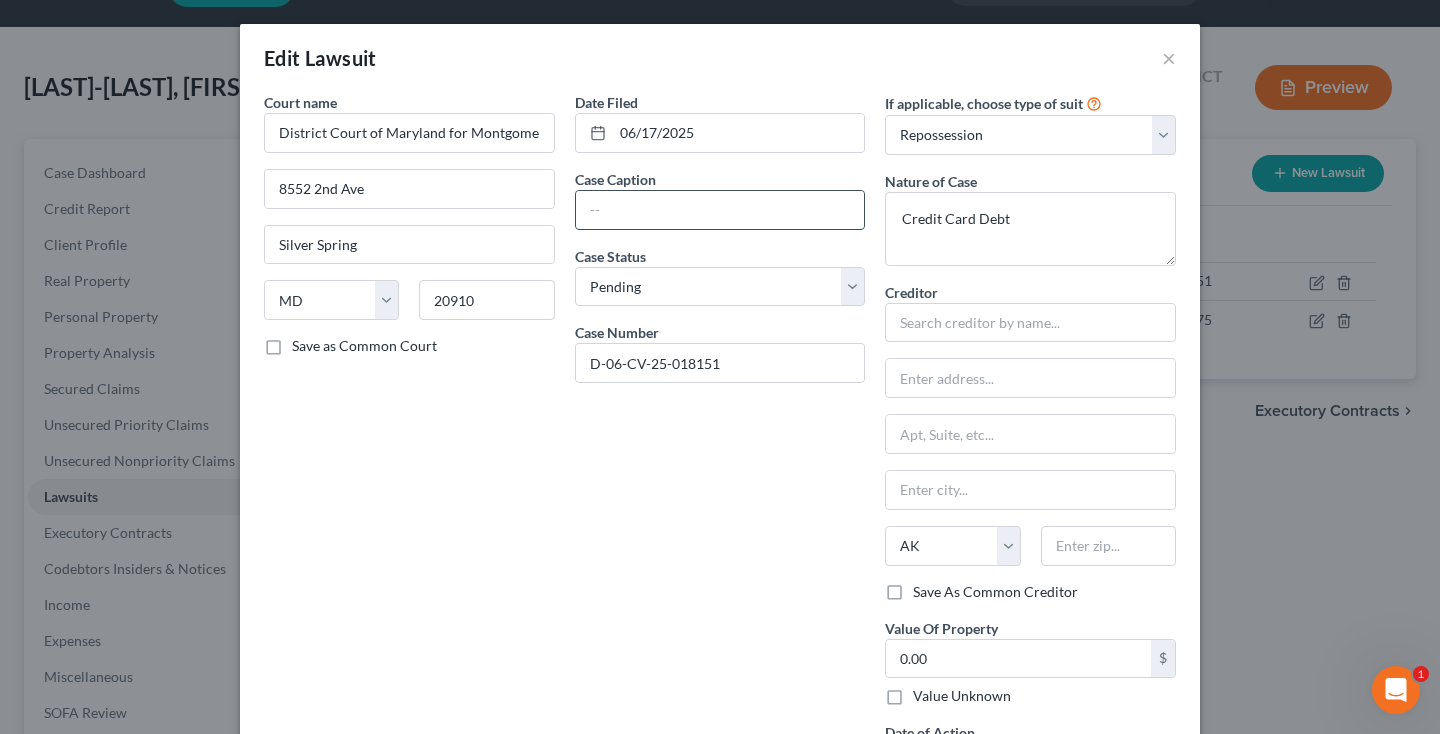 paste on "D N F ASSOCIATES, L L C vs. LISHA EUBANKS" 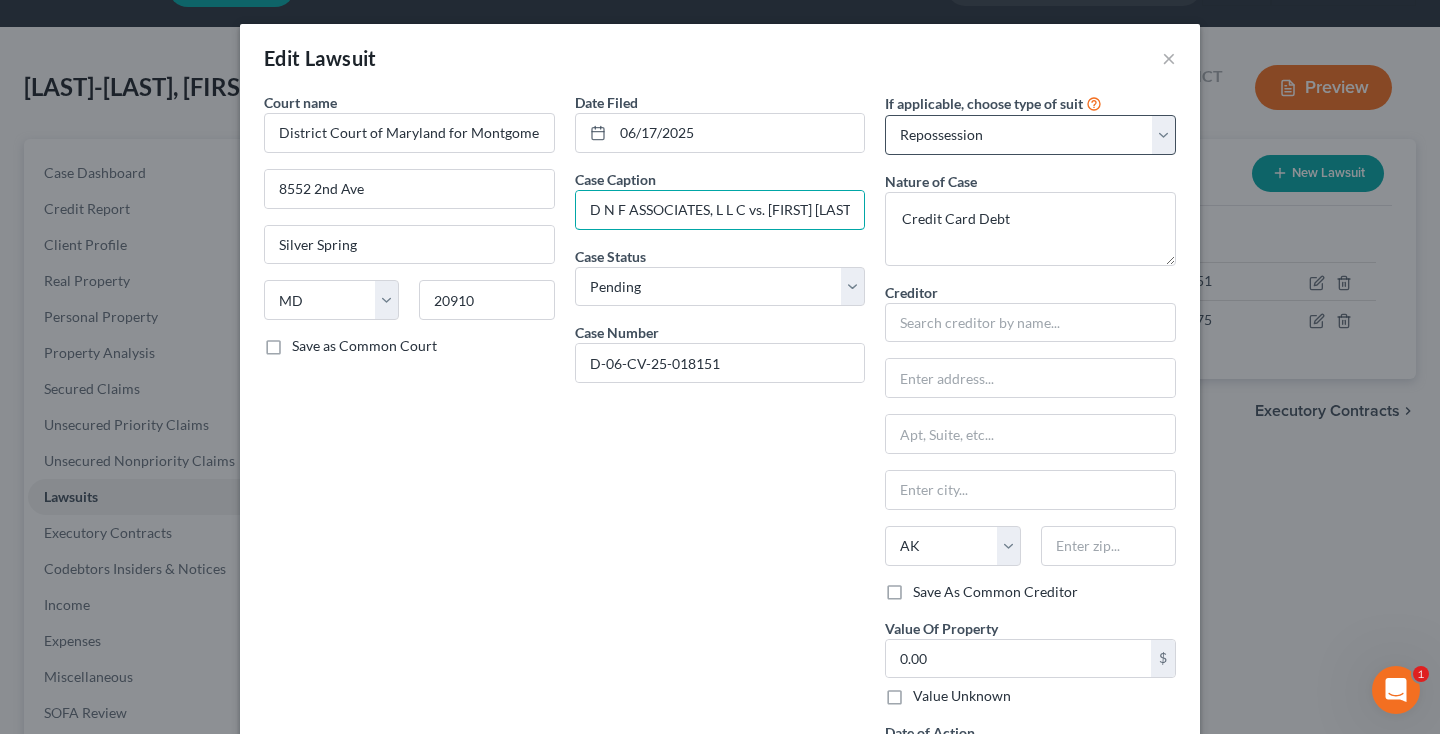 type on "D N F ASSOCIATES, L L C vs. LISHA EUBANKS" 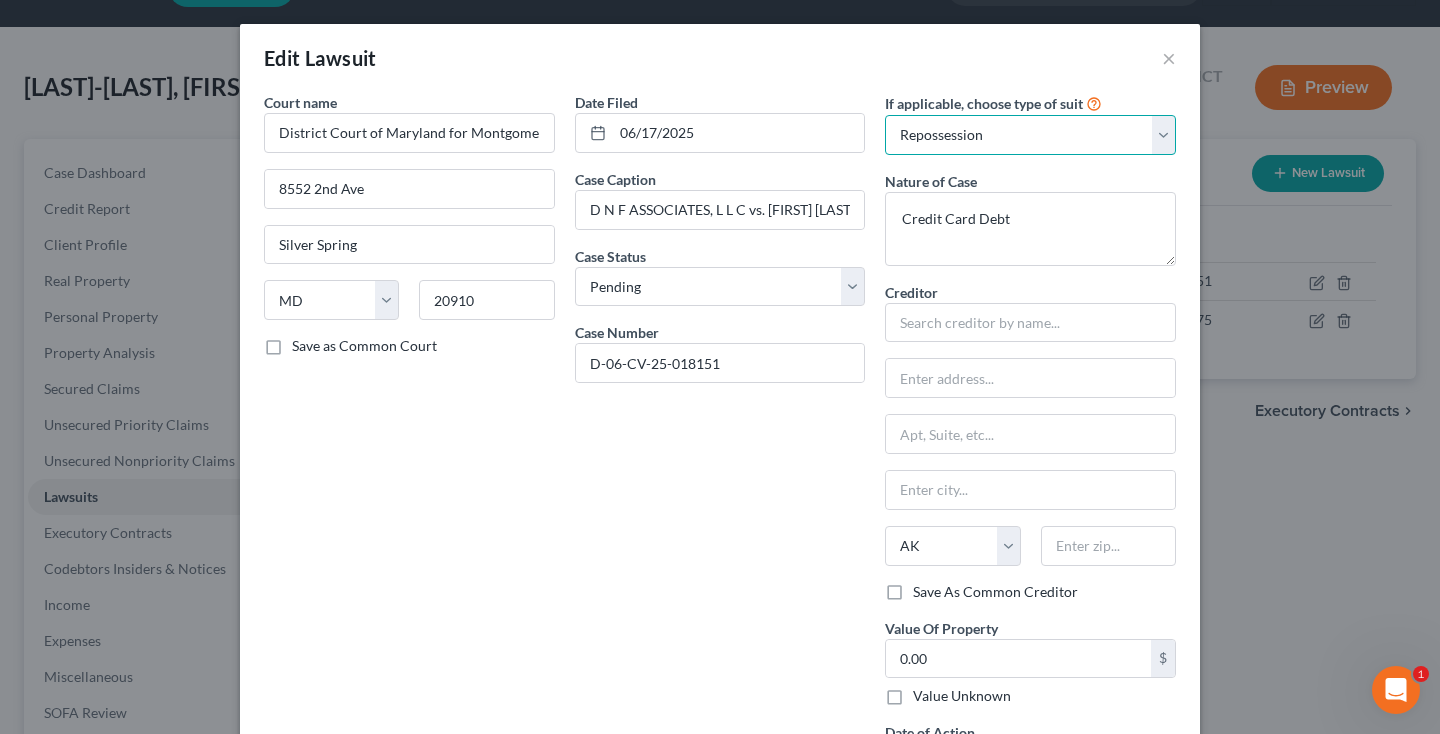 select on "4" 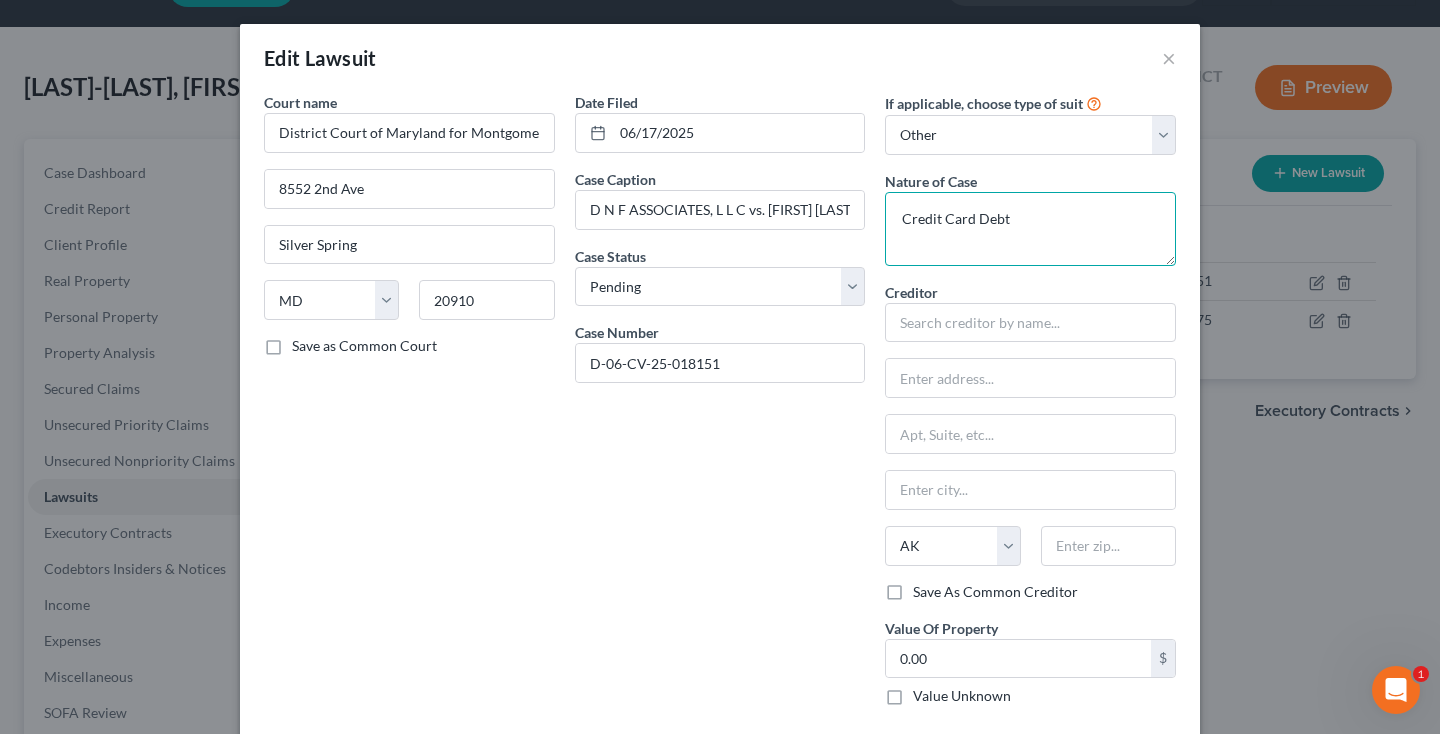 click on "Credit Card Debt" at bounding box center [1030, 229] 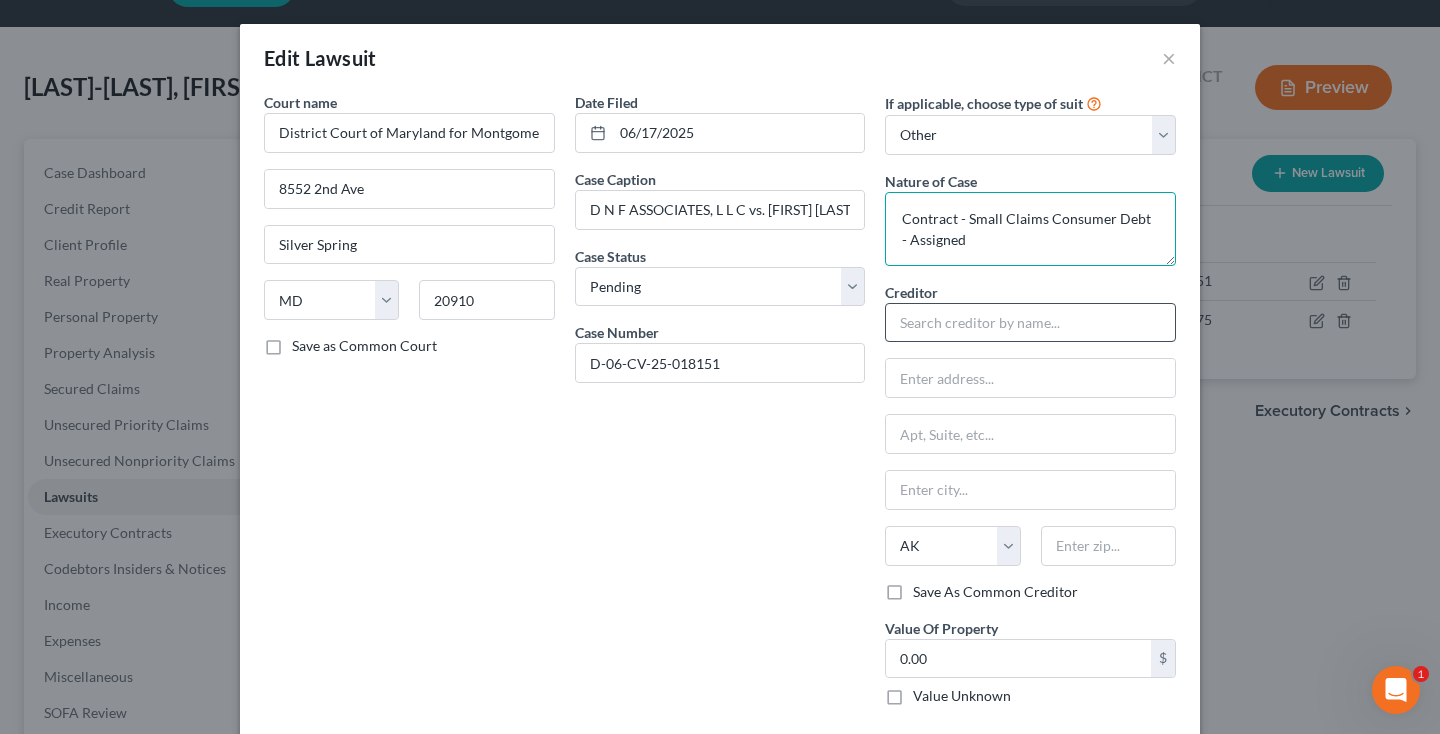 type on "Contract - Small Claims Consumer Debt - Assigned" 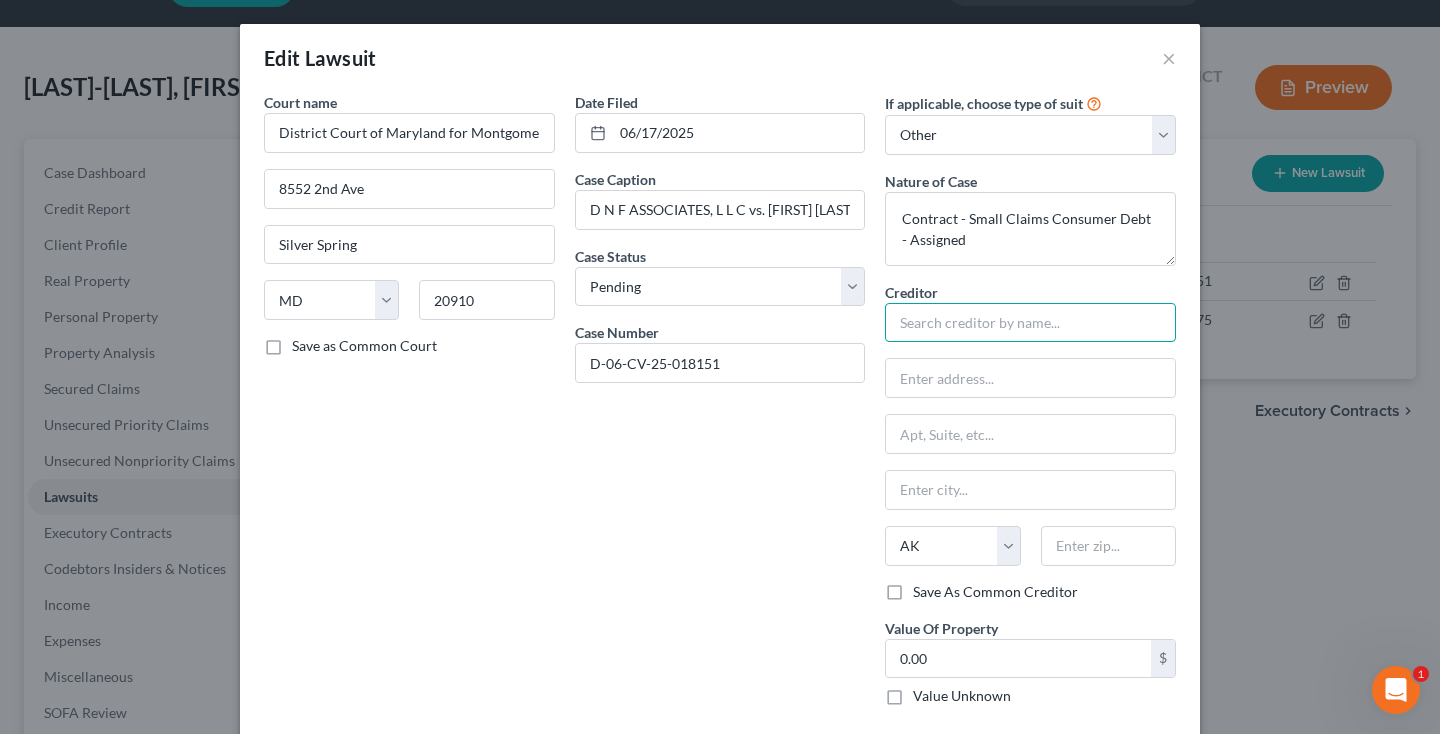 click at bounding box center [1030, 323] 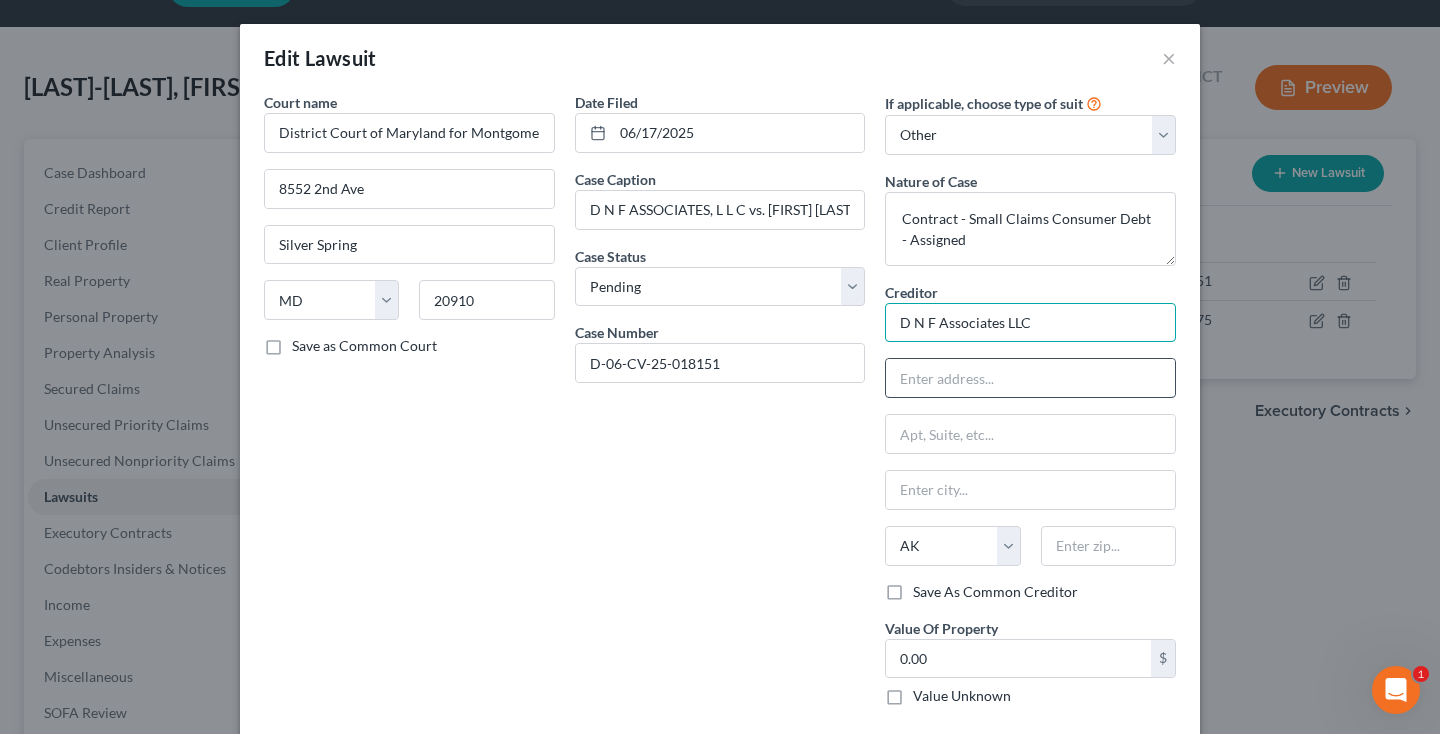 type on "D N F Associates LLC" 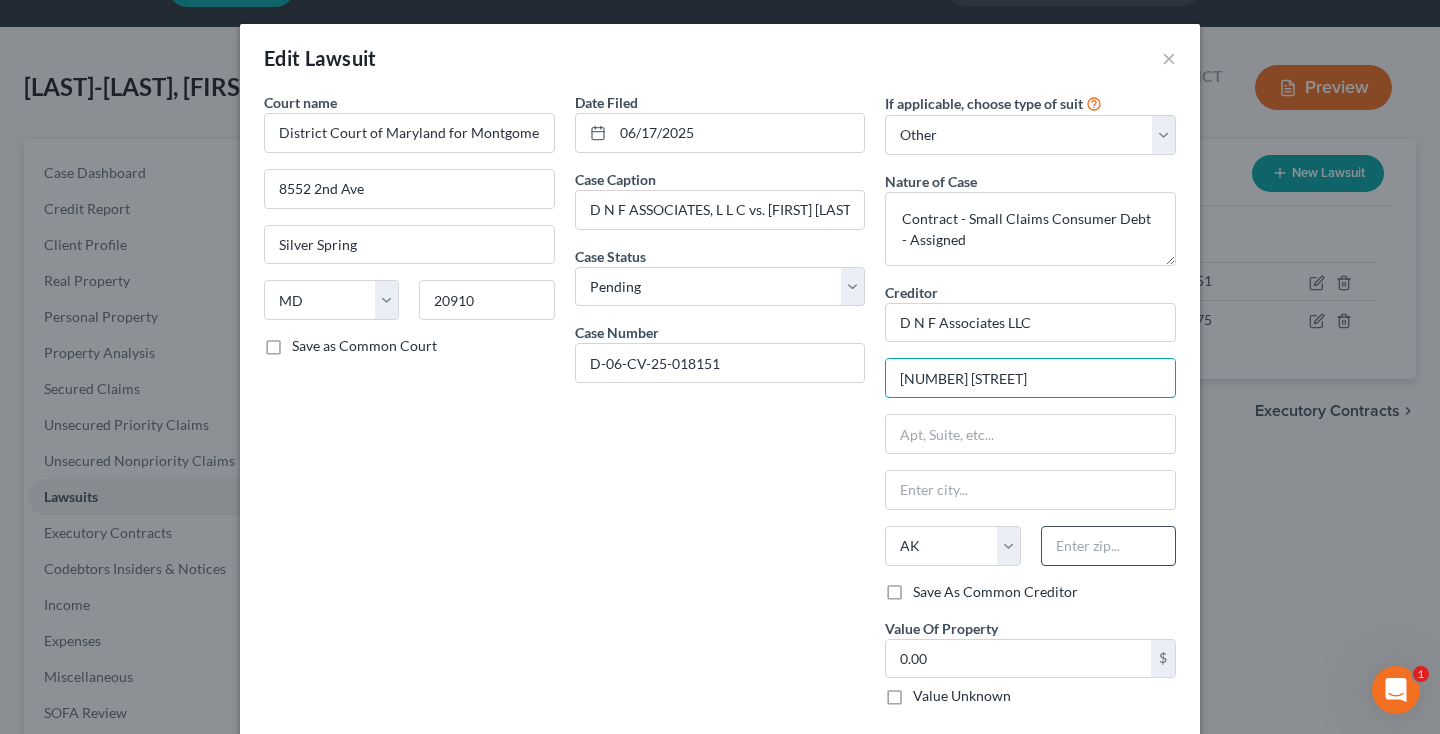 type on "352 Sonwil Dr" 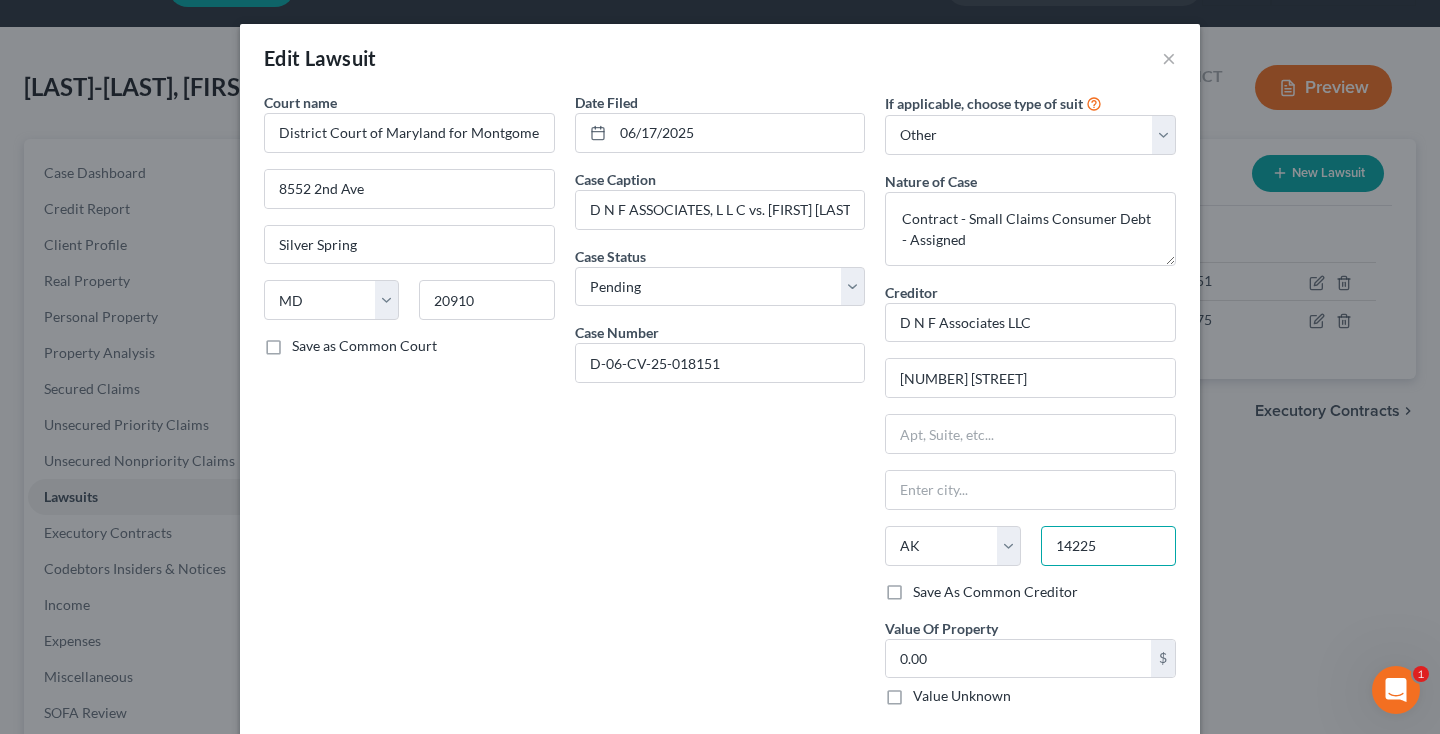 type on "14225" 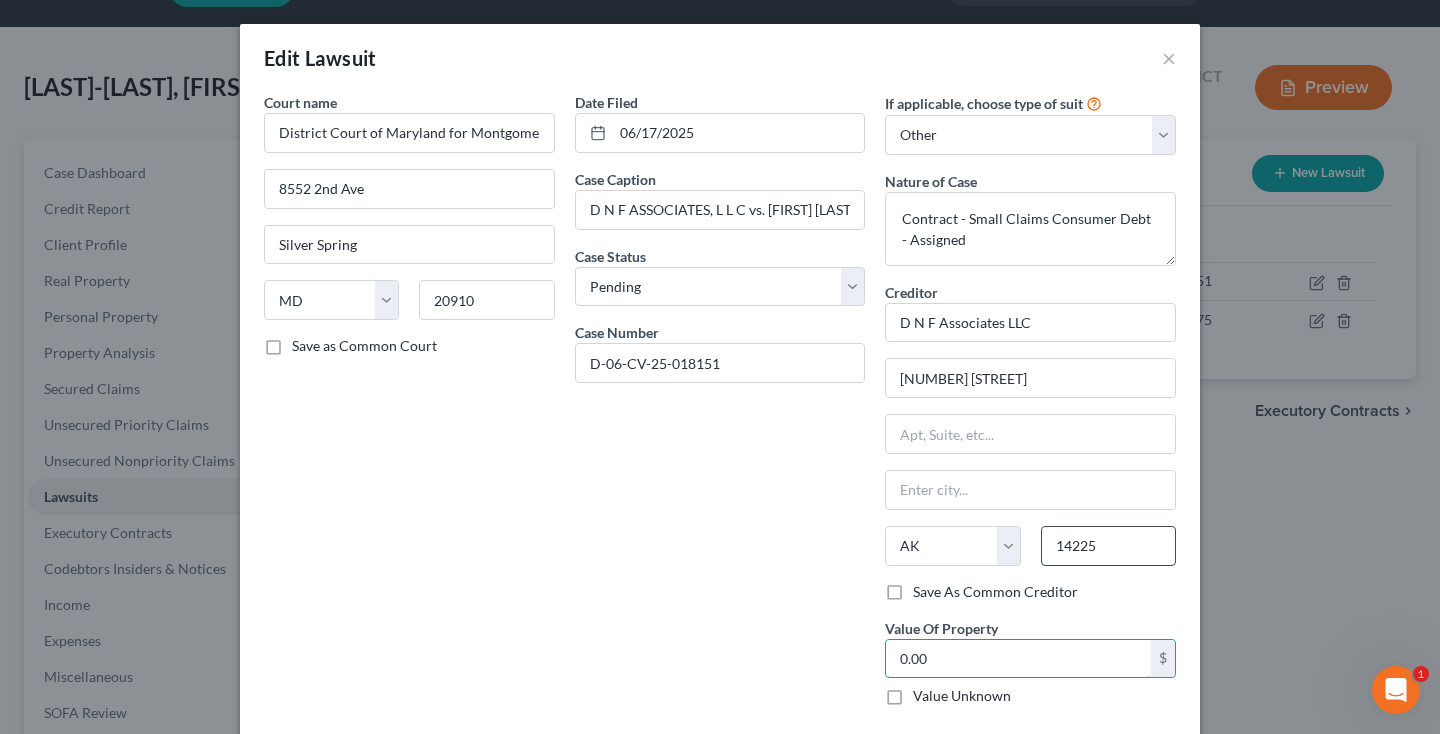 type on "Buffalo" 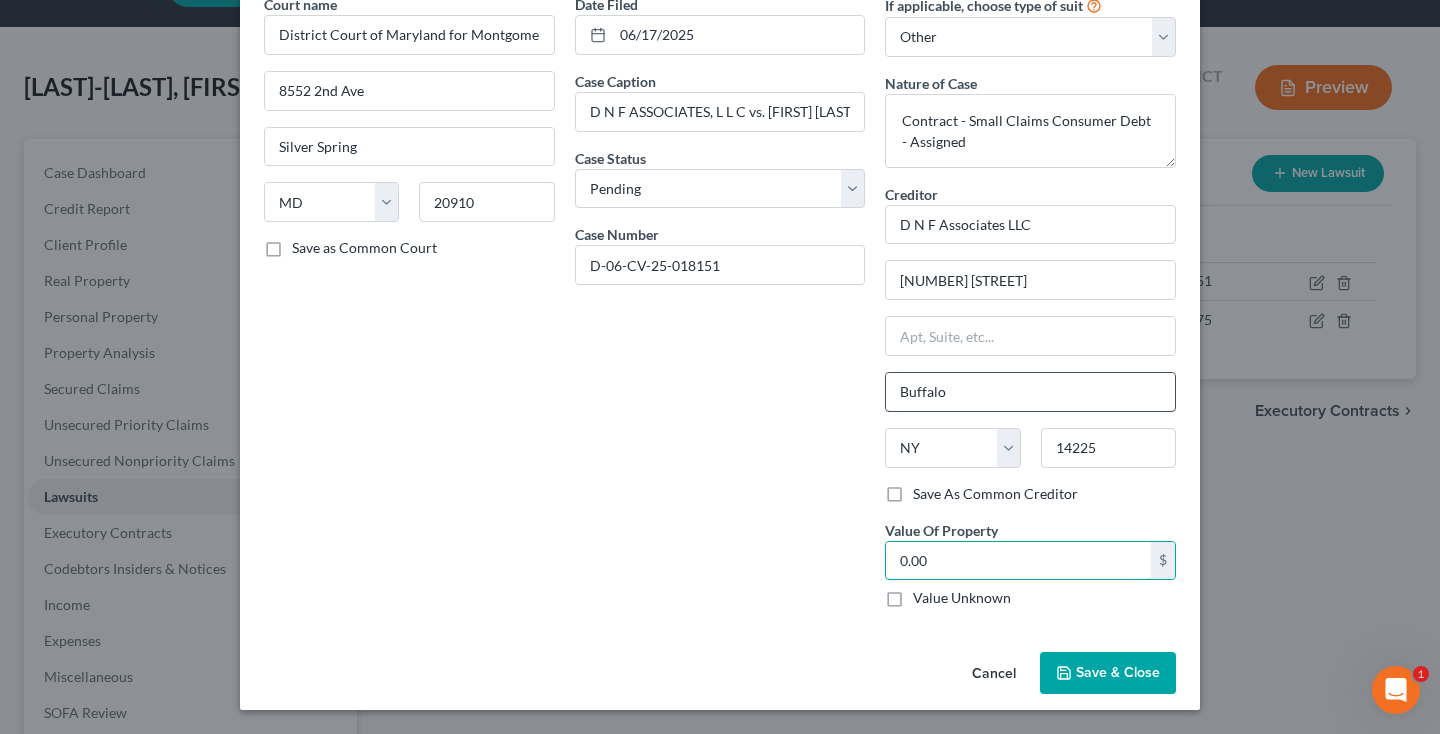 scroll, scrollTop: 97, scrollLeft: 0, axis: vertical 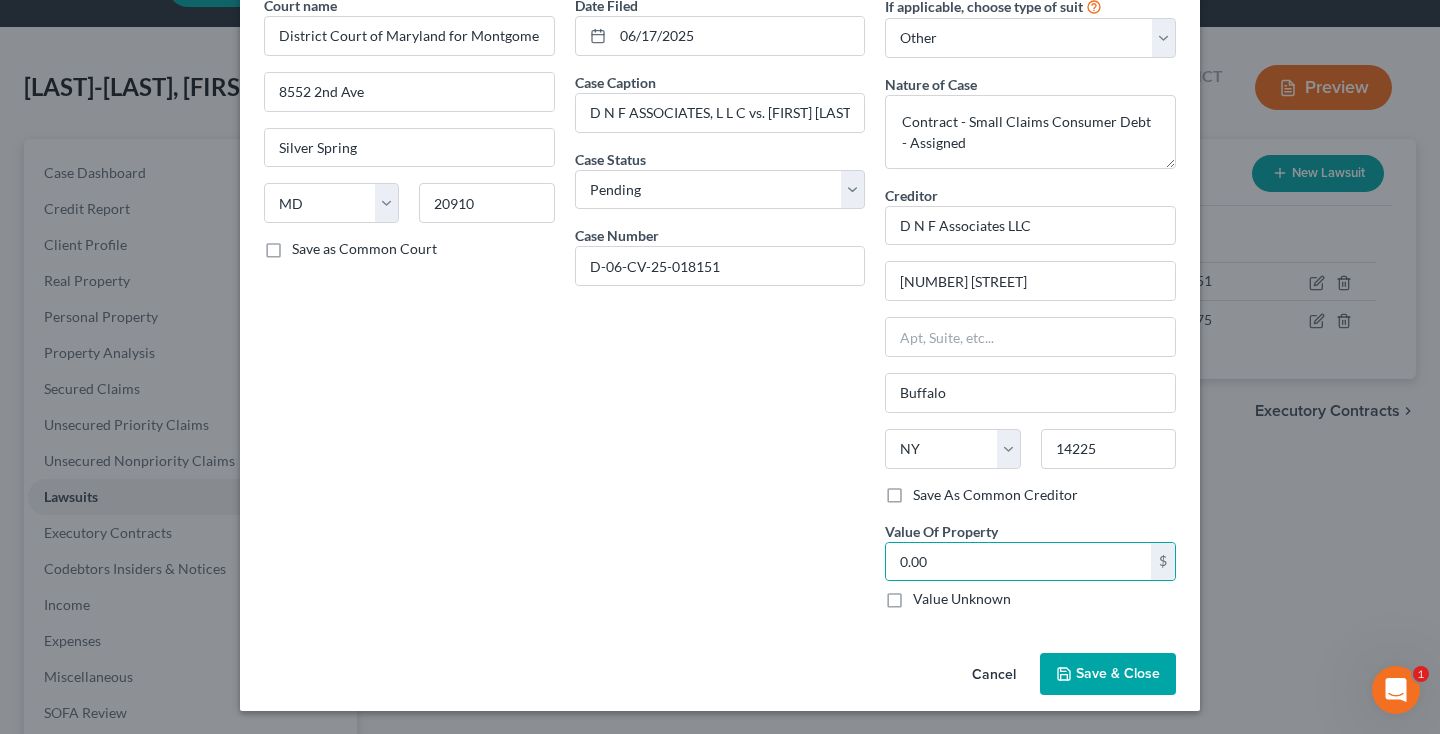 click on "Save & Close" at bounding box center [1108, 674] 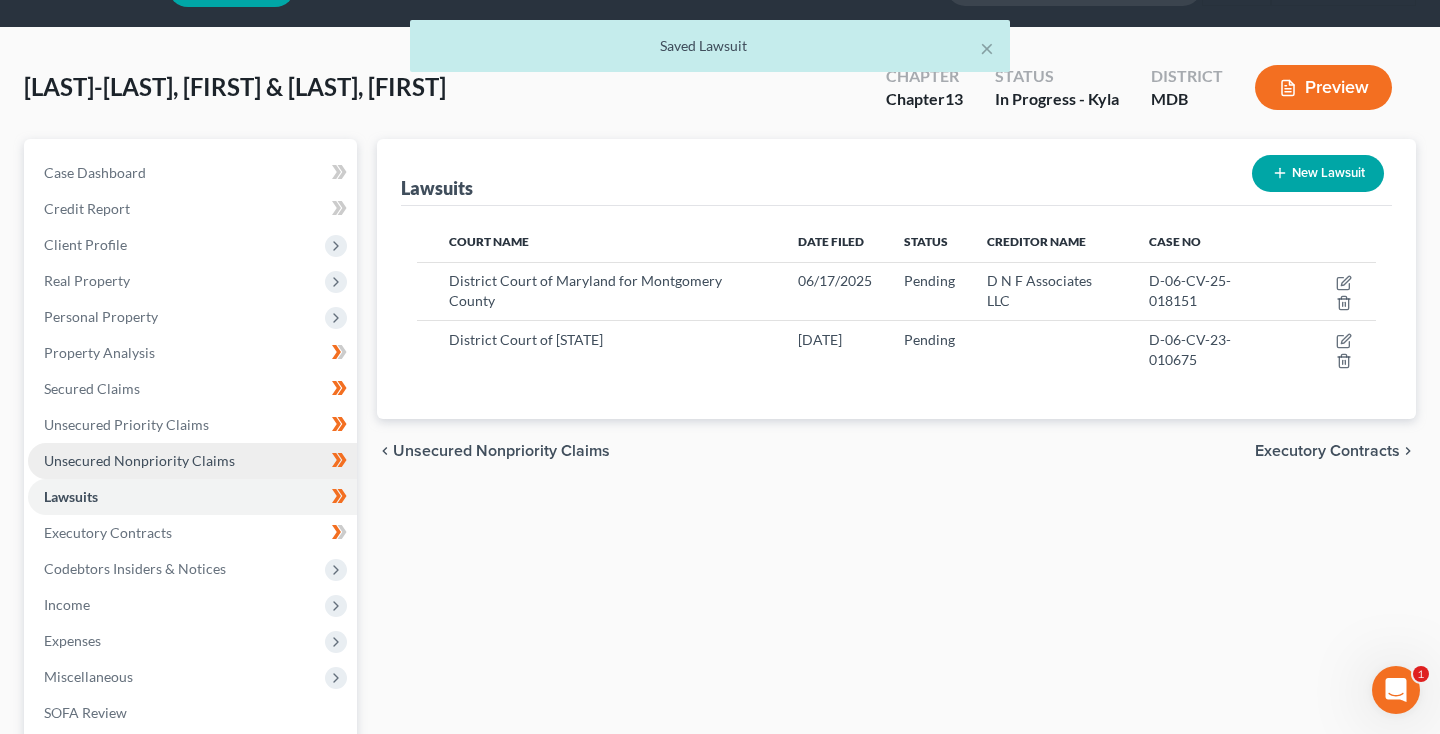 click on "Unsecured Nonpriority Claims" at bounding box center (139, 460) 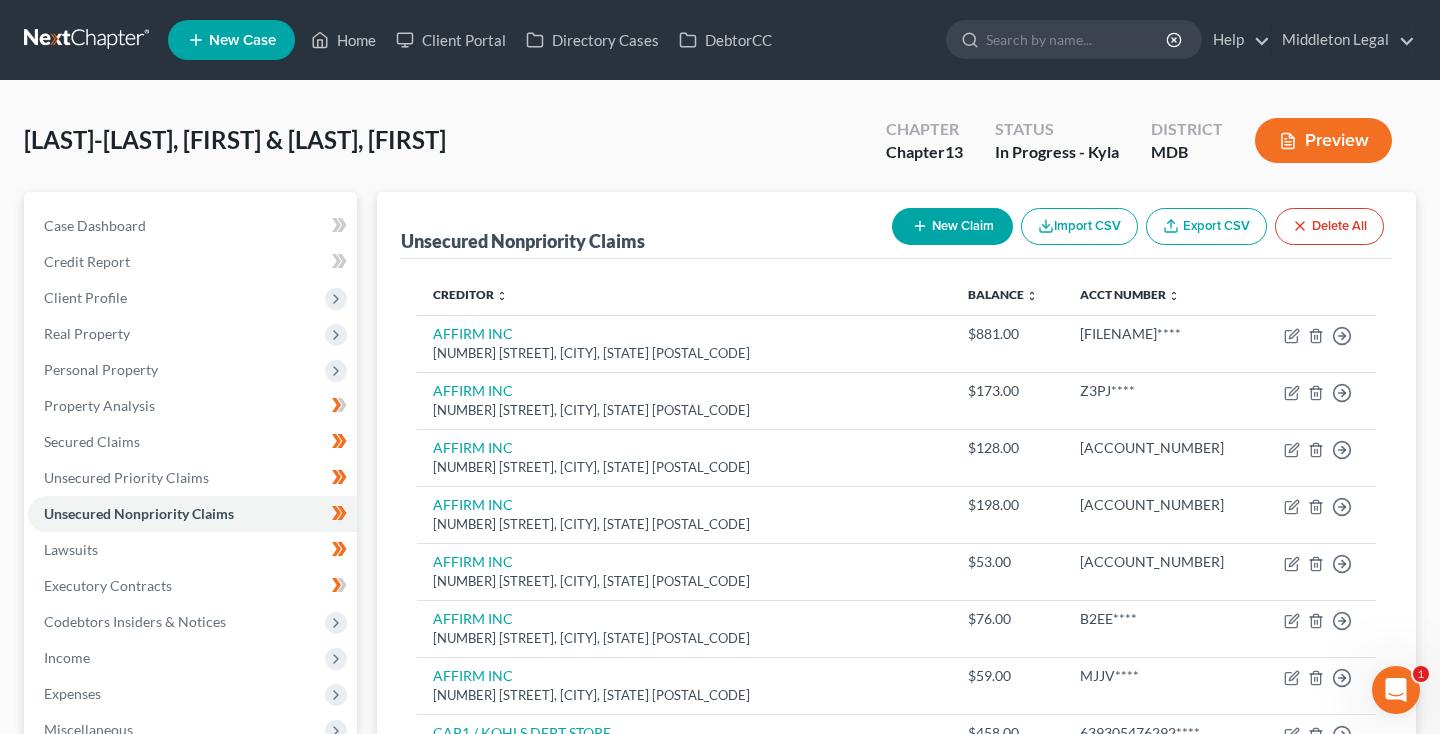 scroll, scrollTop: 0, scrollLeft: 0, axis: both 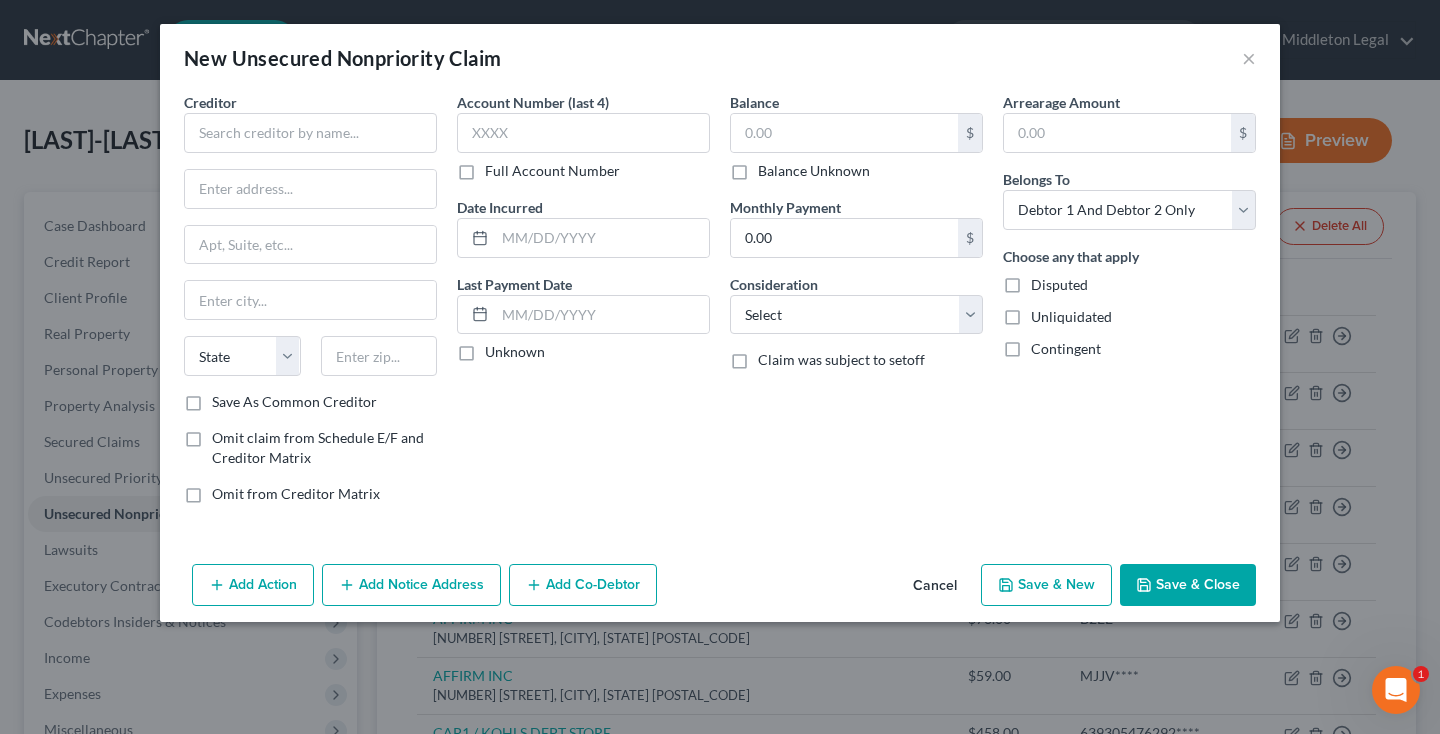 click on "Cancel" at bounding box center [935, 586] 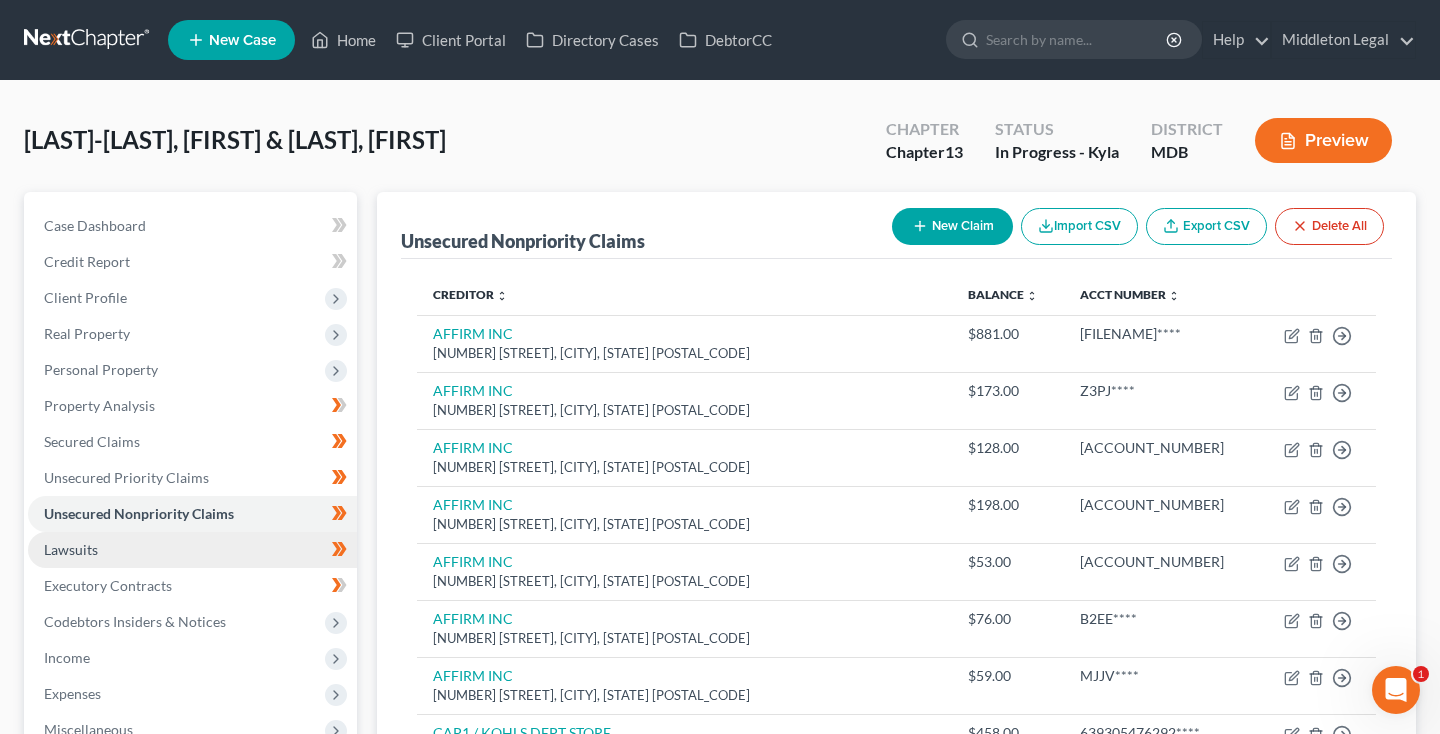click on "Lawsuits" at bounding box center [192, 550] 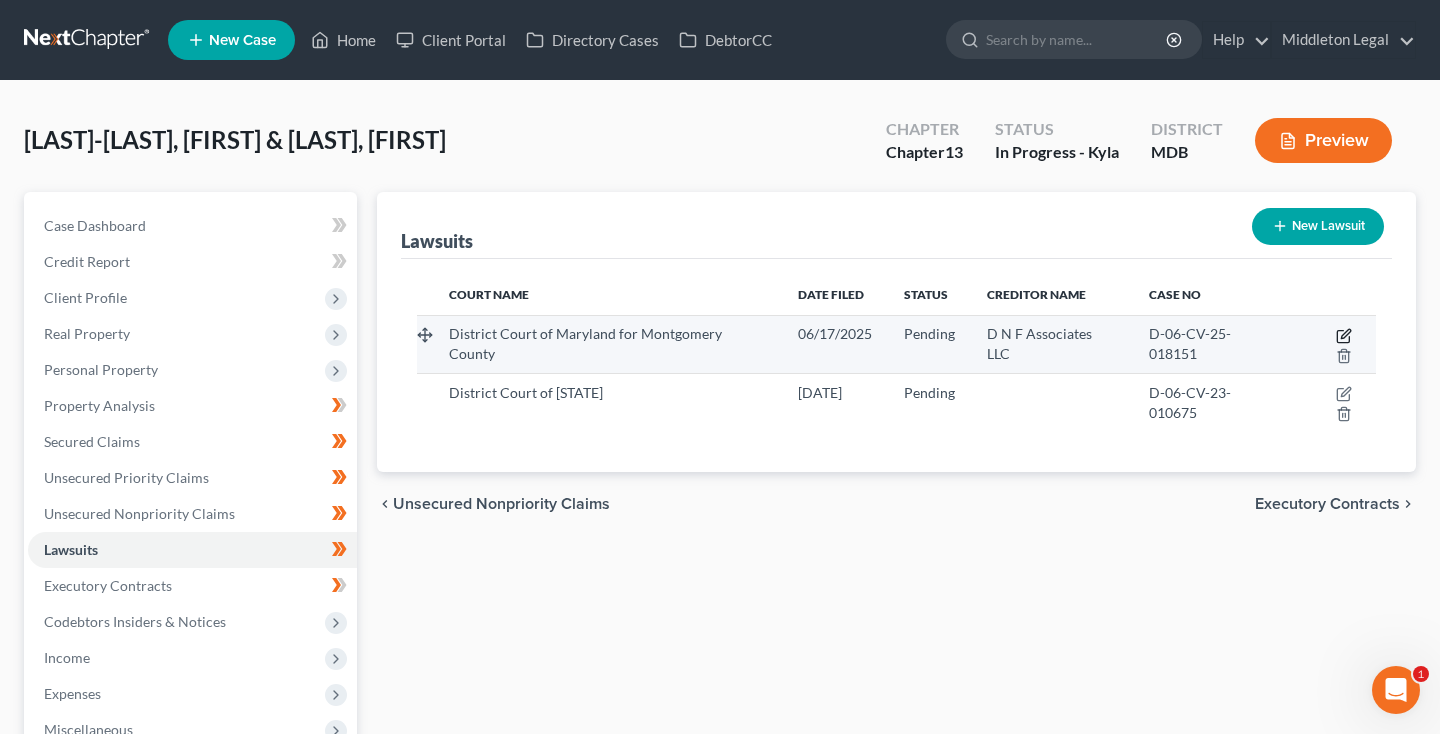 click 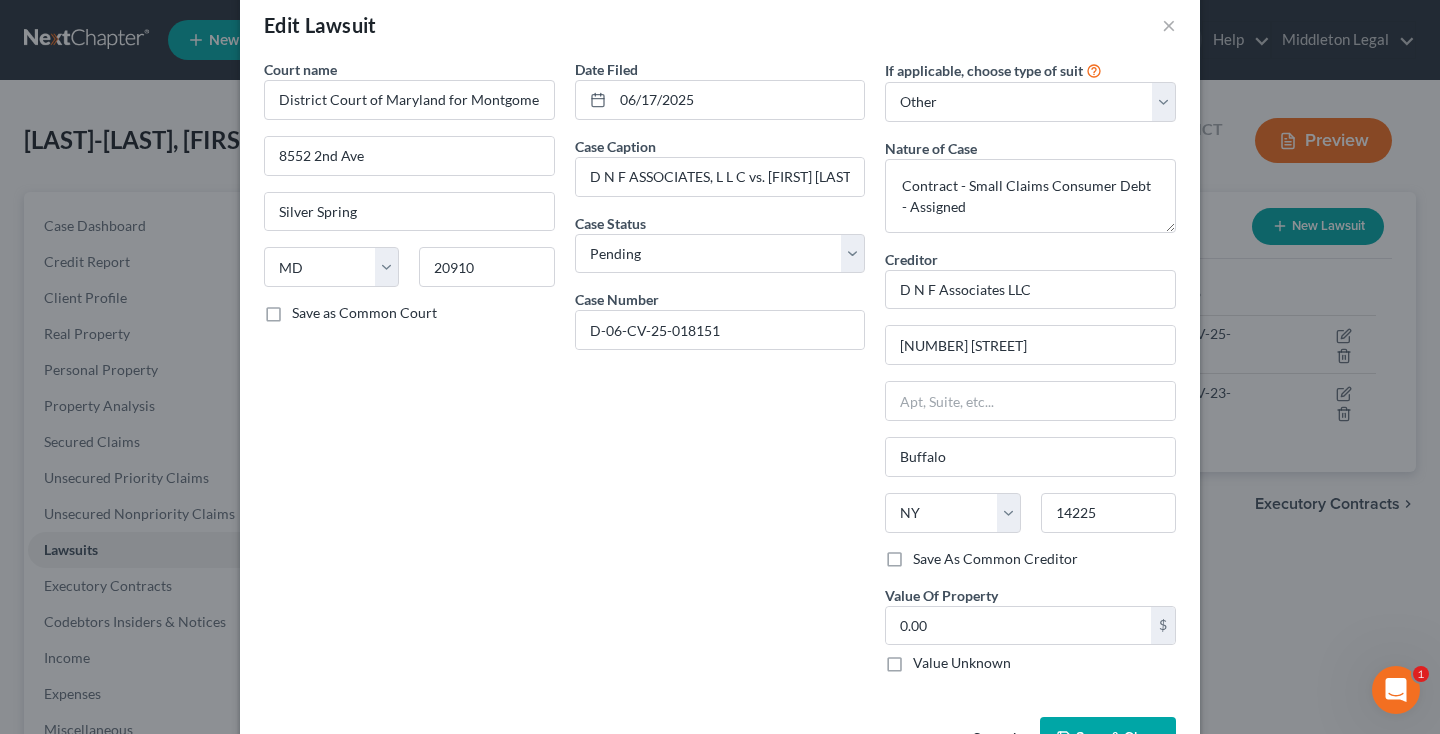 scroll, scrollTop: 60, scrollLeft: 0, axis: vertical 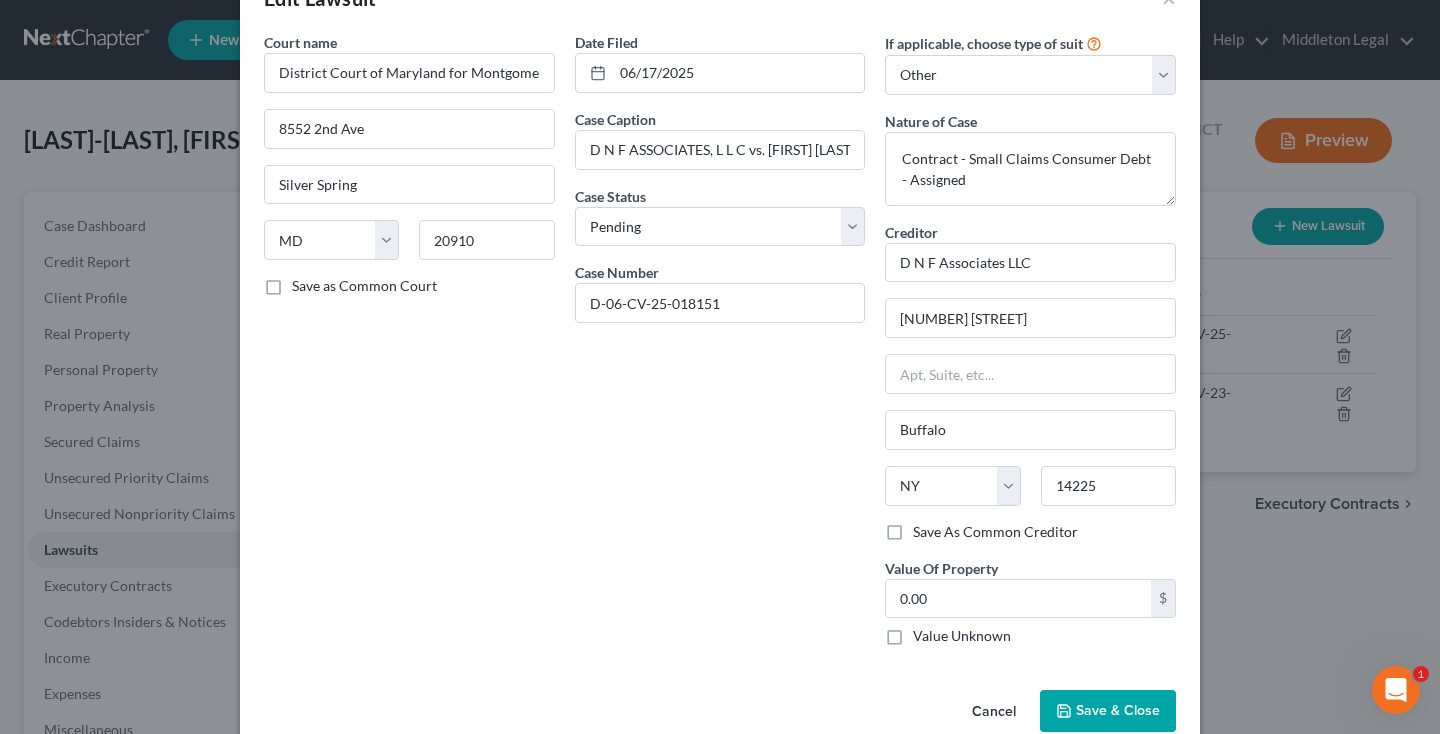 click on "Save As Common Creditor" at bounding box center [995, 532] 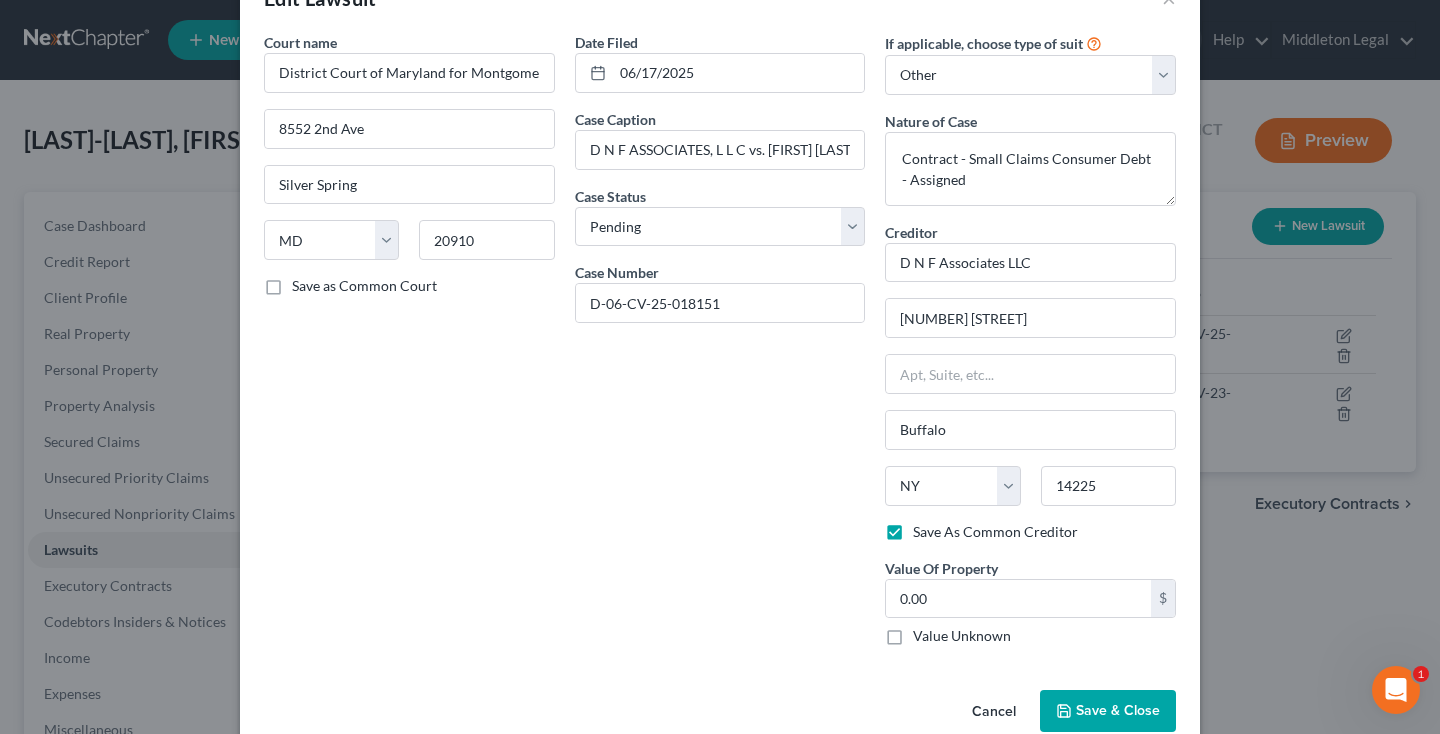 click on "Save & Close" at bounding box center (1118, 710) 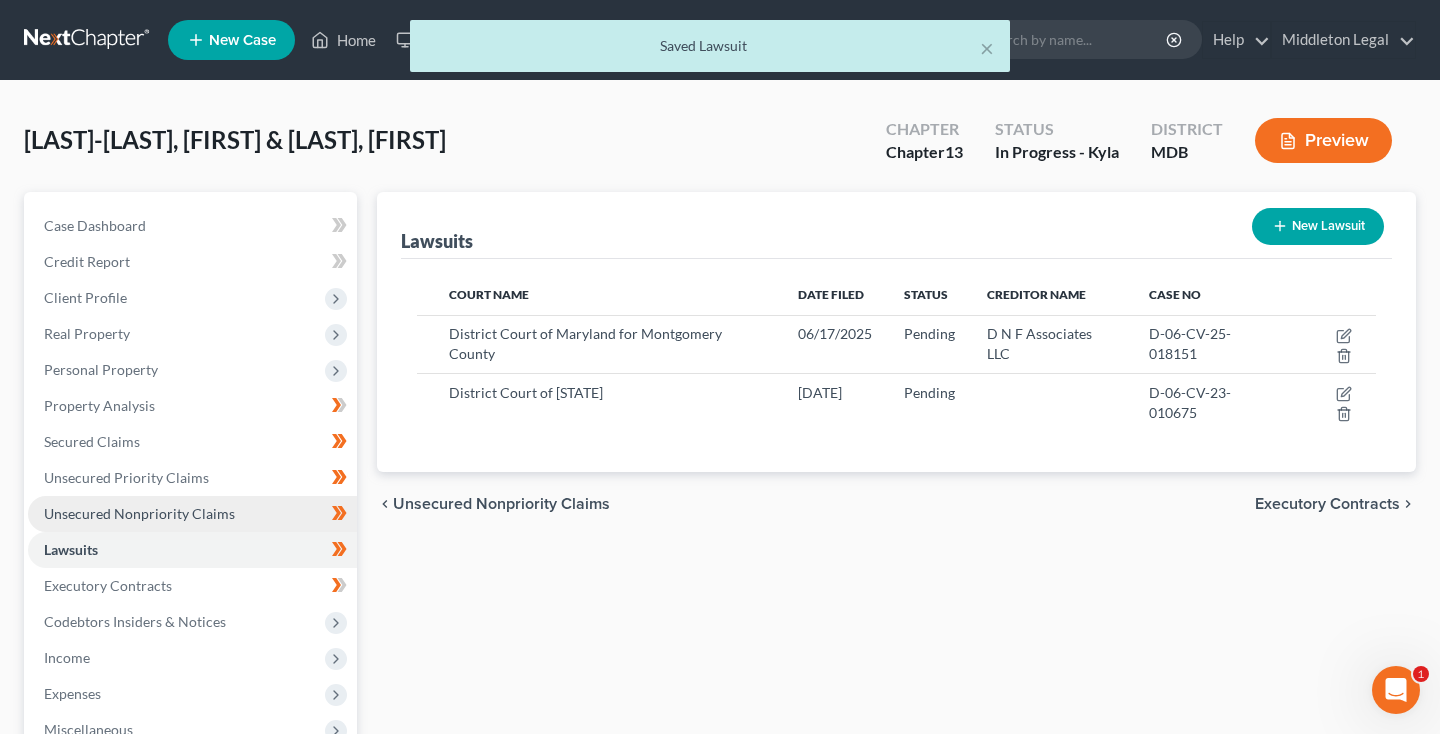 click on "Unsecured Nonpriority Claims" at bounding box center [139, 513] 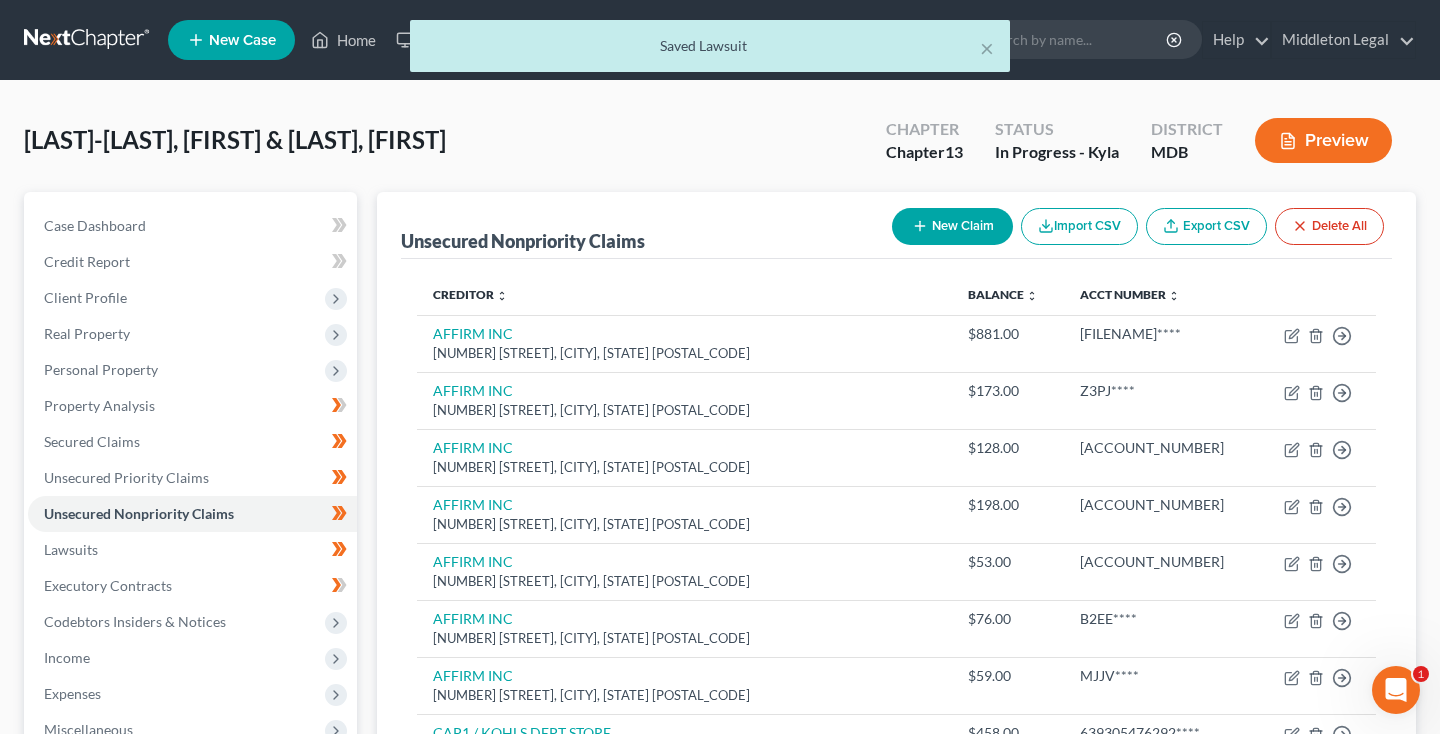 click on "New Claim" at bounding box center (952, 226) 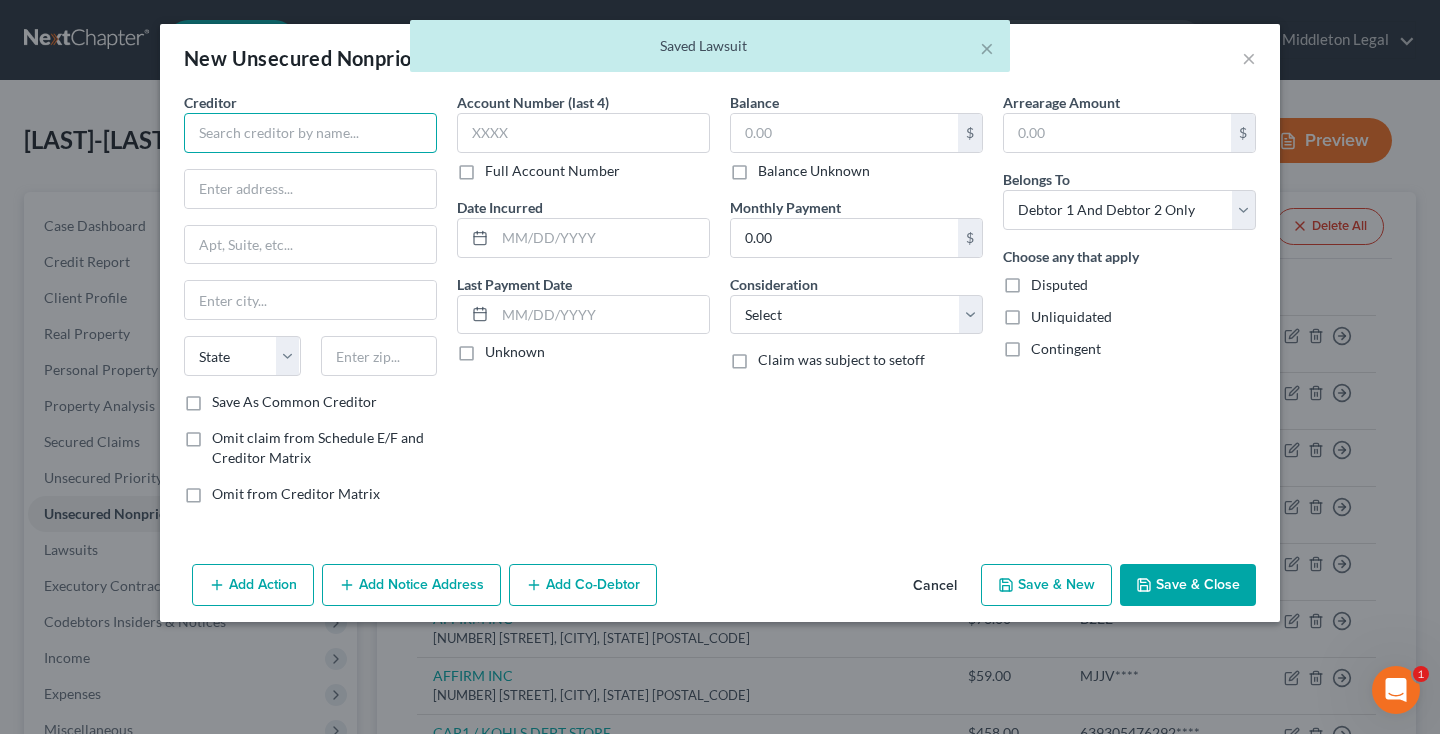 click at bounding box center [310, 133] 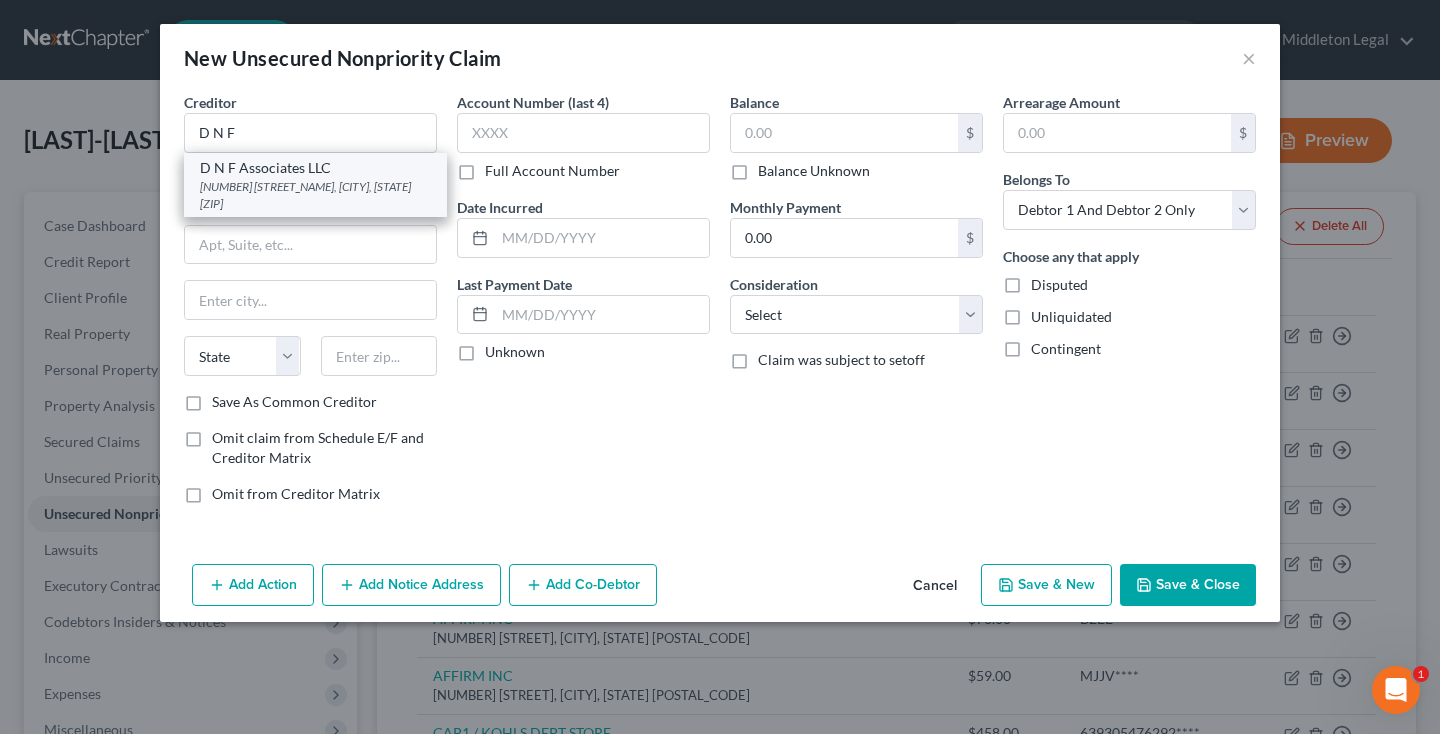 click on "D N F Associates LLC" at bounding box center (315, 168) 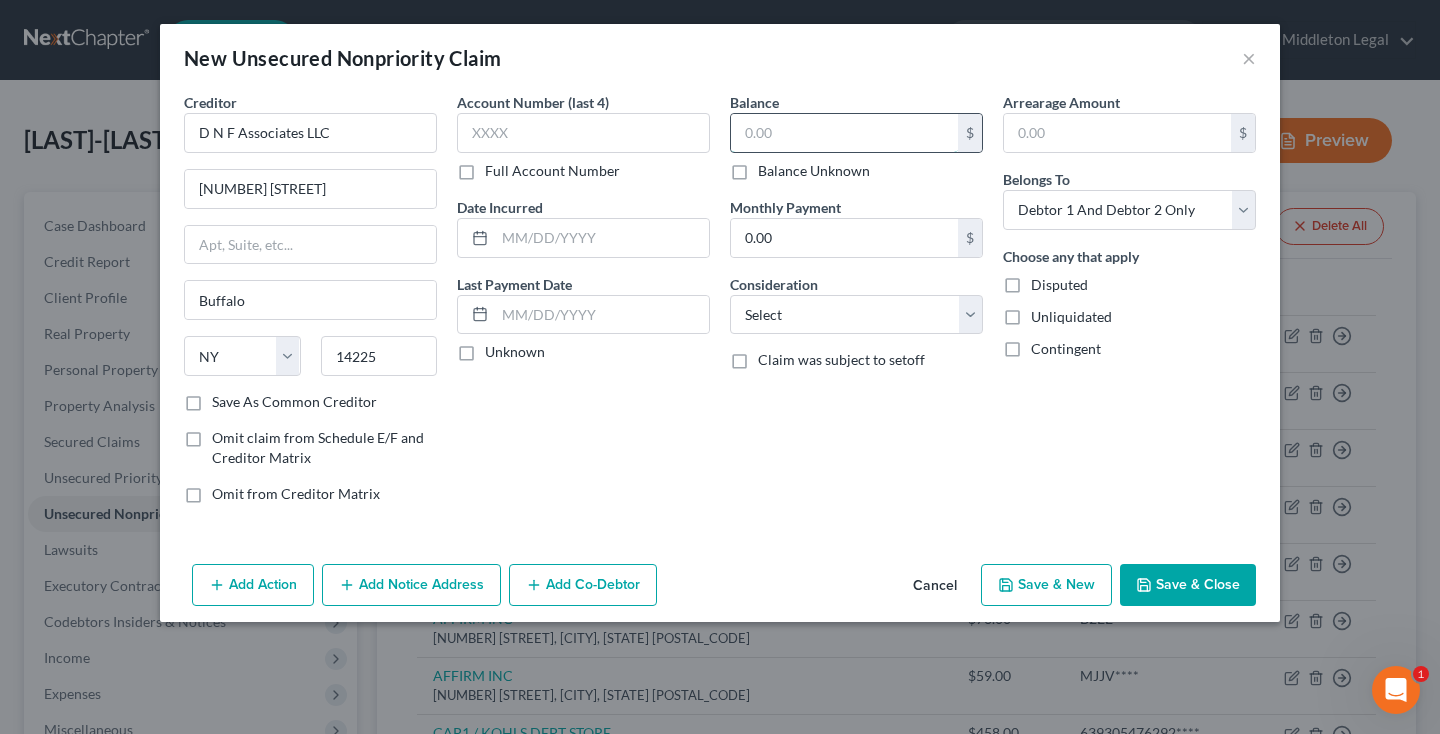 click at bounding box center (844, 133) 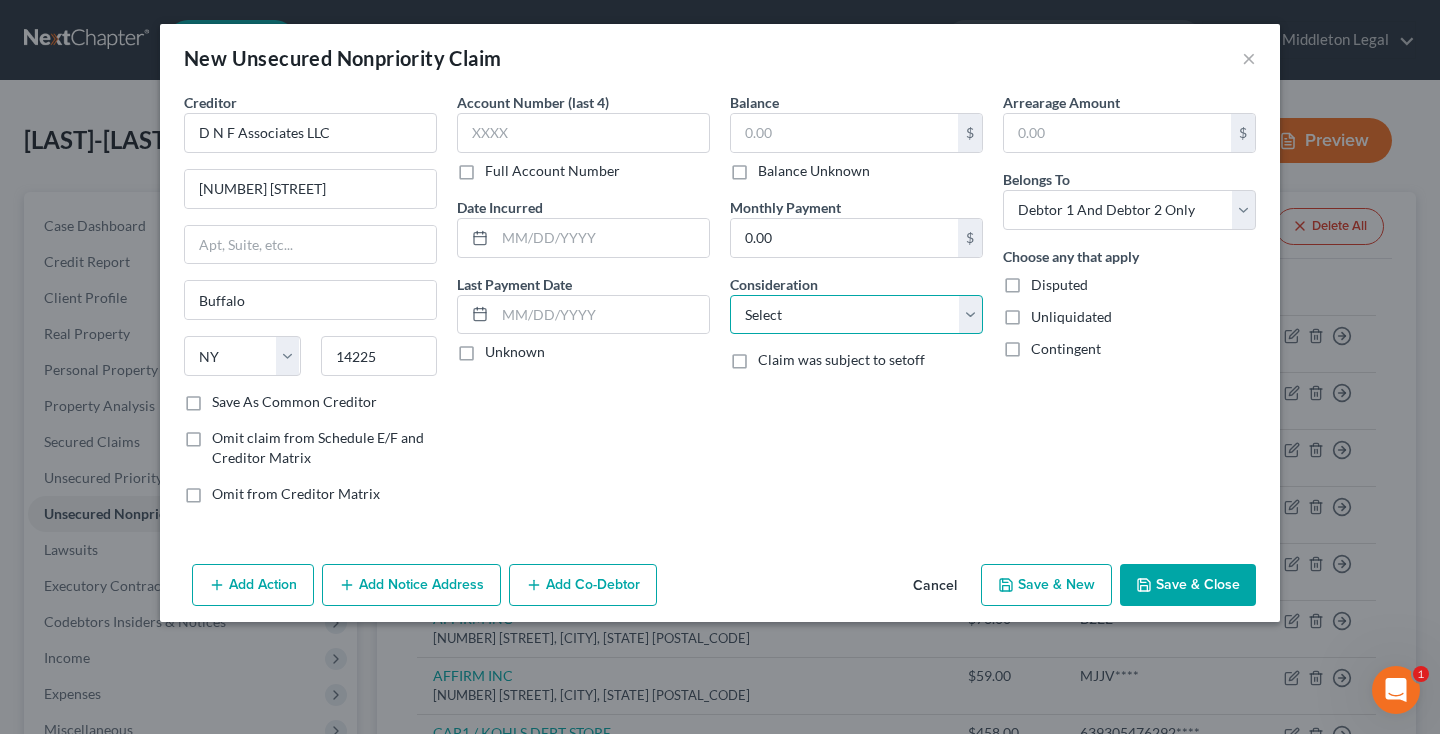 select on "2" 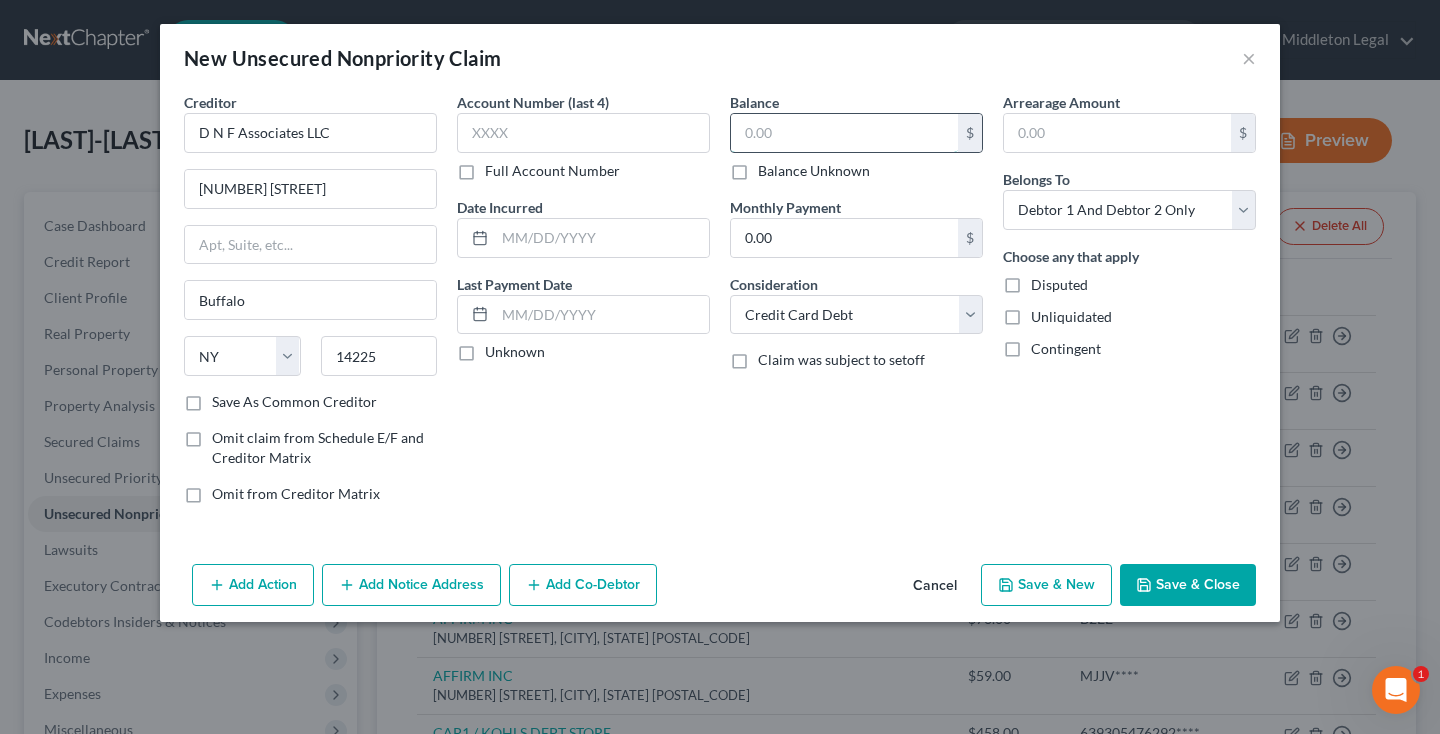 click at bounding box center (844, 133) 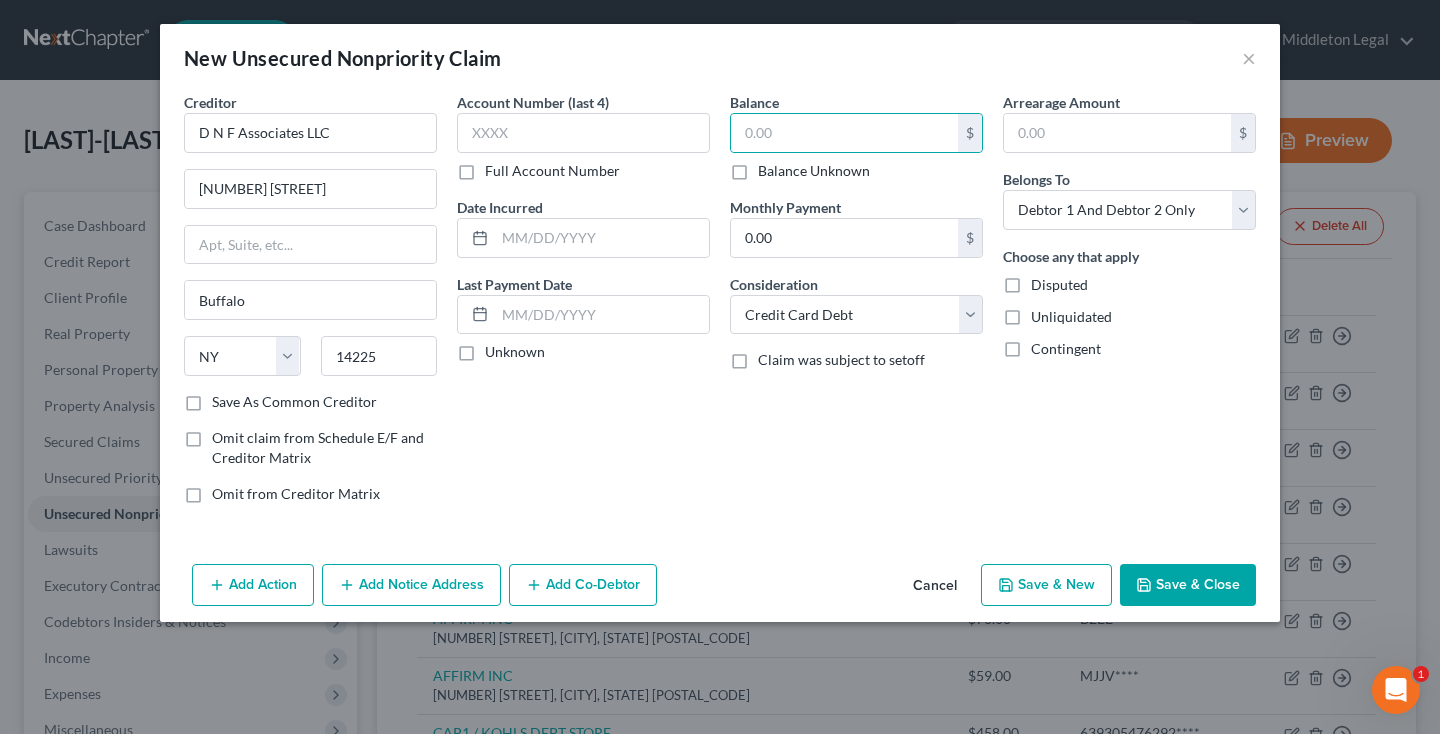 click on "Save & Close" at bounding box center [1188, 585] 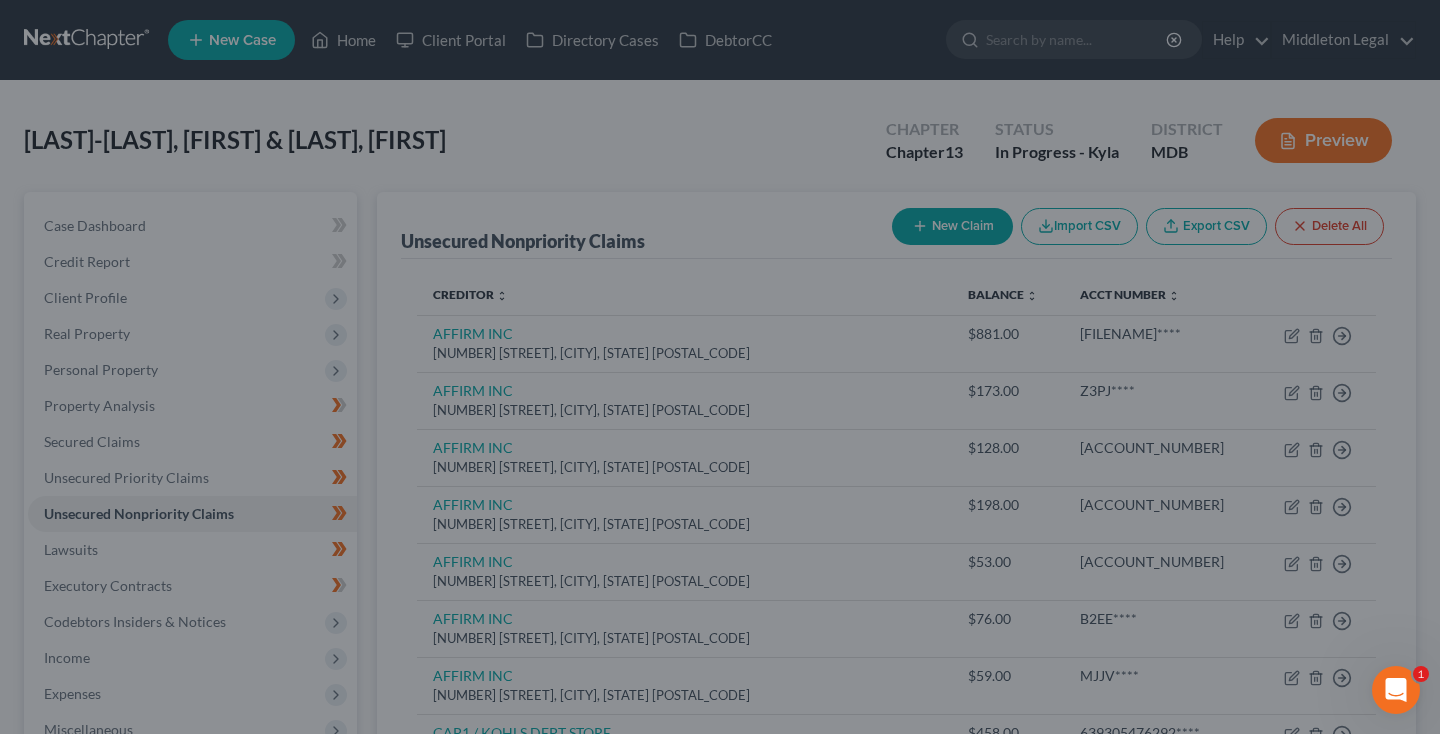 type on "0.00" 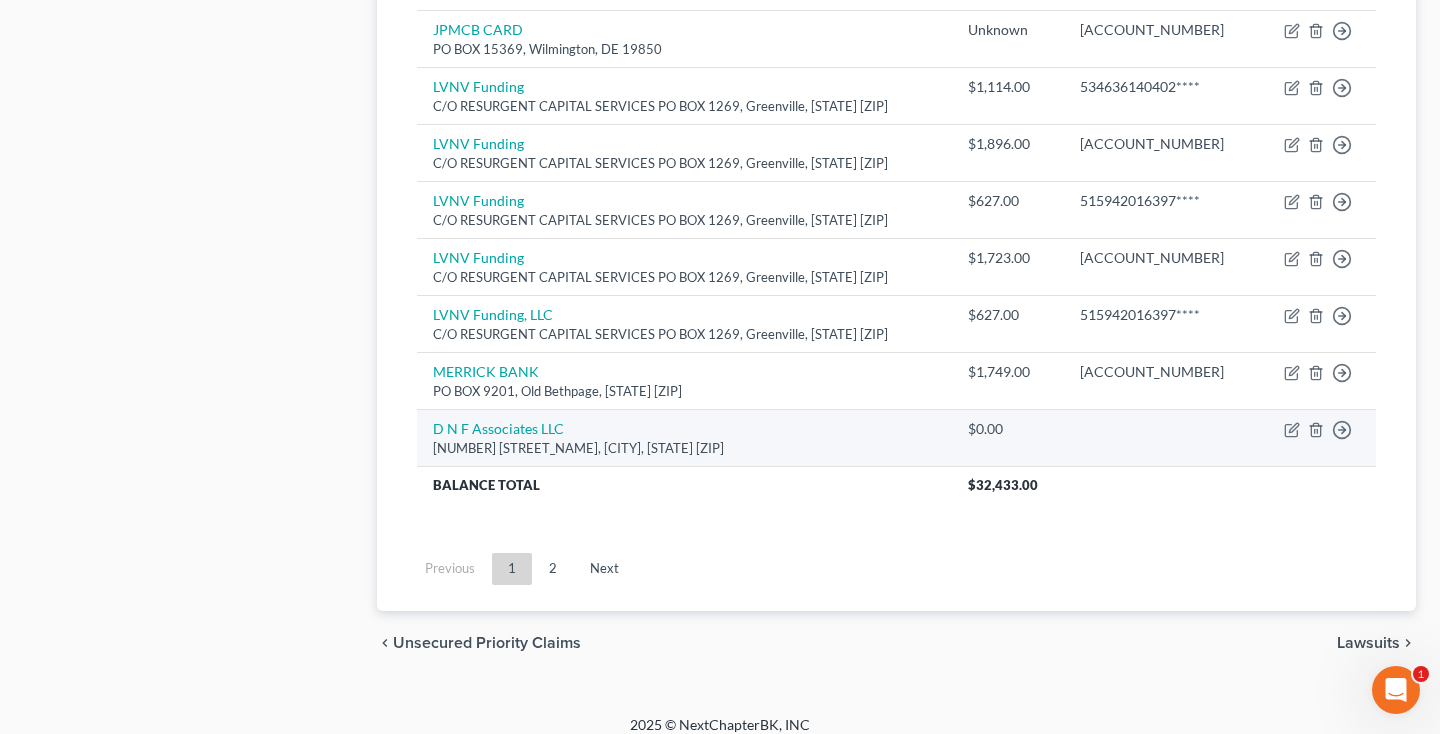 scroll, scrollTop: 1614, scrollLeft: 0, axis: vertical 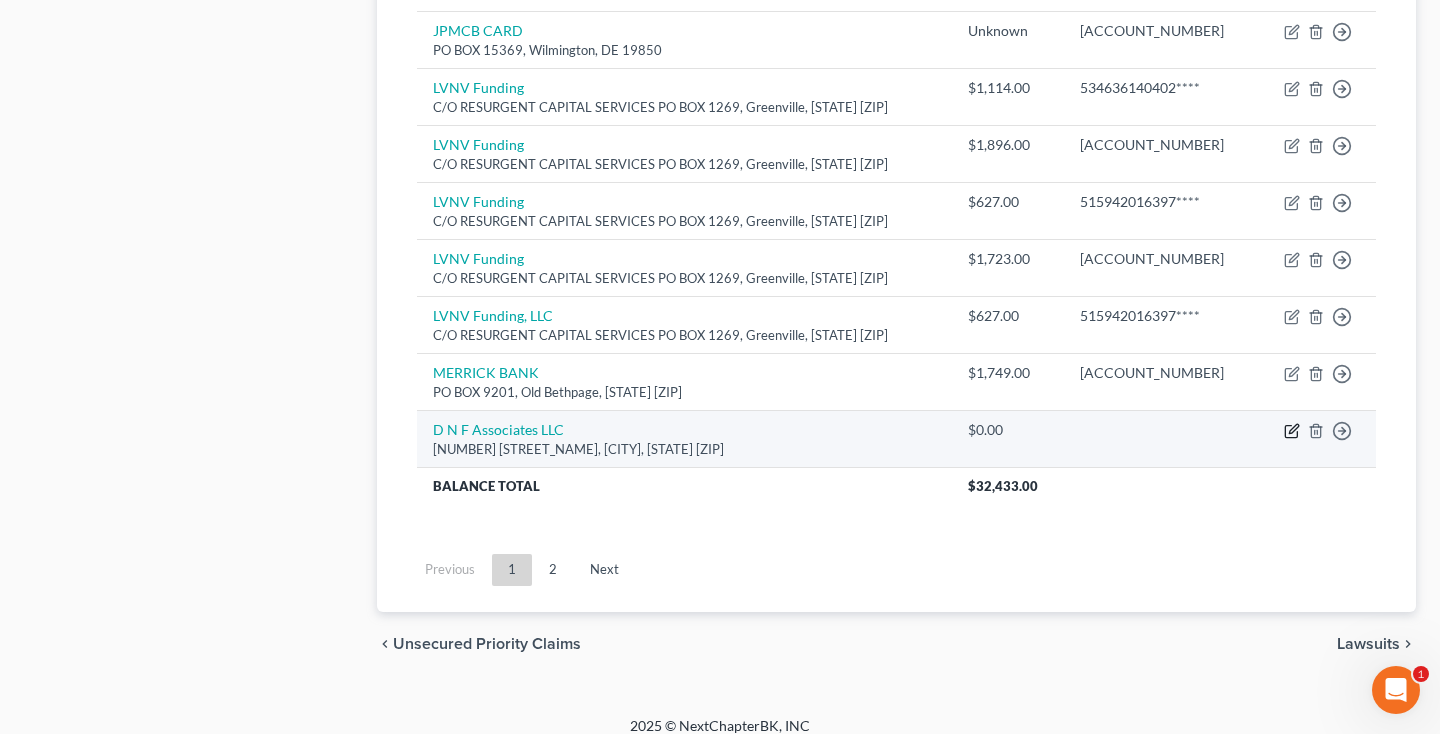 click 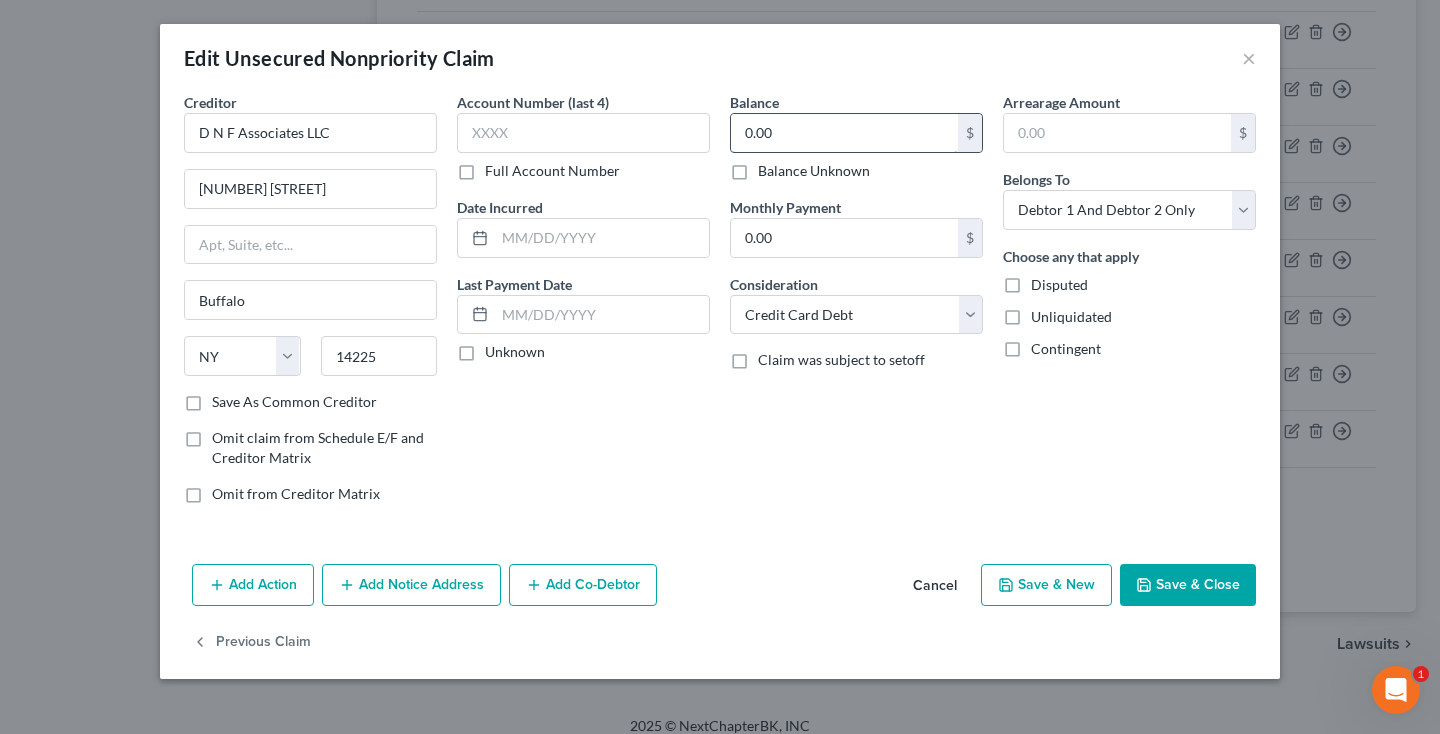 click on "0.00" at bounding box center (844, 133) 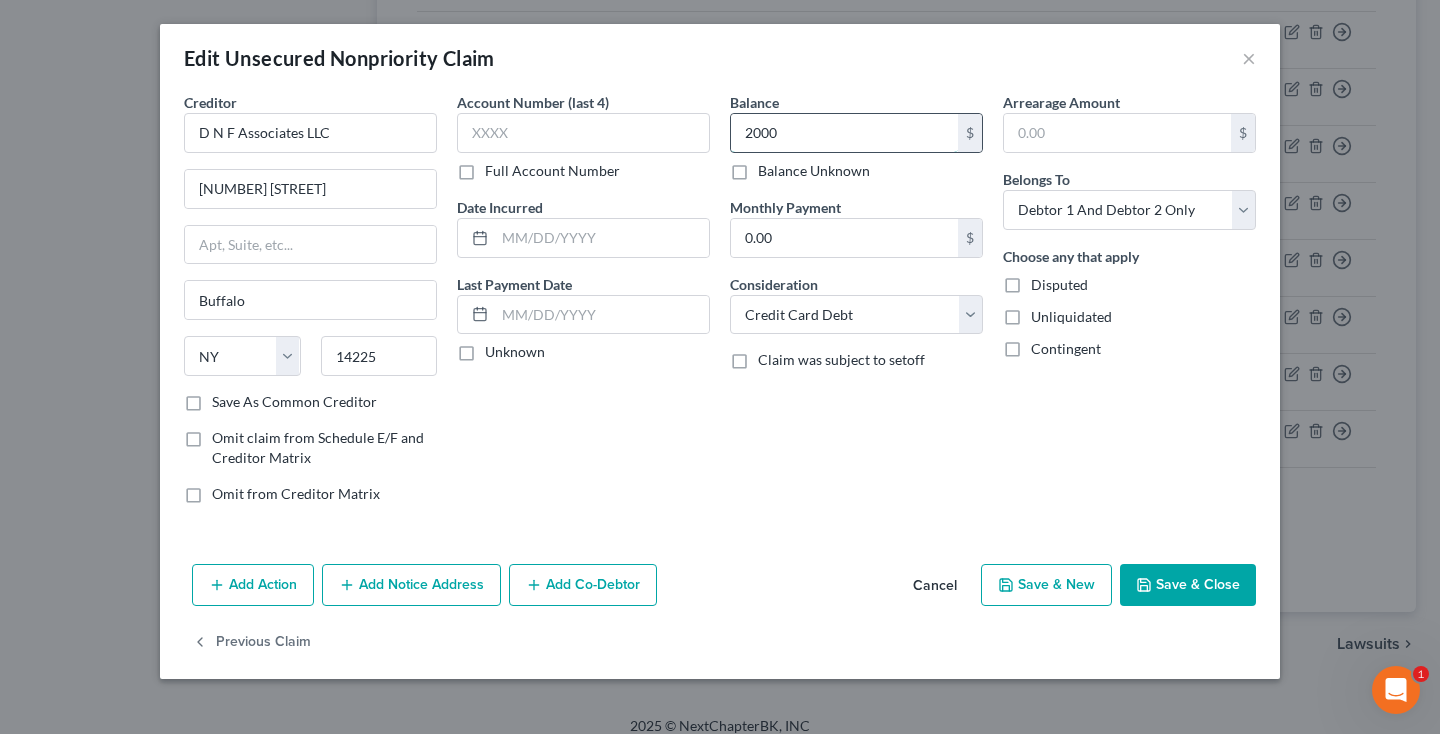 type on "2,000" 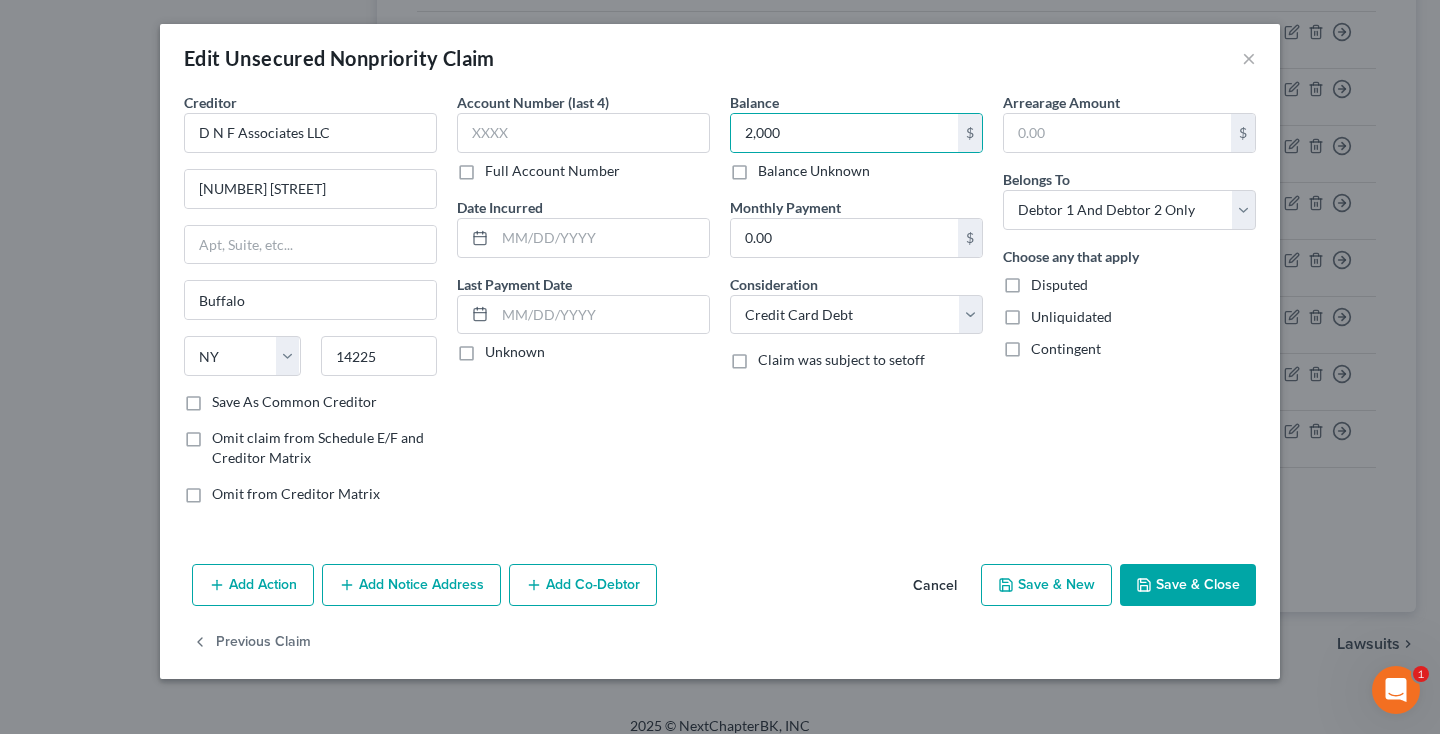 click on "Add Notice Address" at bounding box center (411, 585) 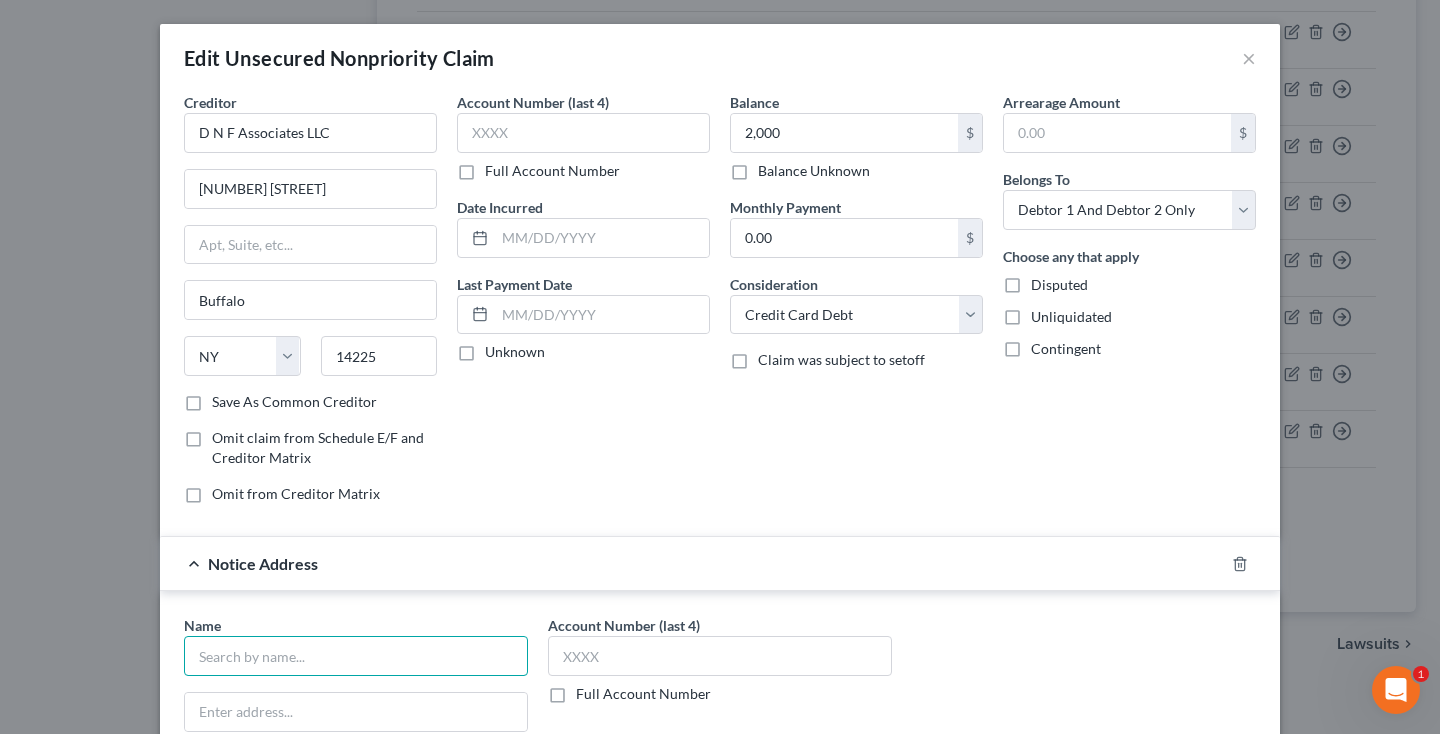 click at bounding box center (356, 656) 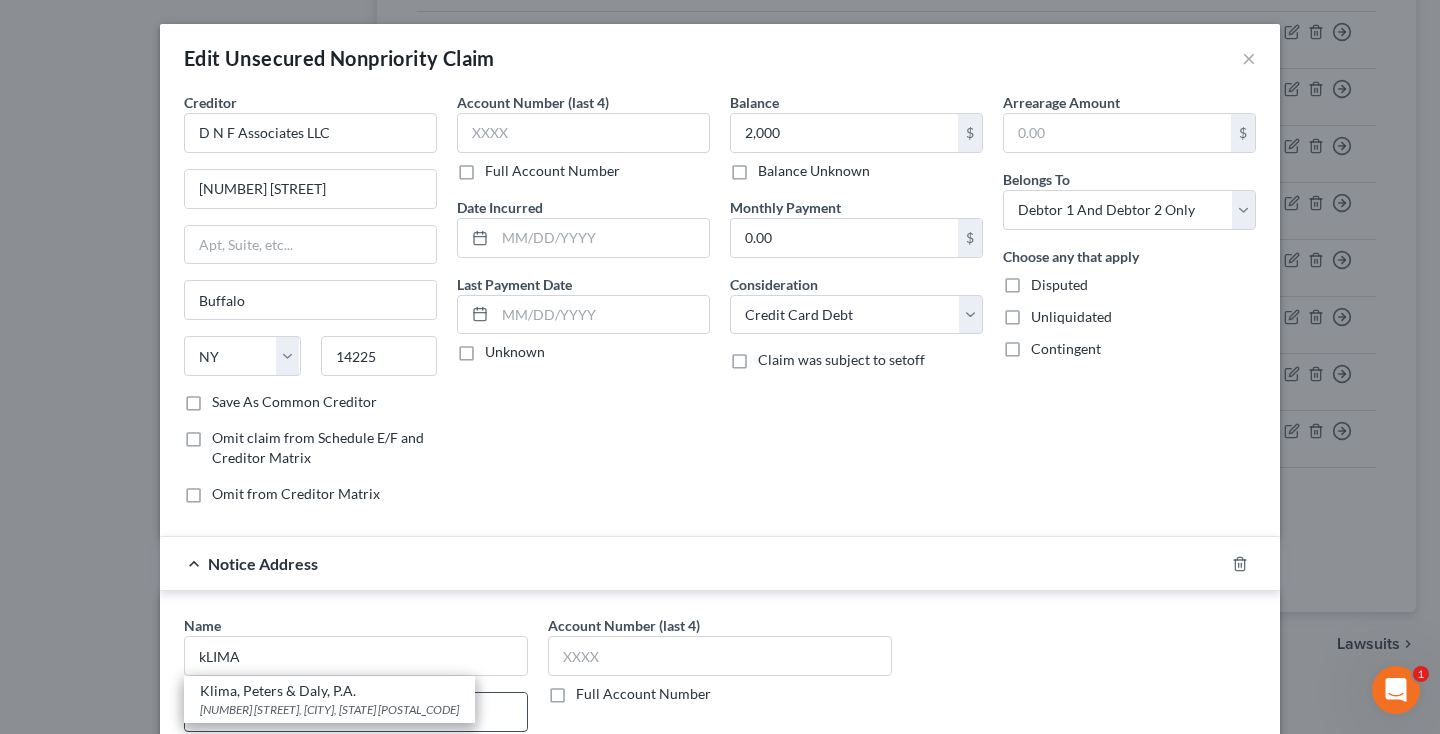 click on "Klima, Peters & Daly, P.A." at bounding box center [329, 691] 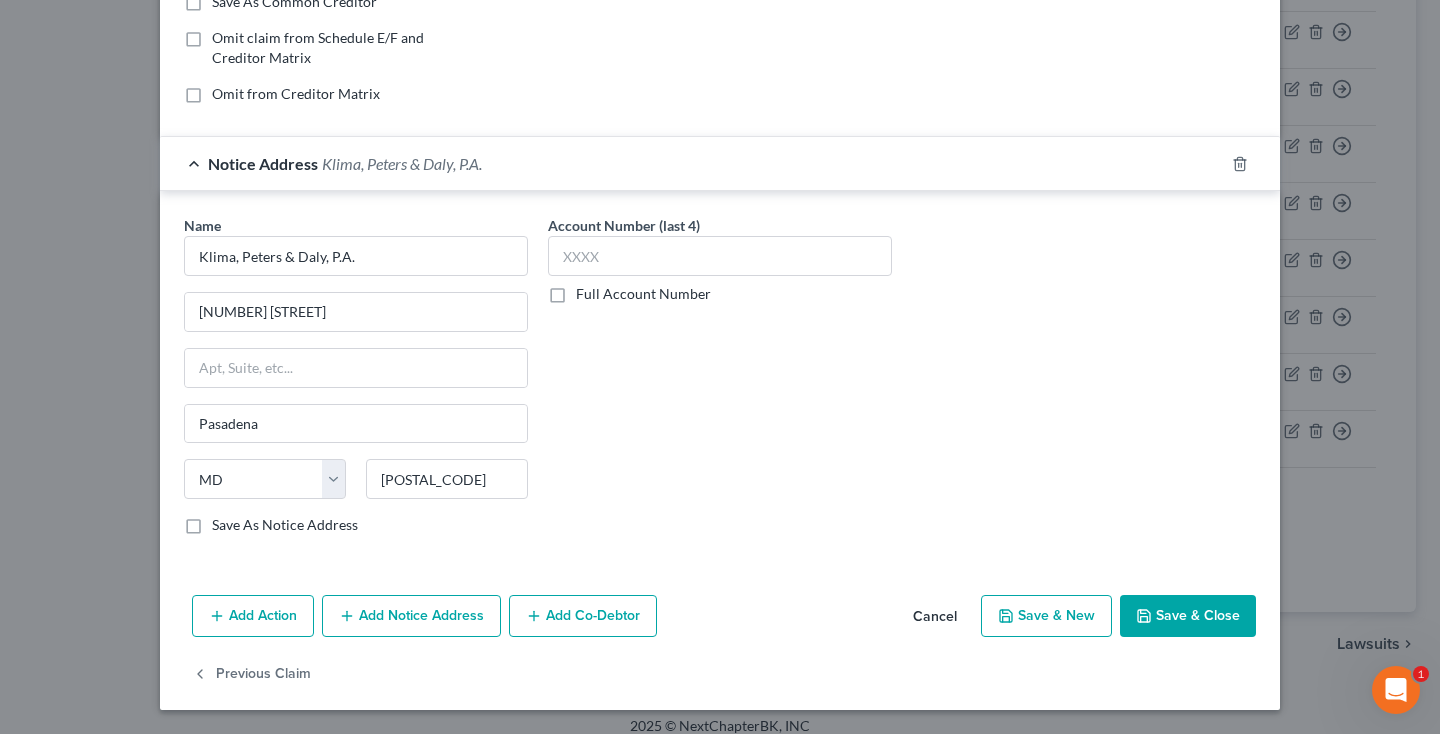 scroll, scrollTop: 400, scrollLeft: 0, axis: vertical 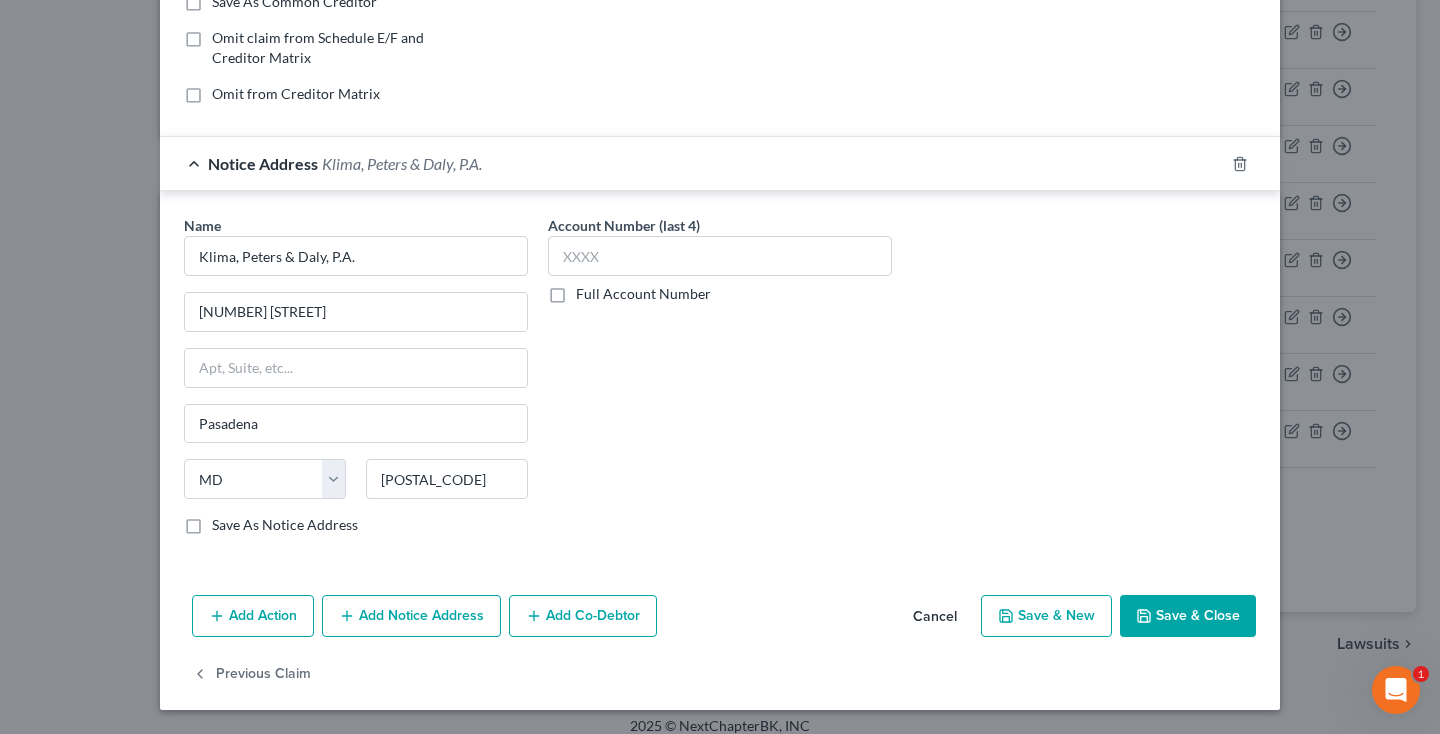 click on "Save & Close" at bounding box center [1188, 616] 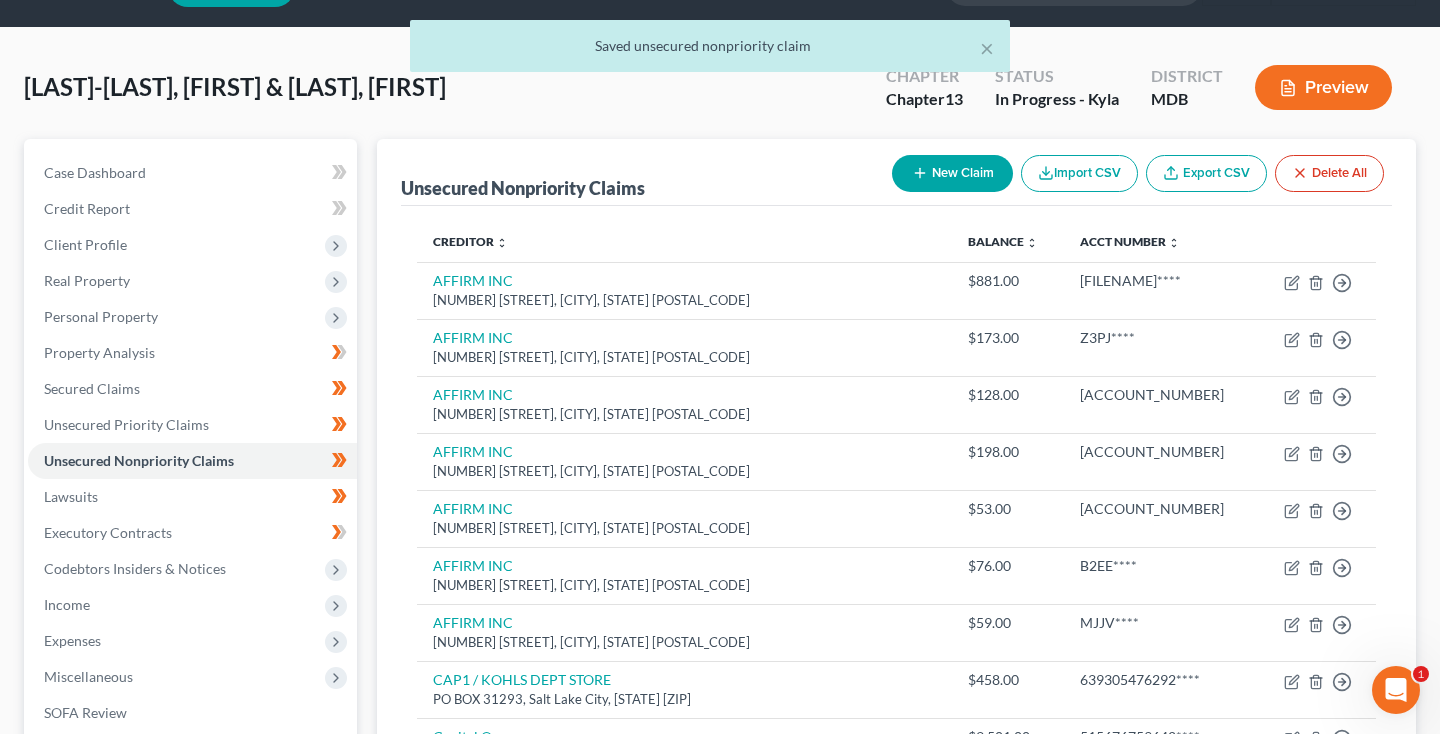 scroll, scrollTop: 107, scrollLeft: 0, axis: vertical 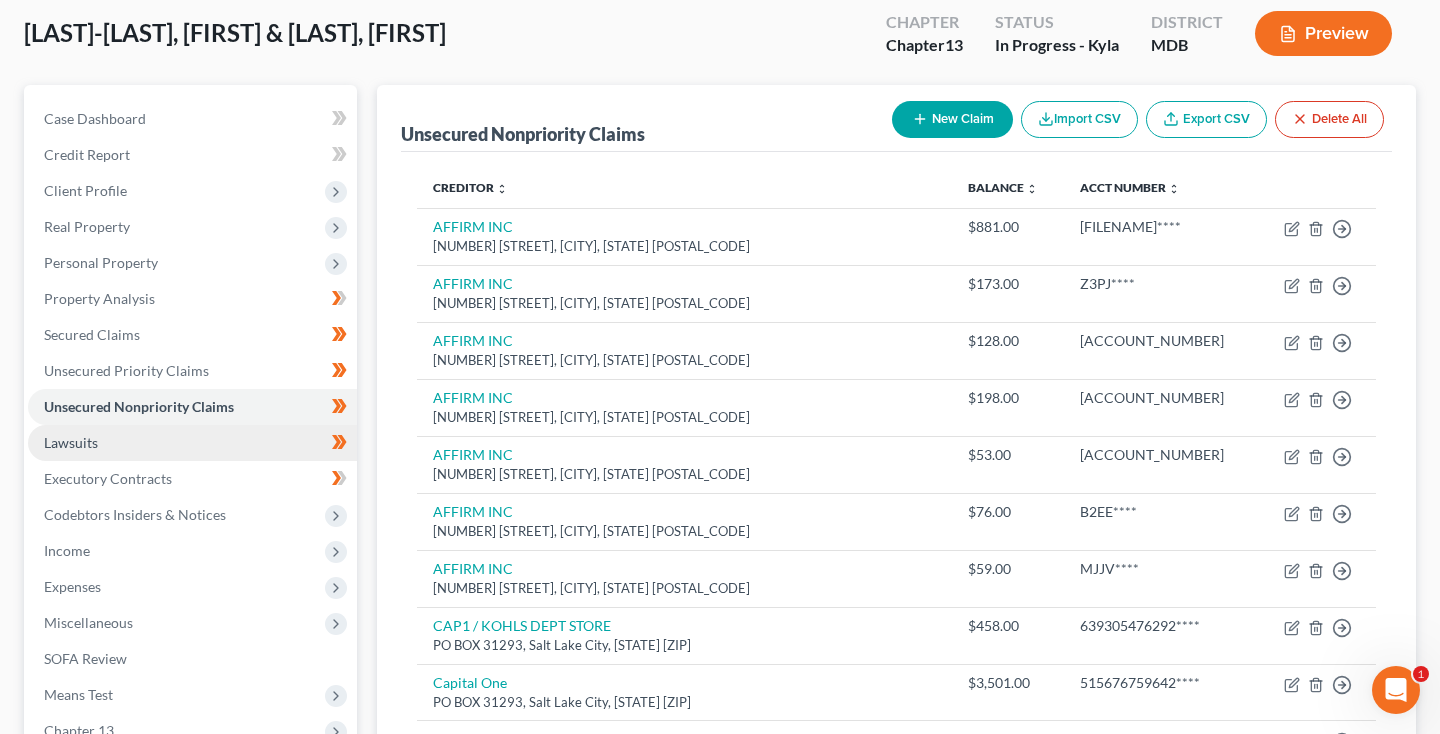 click on "Lawsuits" at bounding box center (192, 443) 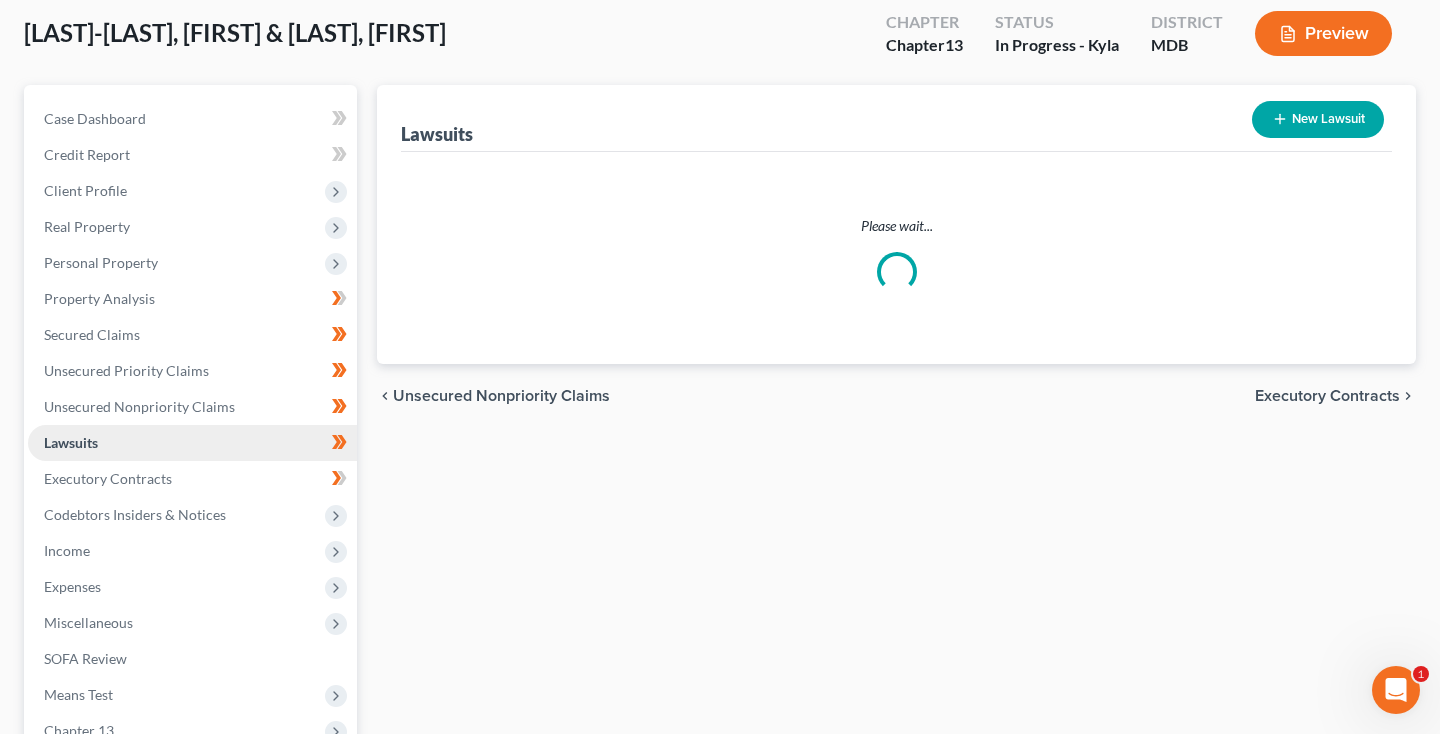 scroll, scrollTop: 0, scrollLeft: 0, axis: both 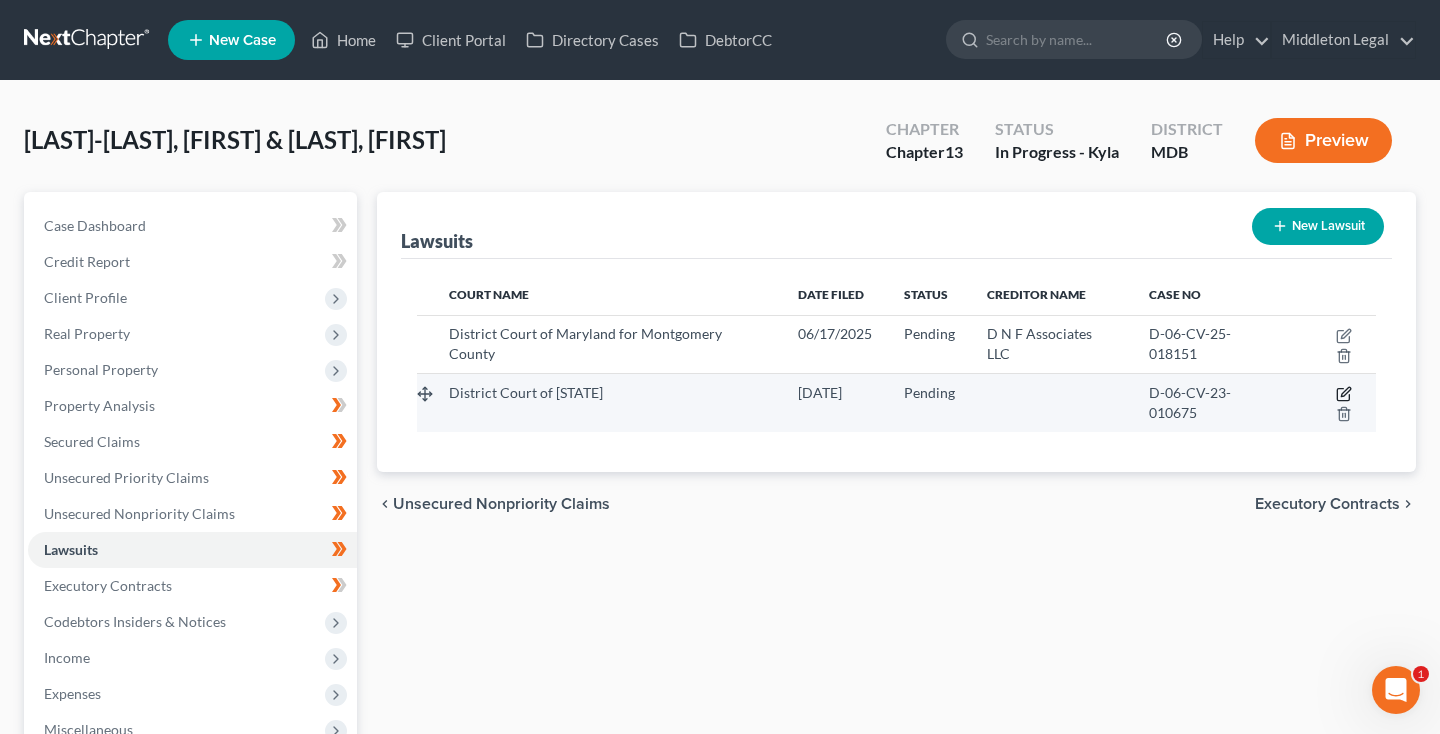 click 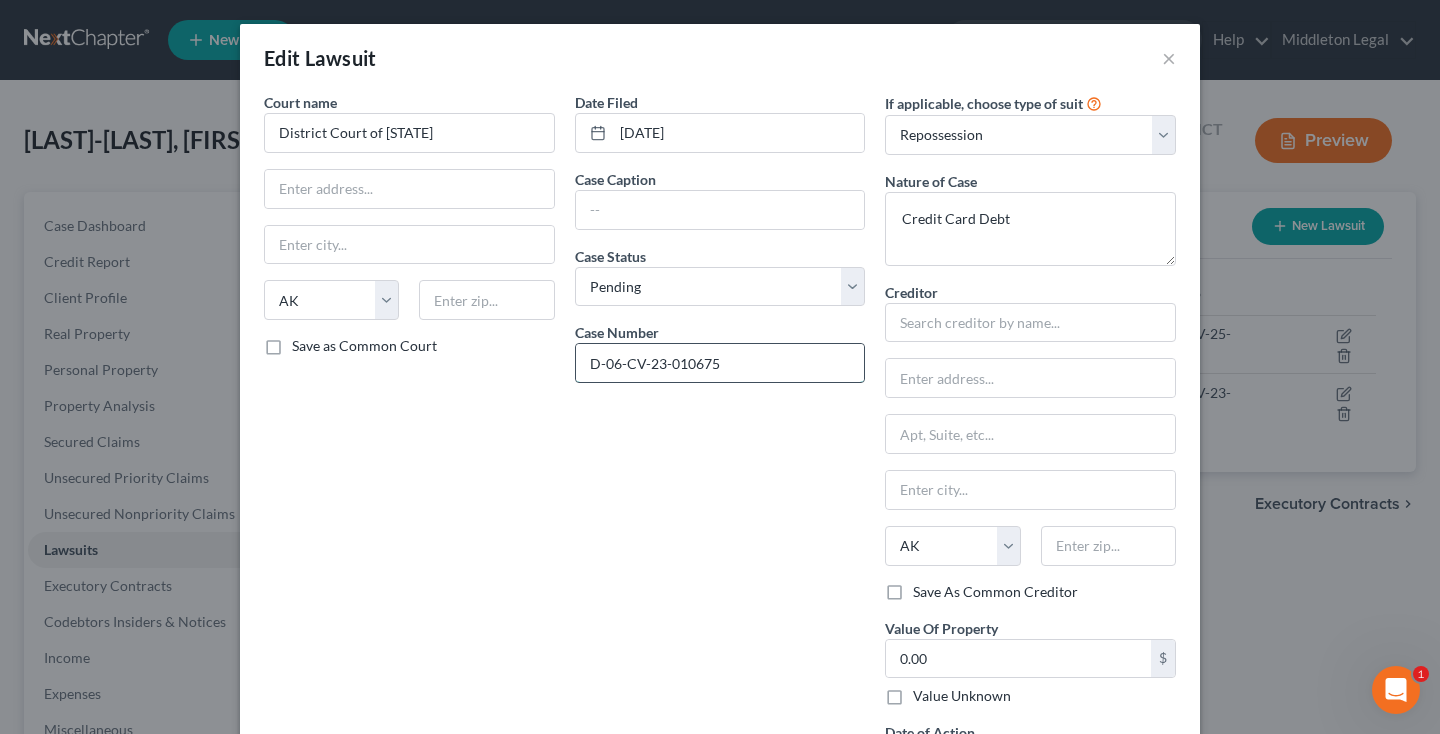 click on "D-06-CV-23-010675" at bounding box center (720, 363) 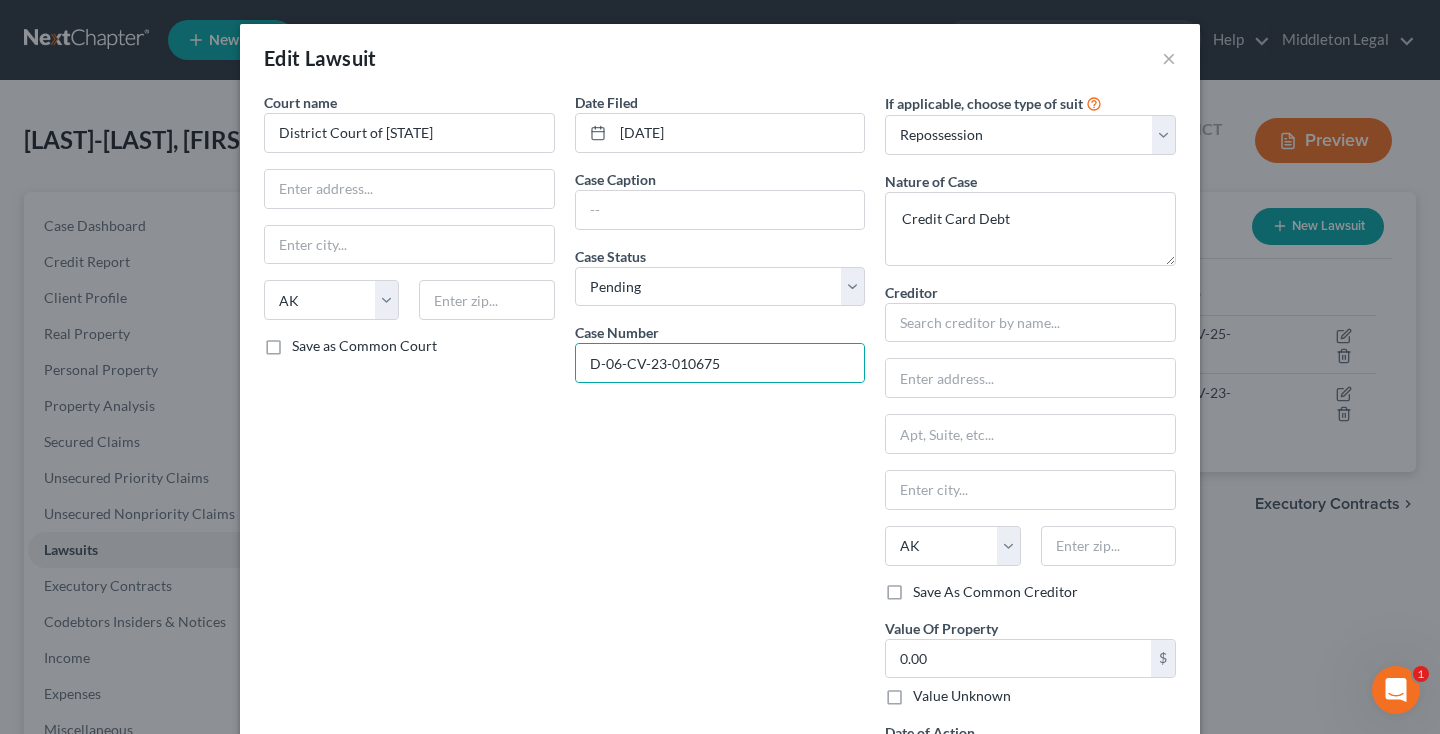 click on "Date Filed         09/07/2025 Case Caption
Case Status
*
Select Pending On Appeal Concluded Case Number D-06-CV-23-010675" at bounding box center [720, 445] 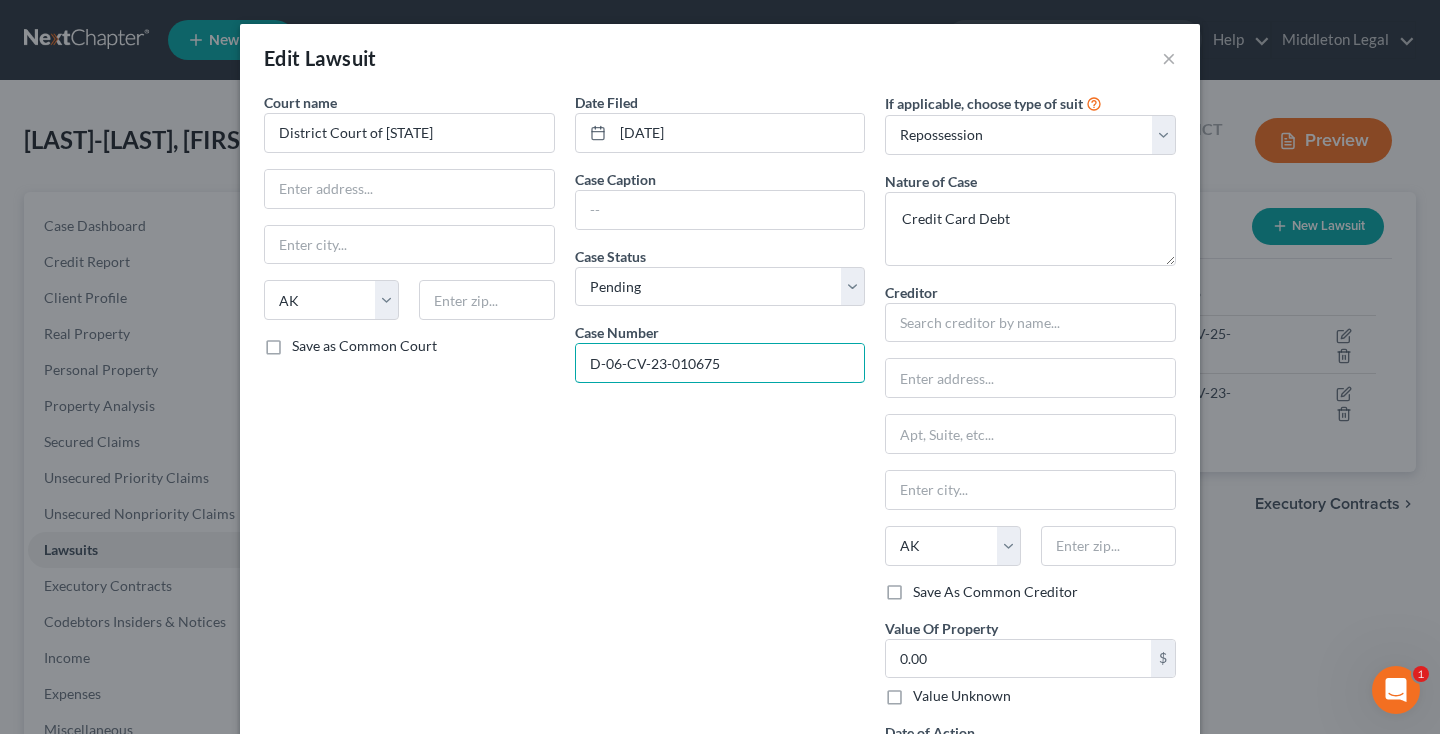 drag, startPoint x: 752, startPoint y: 370, endPoint x: 551, endPoint y: 365, distance: 201.06218 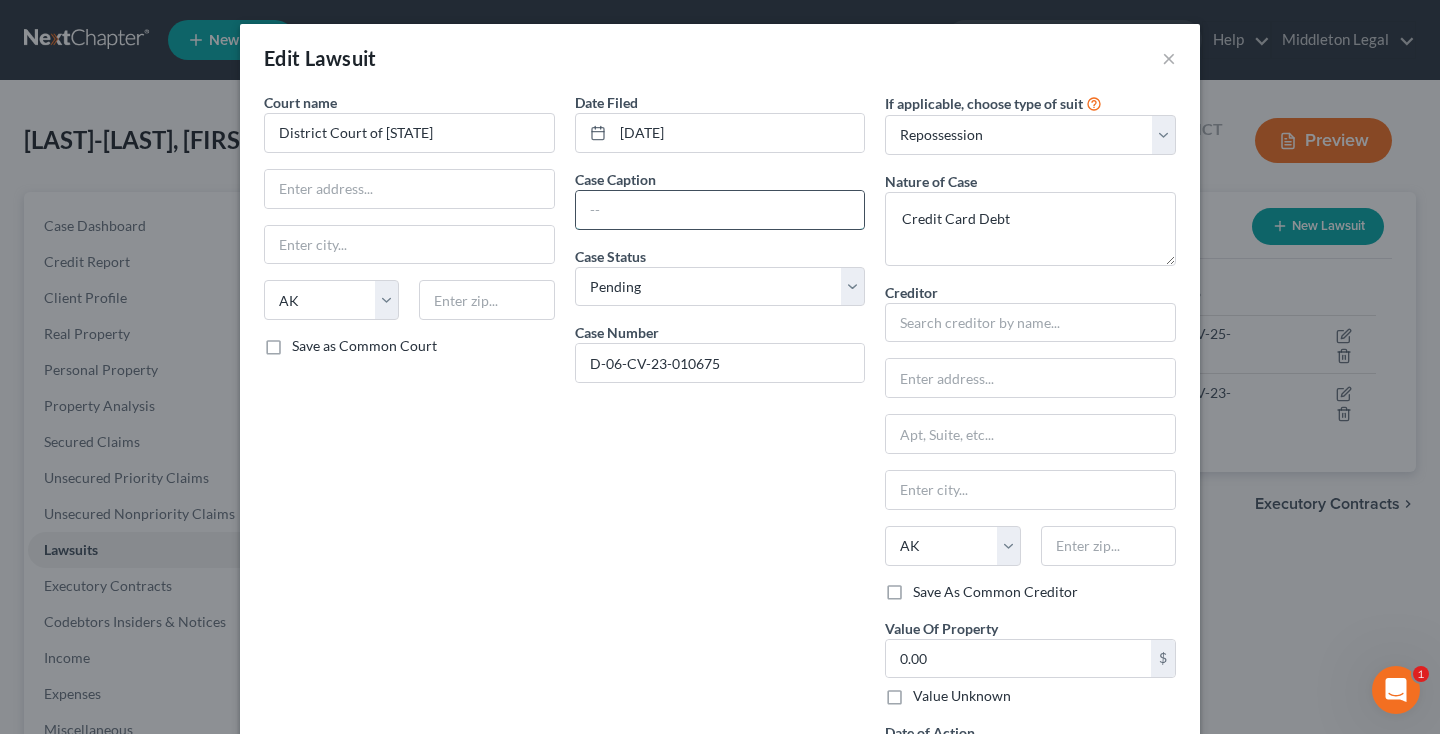 click at bounding box center (720, 210) 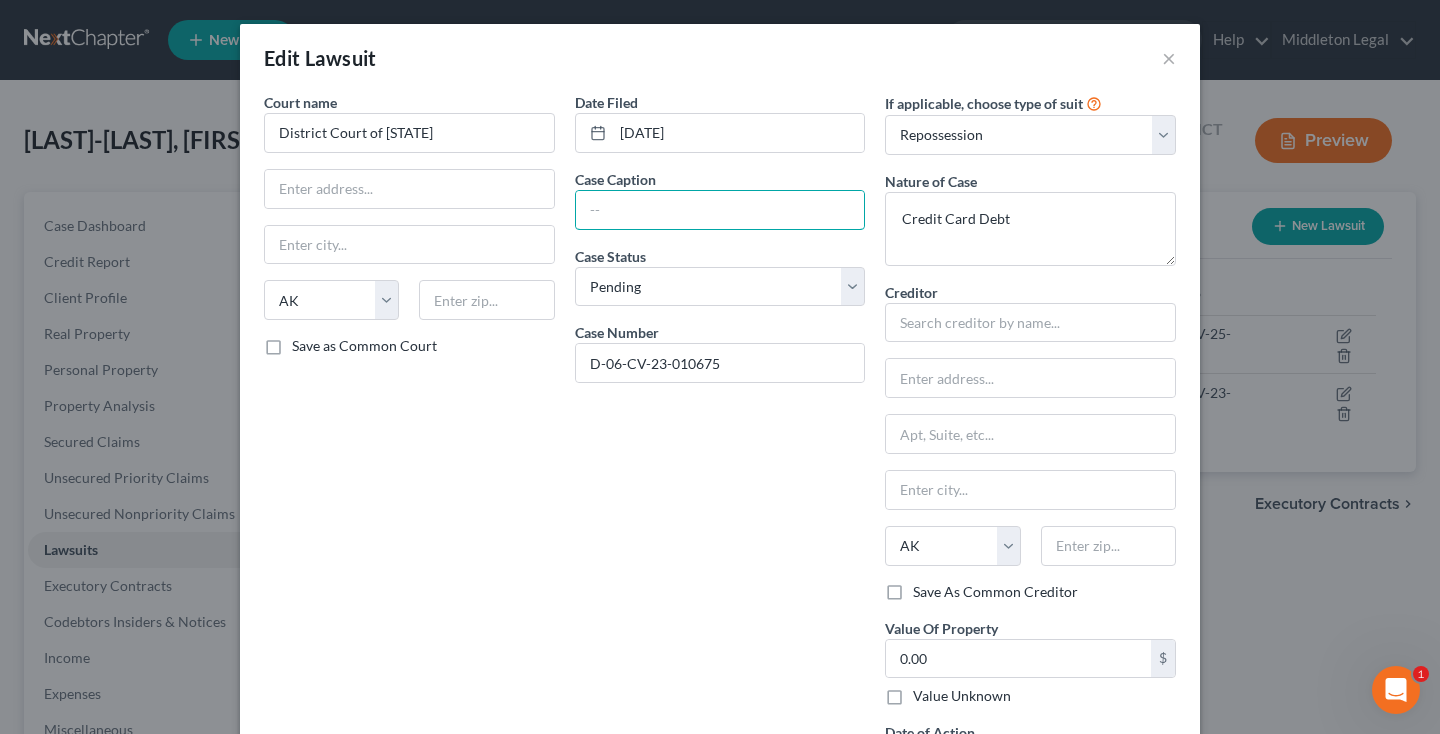 paste on "Mid-Atlantic Federal Credit Union vs. Matthew Eubanks" 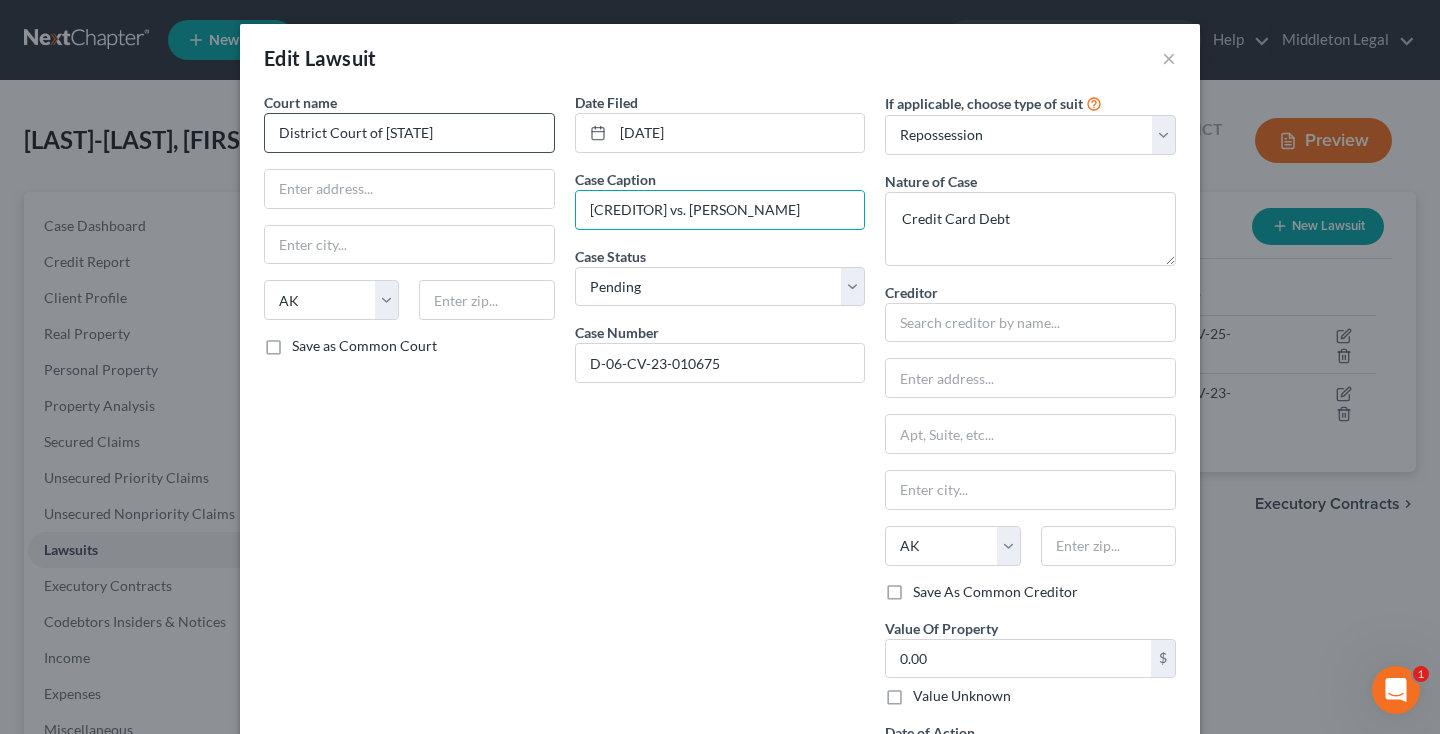 type on "Mid-Atlantic Federal Credit Union vs. Matthew Eubanks" 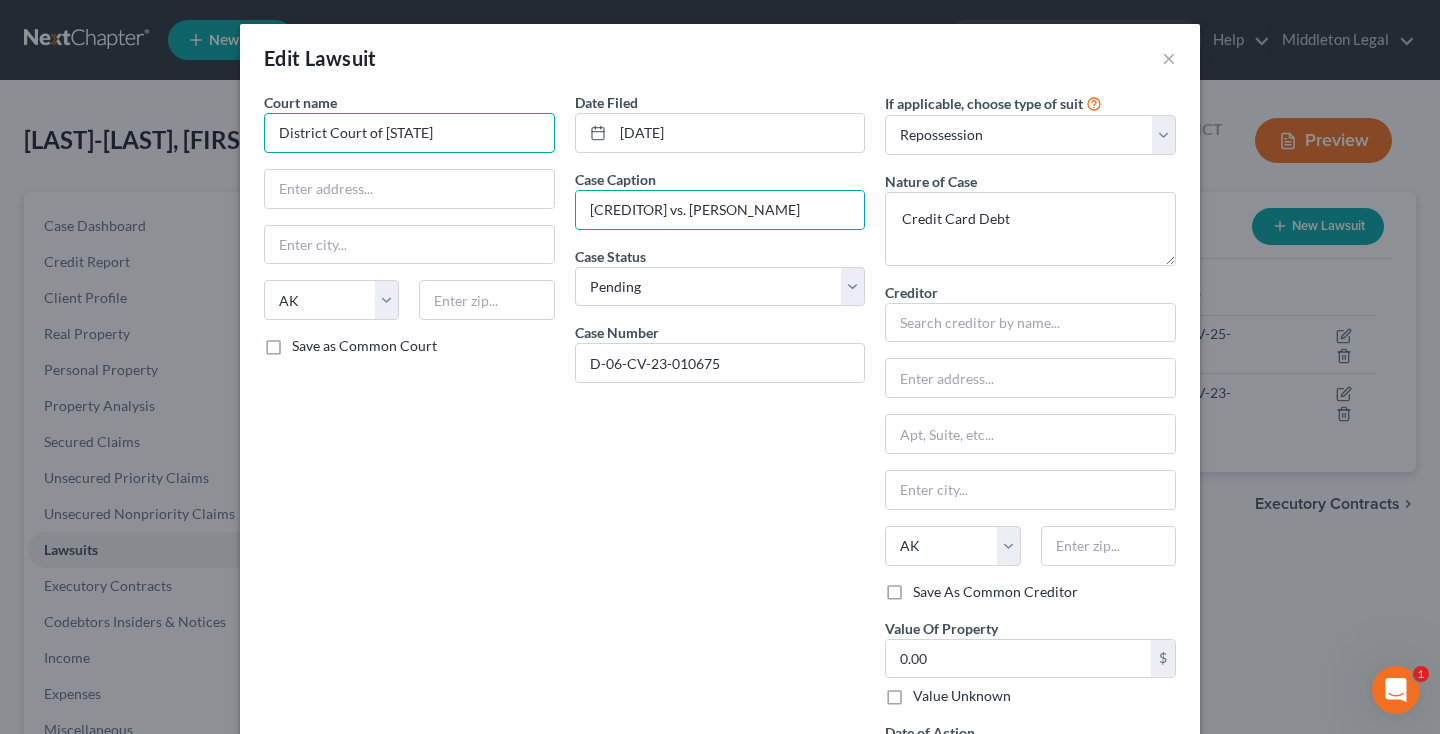 click on "District Court of MD" at bounding box center (409, 133) 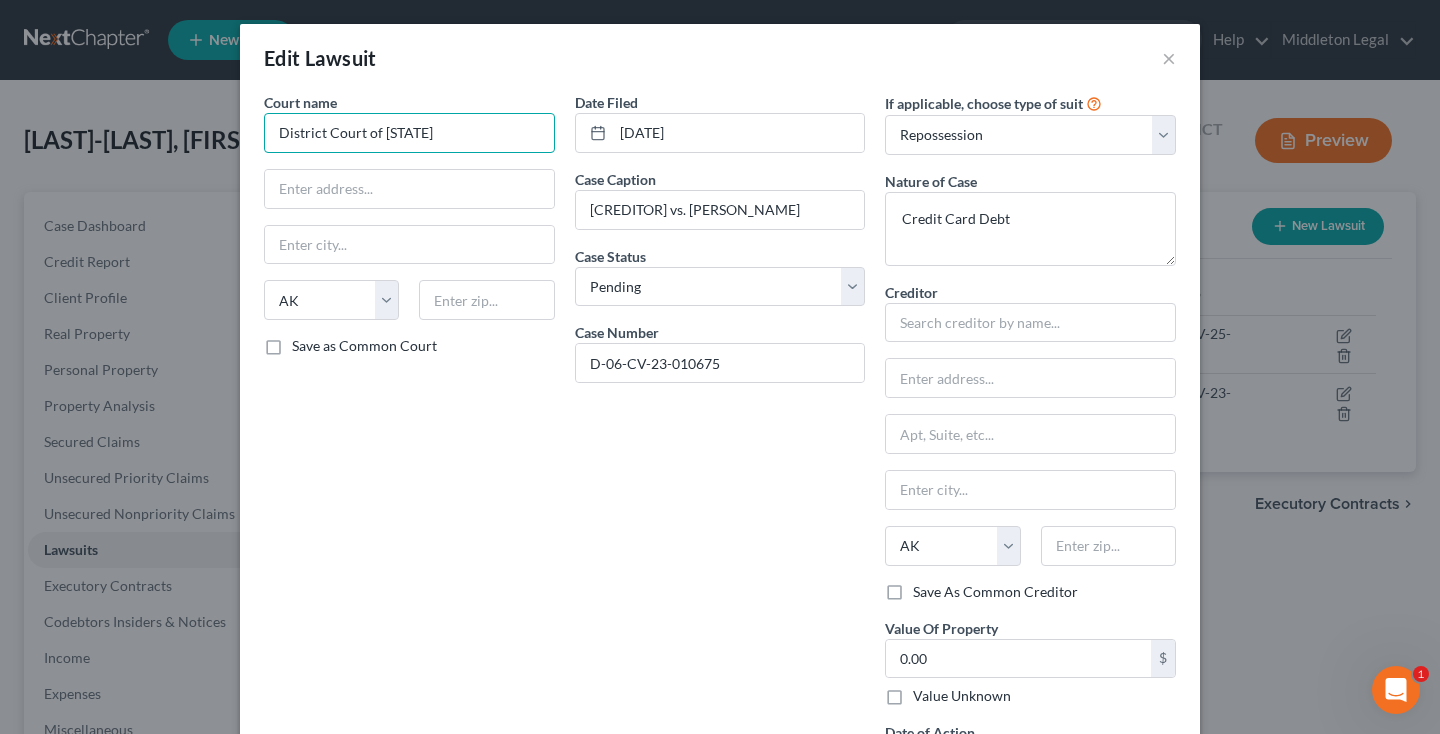 click on "District Court of MD" at bounding box center (409, 133) 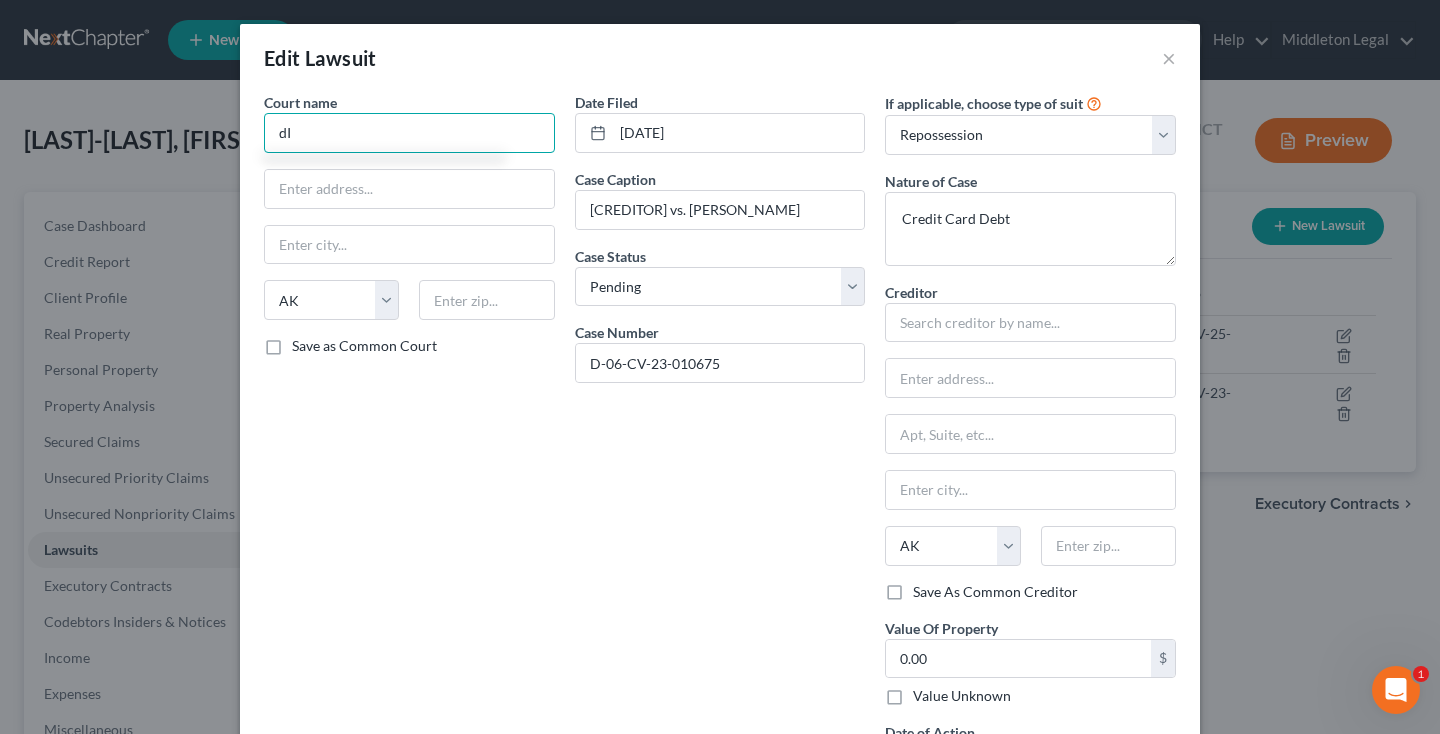 type on "d" 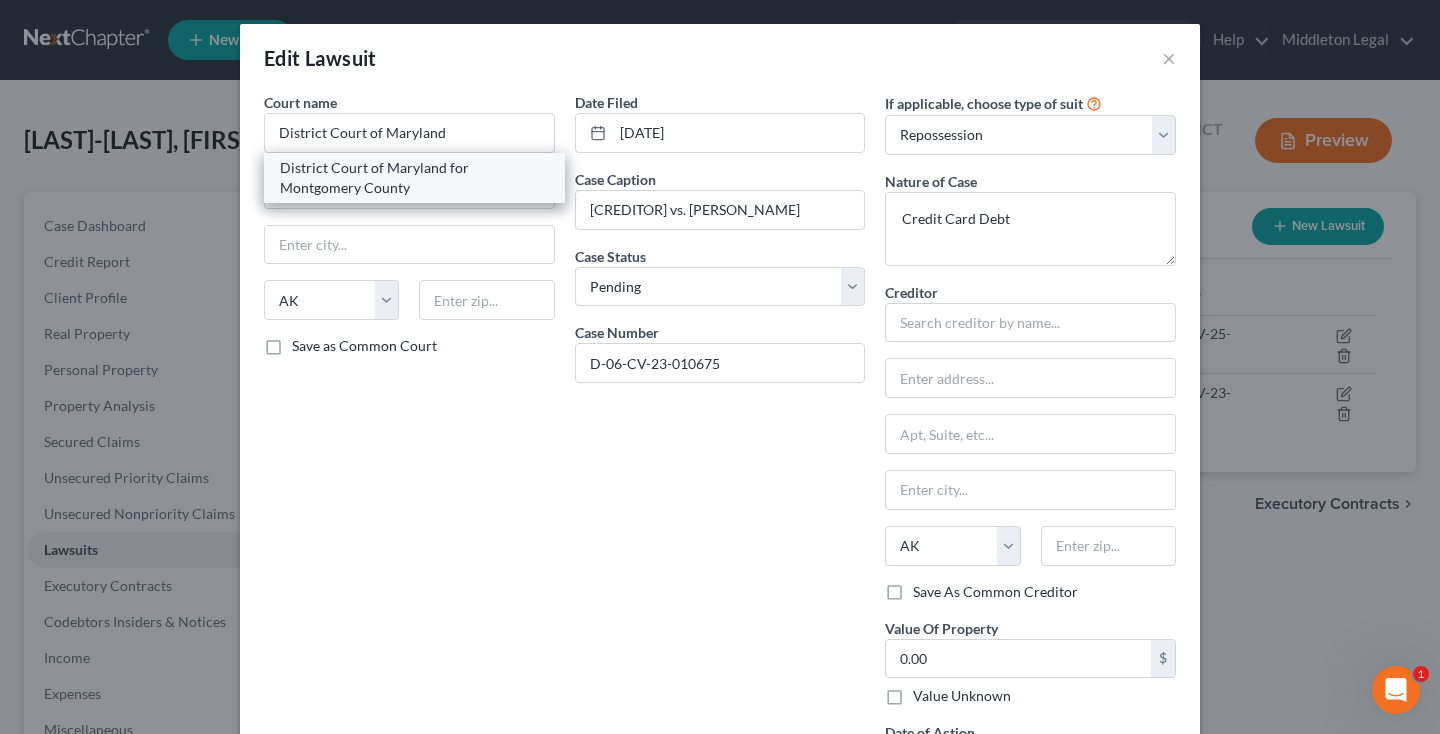 click on "District Court of Maryland for Montgomery County" at bounding box center (414, 178) 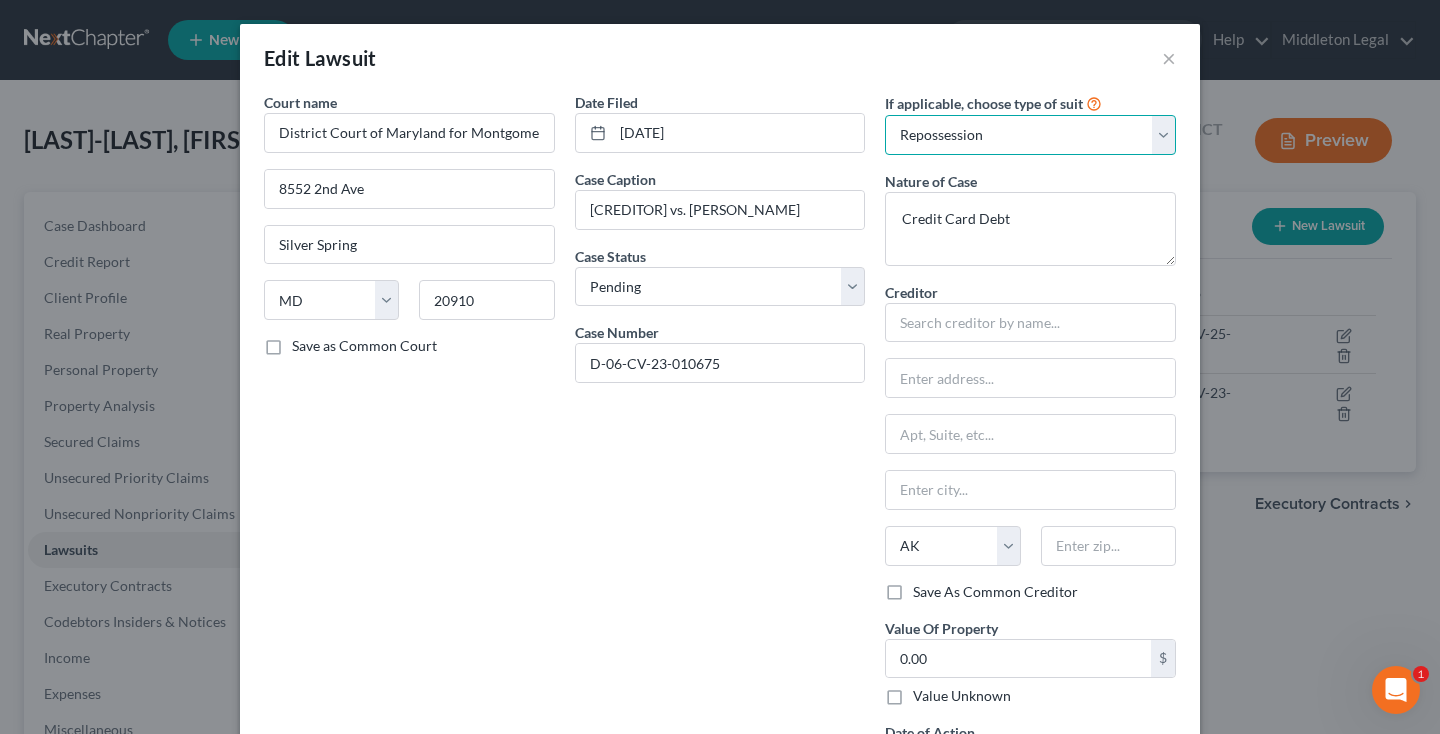 select on "4" 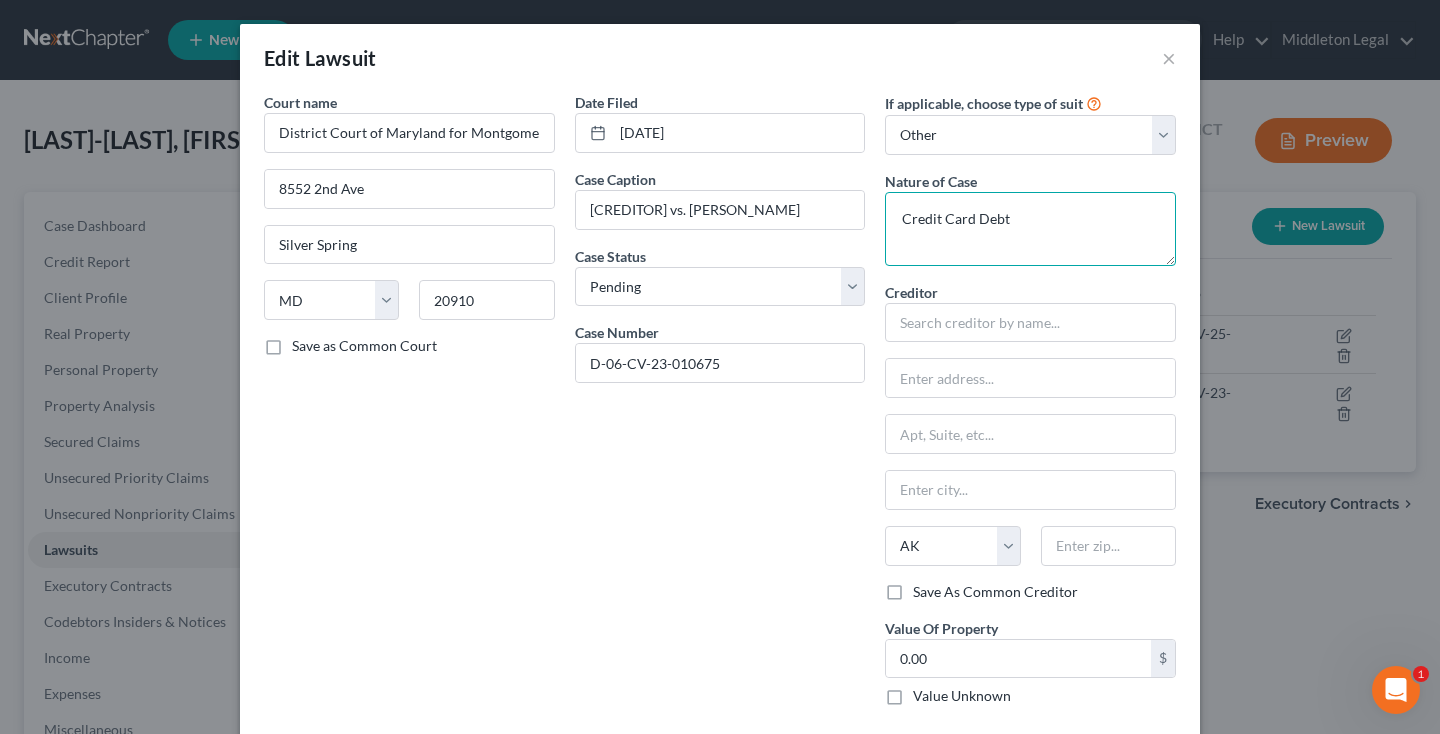 click on "Credit Card Debt" at bounding box center (1030, 229) 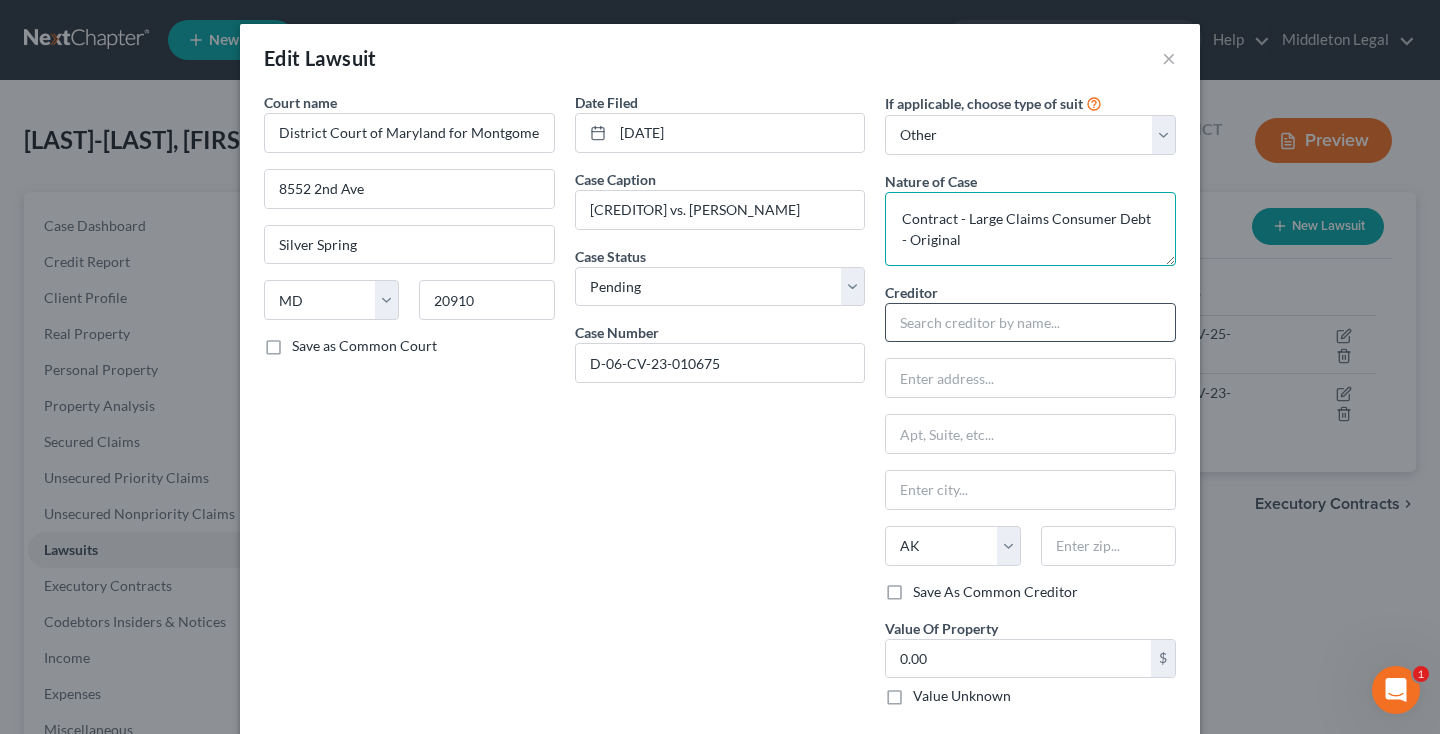 type on "Contract - Large Claims Consumer Debt - Original" 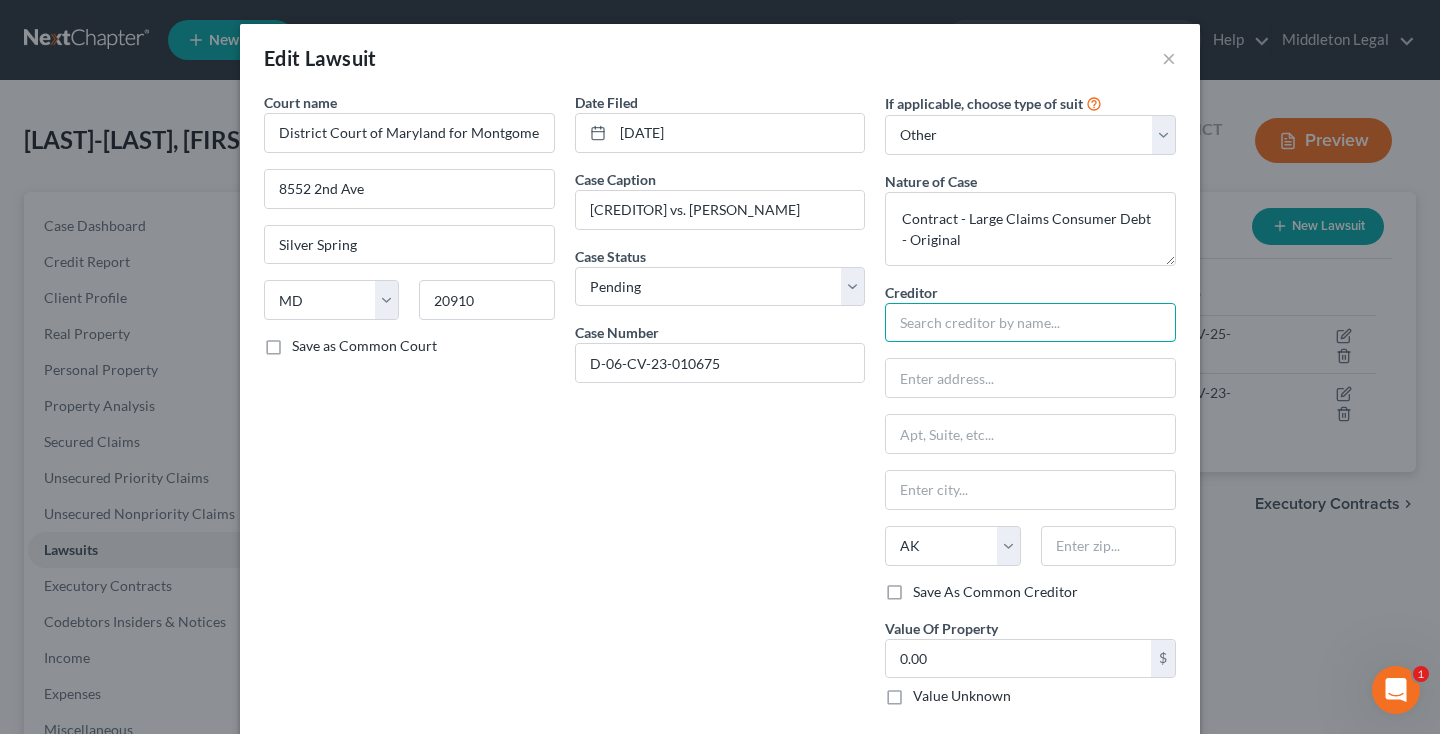 click at bounding box center [1030, 323] 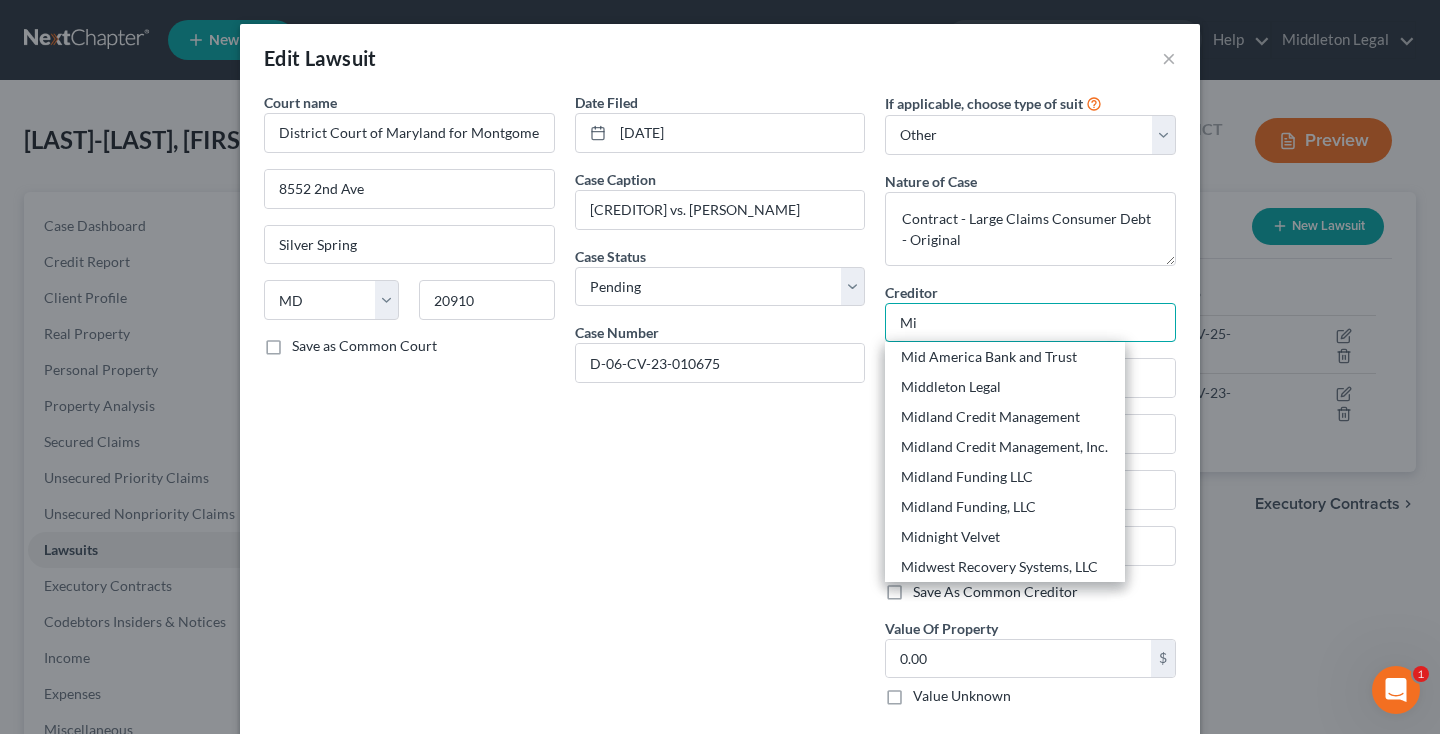type on "M" 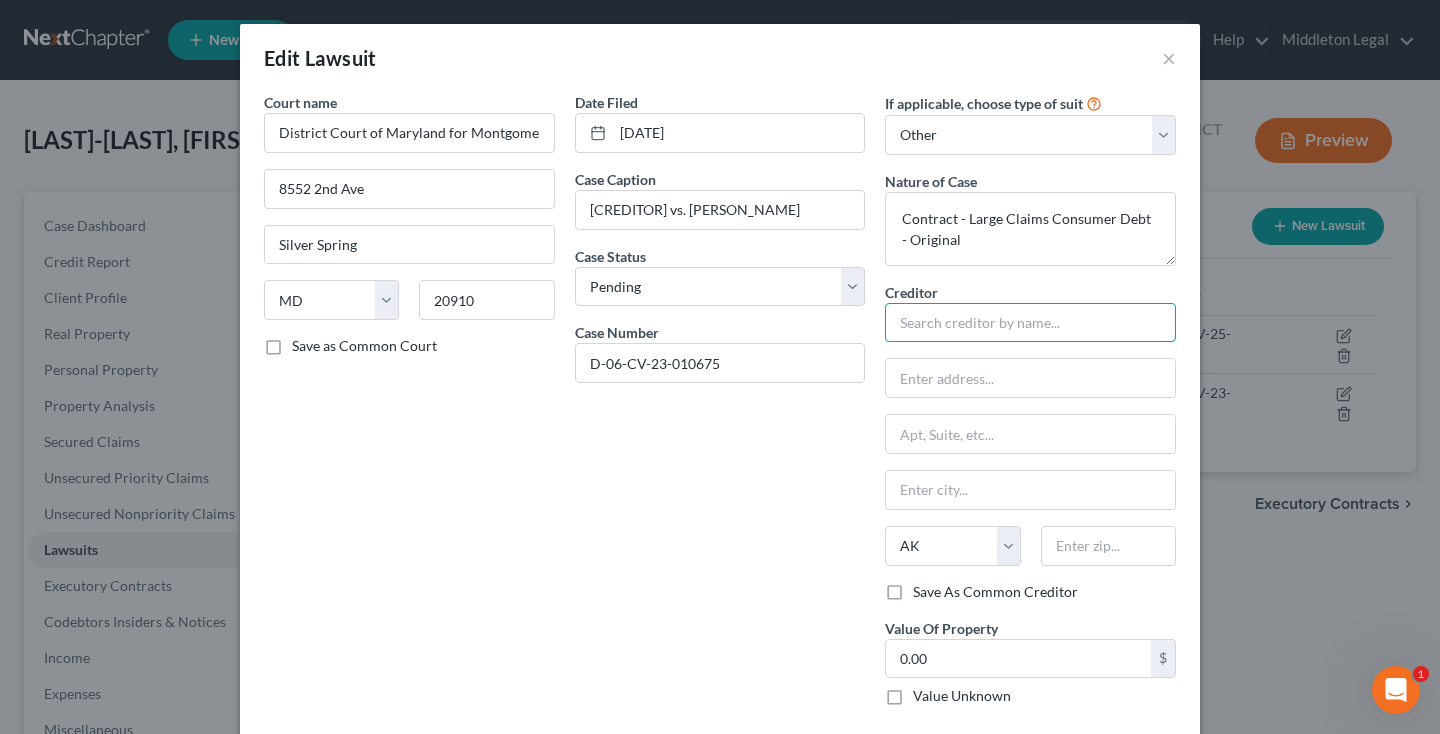 paste on "Mid-Atlantic Federal Credit Union" 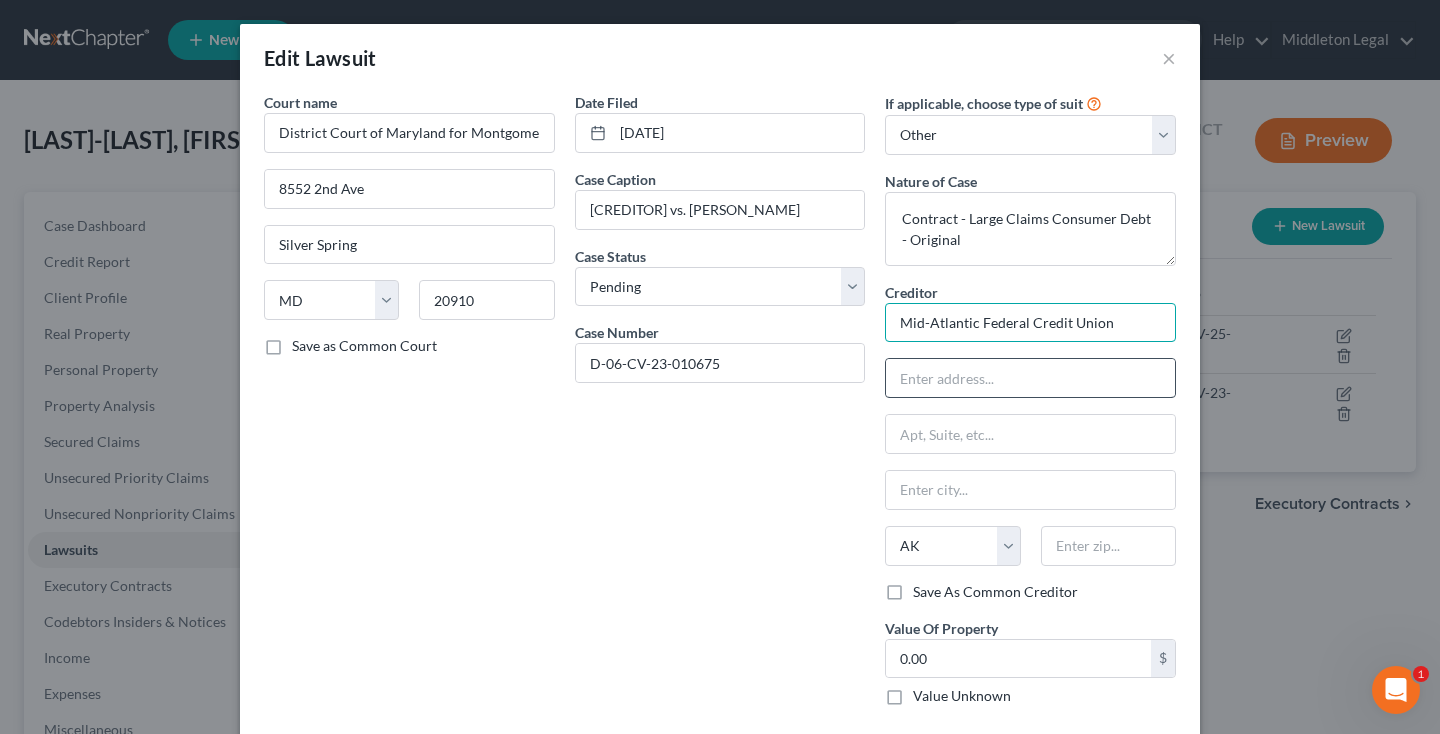 type on "Mid-Atlantic Federal Credit Union" 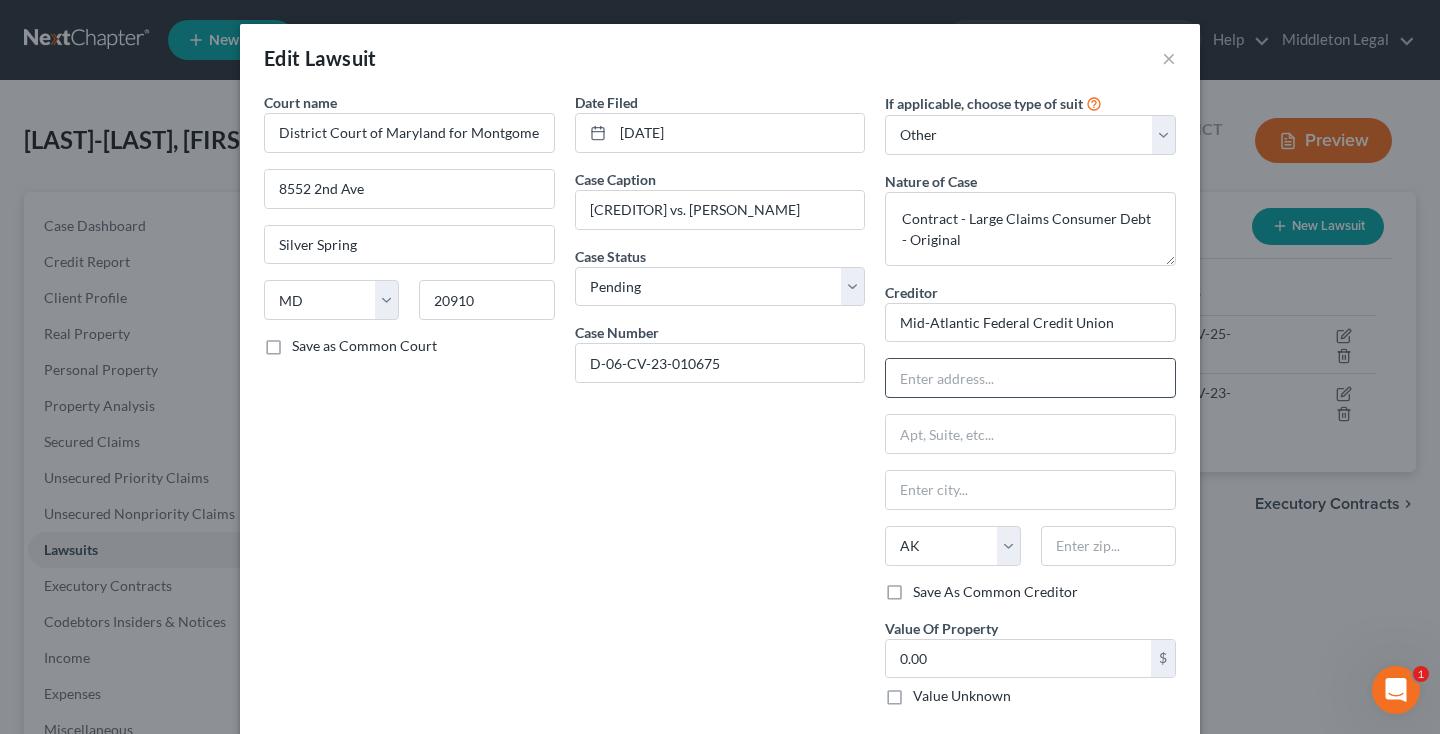 paste on "c/o Silverman Theologou, LLP" 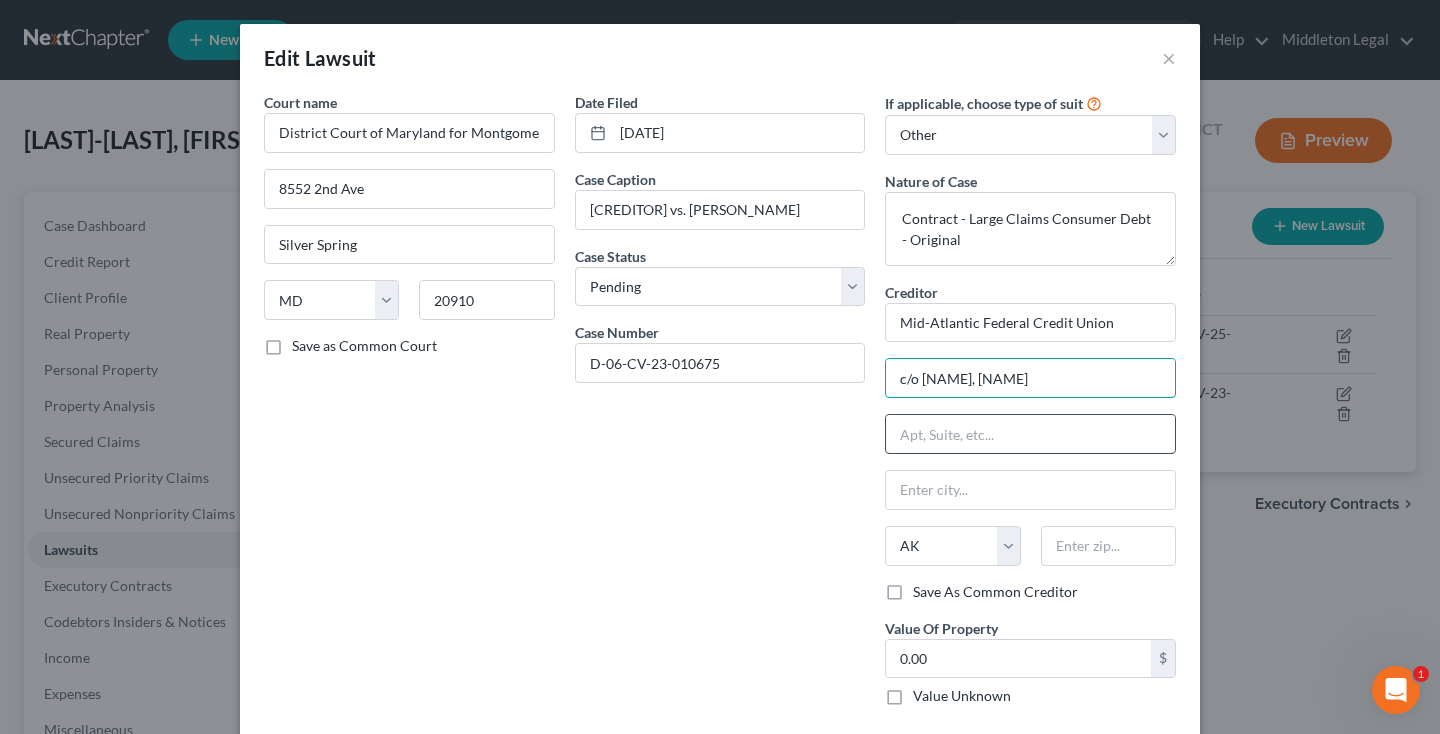 type on "c/o Silverman Theologou, LLP" 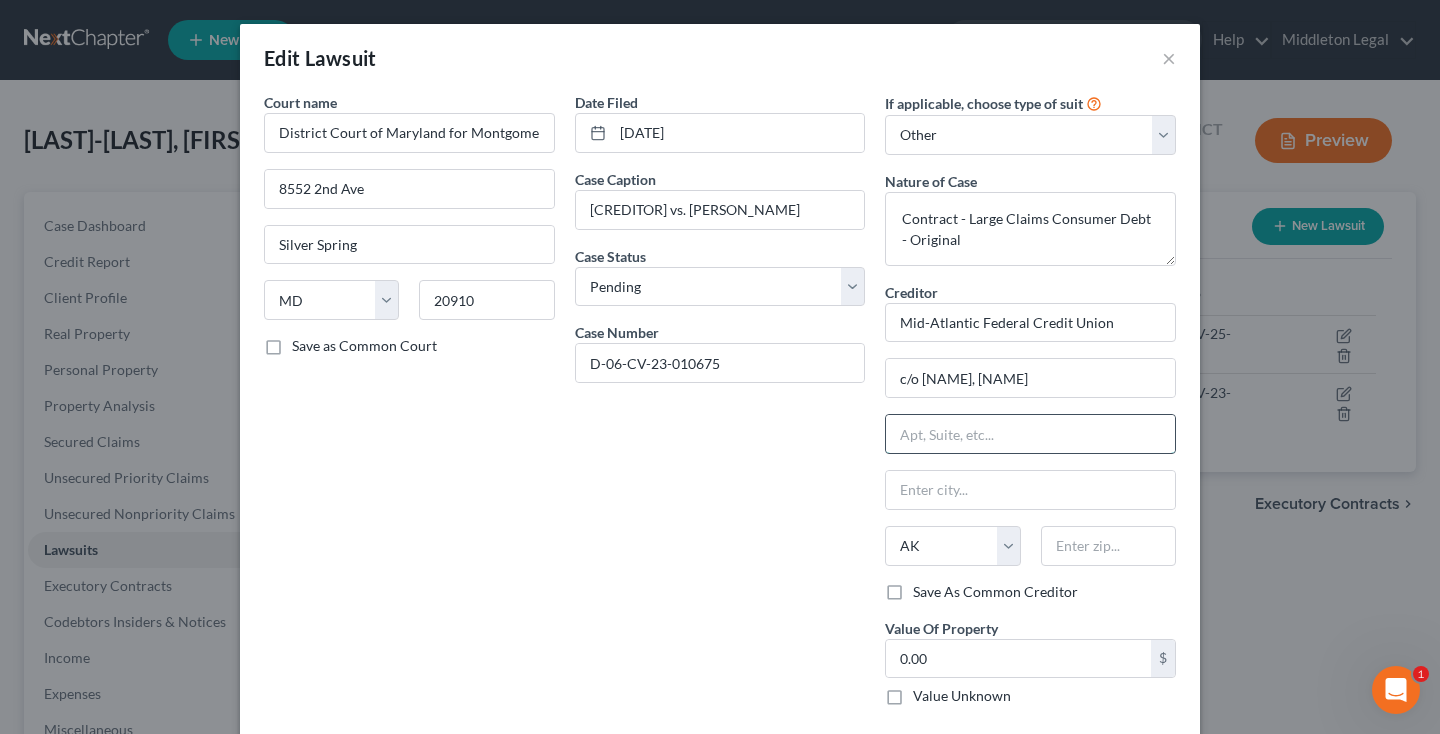 paste on "11200 Rockville Pike, Suite 520" 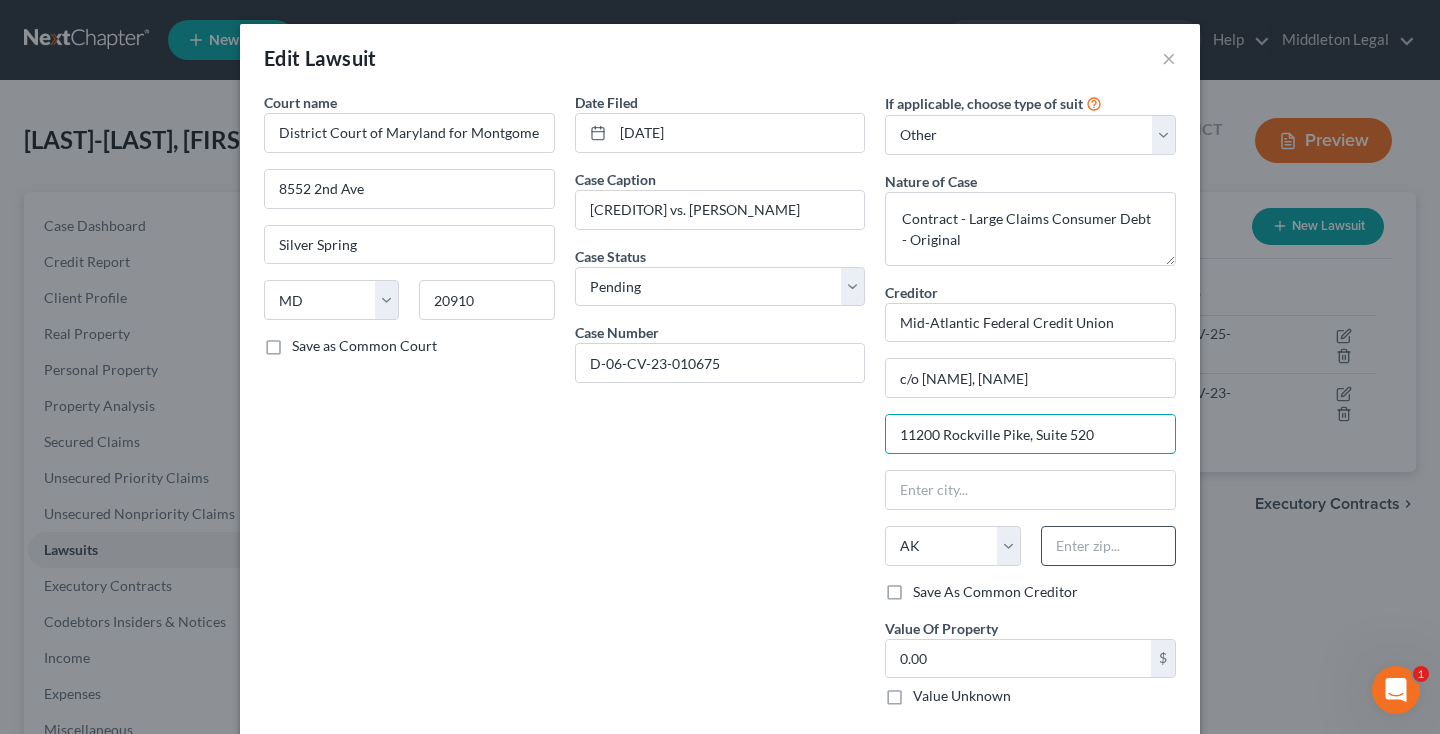 type on "11200 Rockville Pike, Suite 520" 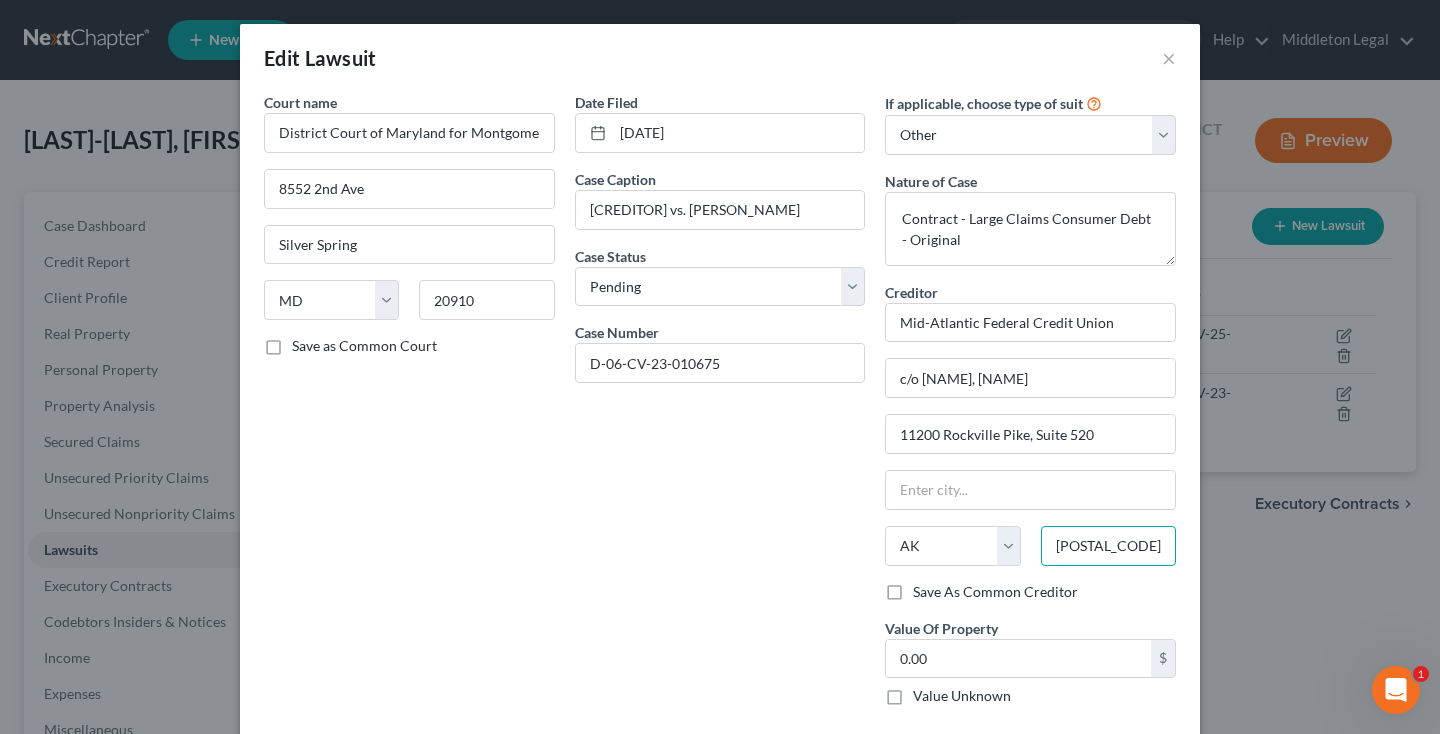type on "20852" 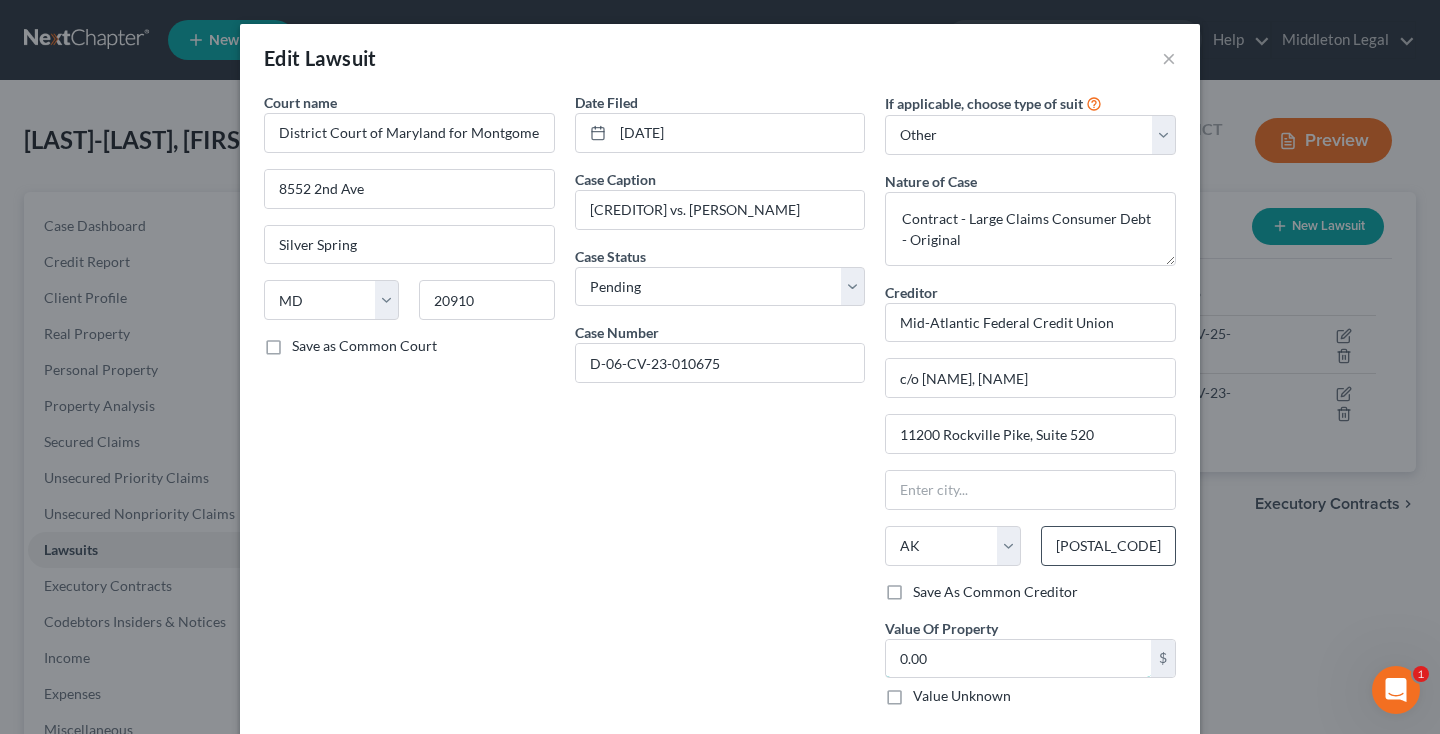 type on "Rockville" 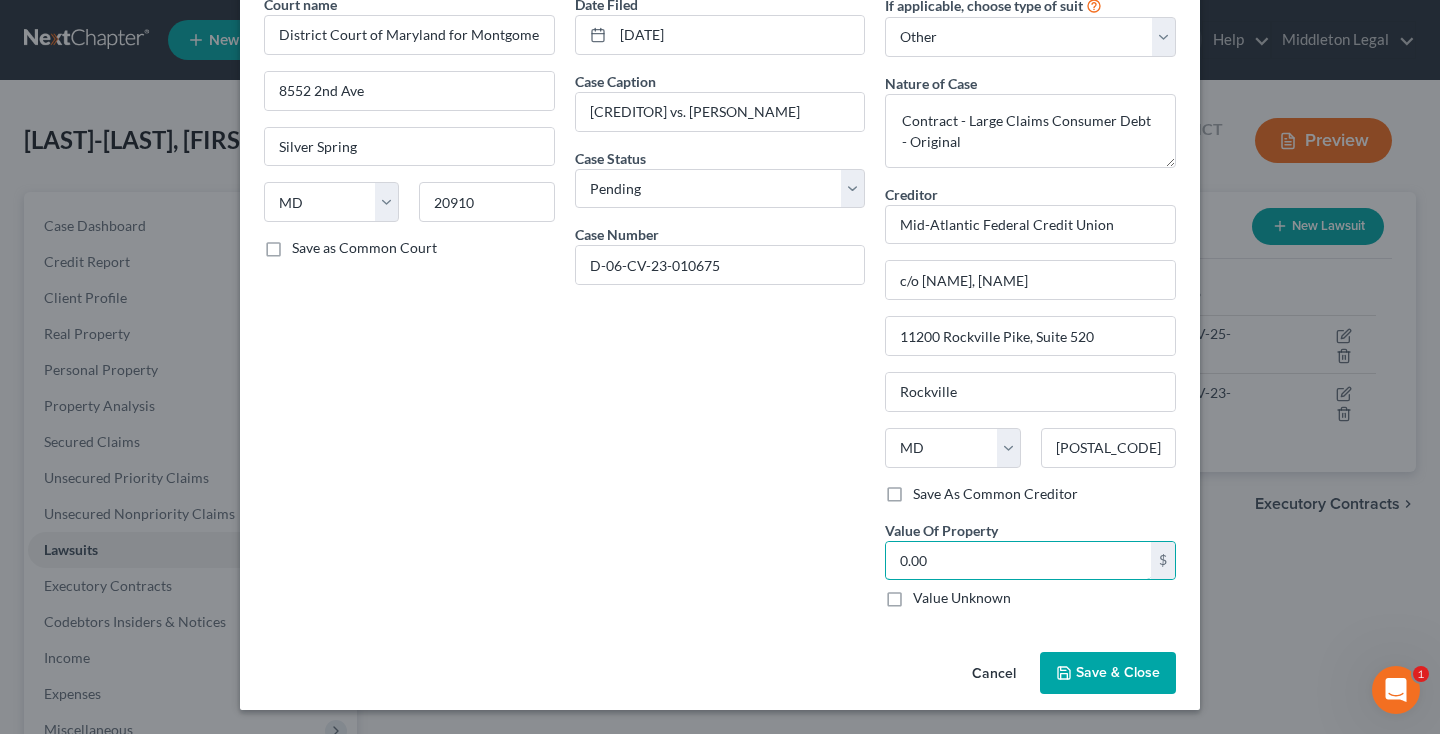 scroll, scrollTop: 97, scrollLeft: 0, axis: vertical 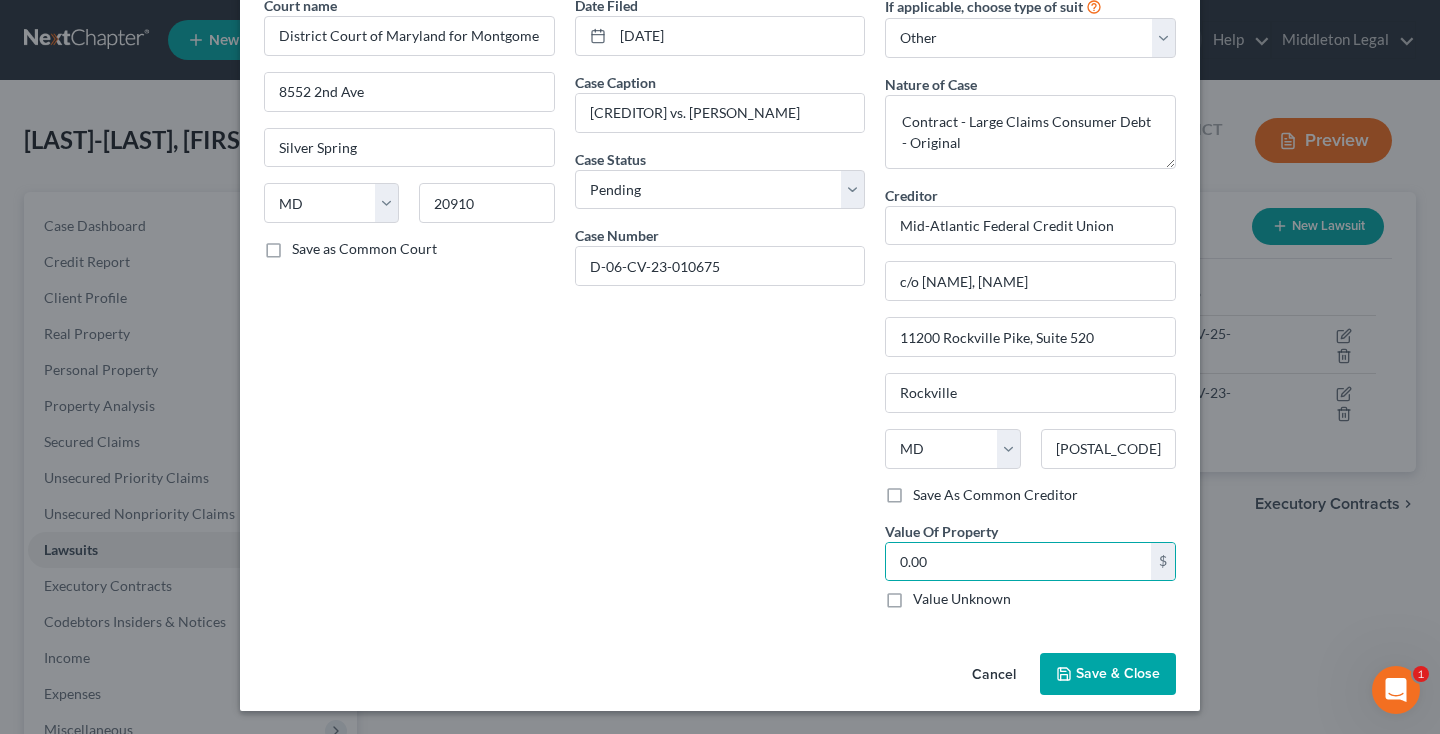 click on "Save & Close" at bounding box center [1118, 673] 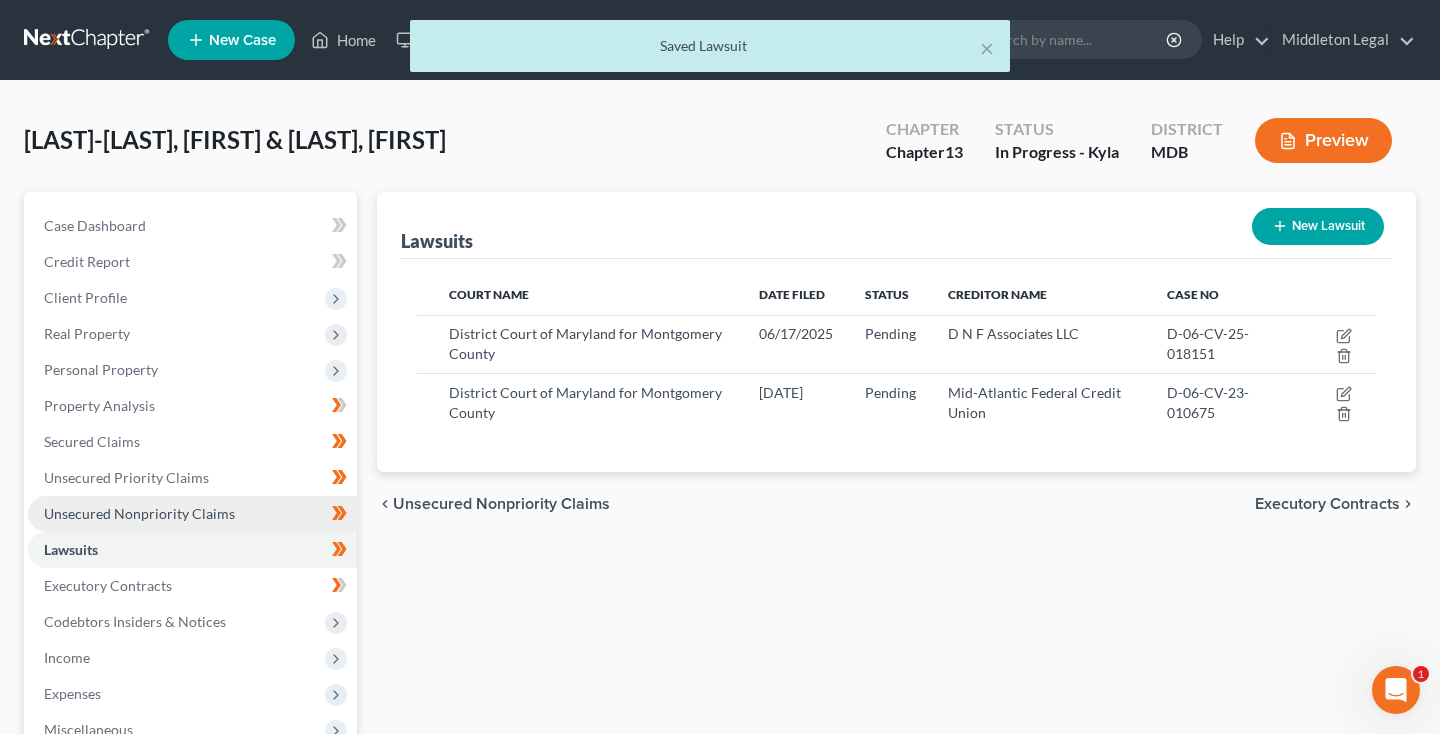 click on "Unsecured Nonpriority Claims" at bounding box center (139, 513) 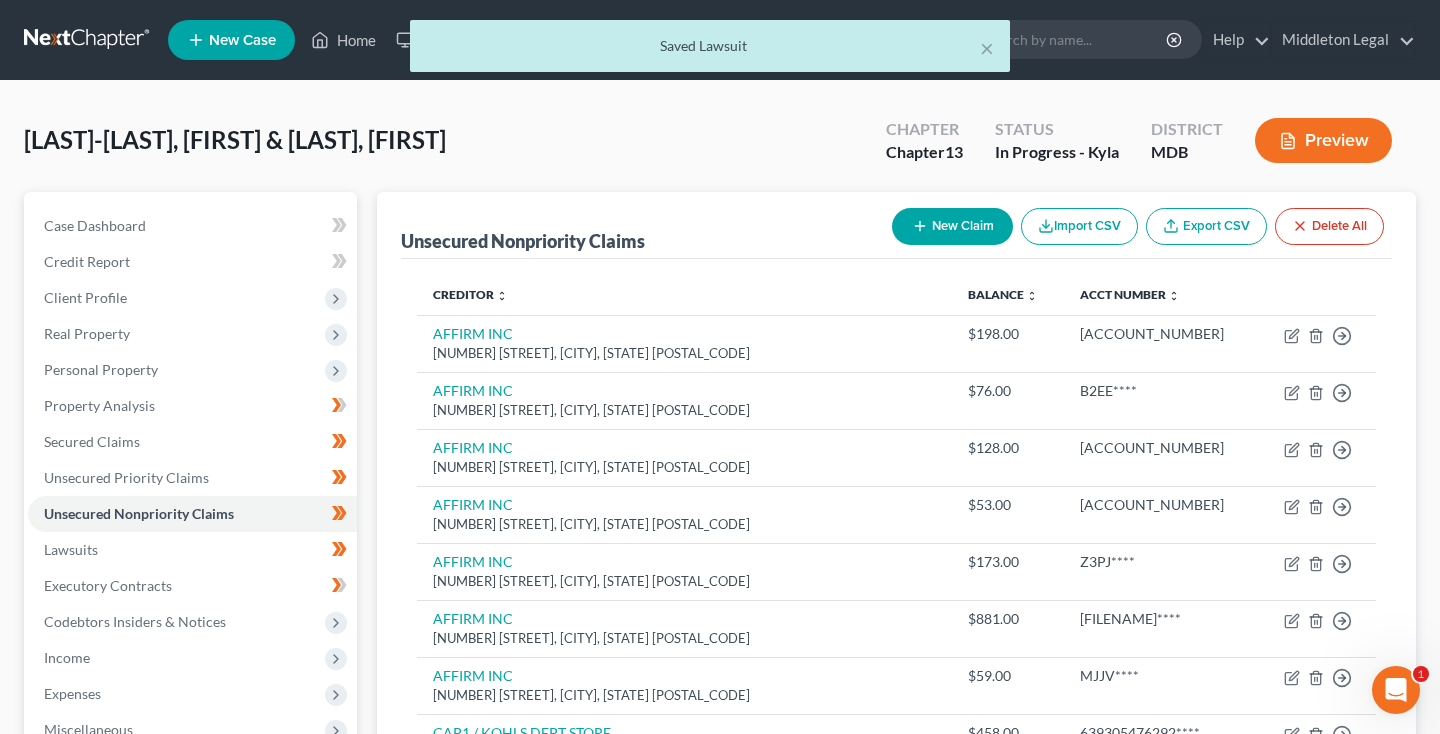 click on "New Claim" at bounding box center [952, 226] 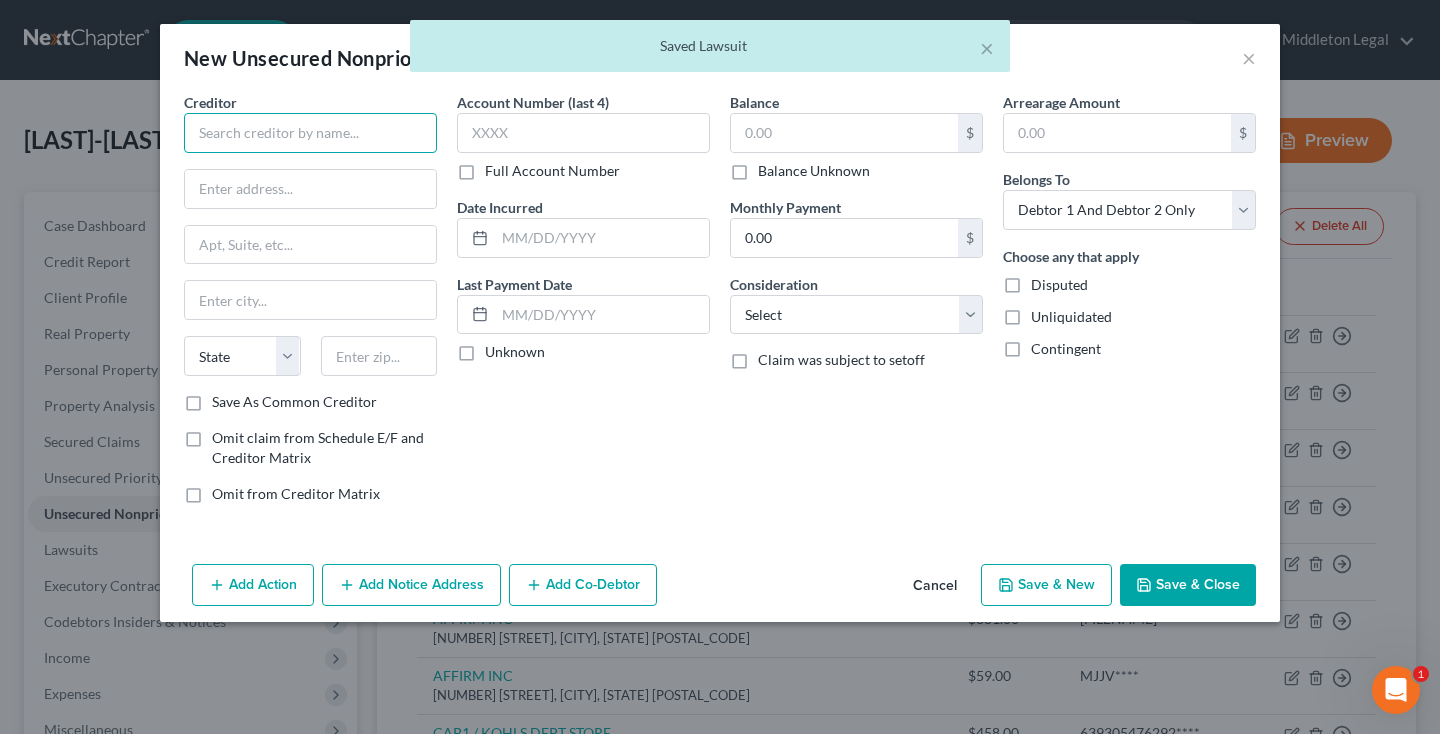 click at bounding box center [310, 133] 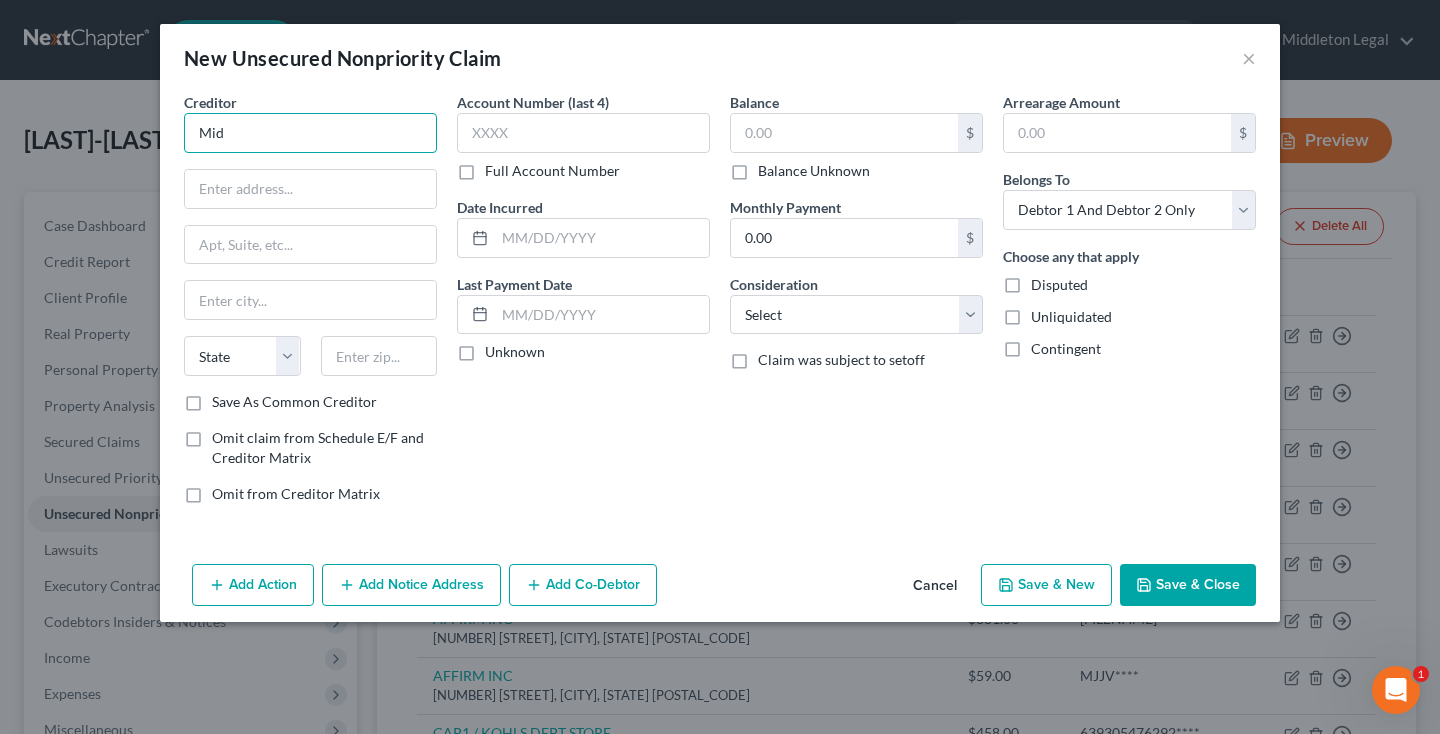 click on "Mid" at bounding box center (310, 133) 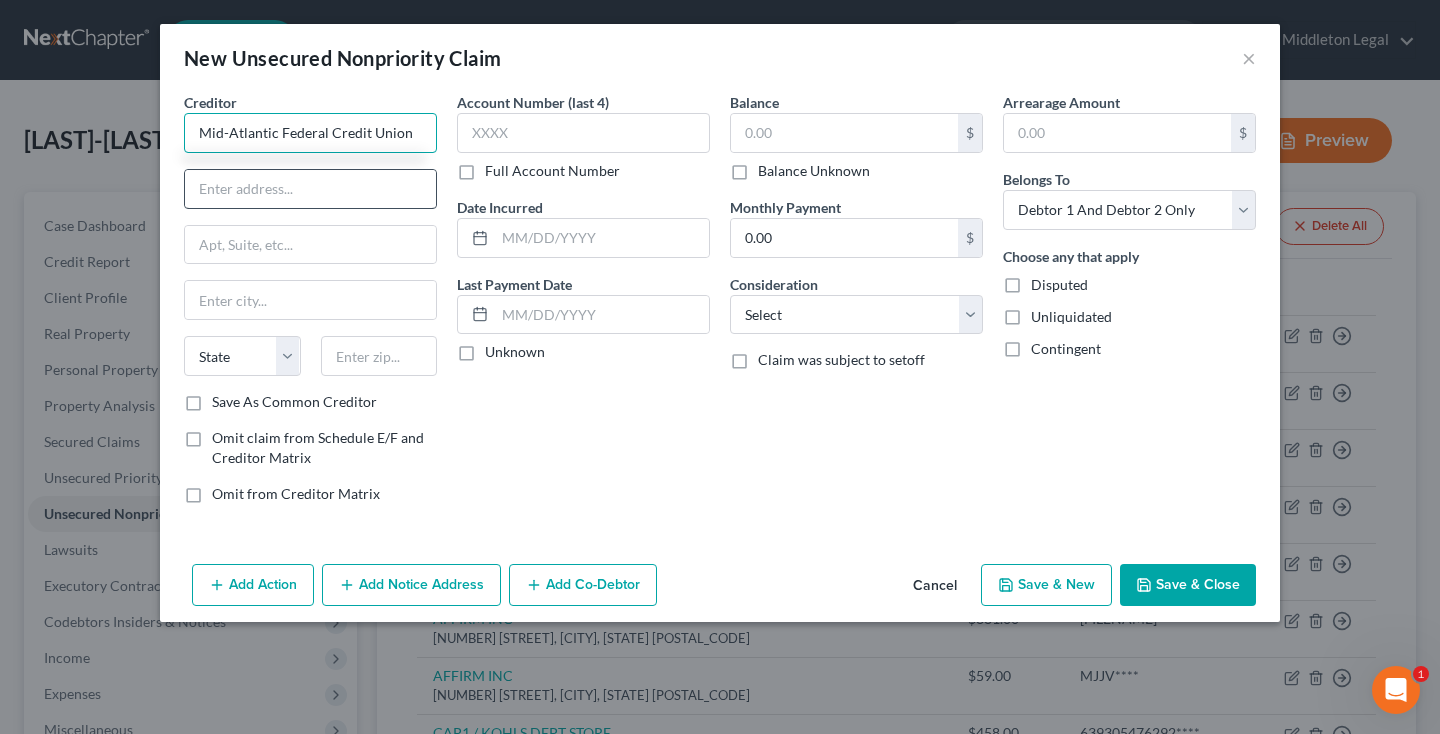 type on "Mid-Atlantic Federal Credit Union" 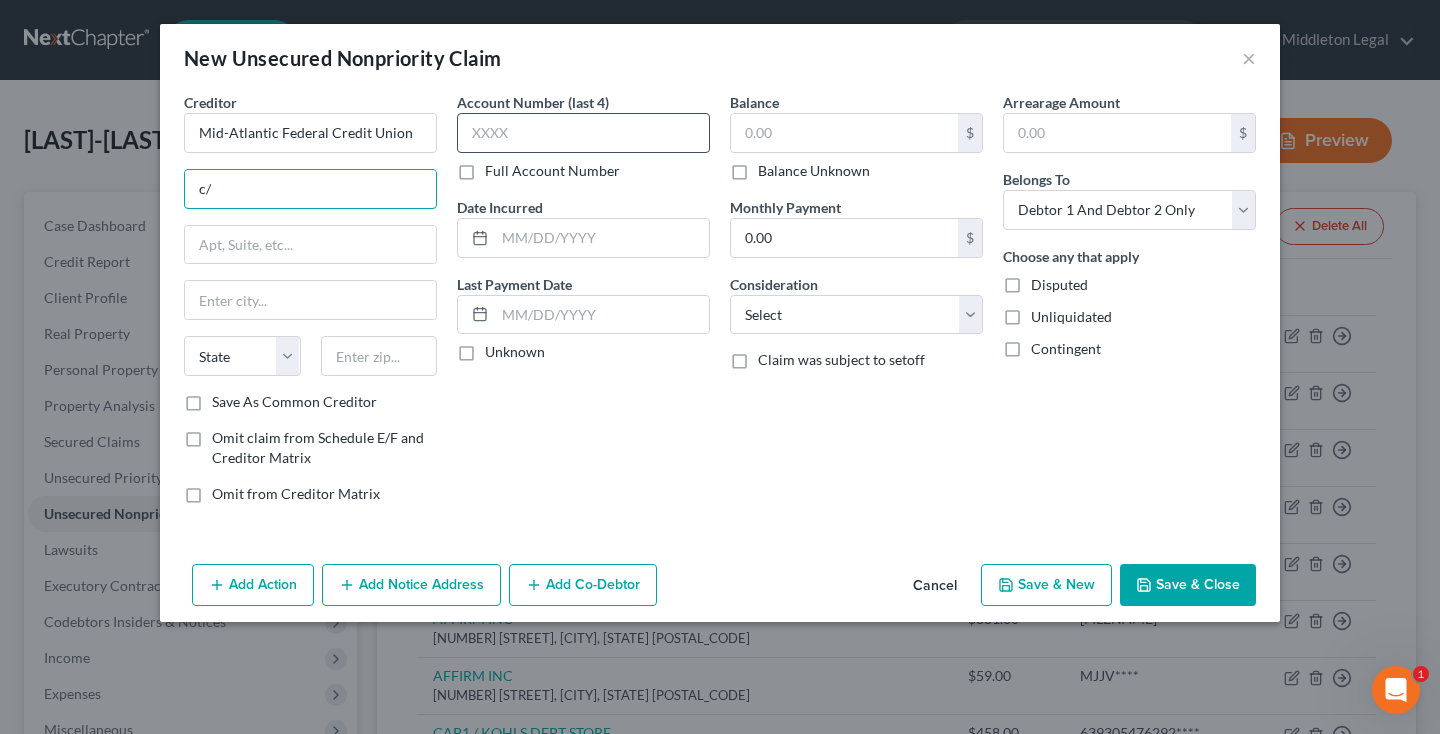 type on "c" 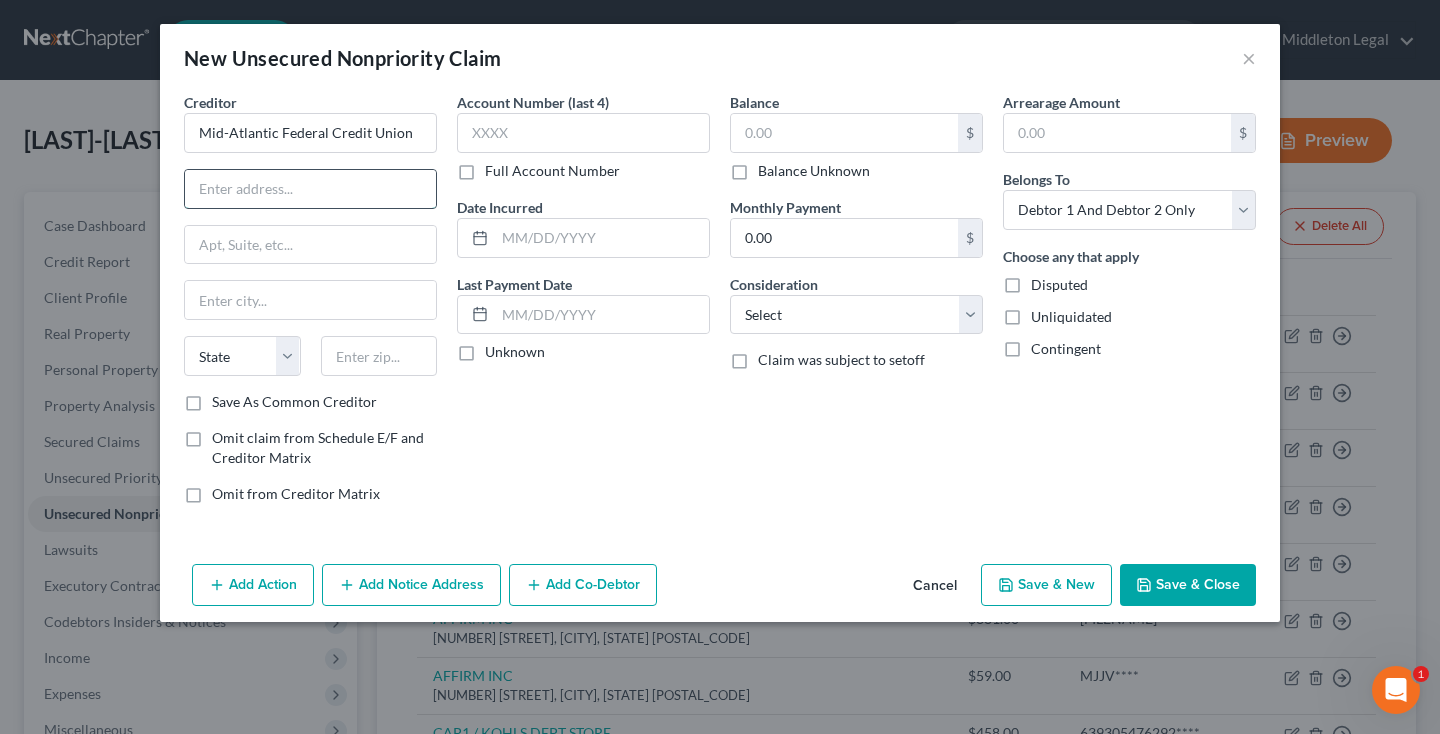 paste on "c/o Silverman Theologou, LLP" 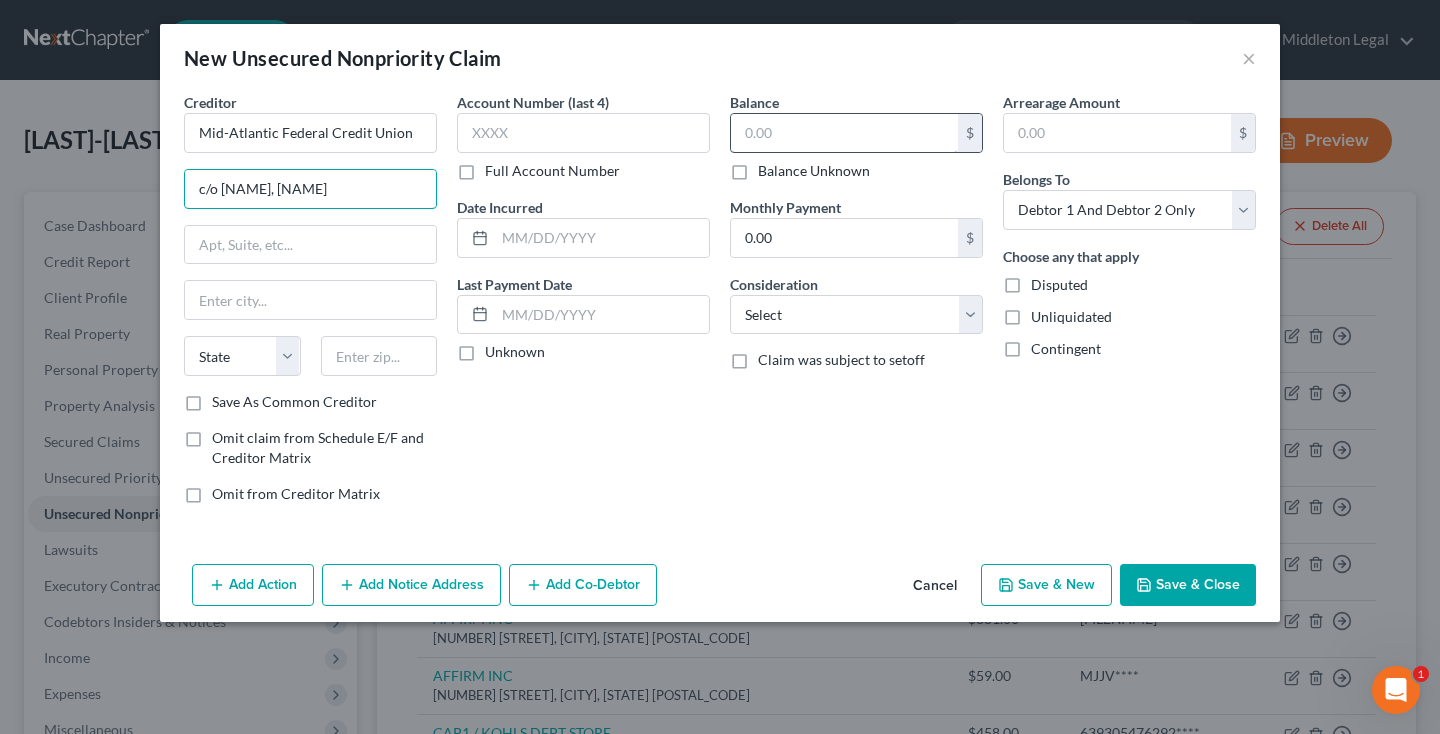 type on "c/o Silverman Theologou, LLP" 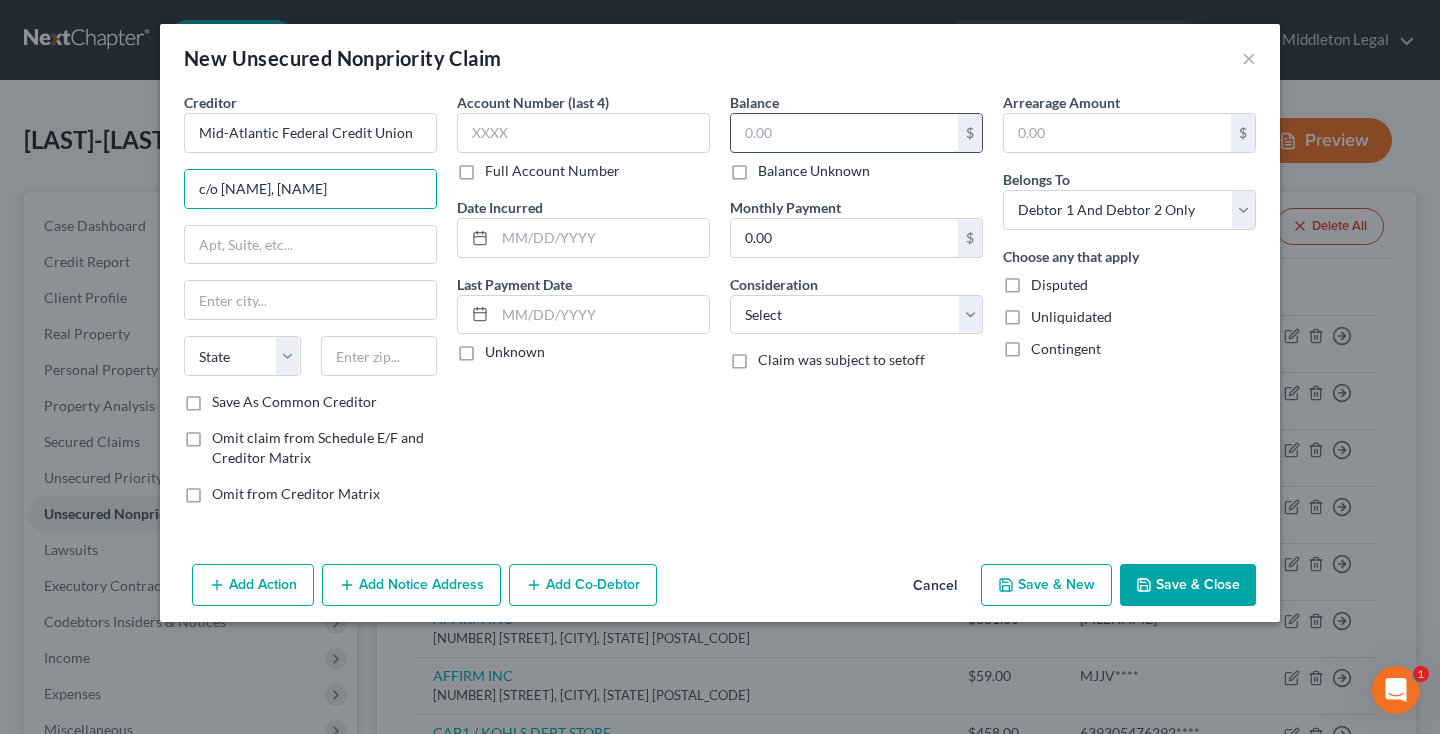 click at bounding box center (844, 133) 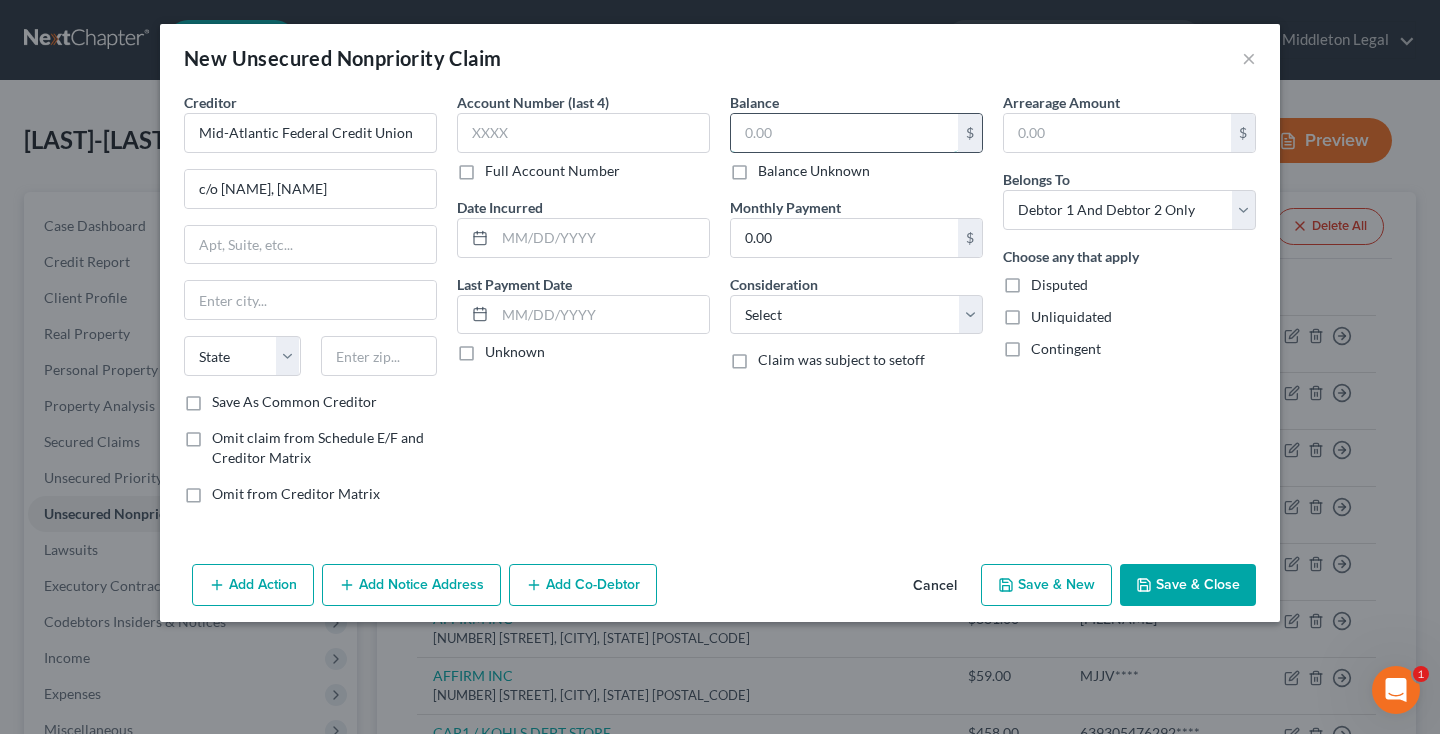 paste on "11,967.62" 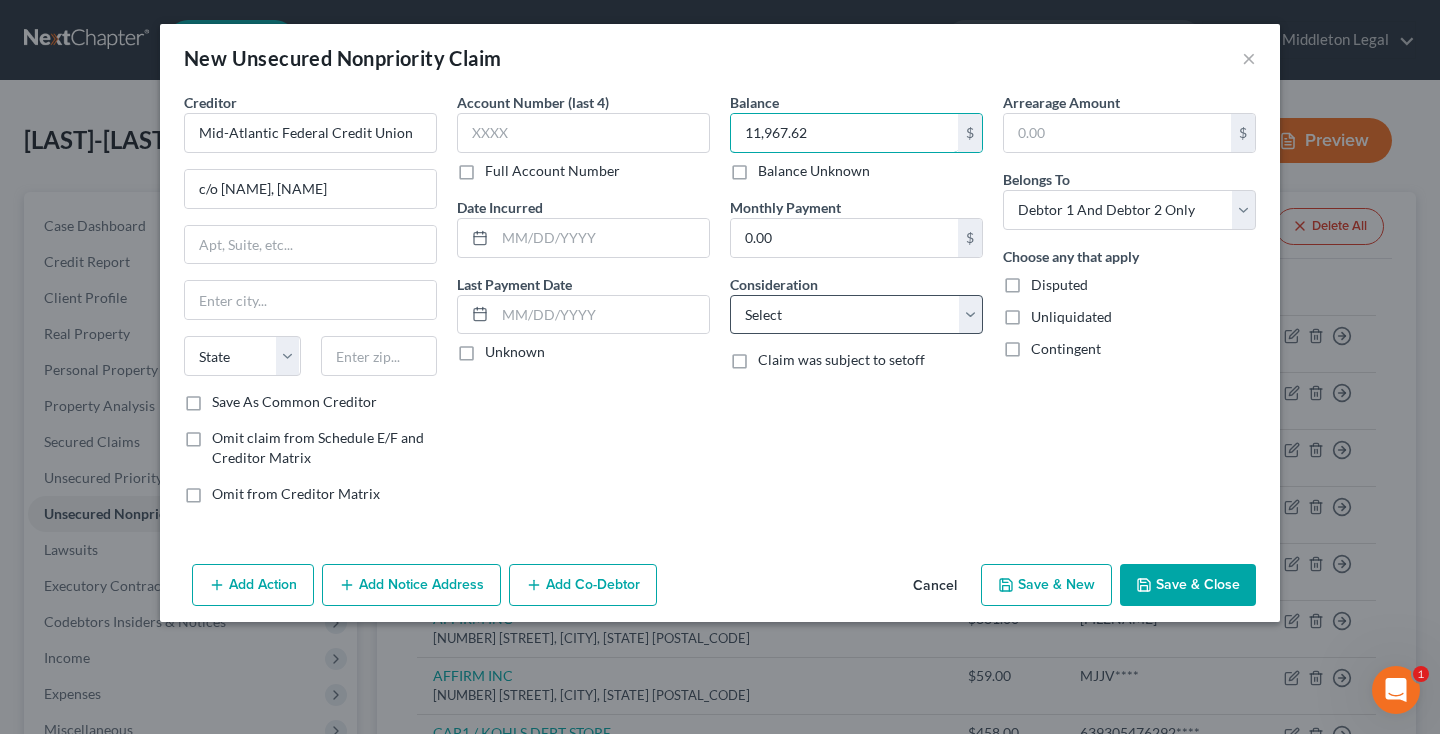 type on "11,967.62" 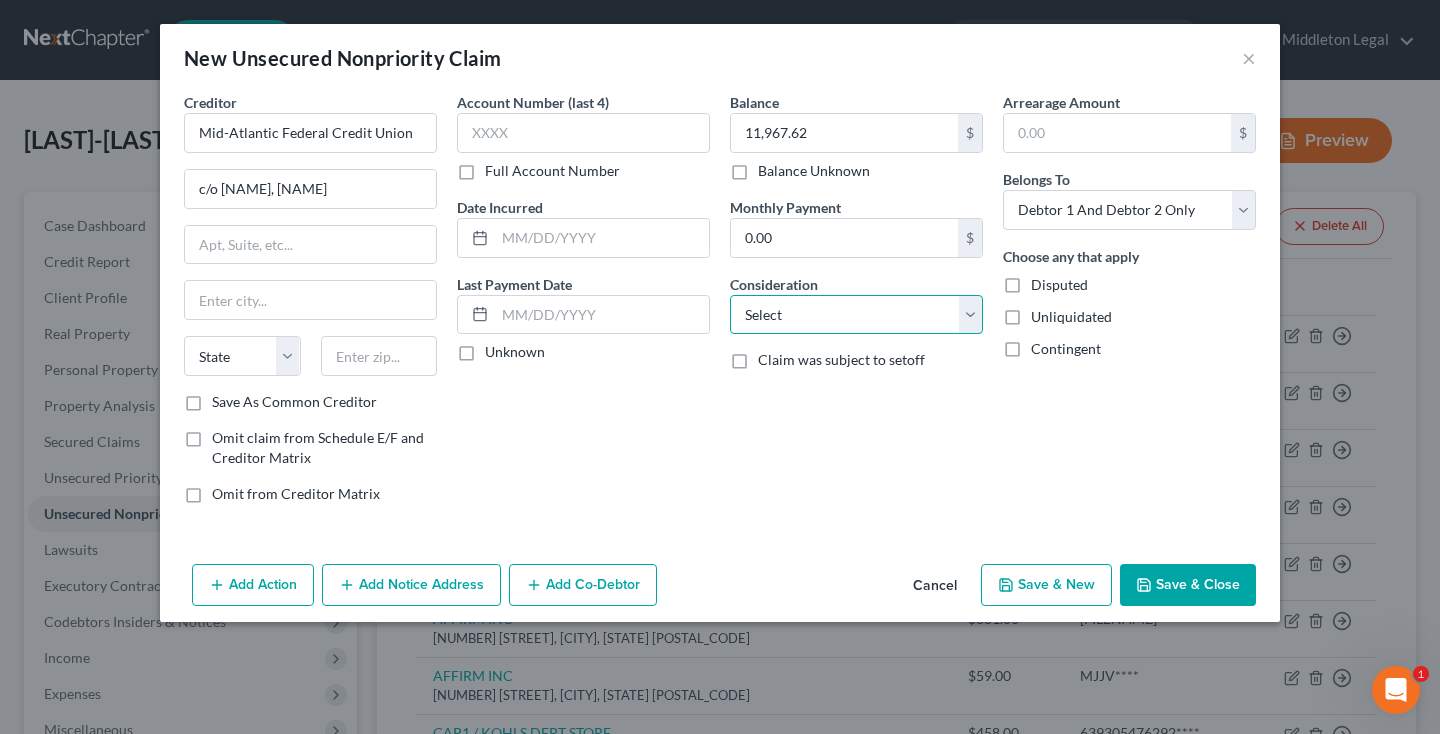 select on "2" 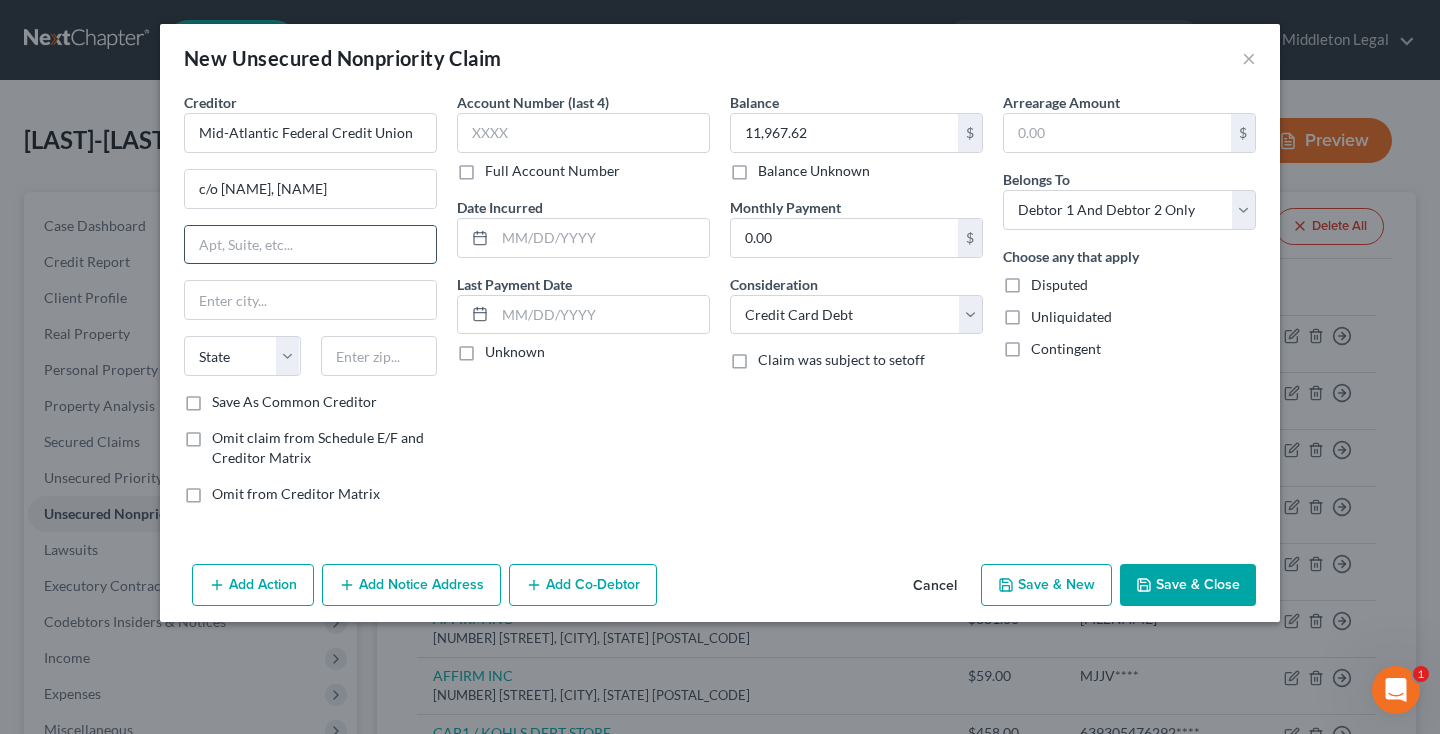 paste on "11200 Rockville Pike, Suite 520" 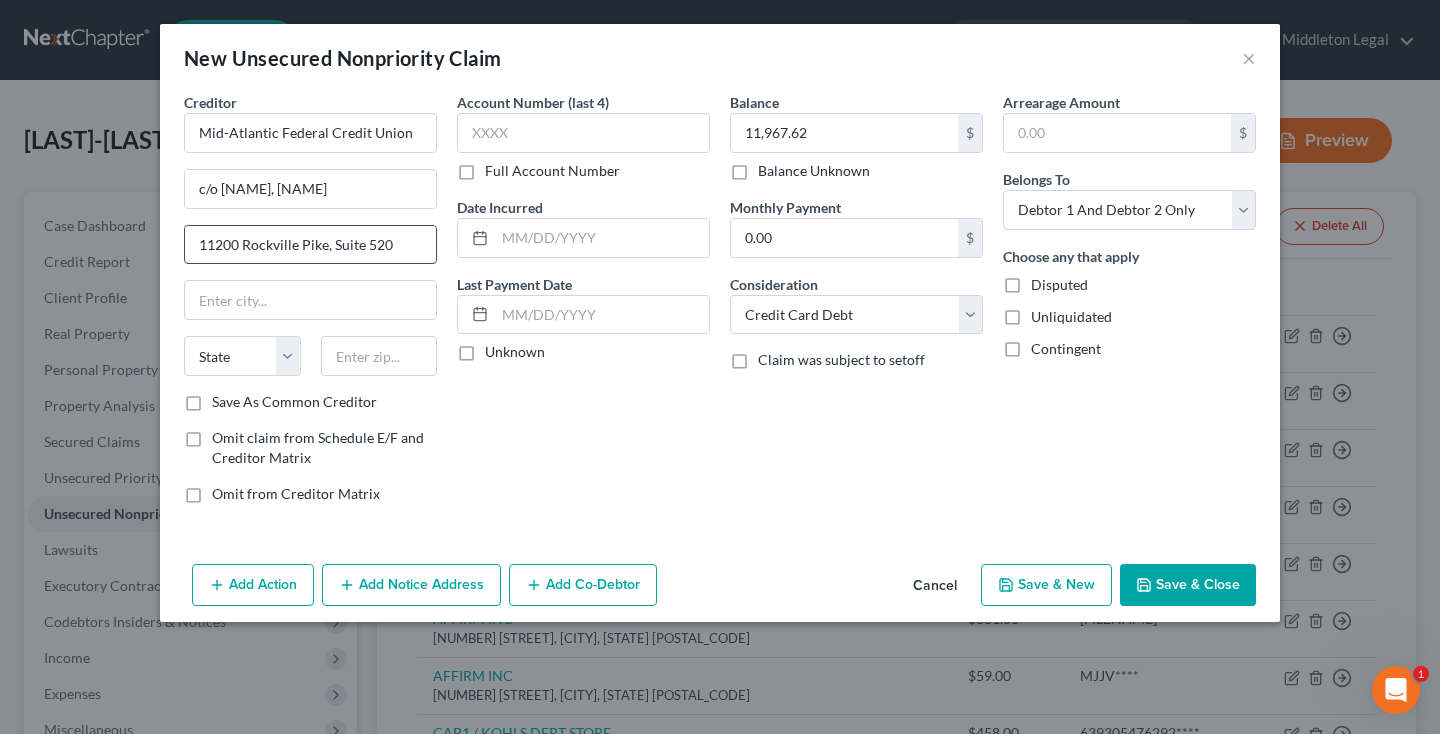 type on "11200 Rockville Pike, Suite 520" 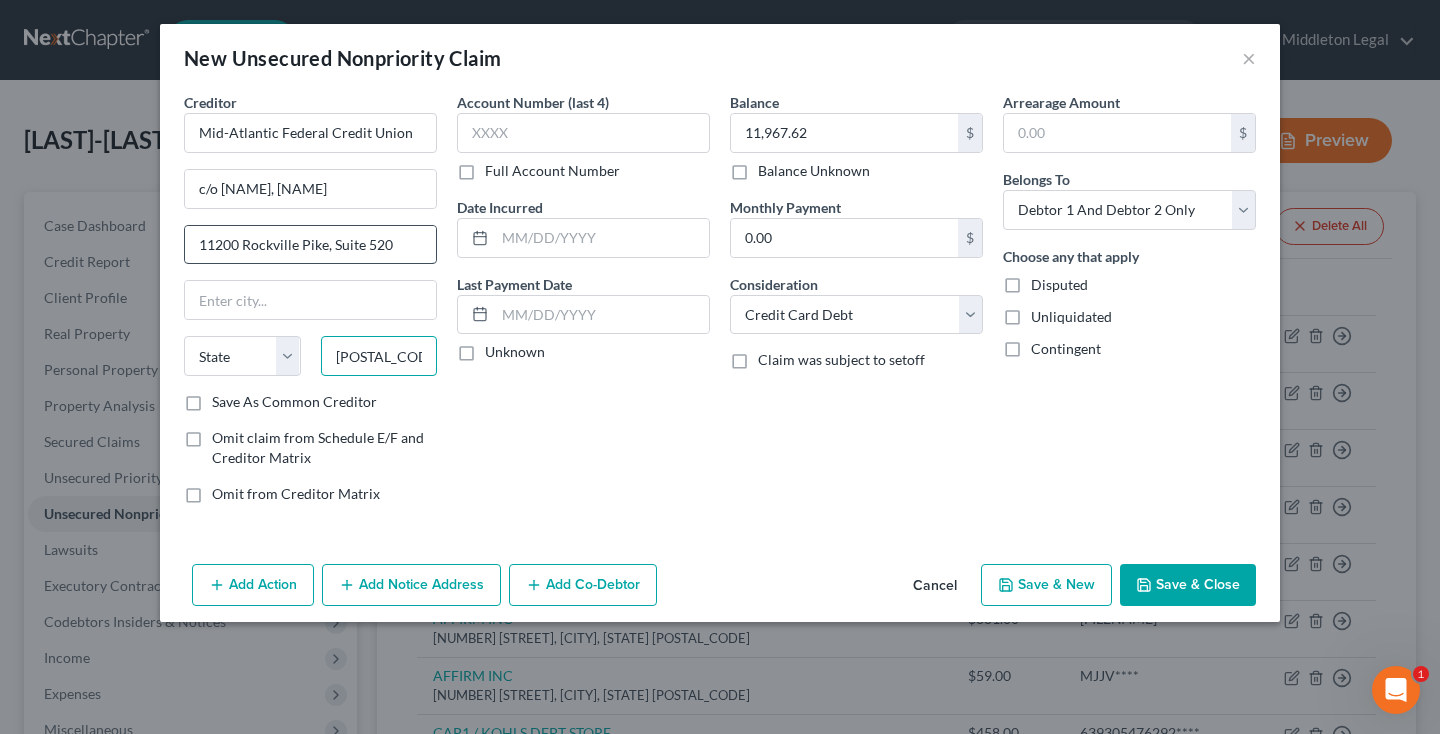 type on "20852" 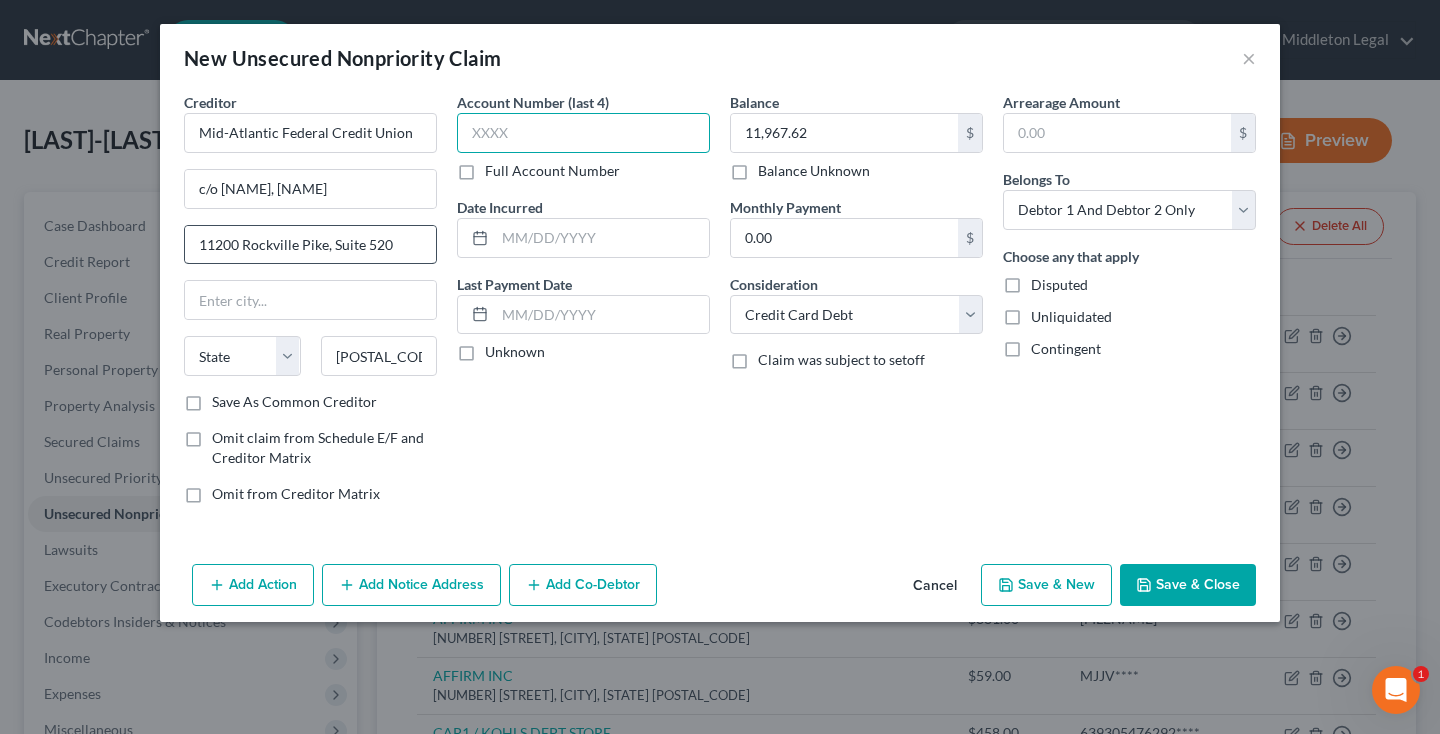 type on "Rockville" 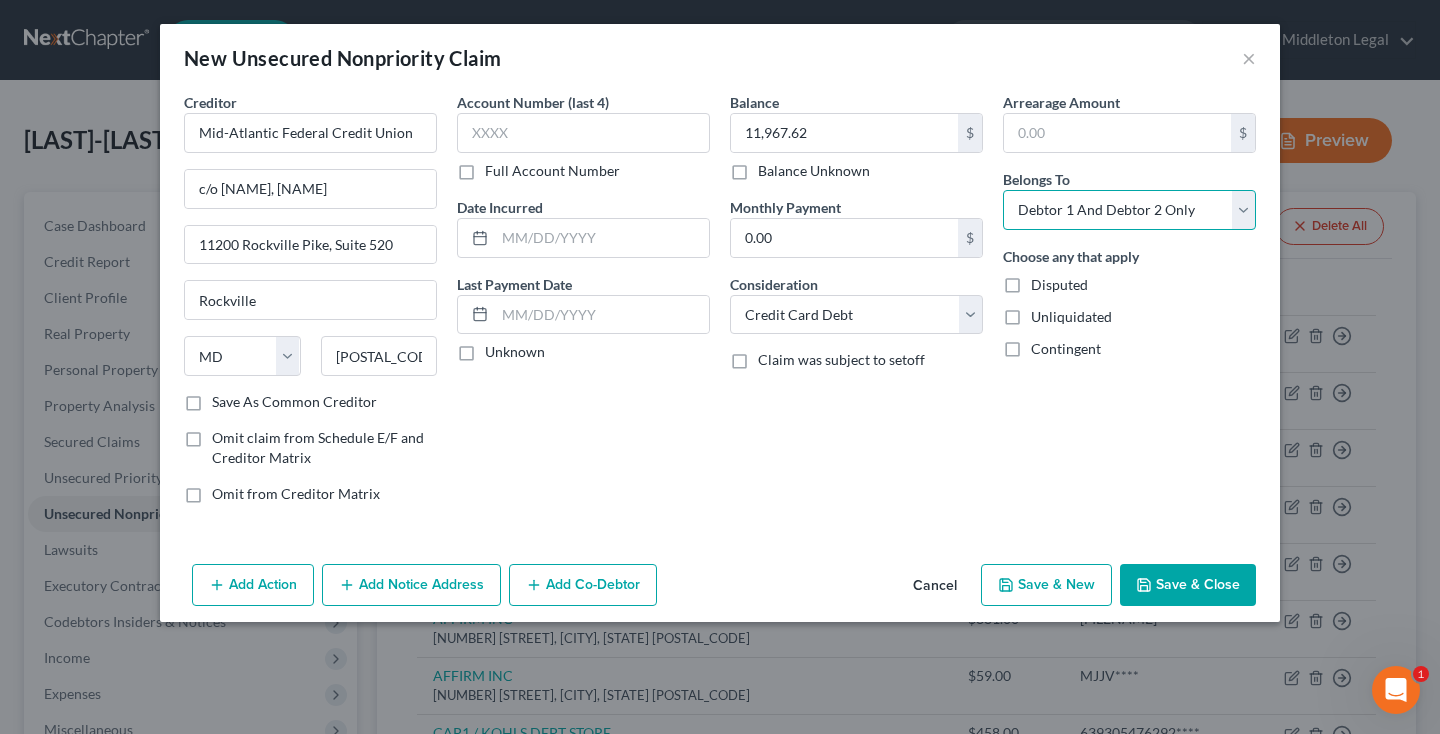 select on "1" 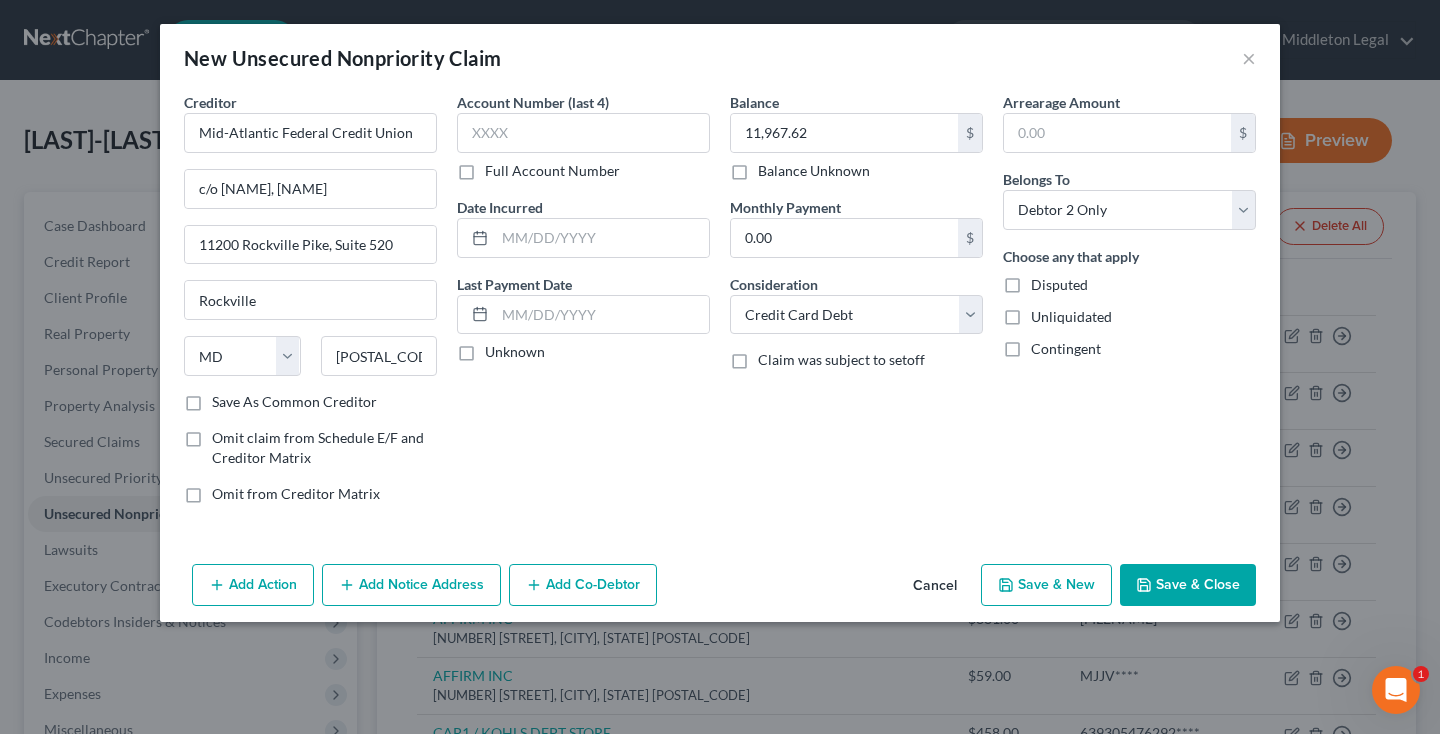 click on "Save & Close" at bounding box center [1188, 585] 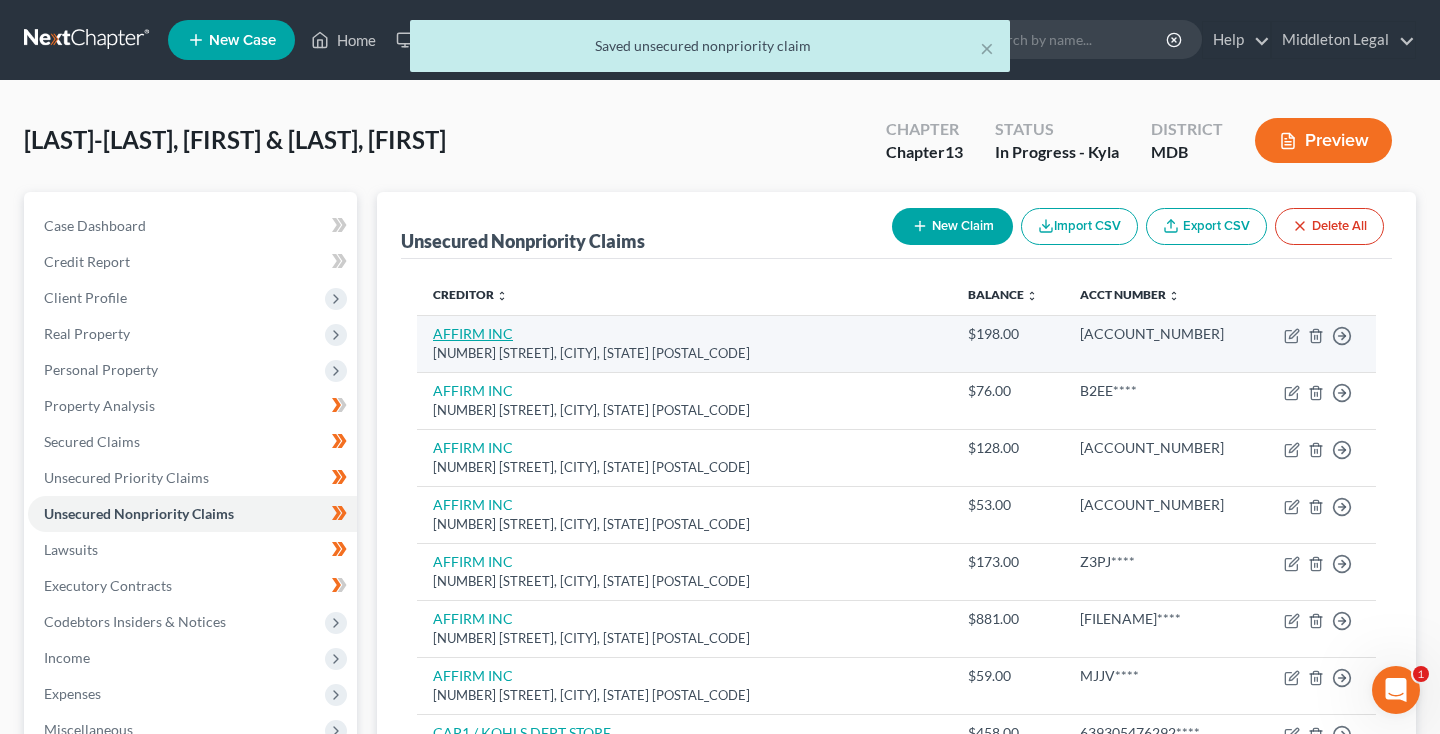 click on "AFFIRM INC" at bounding box center [473, 333] 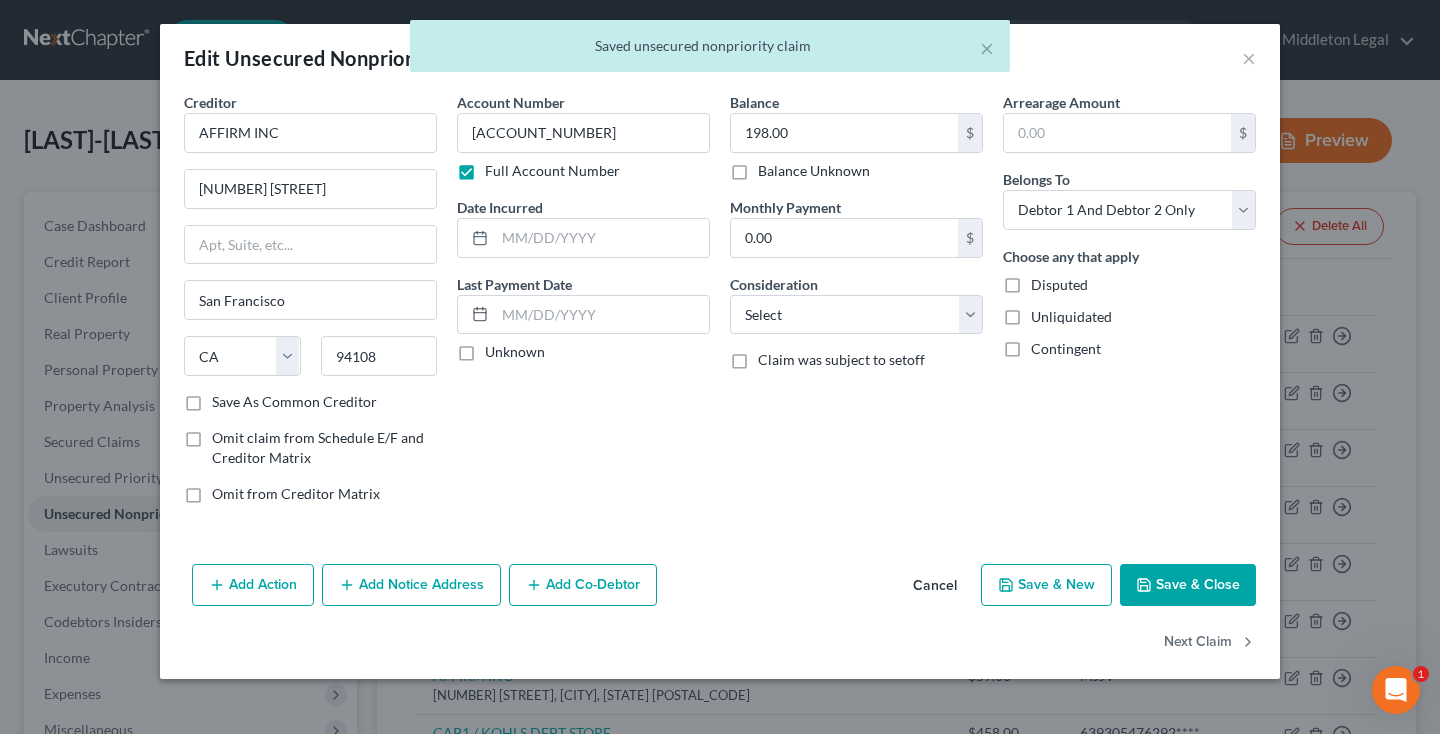 click on "Cancel" at bounding box center [935, 586] 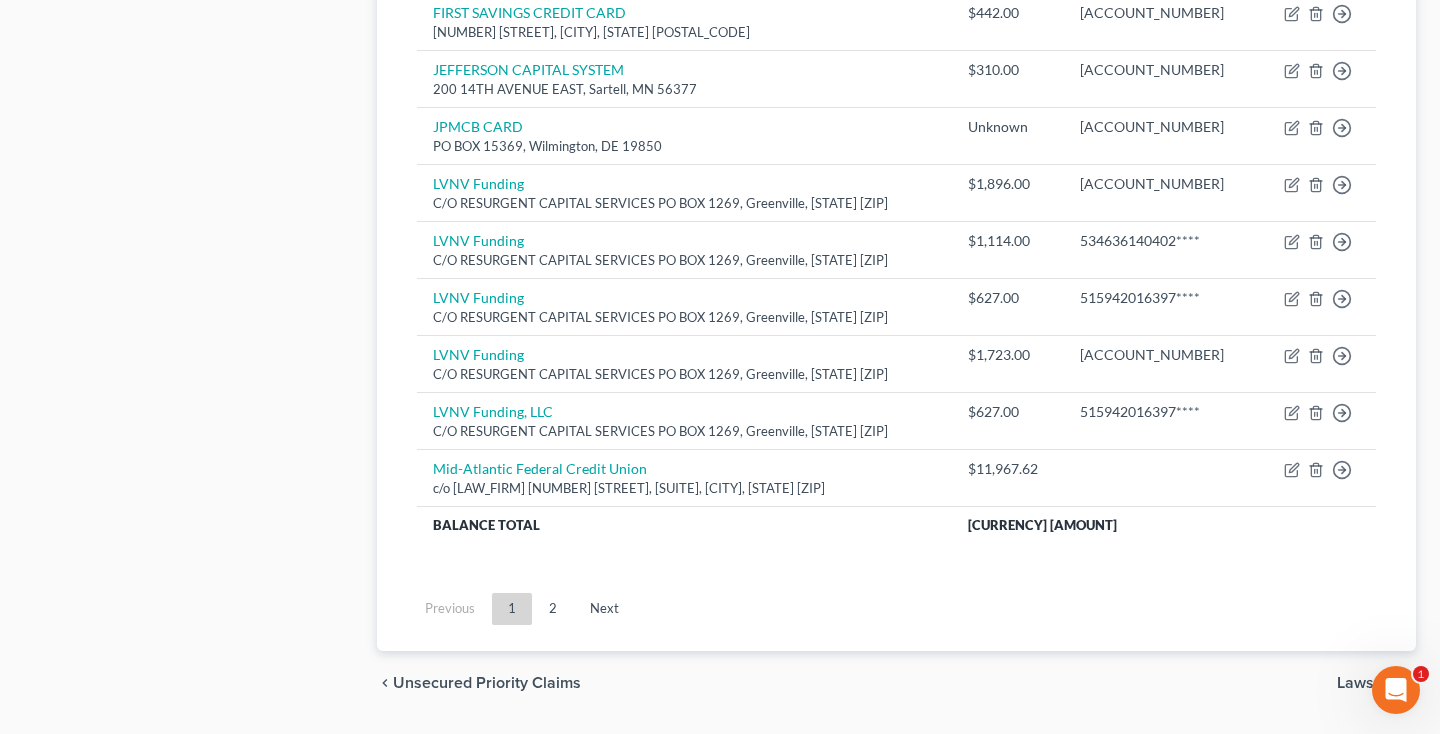 scroll, scrollTop: 1614, scrollLeft: 0, axis: vertical 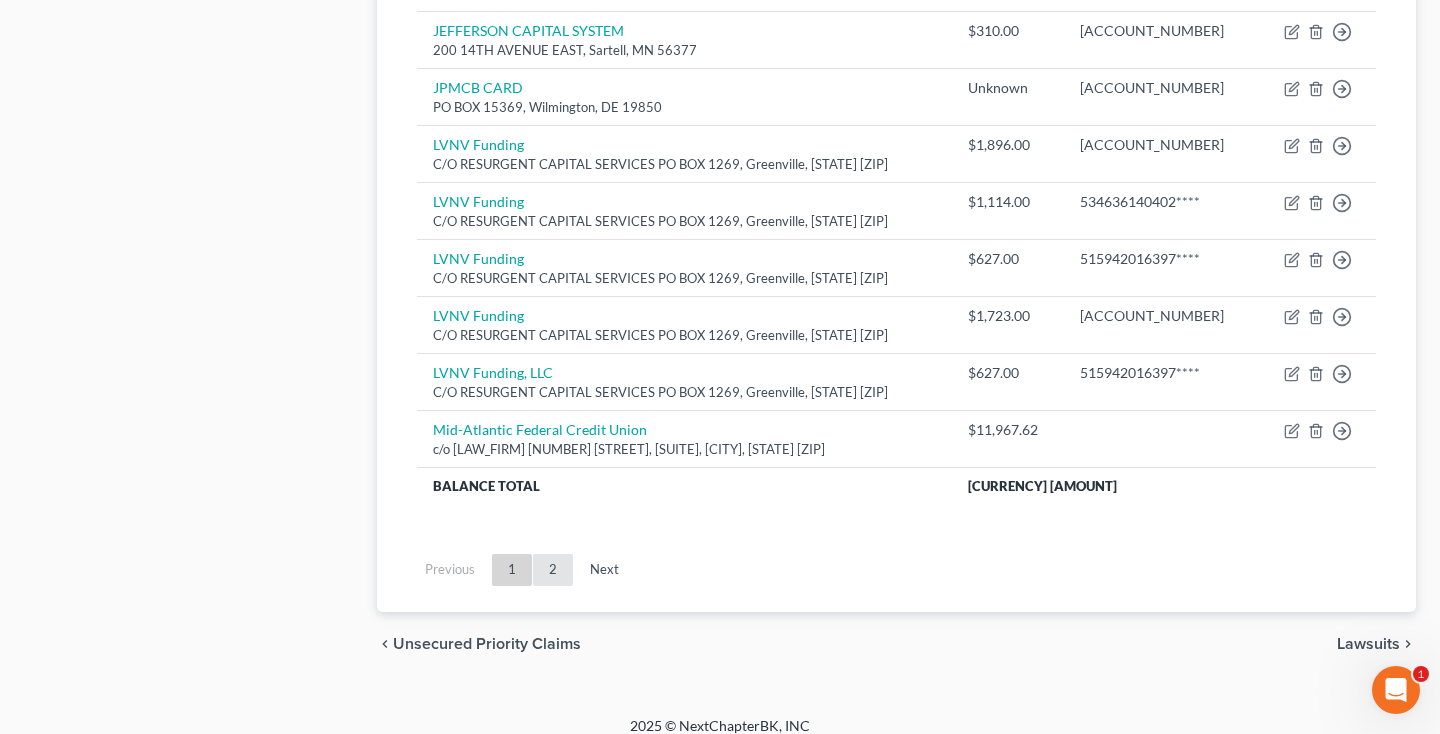 click on "2" at bounding box center [553, 570] 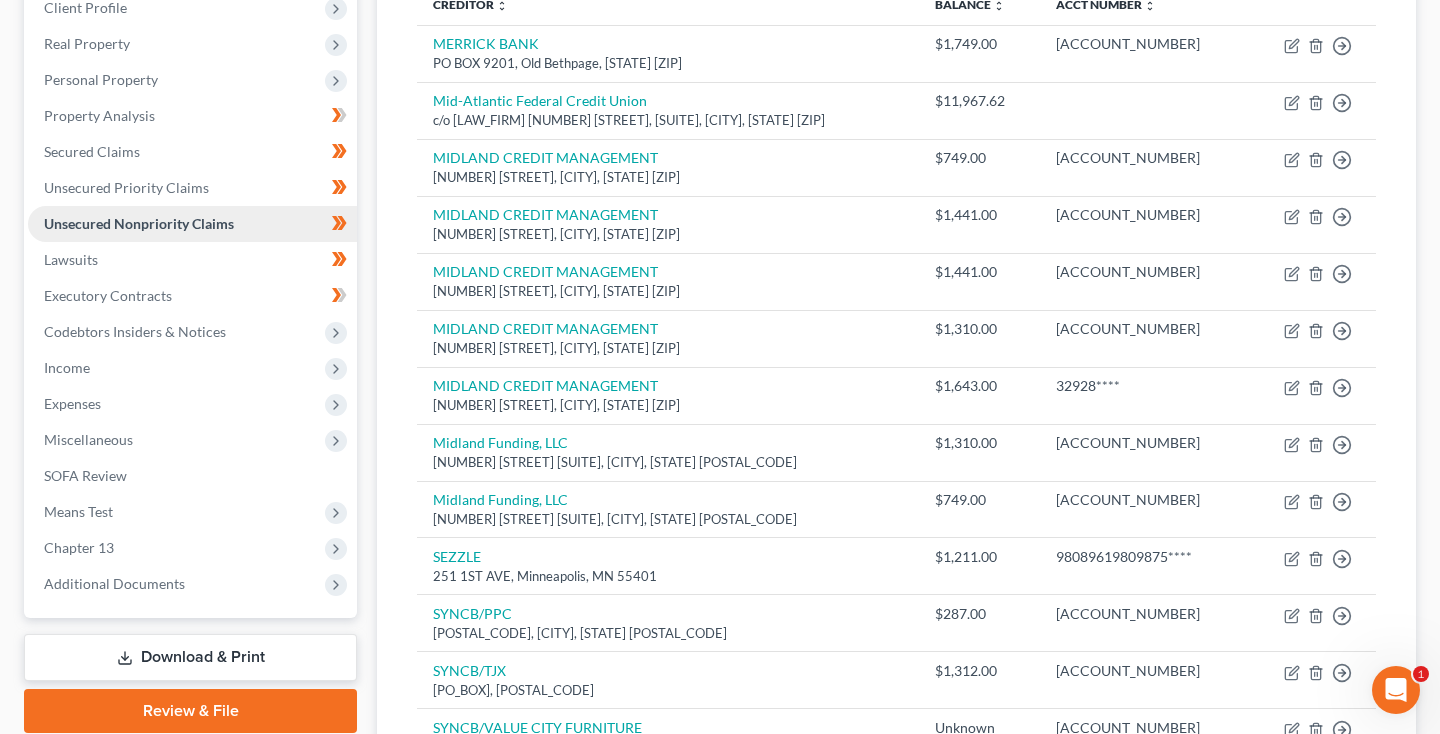 scroll, scrollTop: 301, scrollLeft: 0, axis: vertical 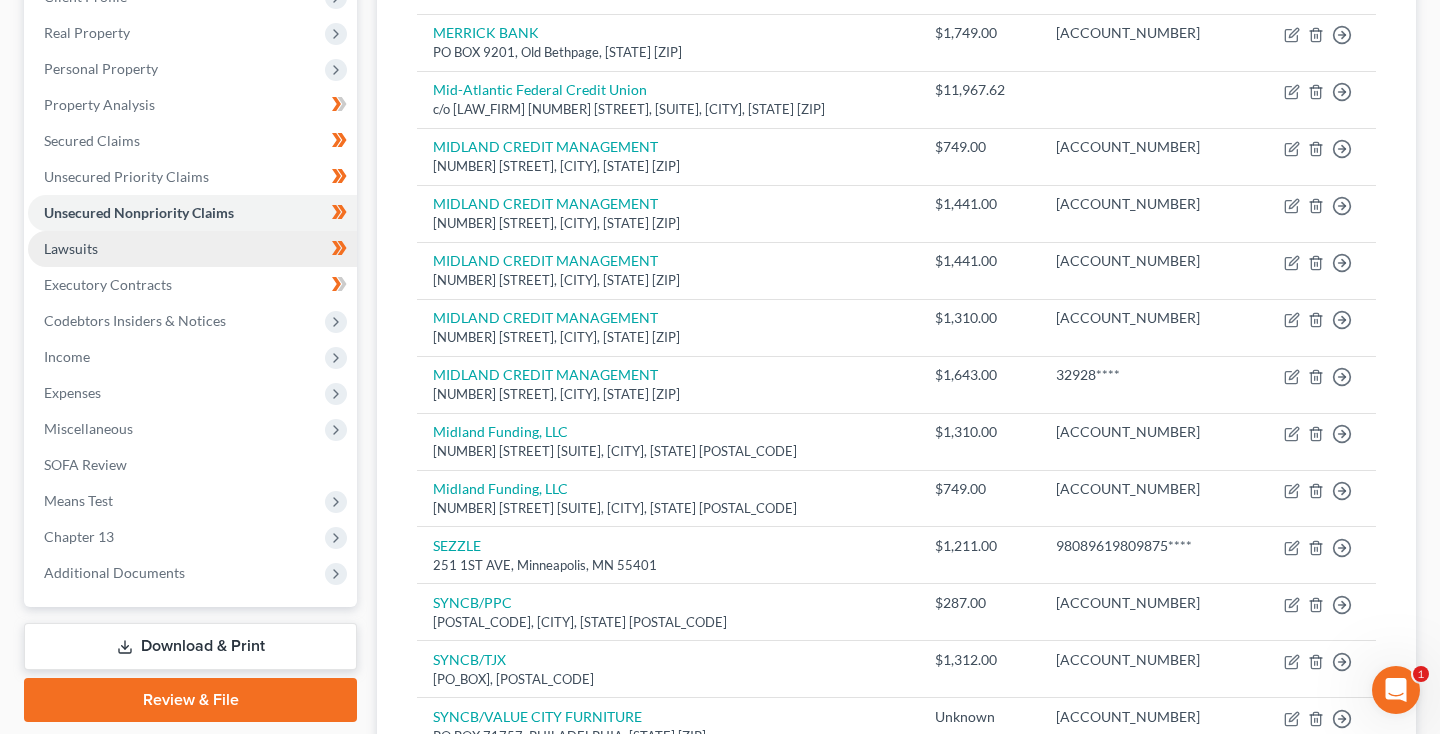 click on "Lawsuits" at bounding box center (192, 249) 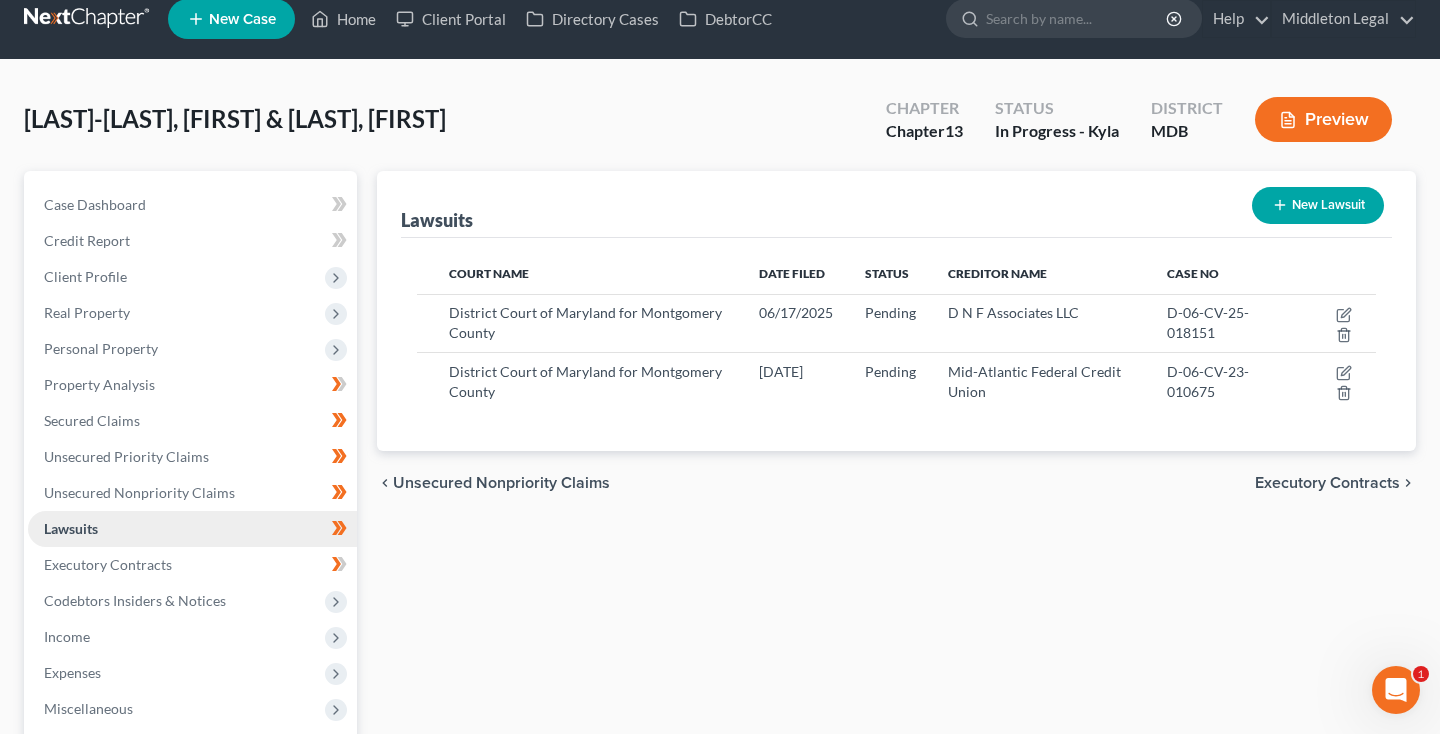 scroll, scrollTop: 0, scrollLeft: 0, axis: both 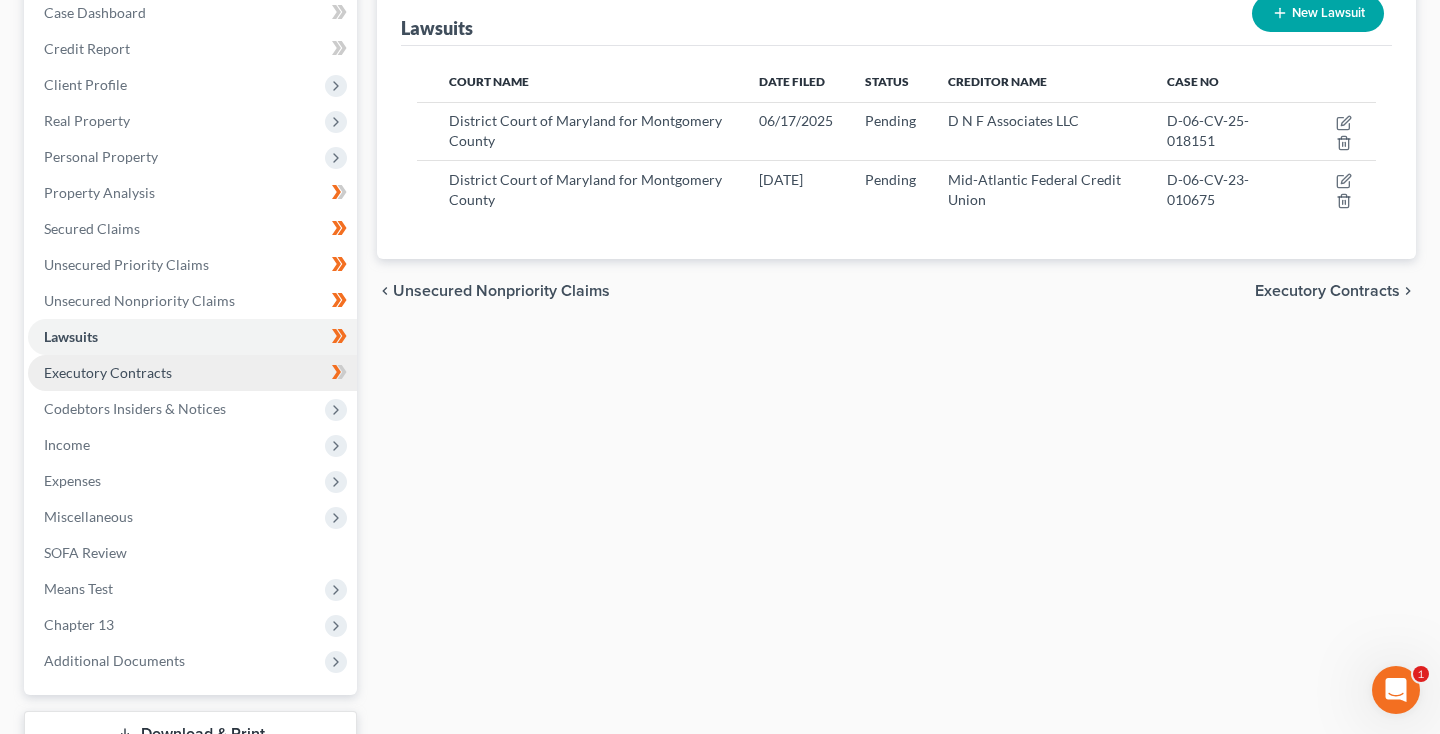 click on "Executory Contracts" at bounding box center [108, 372] 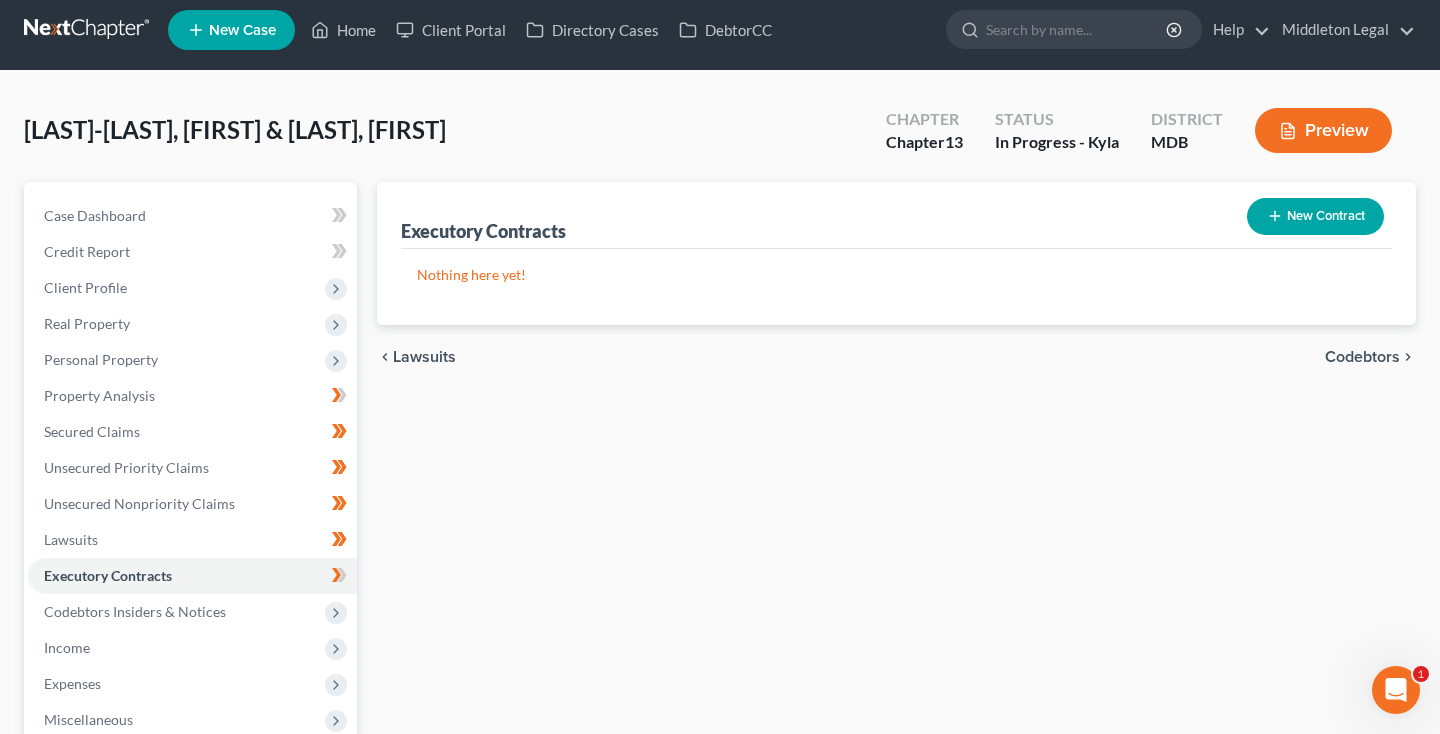 scroll, scrollTop: 0, scrollLeft: 0, axis: both 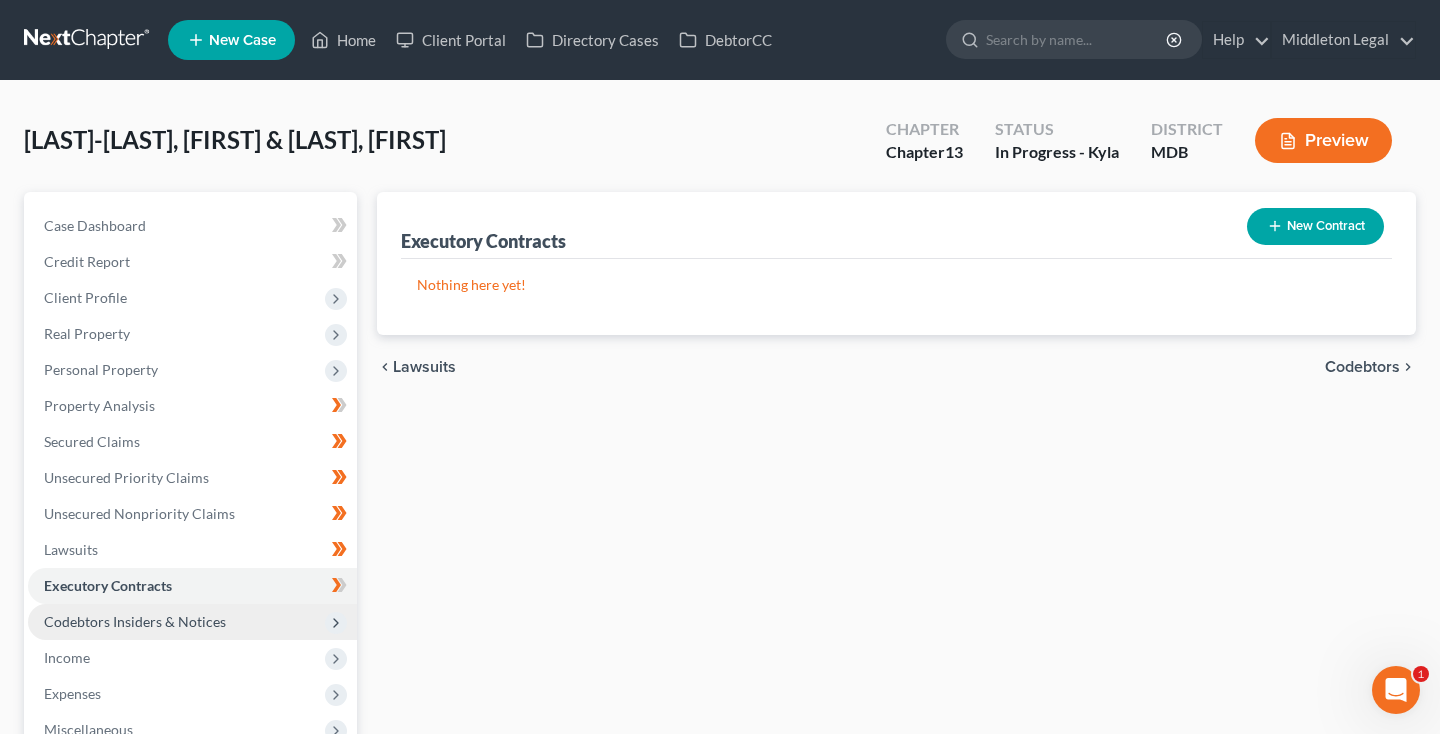 click on "Codebtors Insiders & Notices" at bounding box center (135, 621) 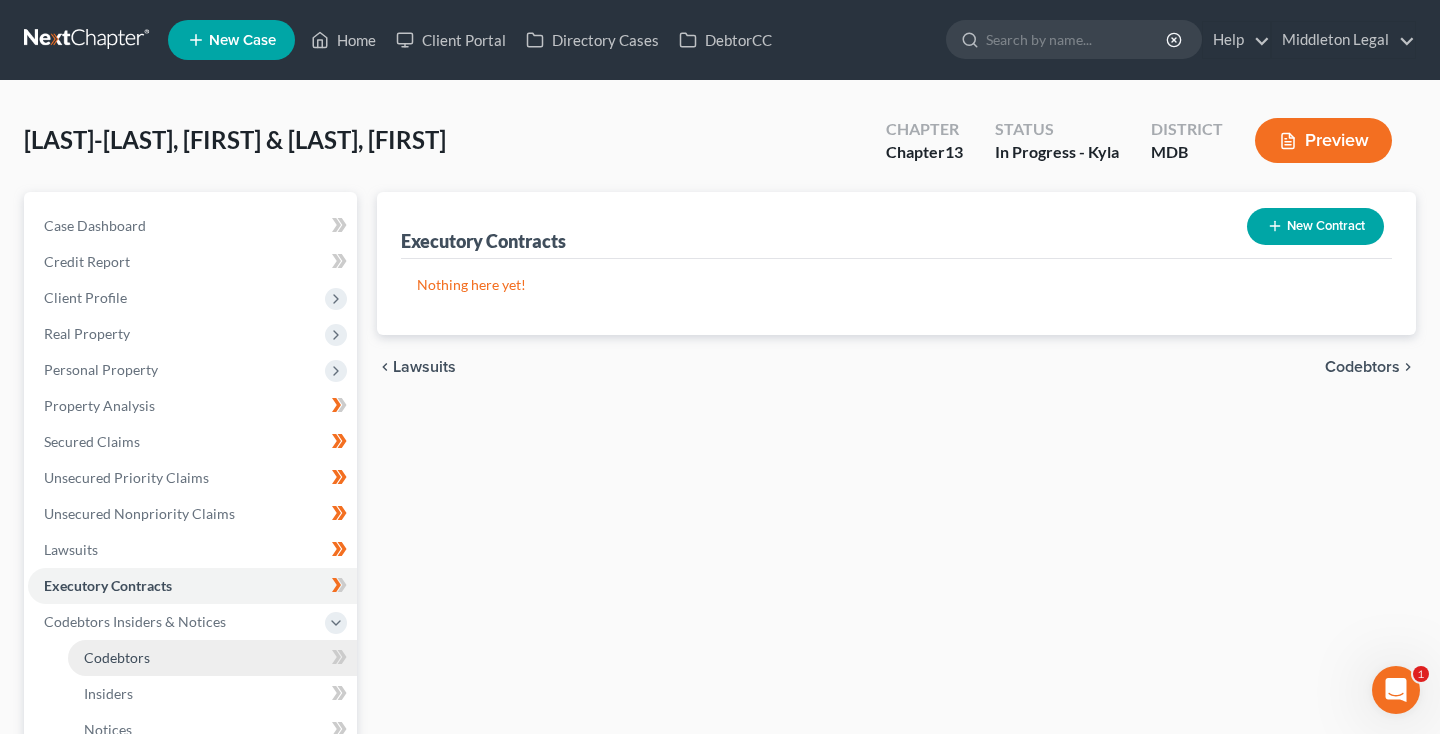 click on "Codebtors" at bounding box center [117, 657] 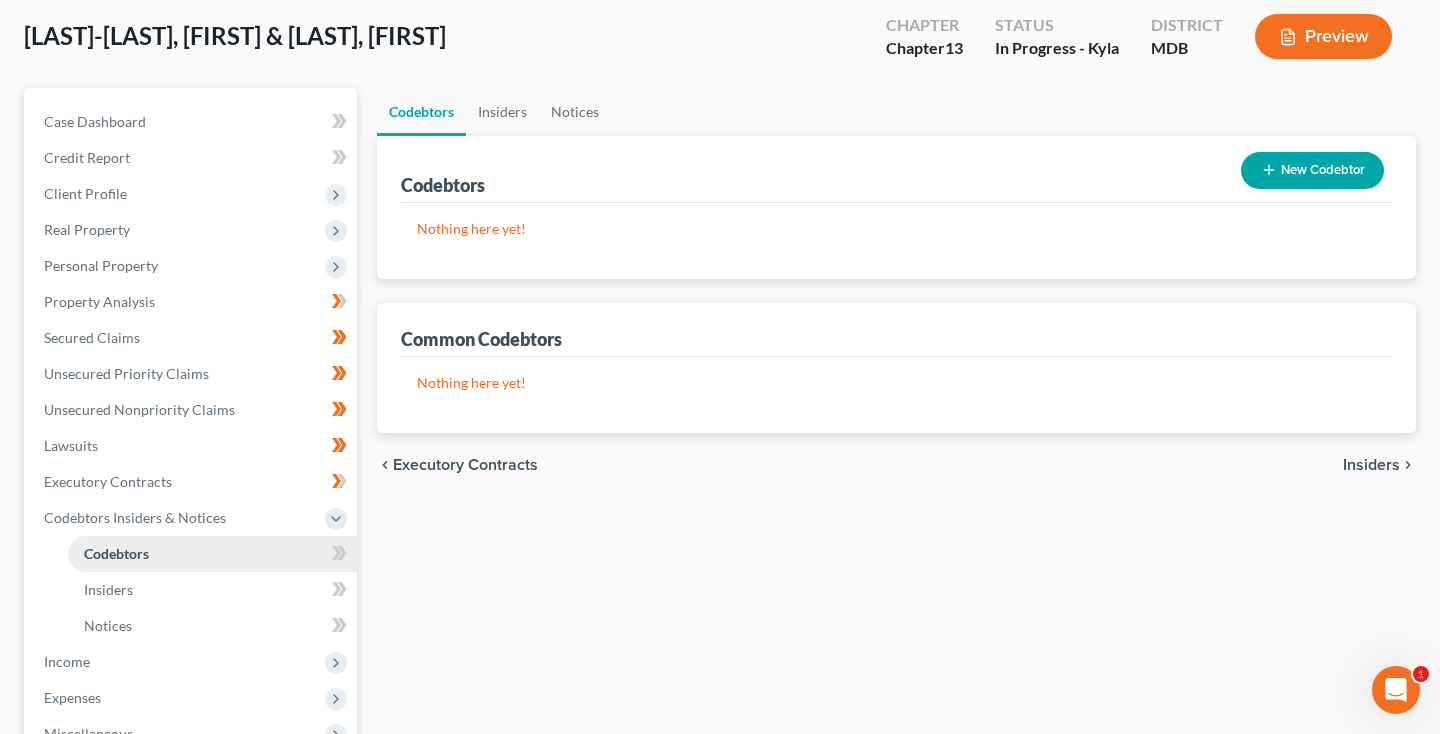 scroll, scrollTop: 115, scrollLeft: 0, axis: vertical 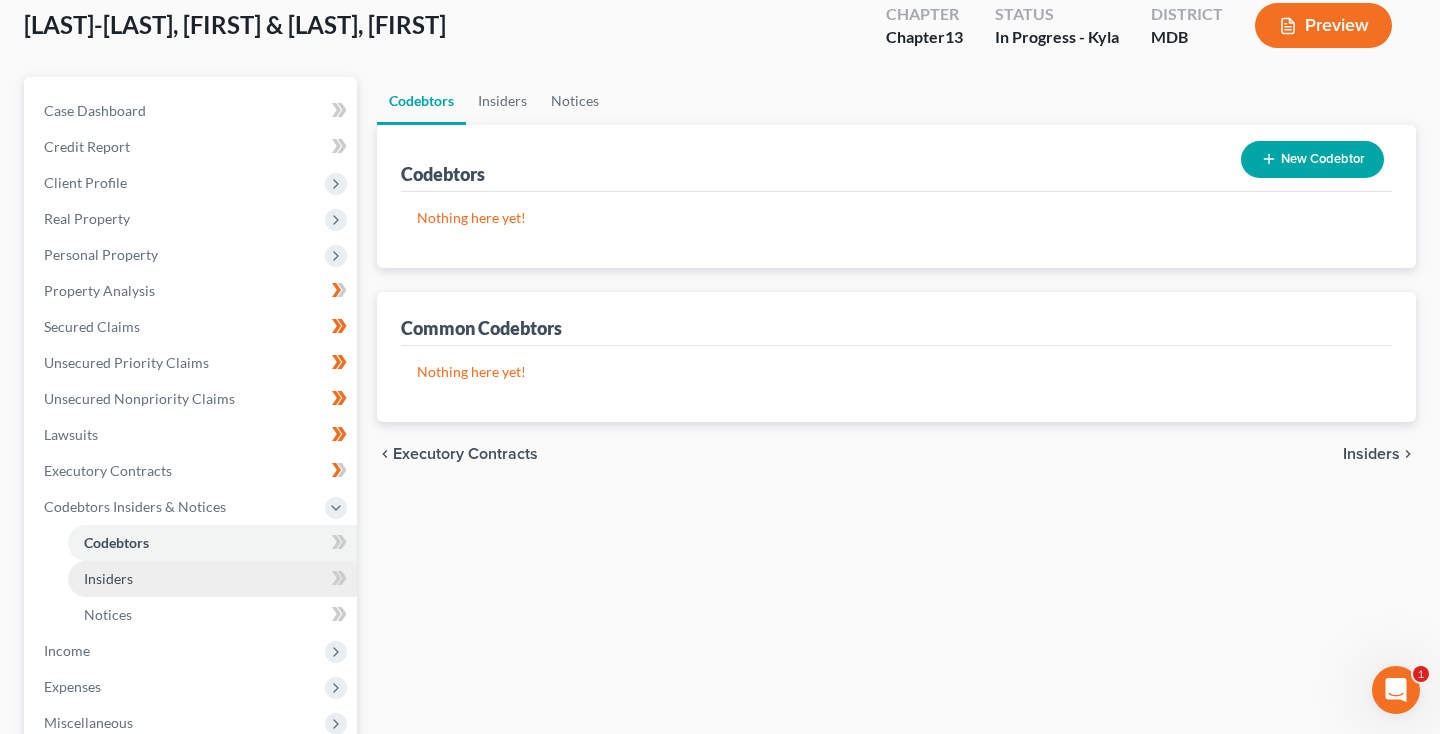 click on "Insiders" at bounding box center [108, 578] 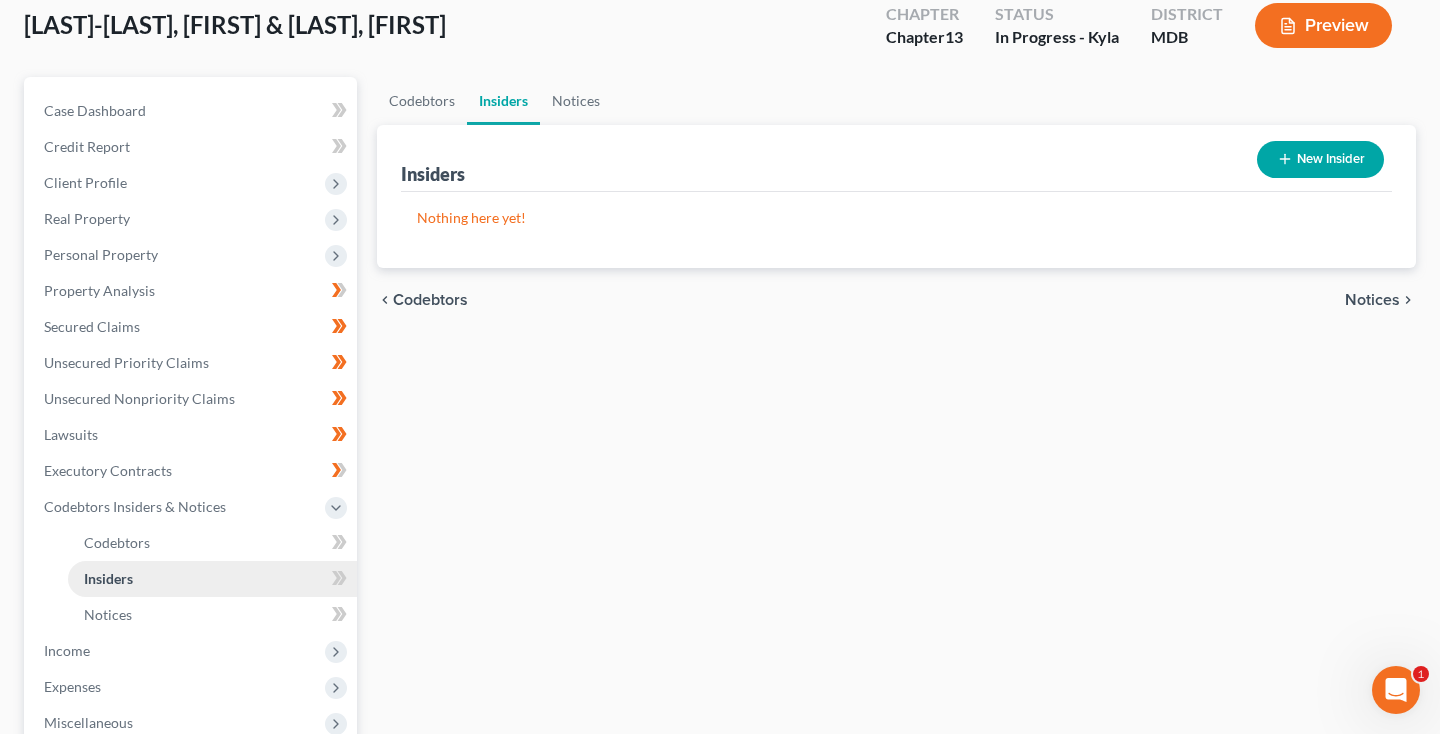 scroll, scrollTop: 0, scrollLeft: 0, axis: both 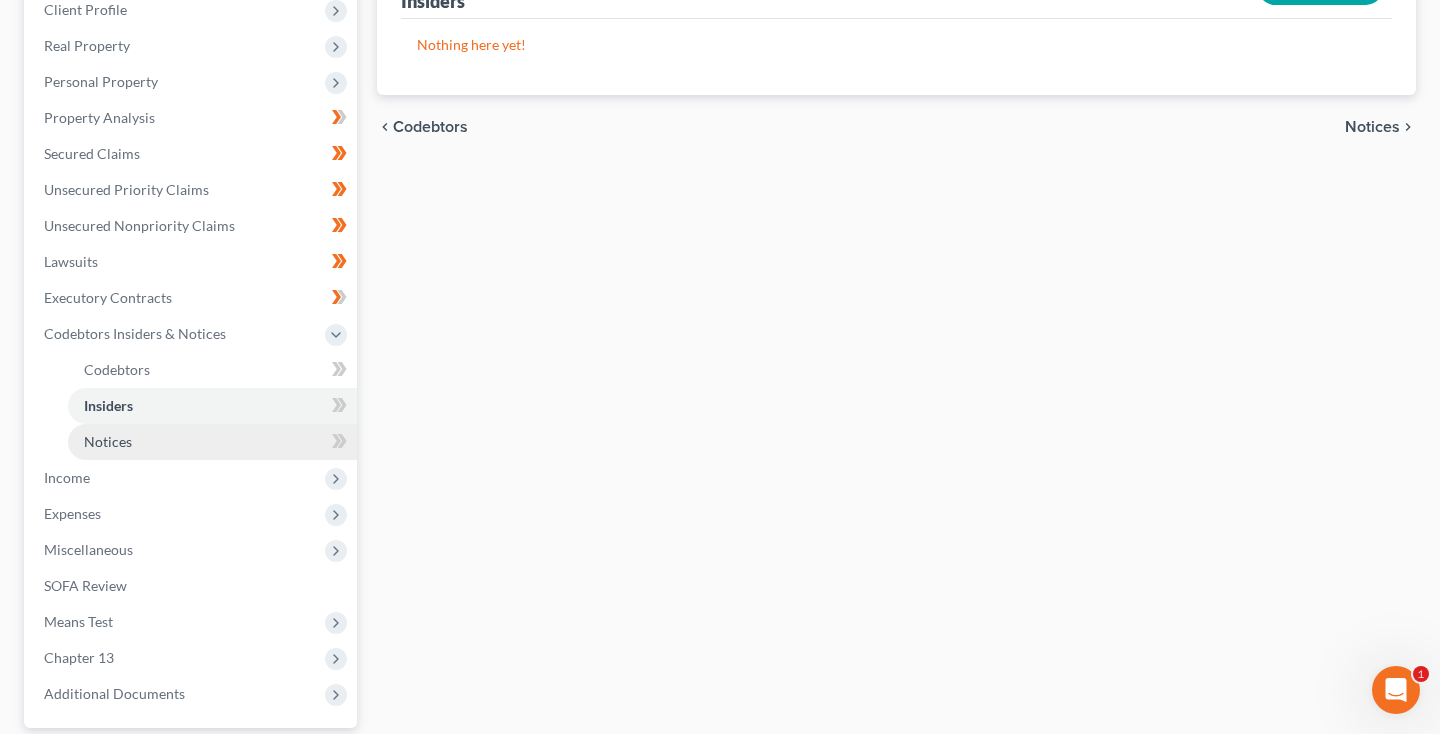 click on "Notices" at bounding box center [108, 441] 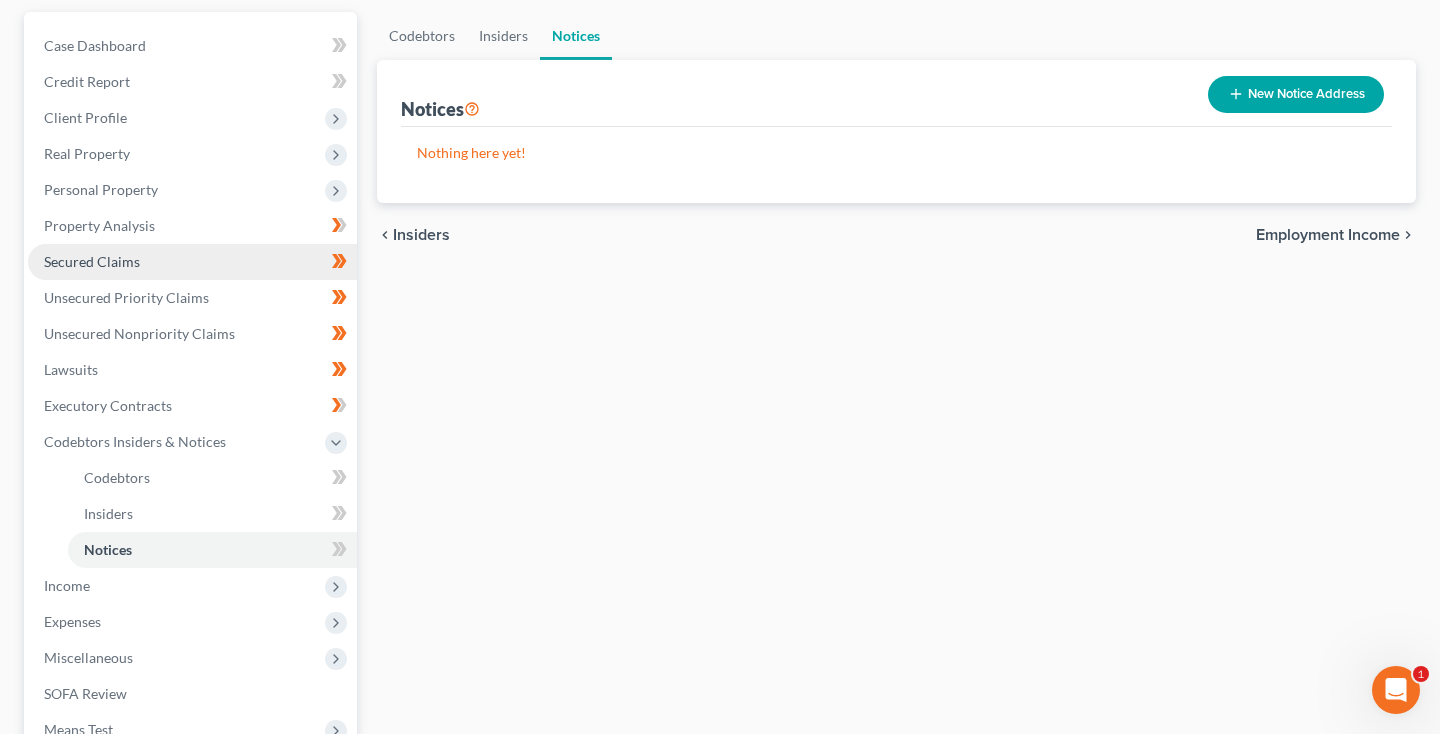 scroll, scrollTop: 228, scrollLeft: 0, axis: vertical 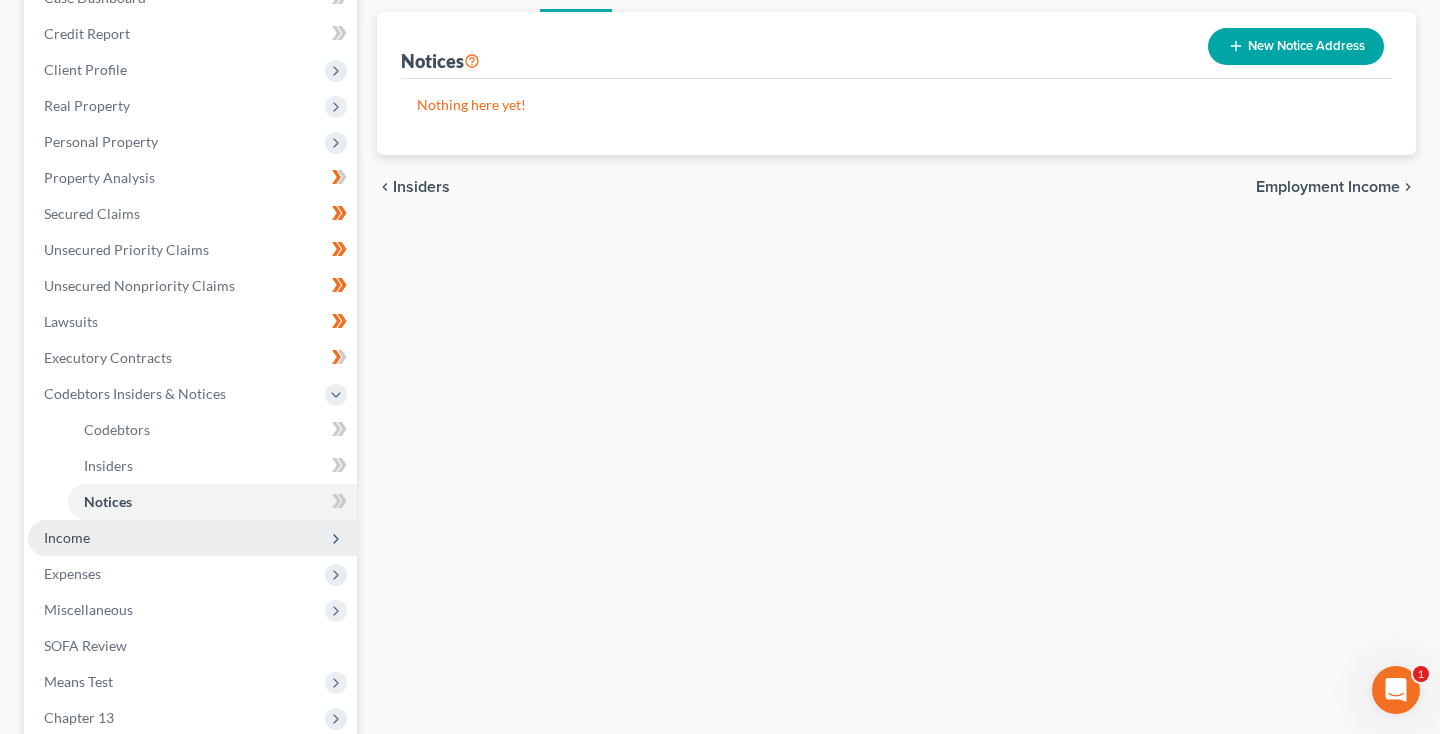 click on "Income" at bounding box center (67, 537) 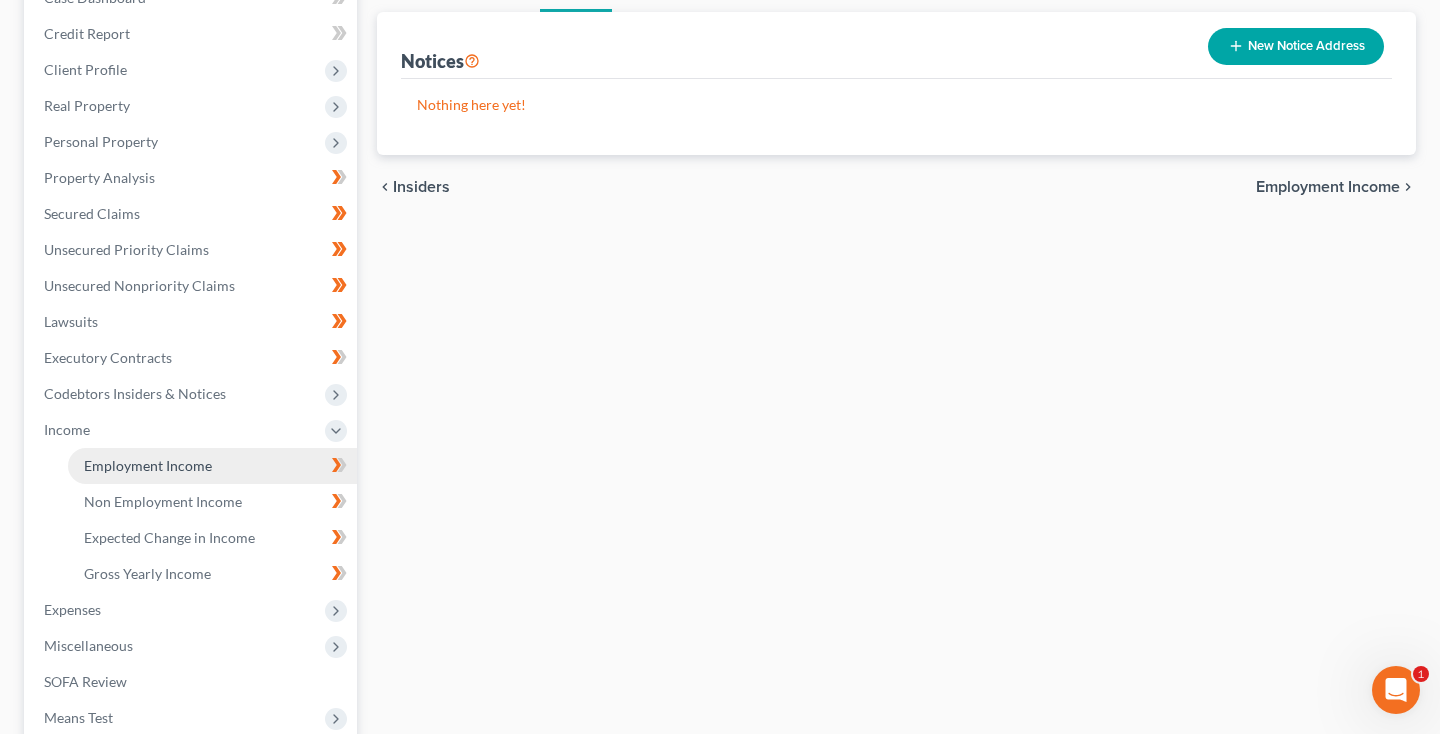click on "Employment Income" at bounding box center (148, 465) 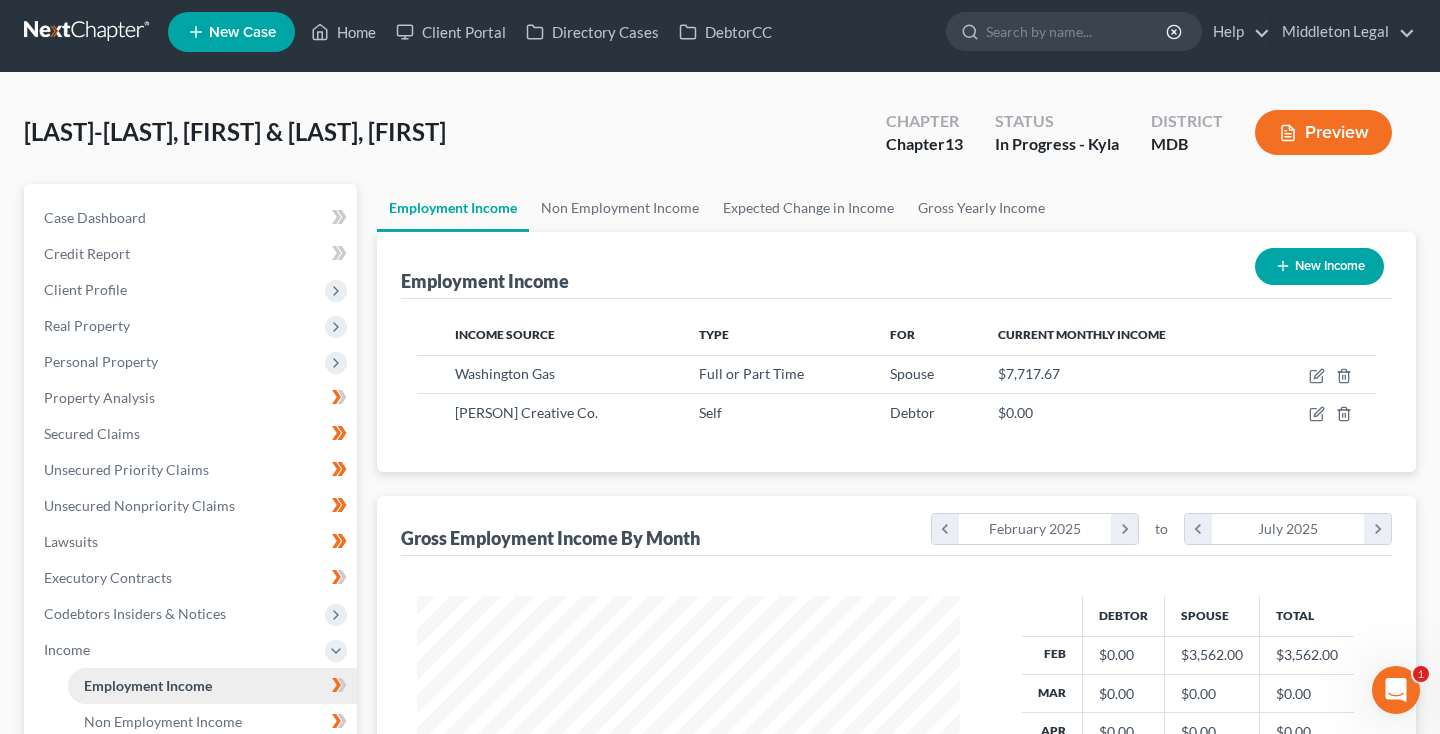scroll, scrollTop: 0, scrollLeft: 0, axis: both 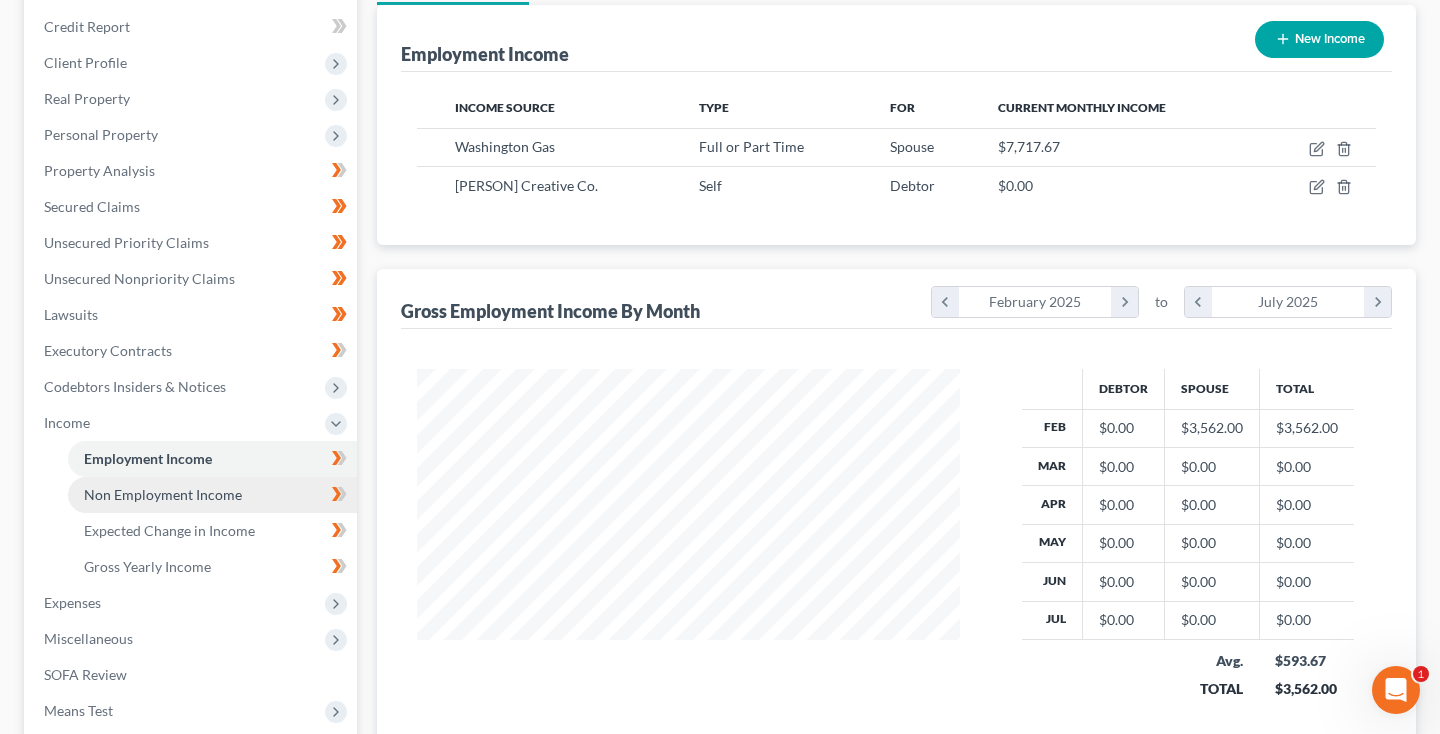 click on "Non Employment Income" at bounding box center (163, 494) 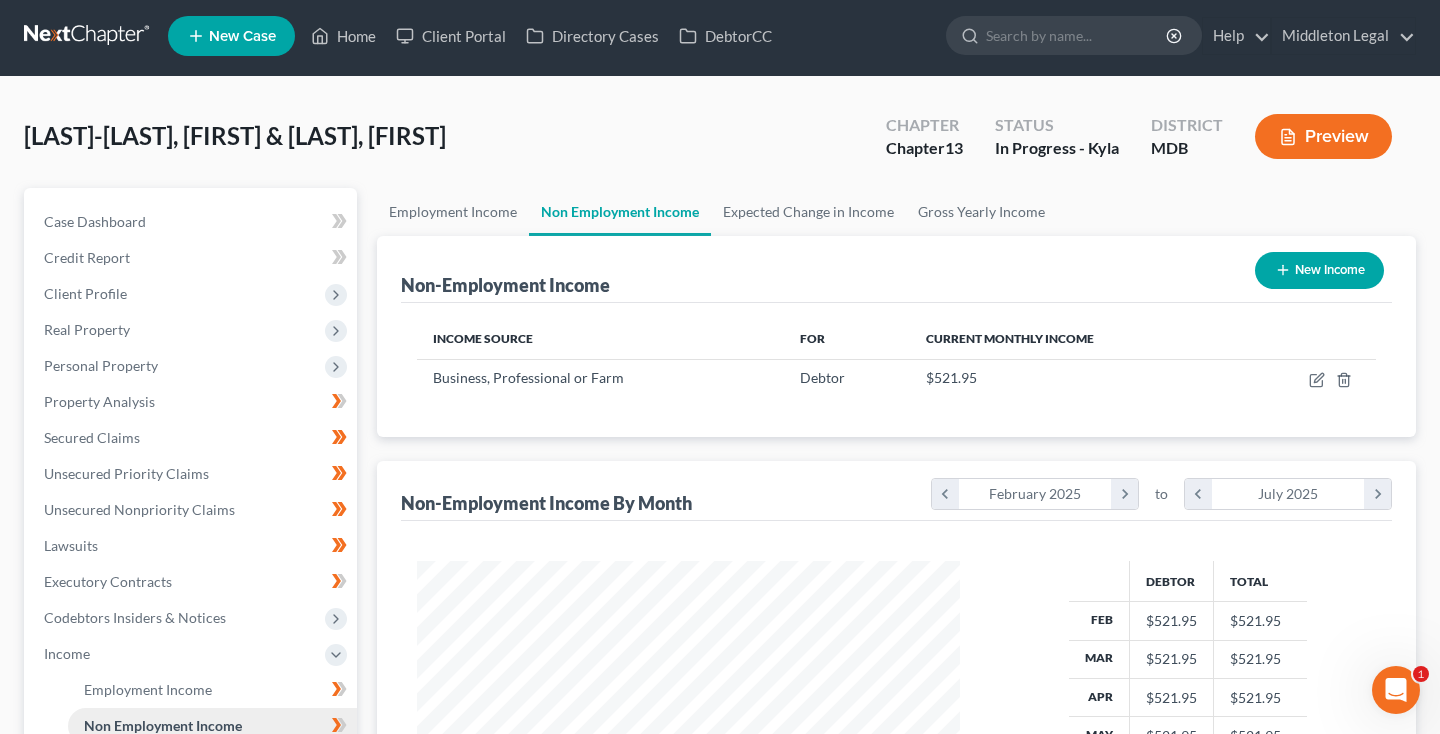 scroll, scrollTop: 0, scrollLeft: 0, axis: both 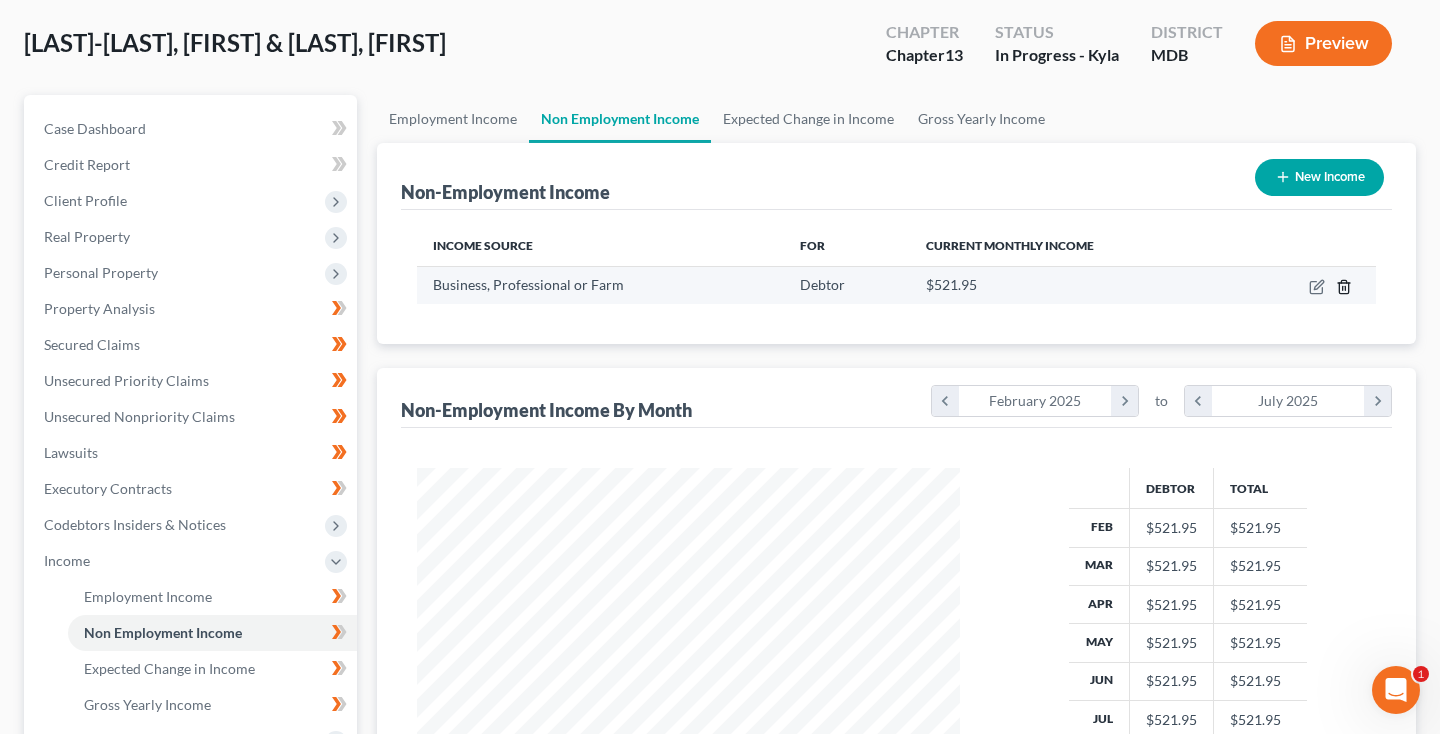 click 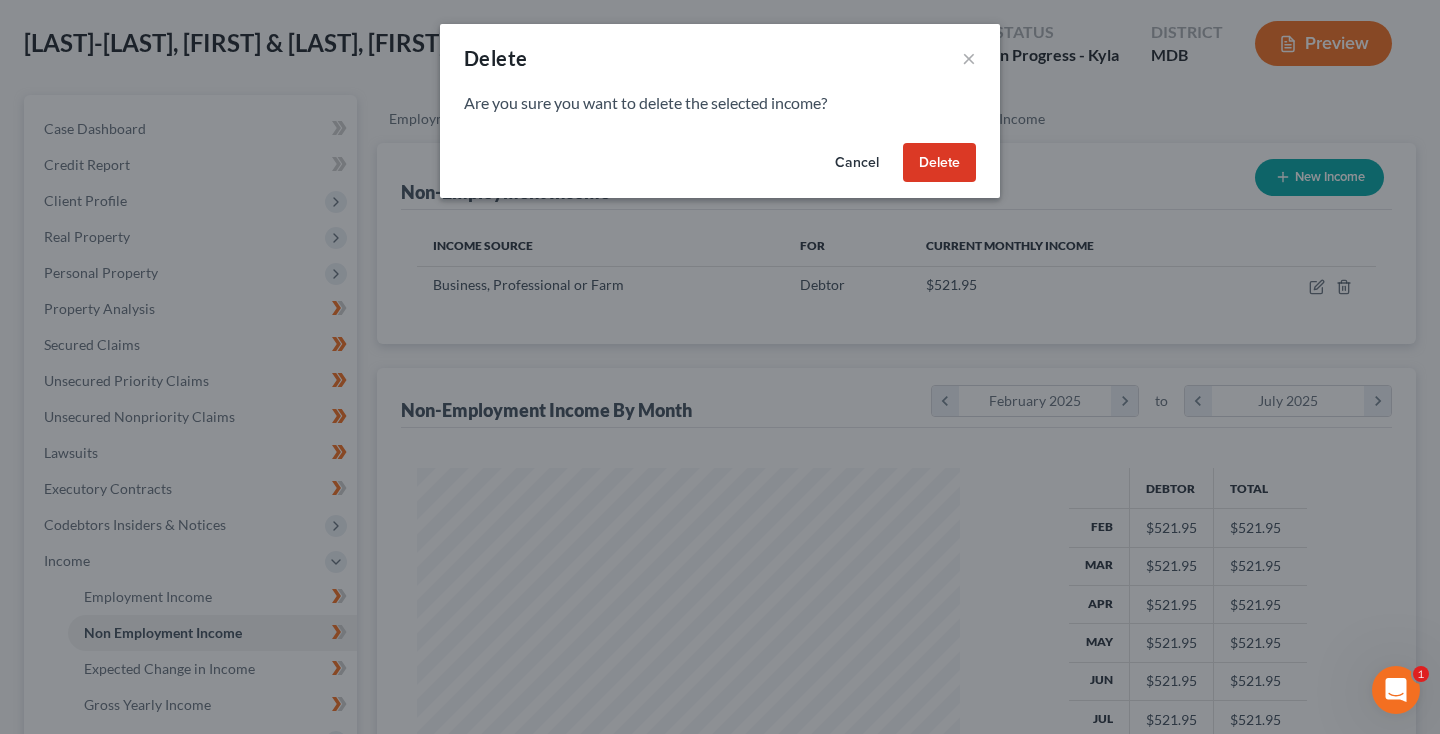 click on "Delete" at bounding box center (939, 163) 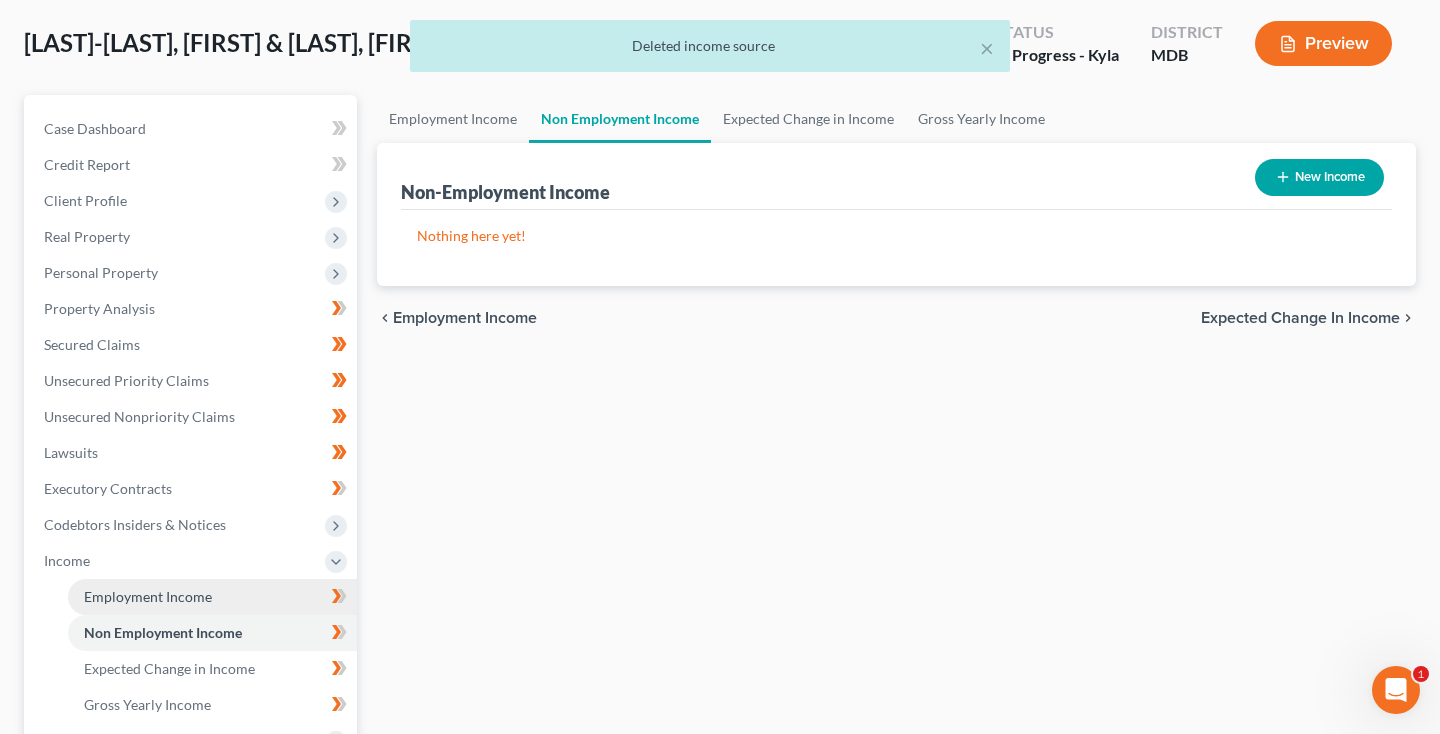 click on "Employment Income" at bounding box center [148, 596] 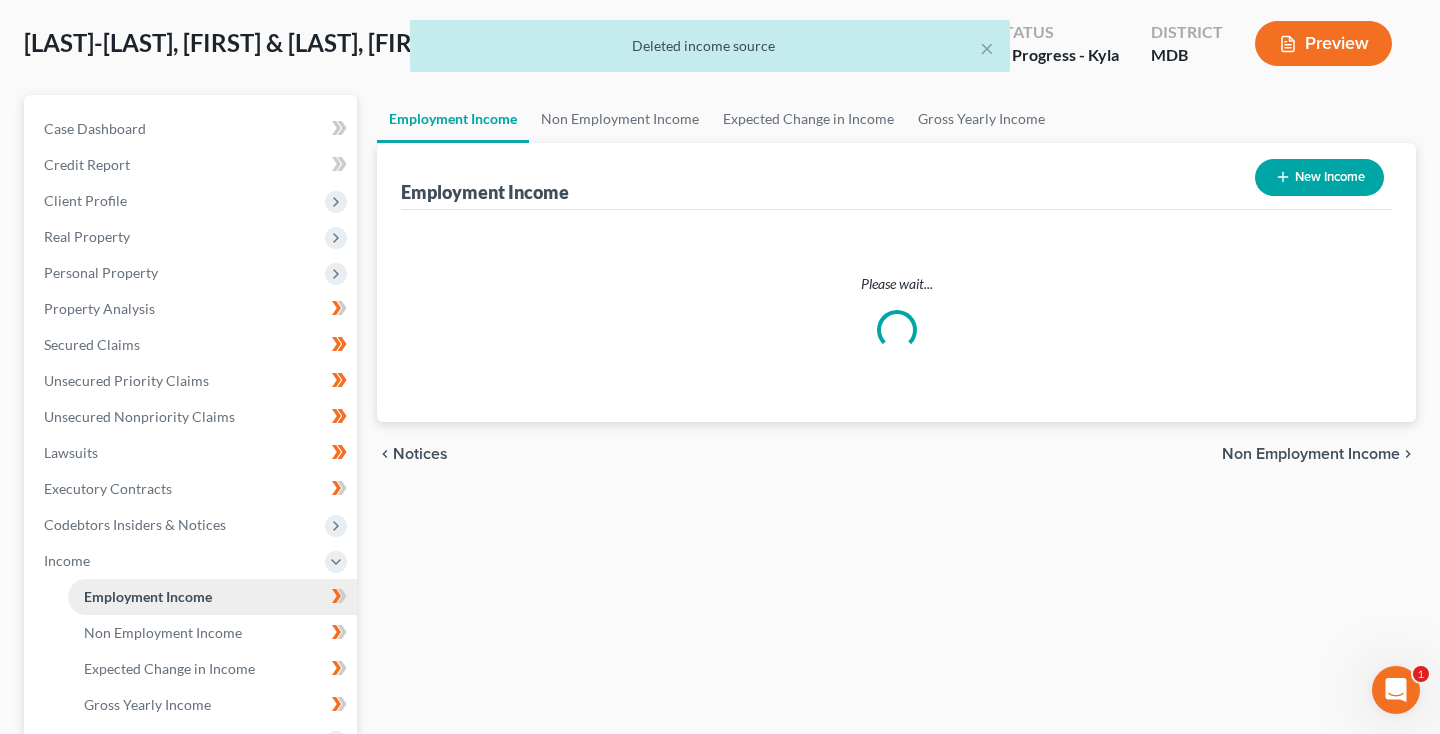 scroll, scrollTop: 0, scrollLeft: 0, axis: both 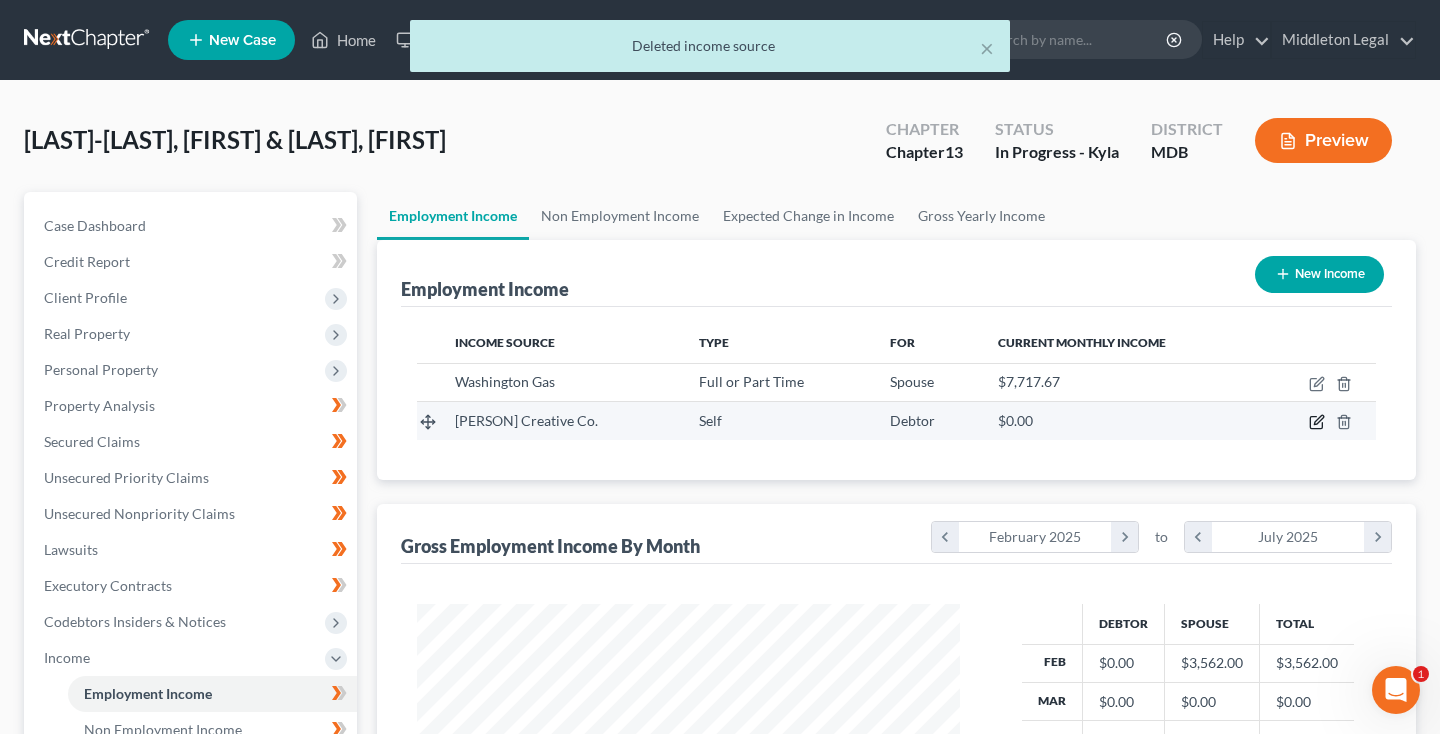 click 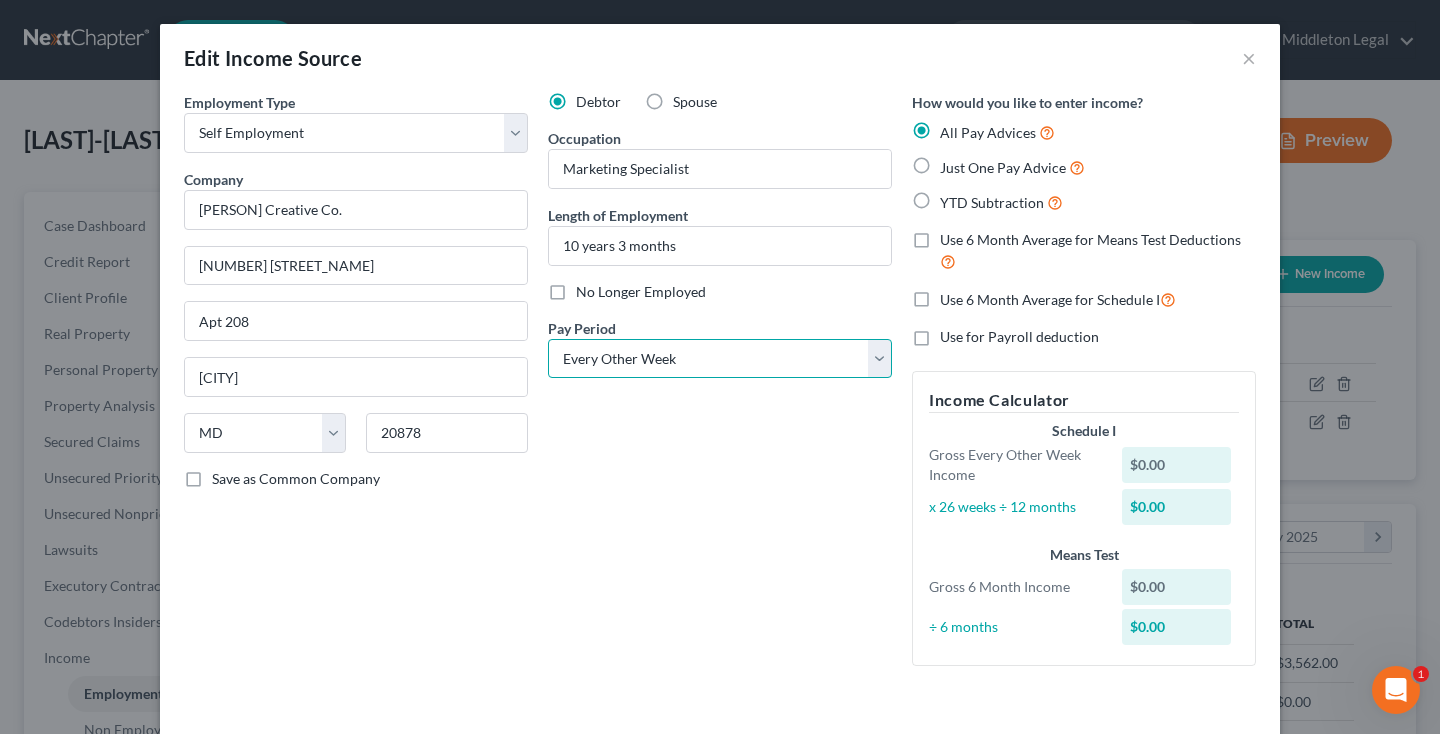 select on "0" 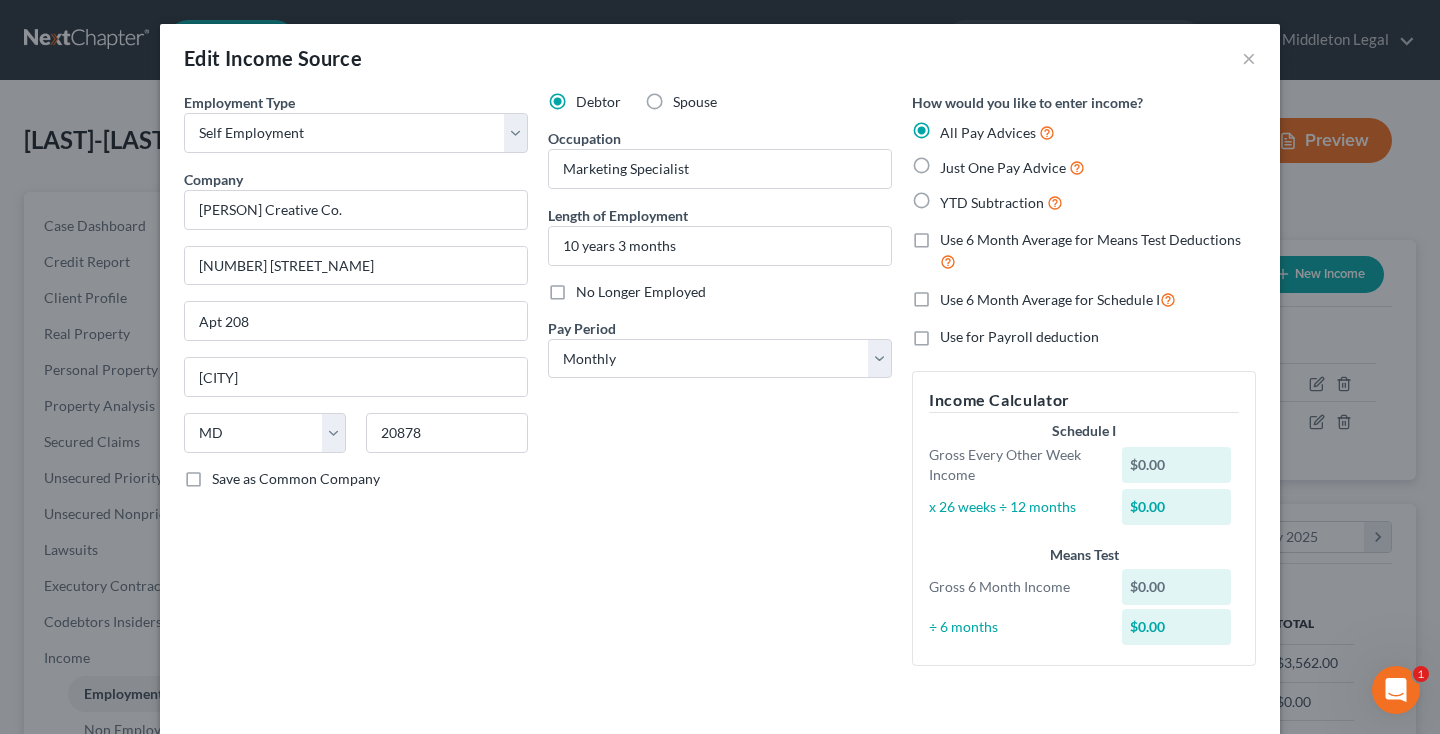 click on "Just One Pay Advice" at bounding box center [1012, 167] 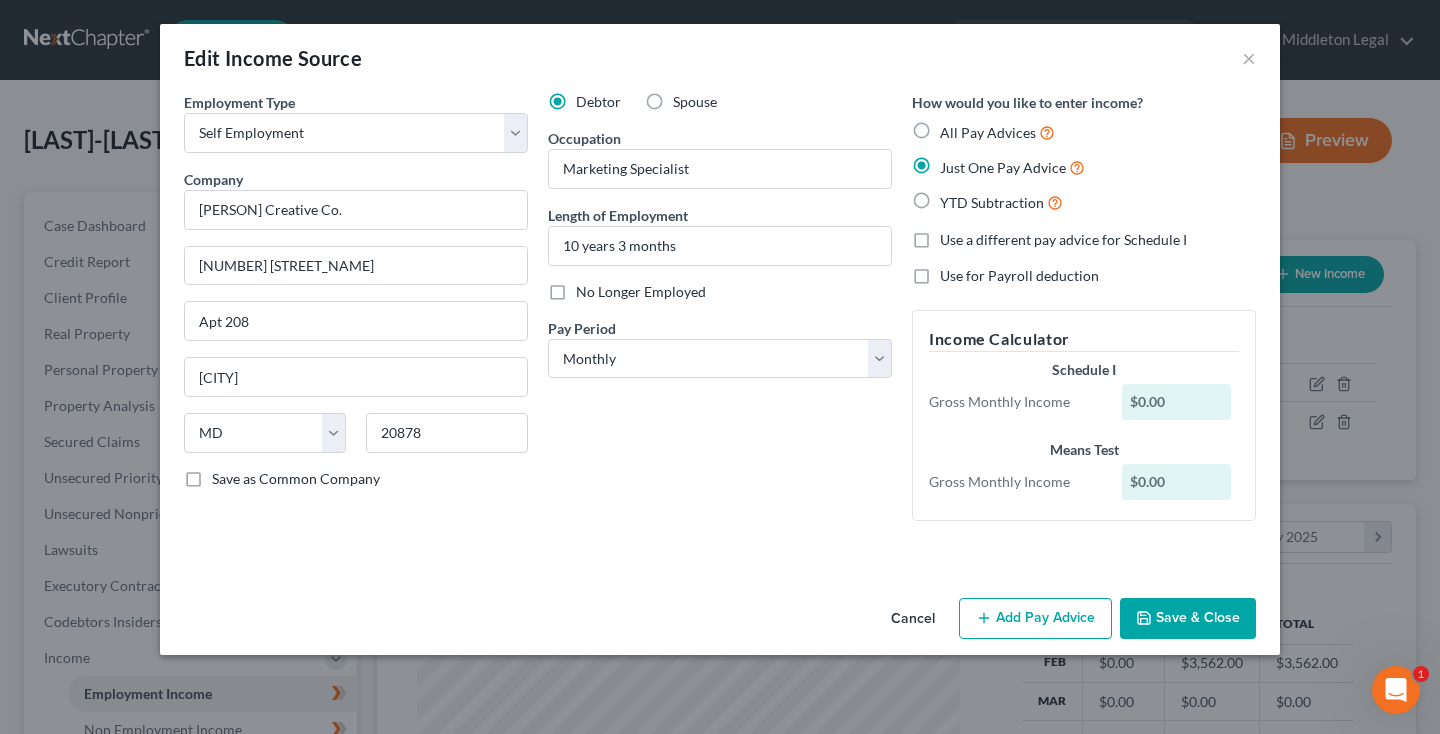 click on "Add Pay Advice" at bounding box center (1035, 619) 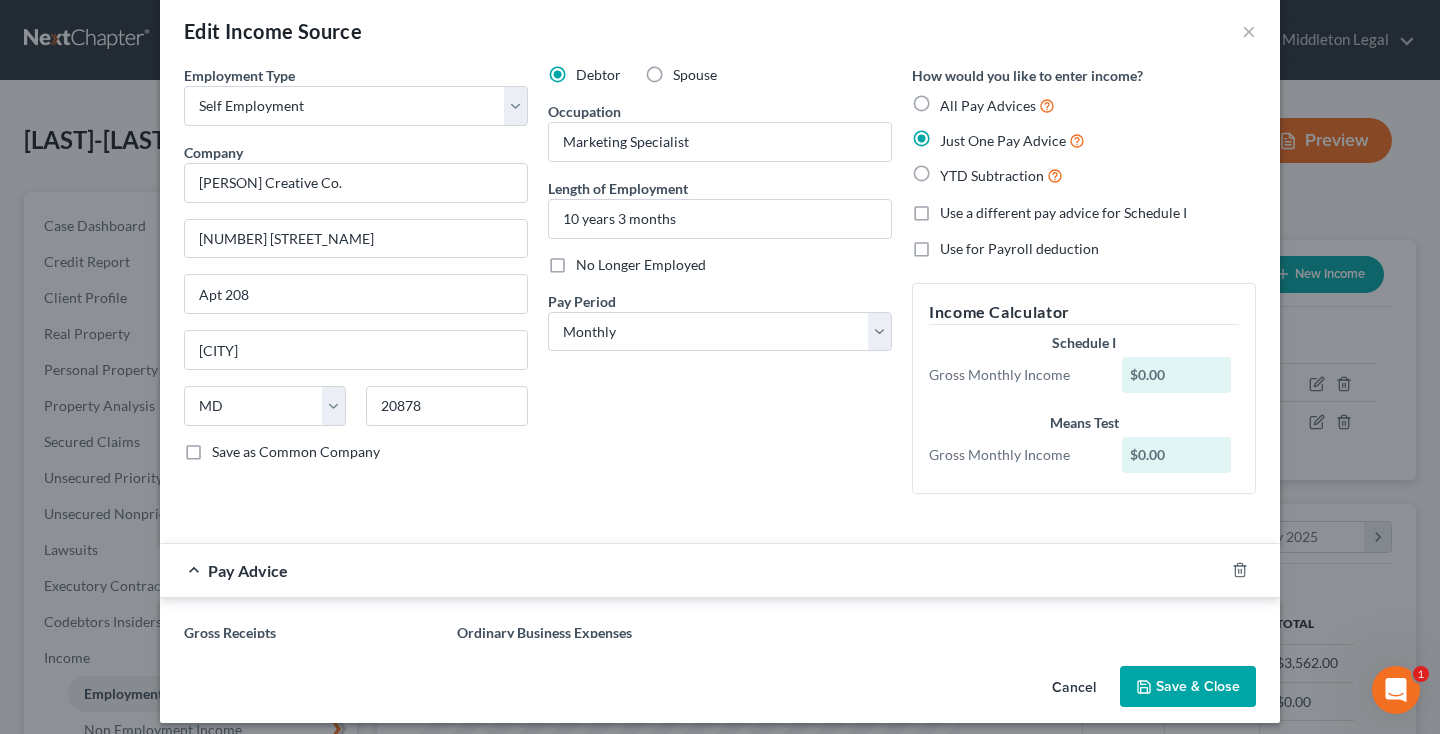 scroll, scrollTop: 0, scrollLeft: 0, axis: both 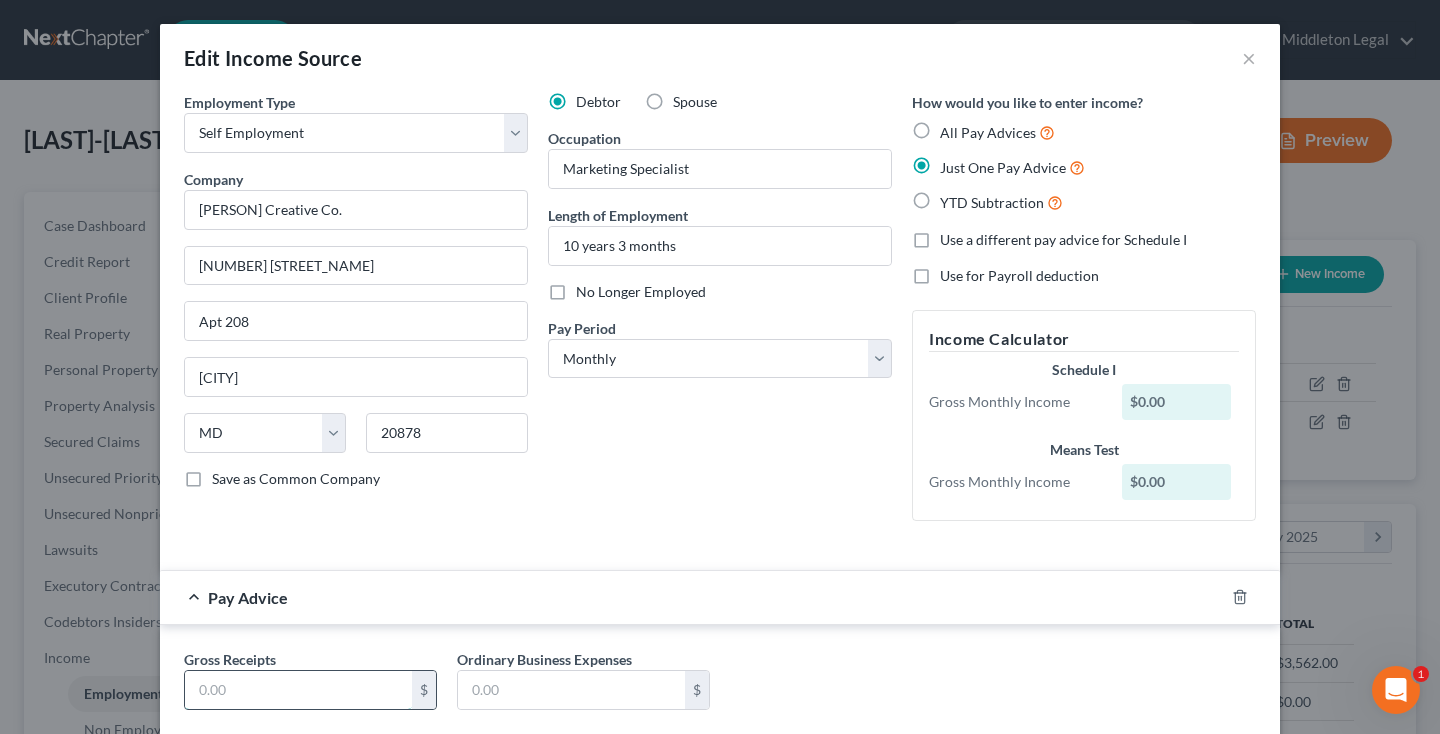click at bounding box center (298, 690) 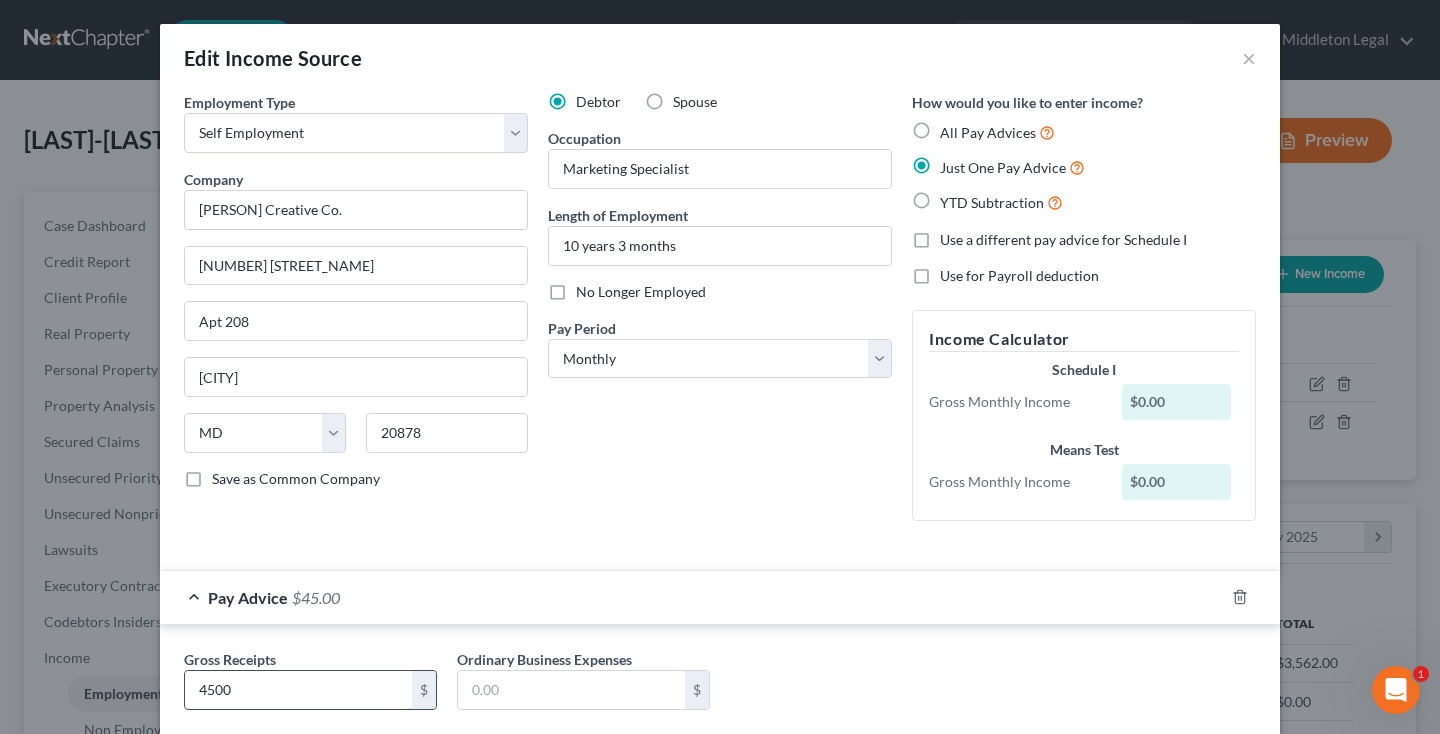 type on "4,500" 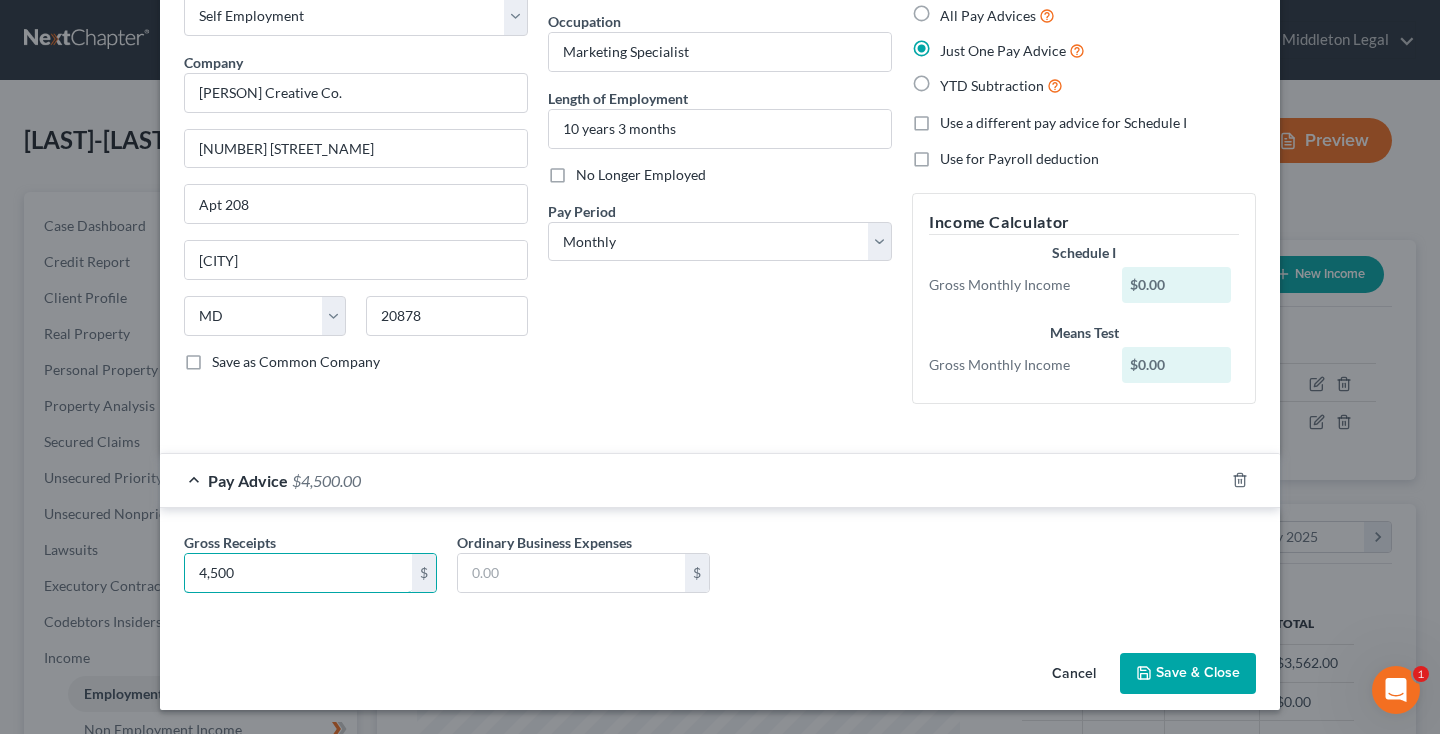 scroll, scrollTop: 114, scrollLeft: 0, axis: vertical 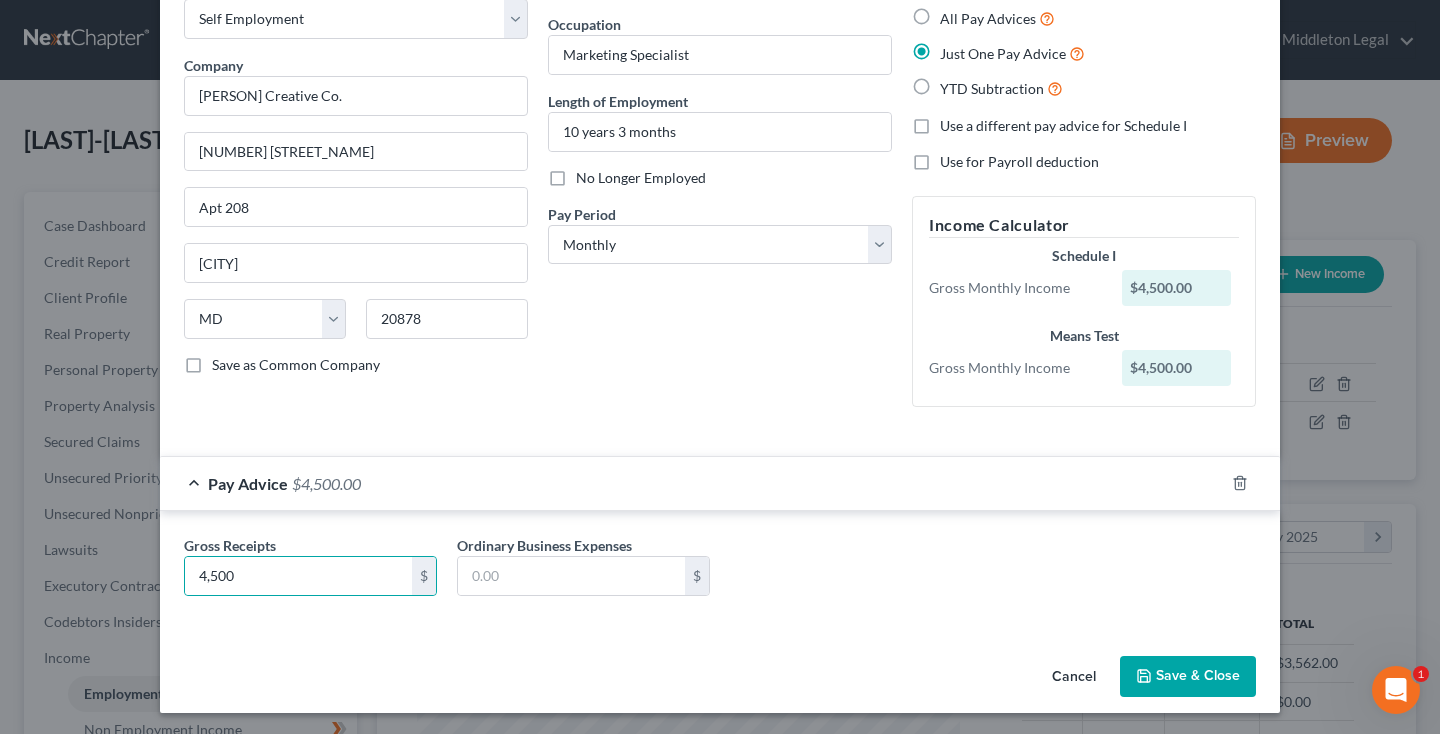 click on "Save & Close" at bounding box center (1188, 677) 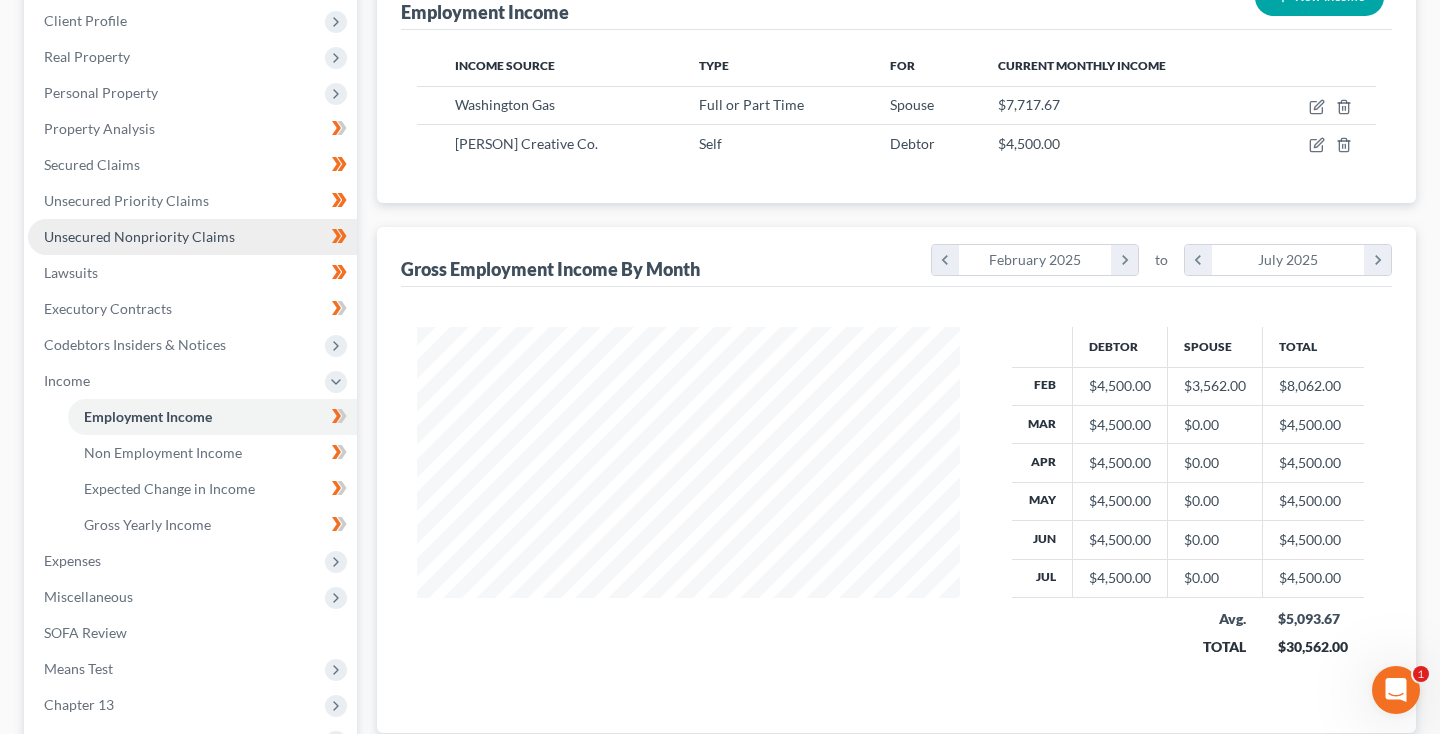 scroll, scrollTop: 311, scrollLeft: 0, axis: vertical 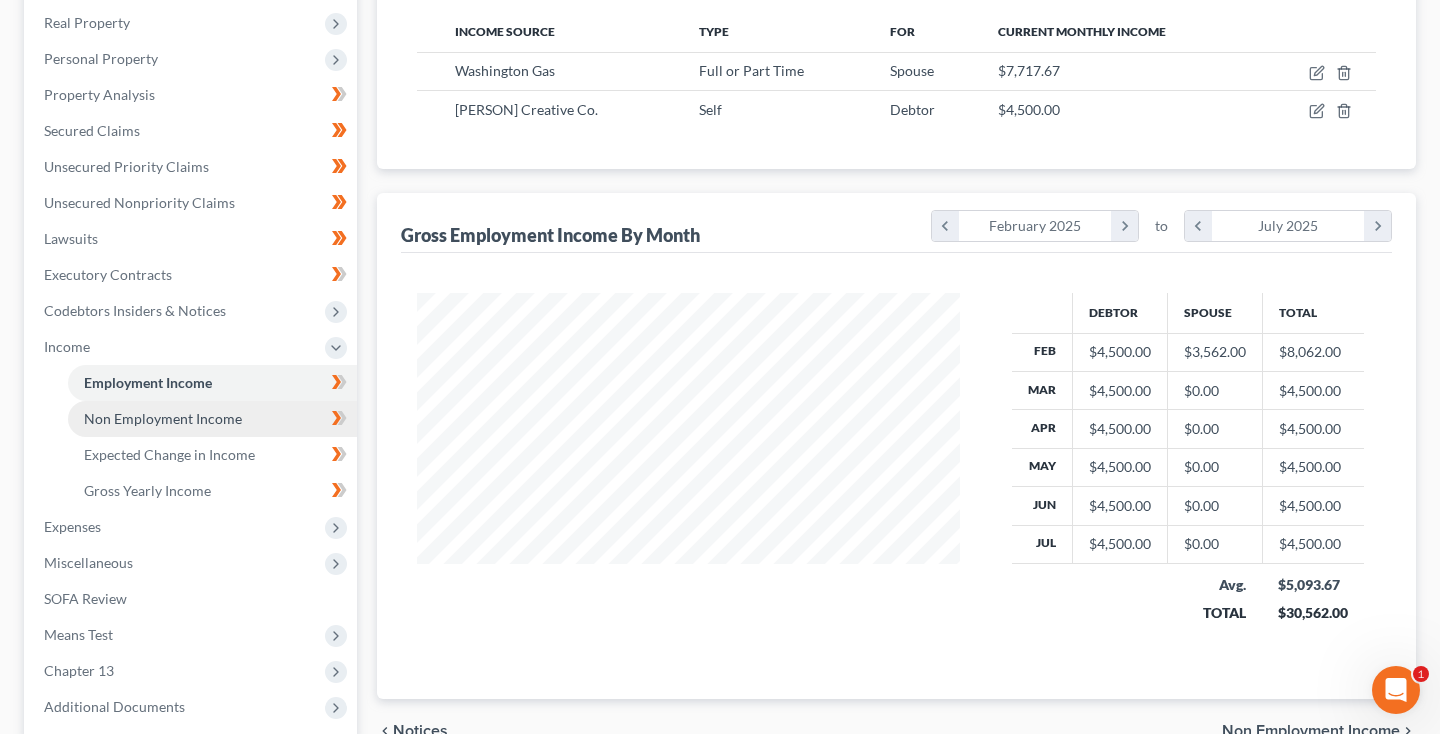 click on "Non Employment Income" at bounding box center [163, 418] 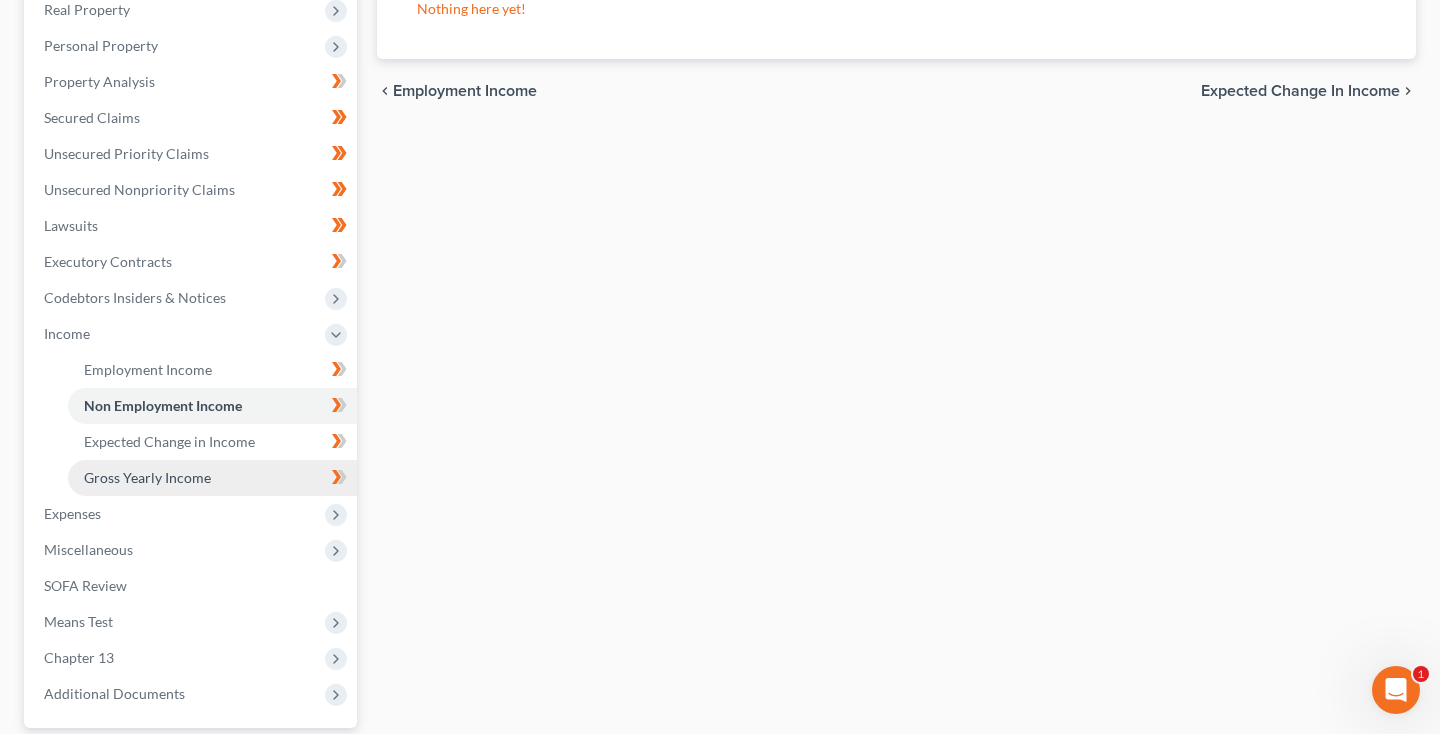 scroll, scrollTop: 376, scrollLeft: 0, axis: vertical 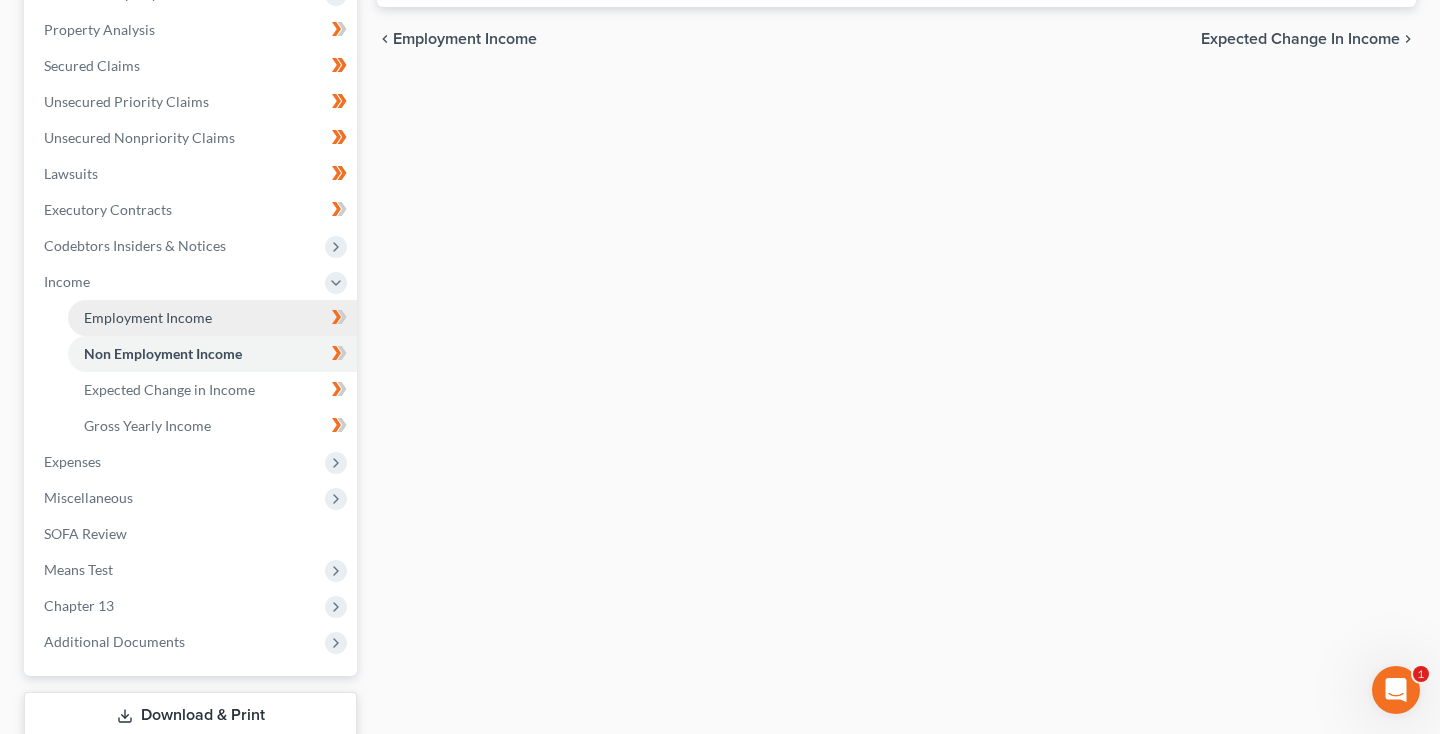 click on "Employment Income" at bounding box center (148, 317) 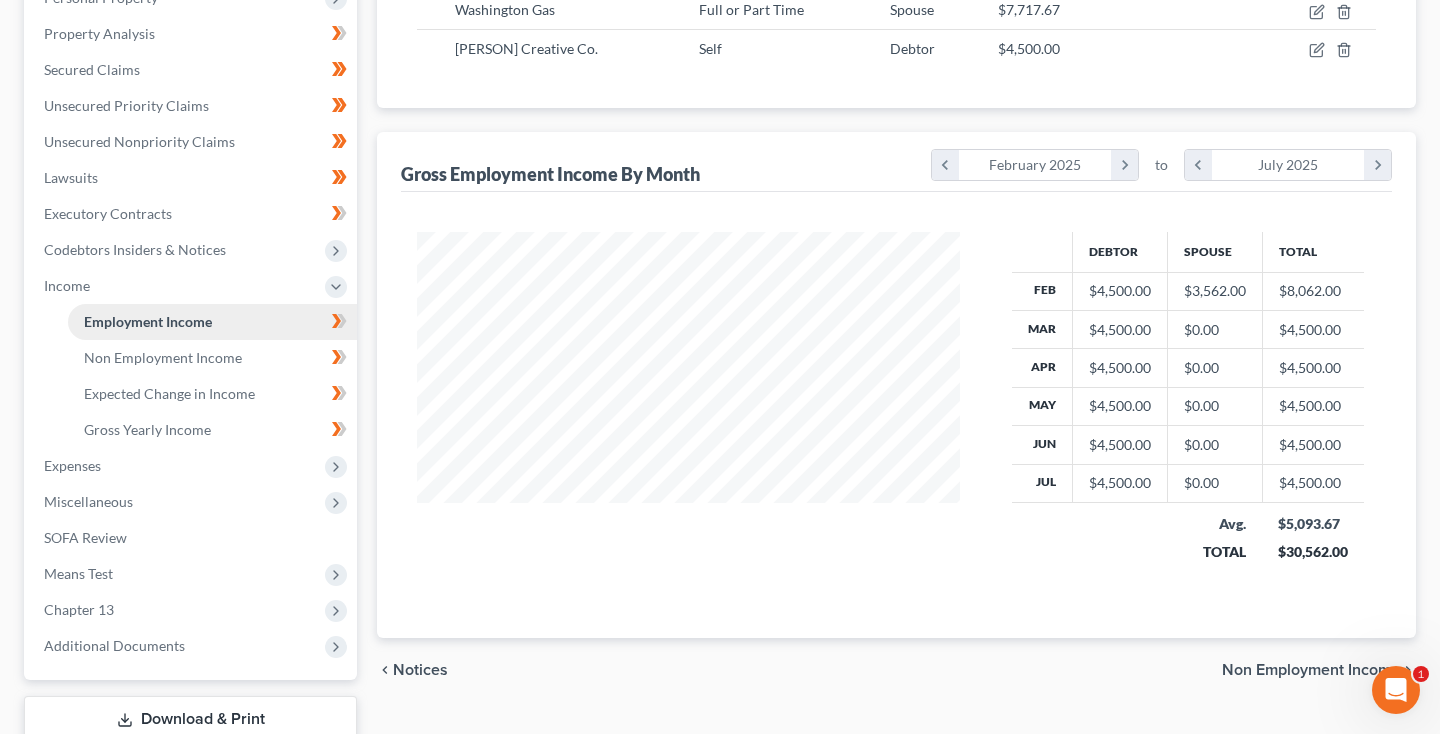 scroll, scrollTop: 0, scrollLeft: 0, axis: both 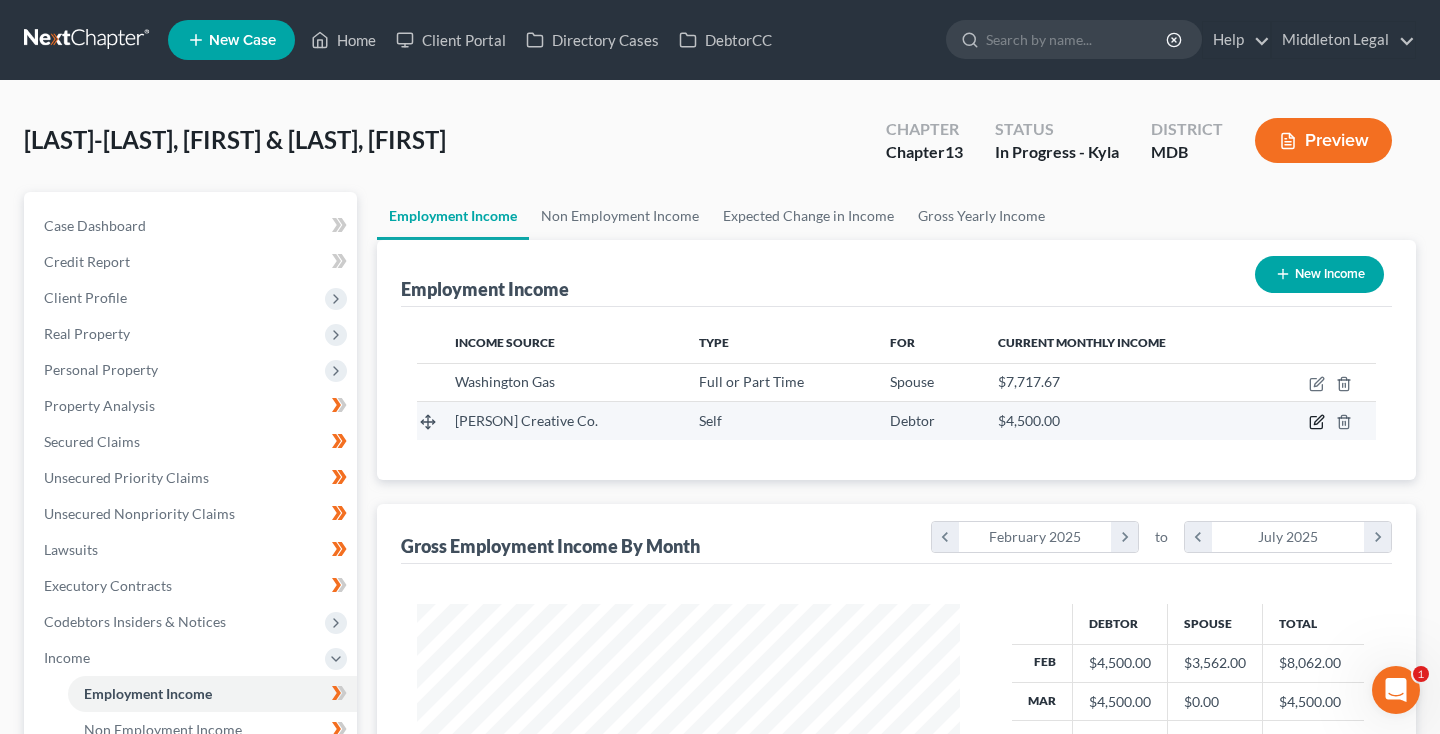 click 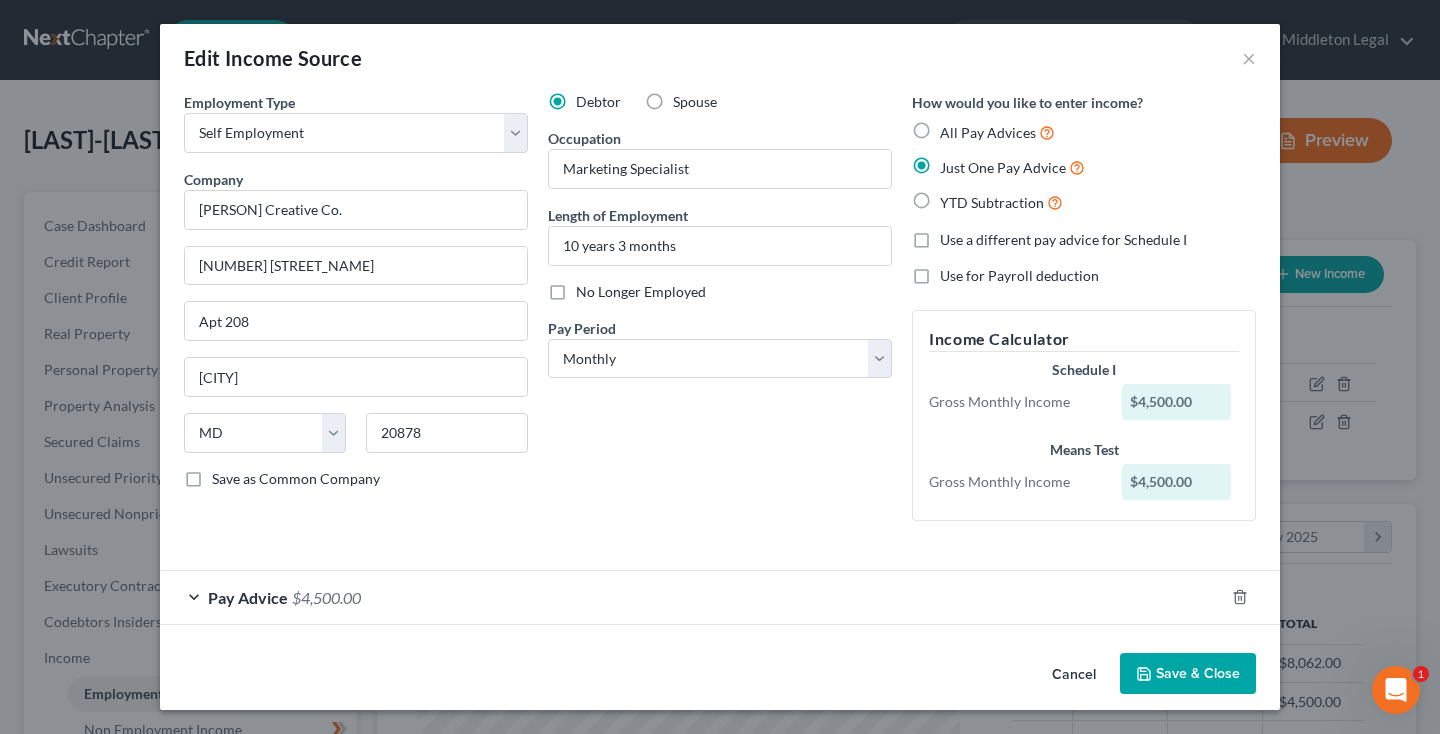 click on "Save & Close" at bounding box center (1188, 674) 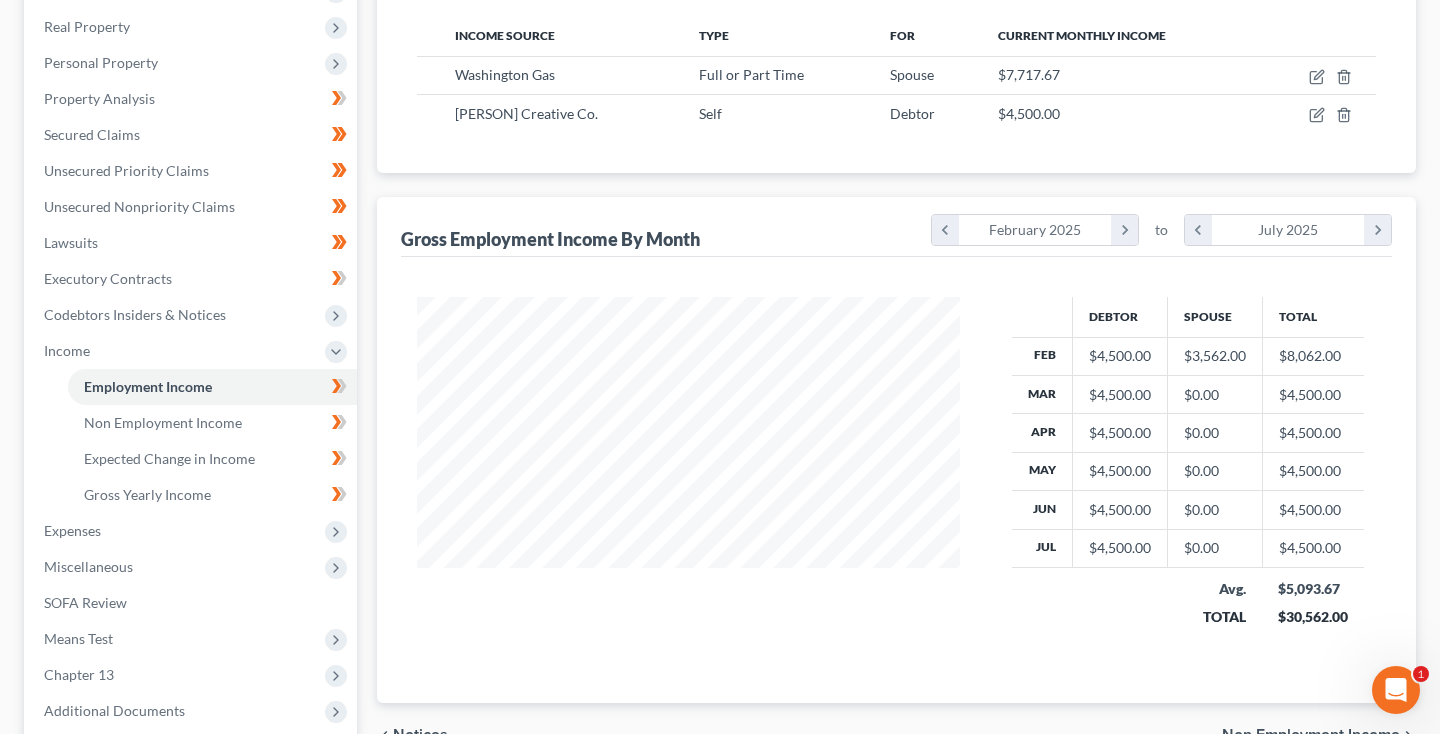 scroll, scrollTop: 336, scrollLeft: 0, axis: vertical 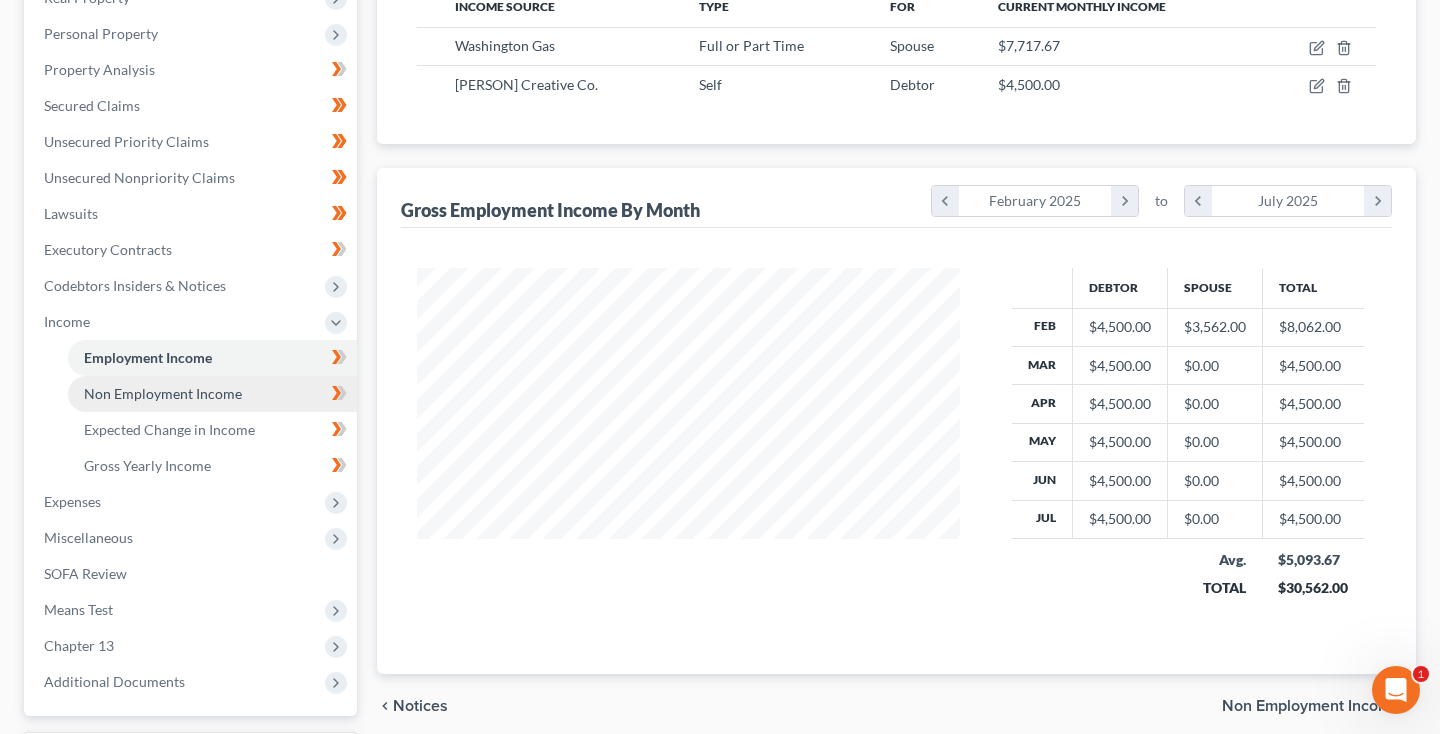 click on "Non Employment Income" at bounding box center (212, 394) 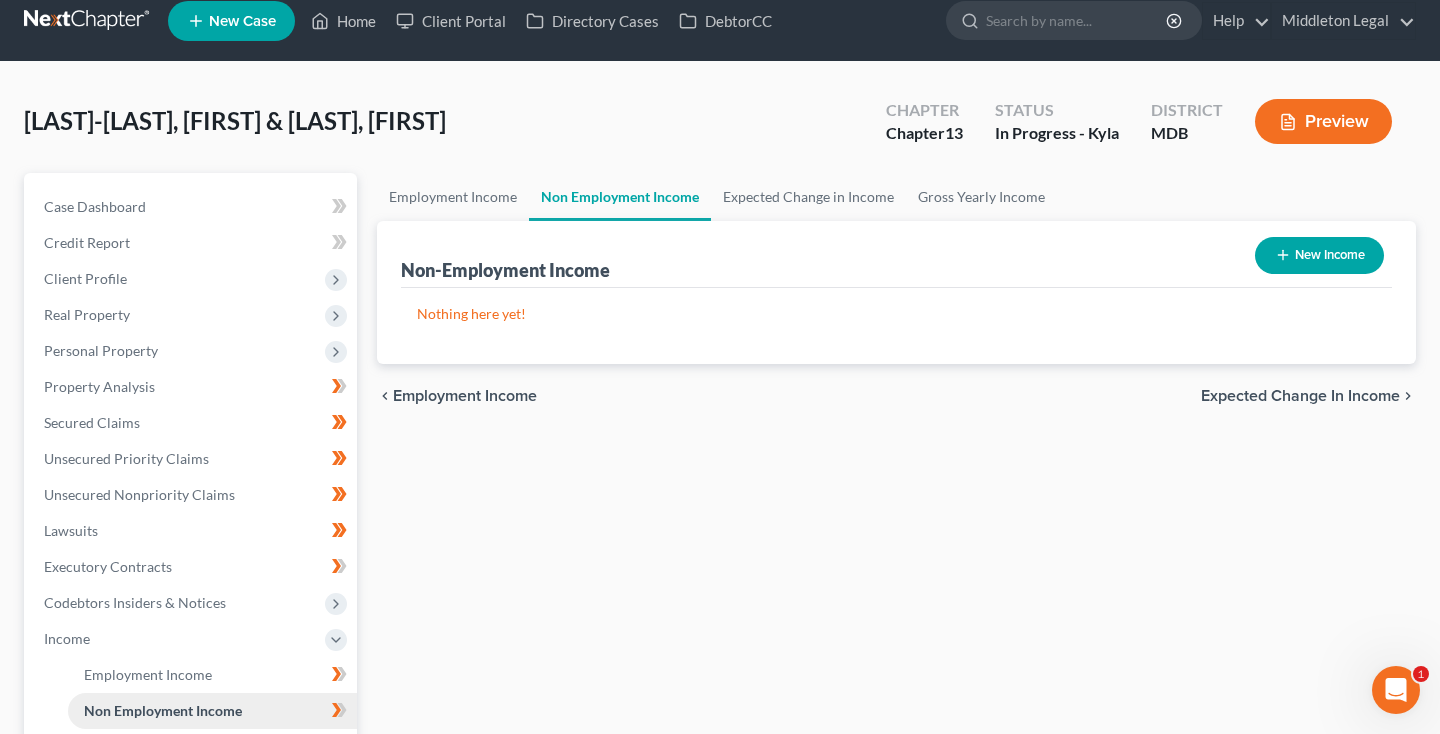 scroll, scrollTop: 0, scrollLeft: 0, axis: both 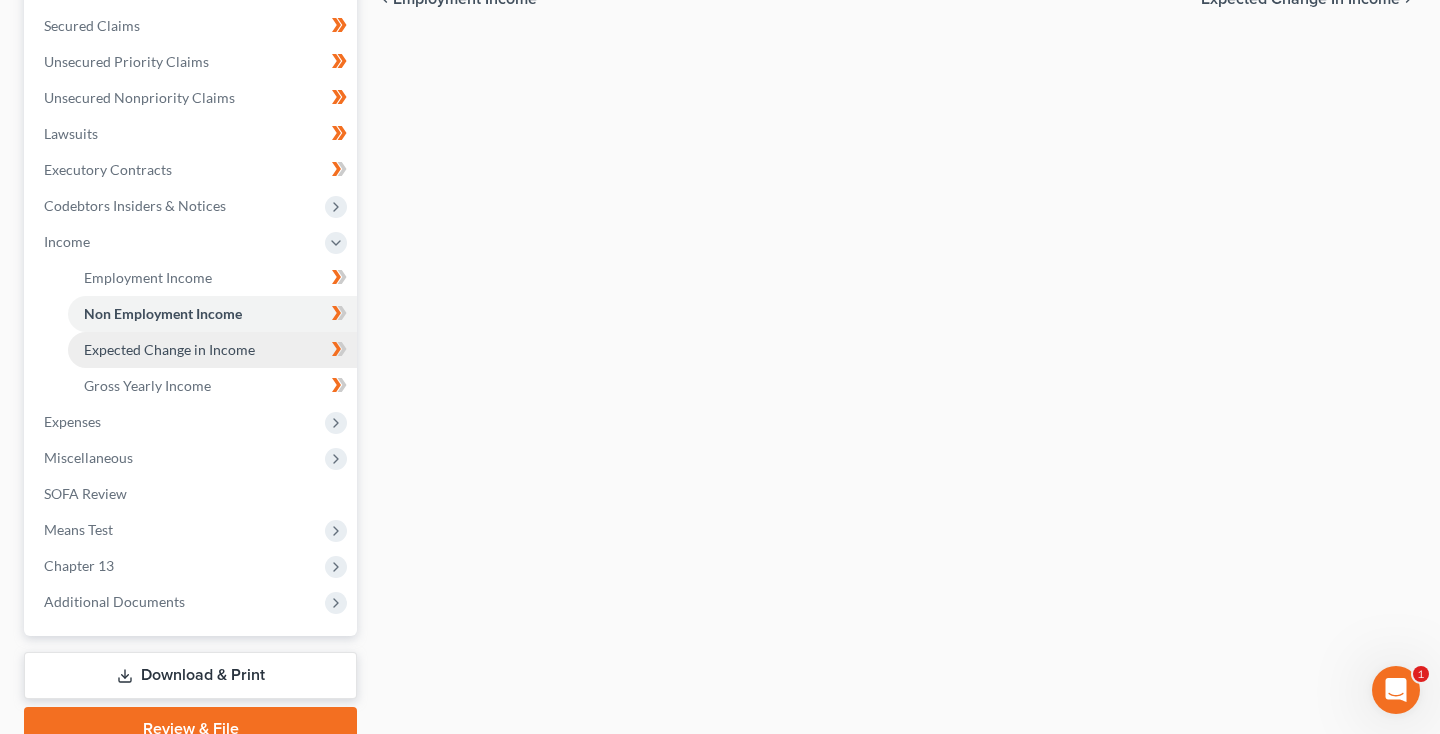 click on "Expected Change in Income" at bounding box center [169, 349] 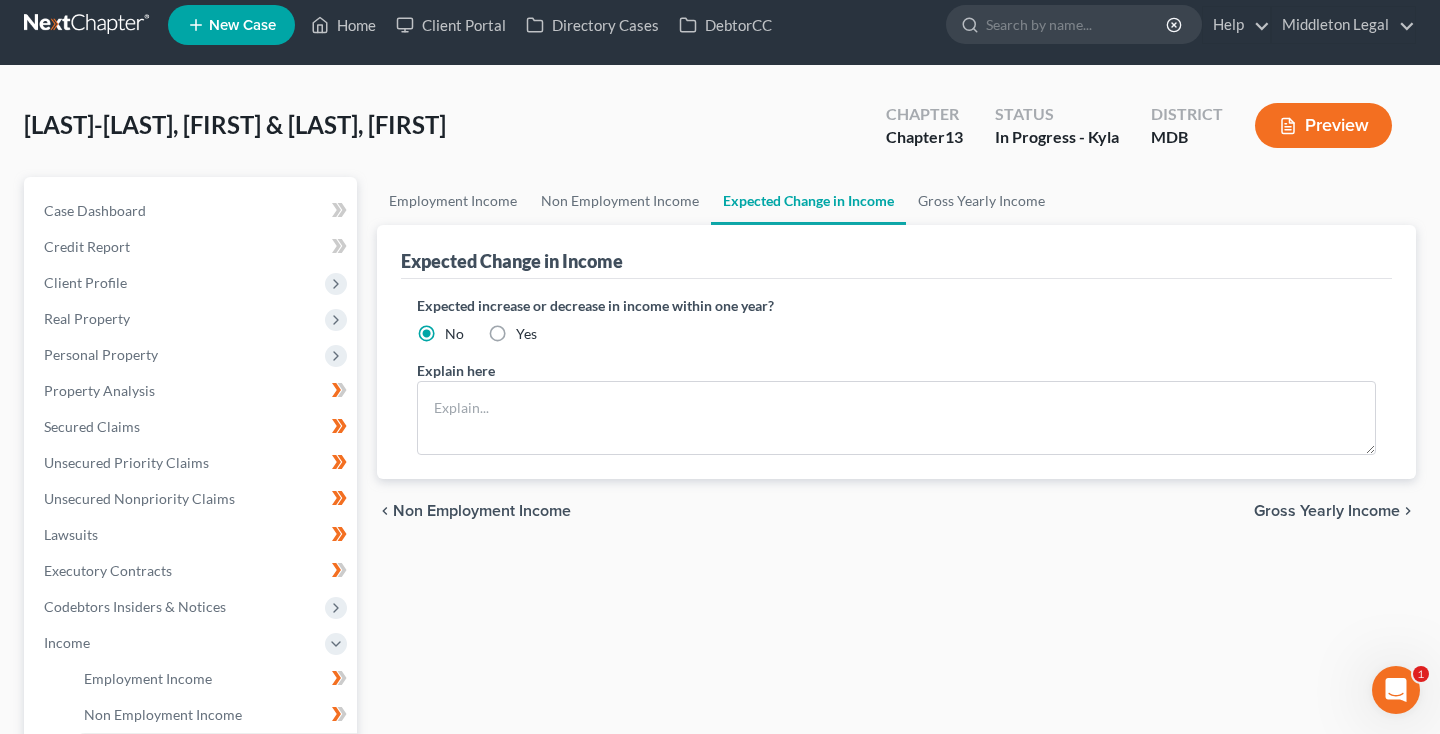 scroll, scrollTop: 0, scrollLeft: 0, axis: both 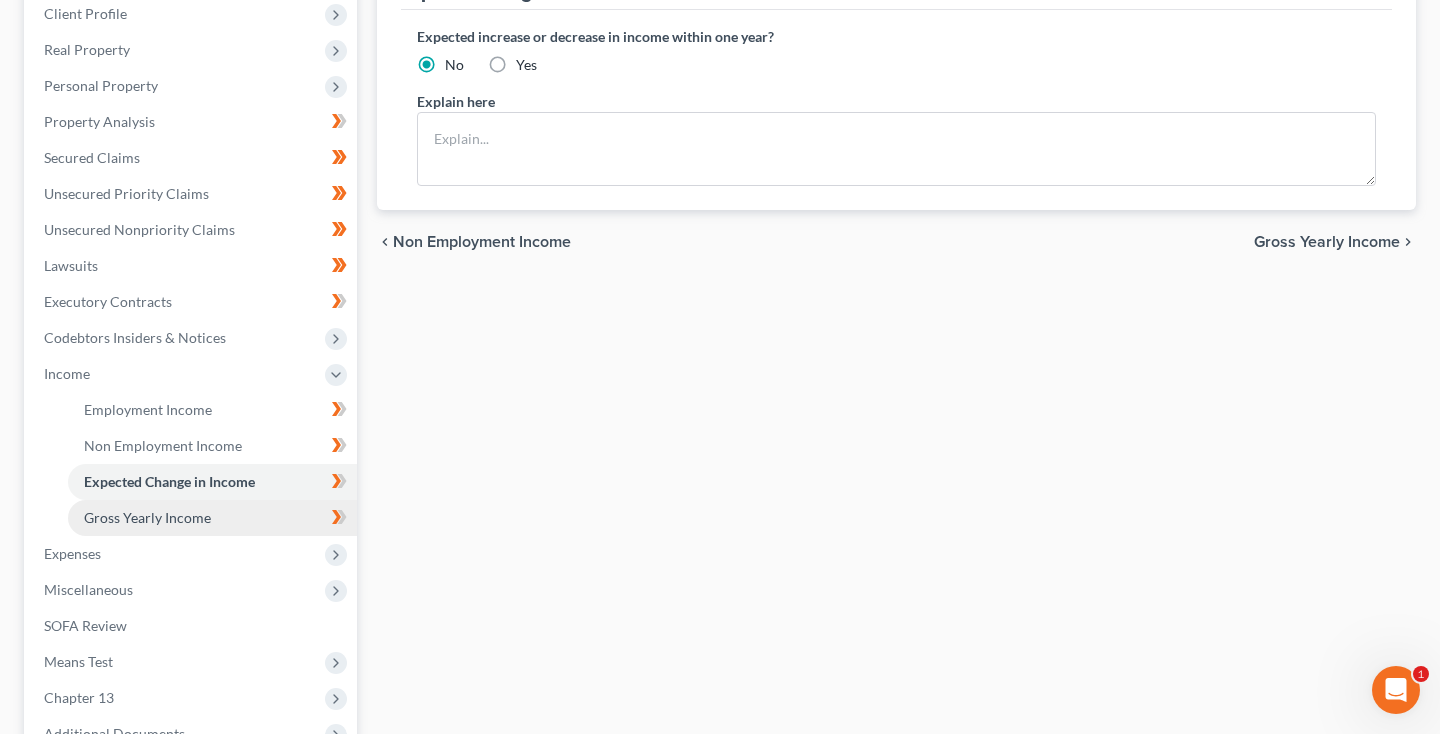 click on "Gross Yearly Income" at bounding box center [147, 517] 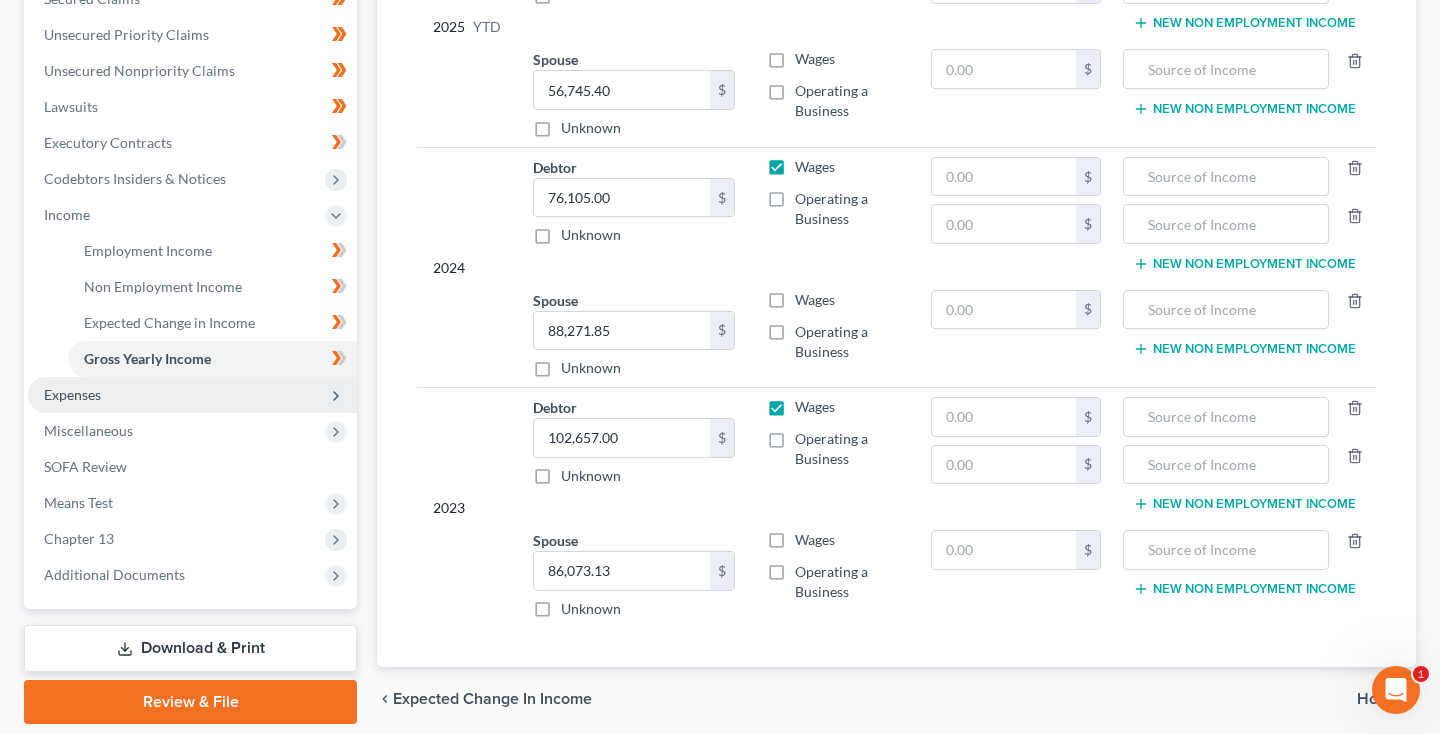 click on "Expenses" at bounding box center [72, 394] 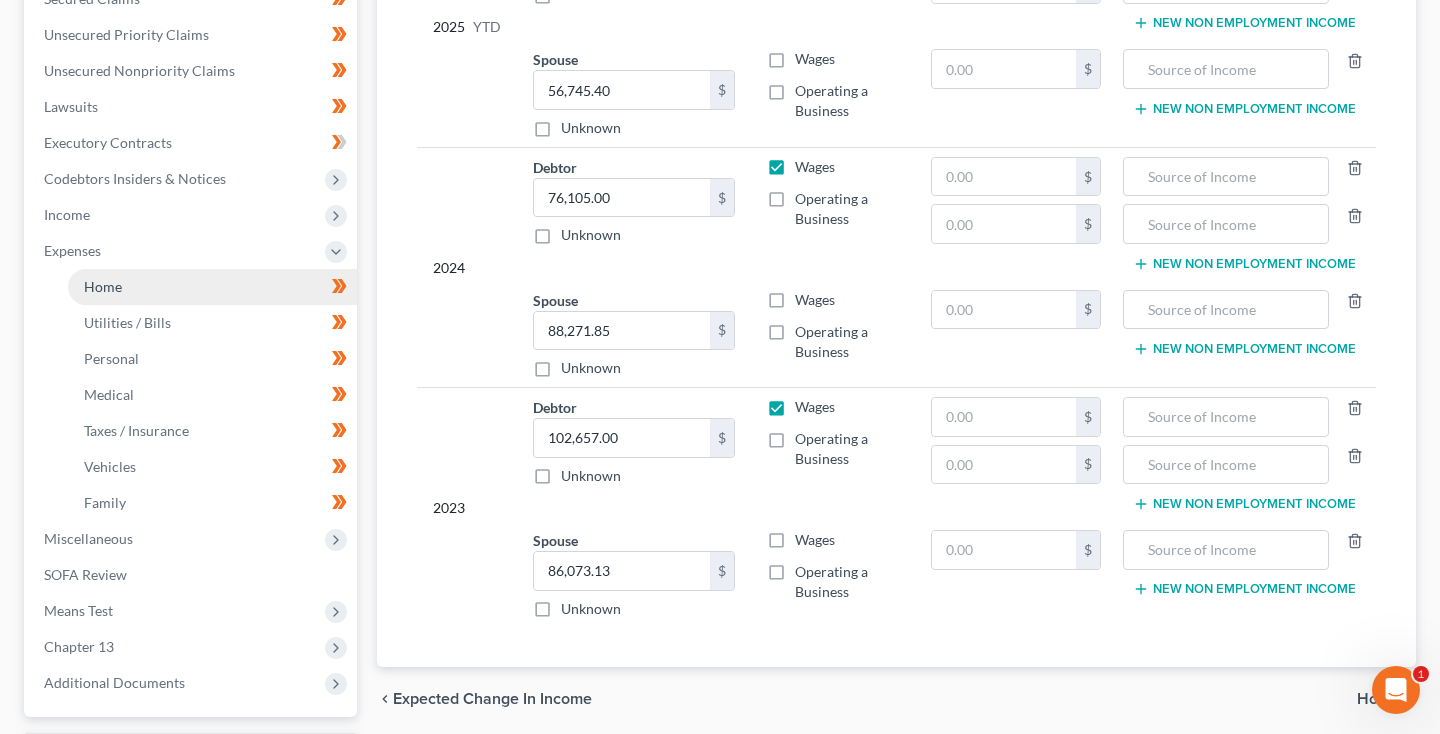 click on "Home" at bounding box center [103, 286] 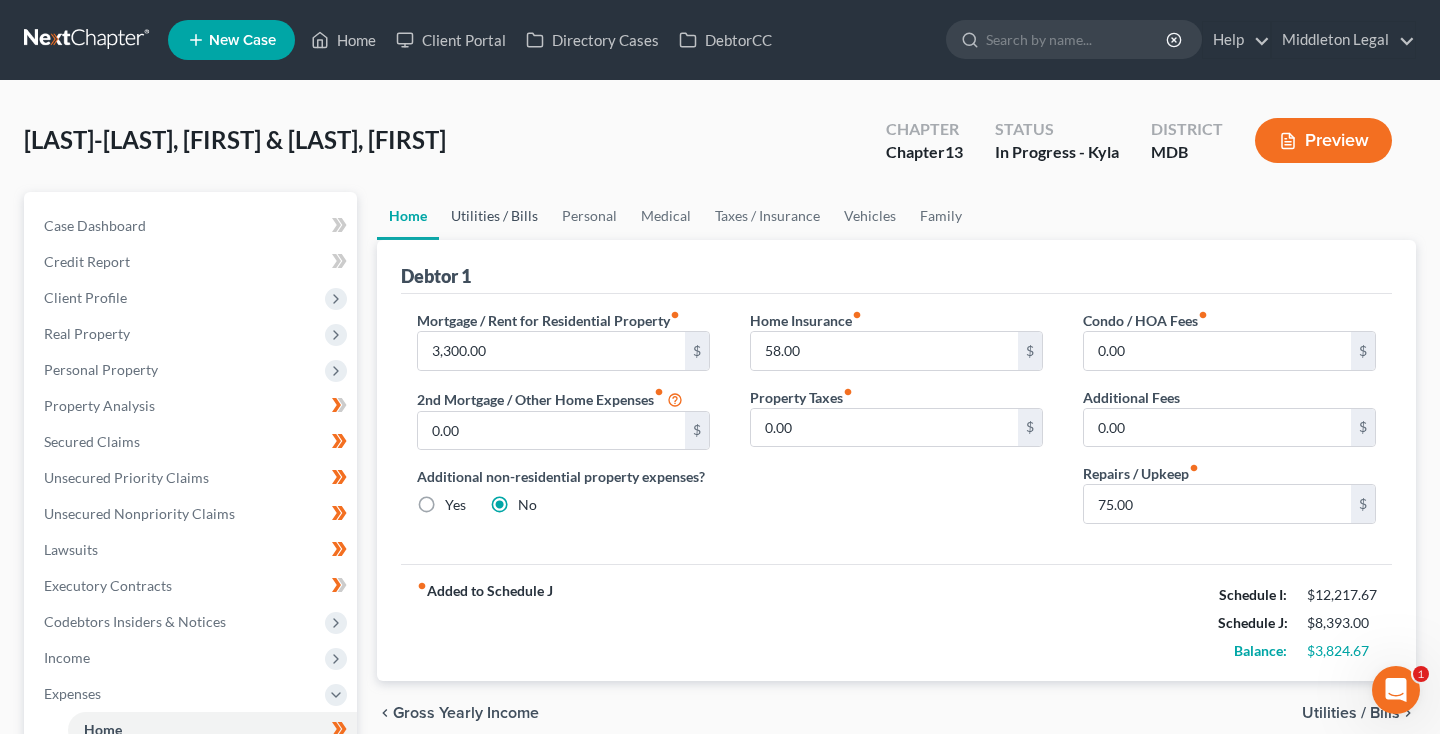click on "Utilities / Bills" at bounding box center [494, 216] 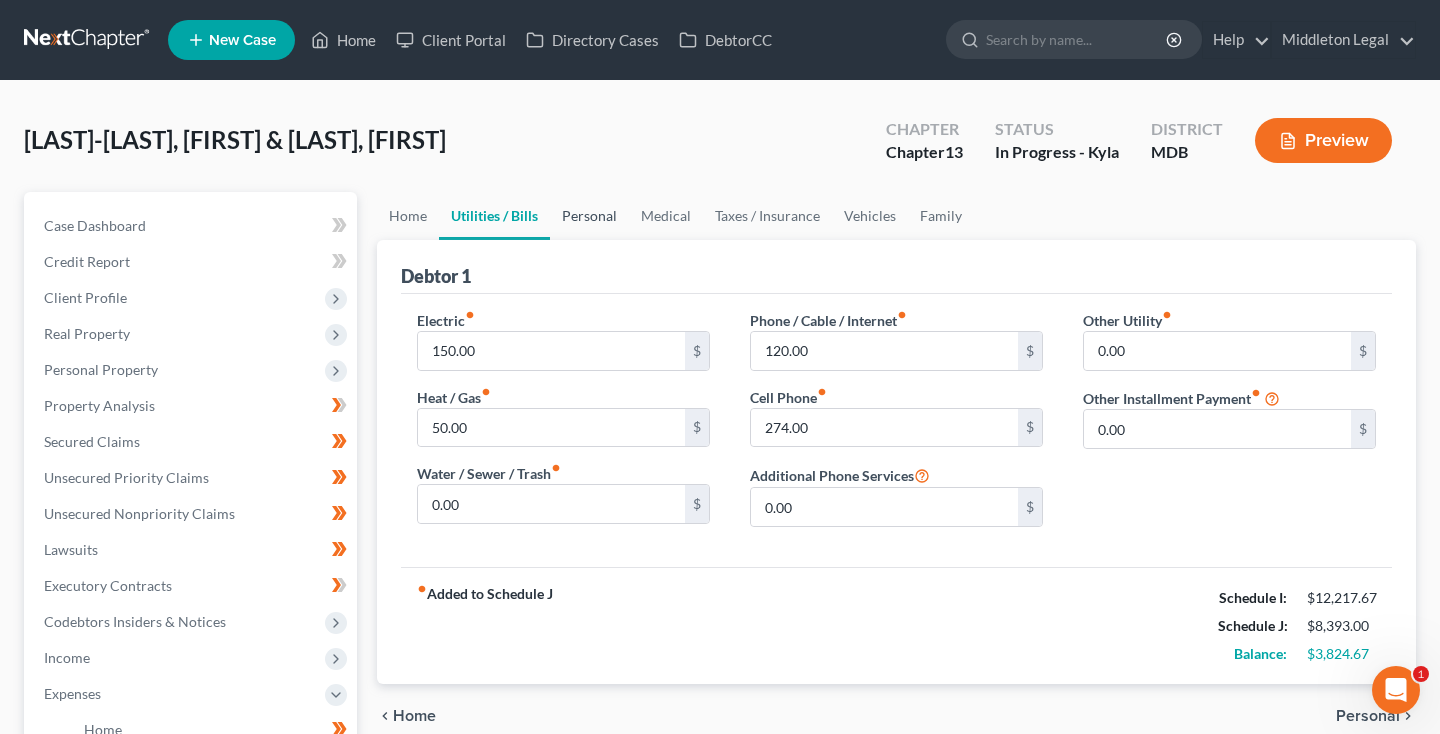 click on "Personal" at bounding box center [589, 216] 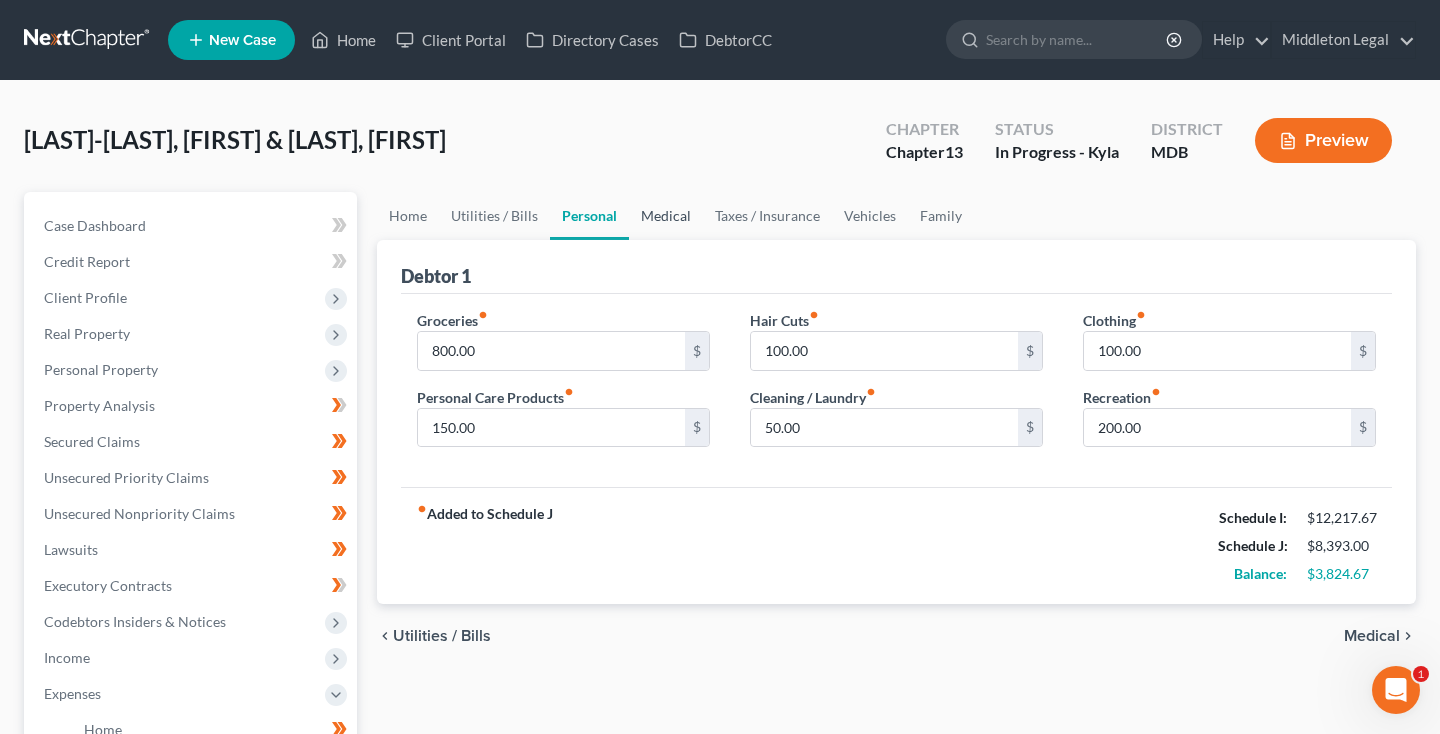 click on "Medical" at bounding box center (666, 216) 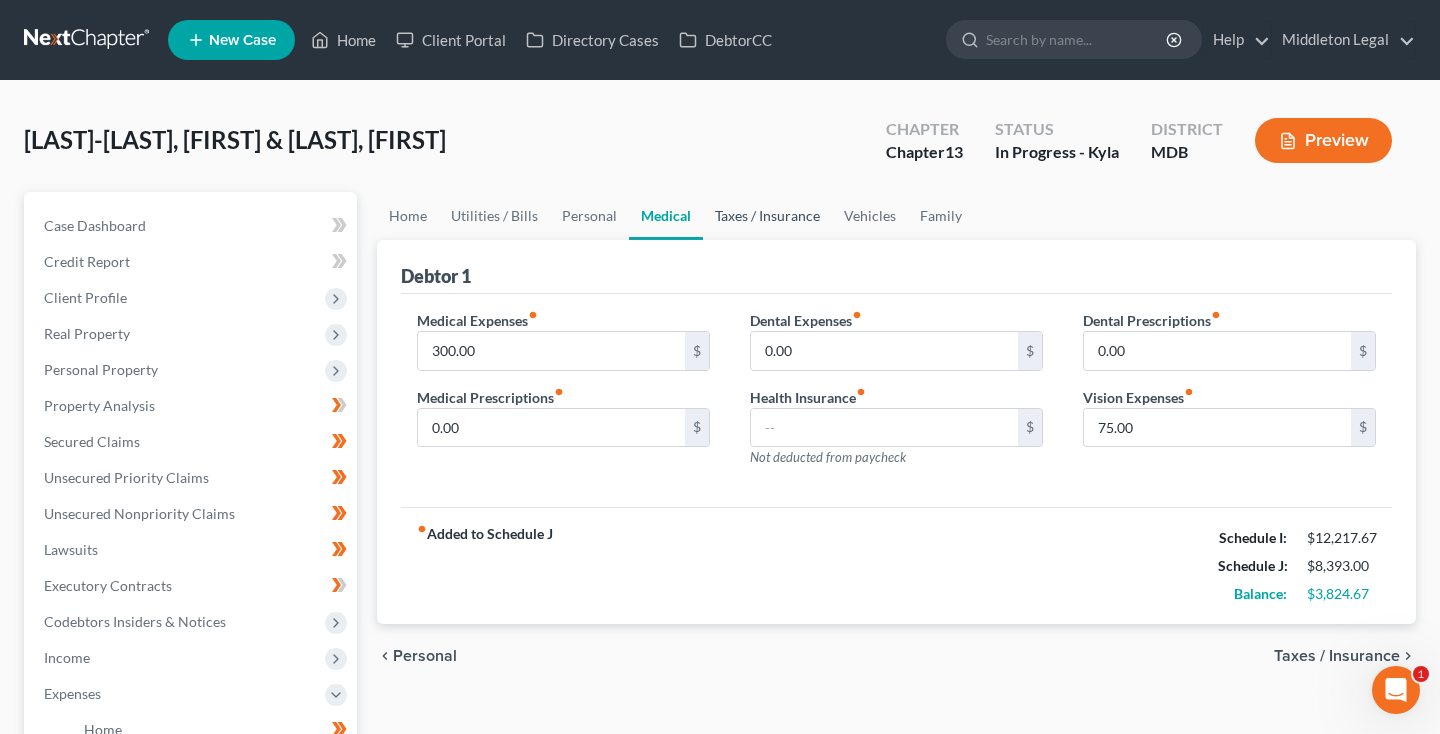 click on "Taxes / Insurance" at bounding box center [767, 216] 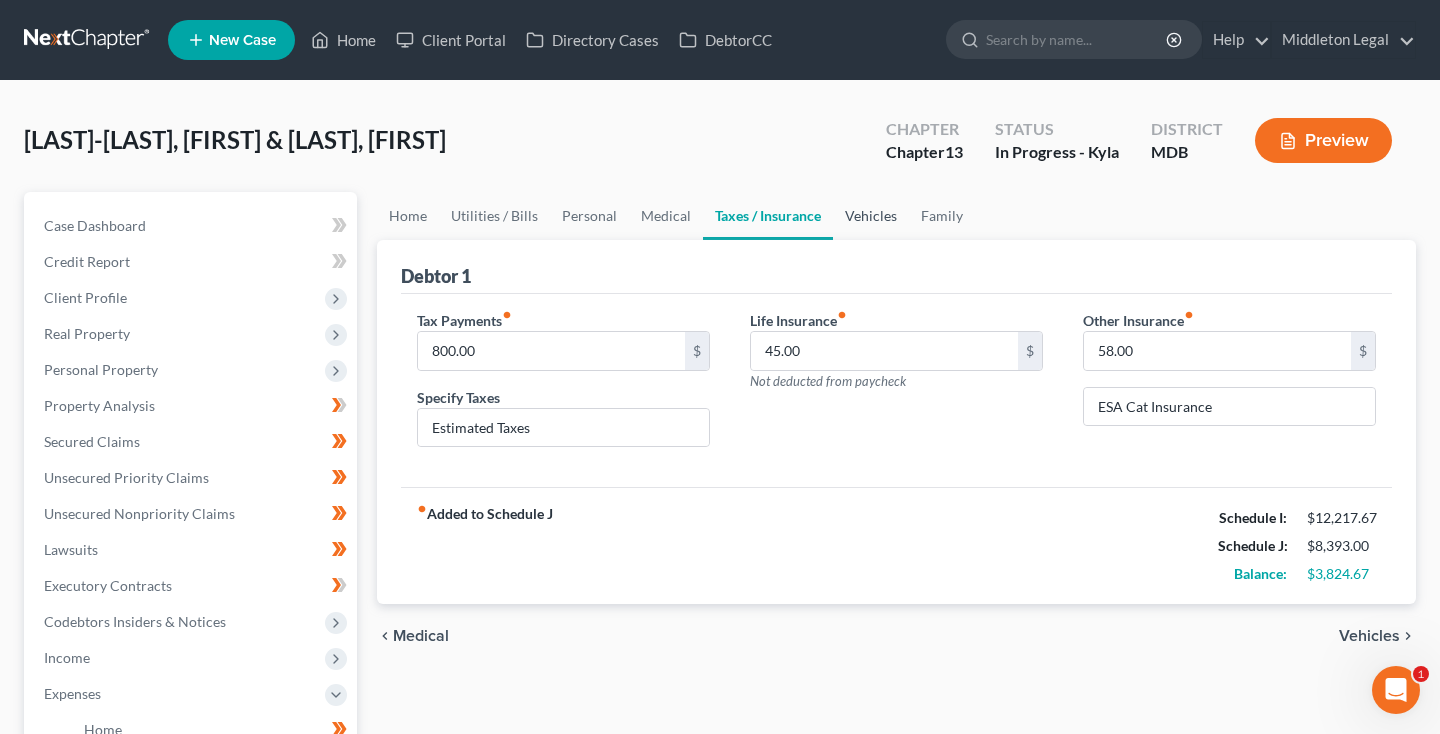click on "Vehicles" at bounding box center [871, 216] 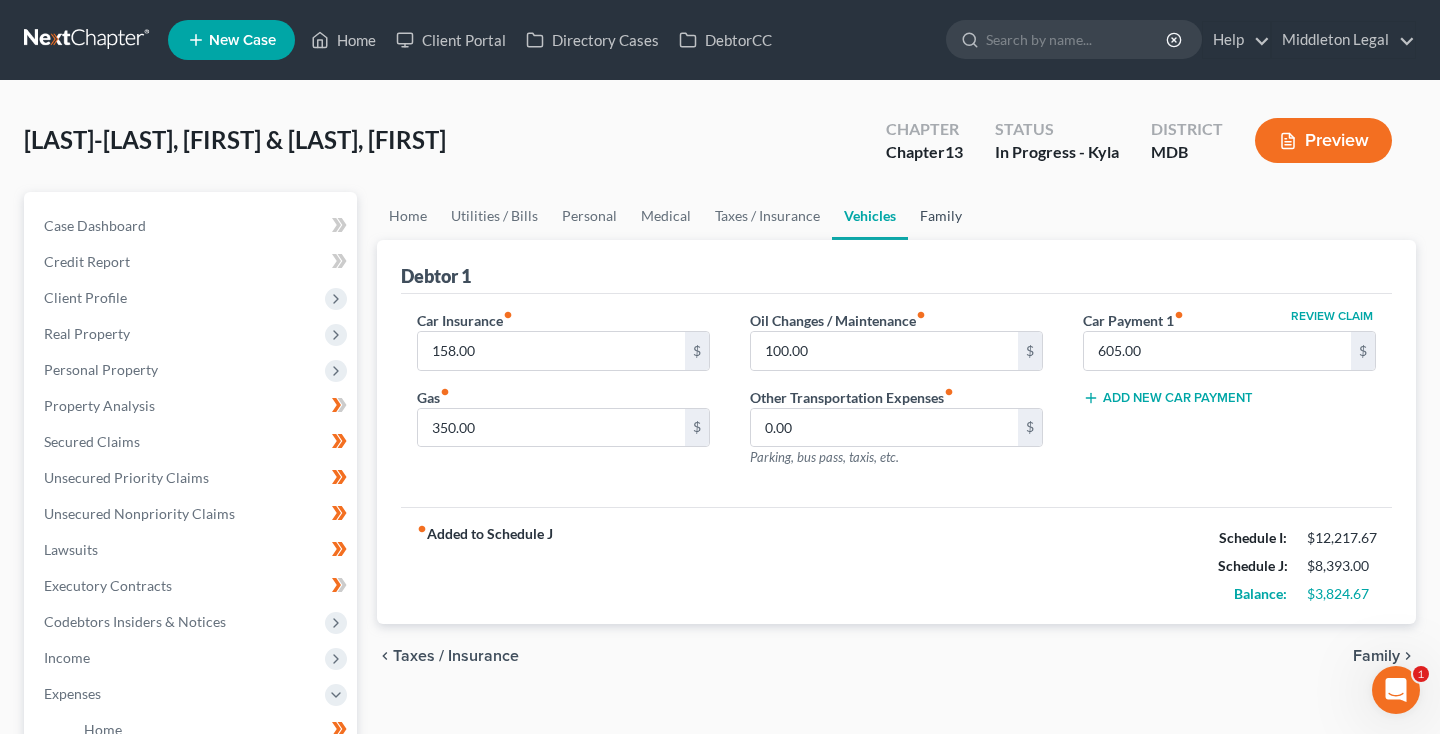 click on "Family" at bounding box center (941, 216) 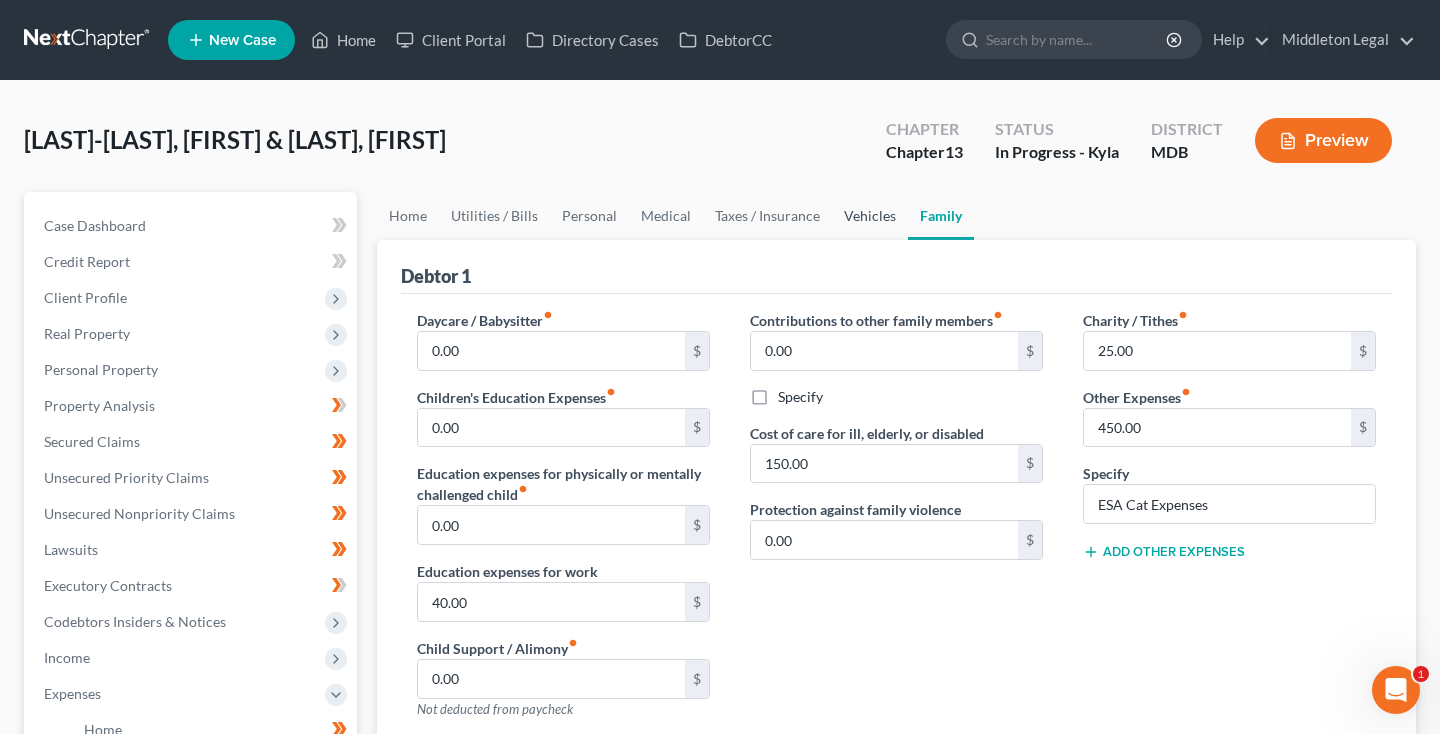 click on "Vehicles" at bounding box center (870, 216) 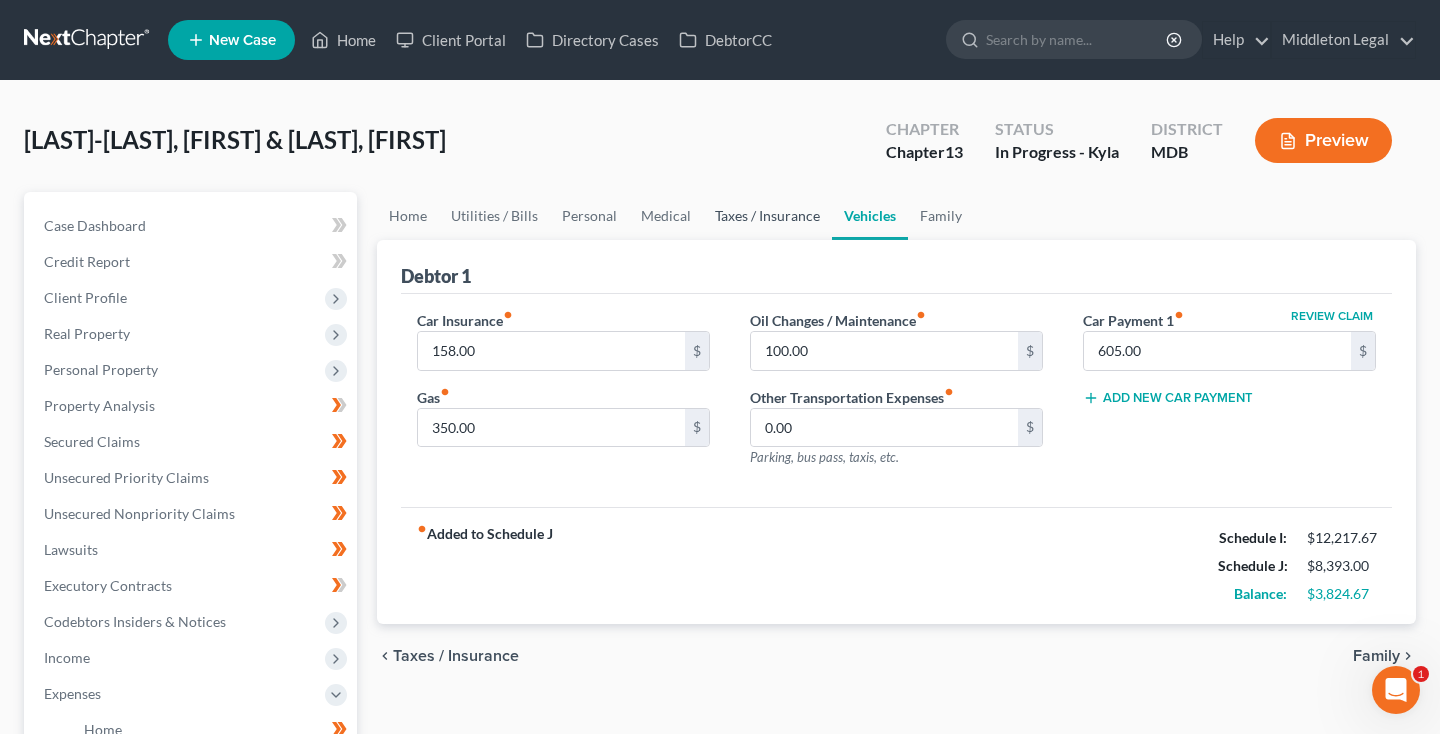 click on "Taxes / Insurance" at bounding box center (767, 216) 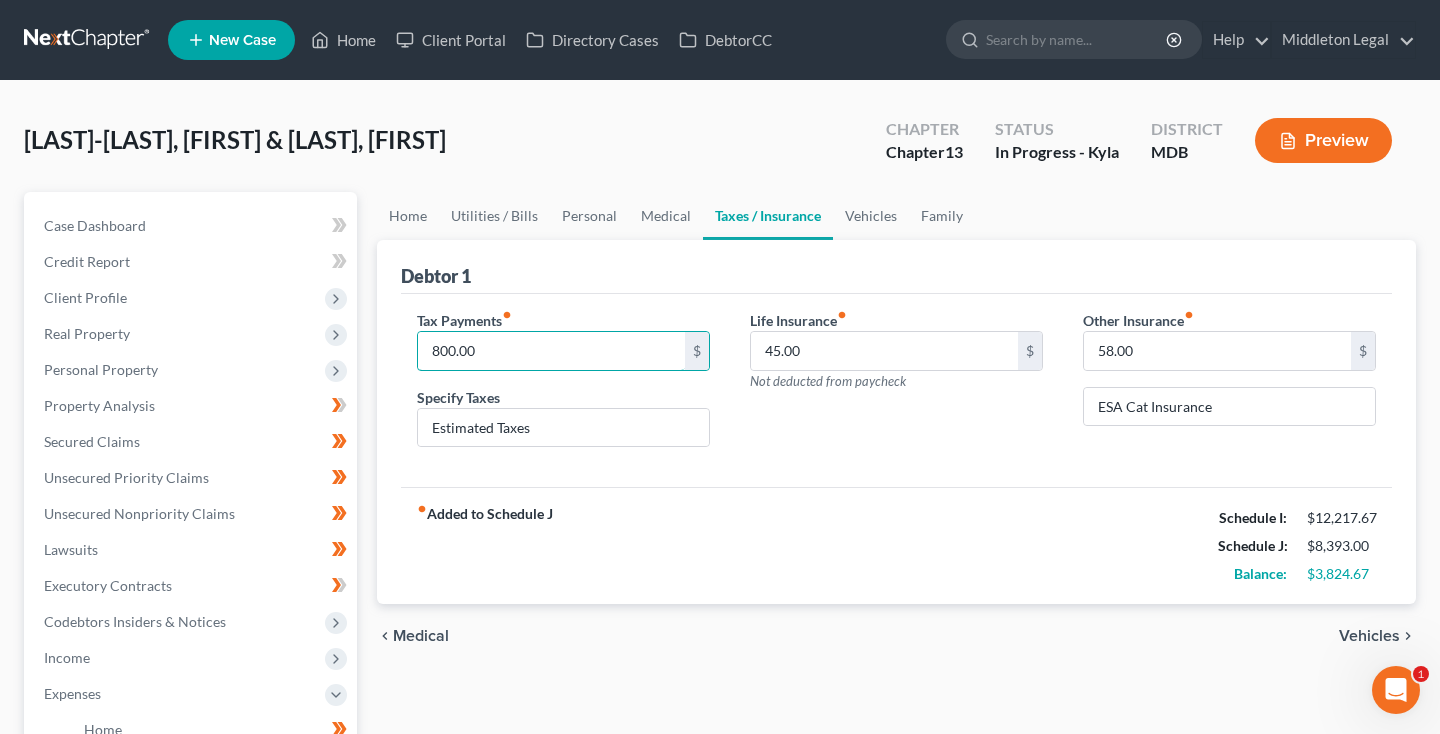 drag, startPoint x: 542, startPoint y: 366, endPoint x: 398, endPoint y: 365, distance: 144.00348 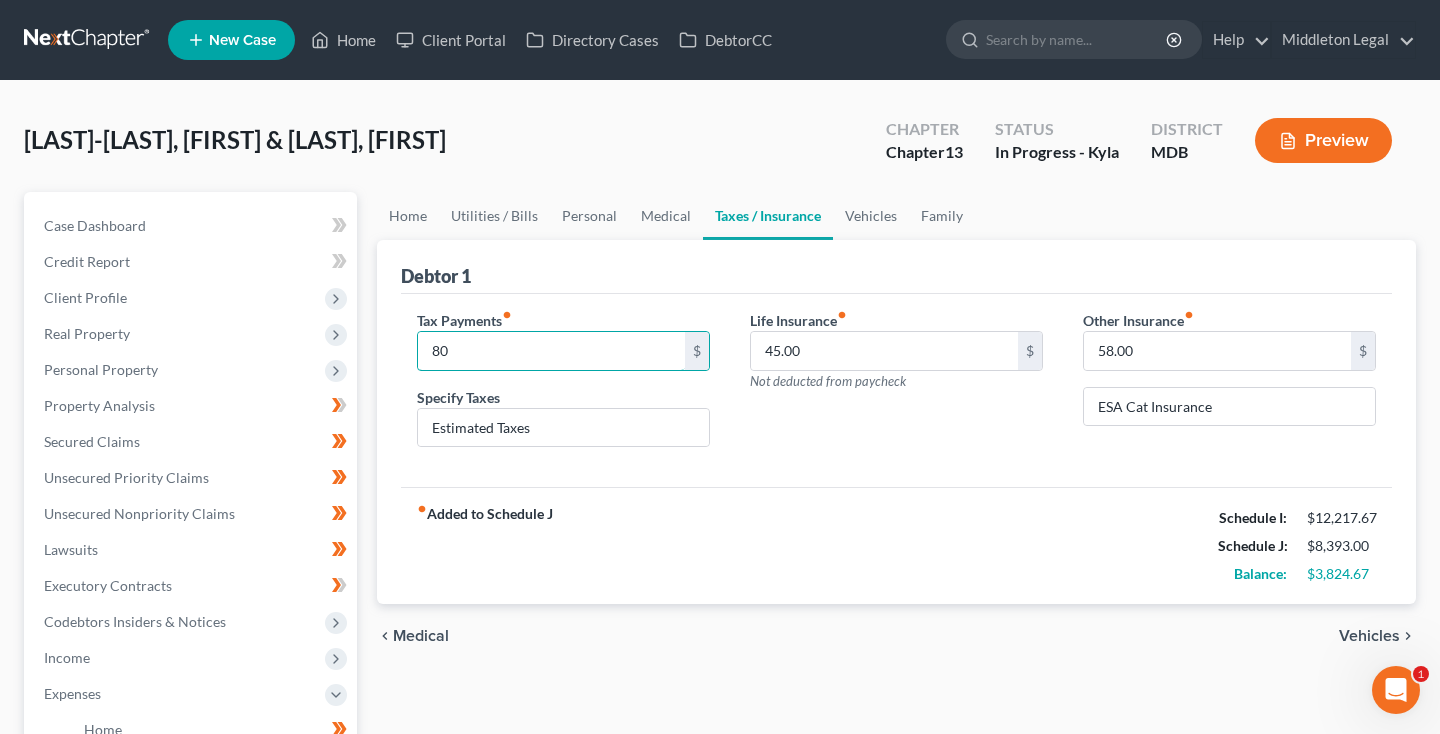 type on "8" 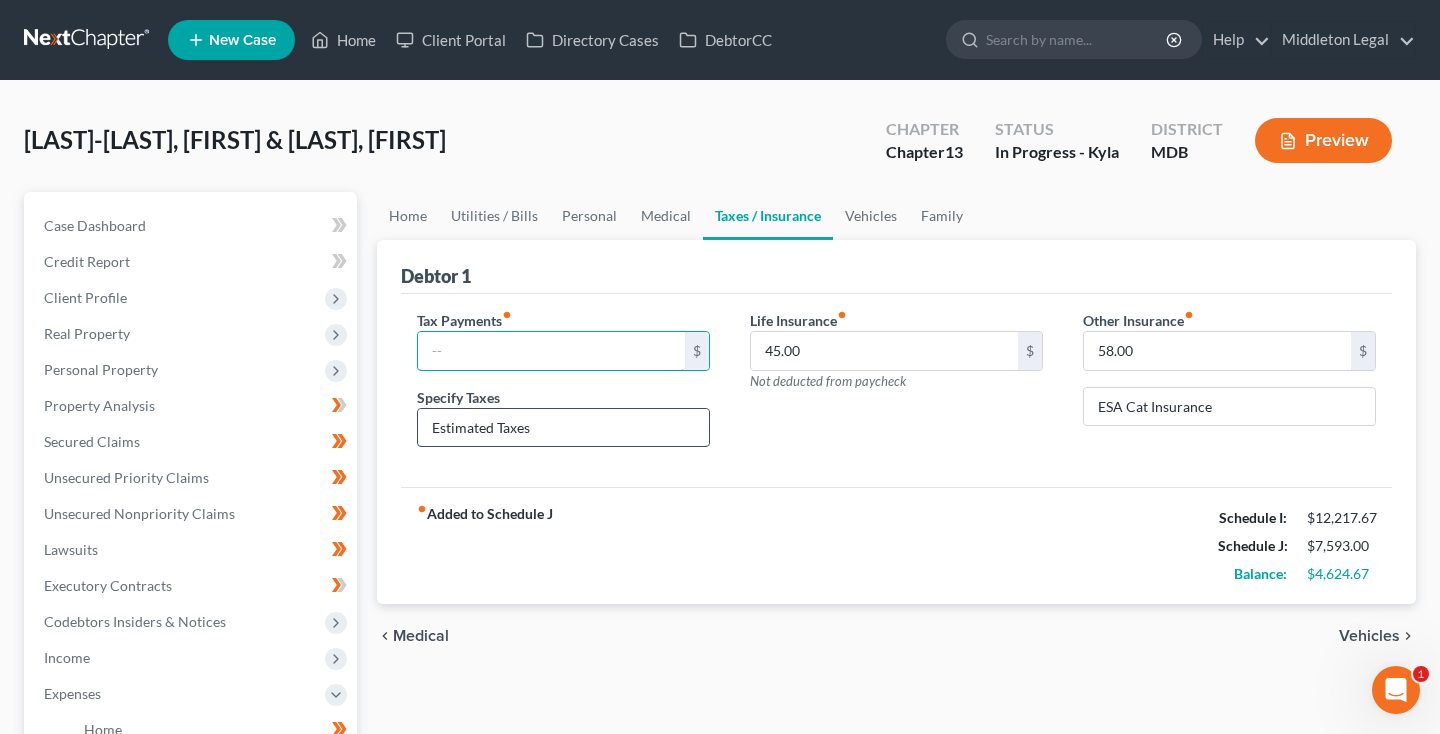 type 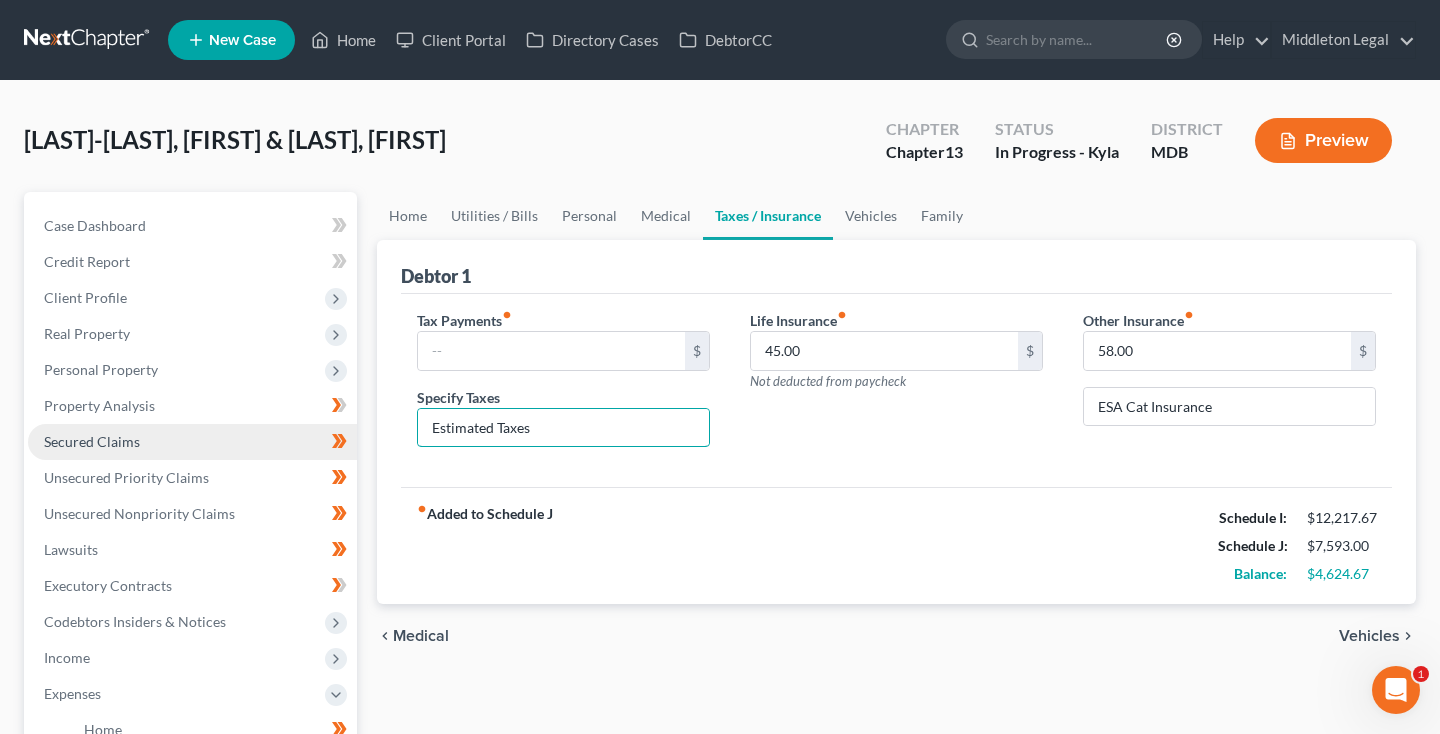 drag, startPoint x: 541, startPoint y: 432, endPoint x: 320, endPoint y: 431, distance: 221.00226 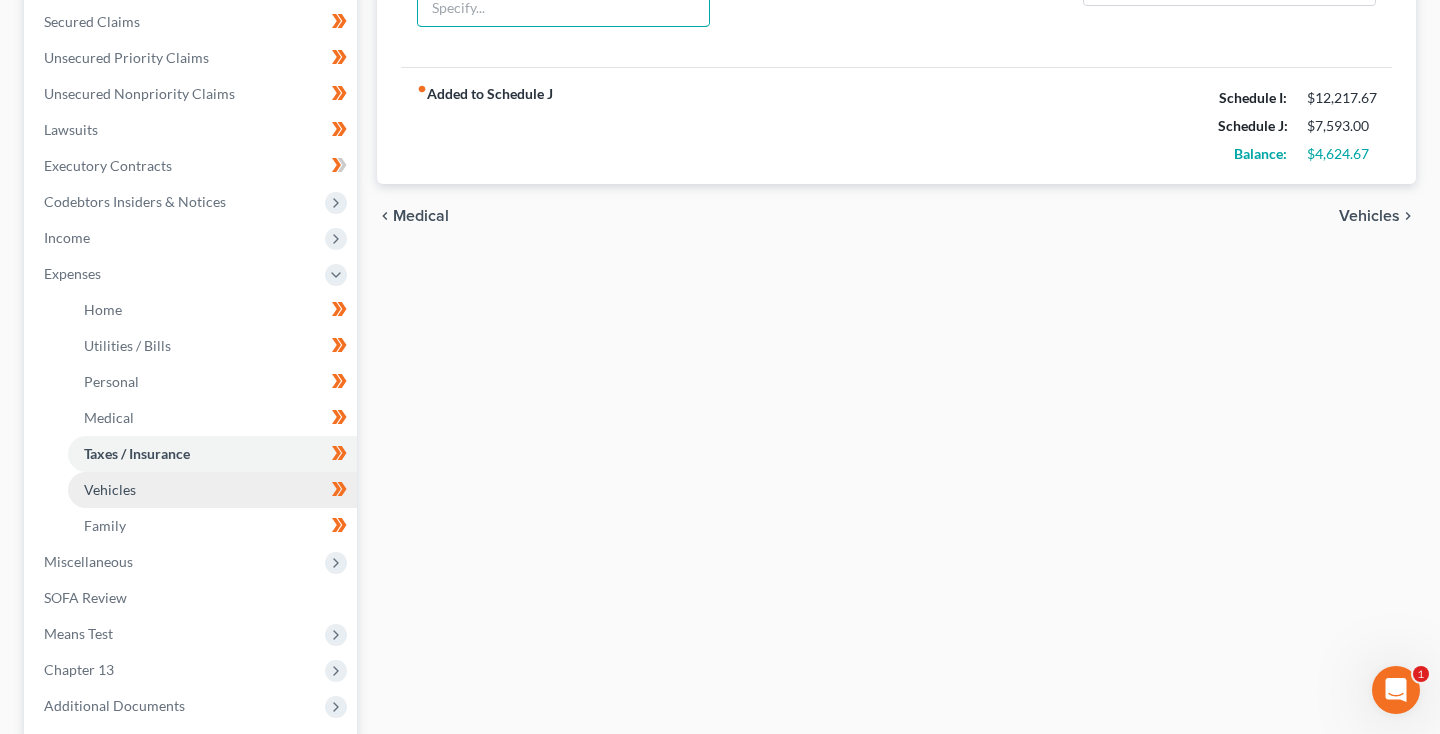 type 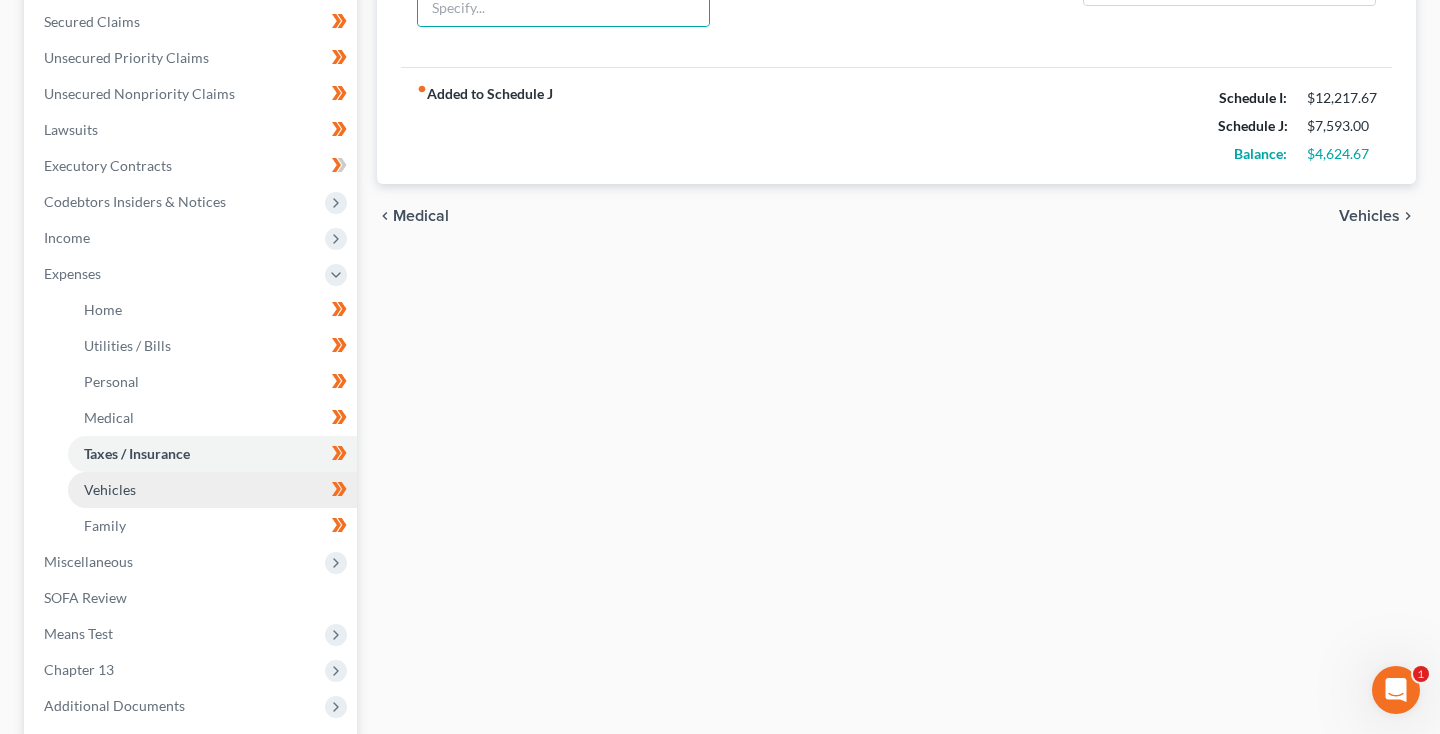 click on "Vehicles" at bounding box center [110, 489] 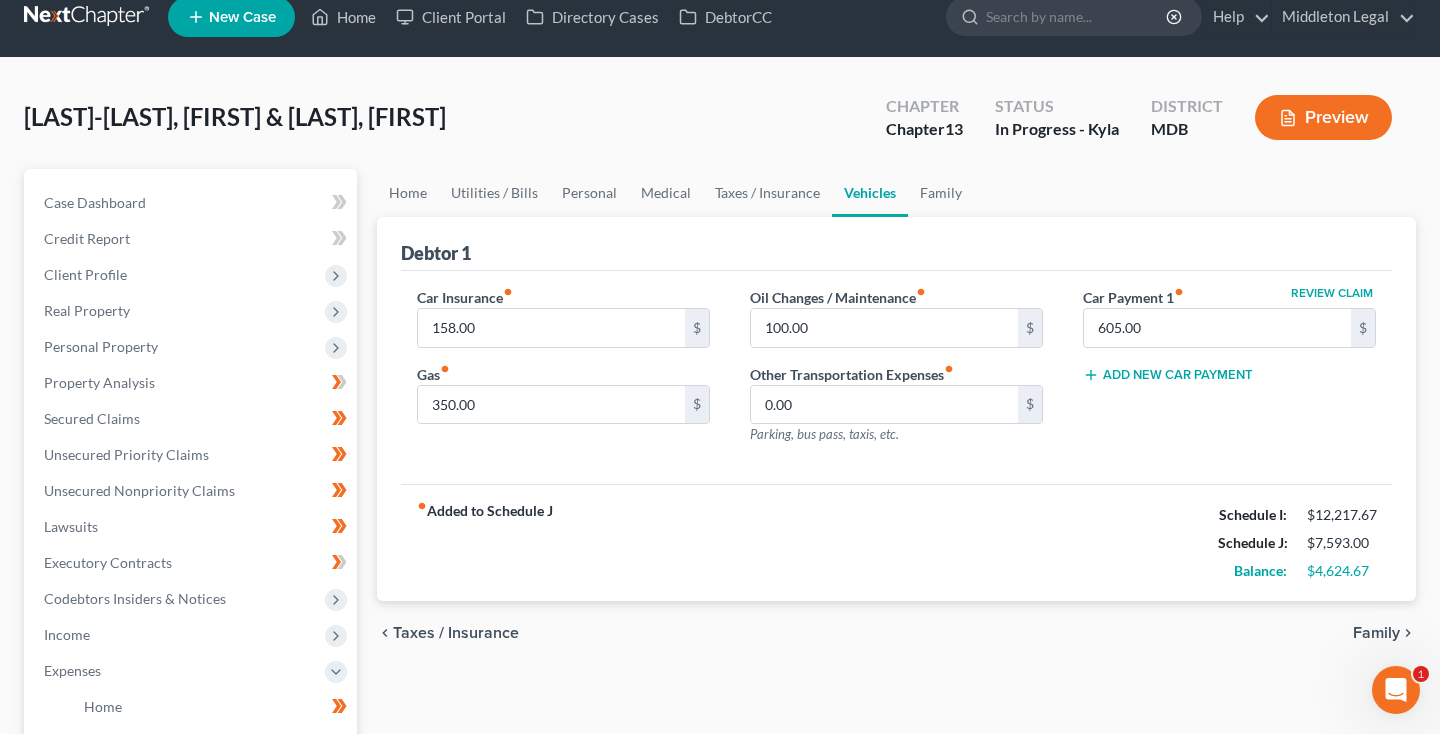 scroll, scrollTop: 0, scrollLeft: 0, axis: both 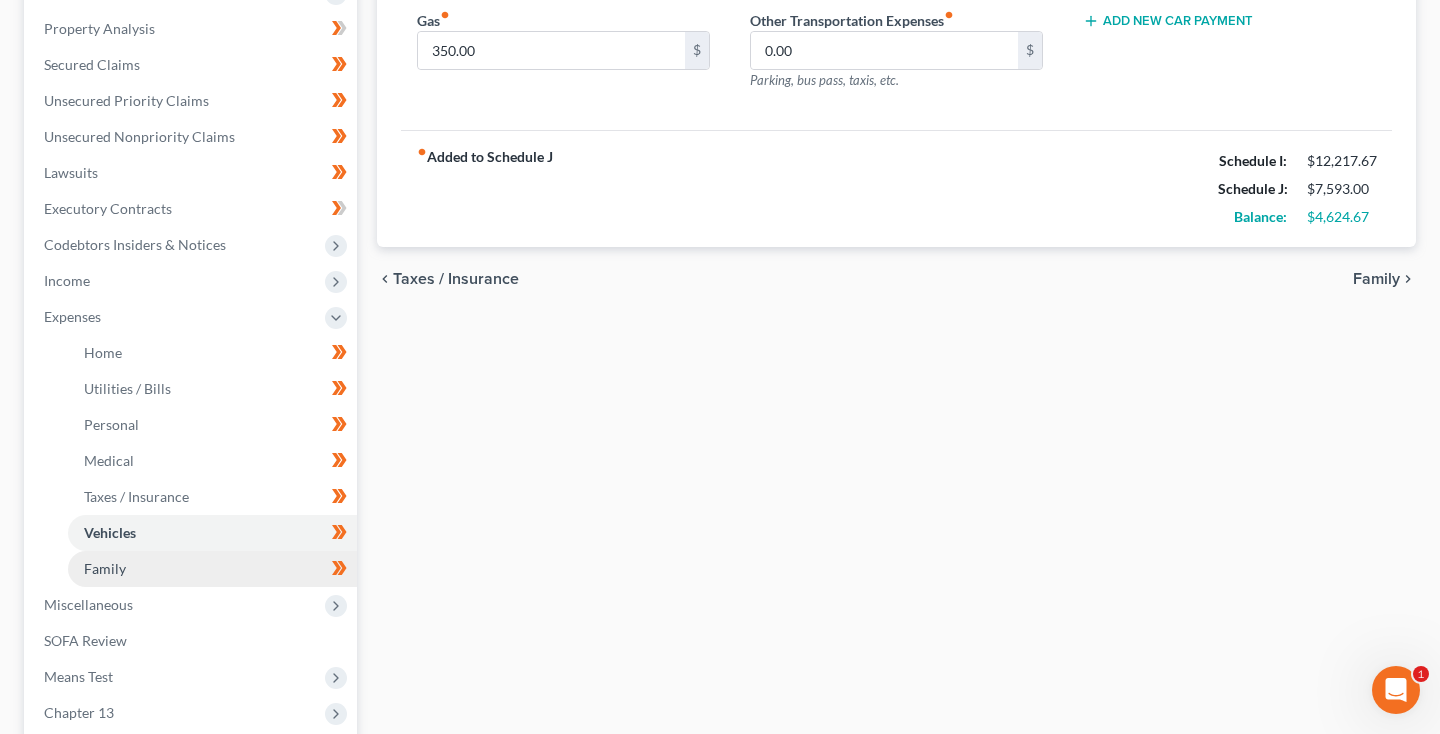 click on "Family" at bounding box center (105, 568) 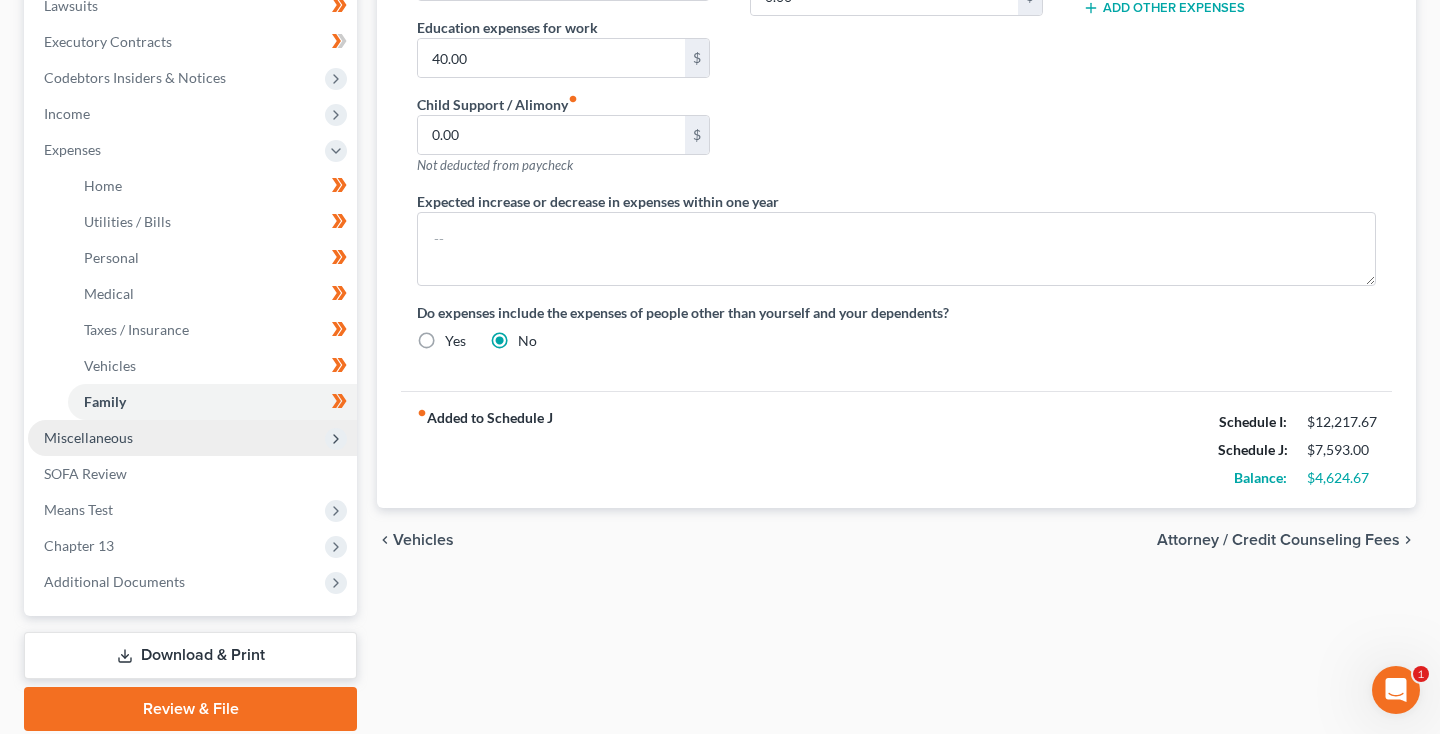 scroll, scrollTop: 559, scrollLeft: 0, axis: vertical 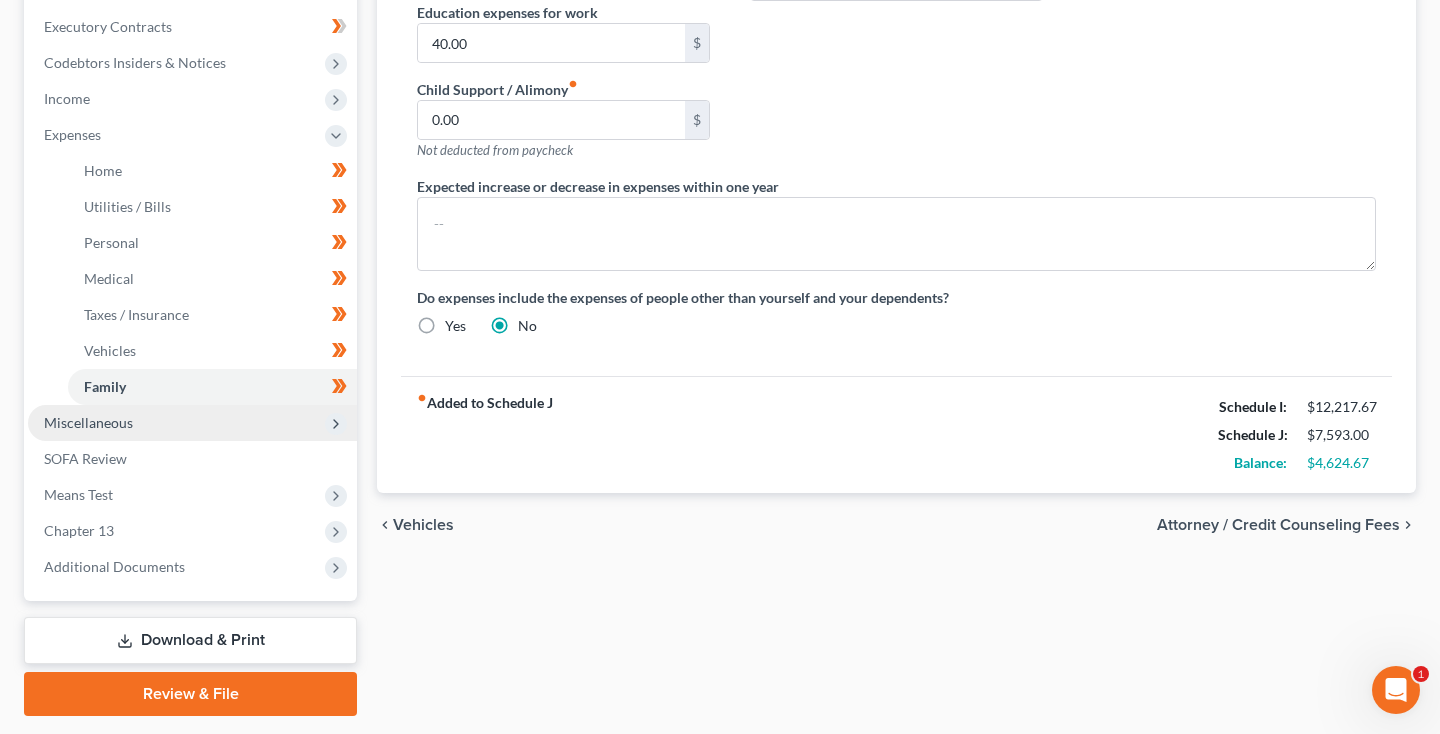 click on "Miscellaneous" at bounding box center [88, 422] 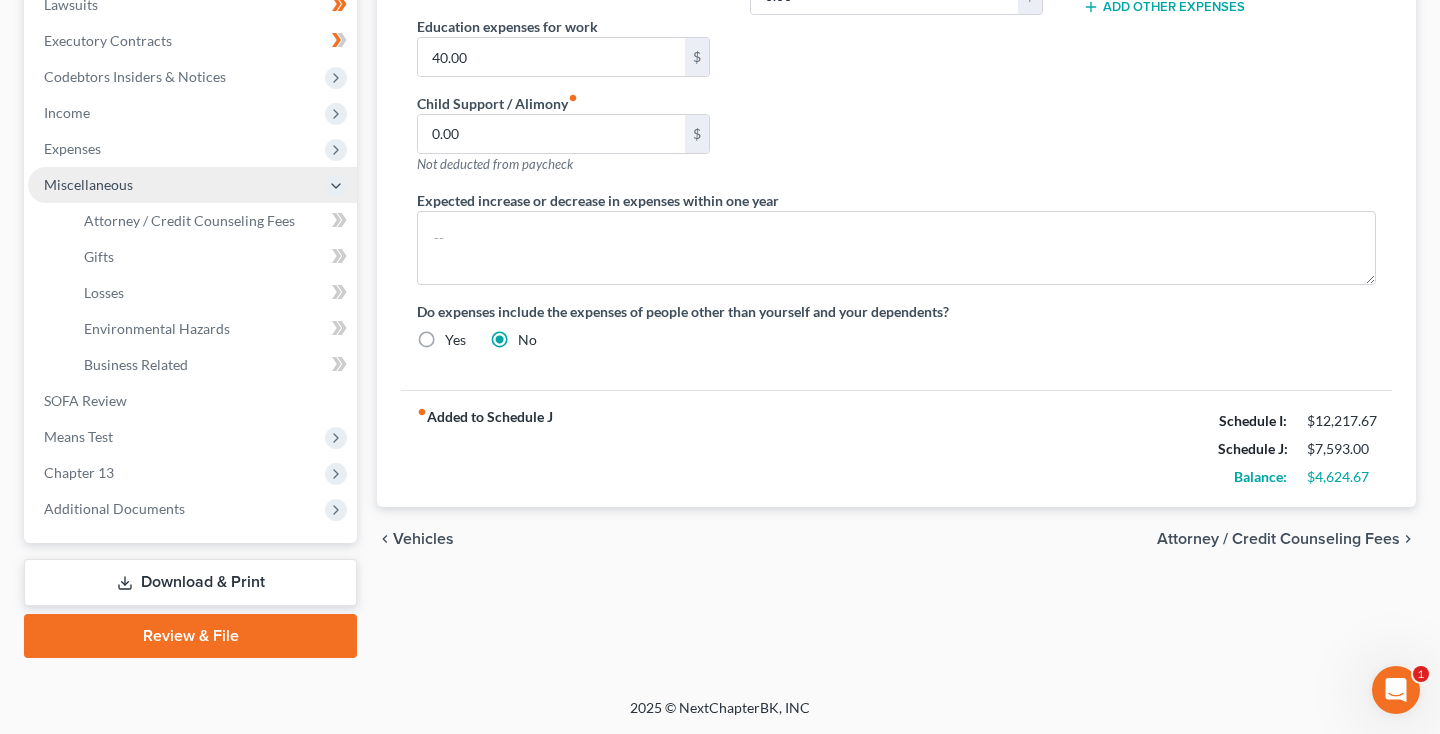 scroll, scrollTop: 545, scrollLeft: 0, axis: vertical 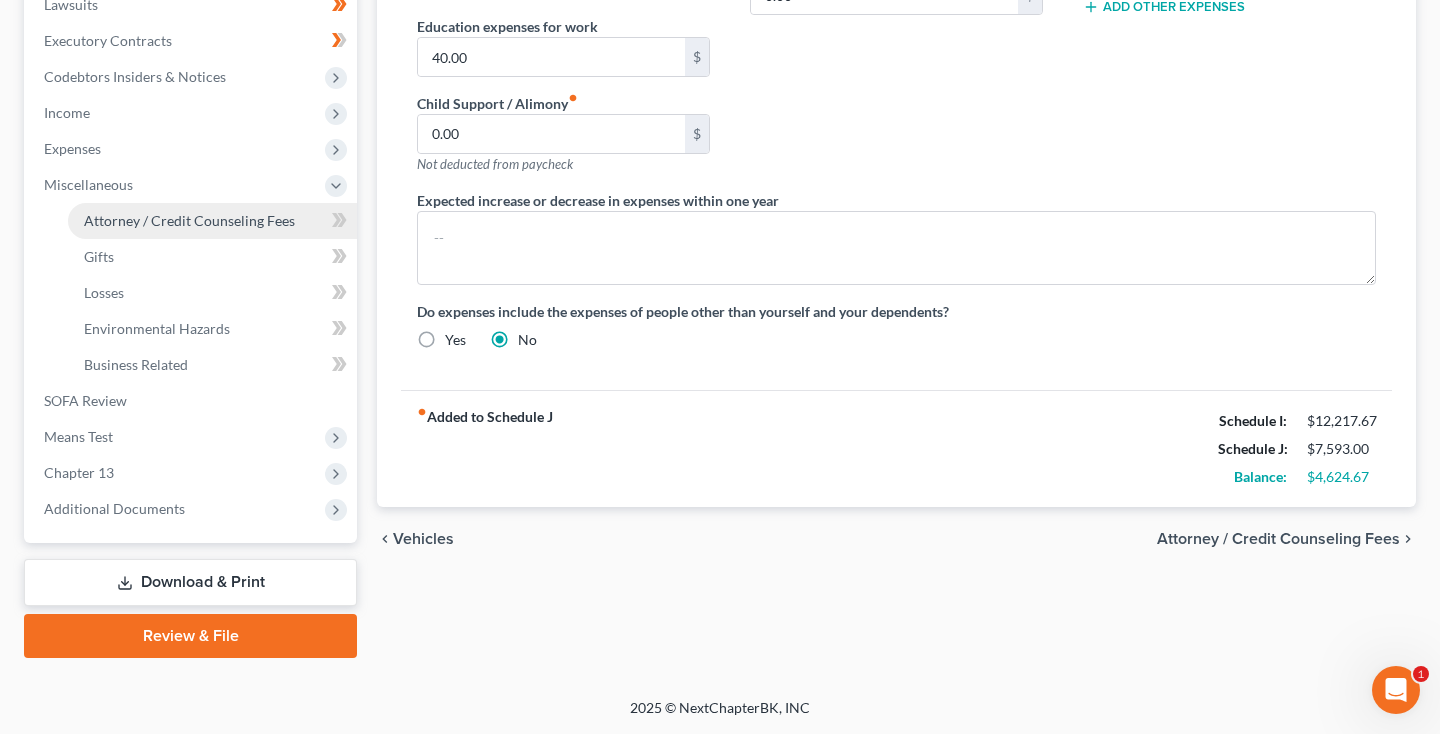 click on "Attorney / Credit Counseling Fees" at bounding box center (189, 220) 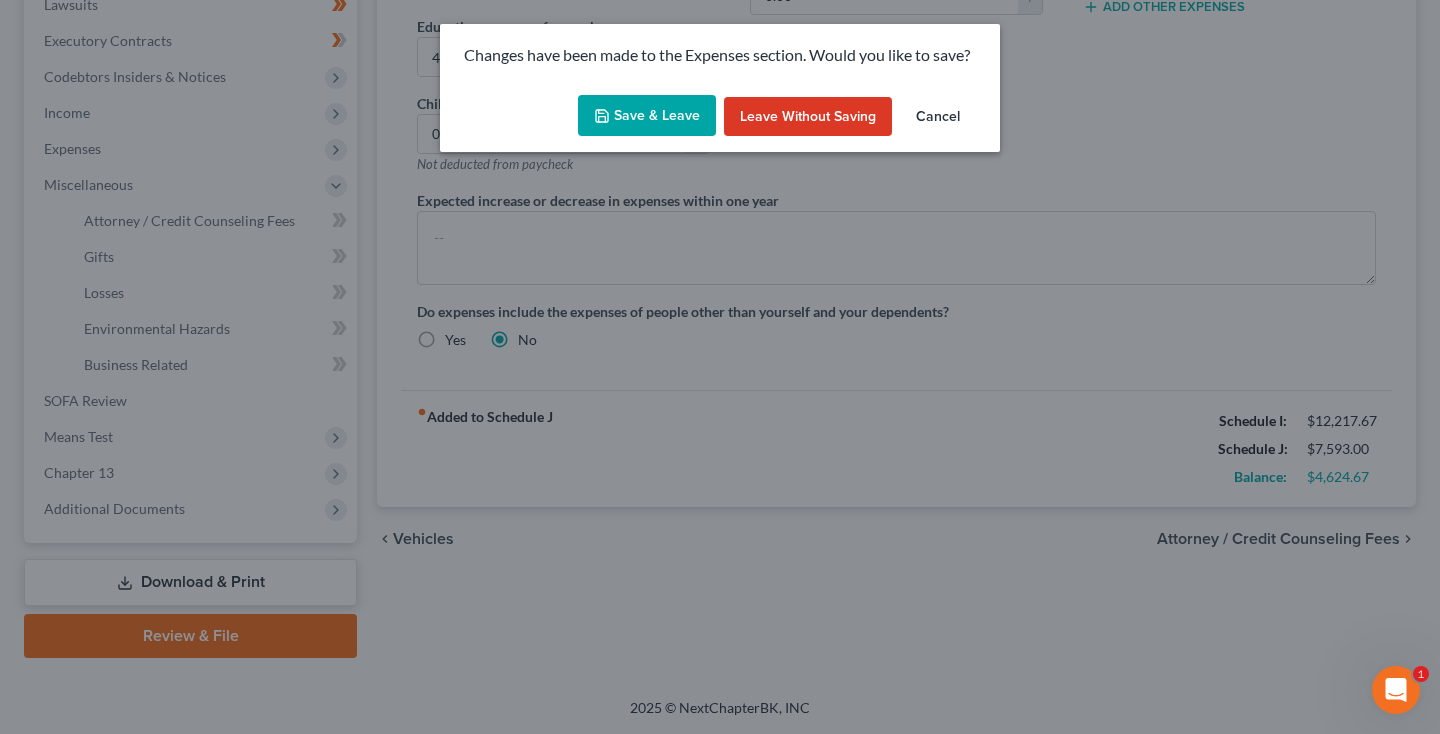 click on "Save & Leave" at bounding box center [647, 116] 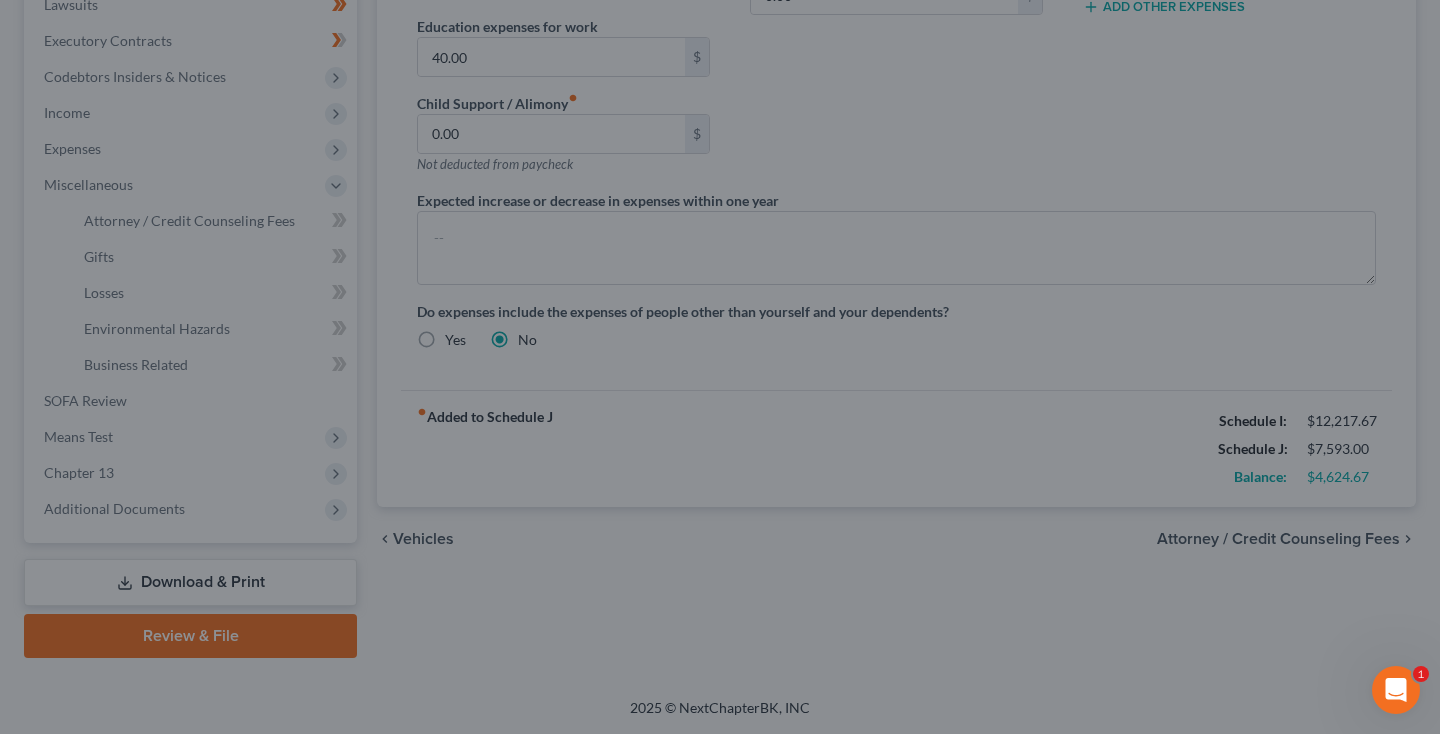 select on "3" 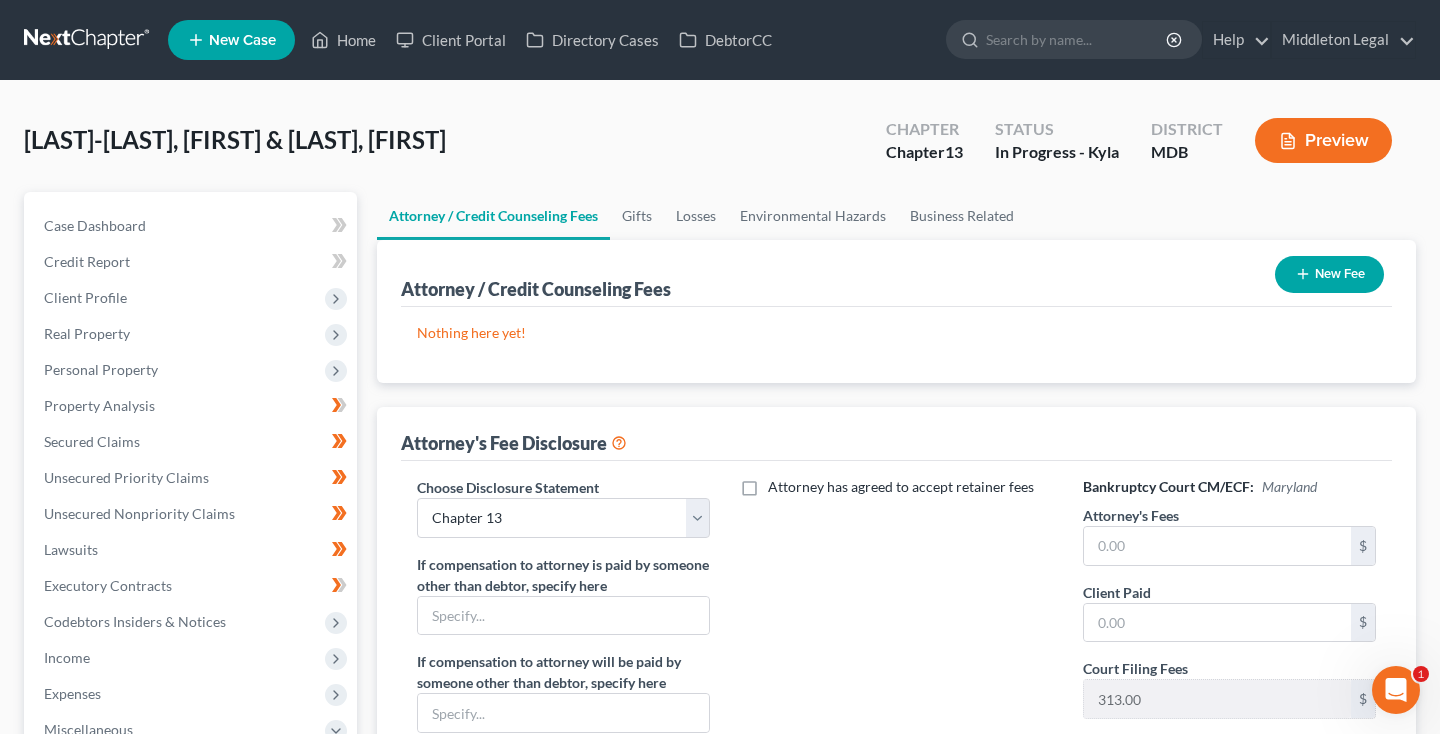 scroll, scrollTop: 40, scrollLeft: 0, axis: vertical 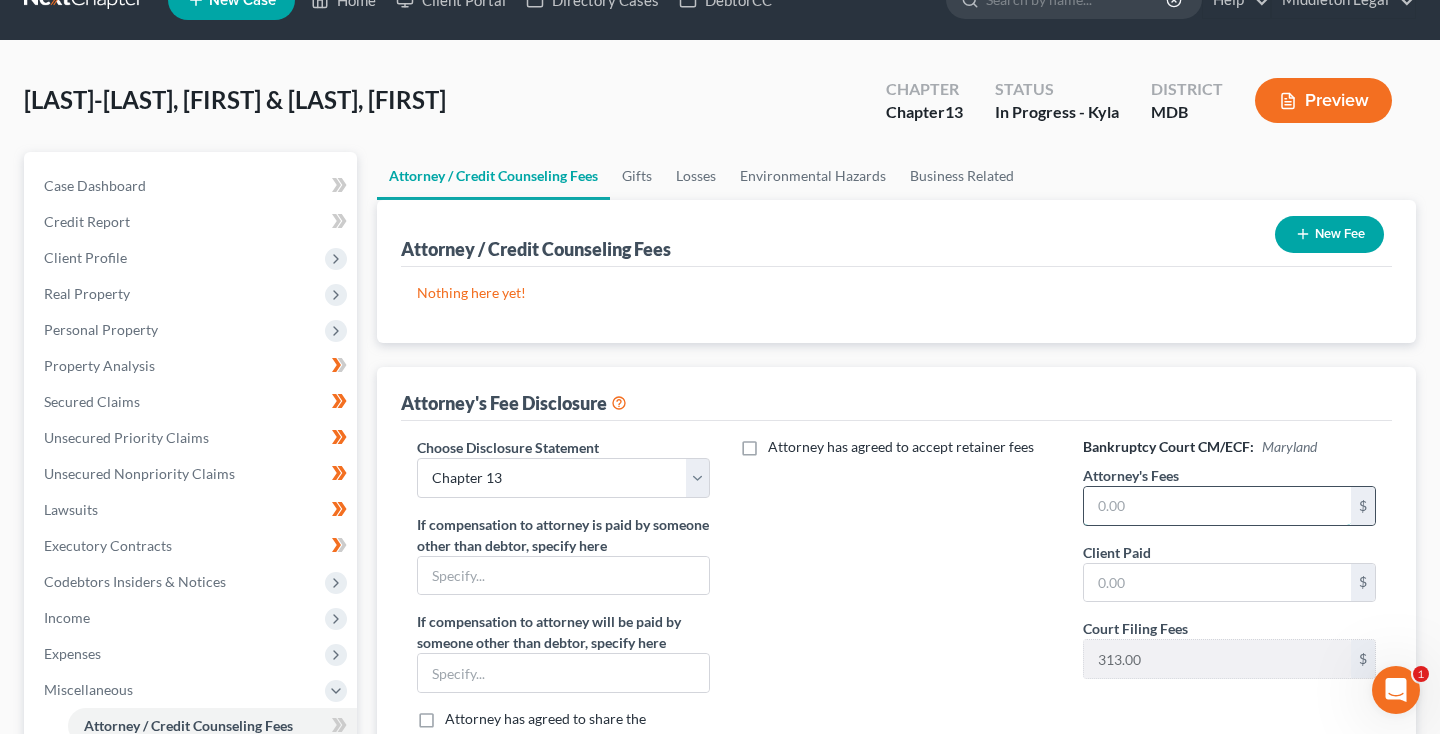 click at bounding box center [1217, 506] 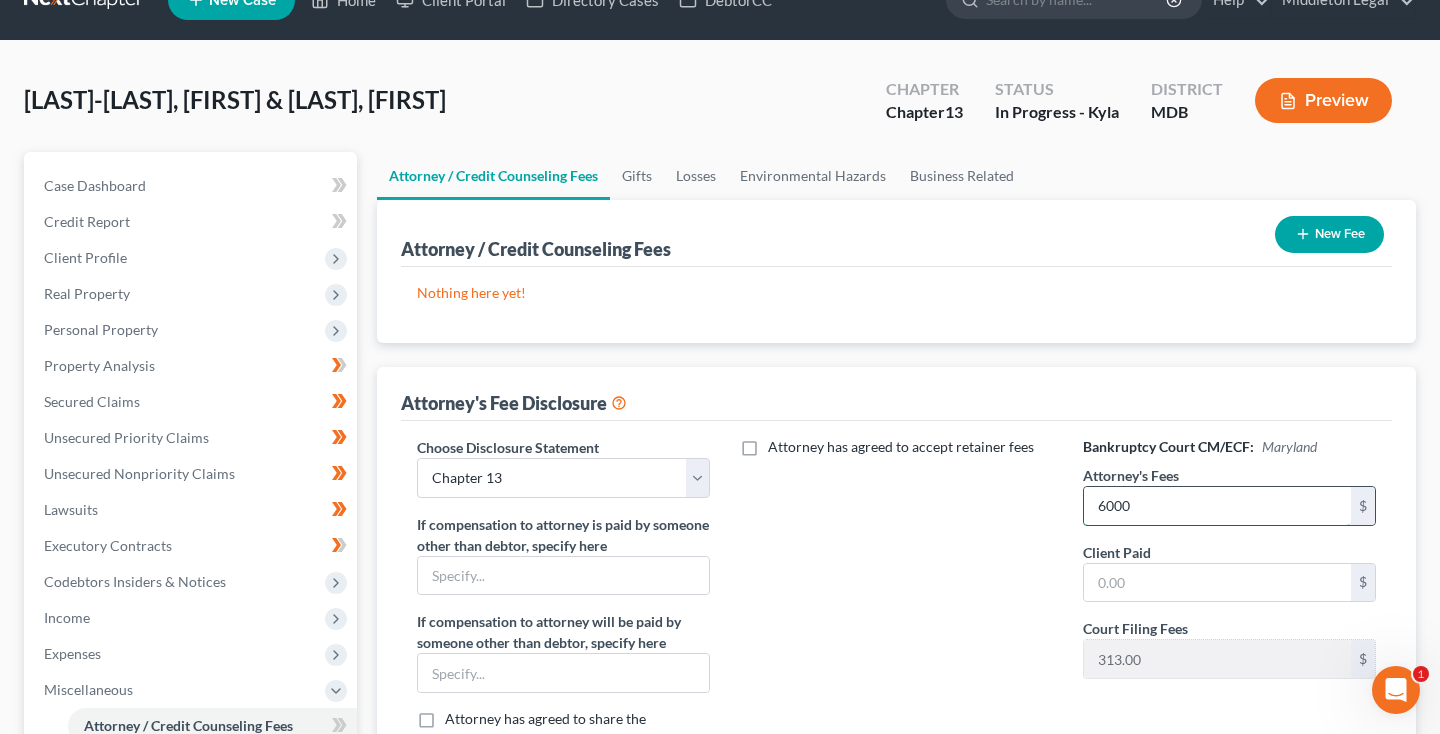 type on "6,000" 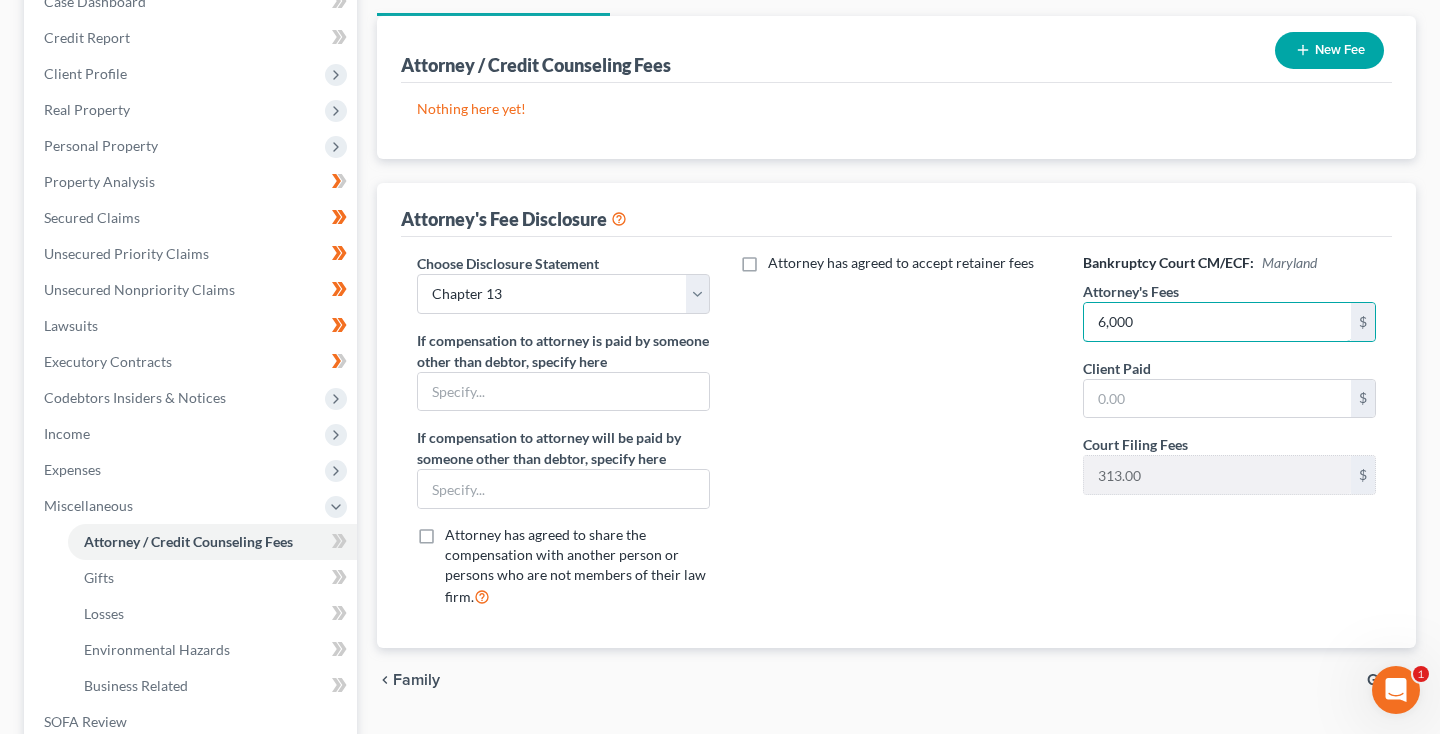 scroll, scrollTop: 223, scrollLeft: 0, axis: vertical 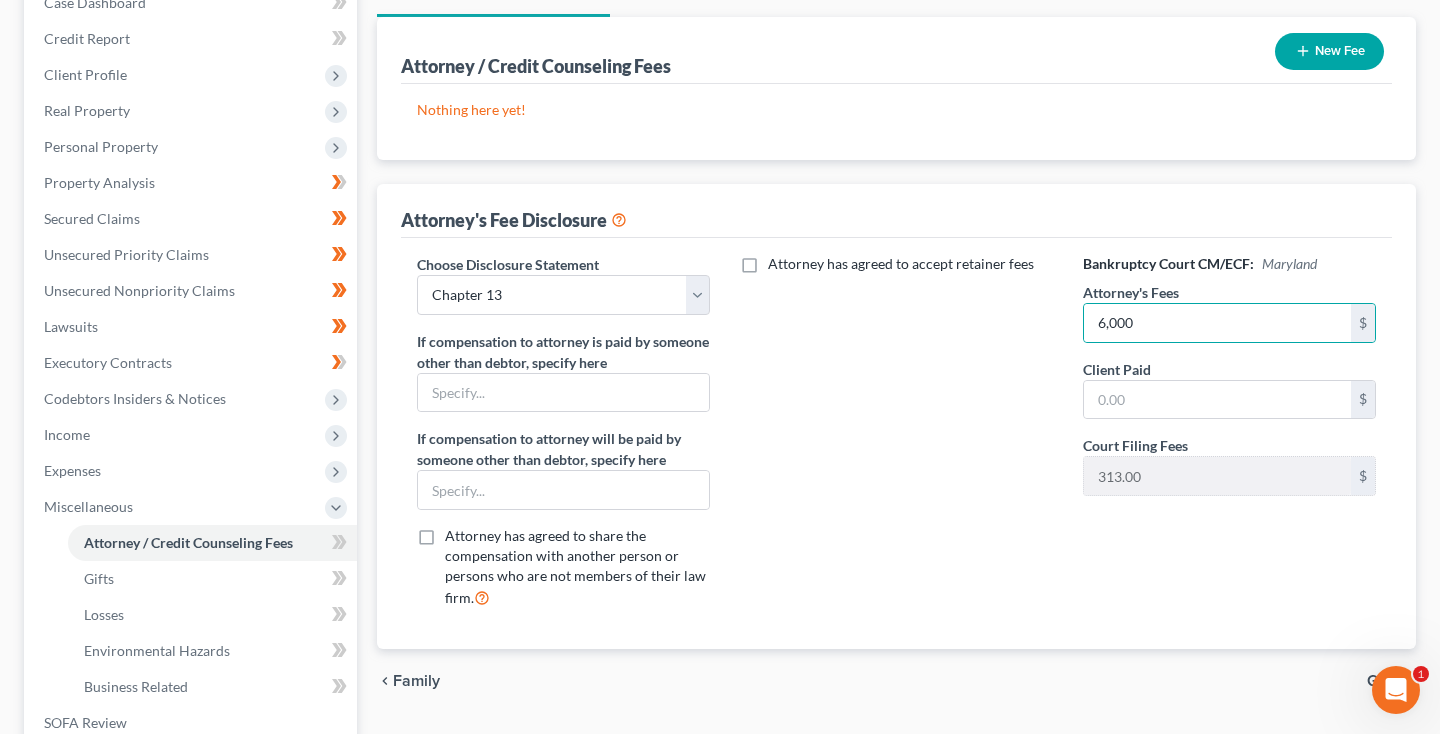 click on "New Fee" at bounding box center (1329, 51) 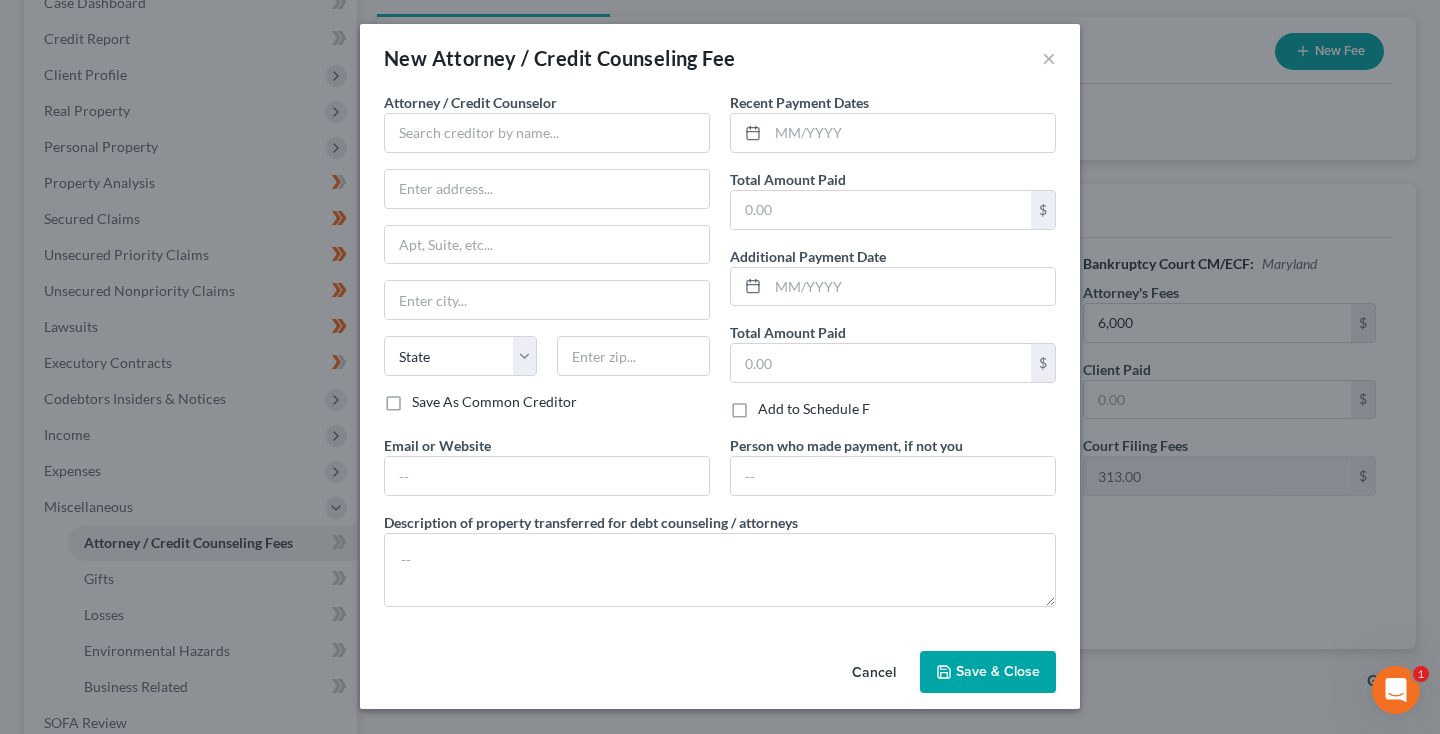 click on "Cancel" at bounding box center (874, 673) 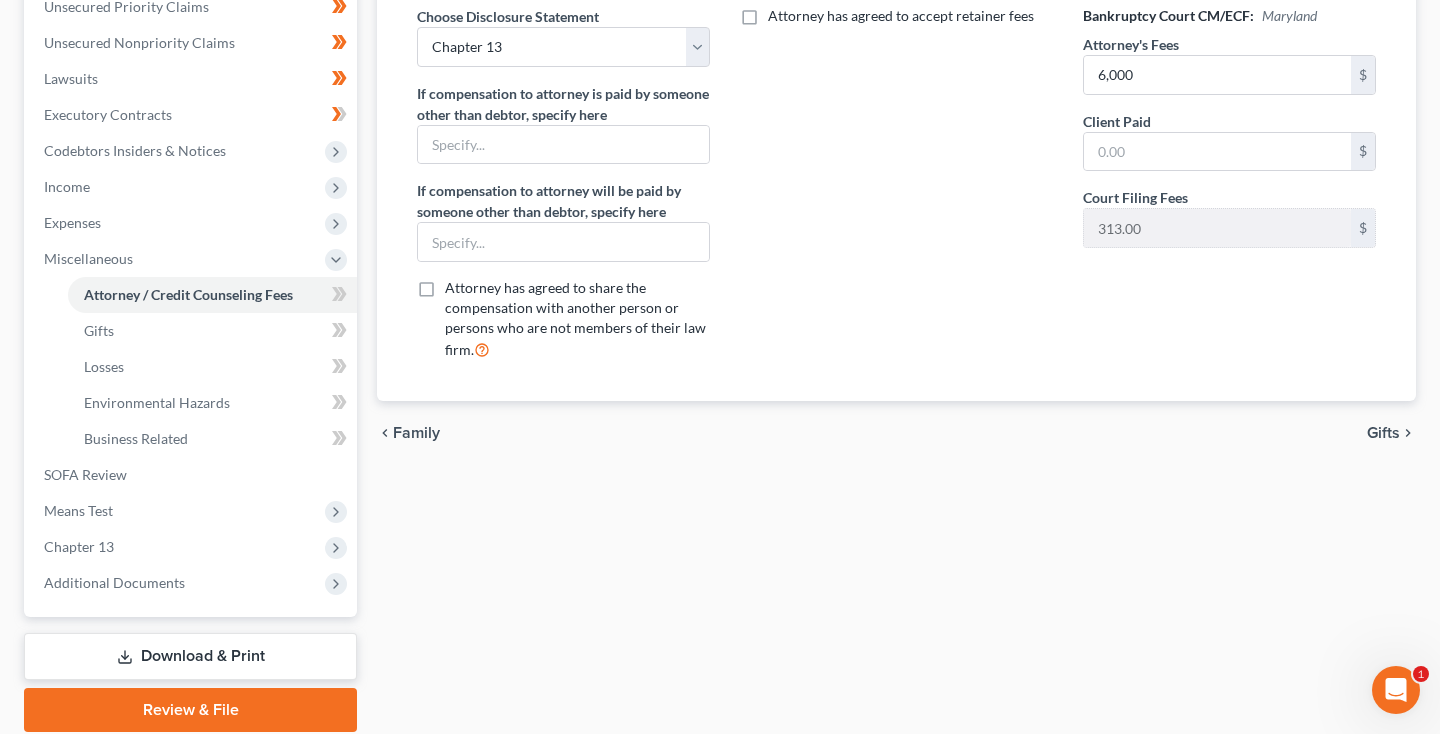 scroll, scrollTop: 505, scrollLeft: 0, axis: vertical 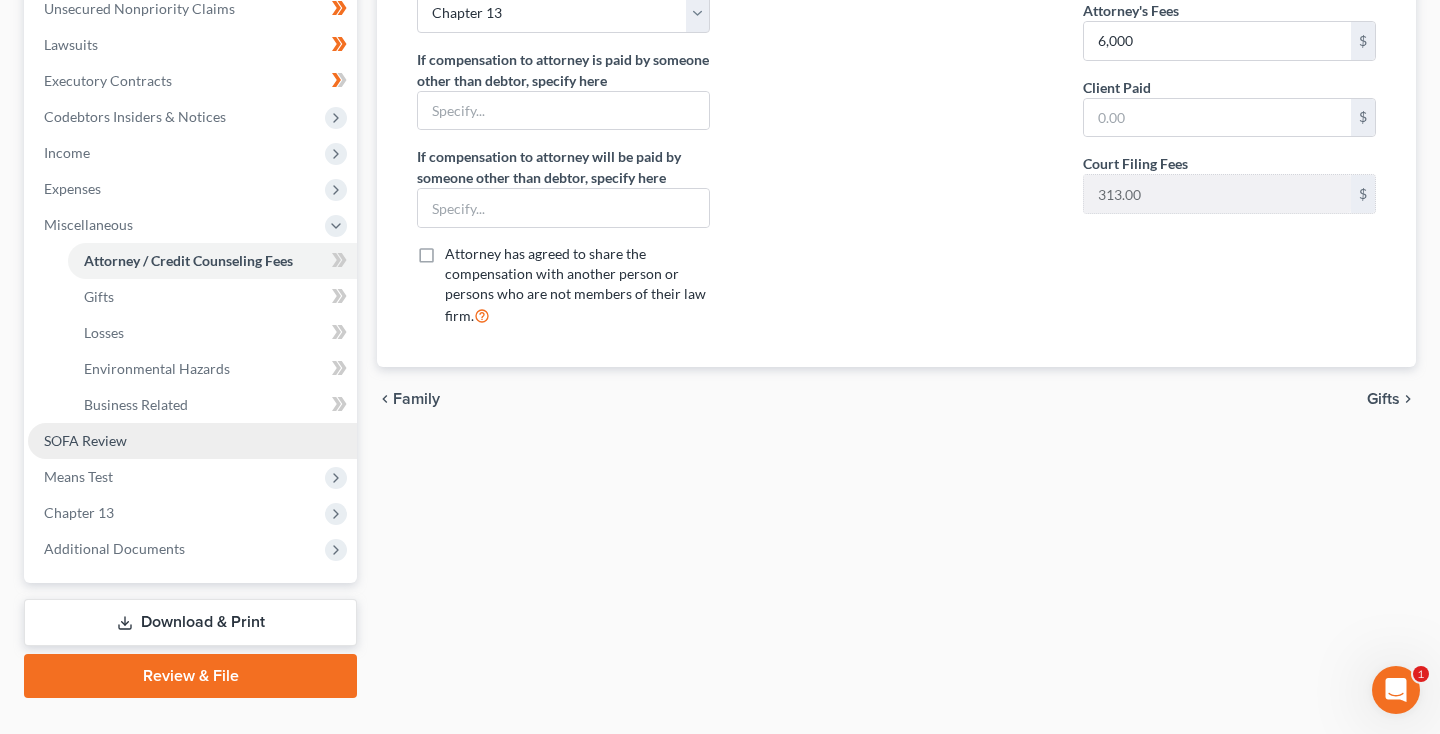 click on "SOFA Review" at bounding box center (85, 440) 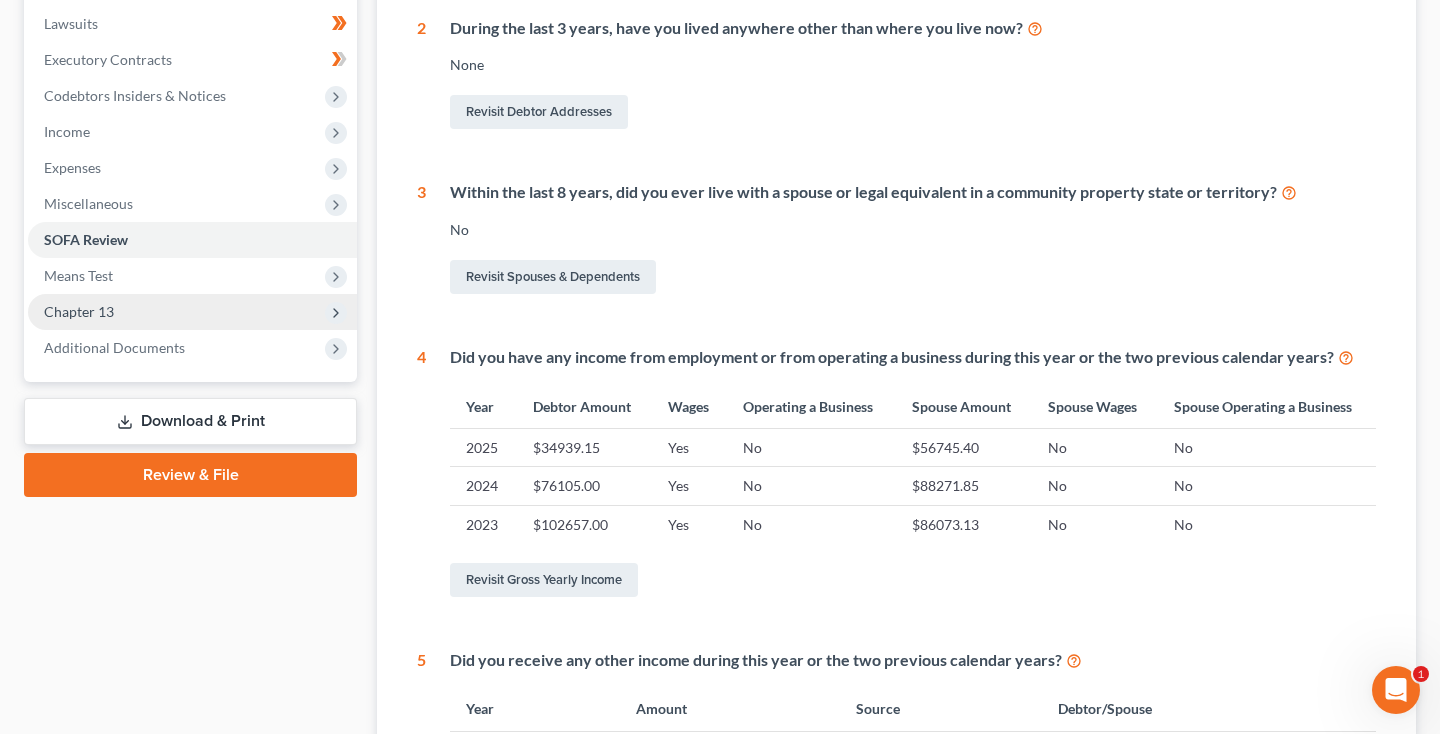 scroll, scrollTop: 566, scrollLeft: 0, axis: vertical 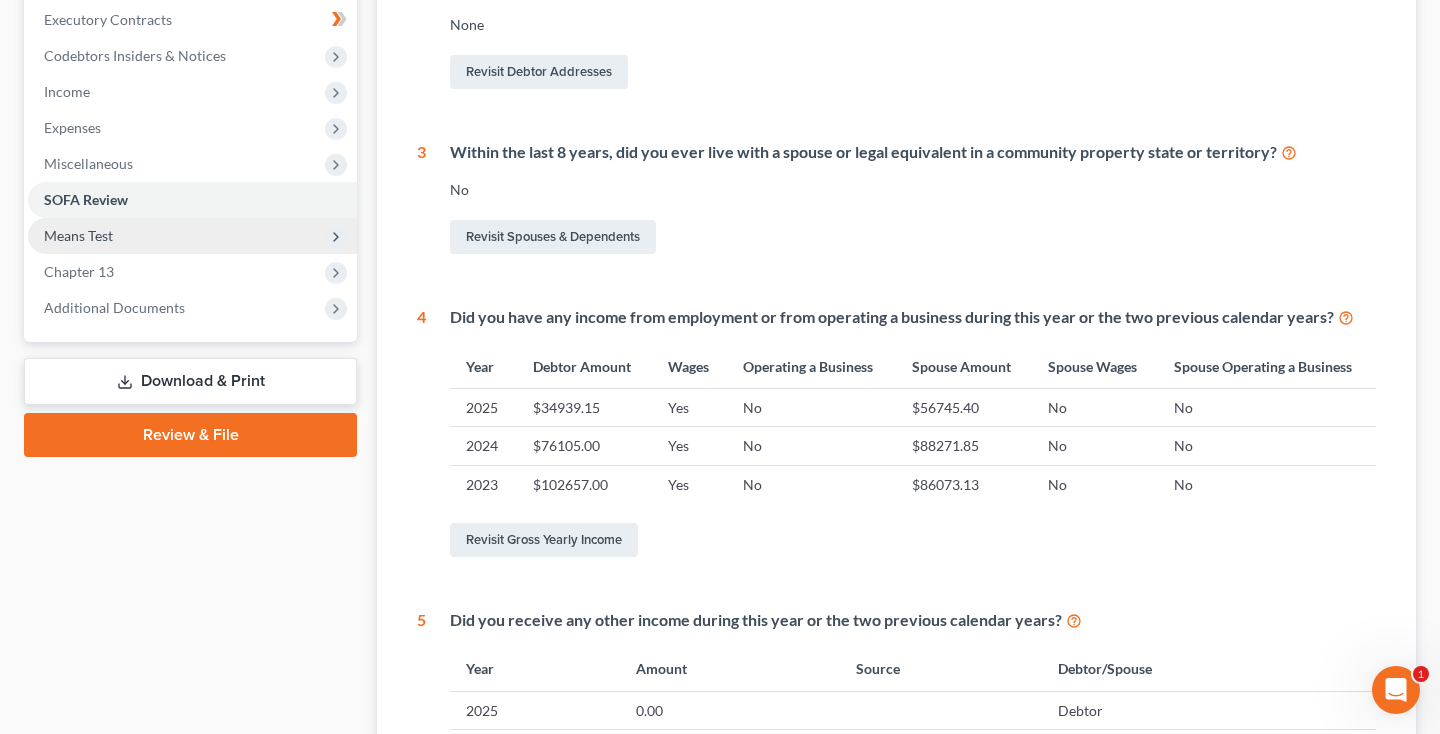 click on "Means Test" at bounding box center [78, 235] 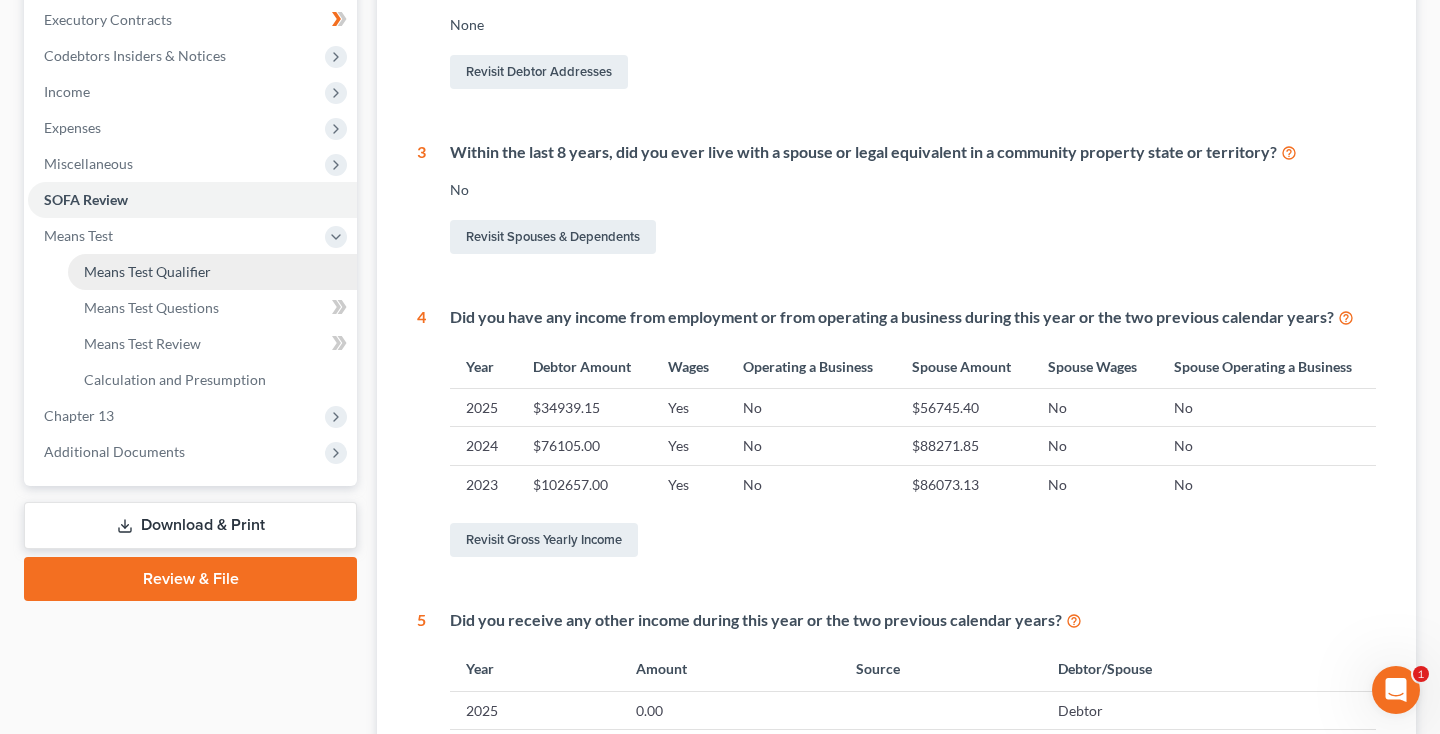 click on "Means Test Qualifier" at bounding box center [147, 271] 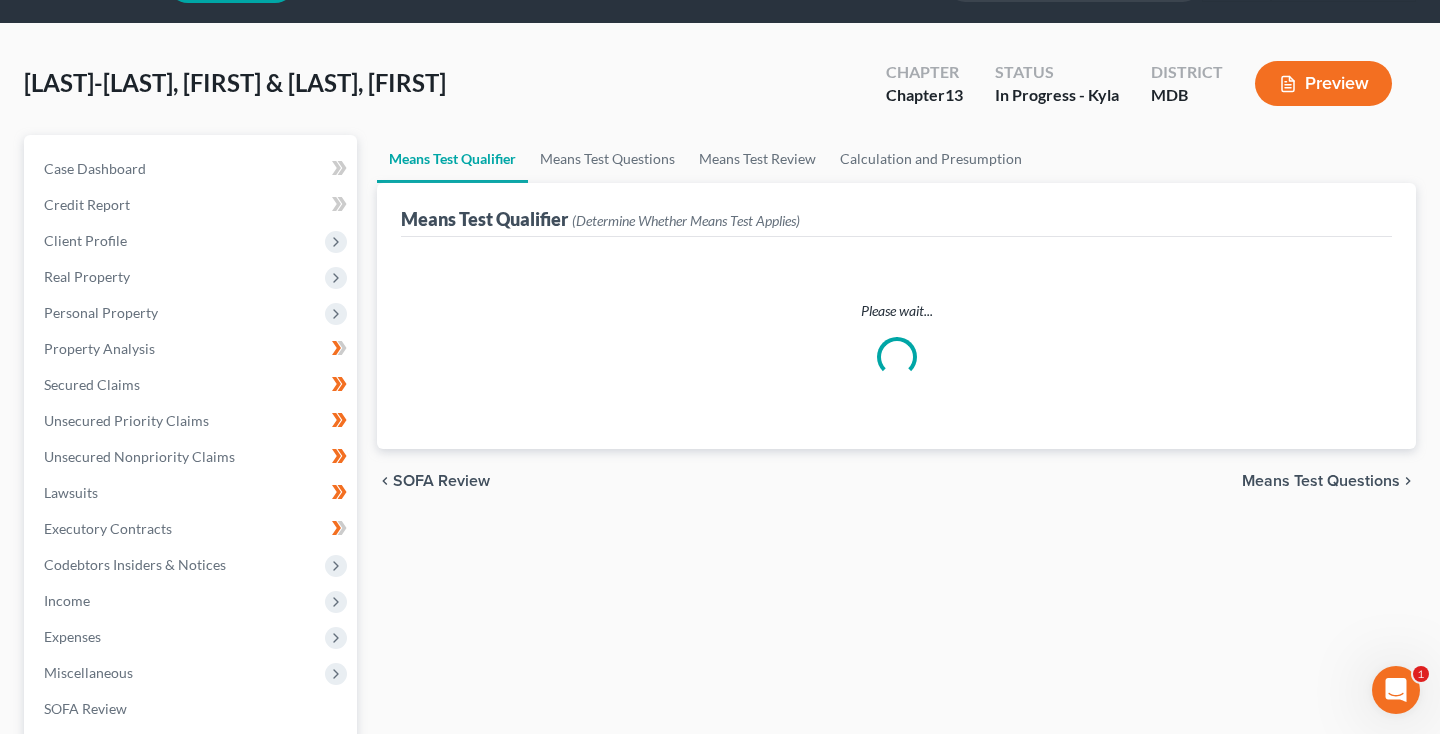 scroll, scrollTop: 0, scrollLeft: 0, axis: both 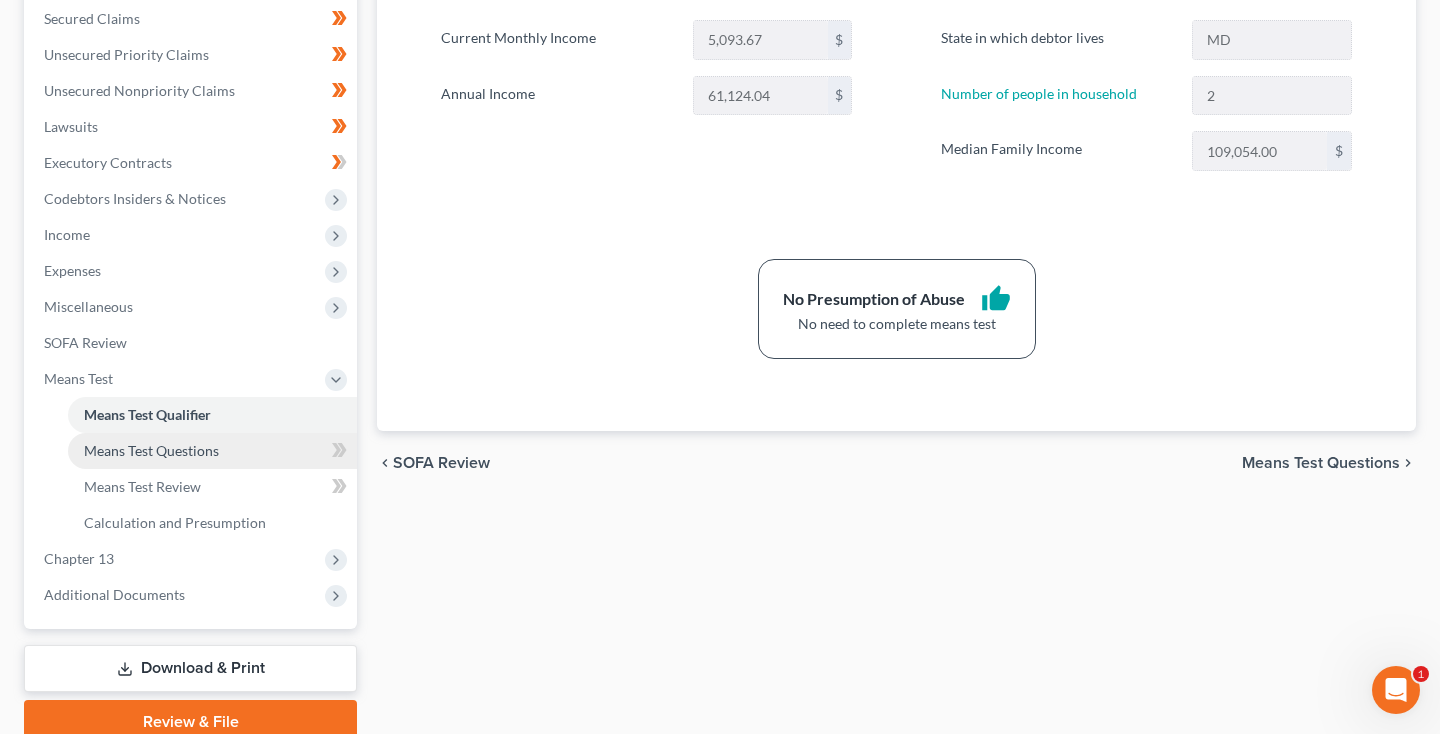 click on "Means Test Questions" at bounding box center [151, 450] 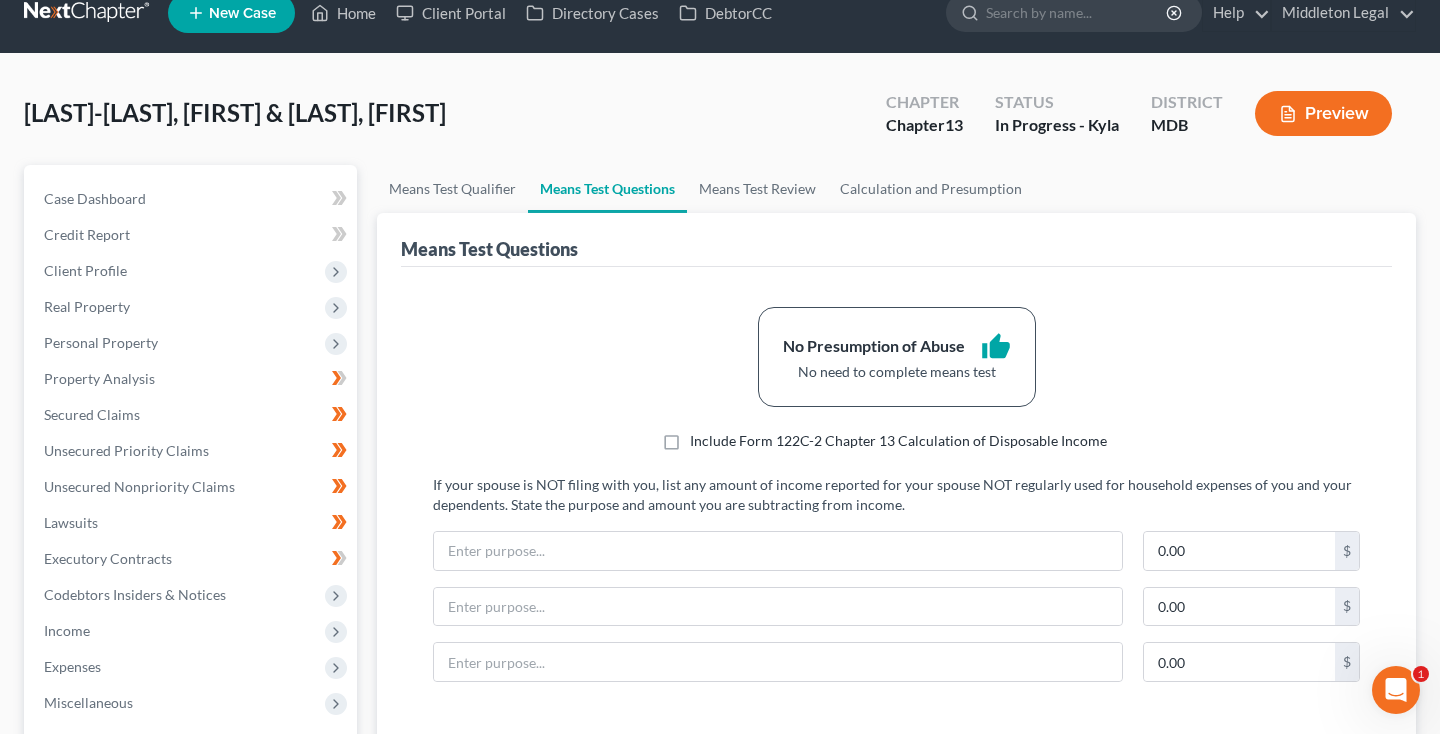 scroll, scrollTop: 0, scrollLeft: 0, axis: both 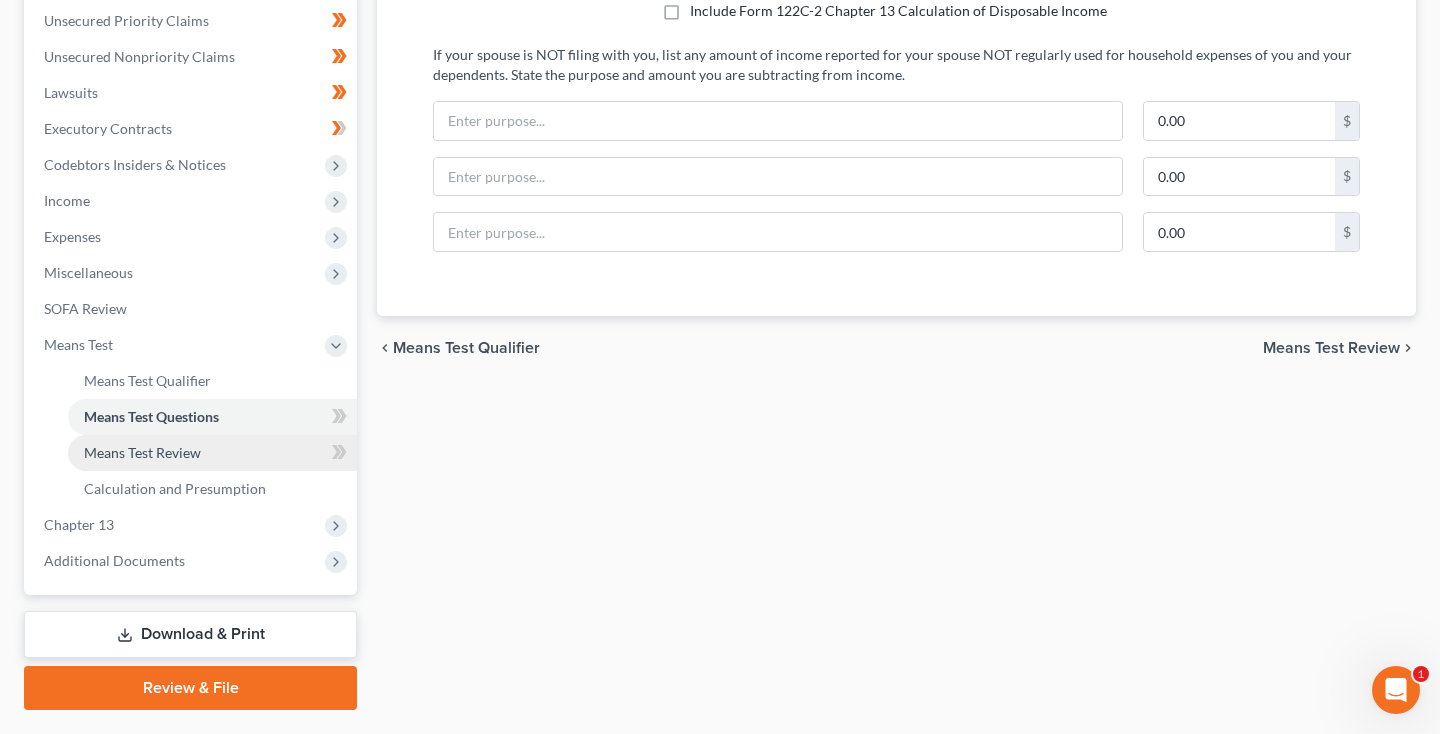 click on "Means Test Review" at bounding box center [212, 453] 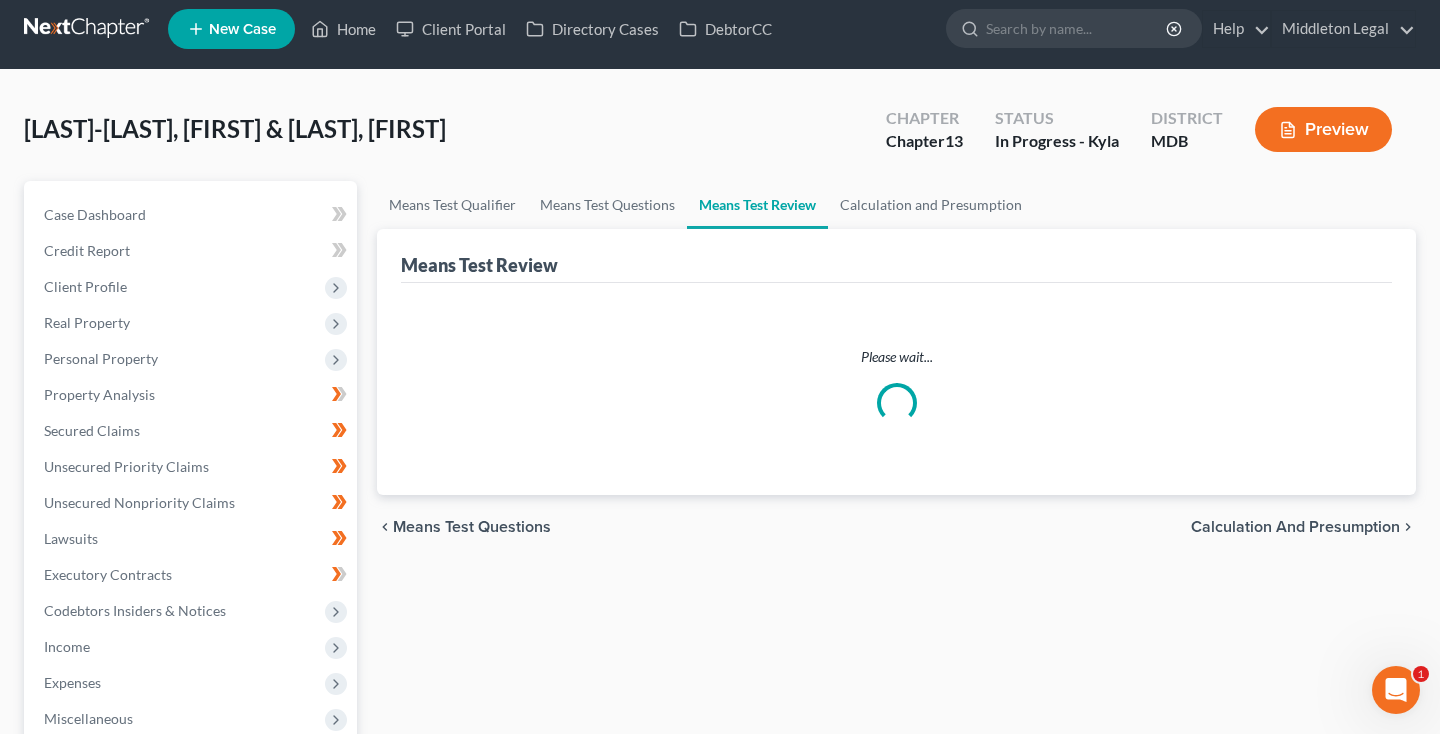 scroll, scrollTop: 0, scrollLeft: 0, axis: both 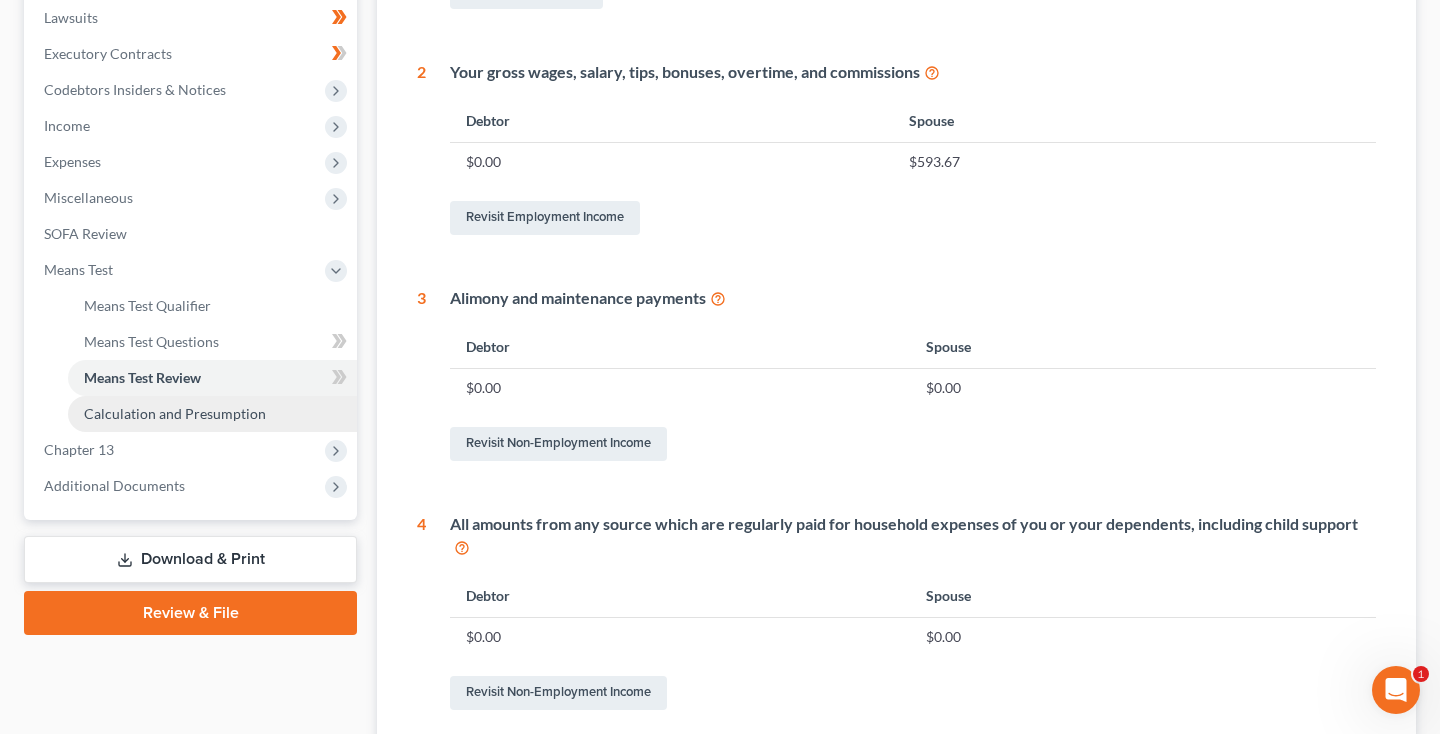 click on "Calculation and Presumption" at bounding box center [175, 413] 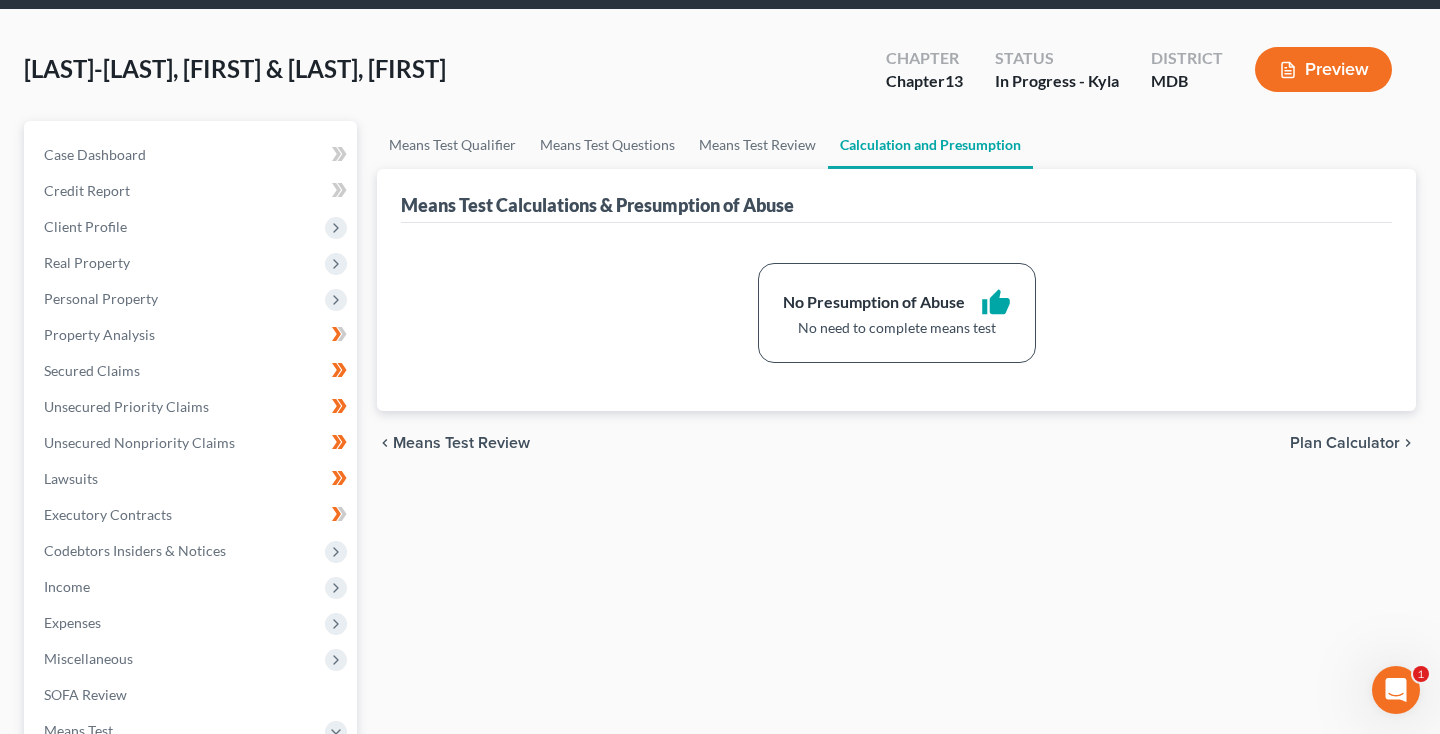 scroll, scrollTop: 0, scrollLeft: 0, axis: both 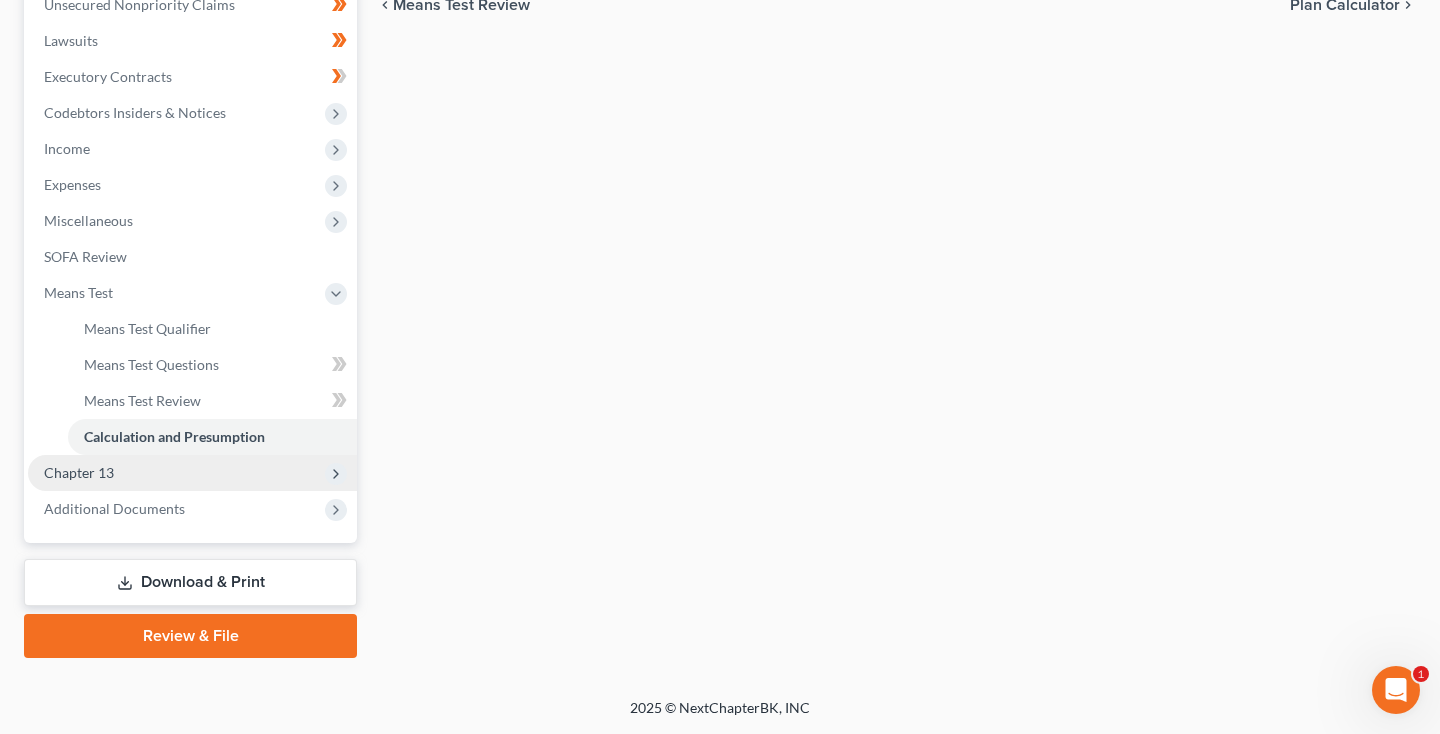 click on "Chapter 13" at bounding box center (192, 473) 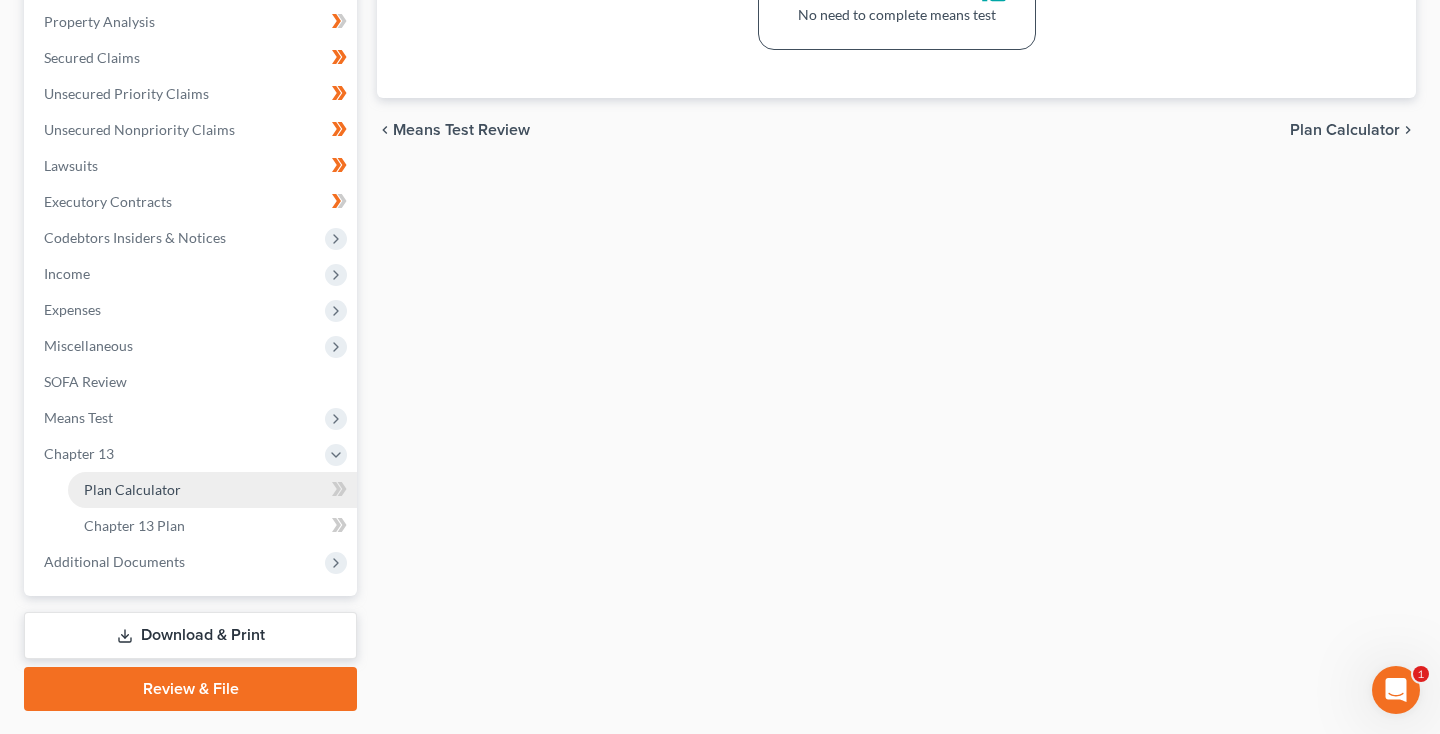 scroll, scrollTop: 374, scrollLeft: 0, axis: vertical 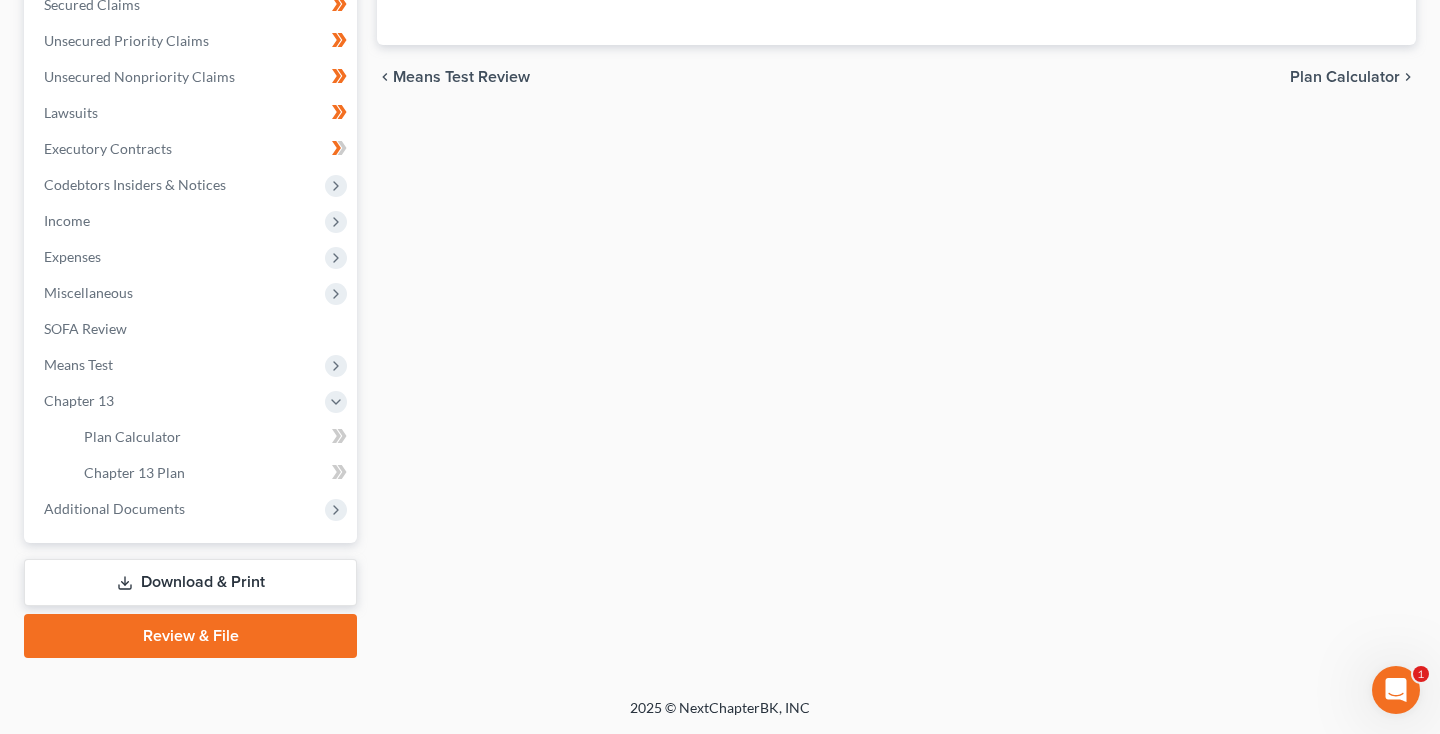 click on "Download & Print" at bounding box center (190, 582) 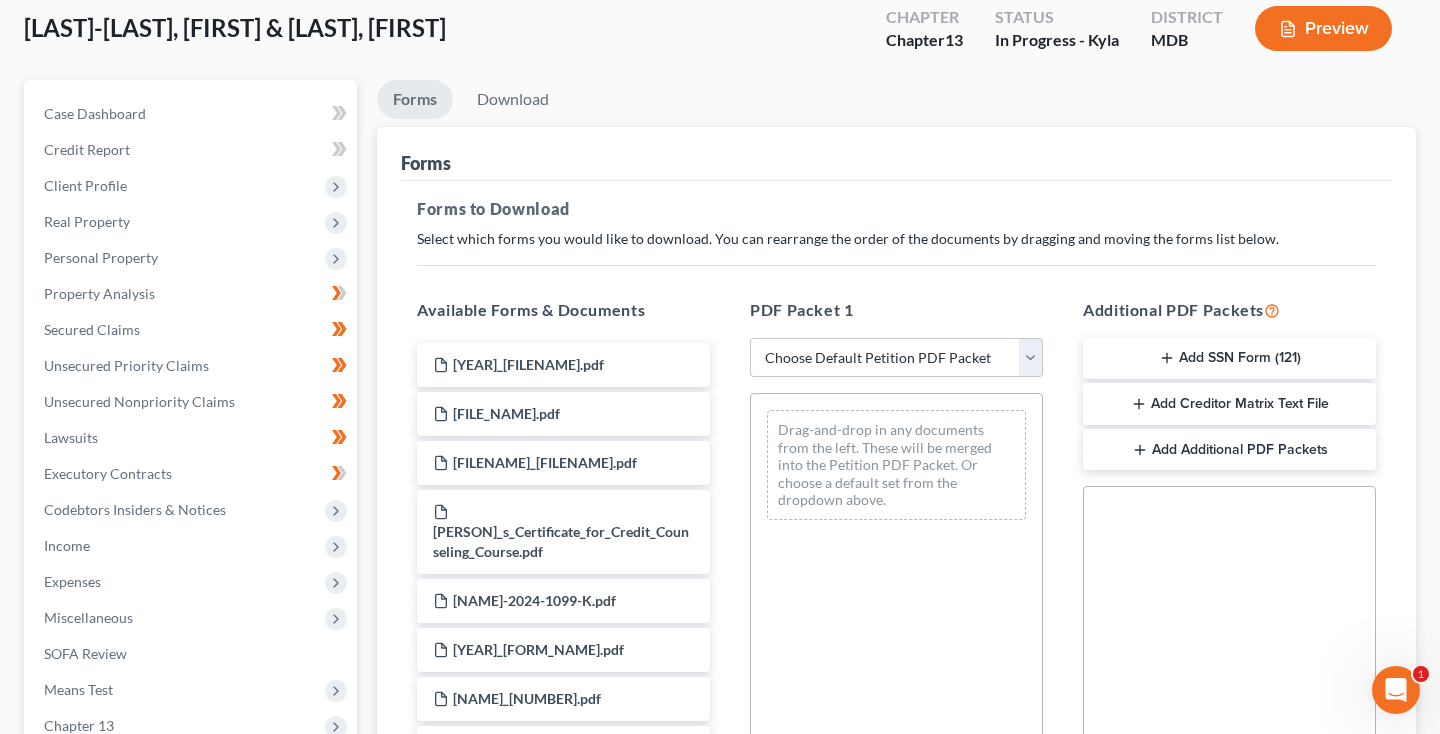 scroll, scrollTop: 244, scrollLeft: 0, axis: vertical 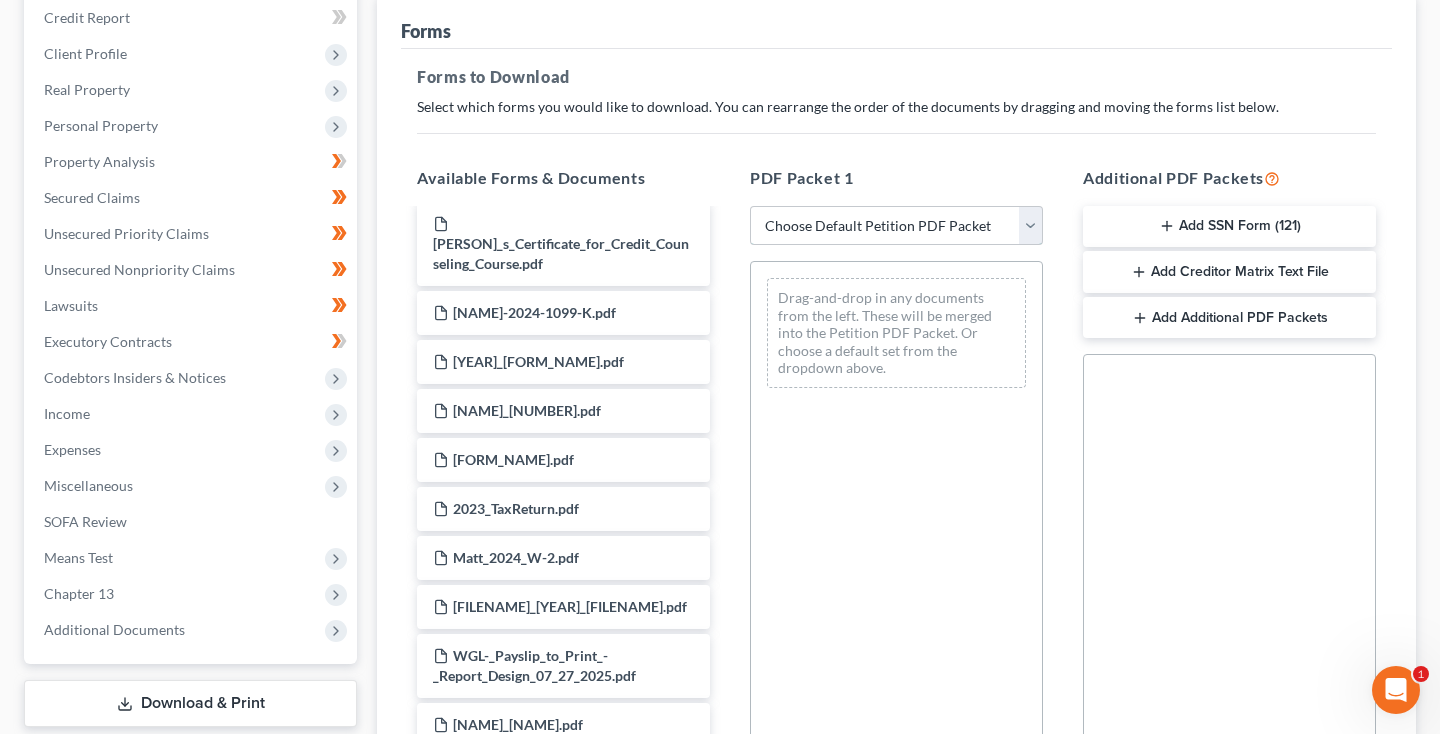 select on "0" 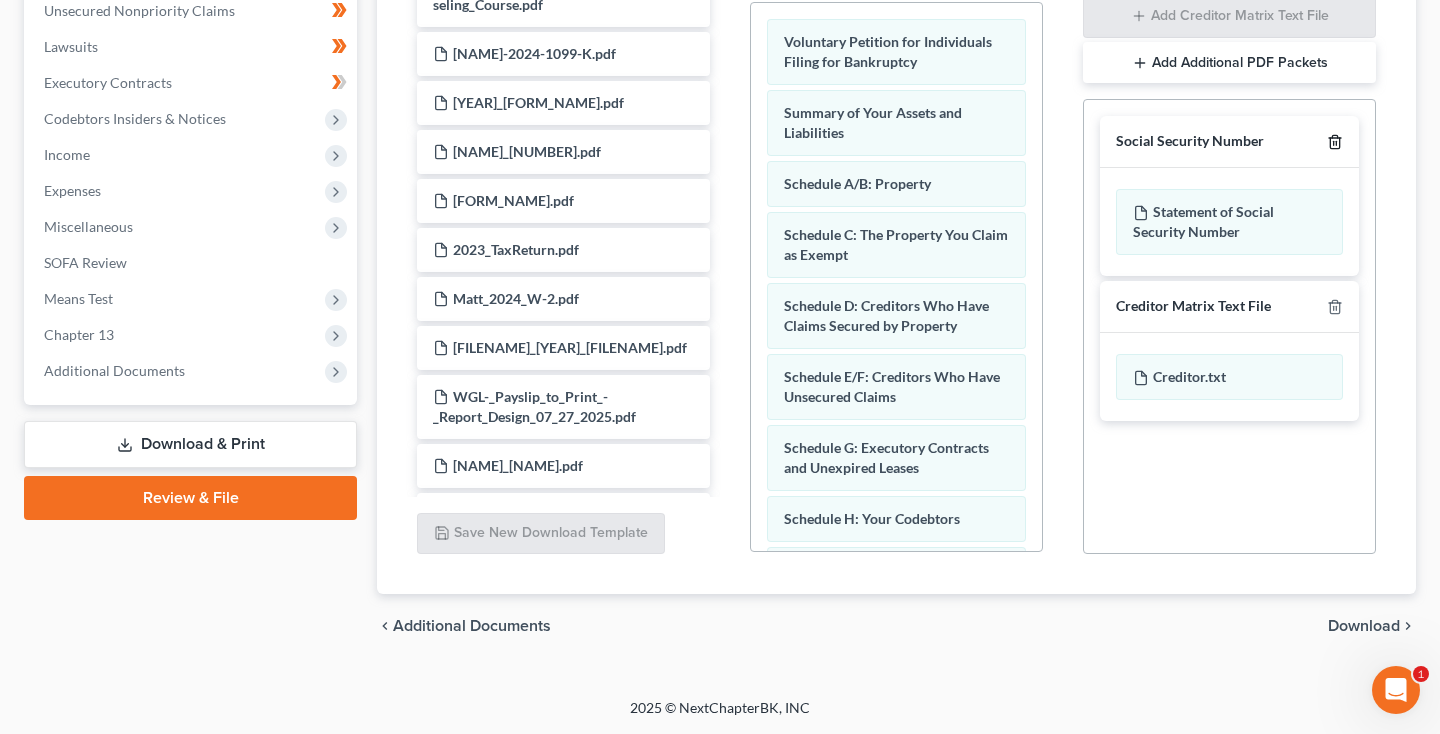 click 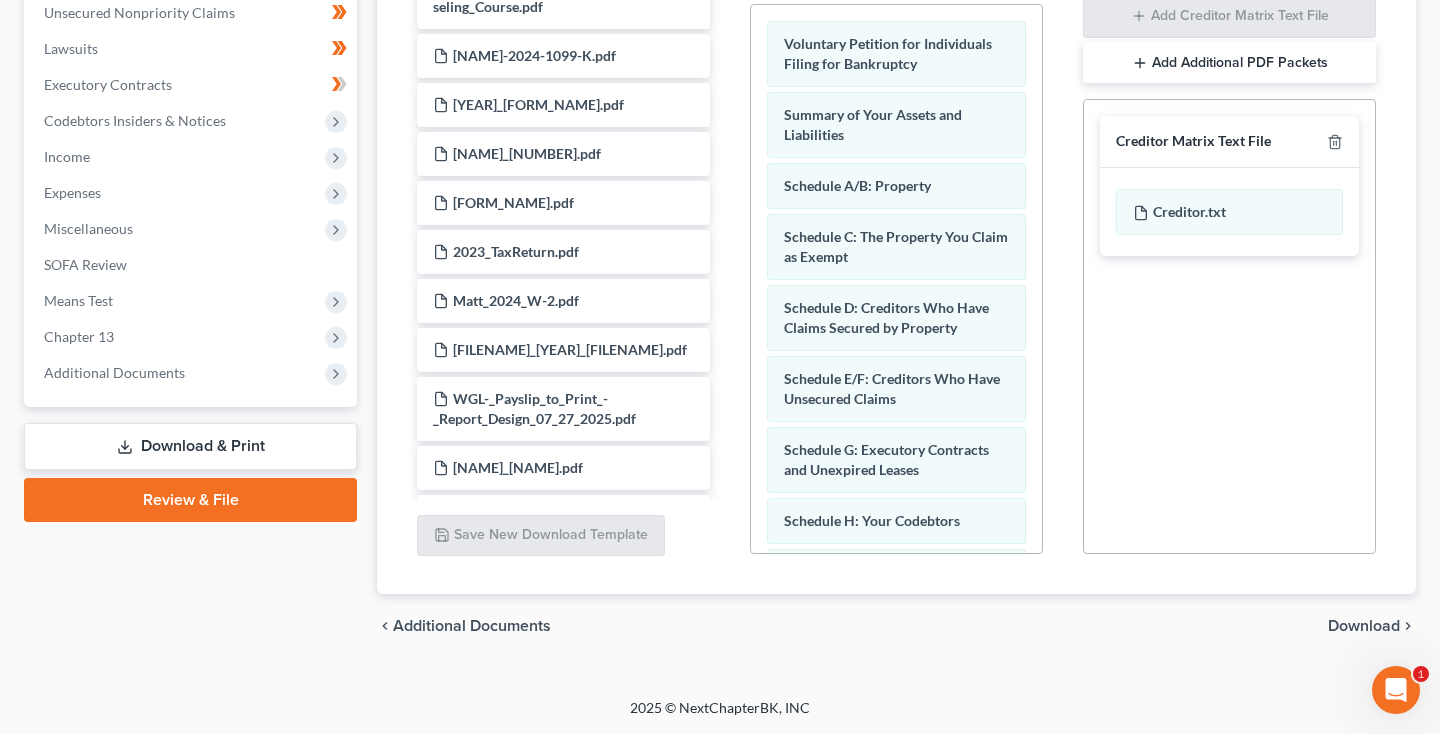 scroll, scrollTop: 501, scrollLeft: 0, axis: vertical 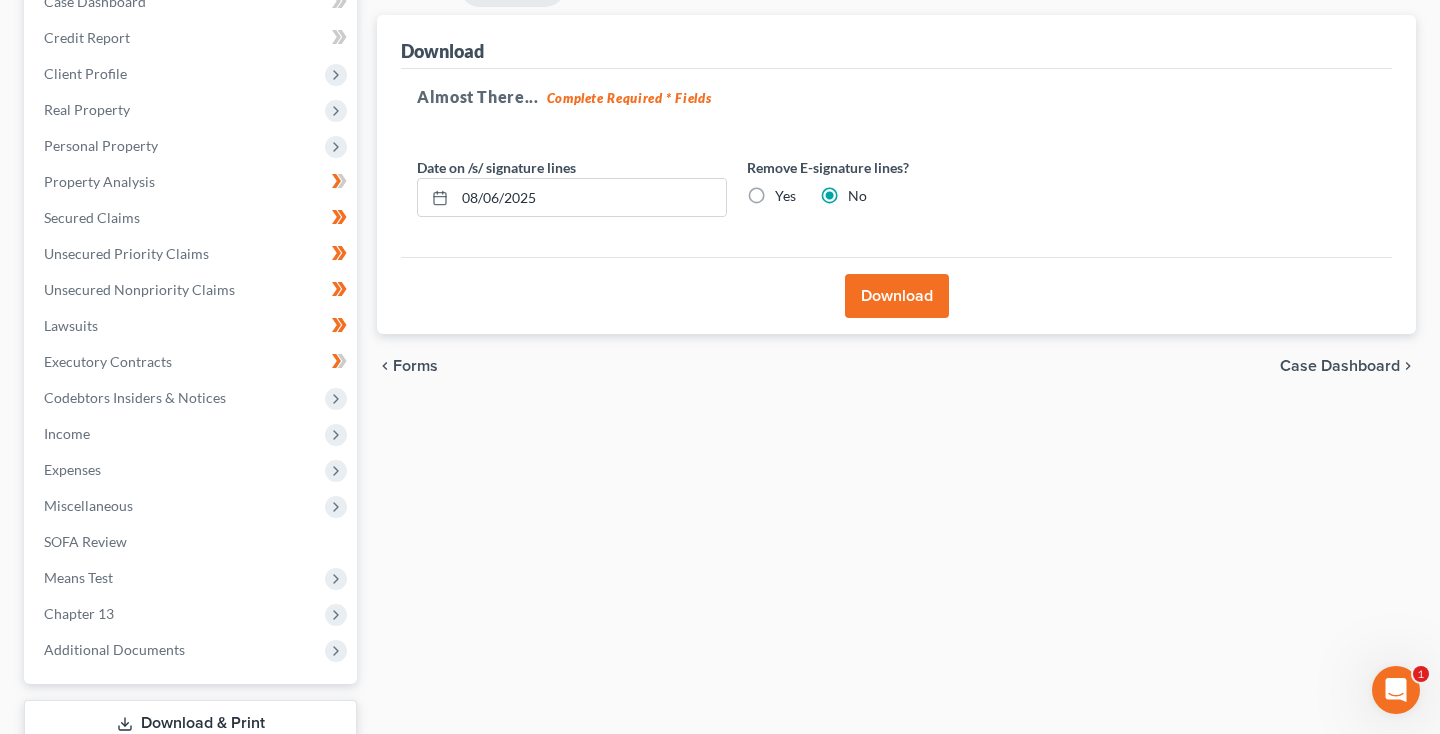click on "Download" at bounding box center (897, 296) 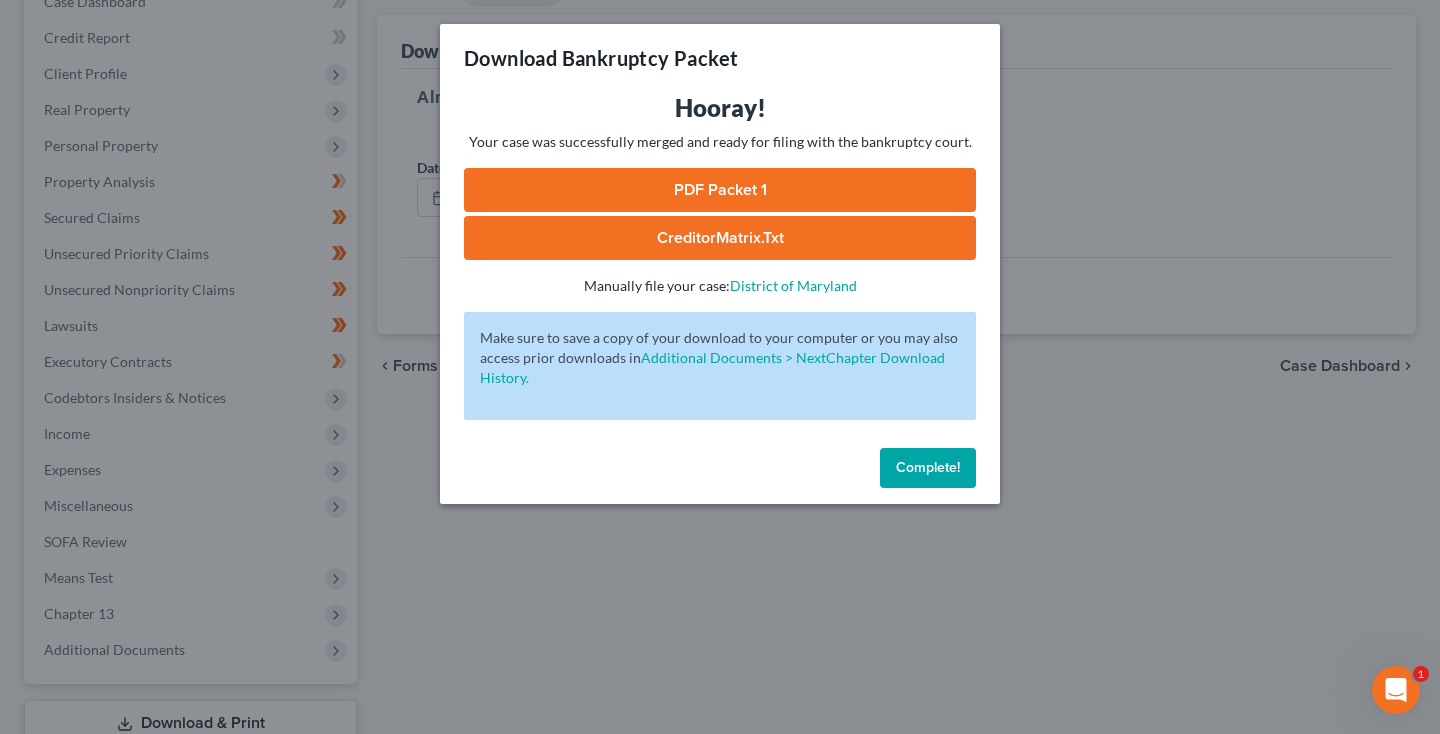 click on "PDF Packet 1" at bounding box center (720, 190) 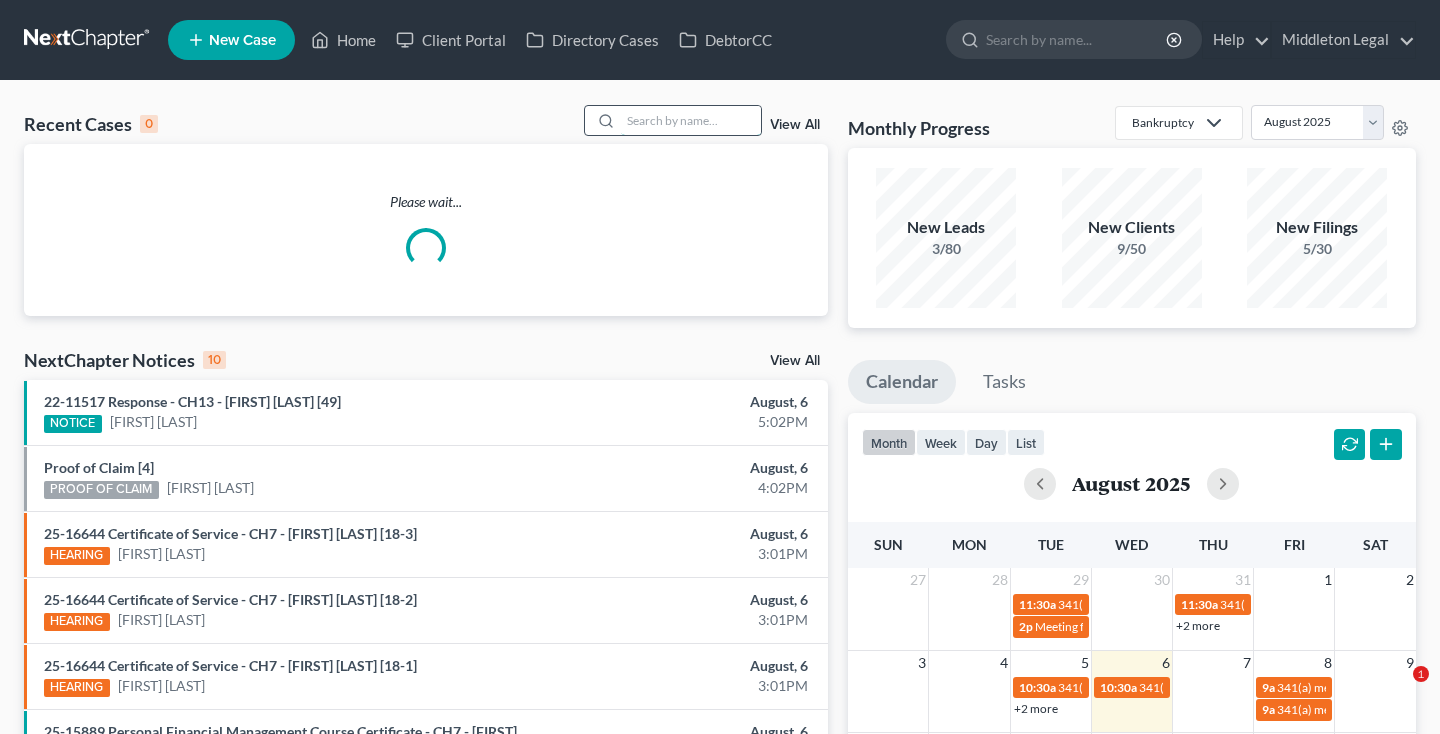 click at bounding box center (691, 120) 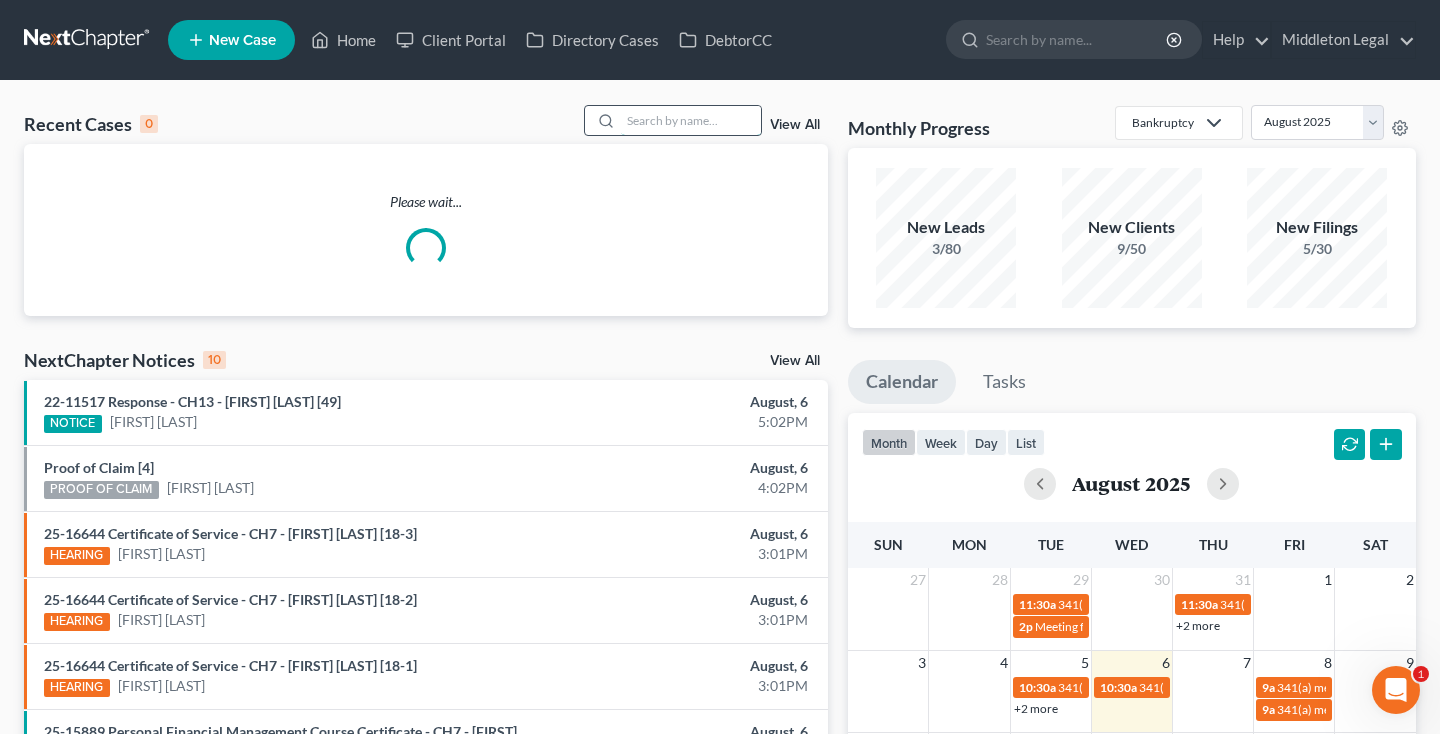scroll, scrollTop: 0, scrollLeft: 0, axis: both 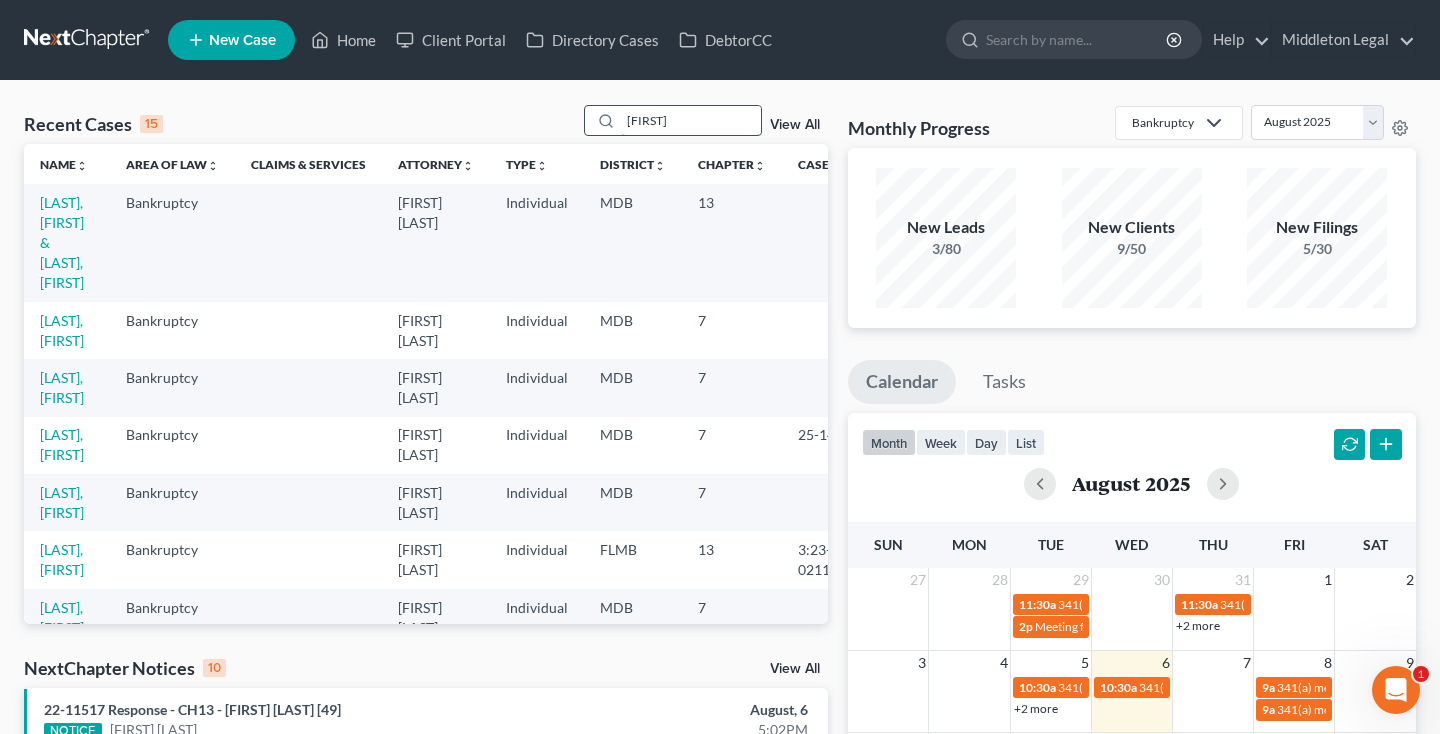 type on "[FIRST]" 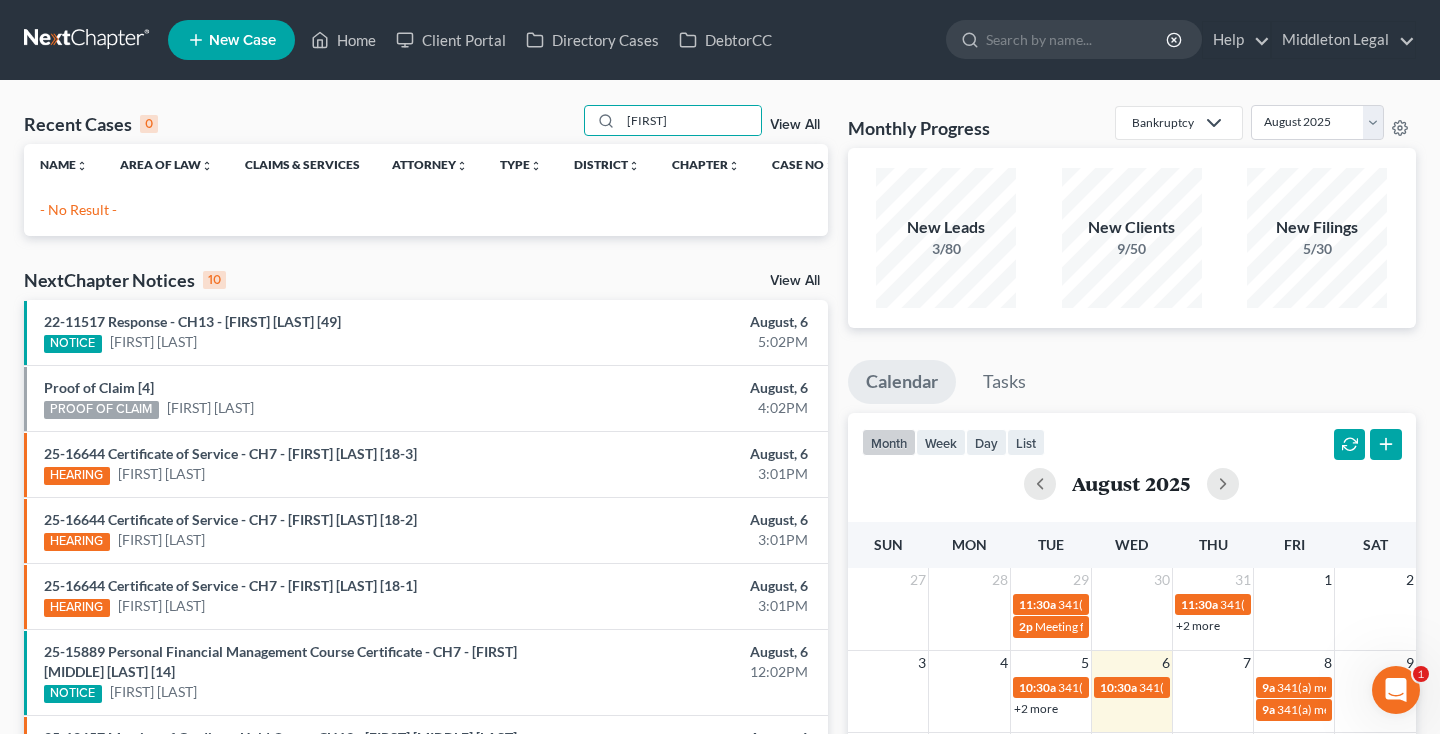 click 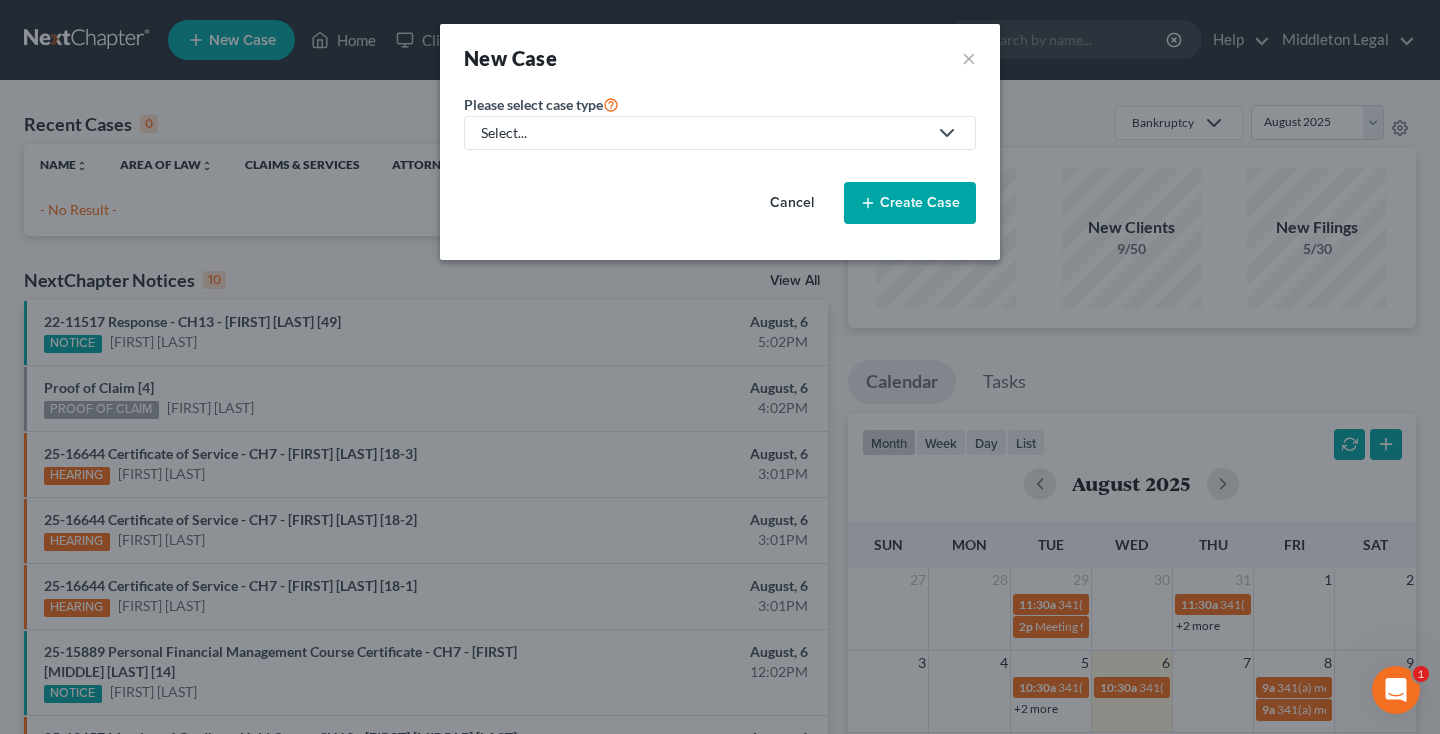 click on "Select..." at bounding box center (704, 133) 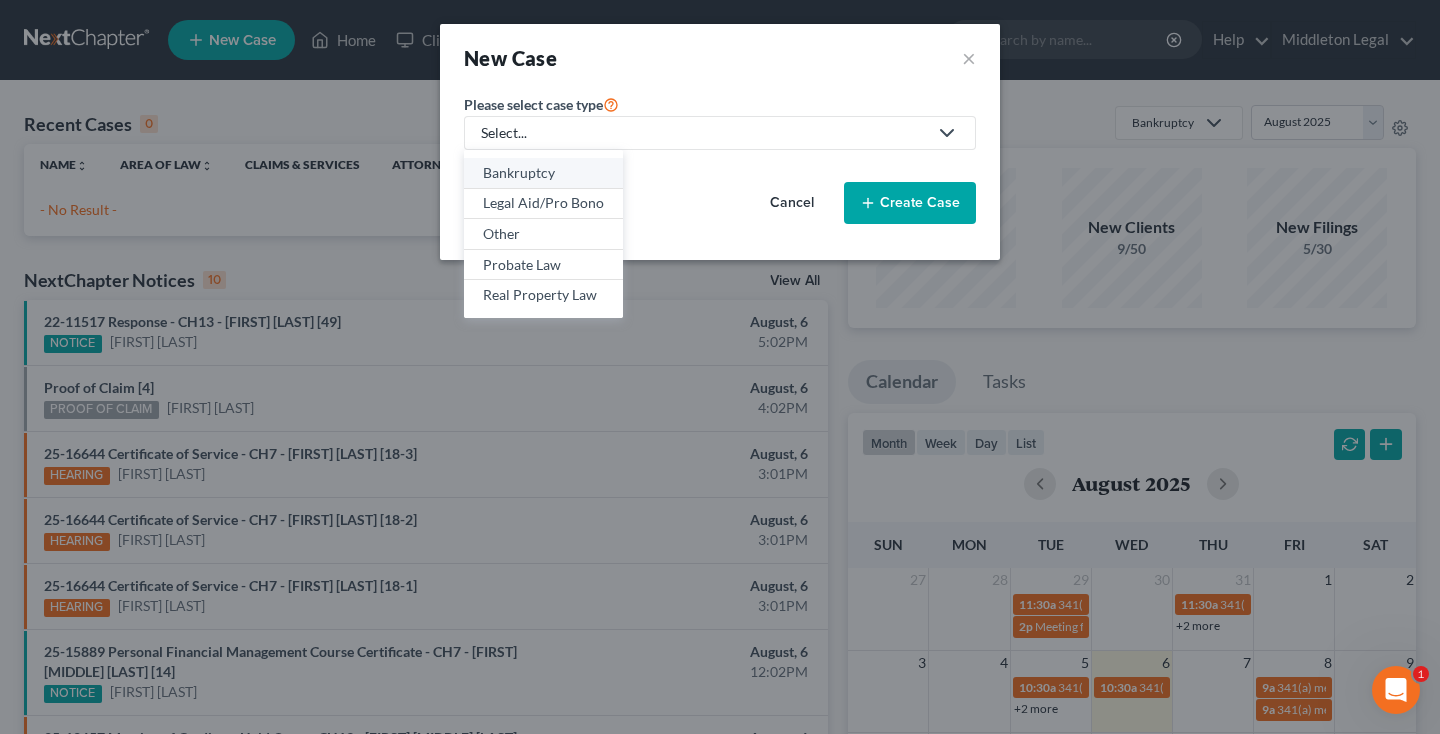 click on "Bankruptcy" at bounding box center [543, 173] 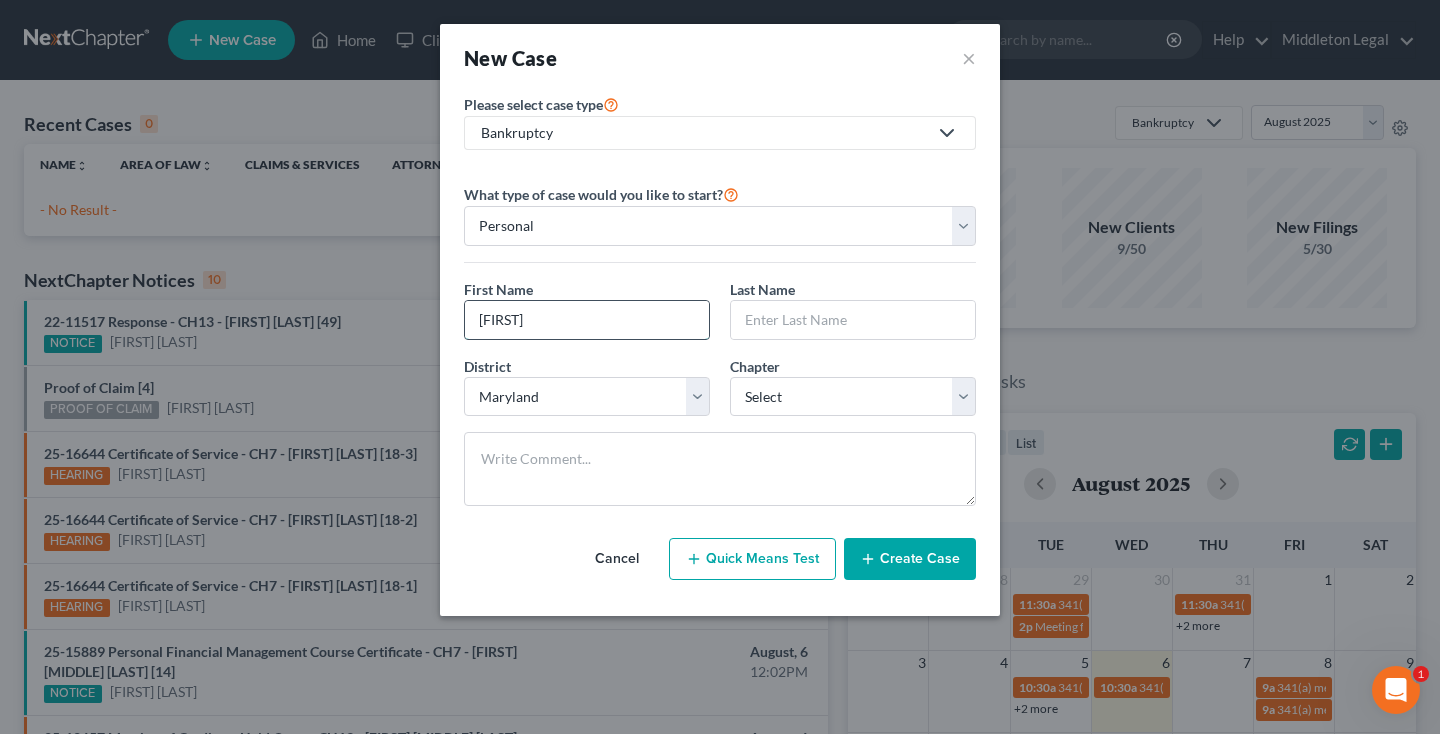 type on "[FIRST]" 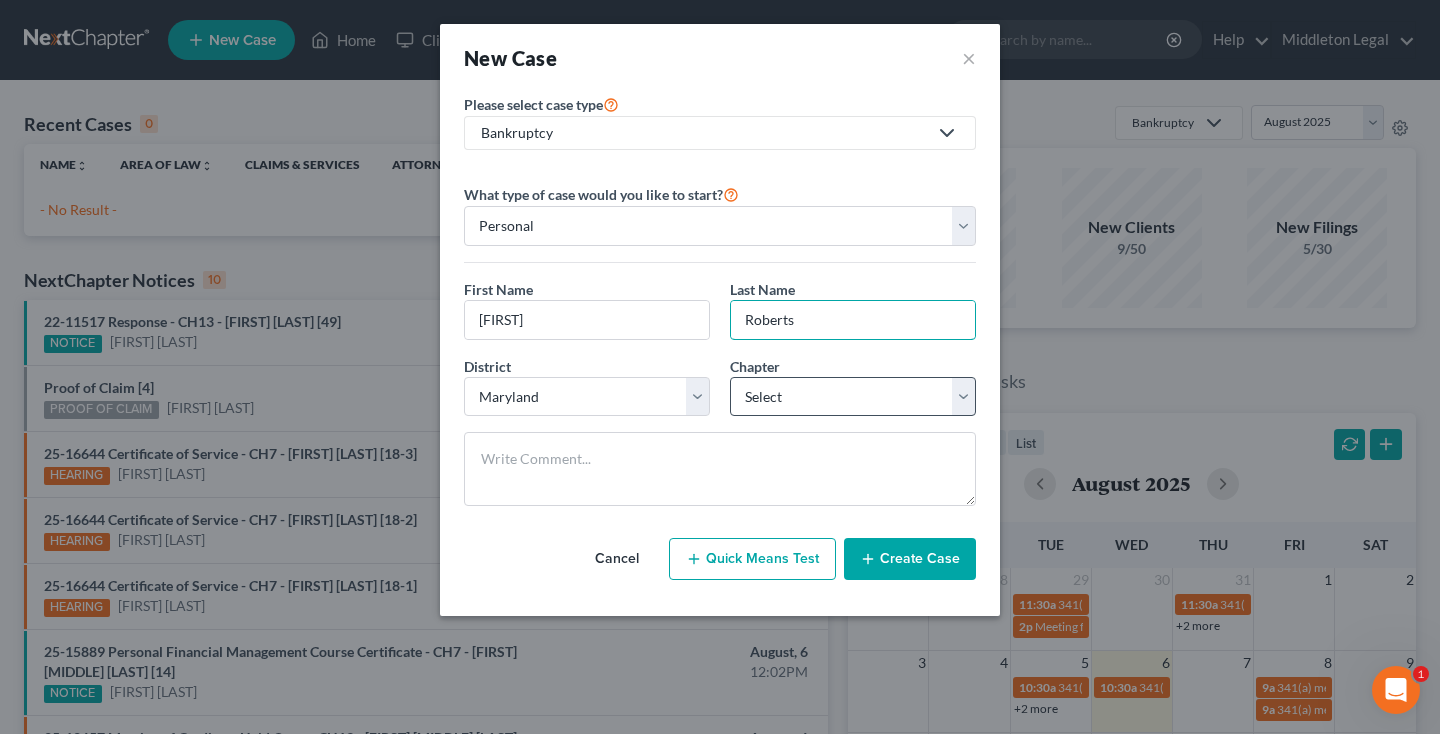 type on "Roberts" 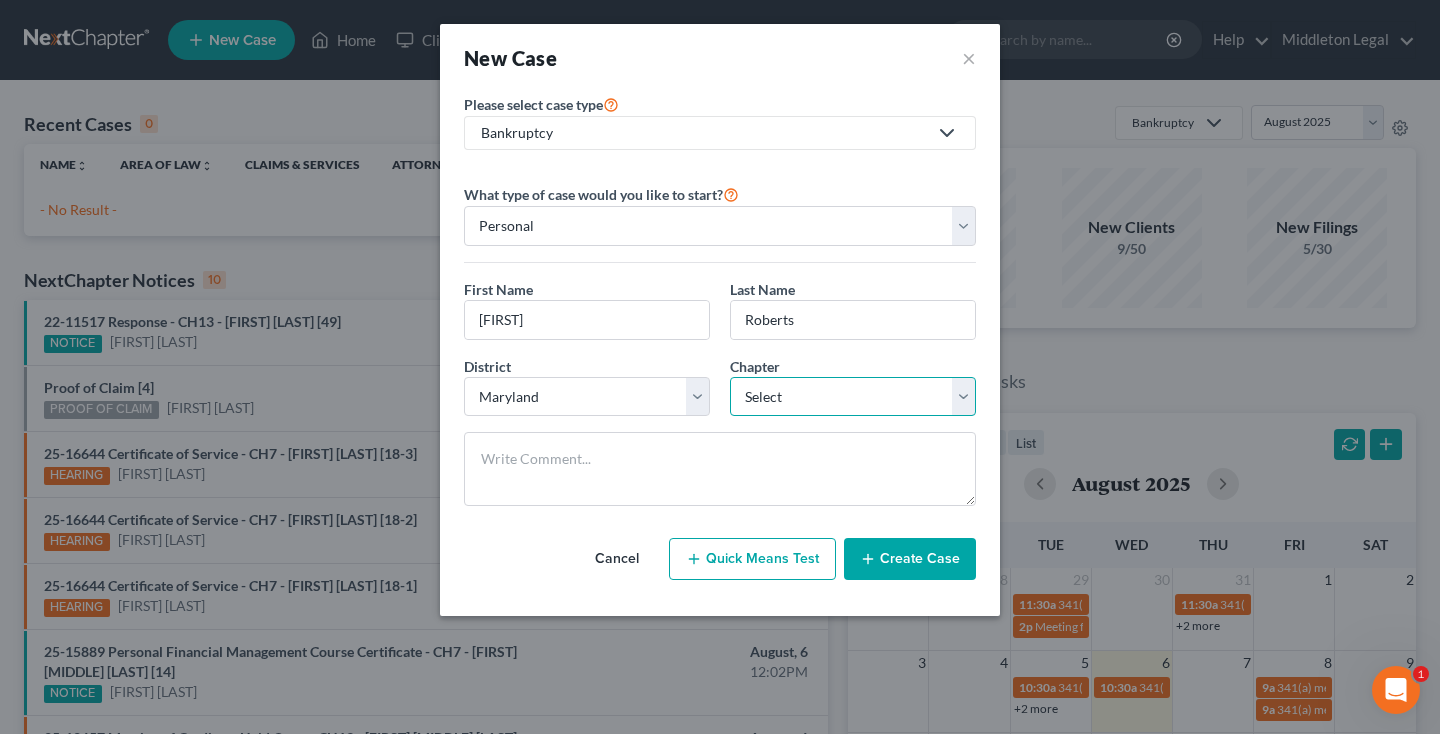 select on "0" 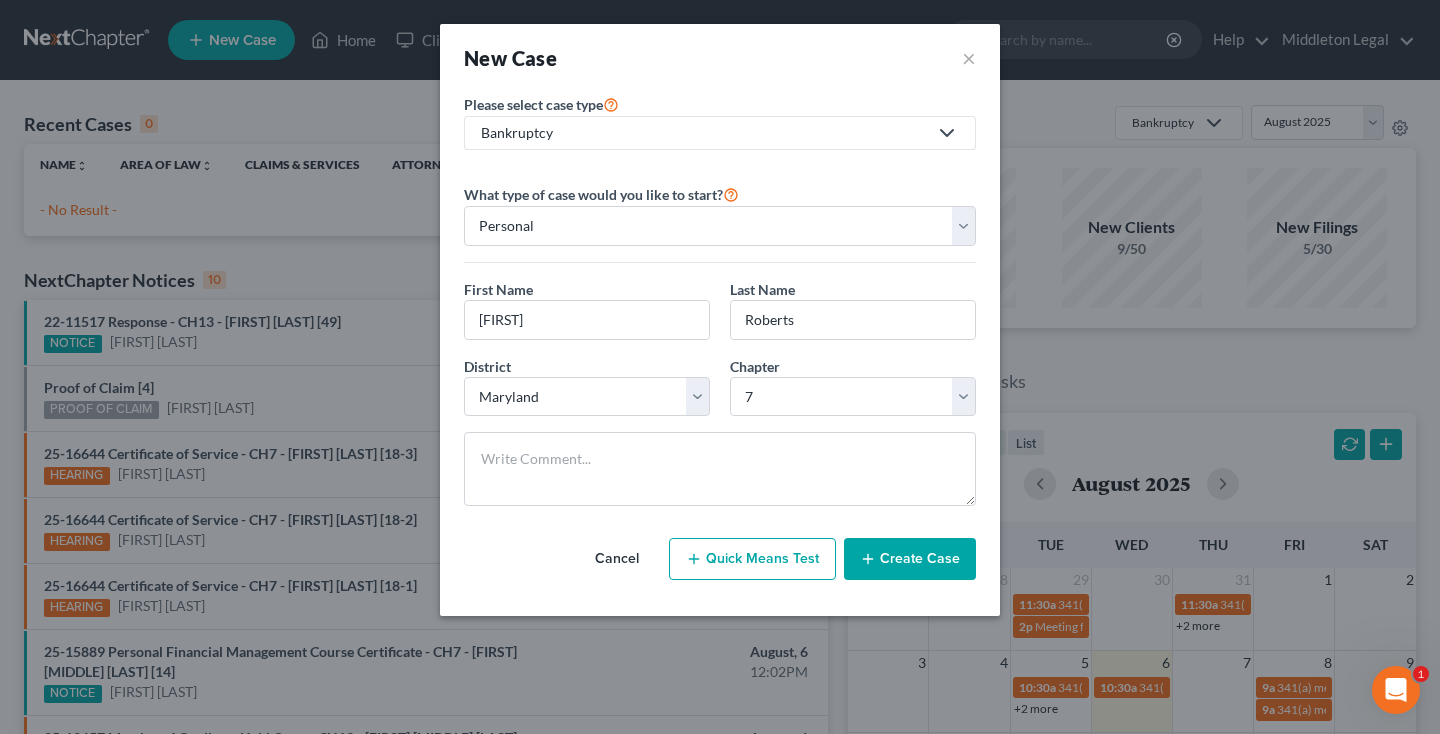 click on "Create Case" at bounding box center [910, 559] 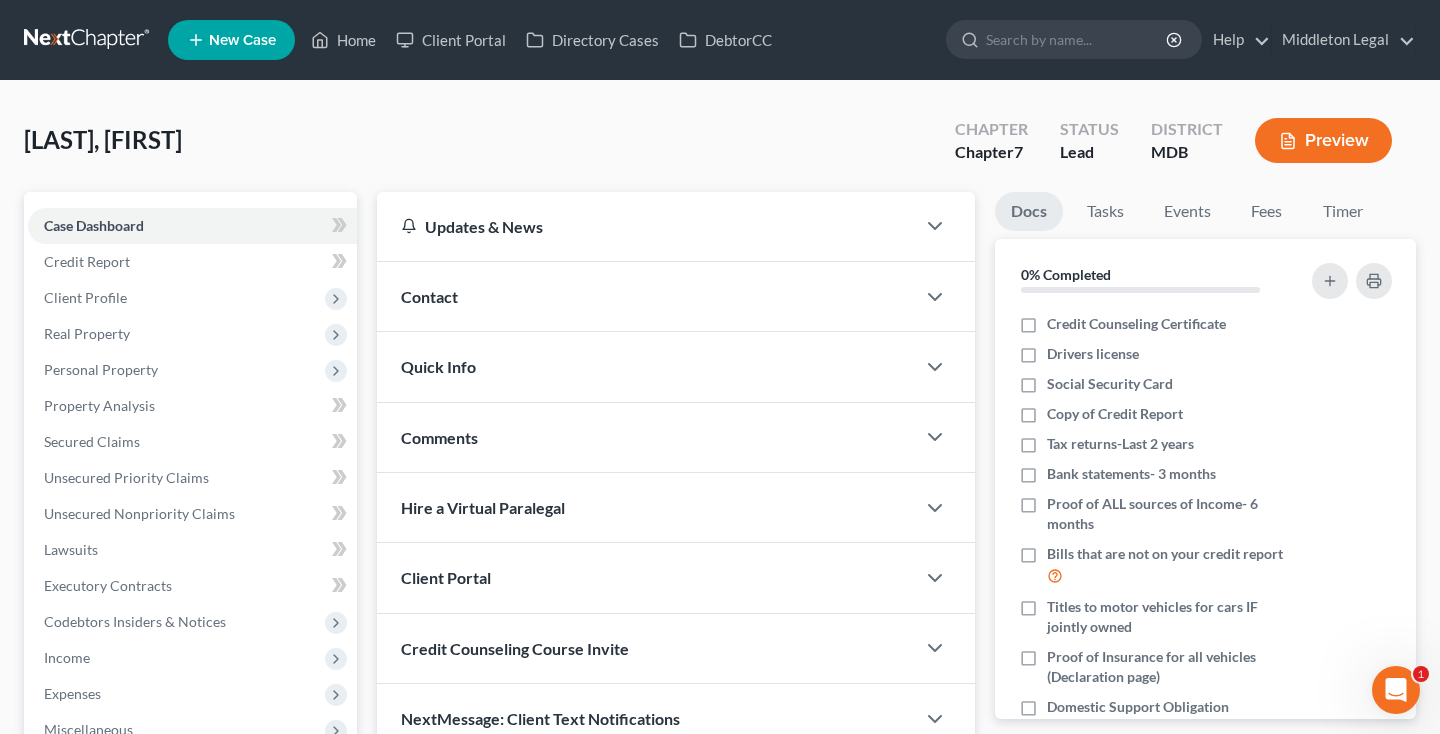 click on "Contact" at bounding box center (429, 296) 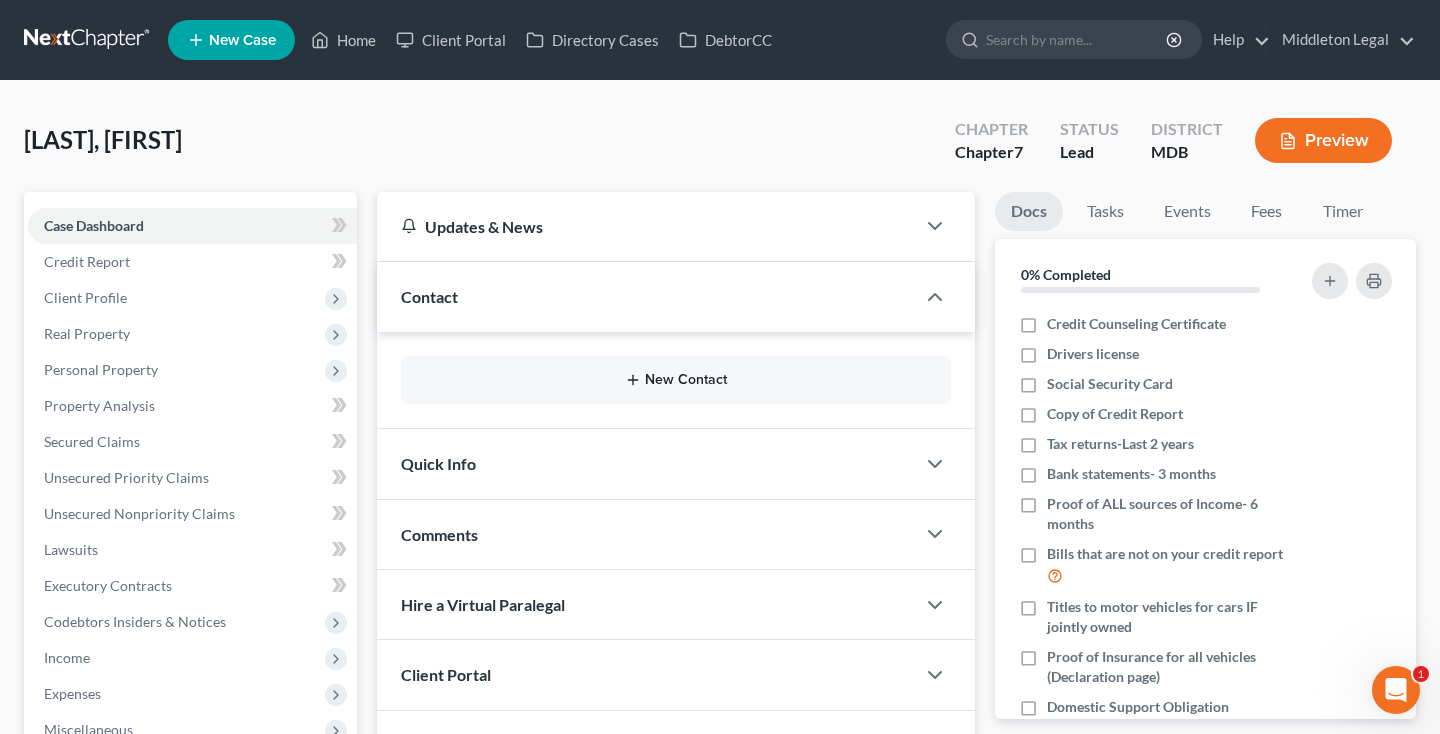 click on "New Contact" at bounding box center (676, 380) 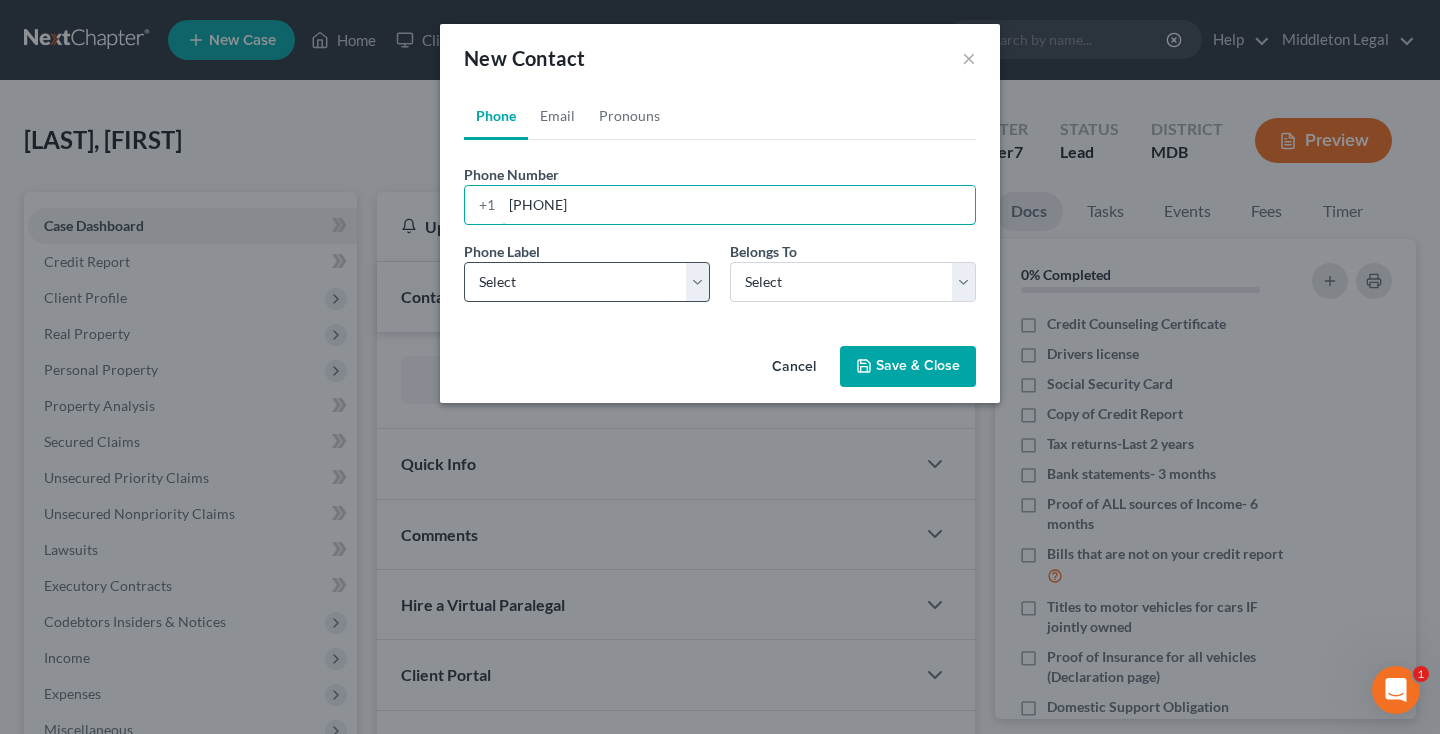 type on "[PHONE]" 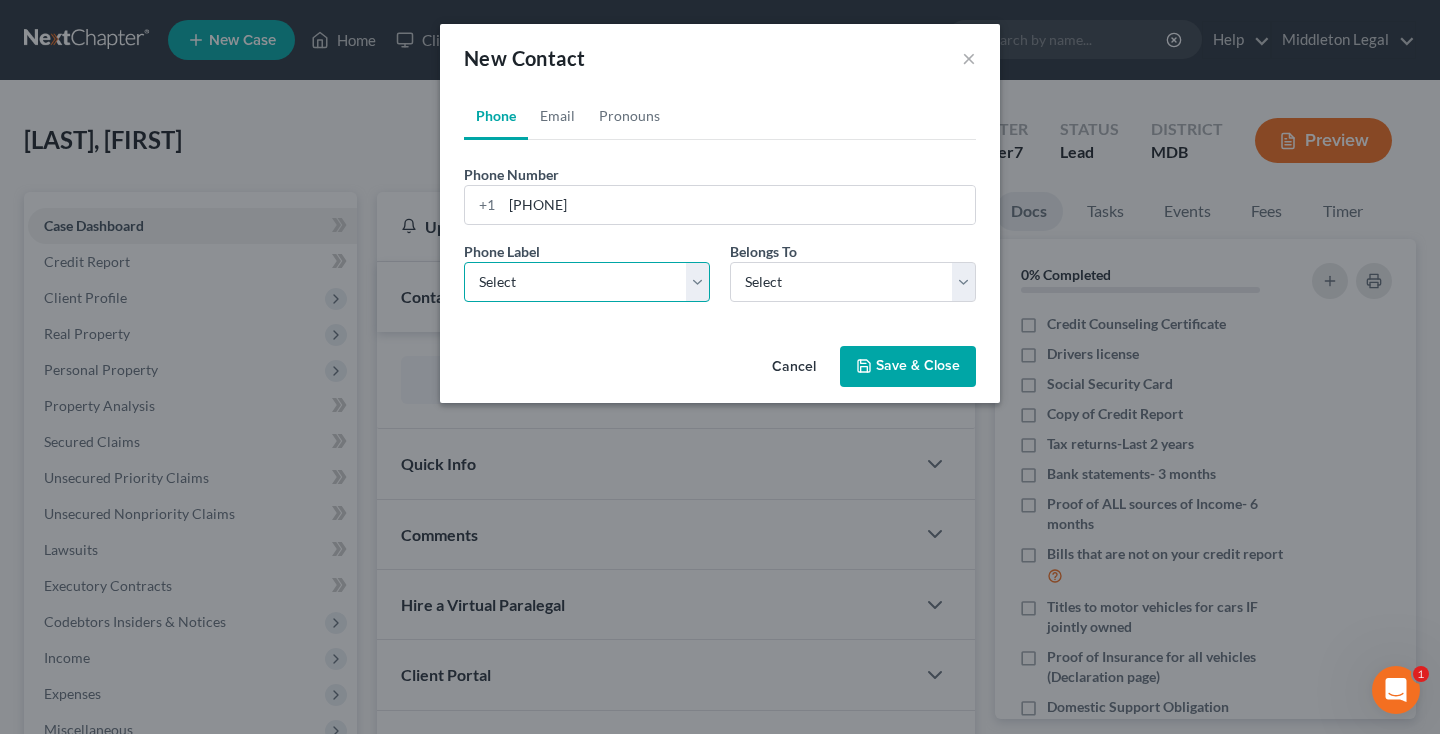 select on "0" 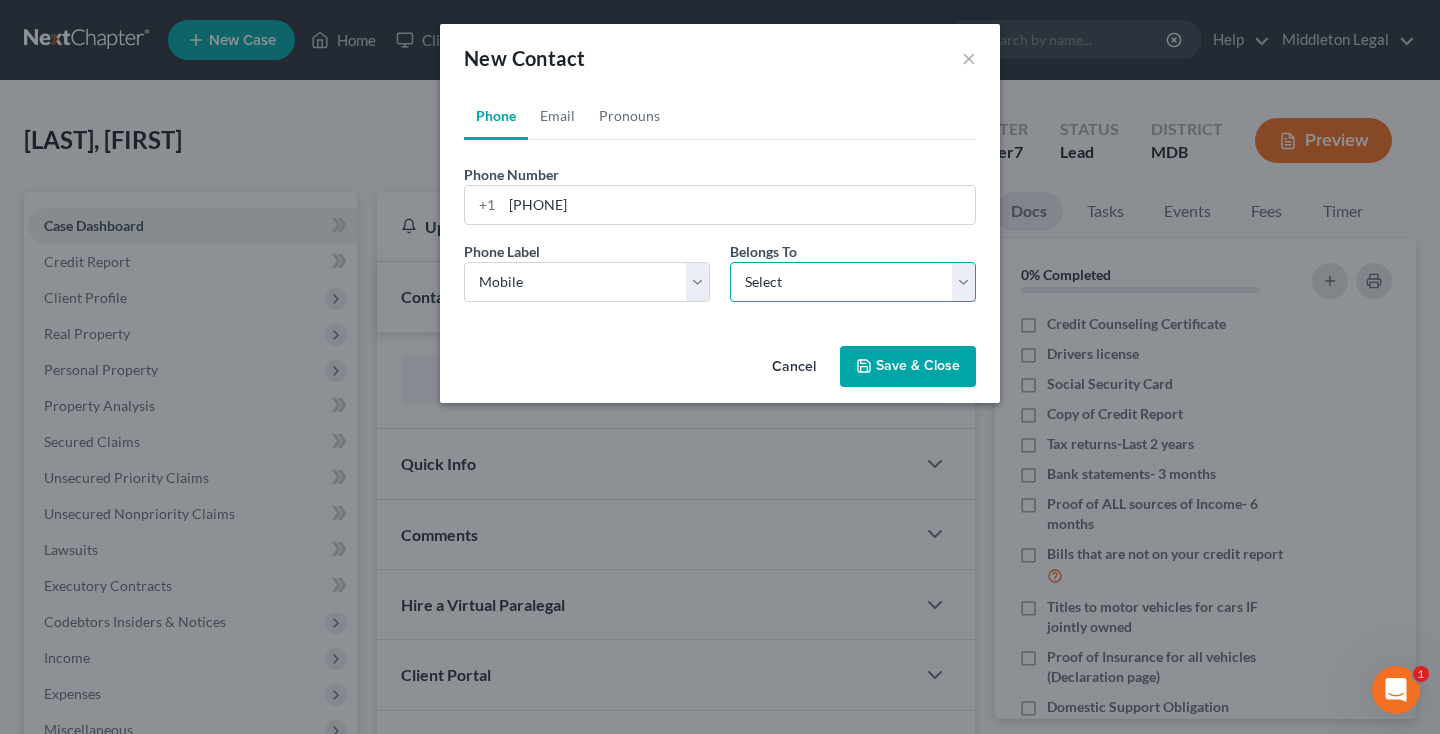 select on "0" 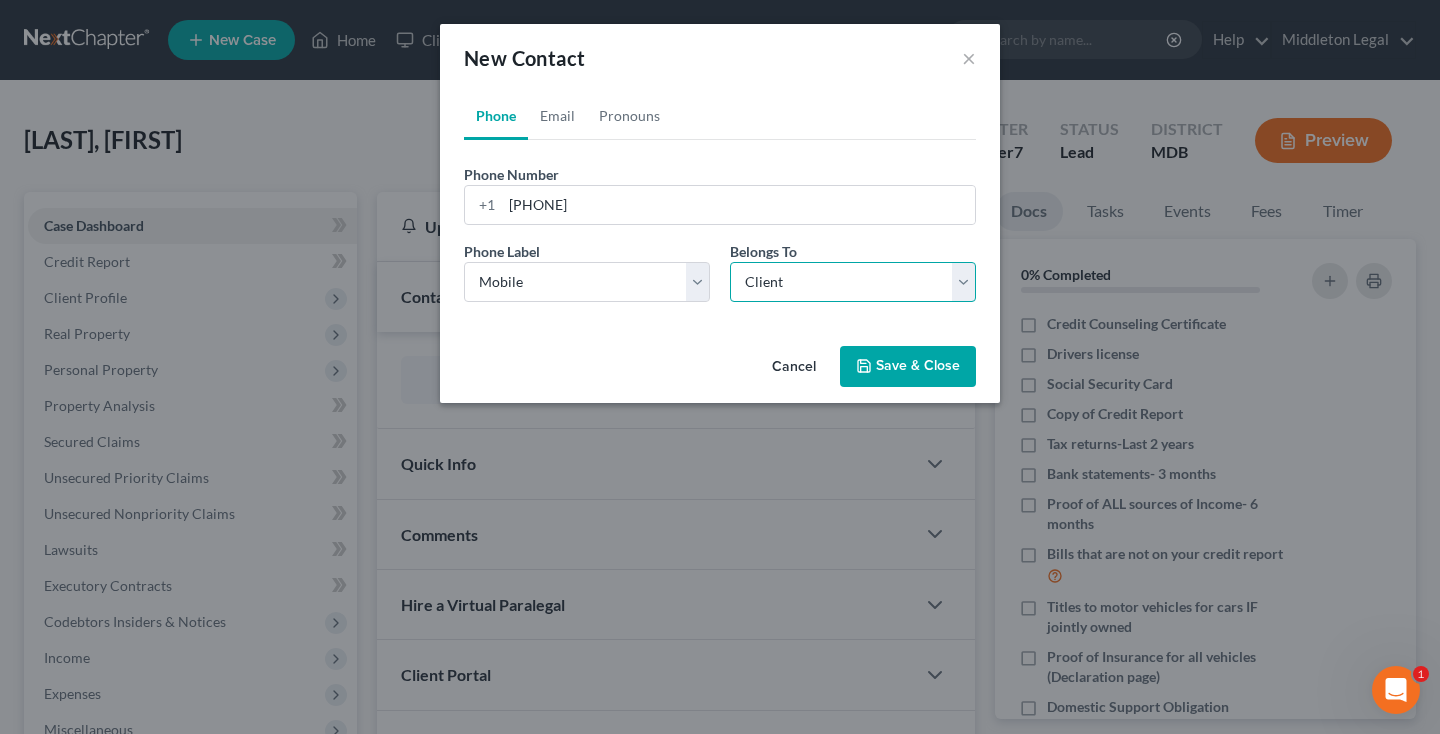 select on "0" 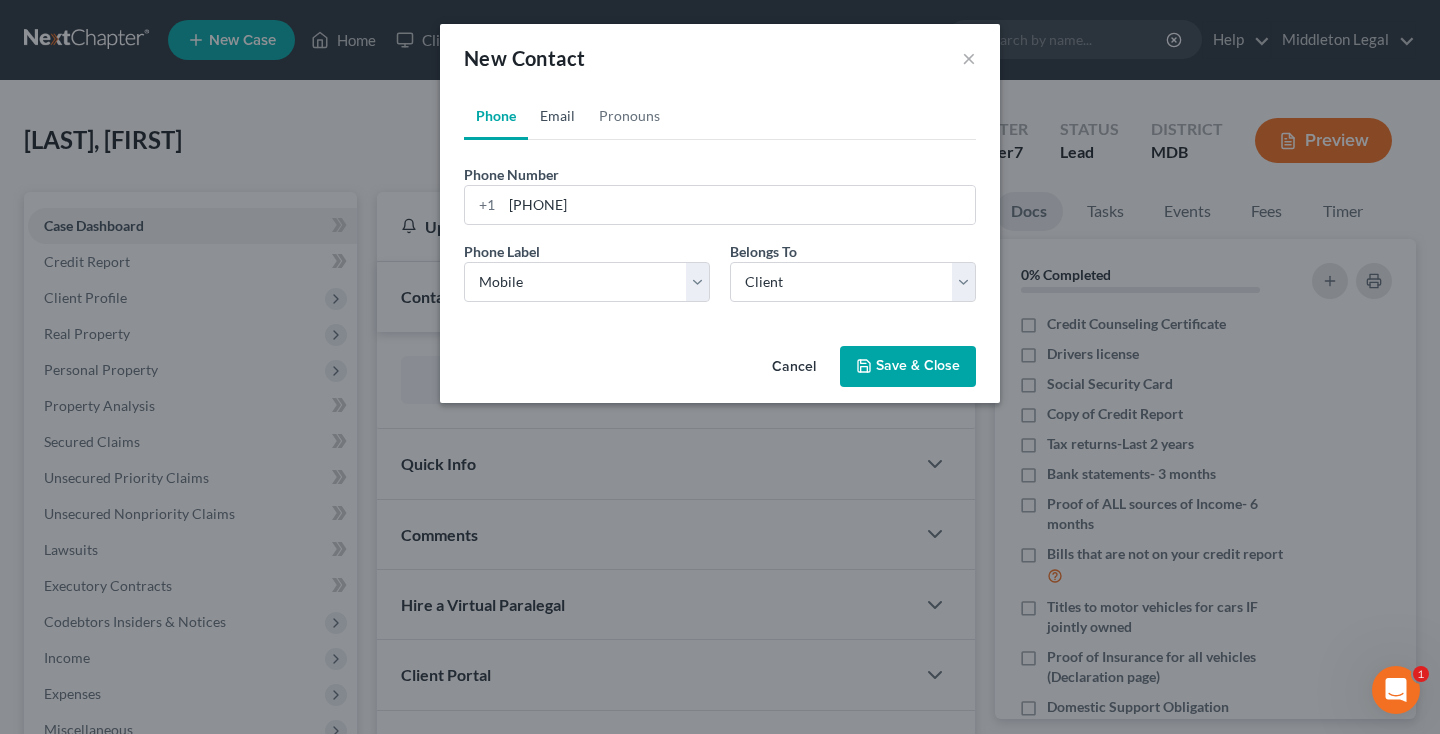 click on "Email" at bounding box center (557, 116) 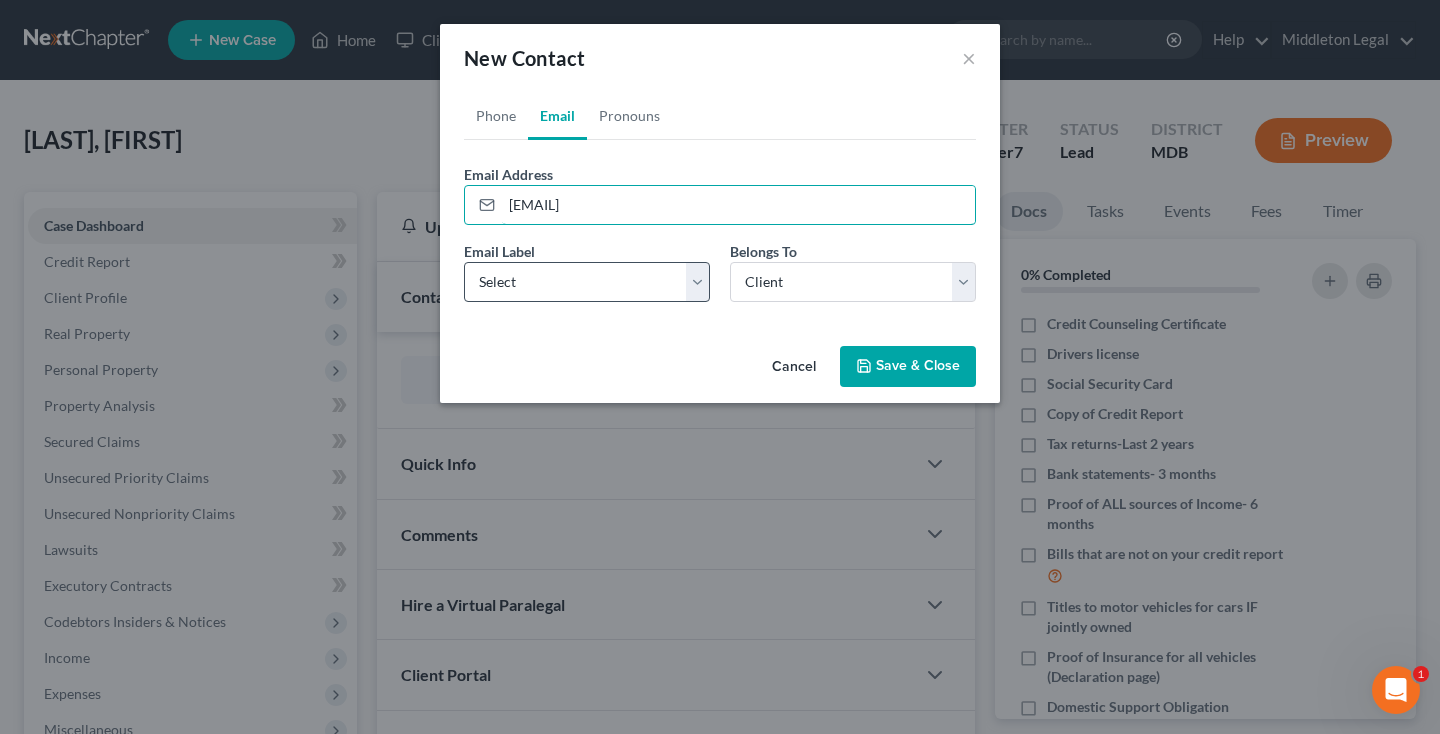 type on "[EMAIL]" 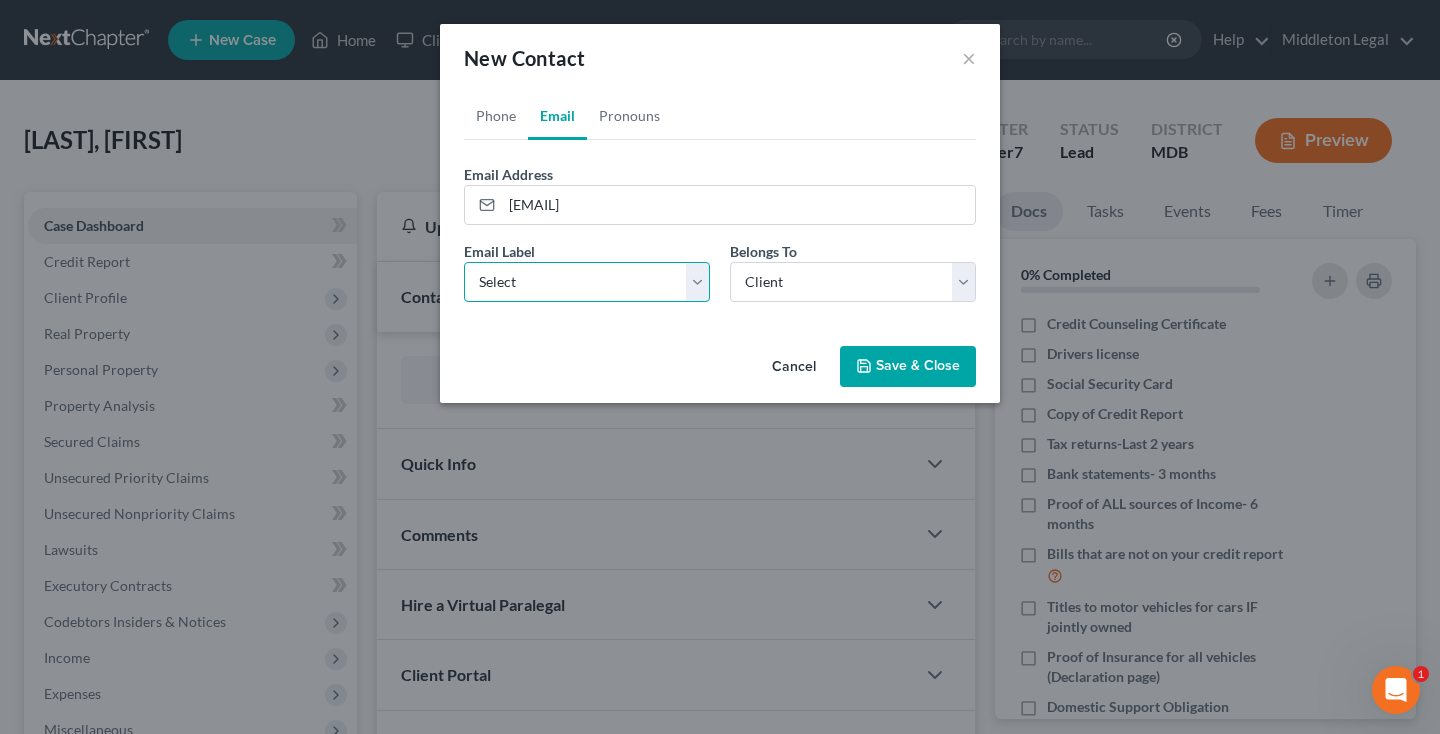 select on "0" 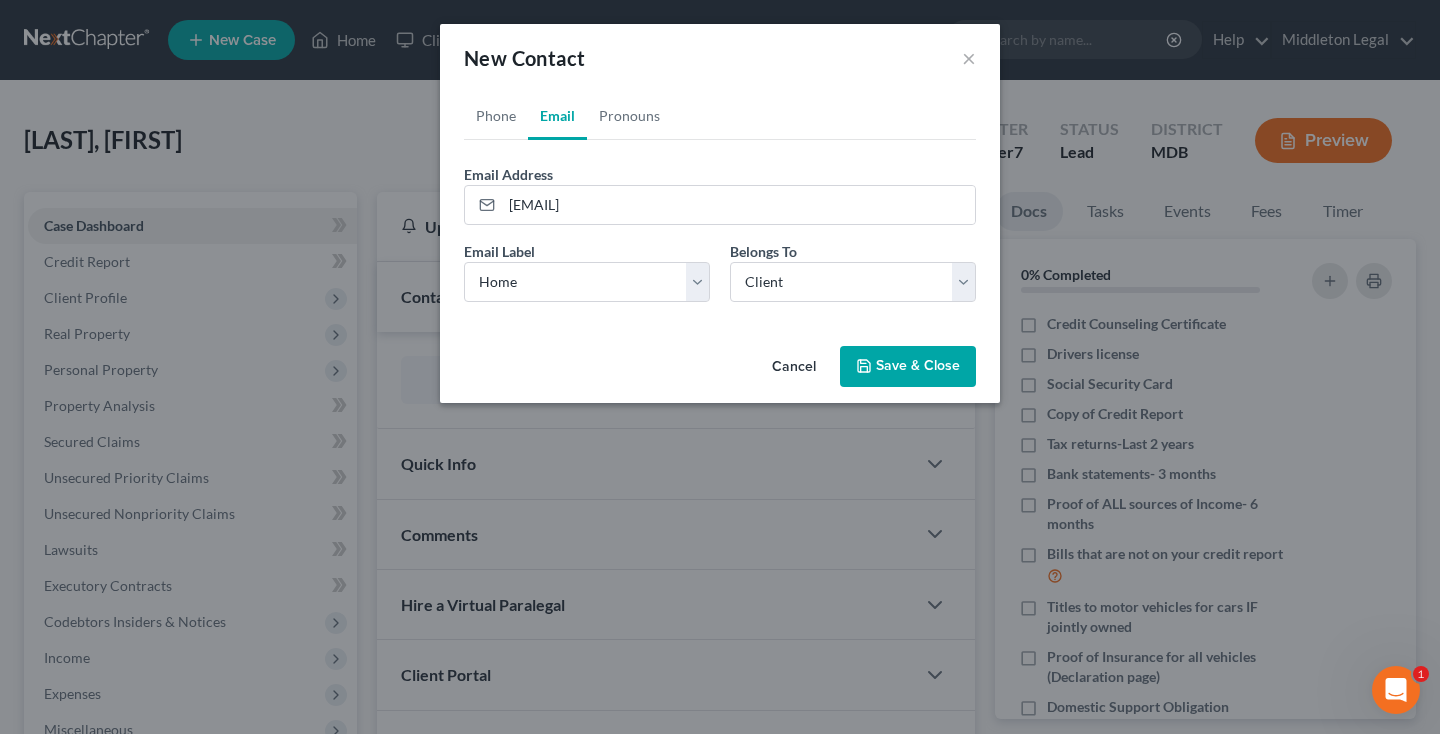 click on "Save & Close" at bounding box center [908, 367] 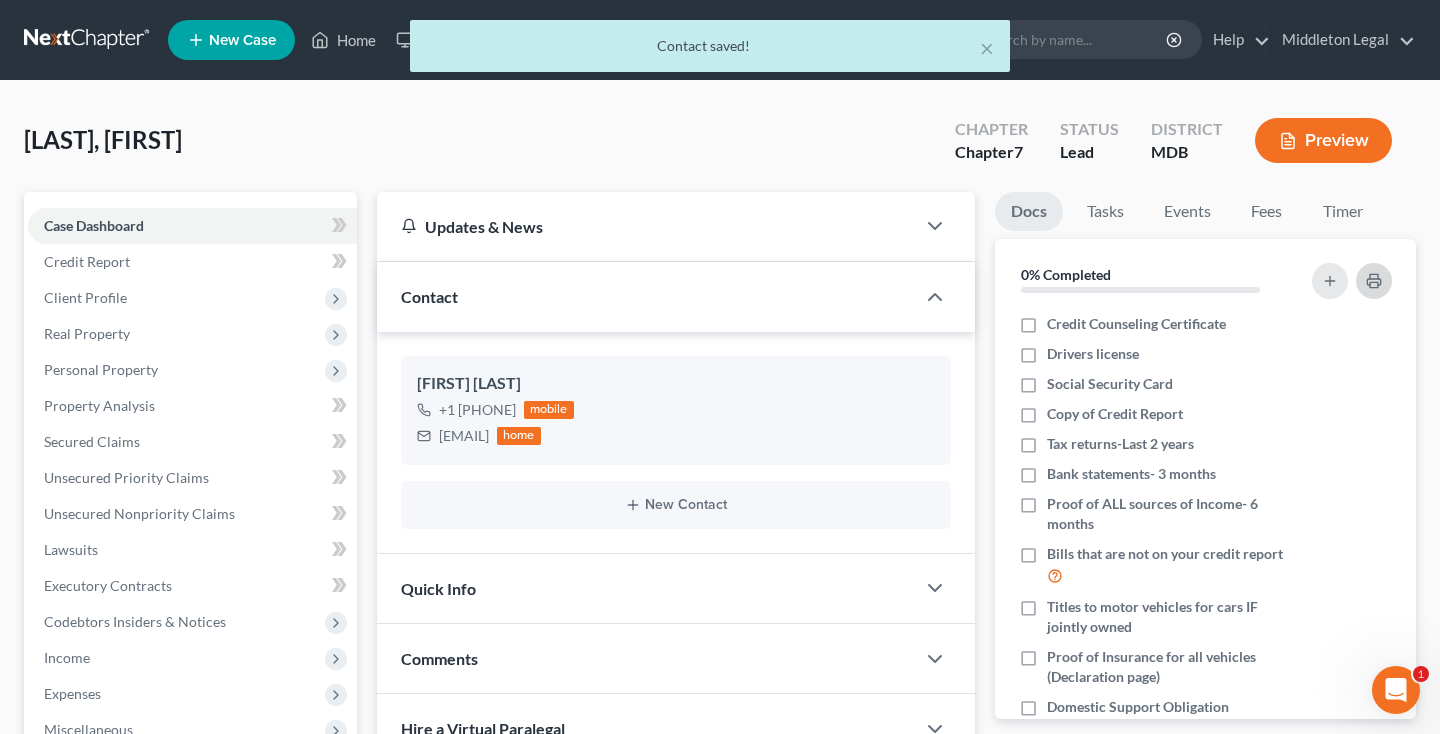click 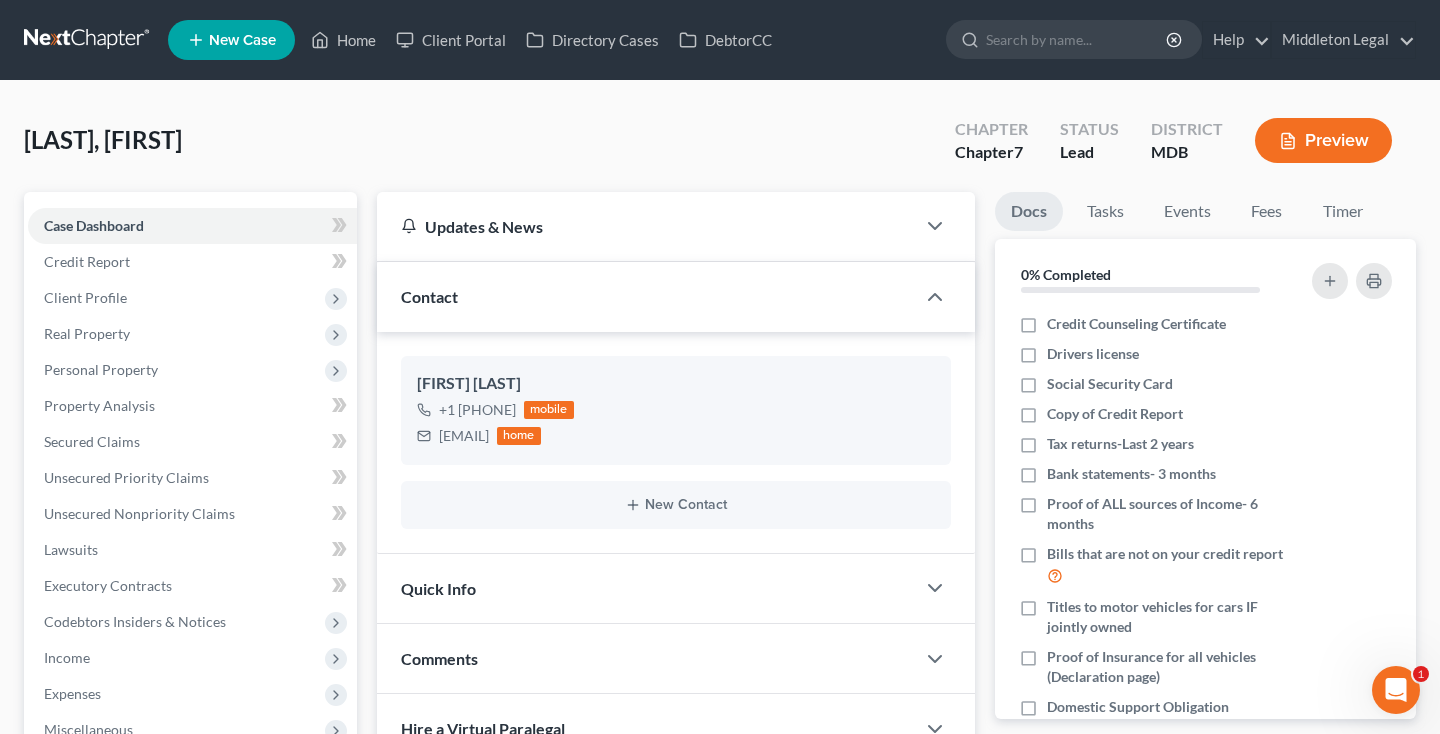 click at bounding box center (88, 40) 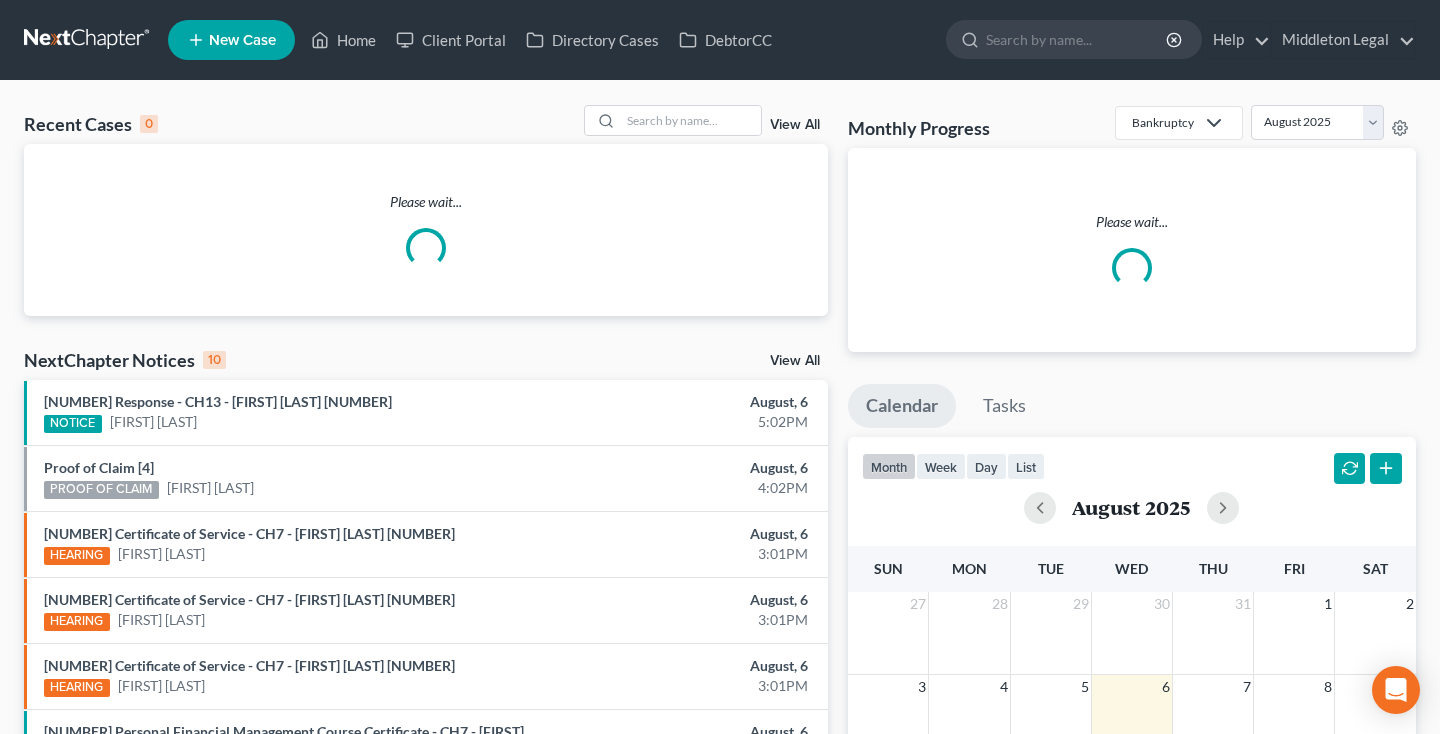 scroll, scrollTop: 0, scrollLeft: 0, axis: both 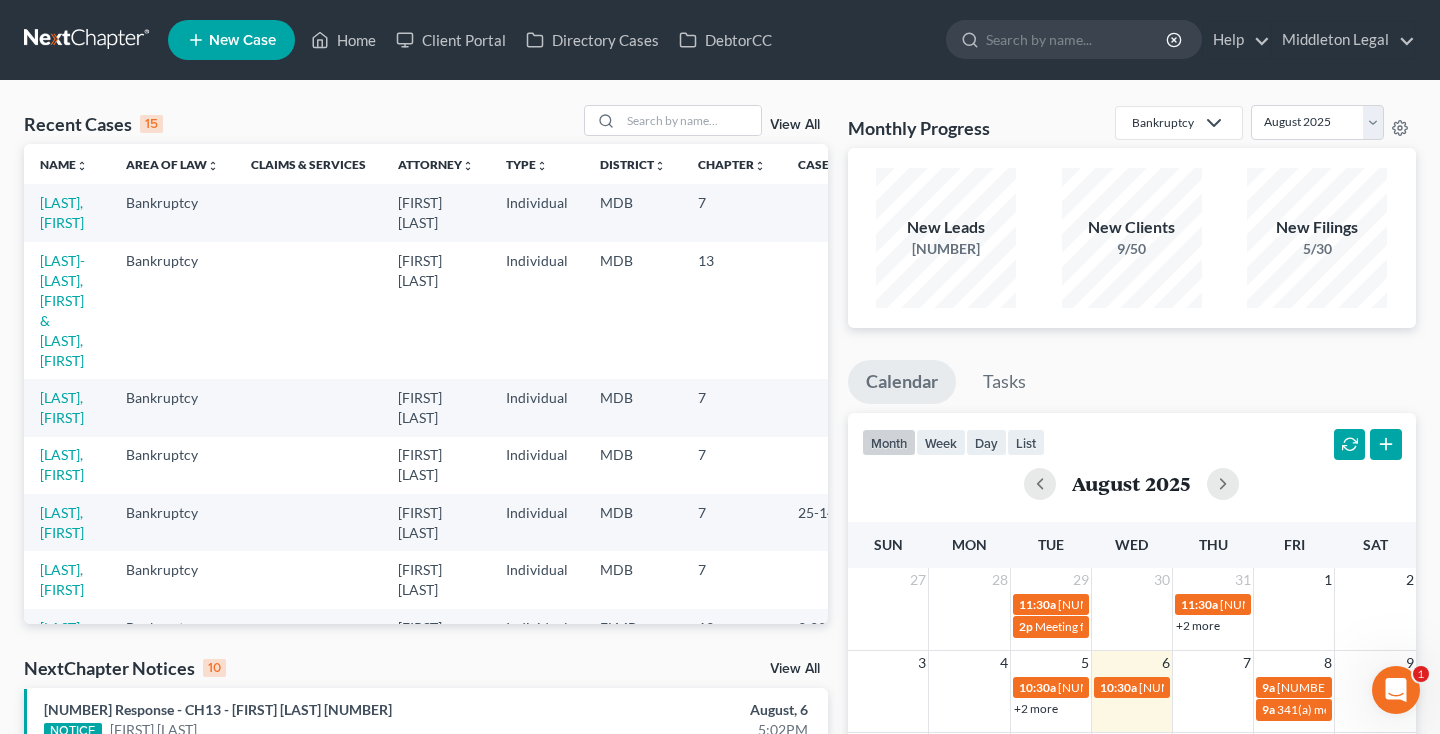 click on "[LAST]-[LAST], [FIRST] & [LAST], [FIRST]" at bounding box center (67, 310) 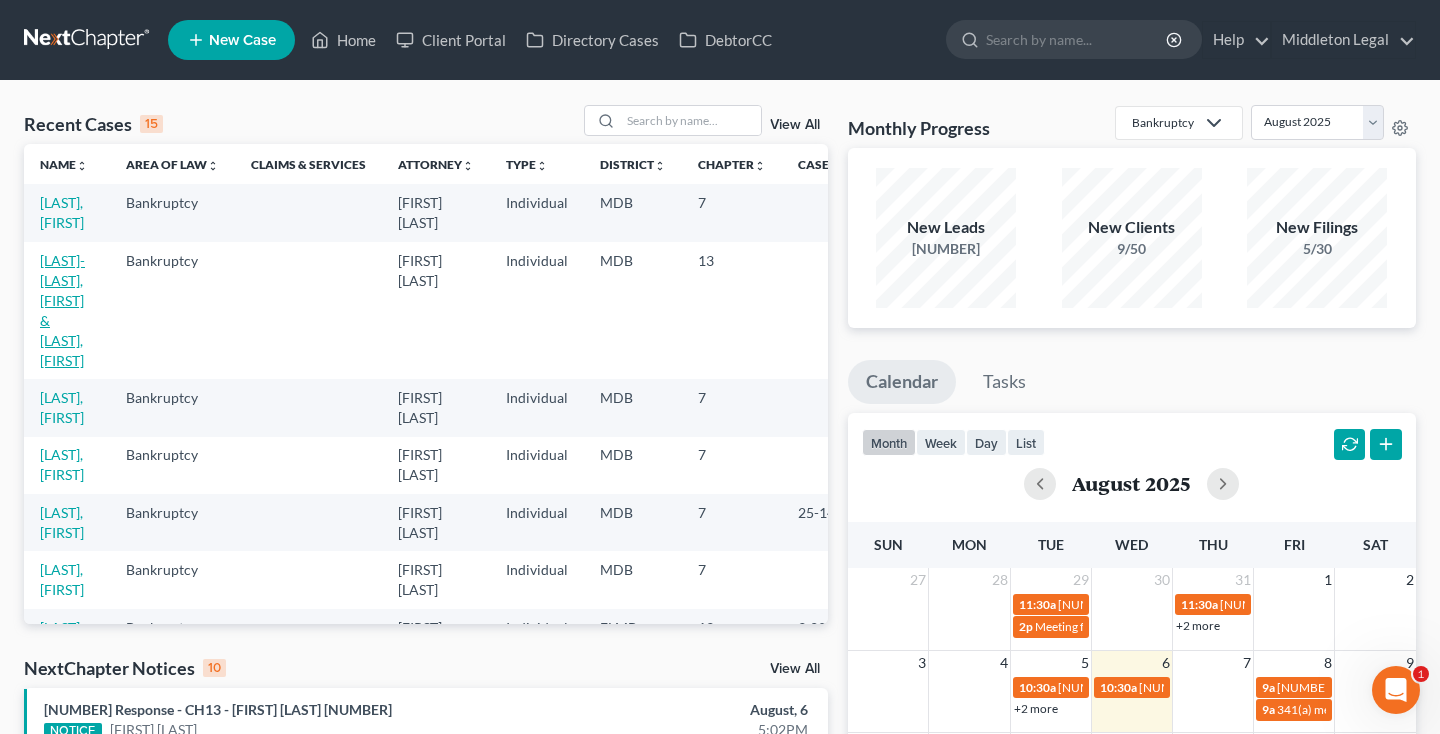 click on "[LAST]-[LAST], [FIRST] & [LAST], [FIRST]" at bounding box center (62, 310) 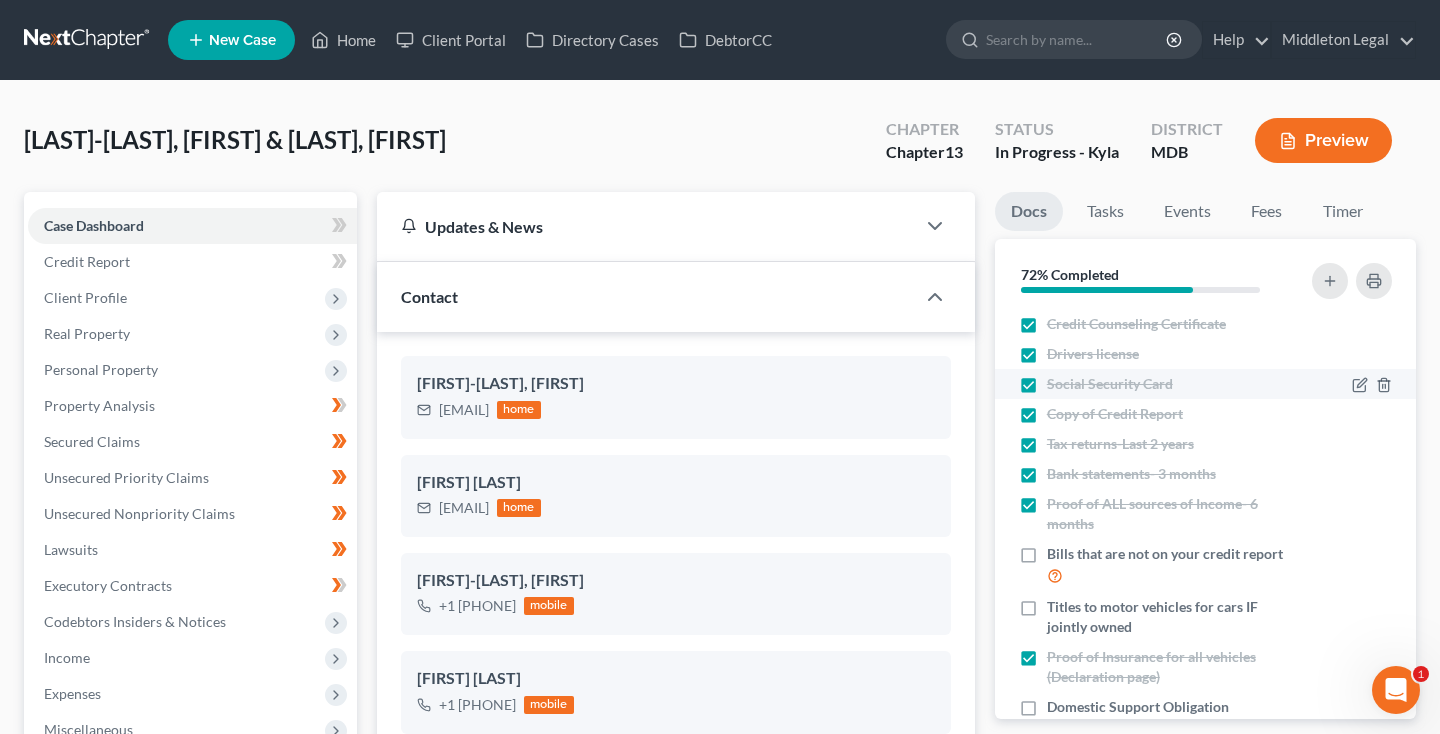 scroll, scrollTop: 504, scrollLeft: 0, axis: vertical 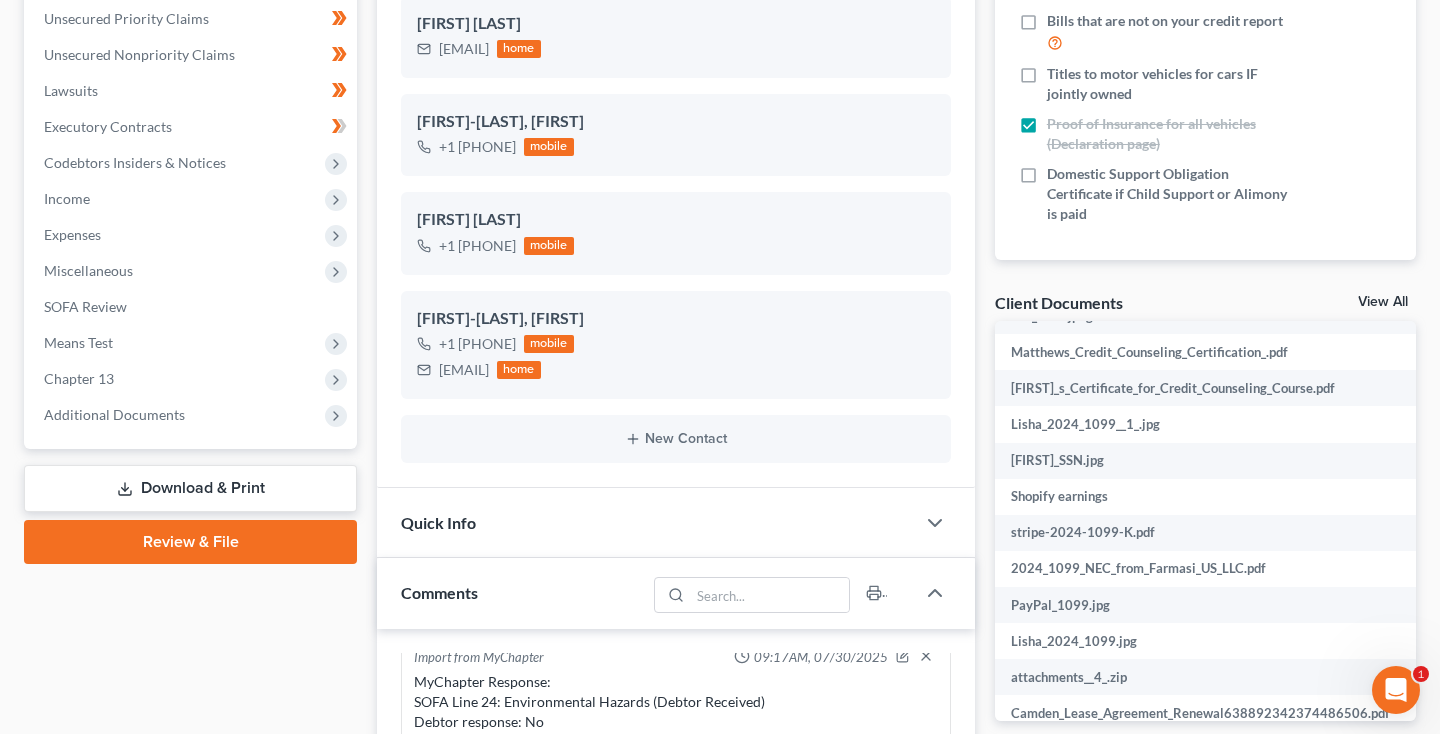 click on "View All" at bounding box center [1383, 302] 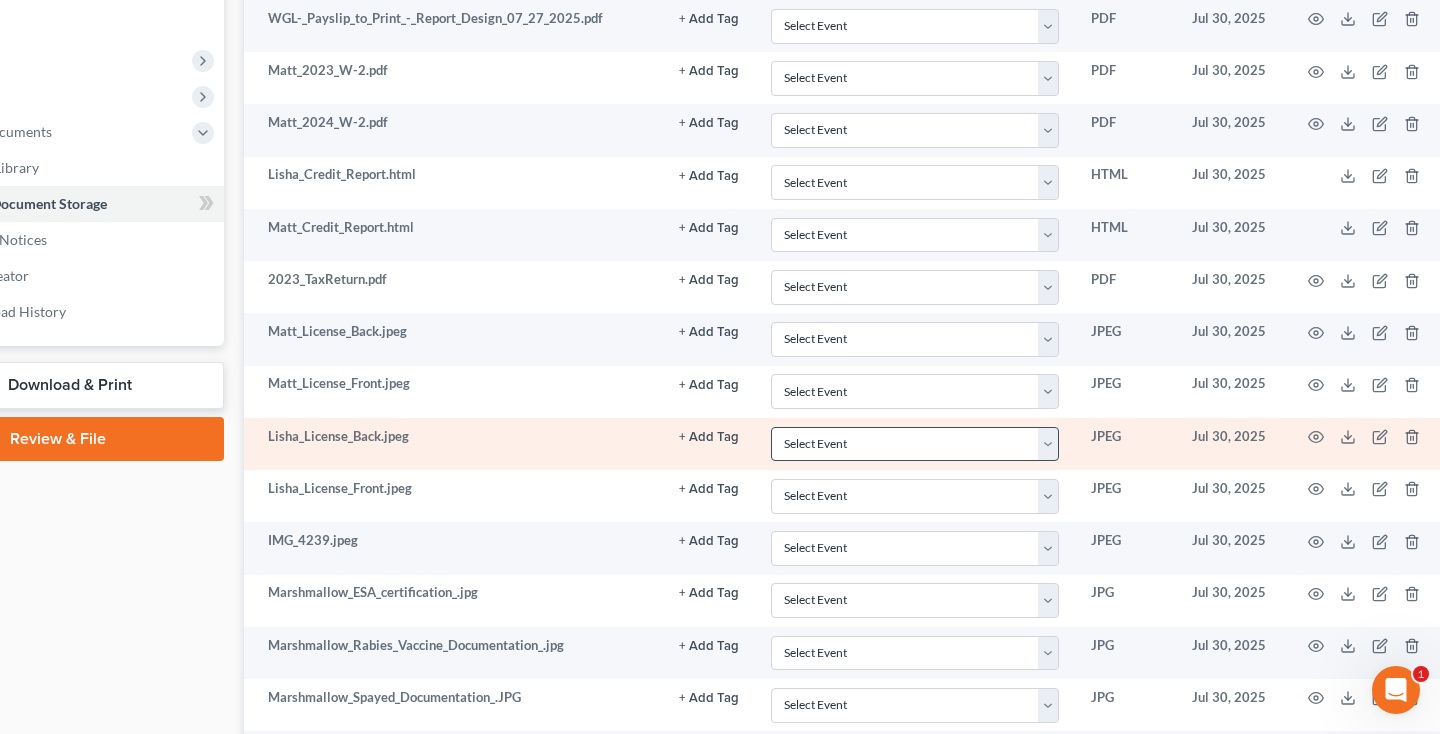 scroll, scrollTop: 743, scrollLeft: 132, axis: both 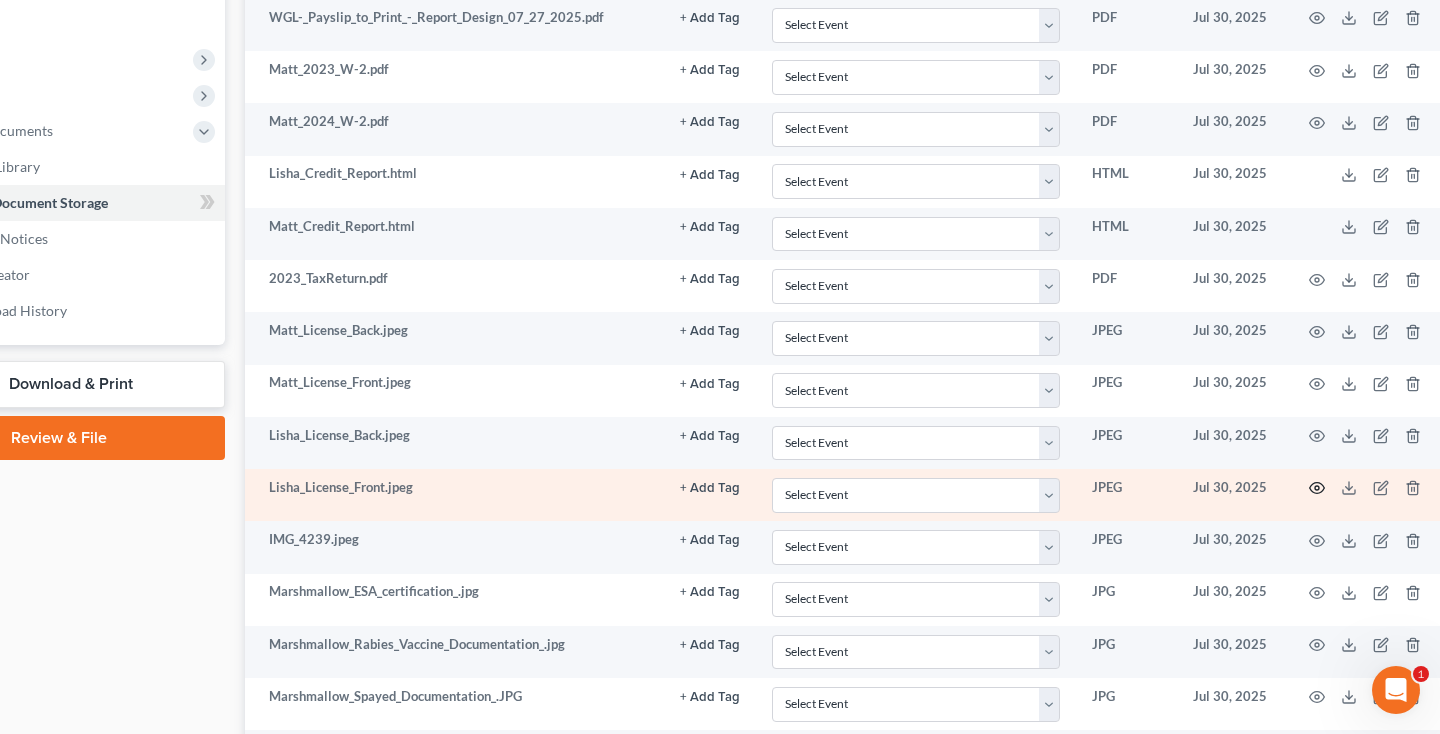 click 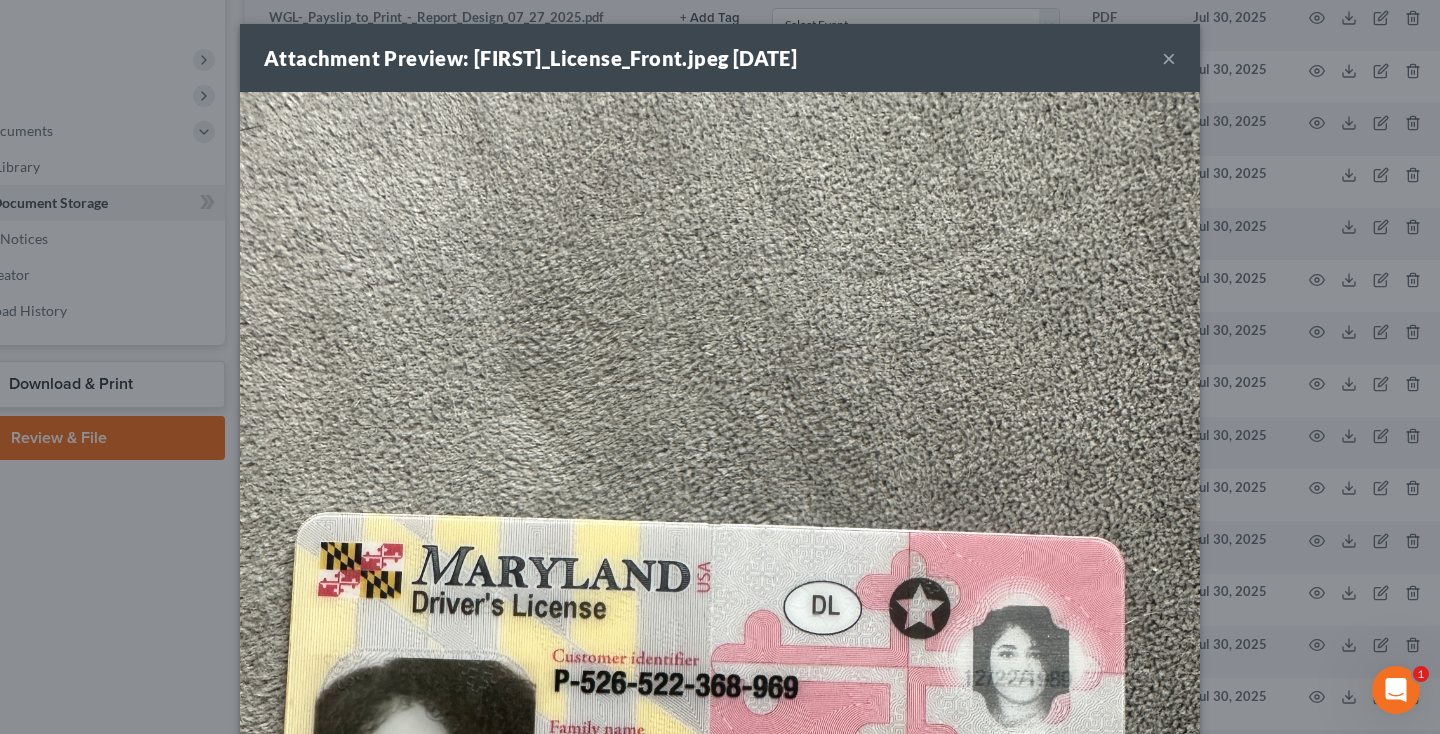 scroll, scrollTop: 250, scrollLeft: 0, axis: vertical 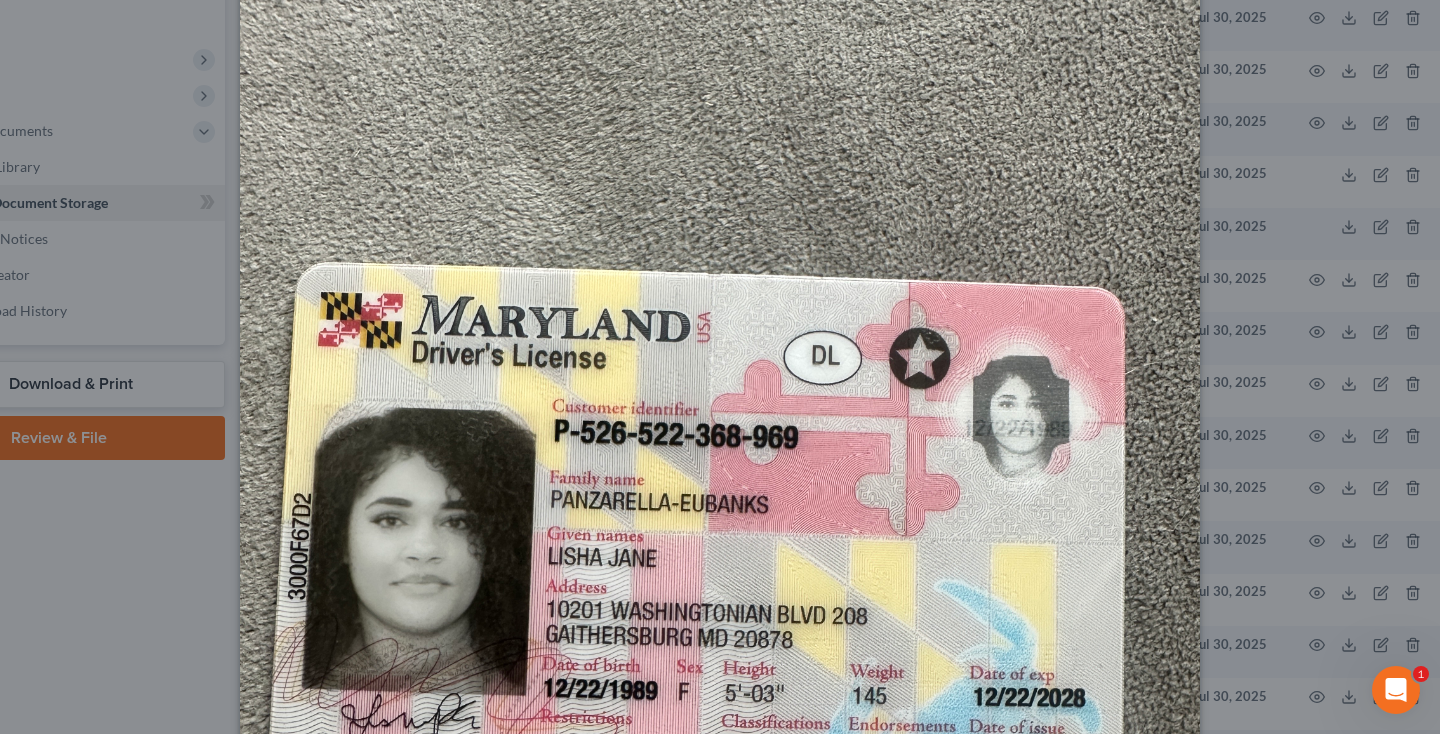 click on "×" at bounding box center (1169, -192) 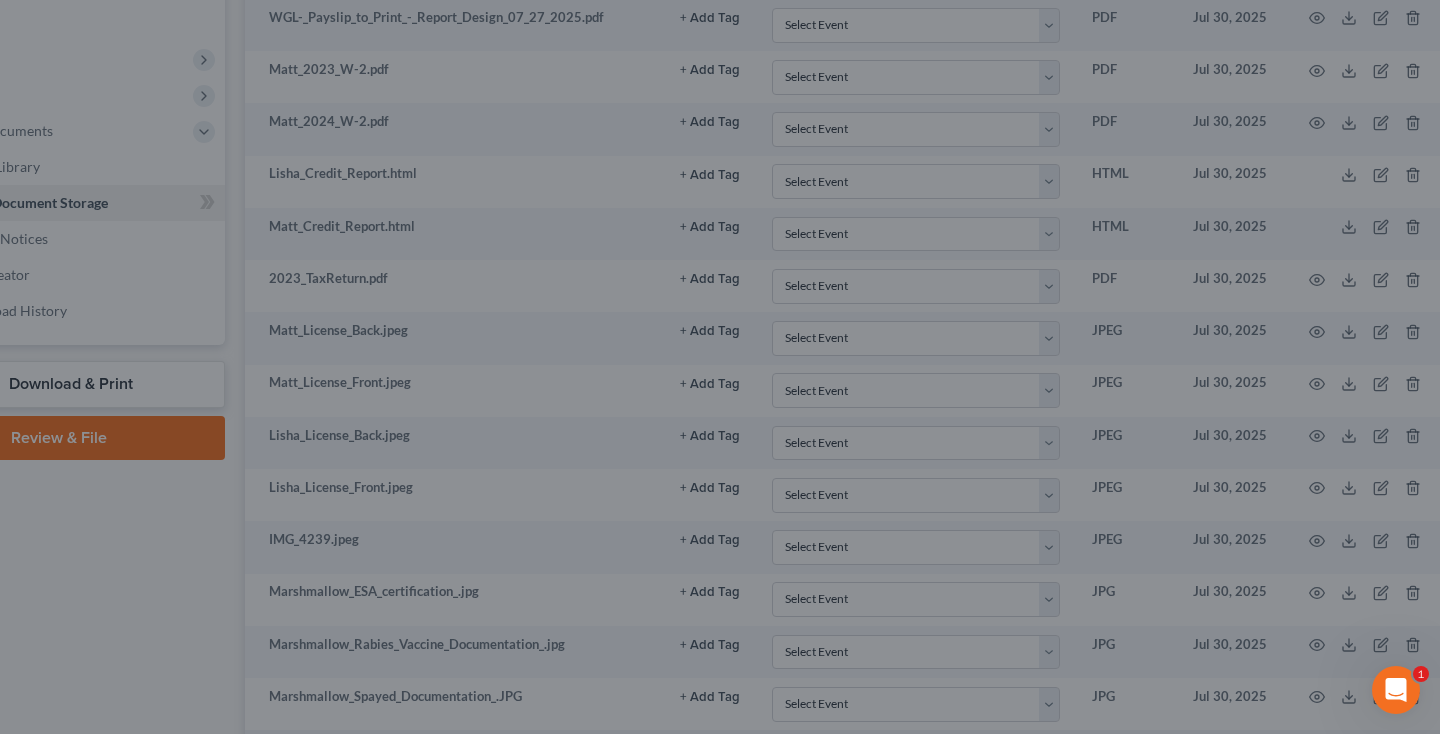 scroll, scrollTop: 0, scrollLeft: 0, axis: both 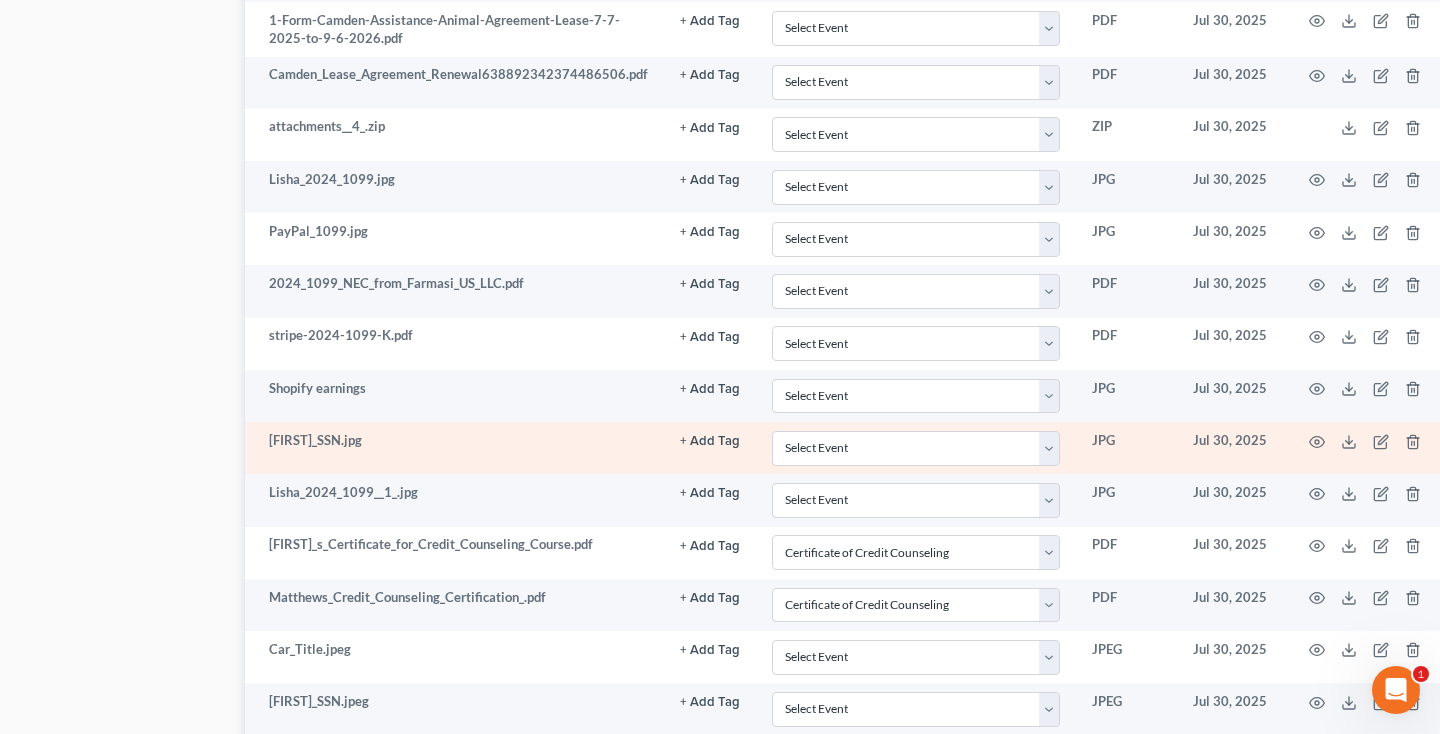click at bounding box center [1369, 448] 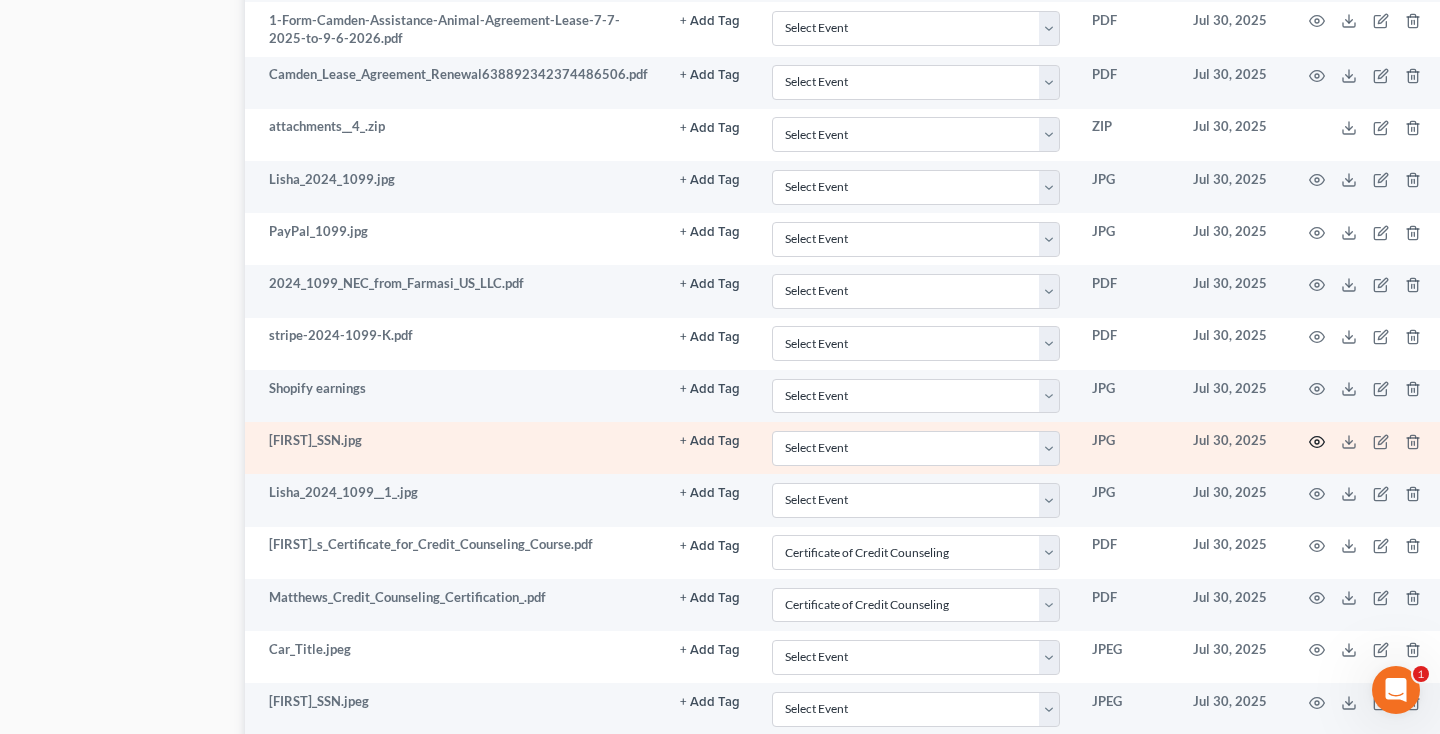 click 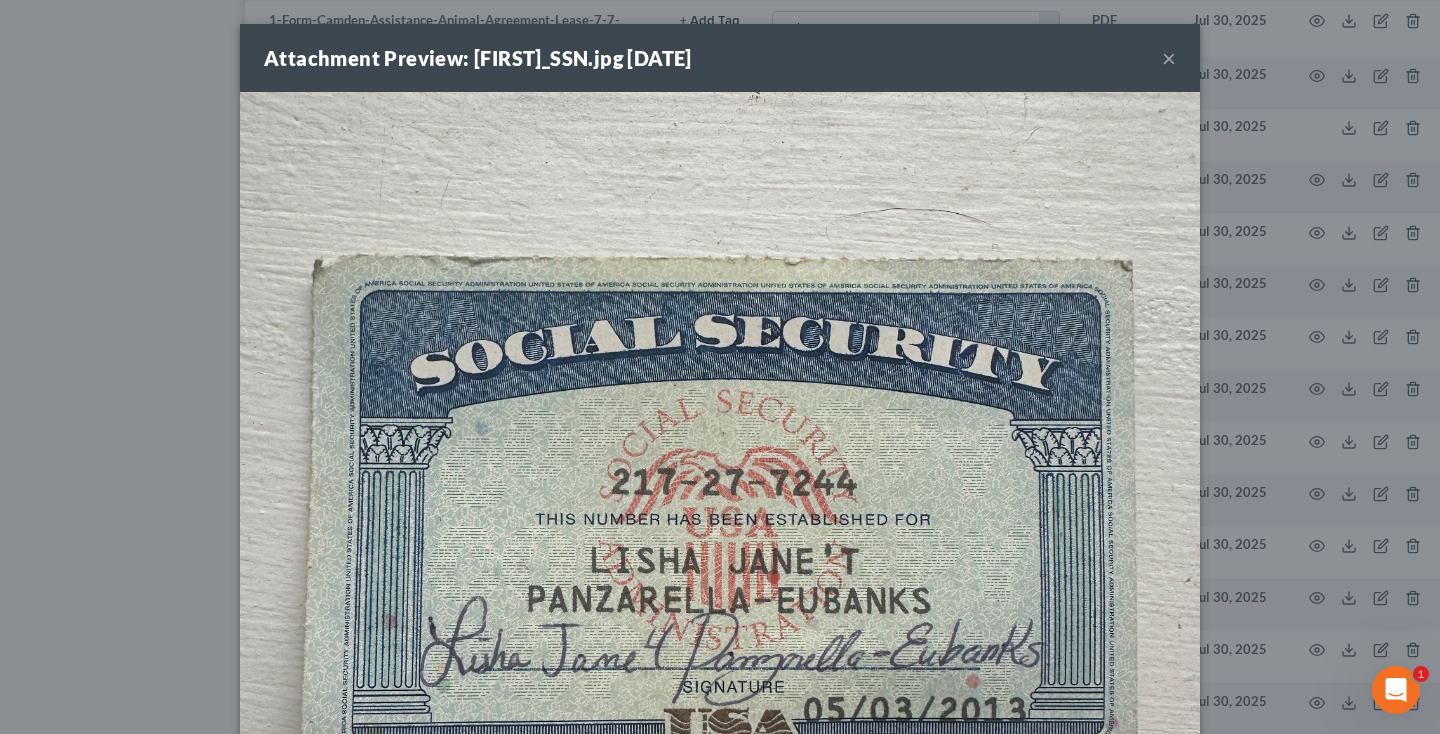 scroll, scrollTop: 1764, scrollLeft: 132, axis: both 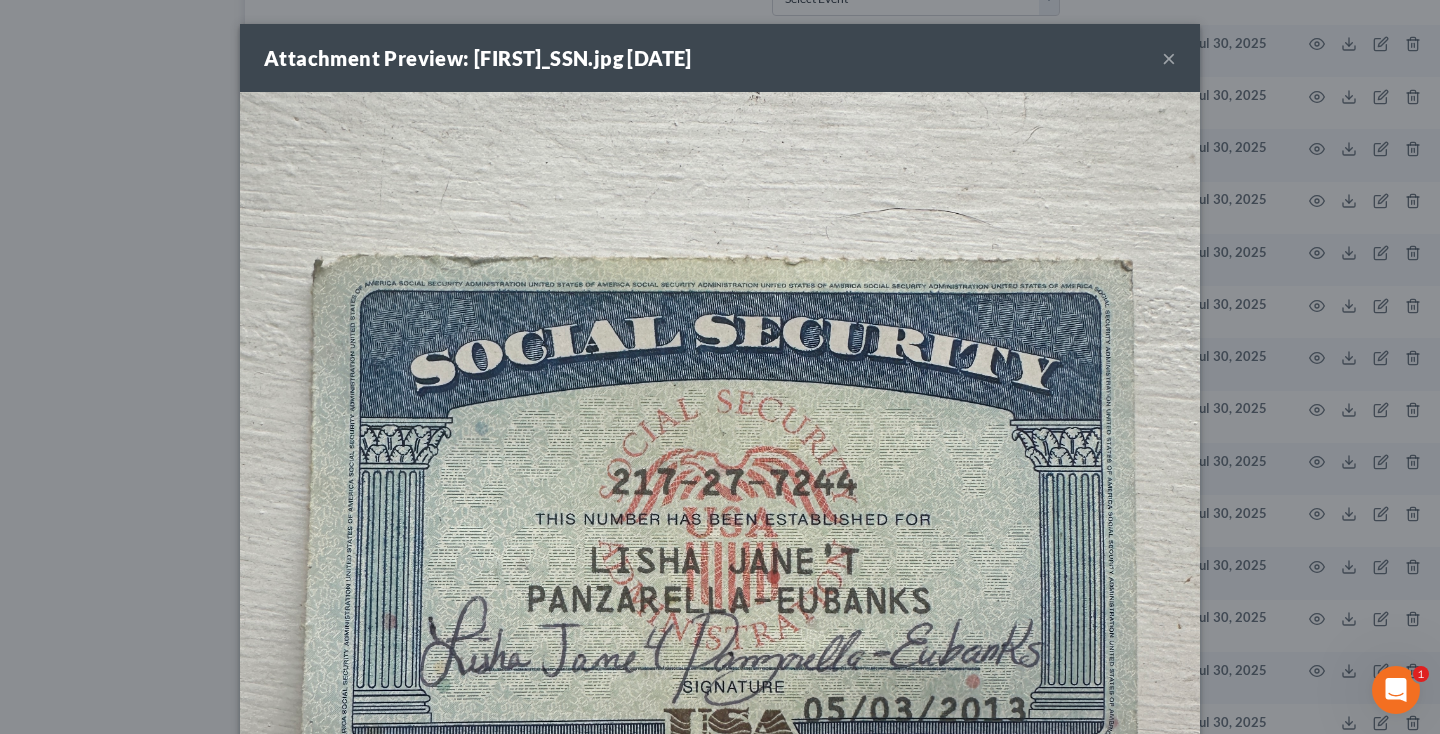 click on "×" at bounding box center [1169, 58] 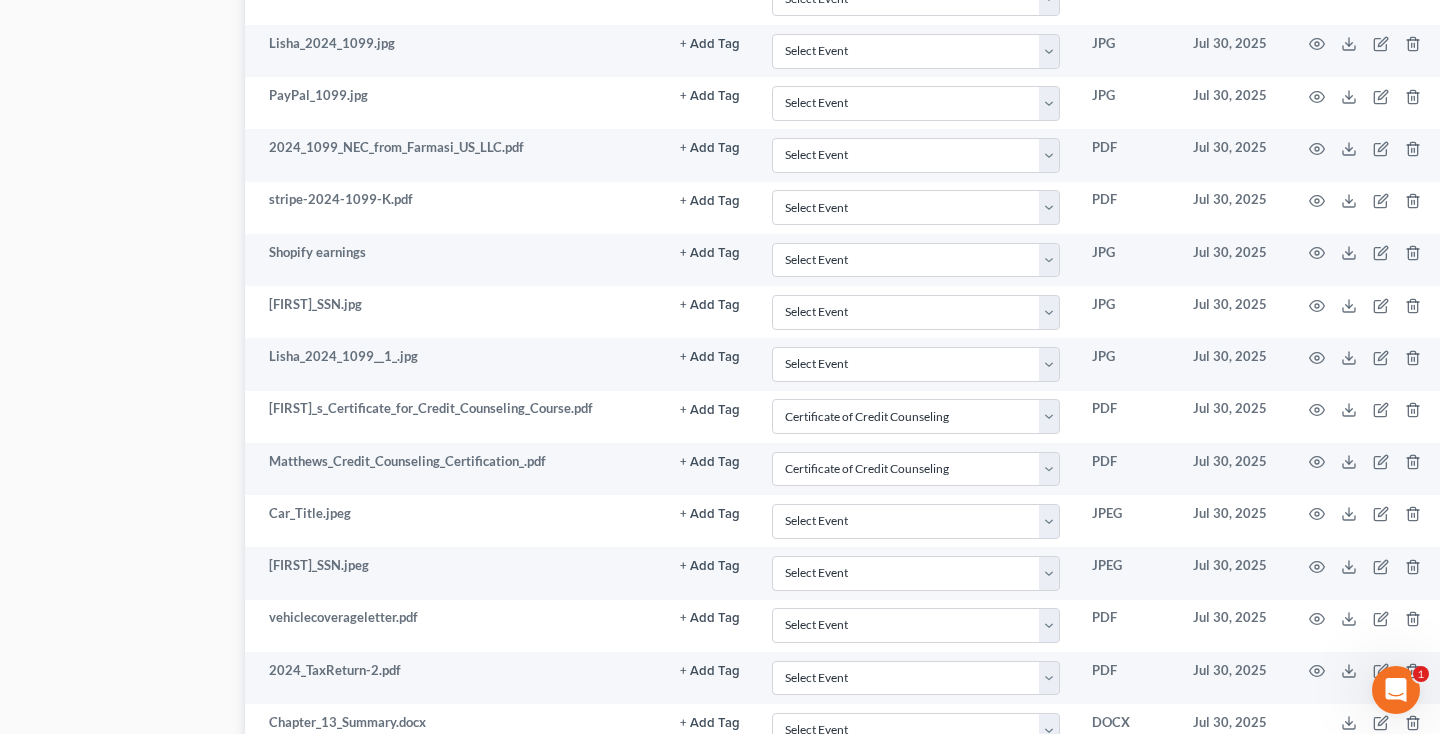 scroll, scrollTop: 356, scrollLeft: 126, axis: both 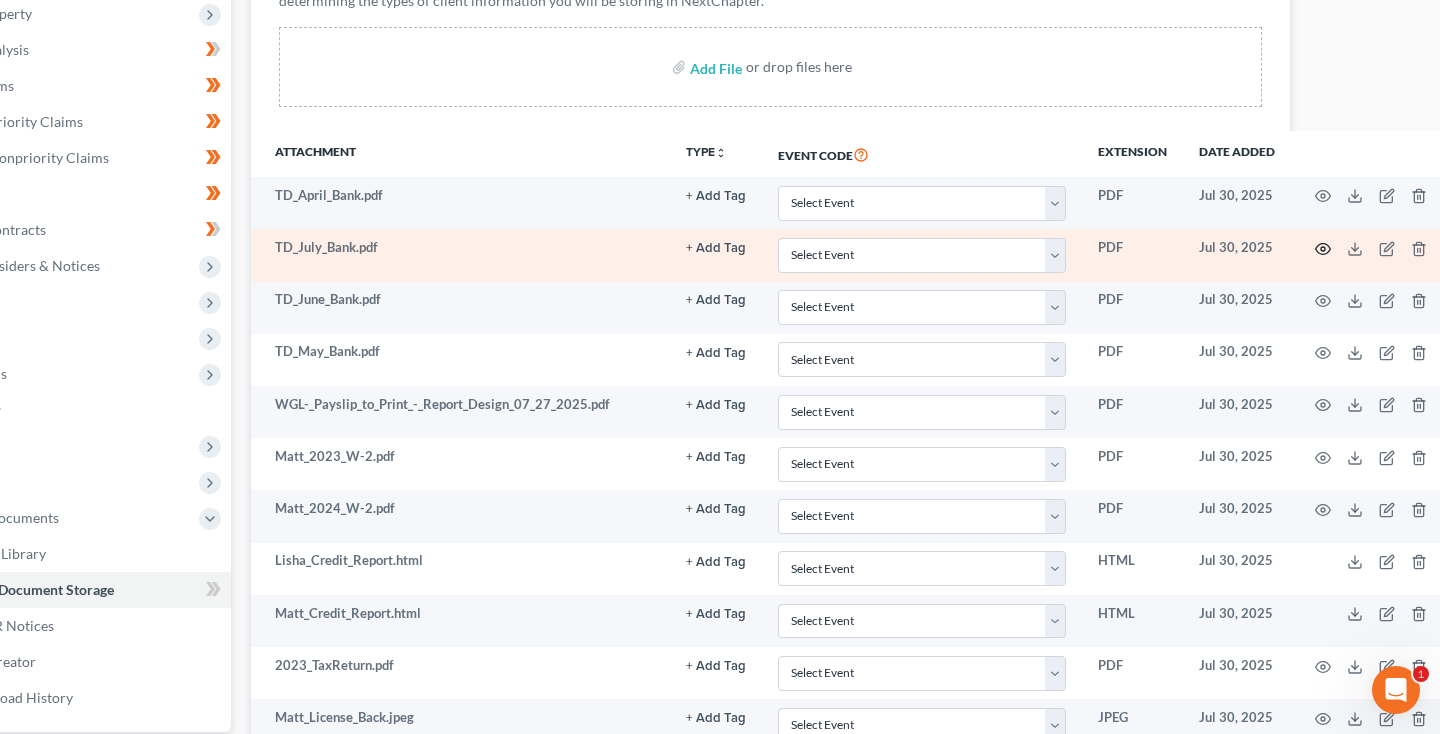 click 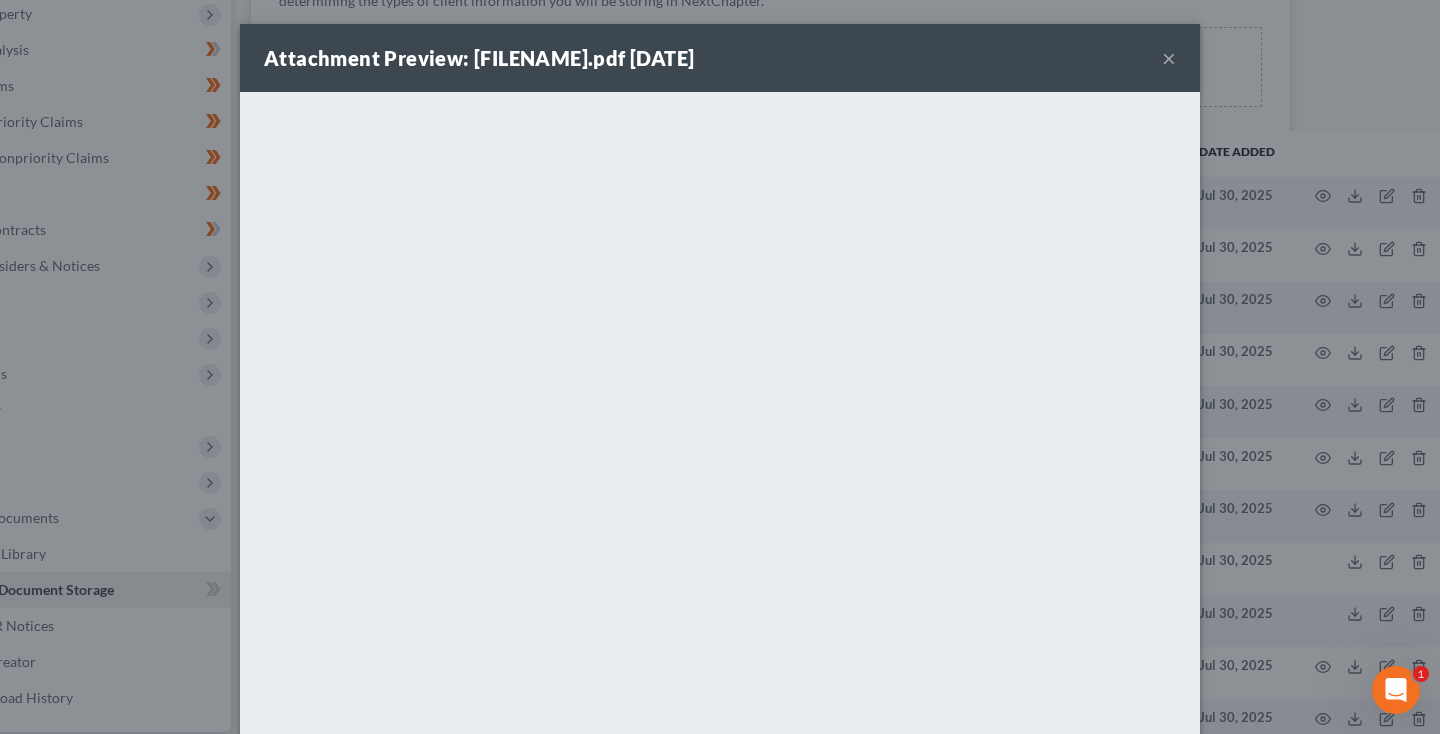 click on "×" at bounding box center (1169, 58) 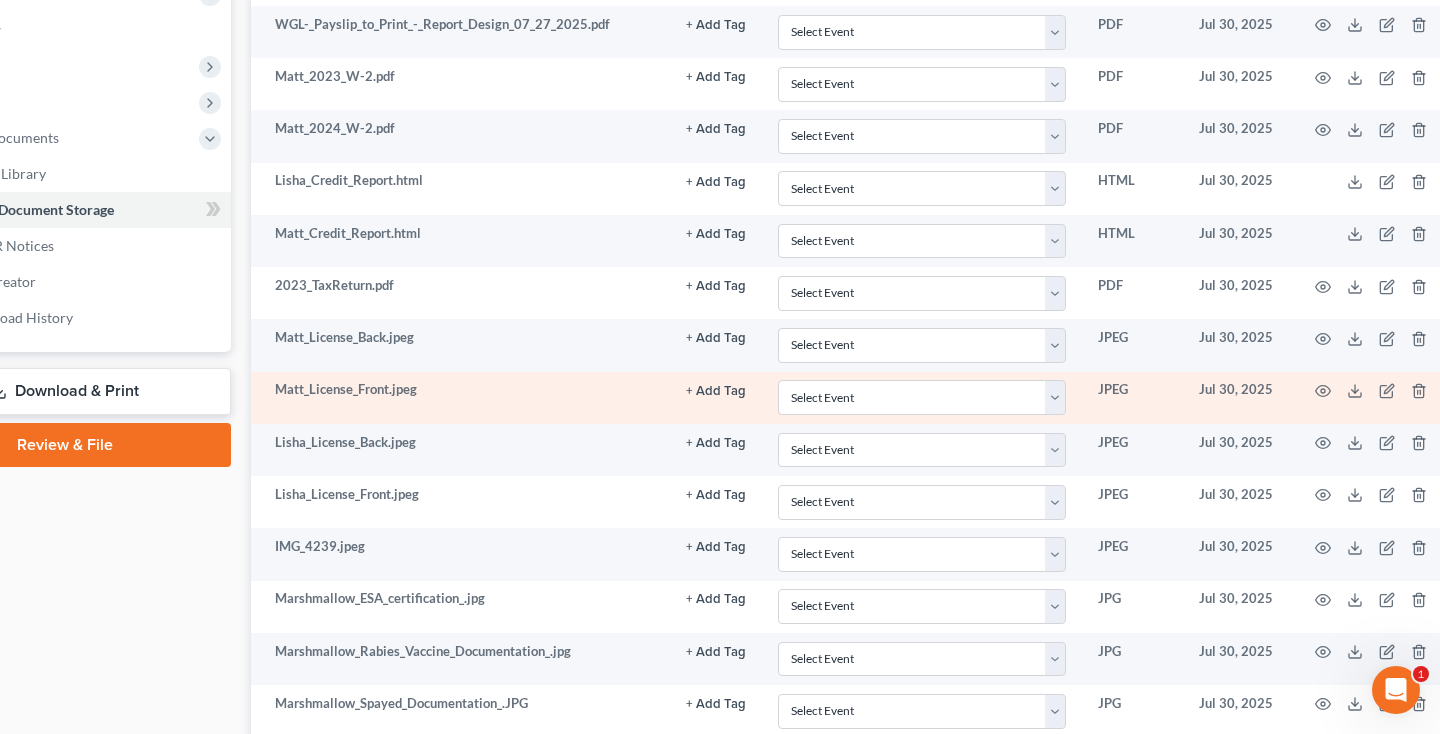 scroll, scrollTop: 1763, scrollLeft: 126, axis: both 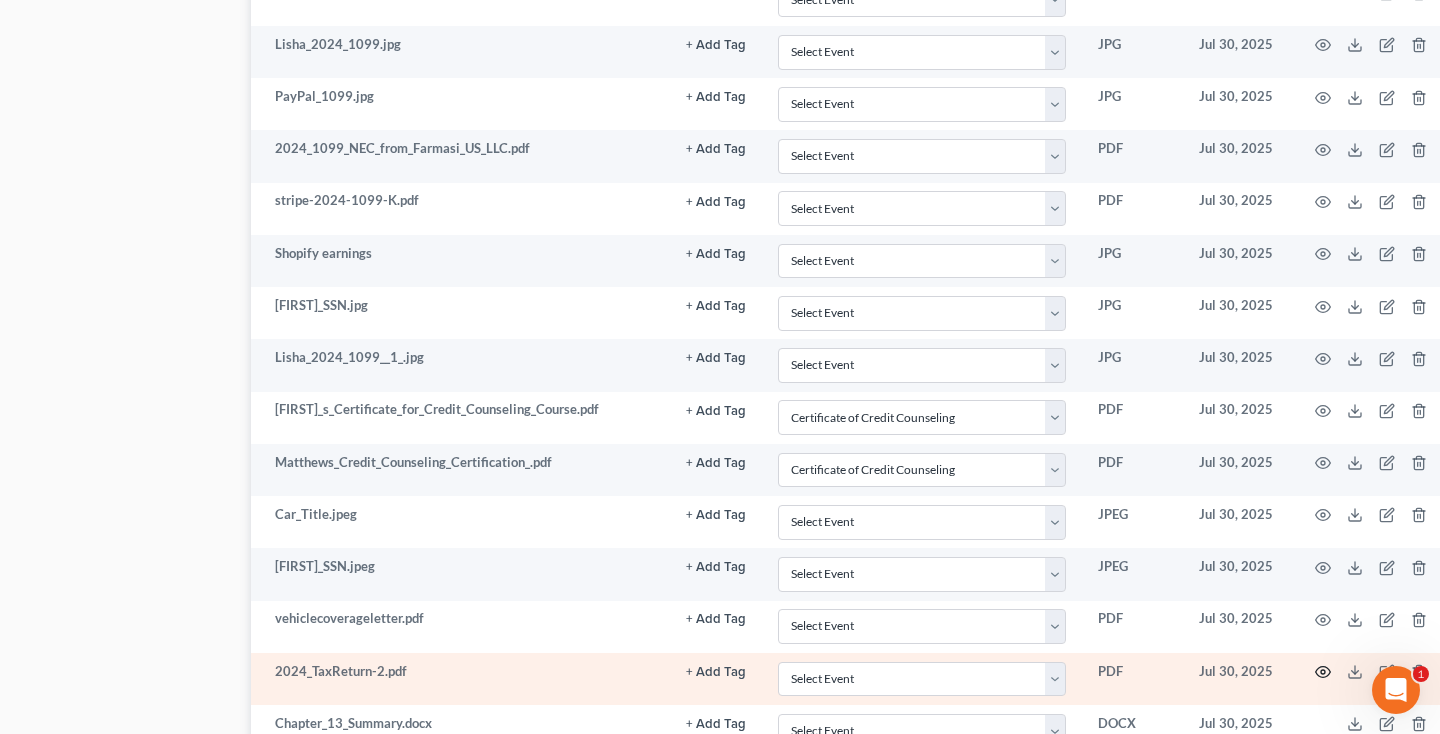 click 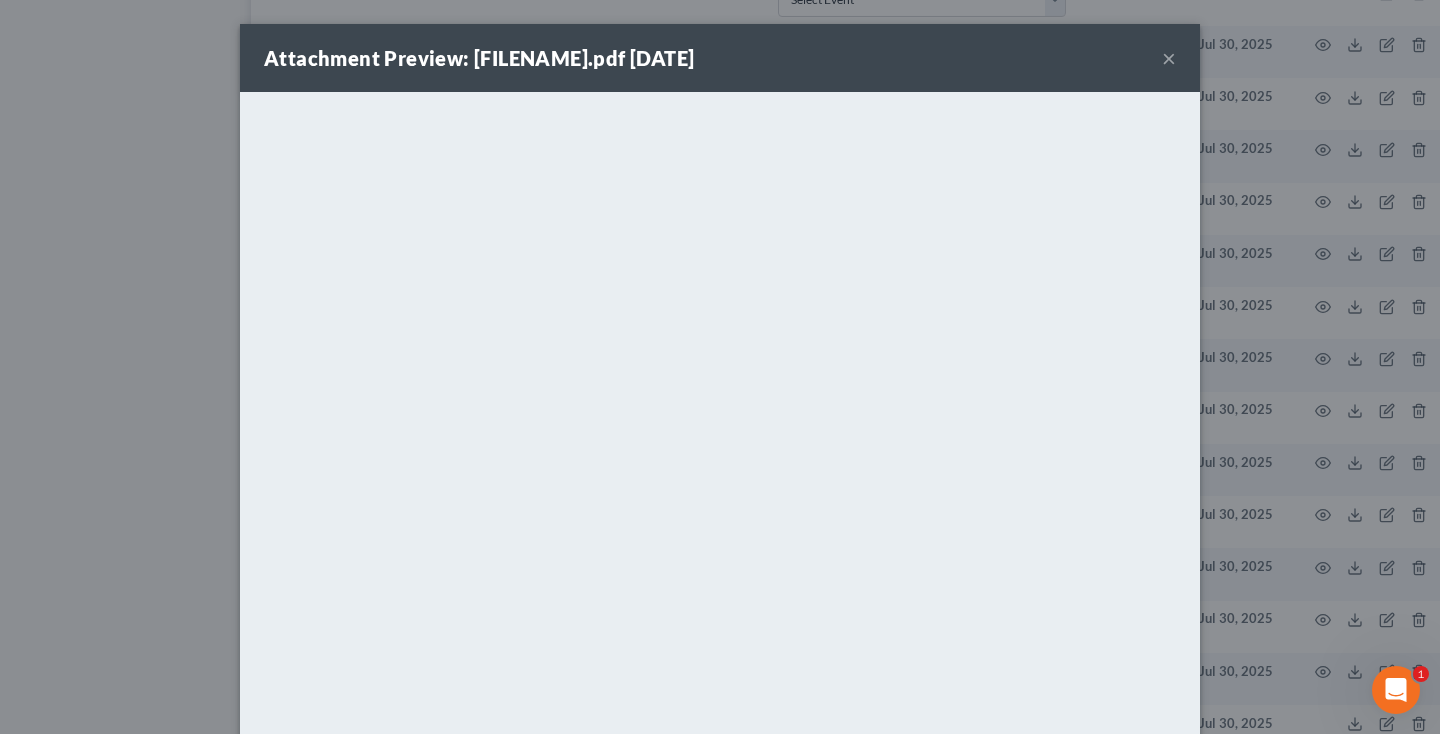 scroll, scrollTop: 1940, scrollLeft: 126, axis: both 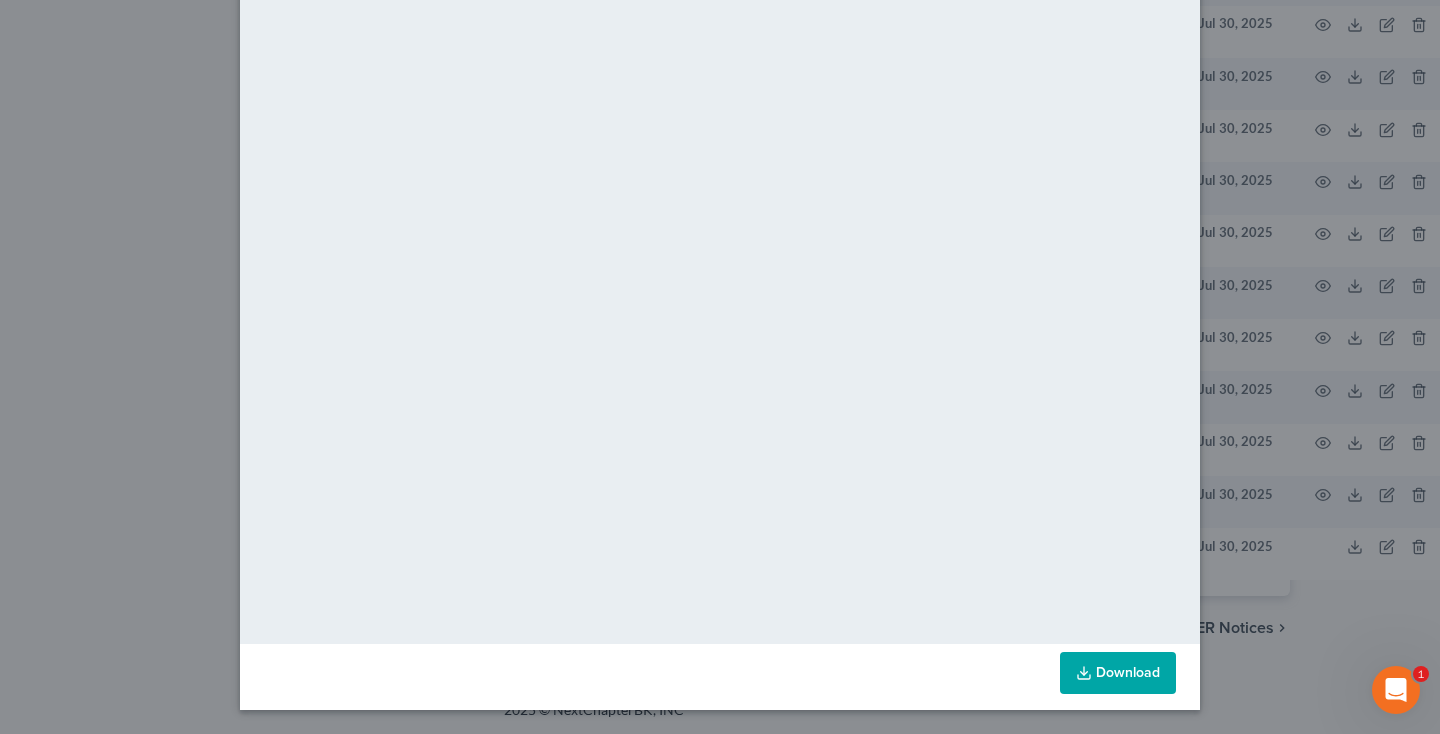 click on "×" at bounding box center [1169, -45] 